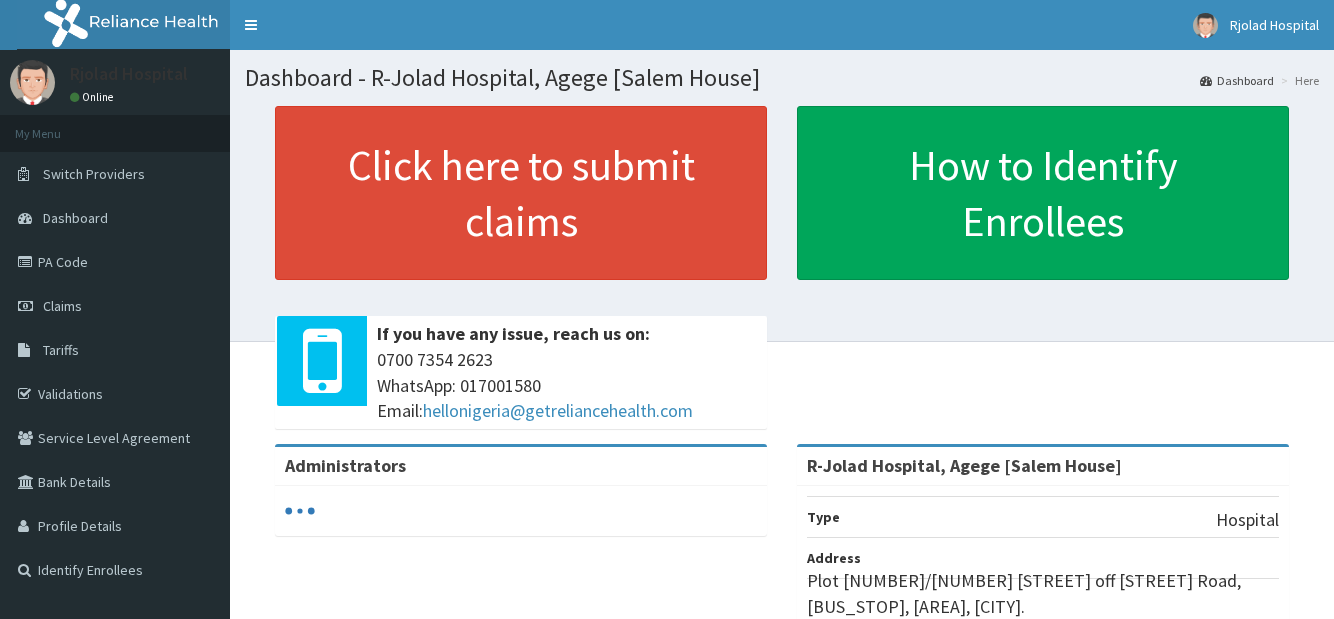 scroll, scrollTop: 0, scrollLeft: 0, axis: both 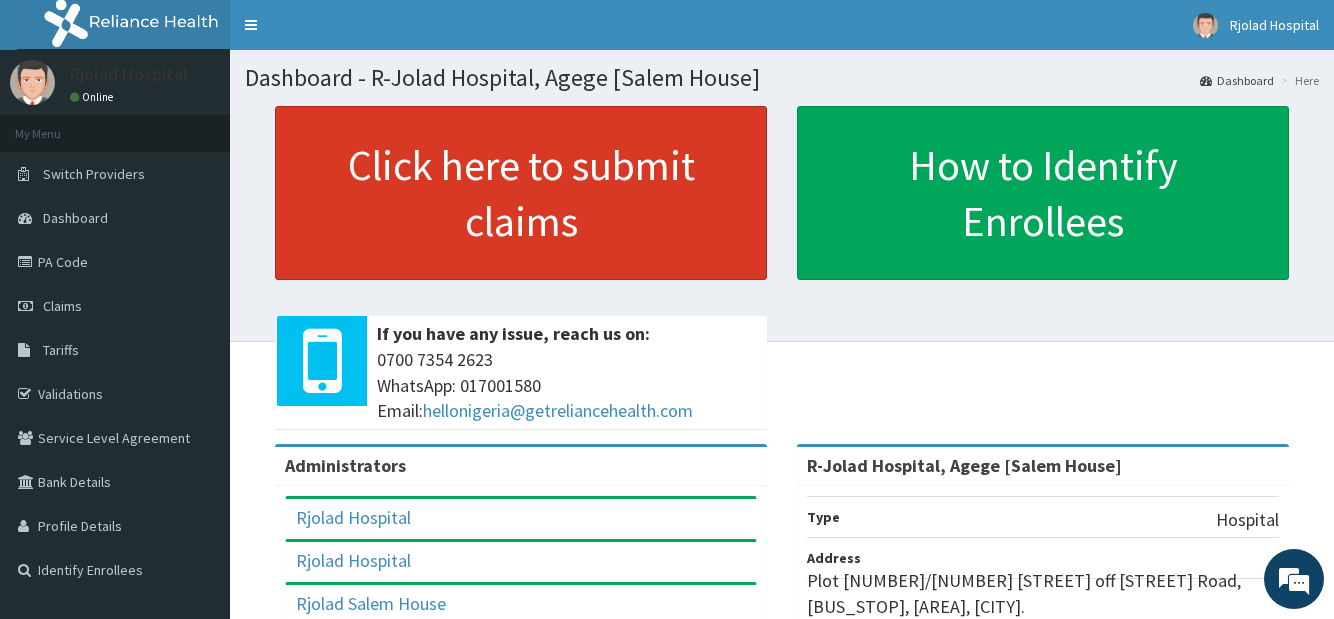 click on "Click here to submit claims" at bounding box center (521, 193) 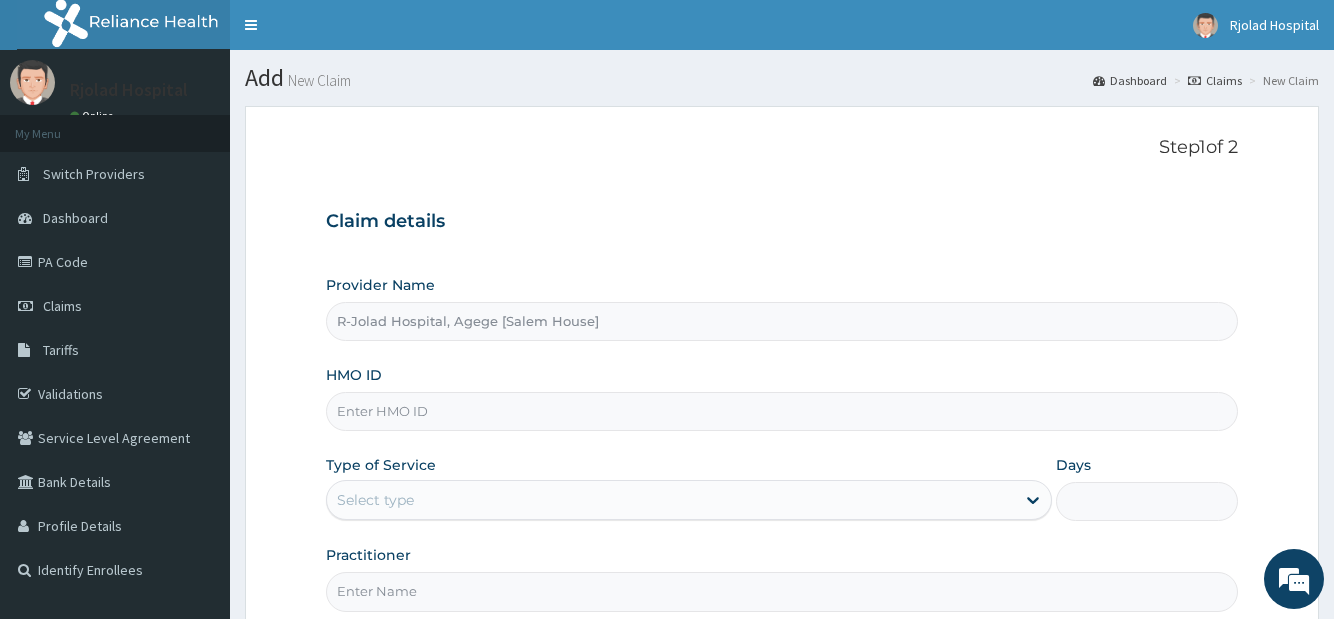 scroll, scrollTop: 0, scrollLeft: 0, axis: both 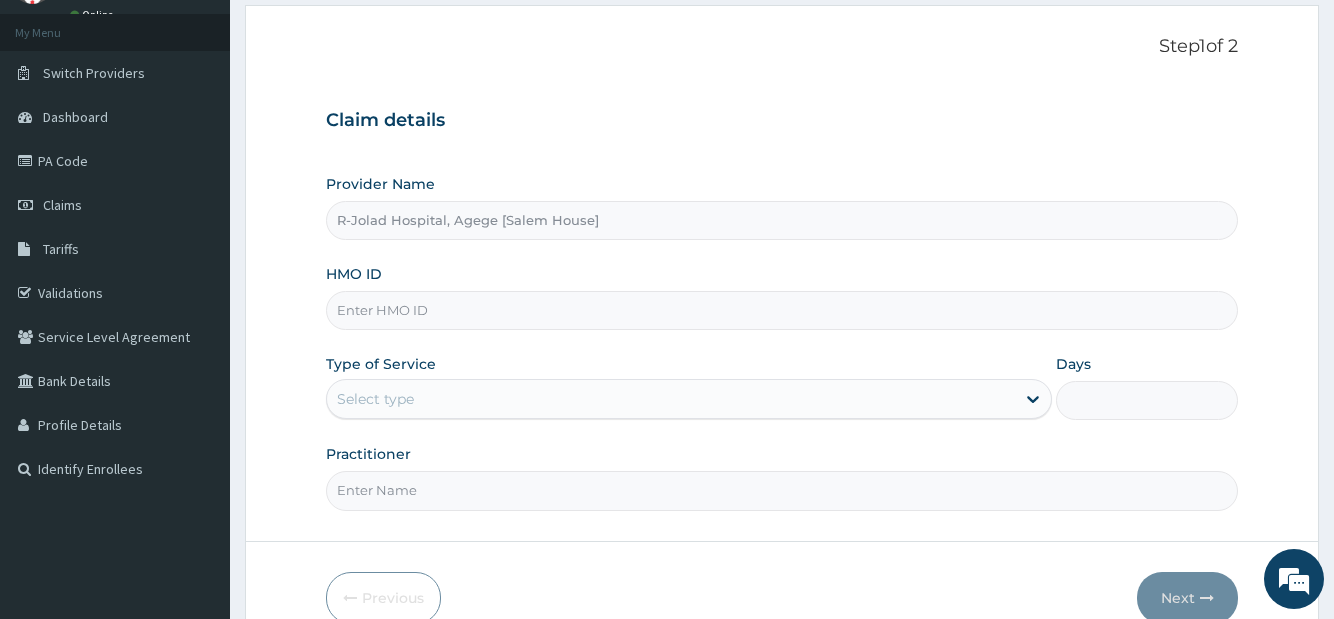 paste on "(OHT/10797/A)" 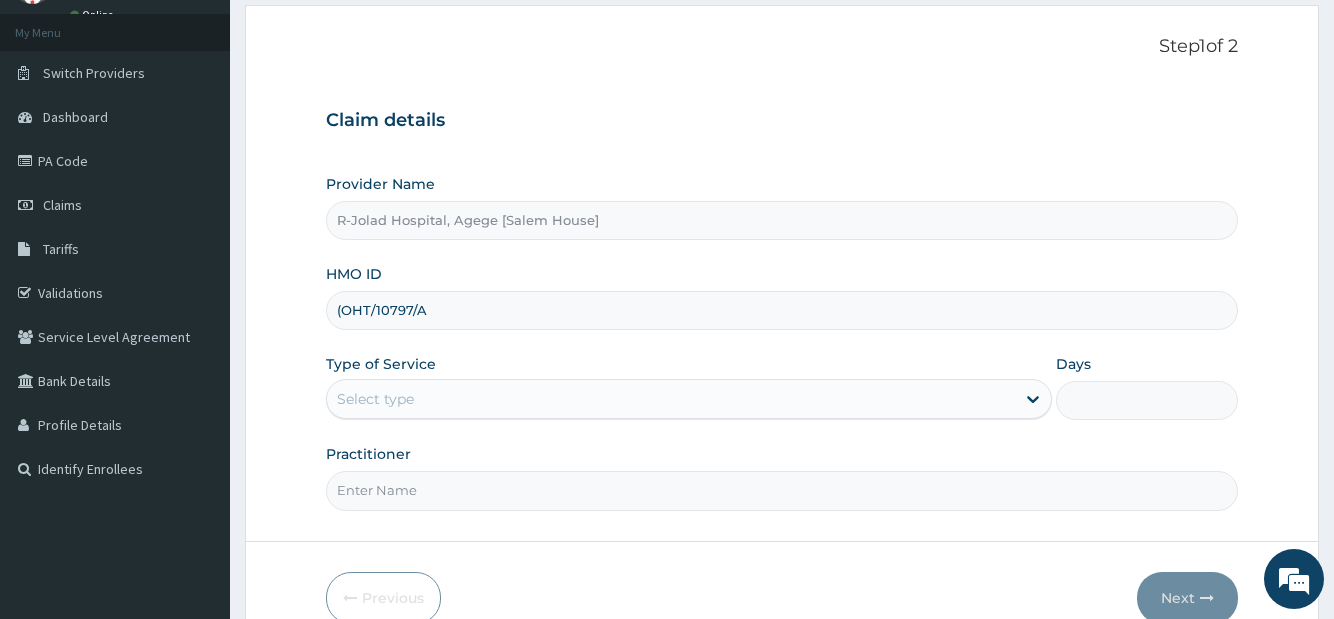 click on "(OHT/10797/A" at bounding box center [781, 310] 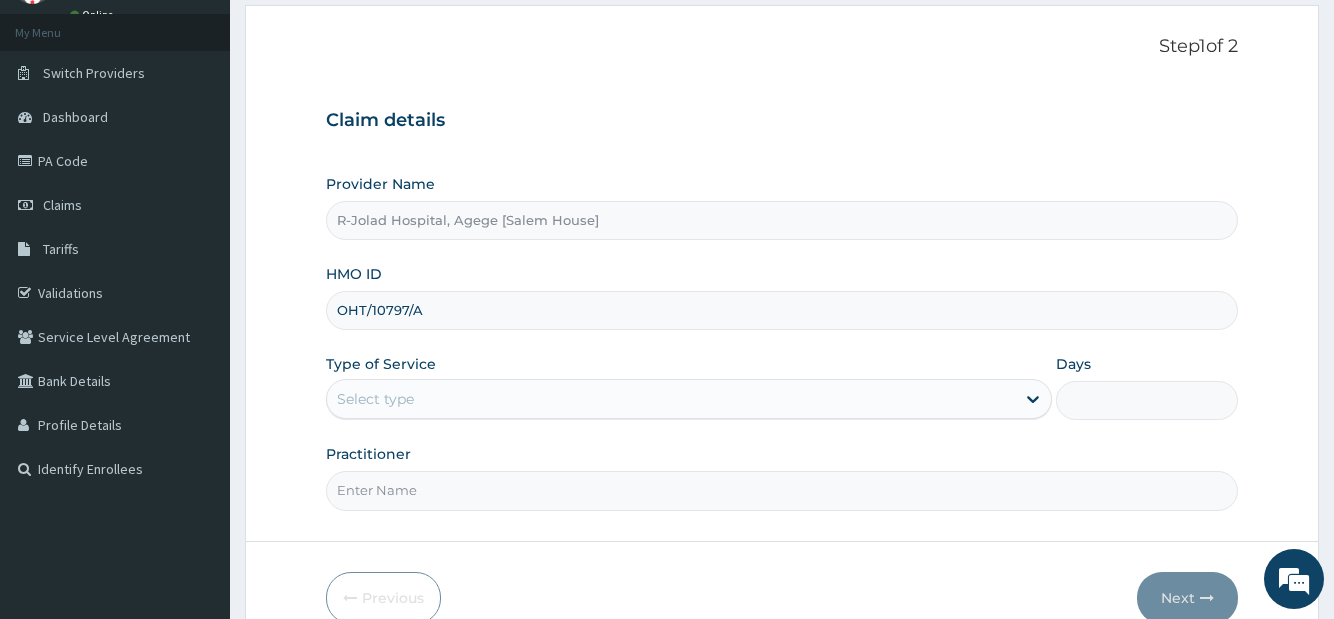type on "OHT/10797/A" 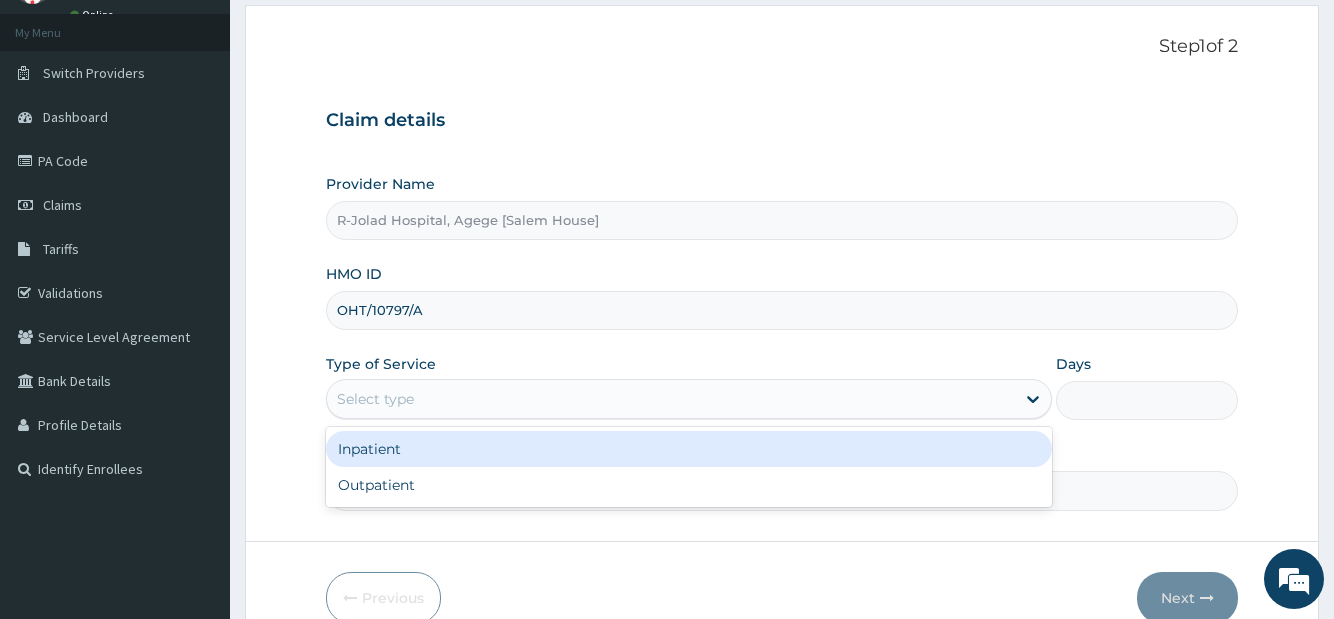 click on "Select type" at bounding box center (671, 399) 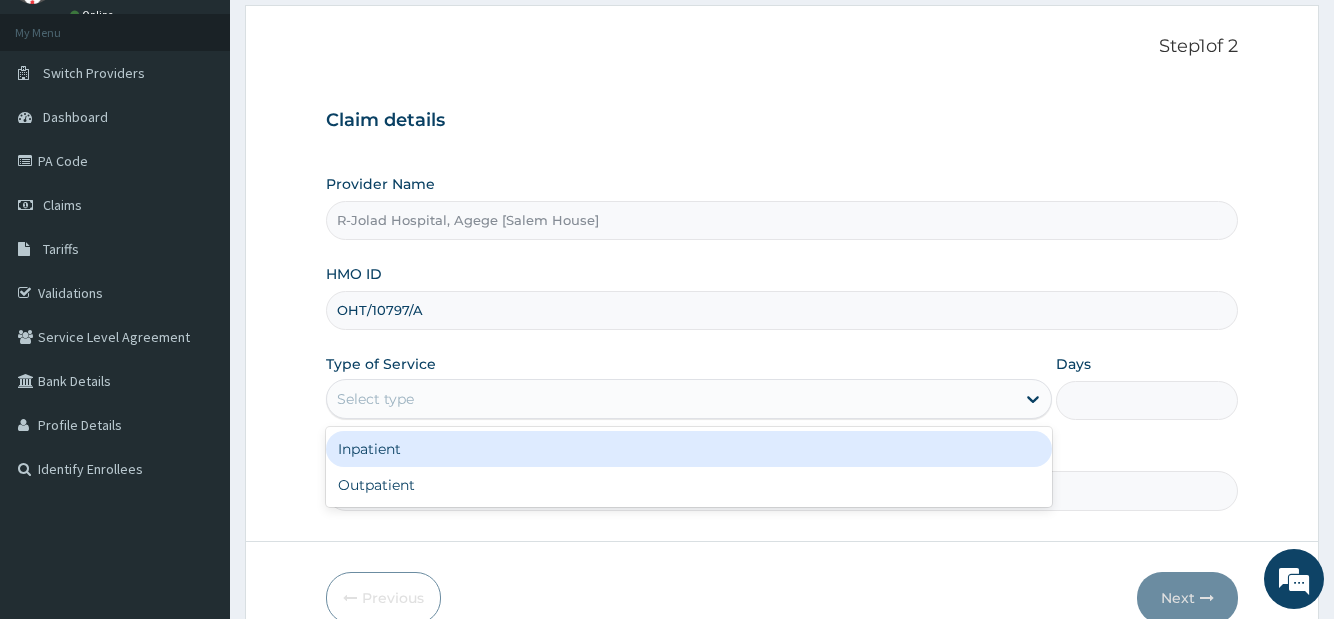 click on "Inpatient" at bounding box center [689, 449] 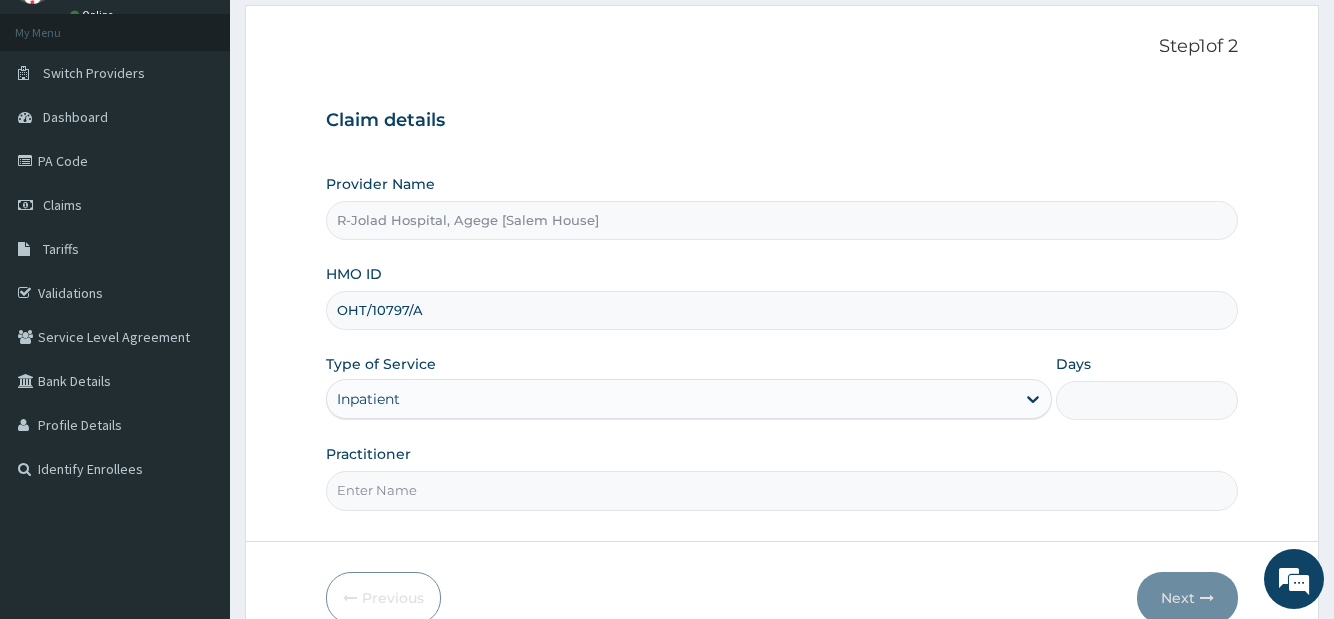 click on "Days" at bounding box center (1146, 400) 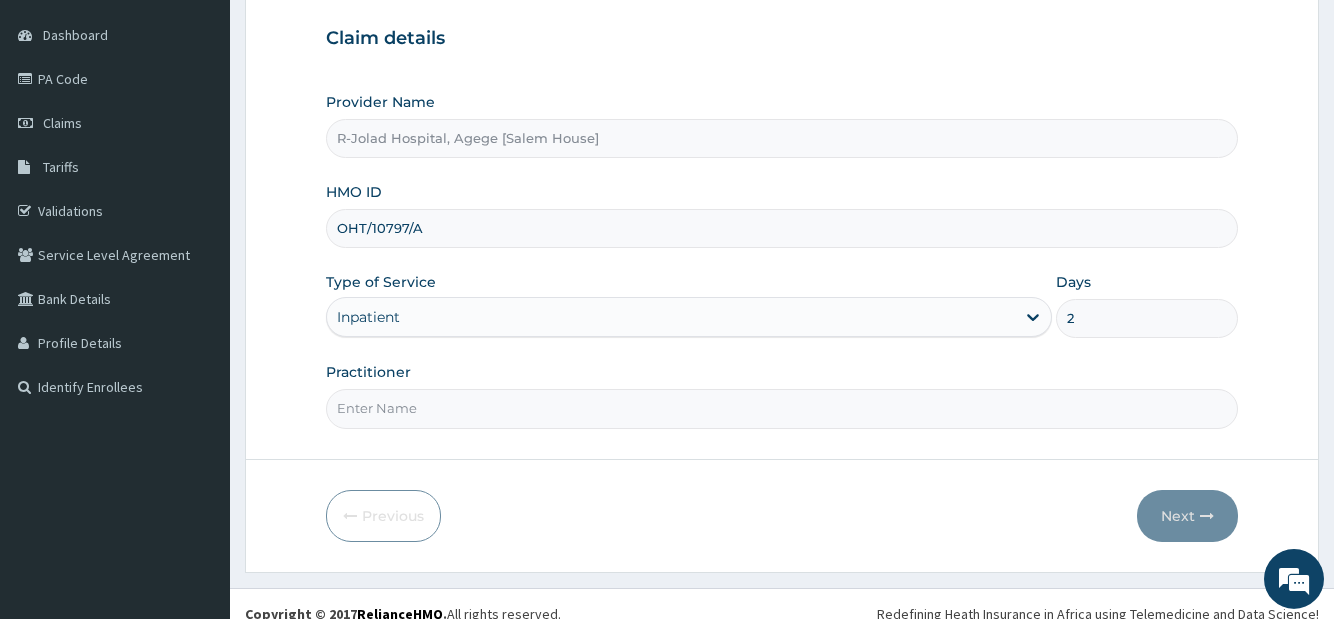 scroll, scrollTop: 203, scrollLeft: 0, axis: vertical 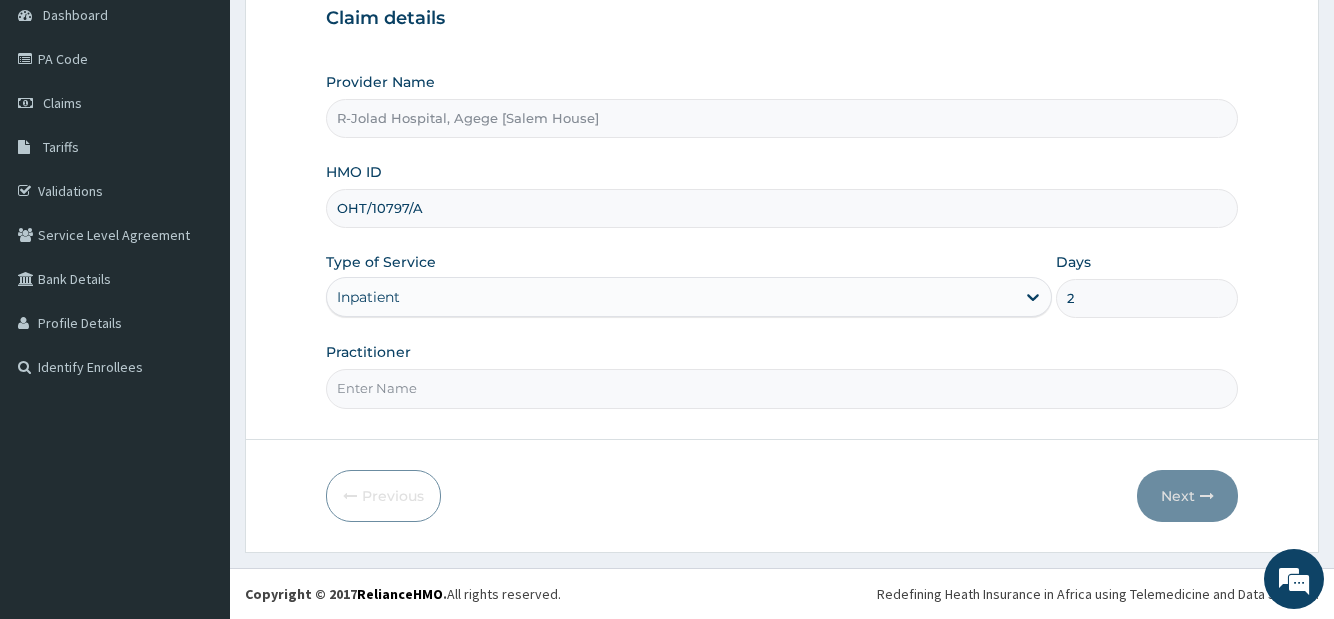 type on "2" 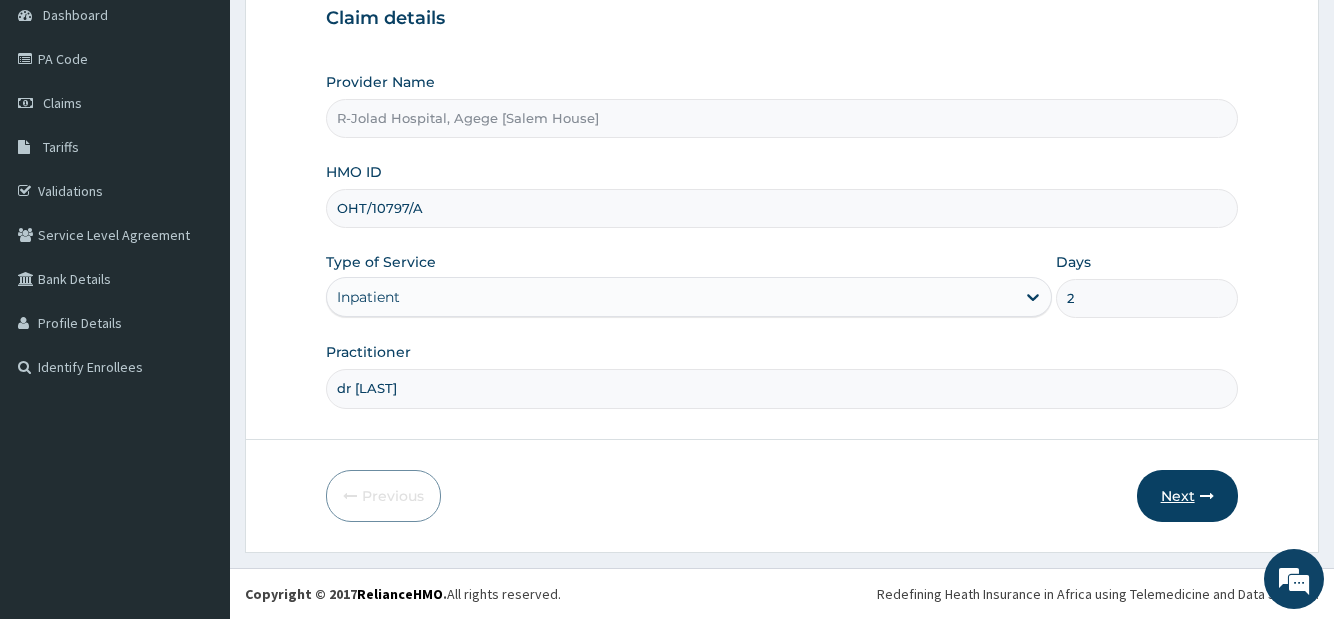 type on "dr festus" 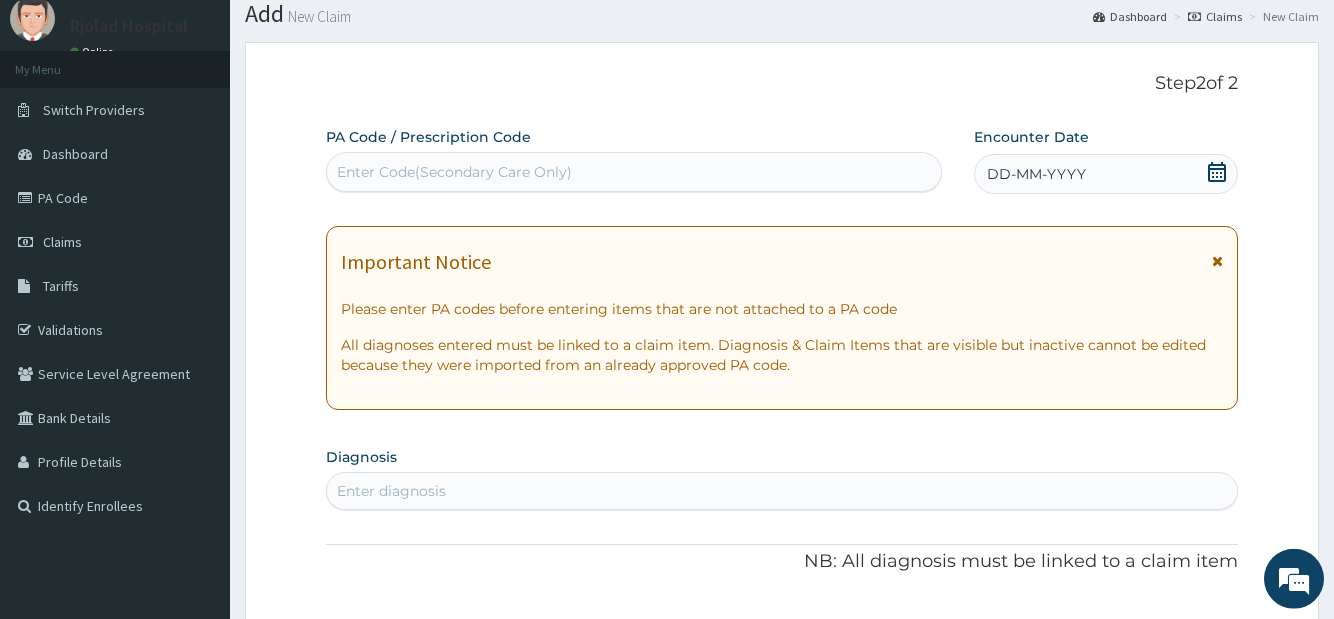 scroll, scrollTop: 0, scrollLeft: 0, axis: both 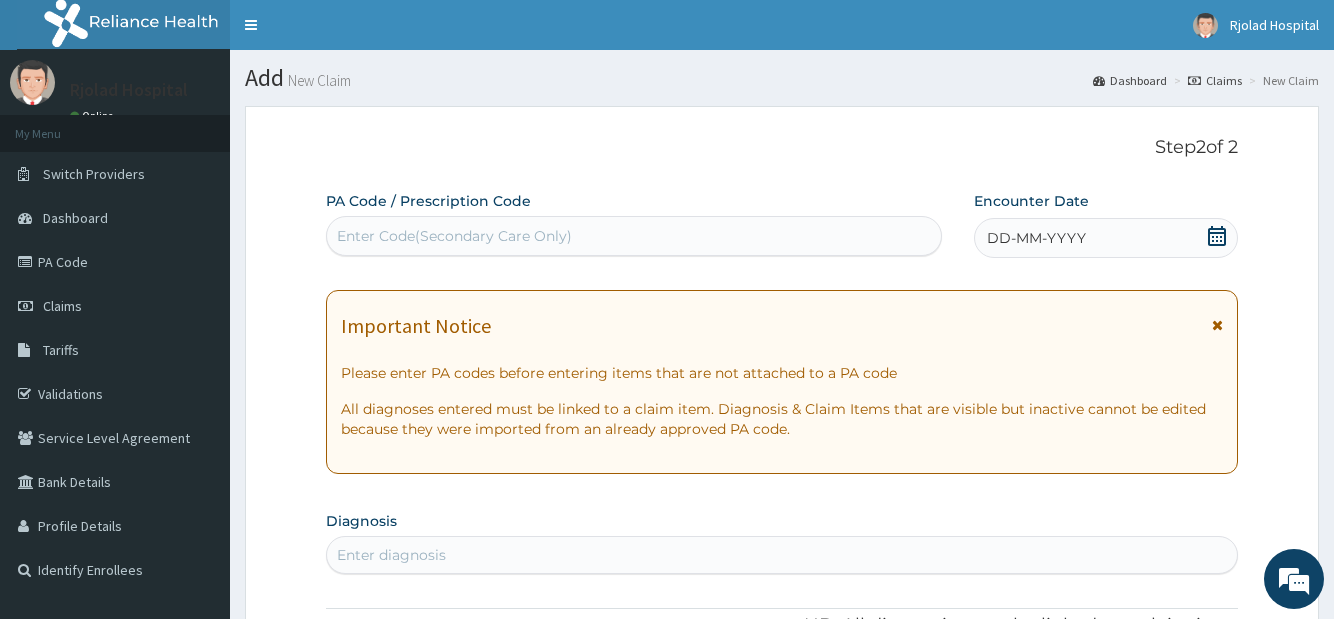 click 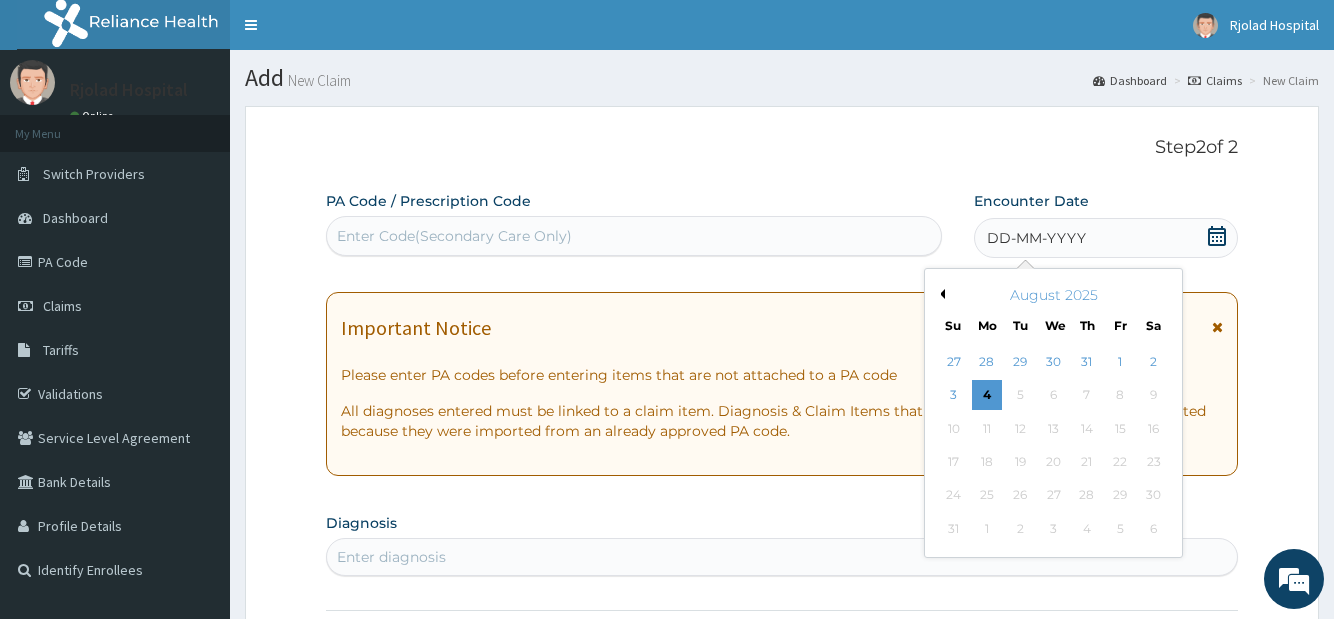 click on "August 2025" at bounding box center (1053, 295) 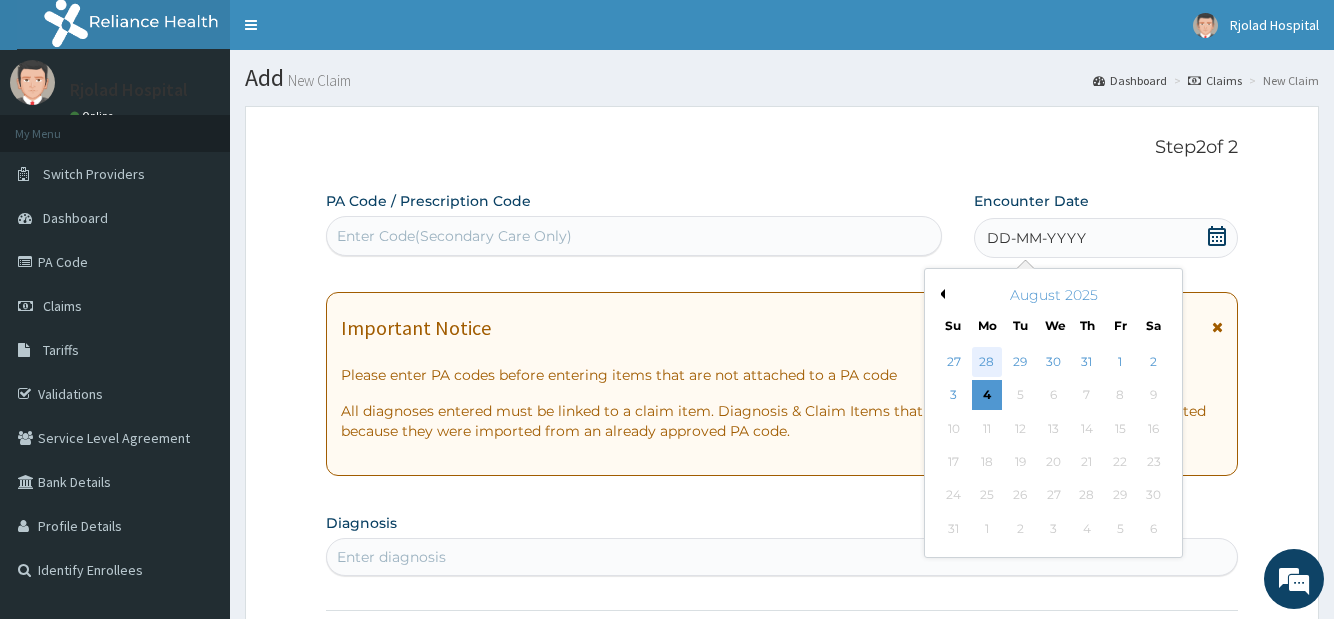 click on "28" at bounding box center [987, 362] 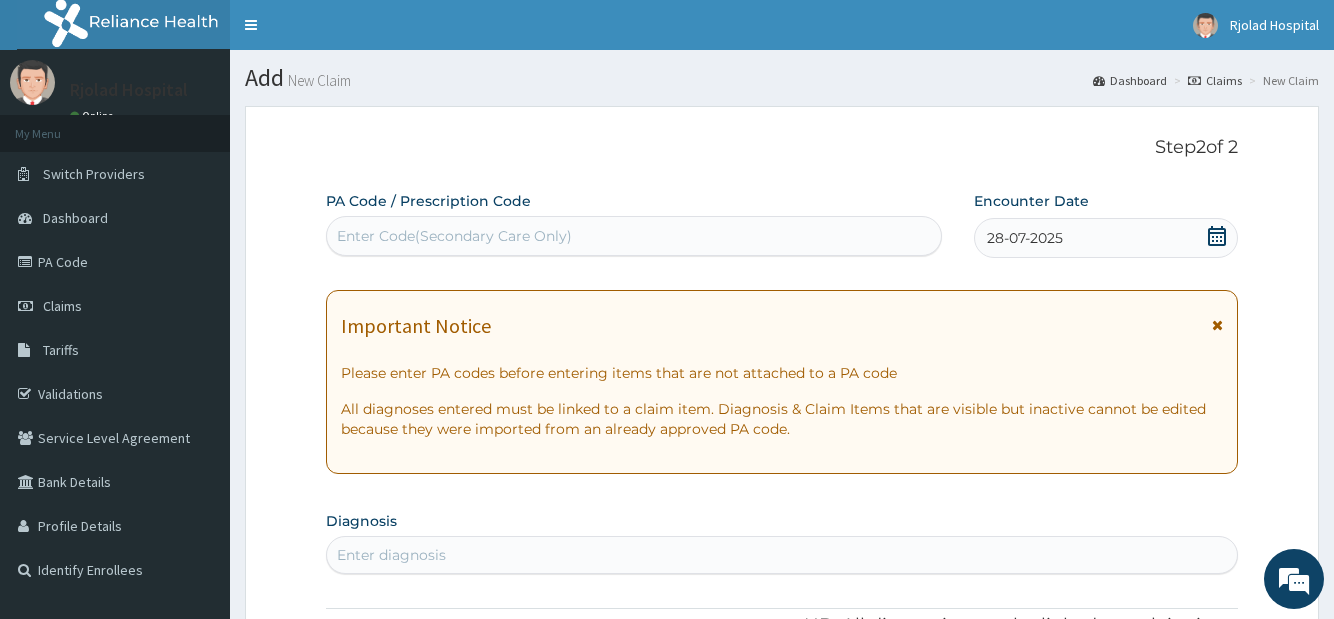 click on "Enter Code(Secondary Care Only)" at bounding box center [454, 236] 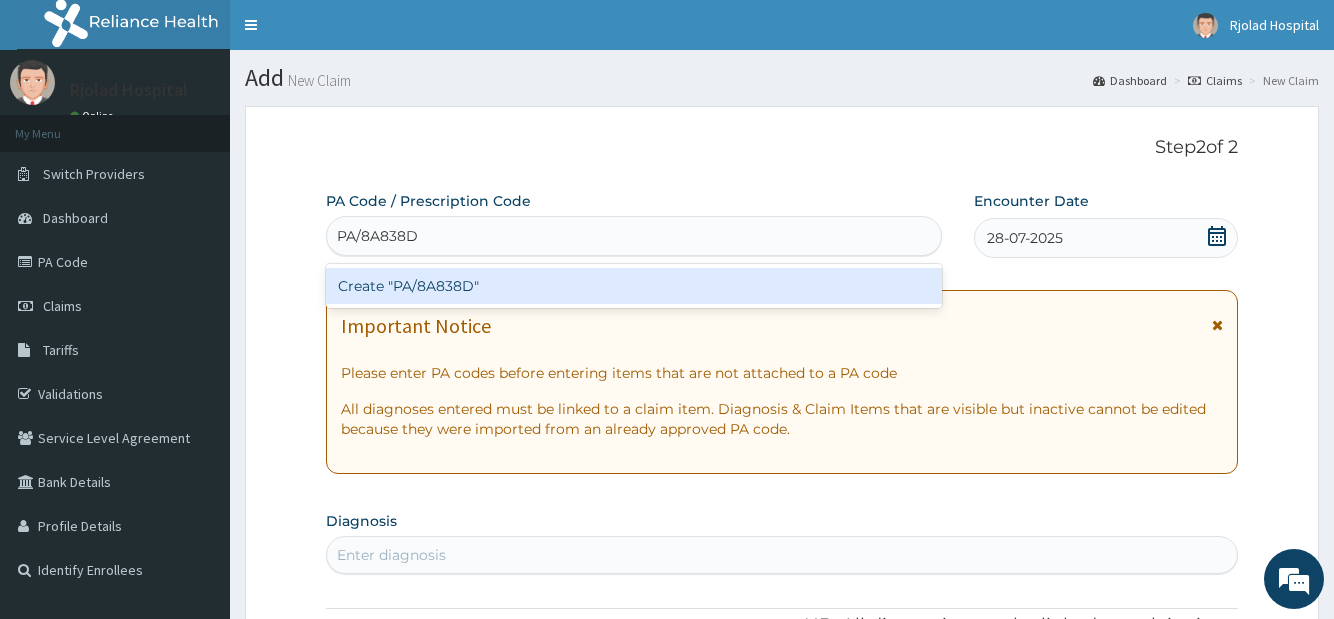 type 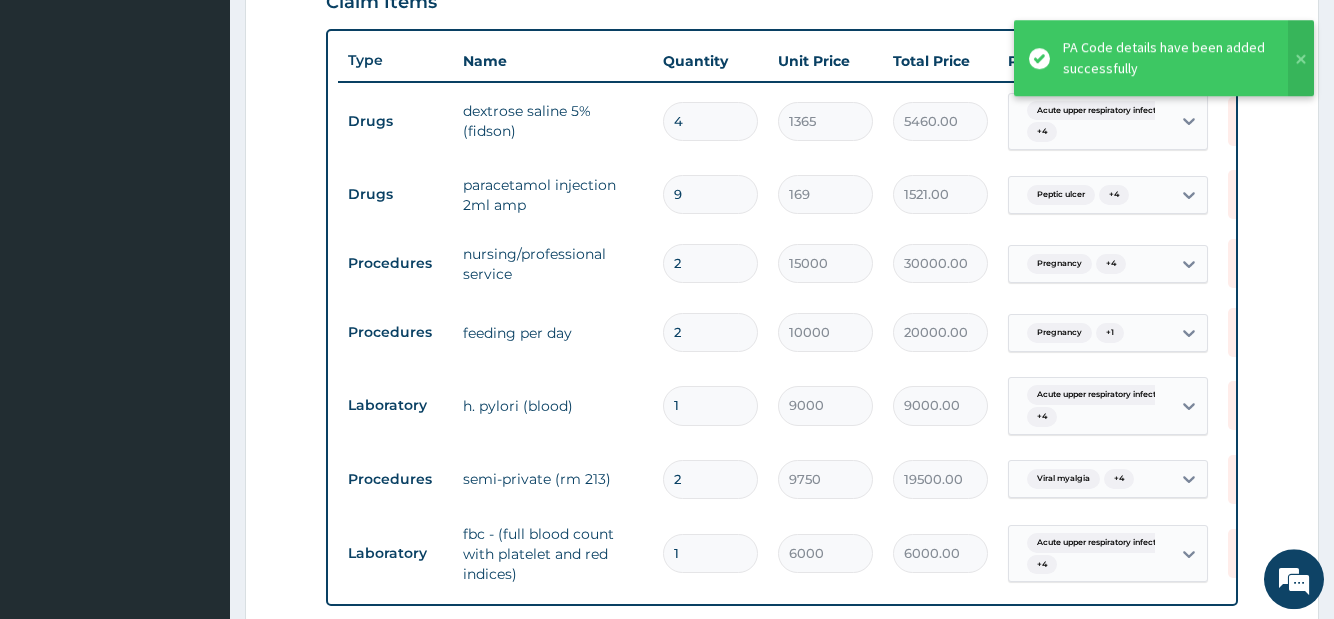 scroll, scrollTop: 653, scrollLeft: 0, axis: vertical 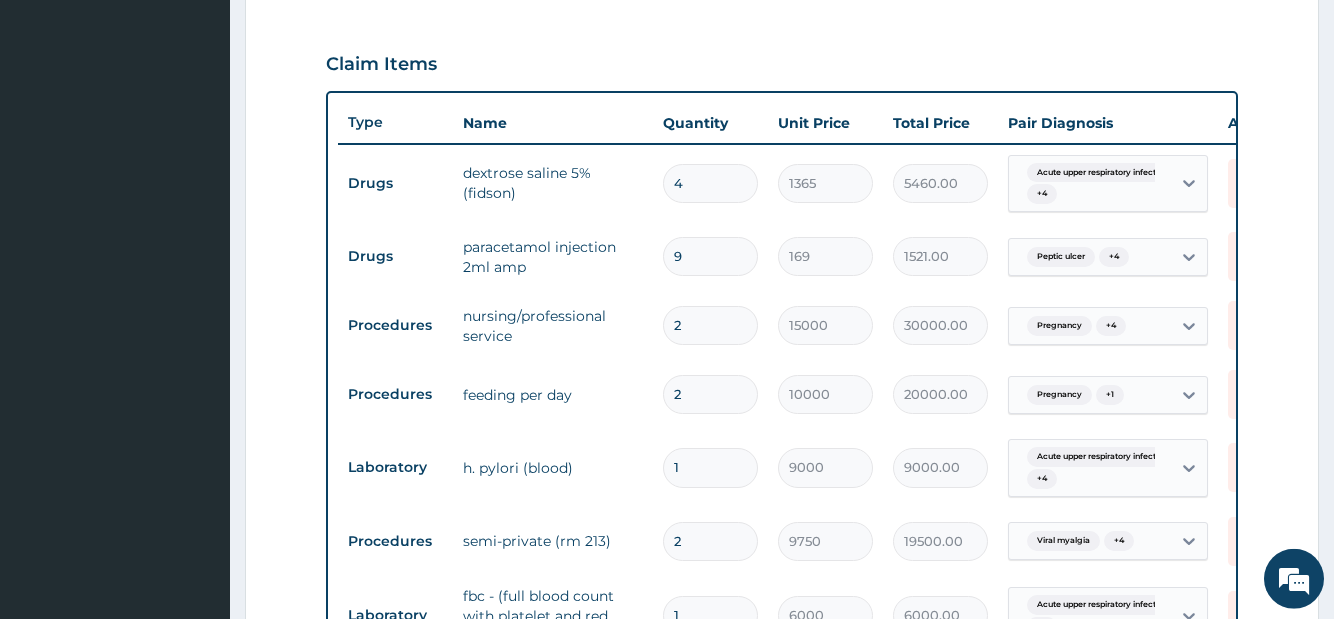 click on "9" at bounding box center [710, 256] 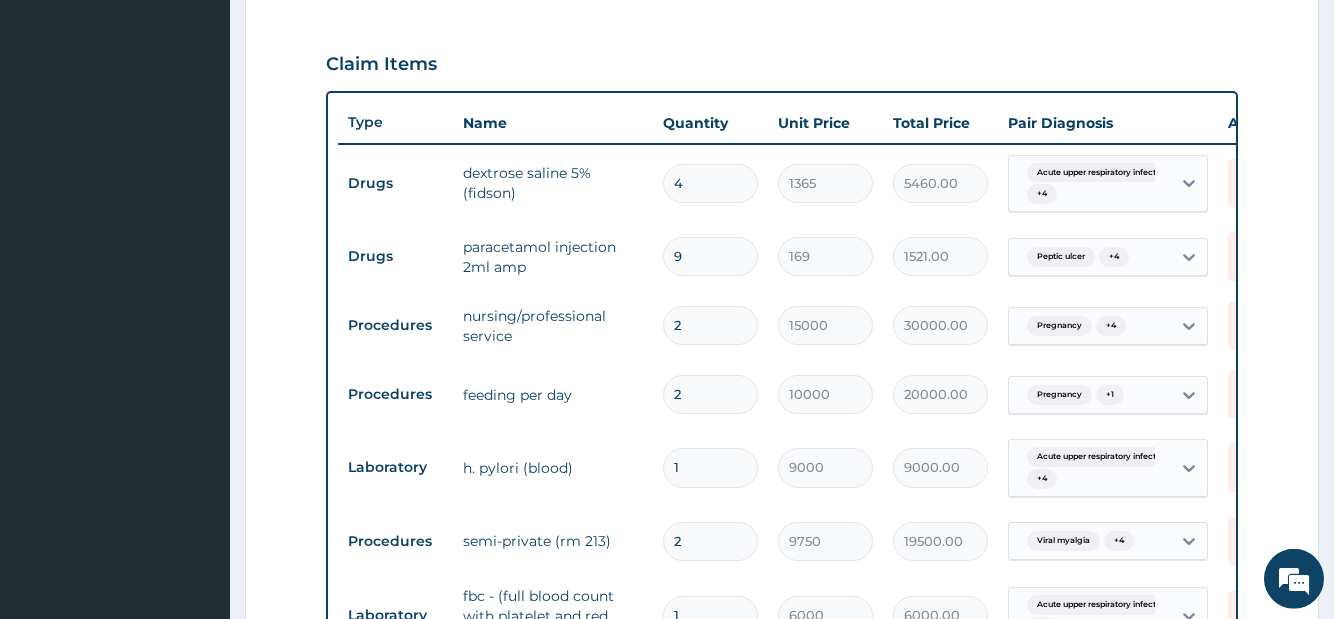 type 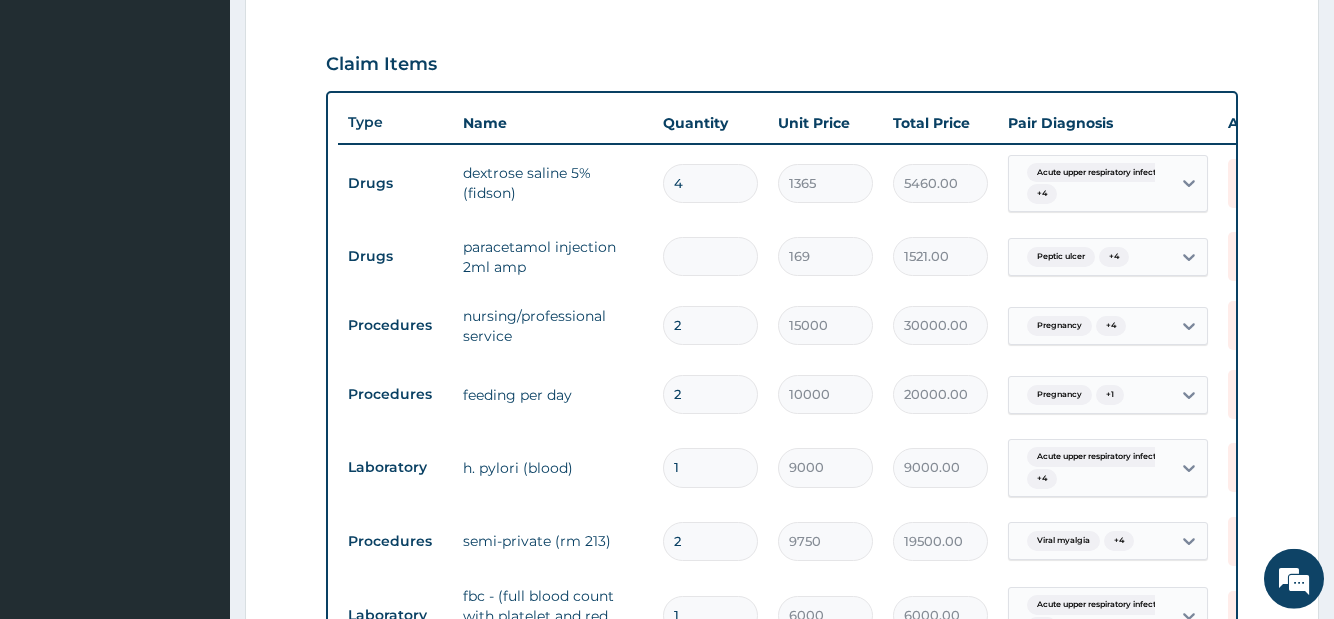 type on "0.00" 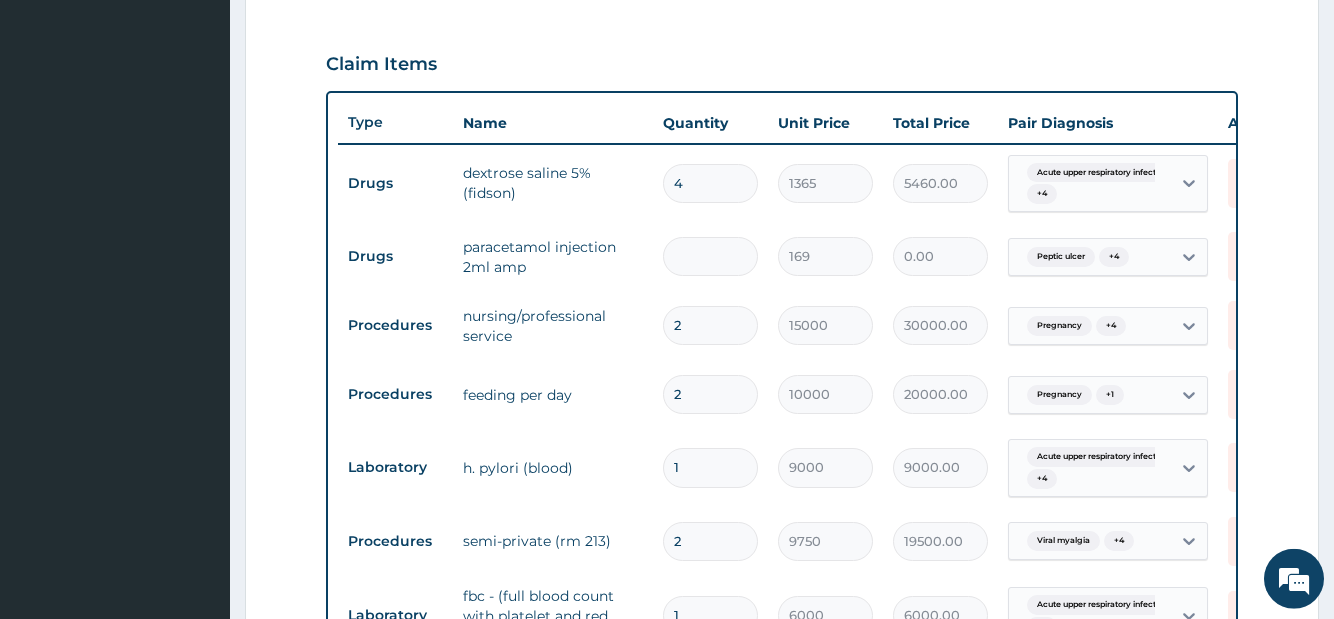 type on "1" 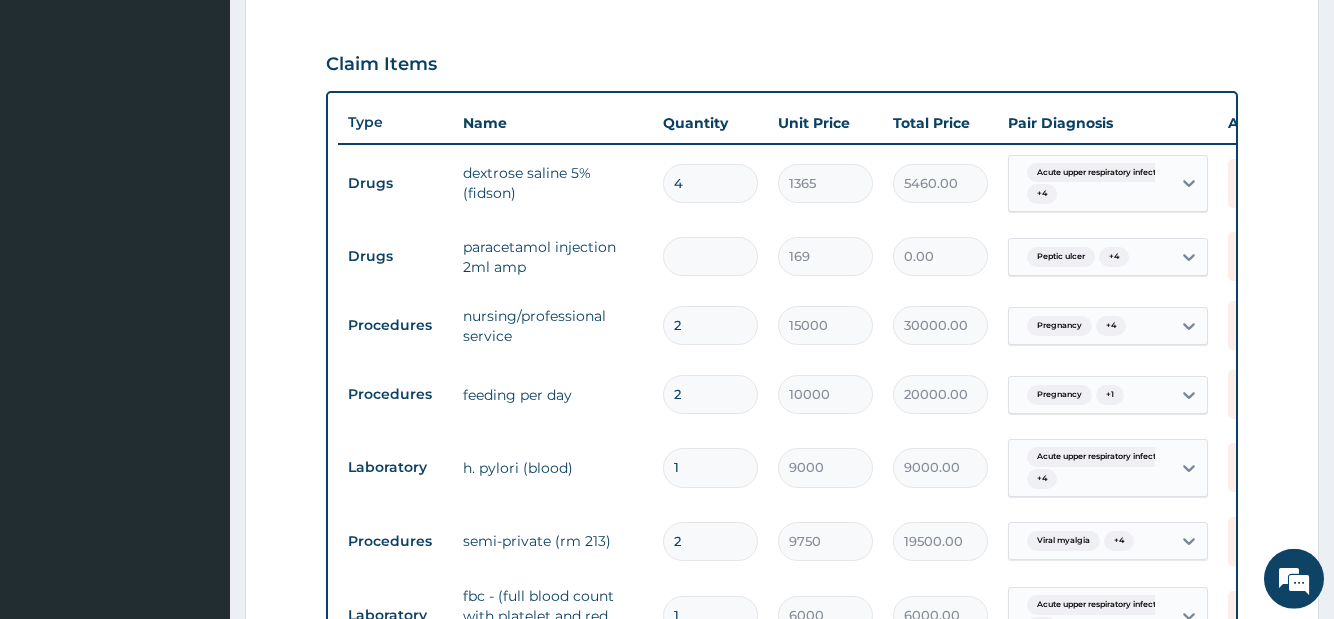 type on "169.00" 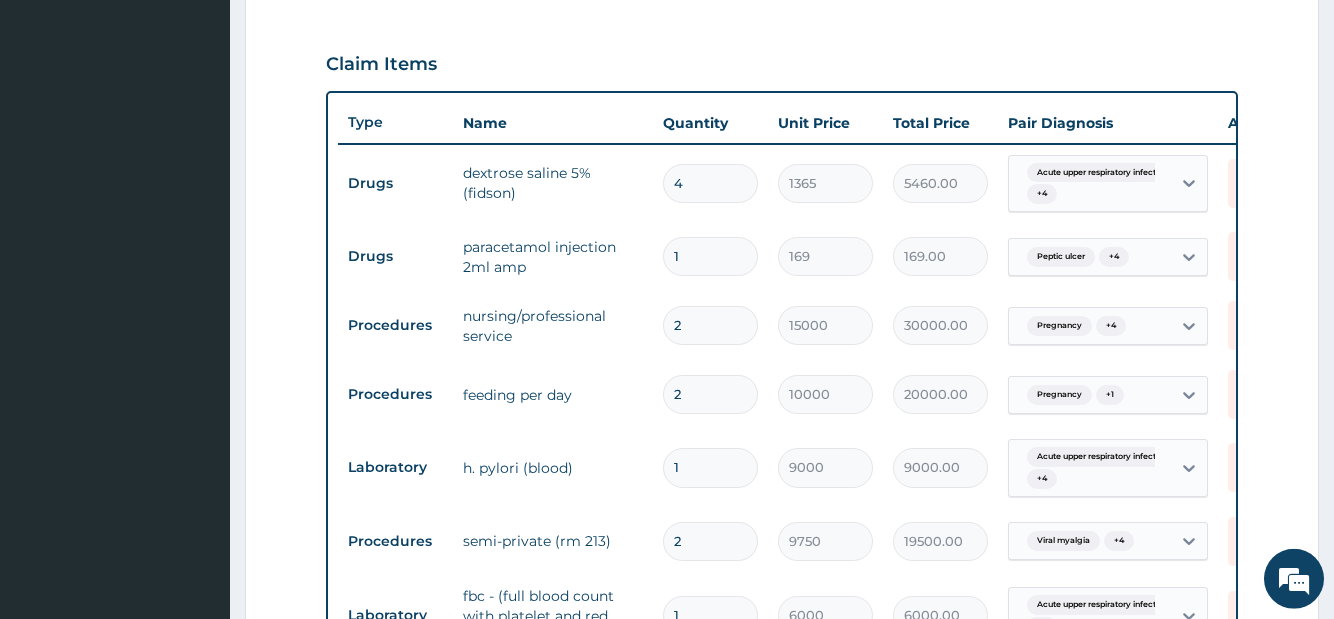 type on "14" 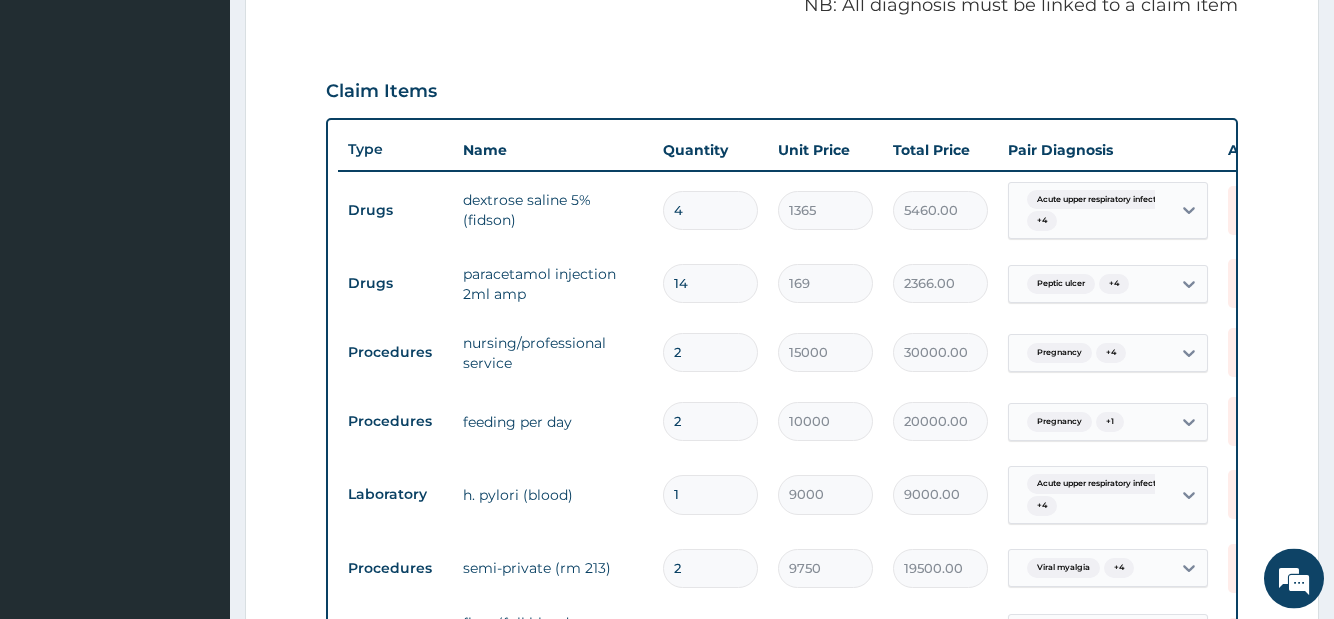 scroll, scrollTop: 755, scrollLeft: 0, axis: vertical 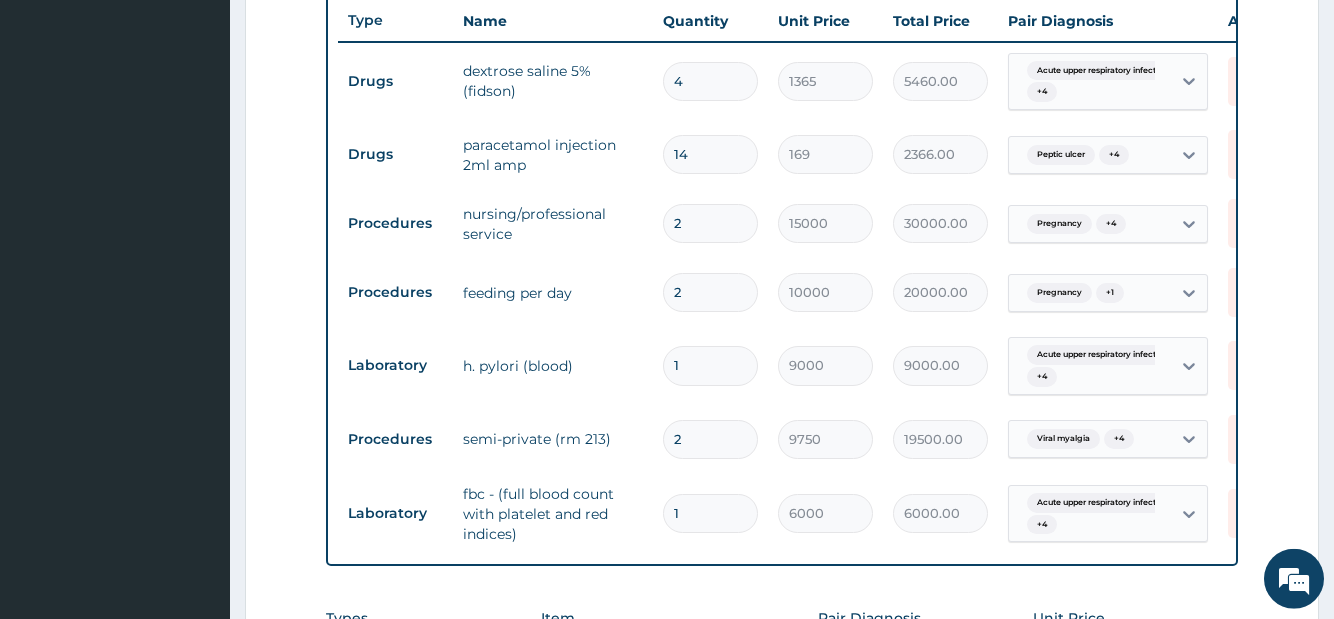 type on "1" 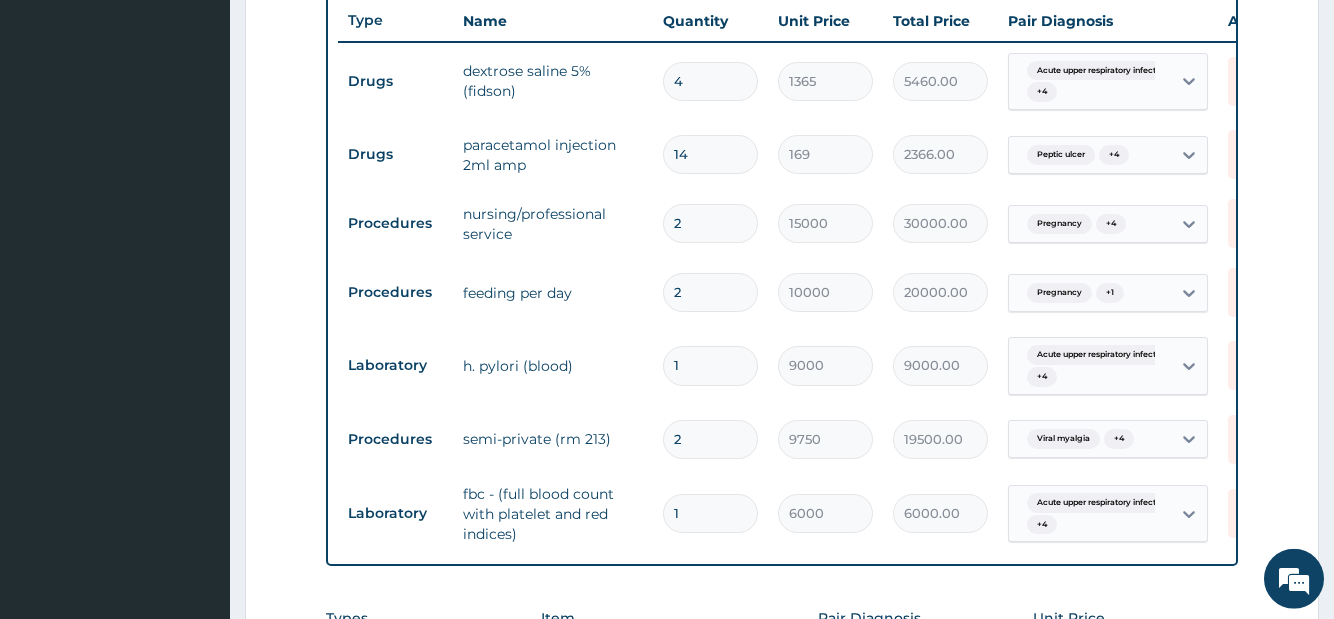 type on "169.00" 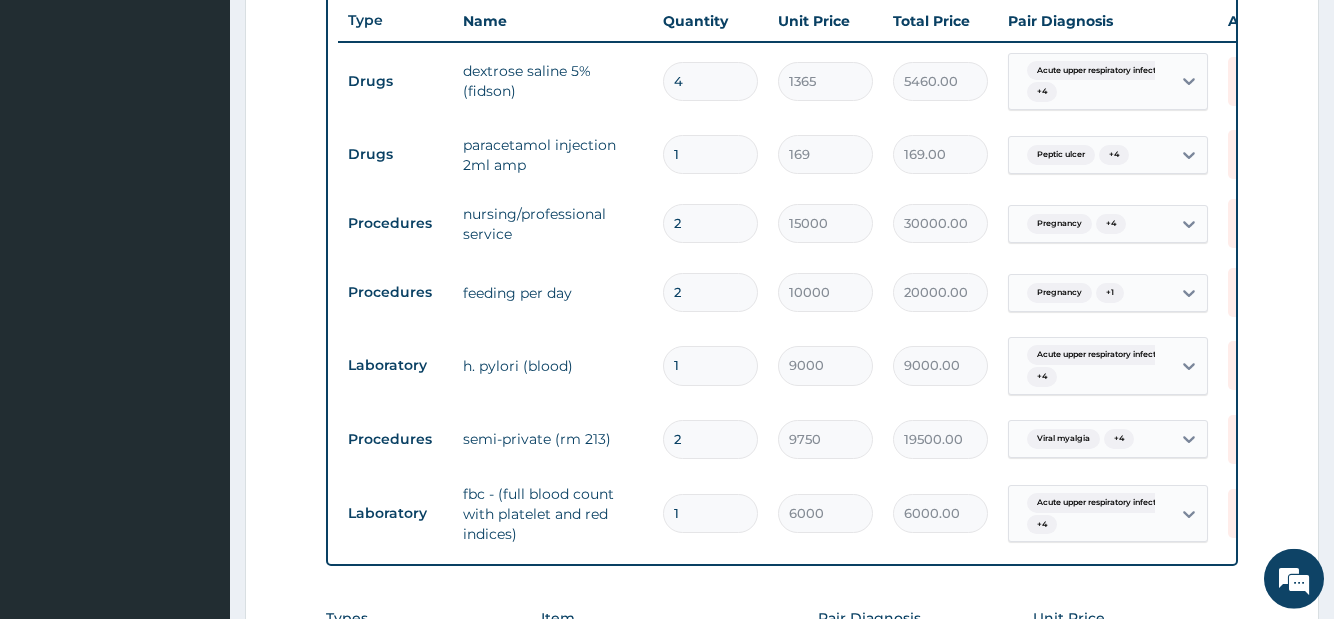 type on "15" 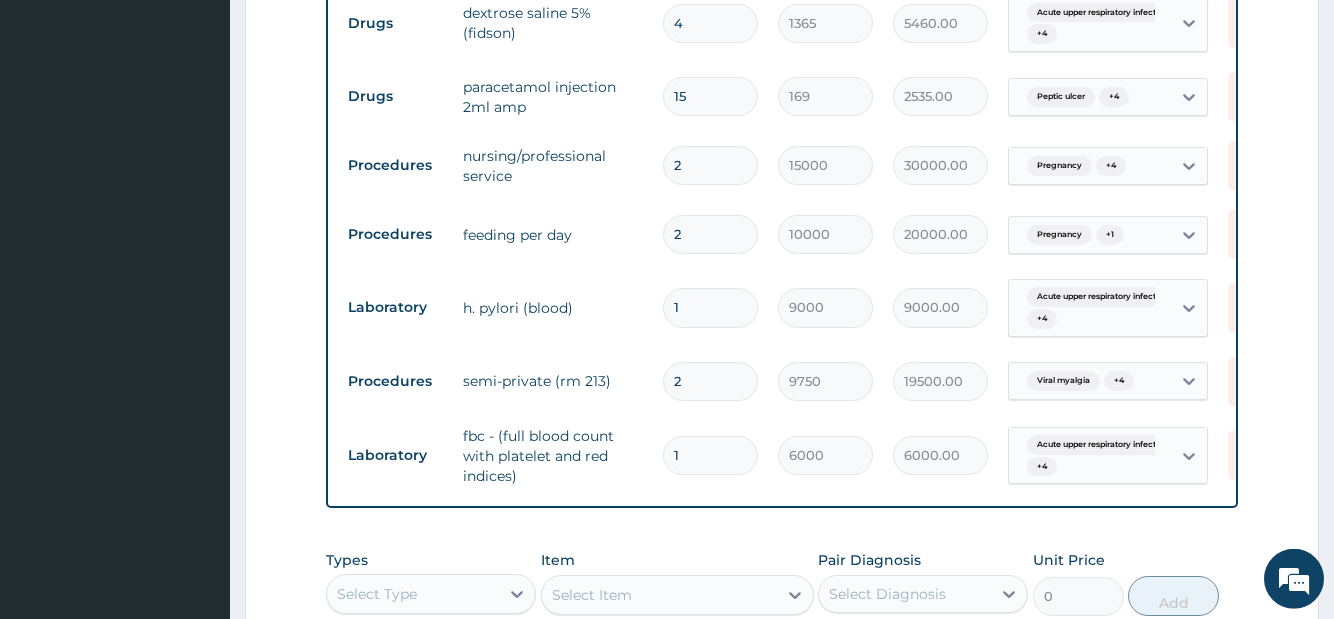scroll, scrollTop: 857, scrollLeft: 0, axis: vertical 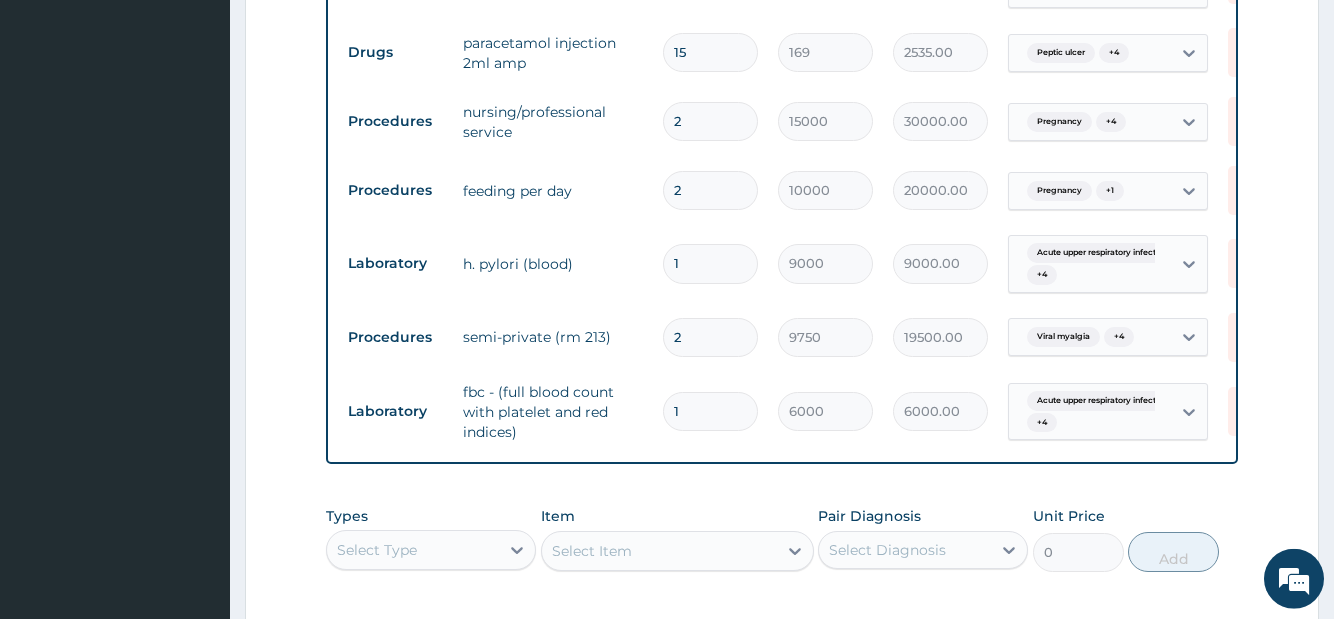 type on "15" 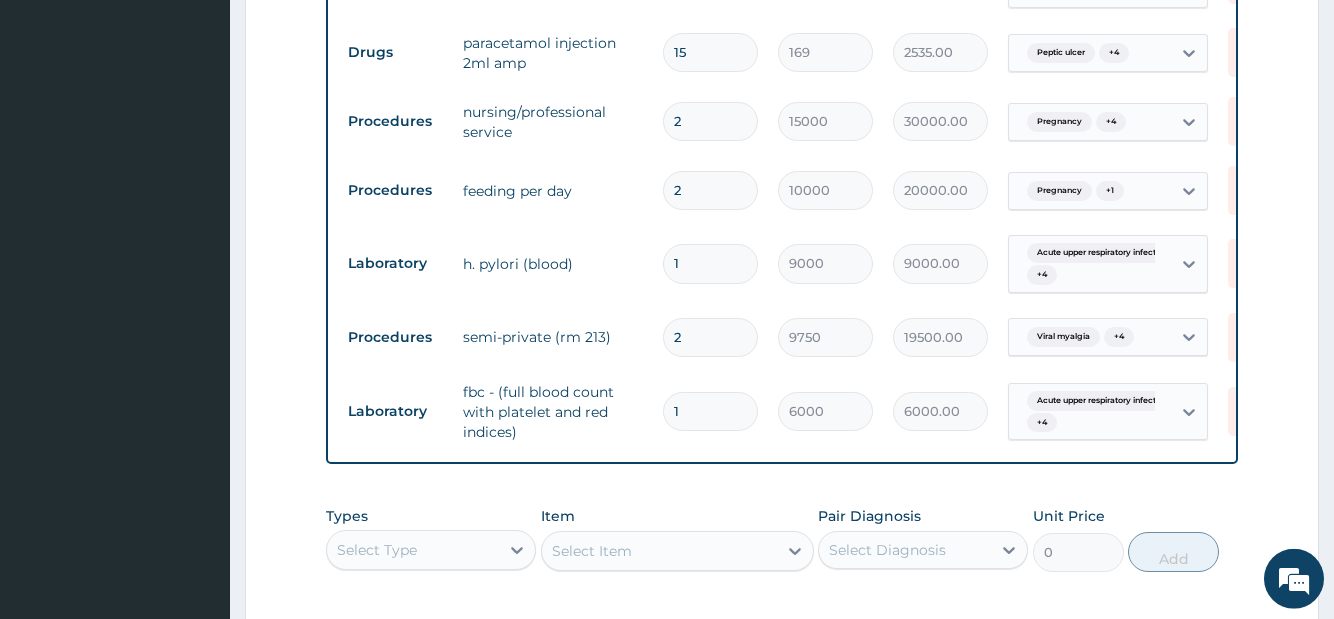 type 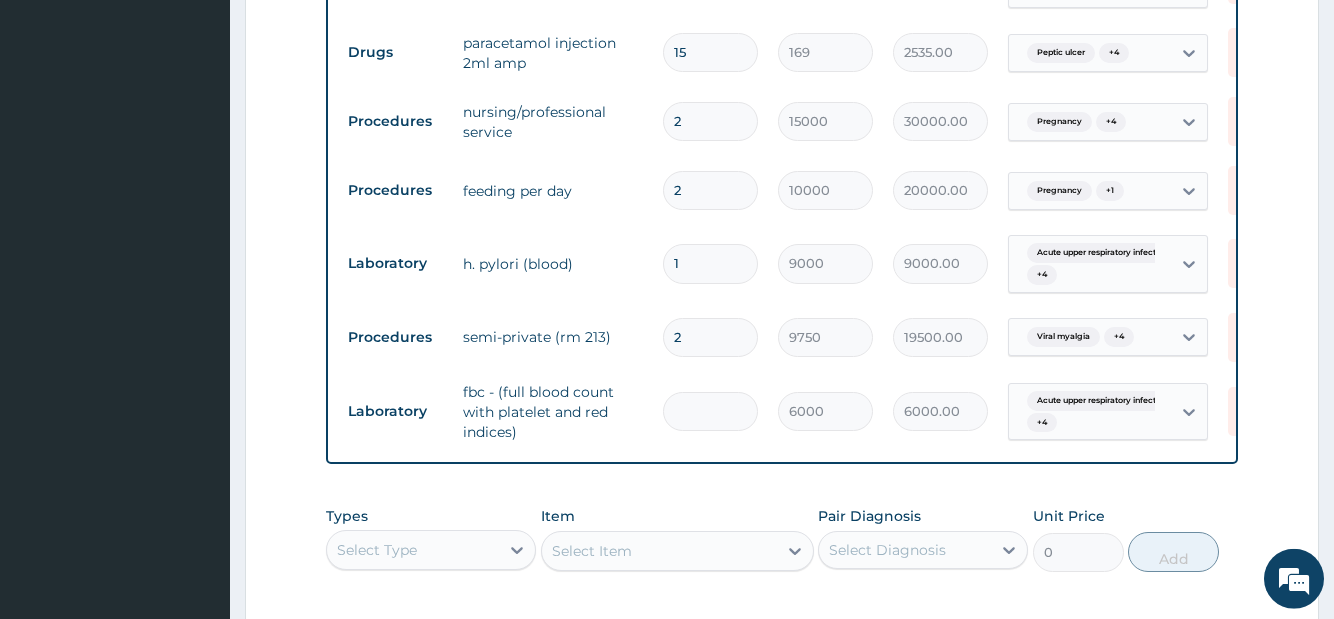 type on "0.00" 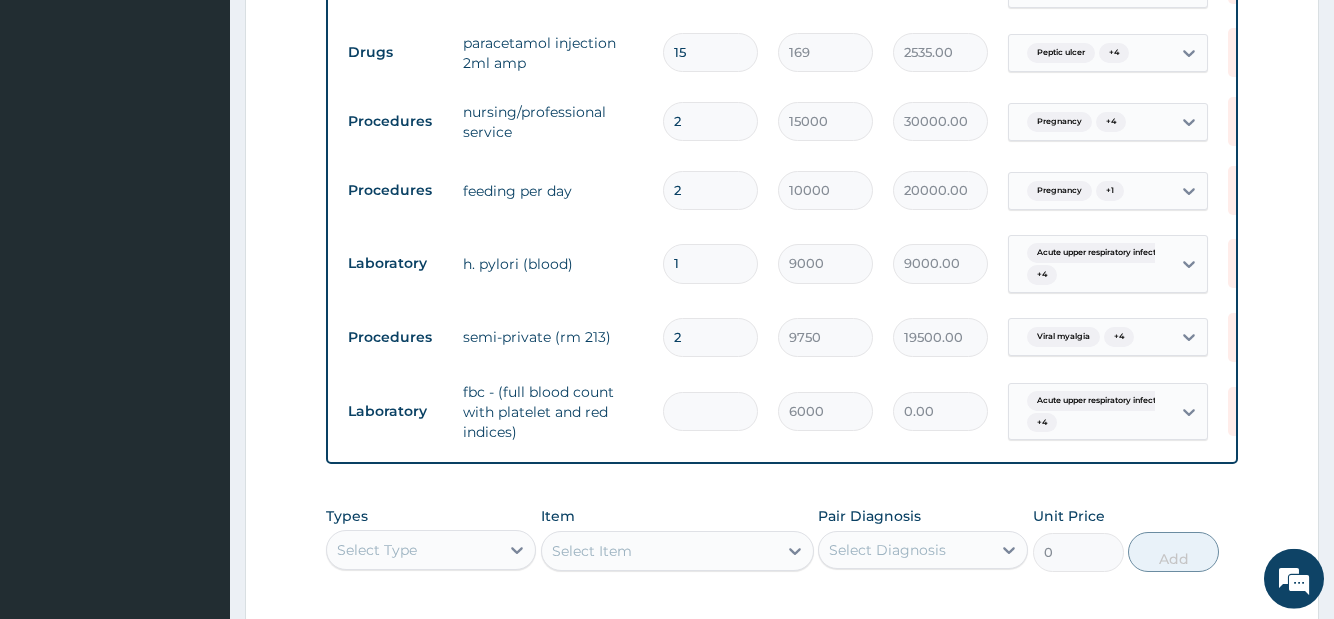 type on "2" 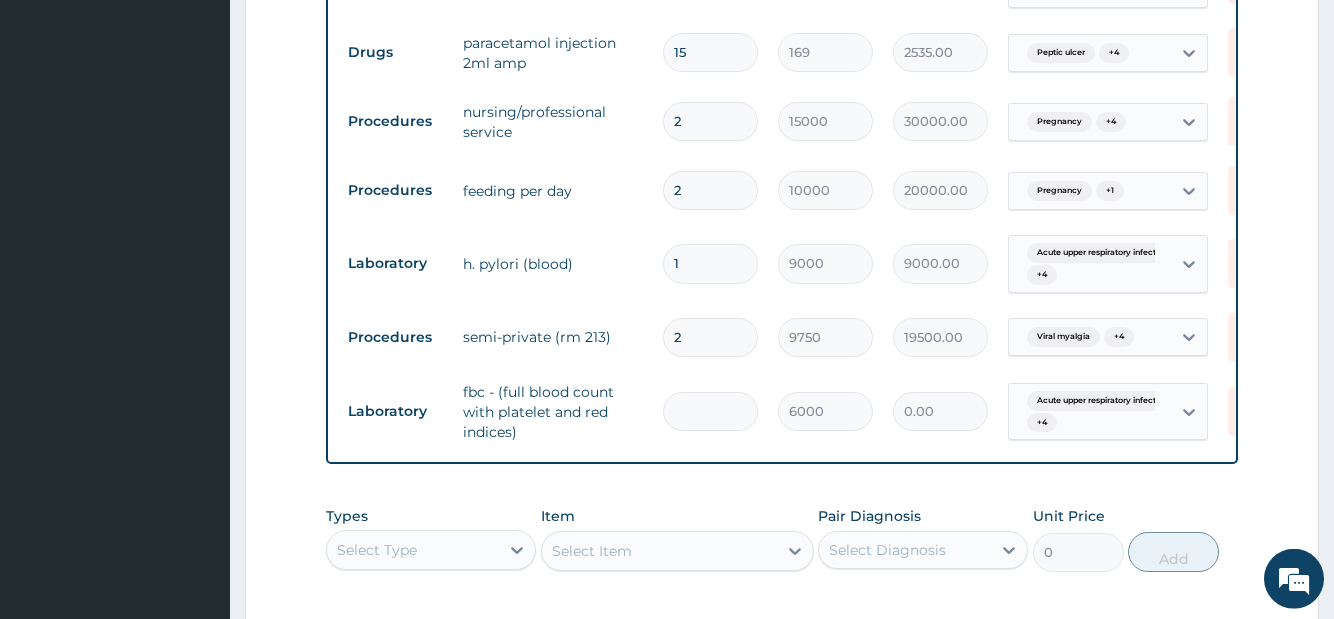 type on "12000.00" 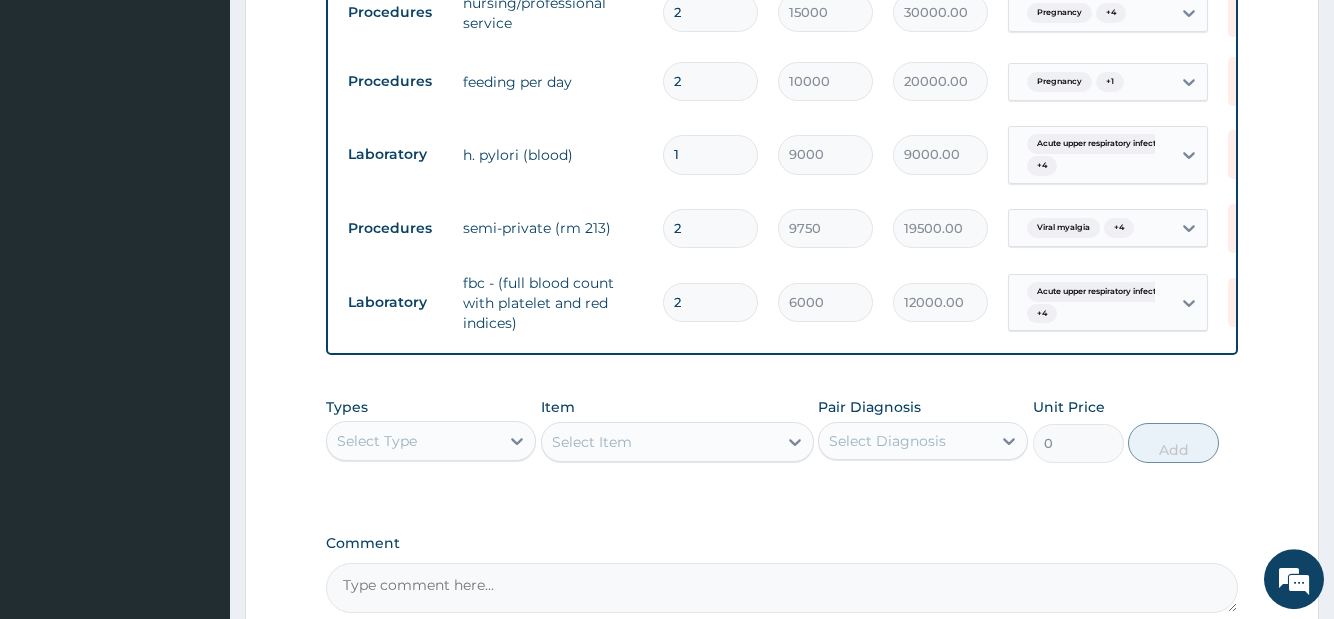 scroll, scrollTop: 1061, scrollLeft: 0, axis: vertical 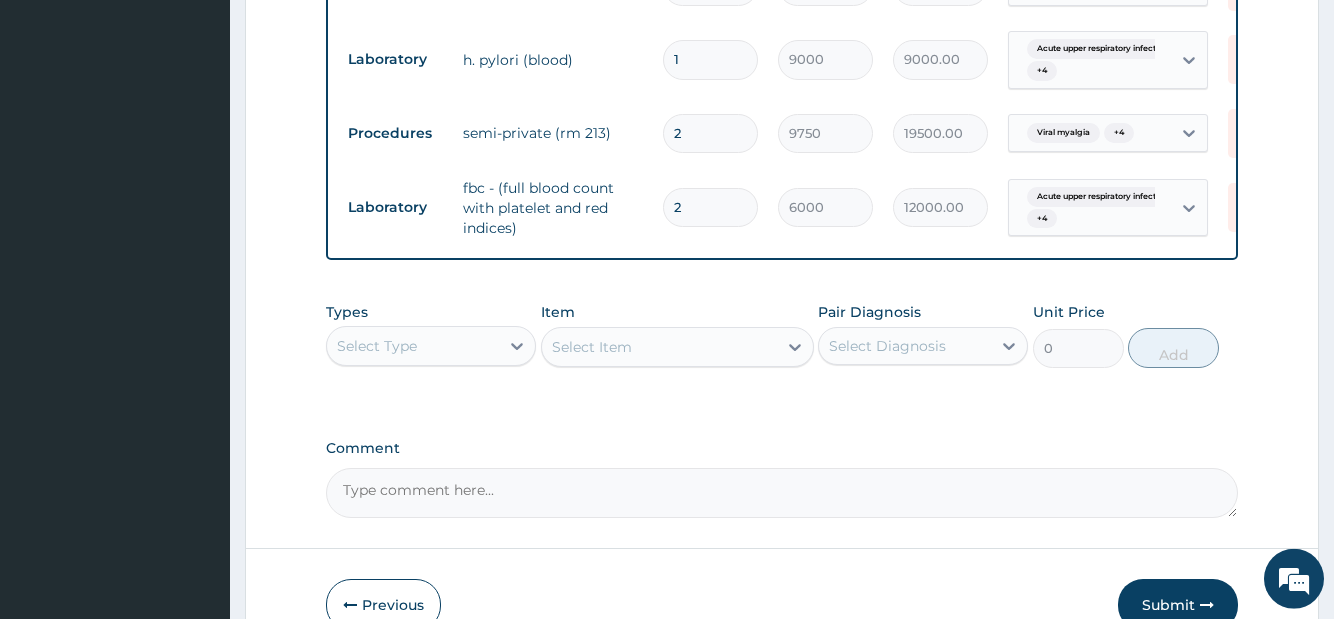 type on "2" 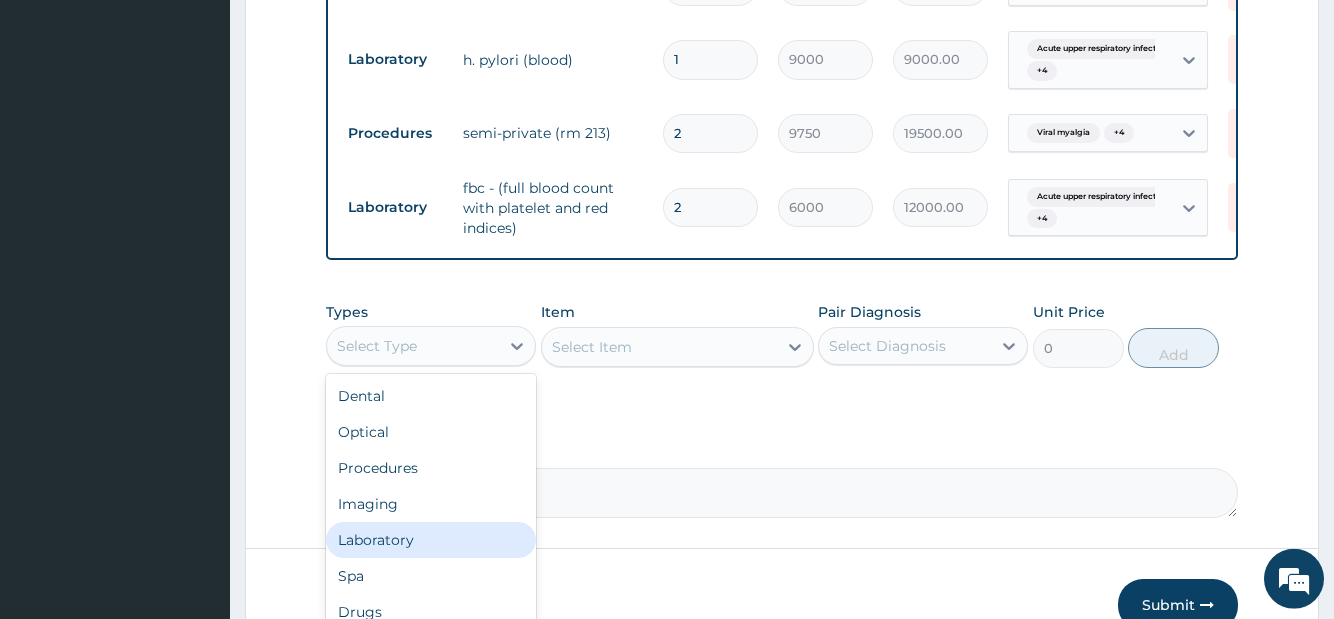 drag, startPoint x: 382, startPoint y: 559, endPoint x: 615, endPoint y: 425, distance: 268.7843 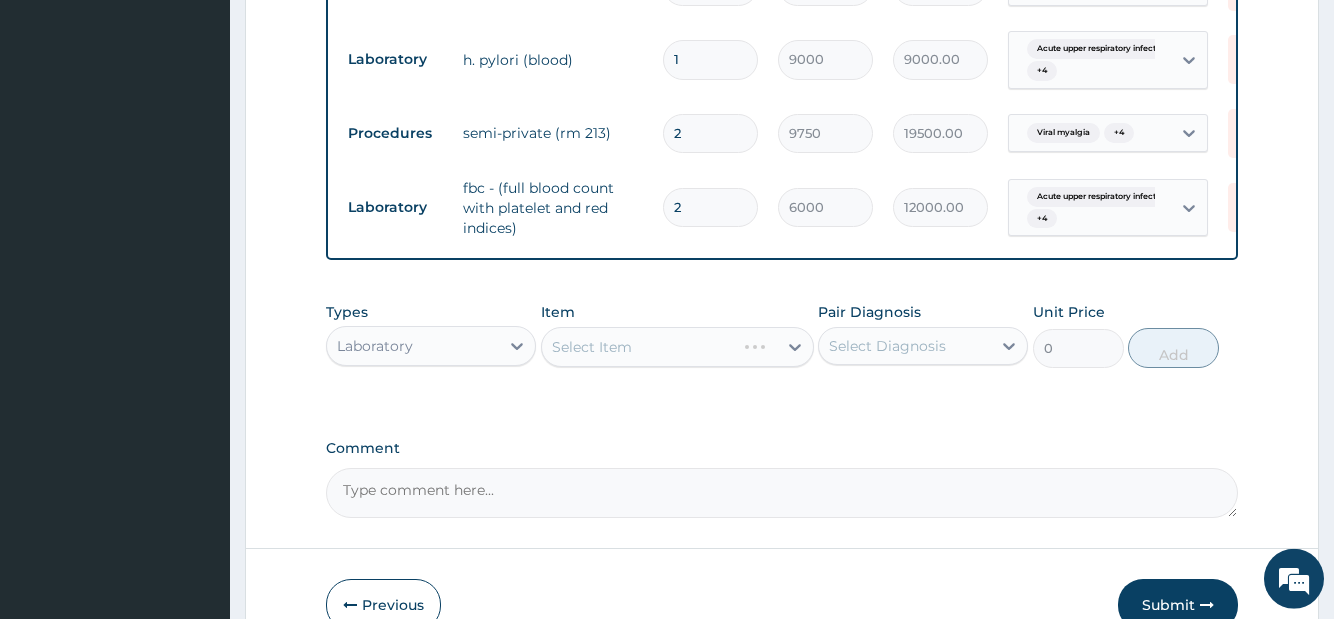 click on "Select Item" at bounding box center [677, 347] 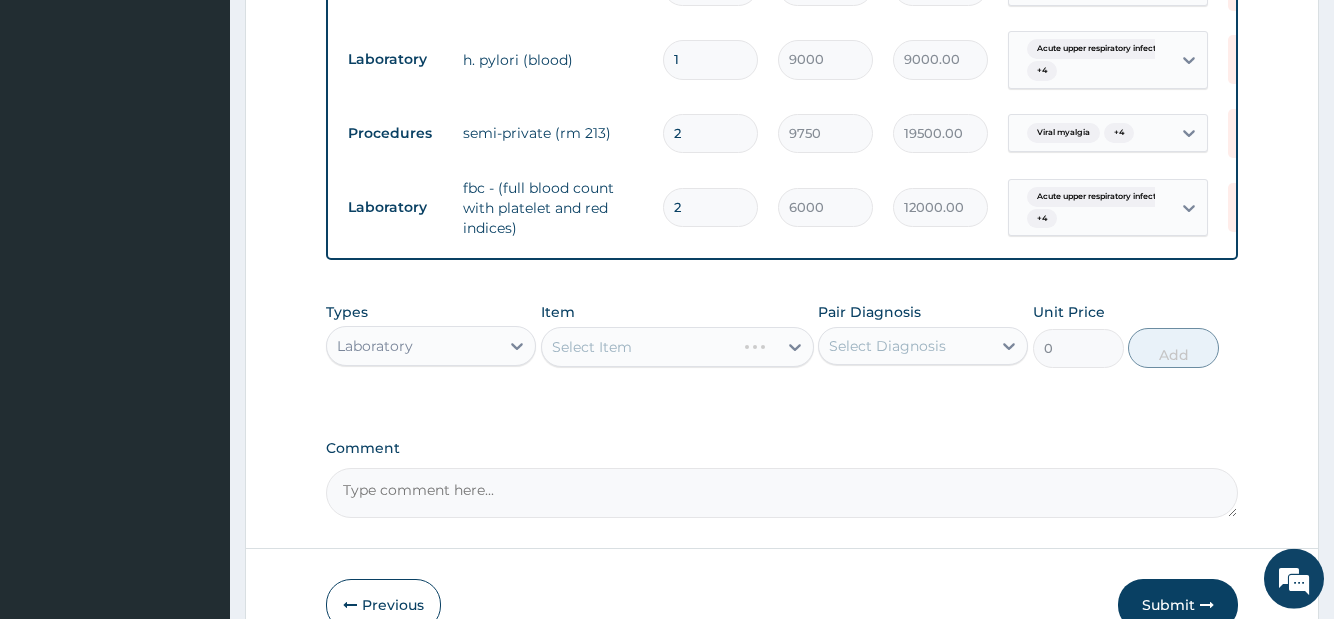 click on "Select Item" at bounding box center [677, 347] 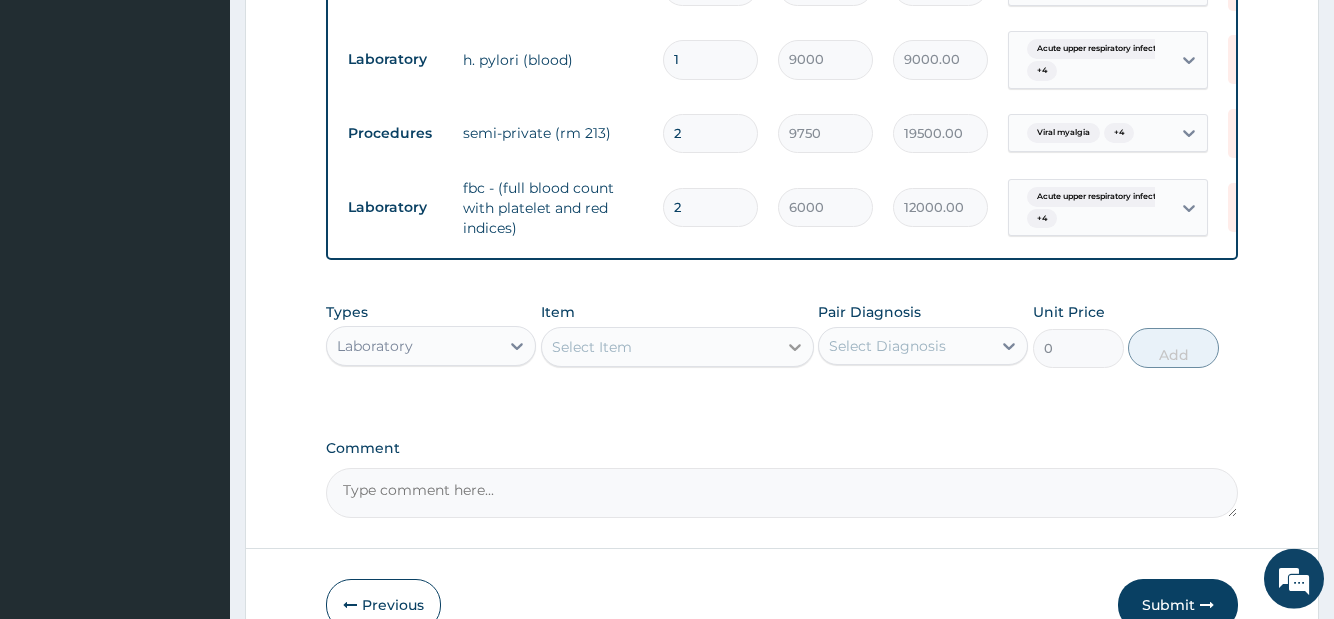click 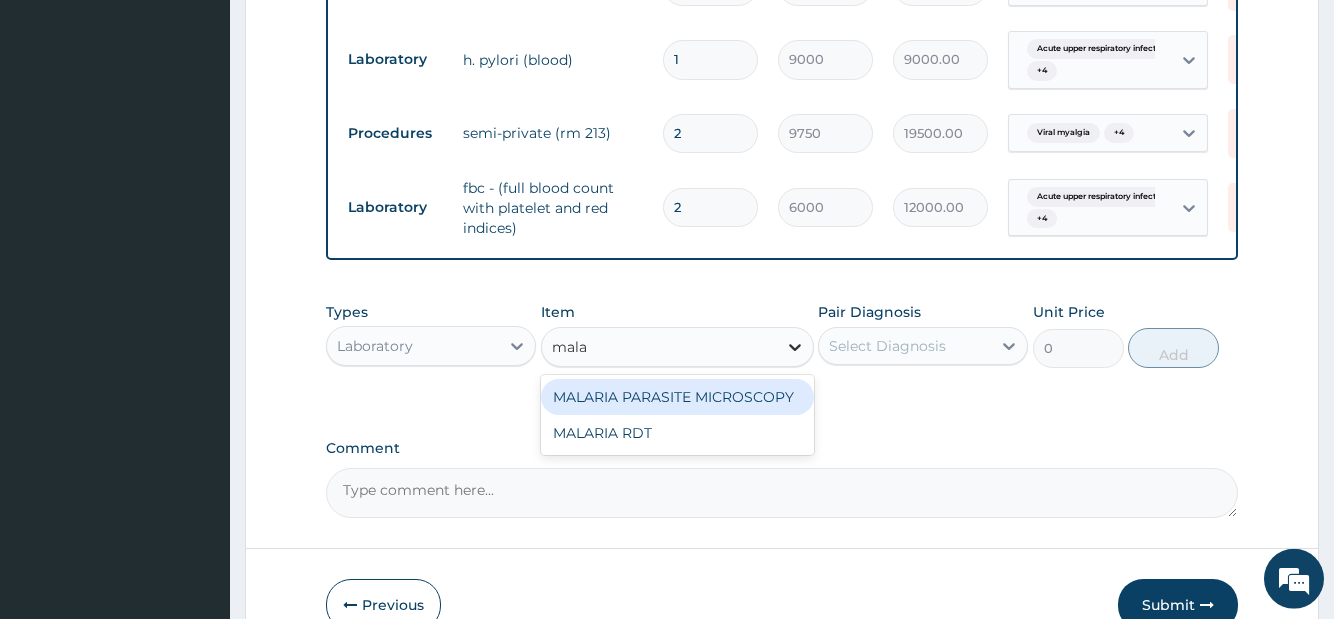 type on "malar" 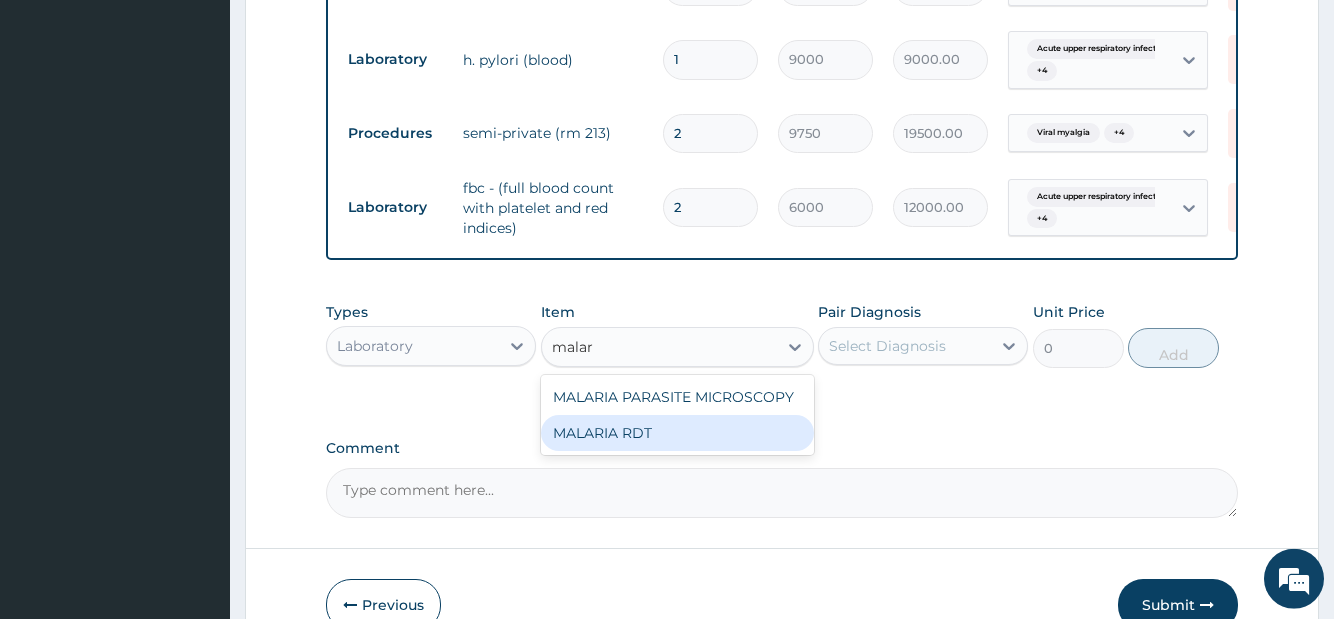 click on "MALARIA RDT" at bounding box center [677, 433] 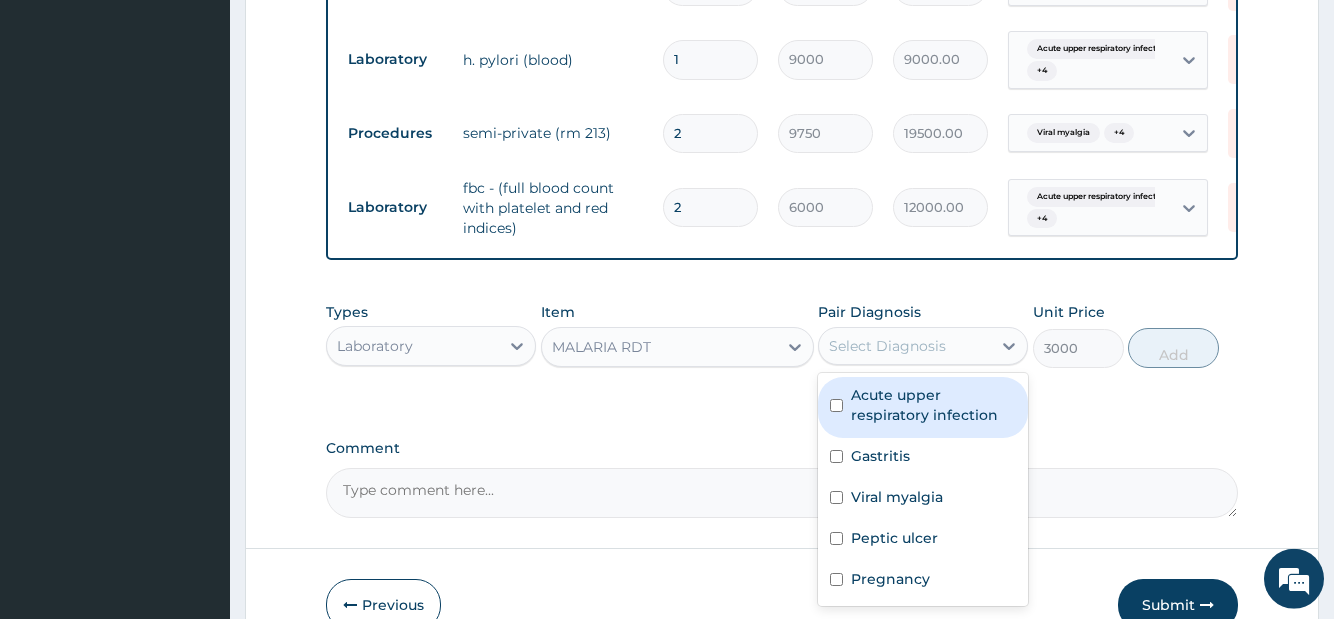 drag, startPoint x: 959, startPoint y: 366, endPoint x: 954, endPoint y: 382, distance: 16.763054 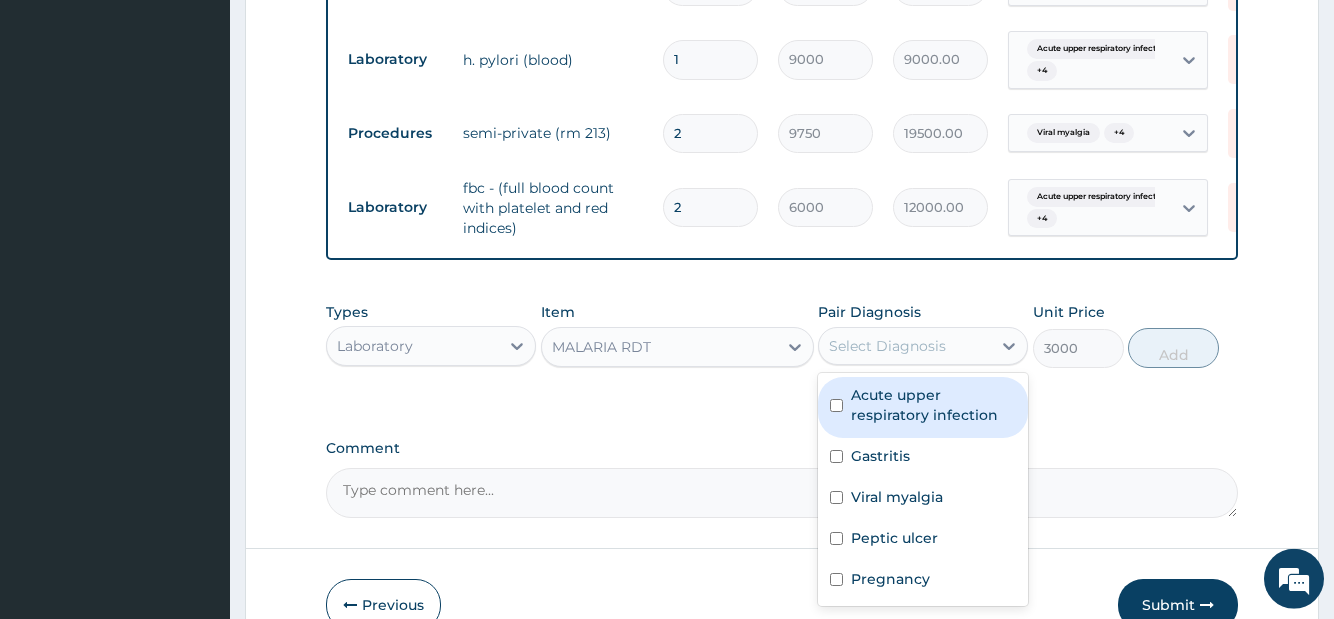 click on "Select Diagnosis" at bounding box center [905, 346] 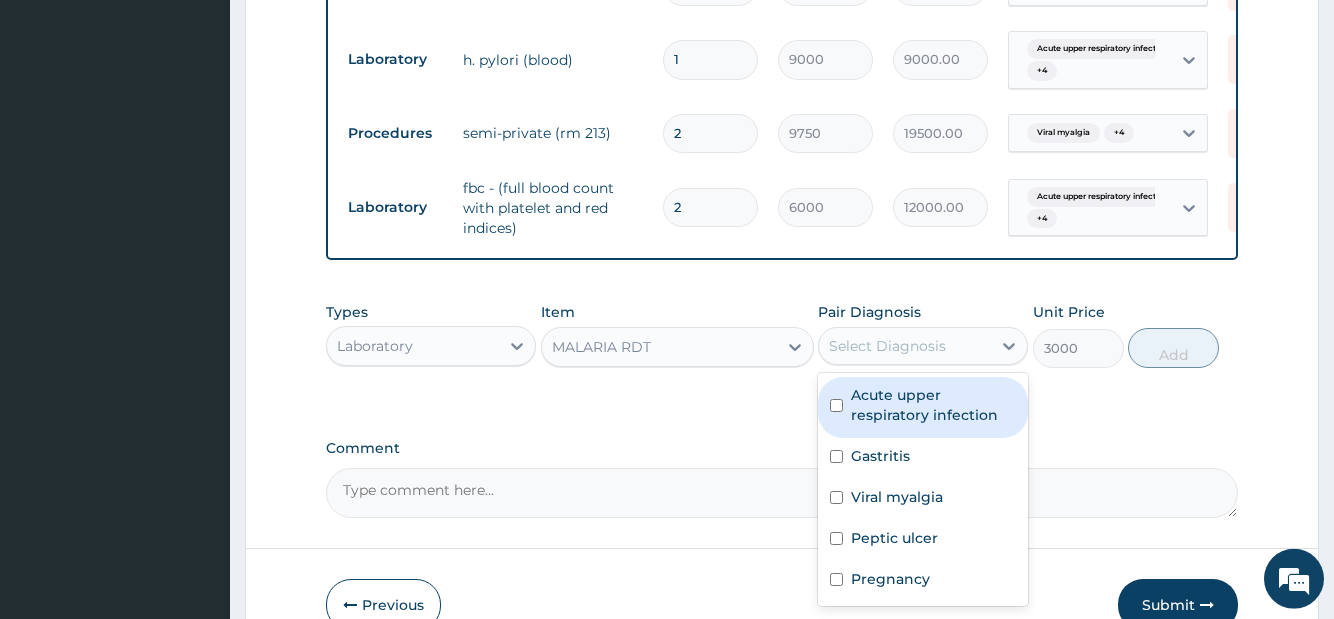 drag, startPoint x: 889, startPoint y: 422, endPoint x: 876, endPoint y: 466, distance: 45.88028 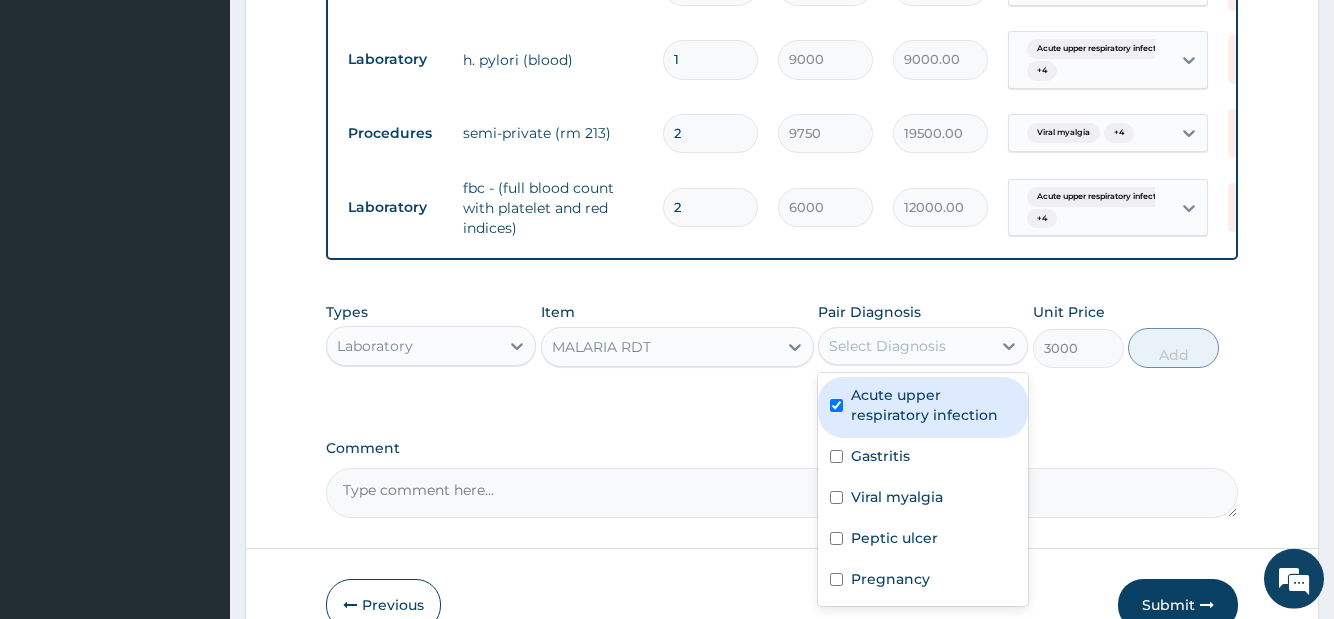 checkbox on "true" 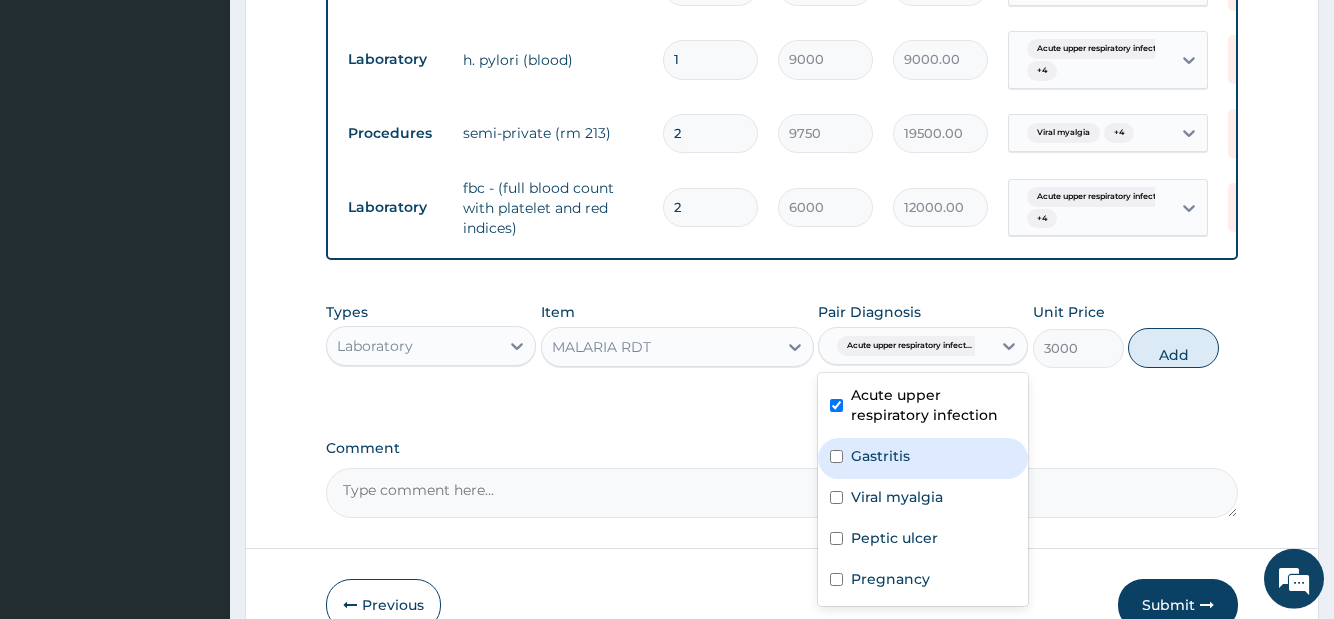 drag, startPoint x: 876, startPoint y: 470, endPoint x: 887, endPoint y: 502, distance: 33.83785 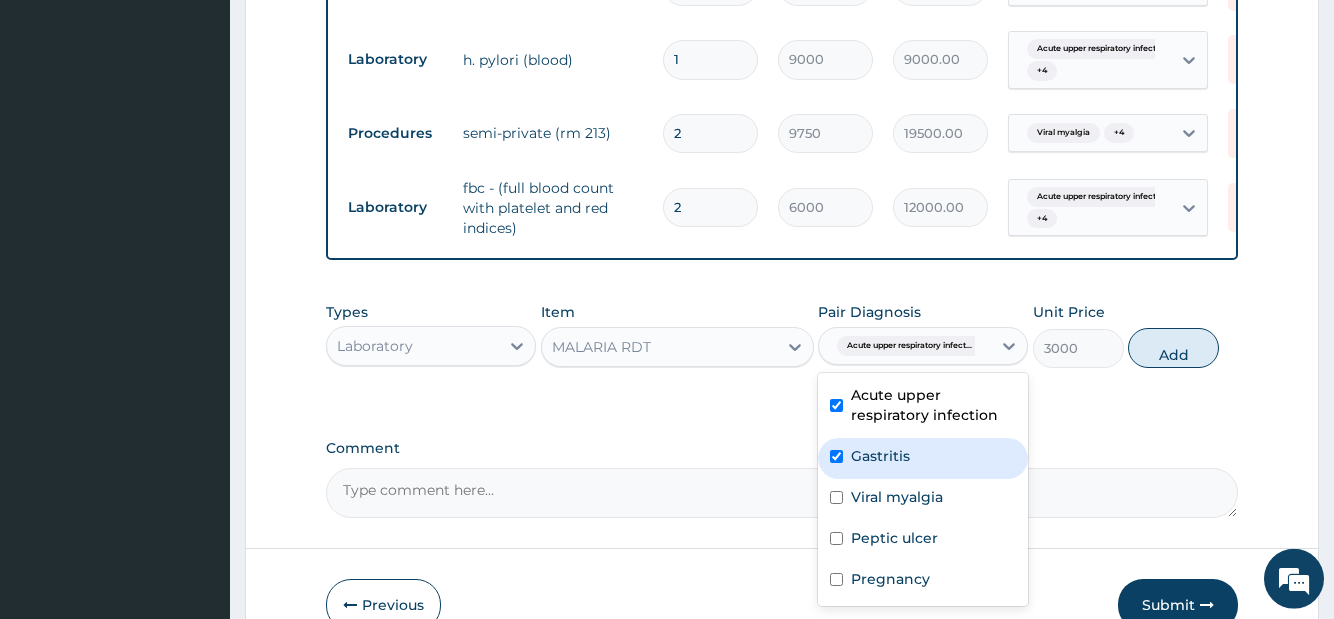 checkbox on "true" 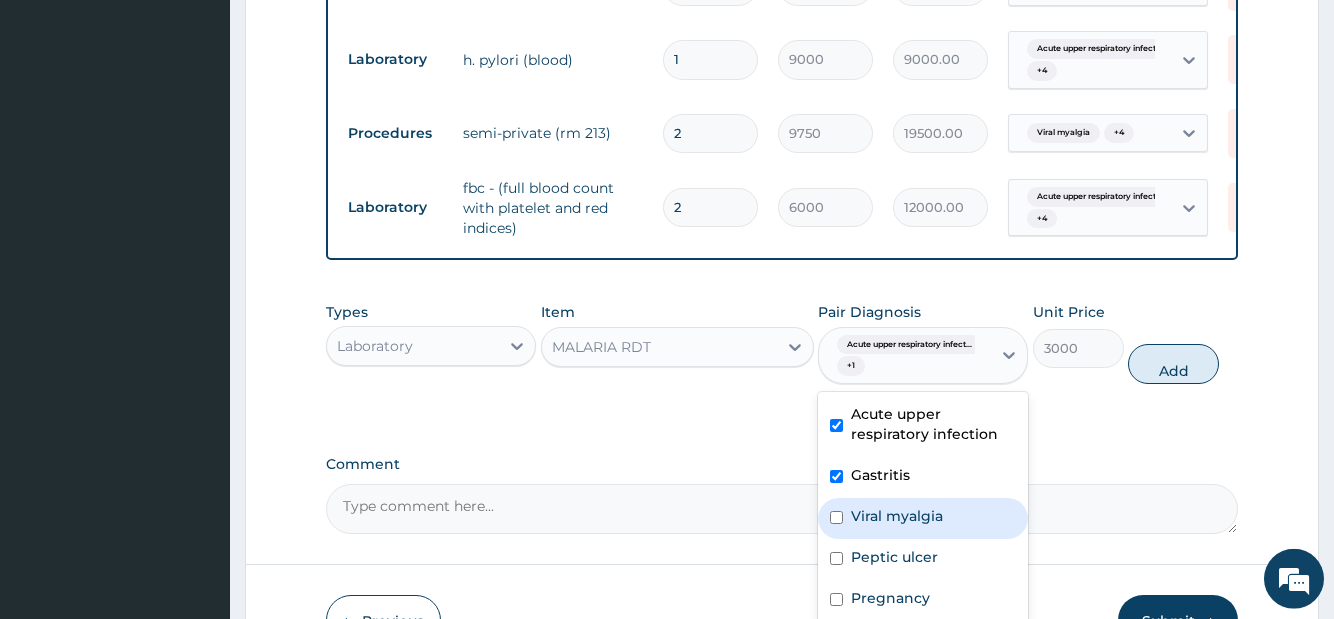 drag, startPoint x: 893, startPoint y: 537, endPoint x: 893, endPoint y: 559, distance: 22 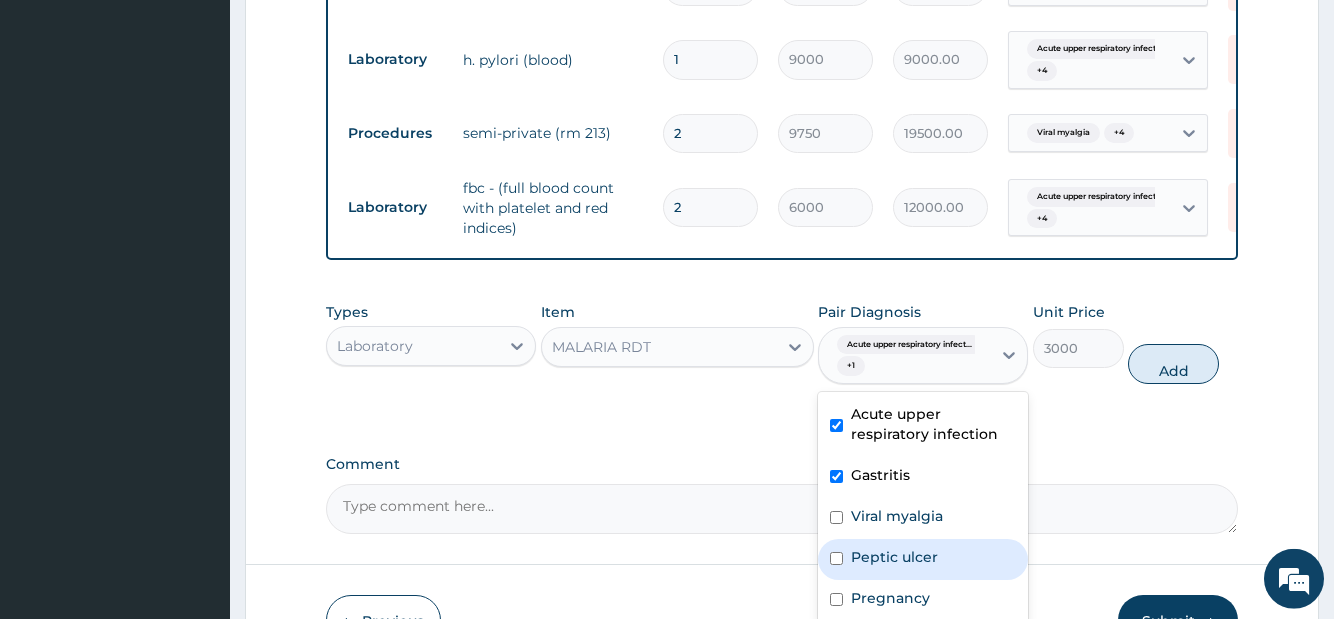 drag, startPoint x: 893, startPoint y: 572, endPoint x: 792, endPoint y: 467, distance: 145.69145 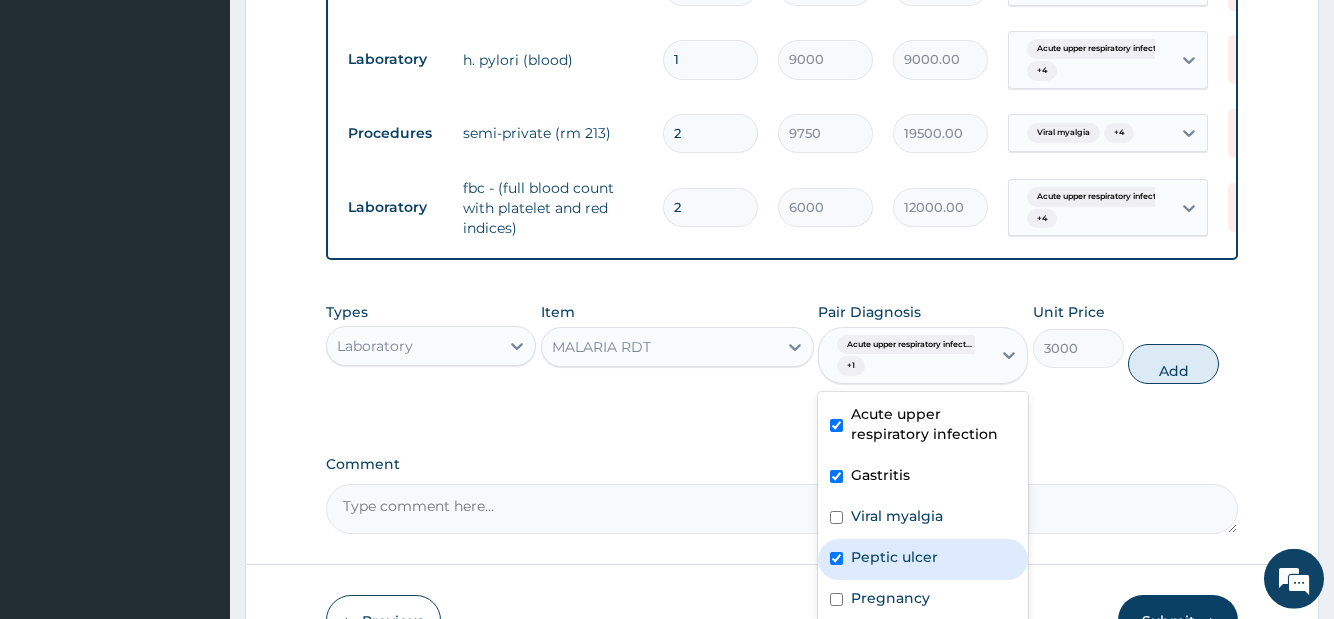 checkbox on "true" 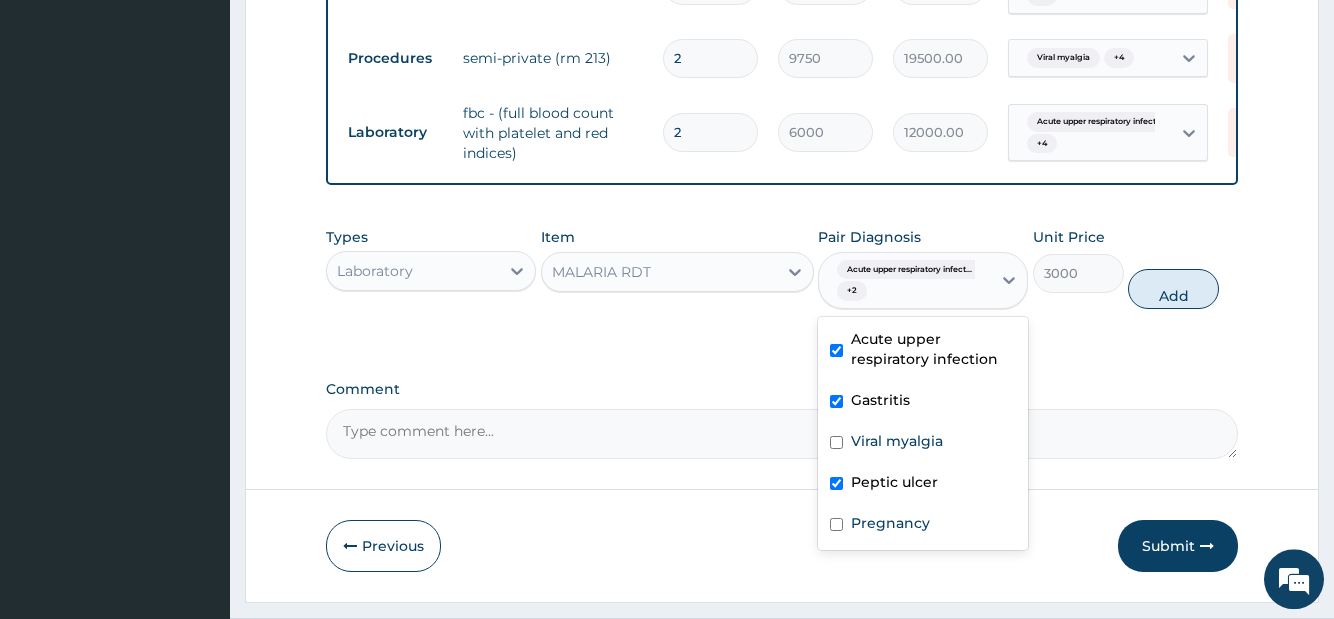 scroll, scrollTop: 1203, scrollLeft: 0, axis: vertical 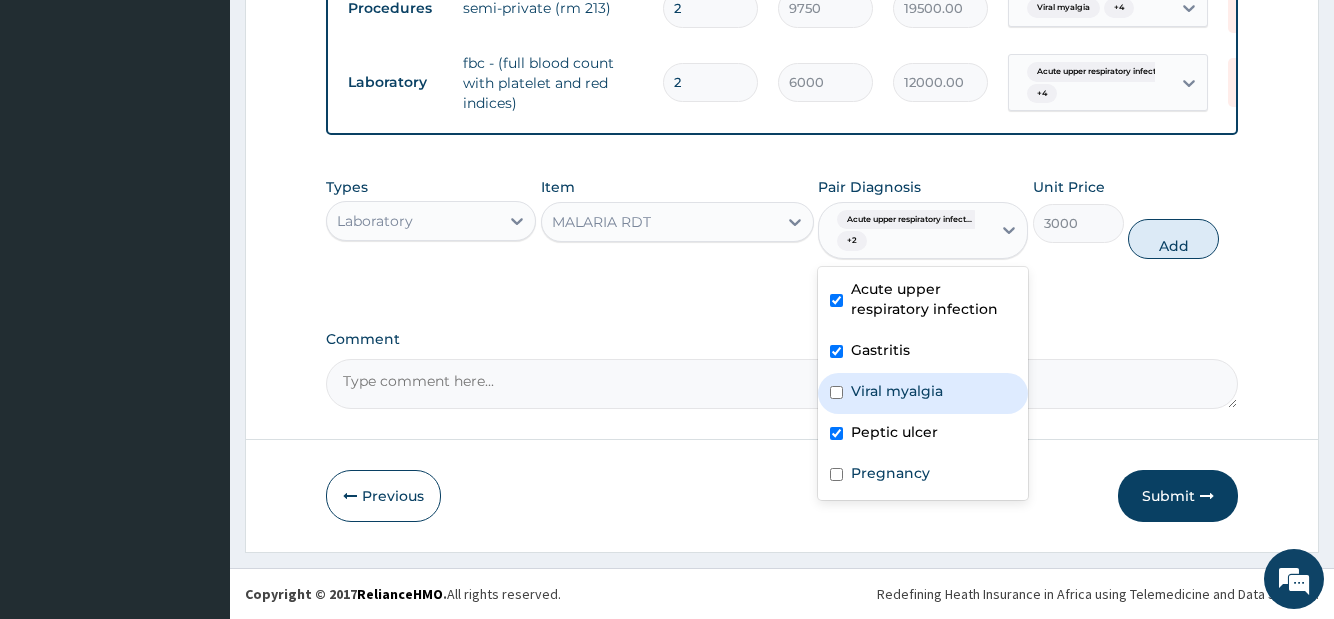 drag, startPoint x: 870, startPoint y: 393, endPoint x: 877, endPoint y: 467, distance: 74.330345 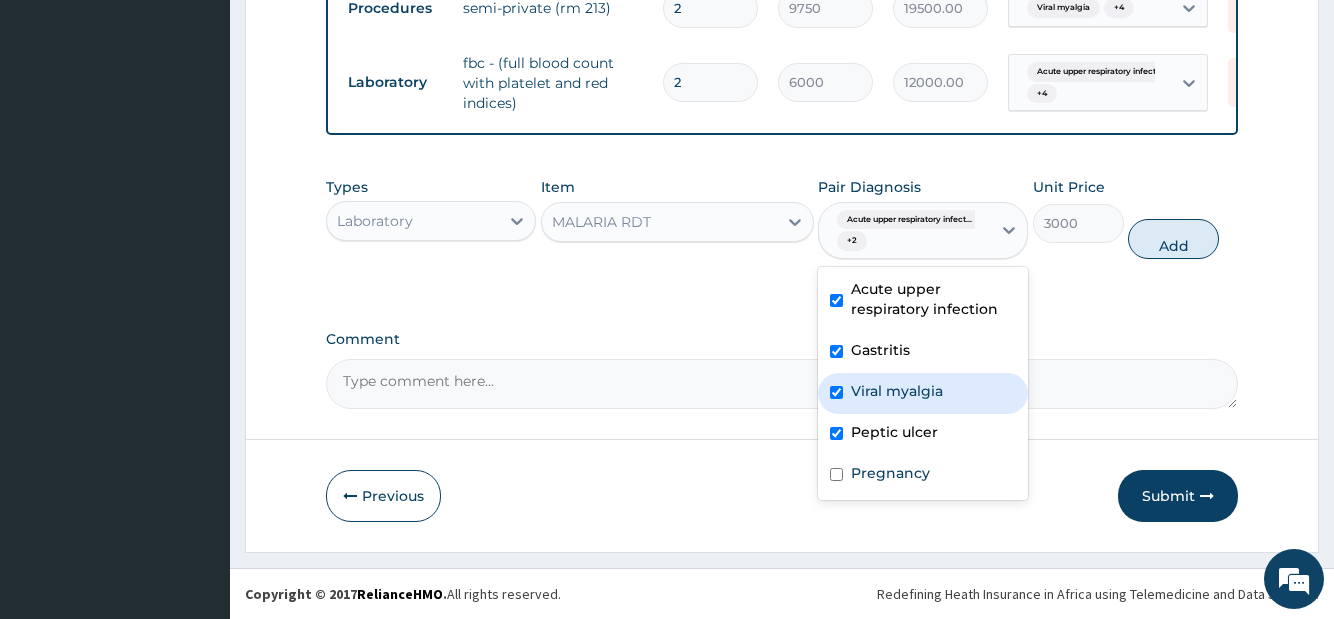 checkbox on "true" 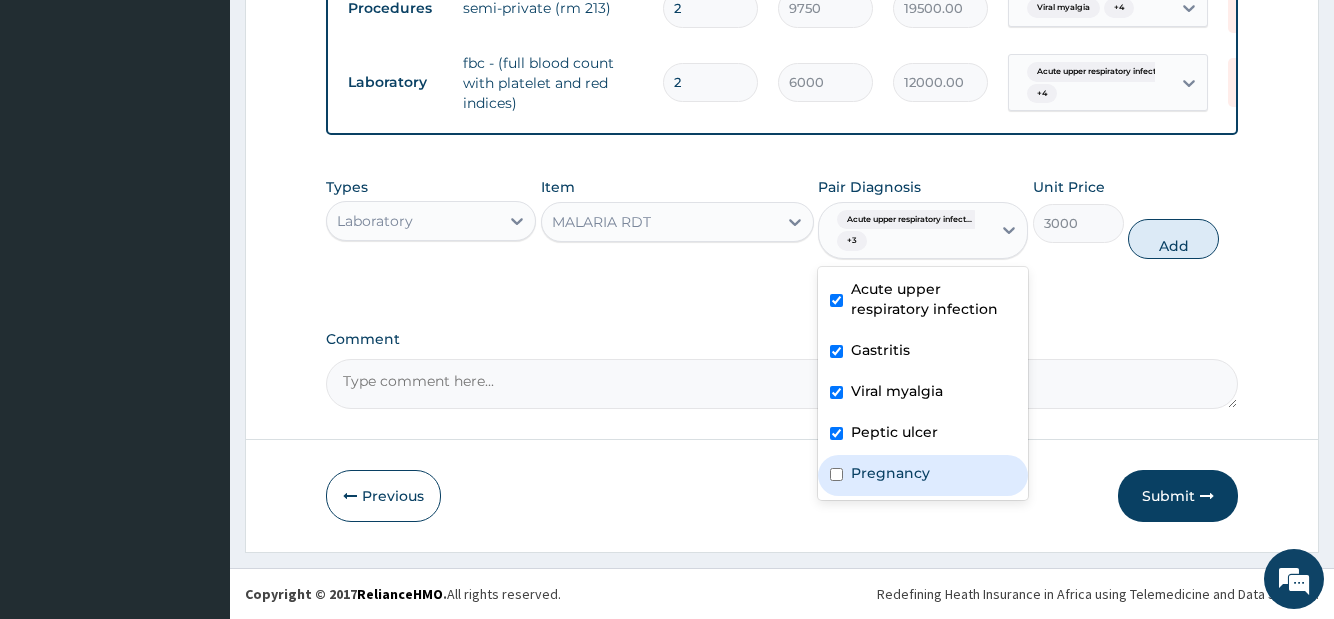 drag, startPoint x: 878, startPoint y: 491, endPoint x: 879, endPoint y: 472, distance: 19.026299 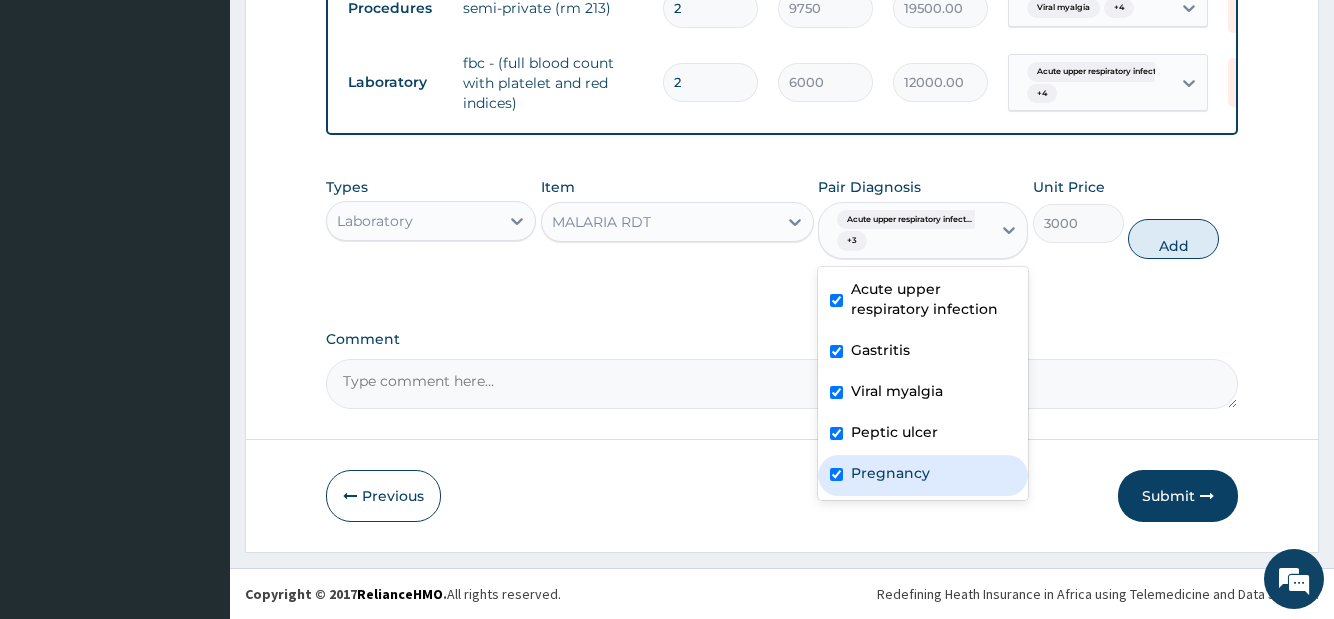 checkbox on "true" 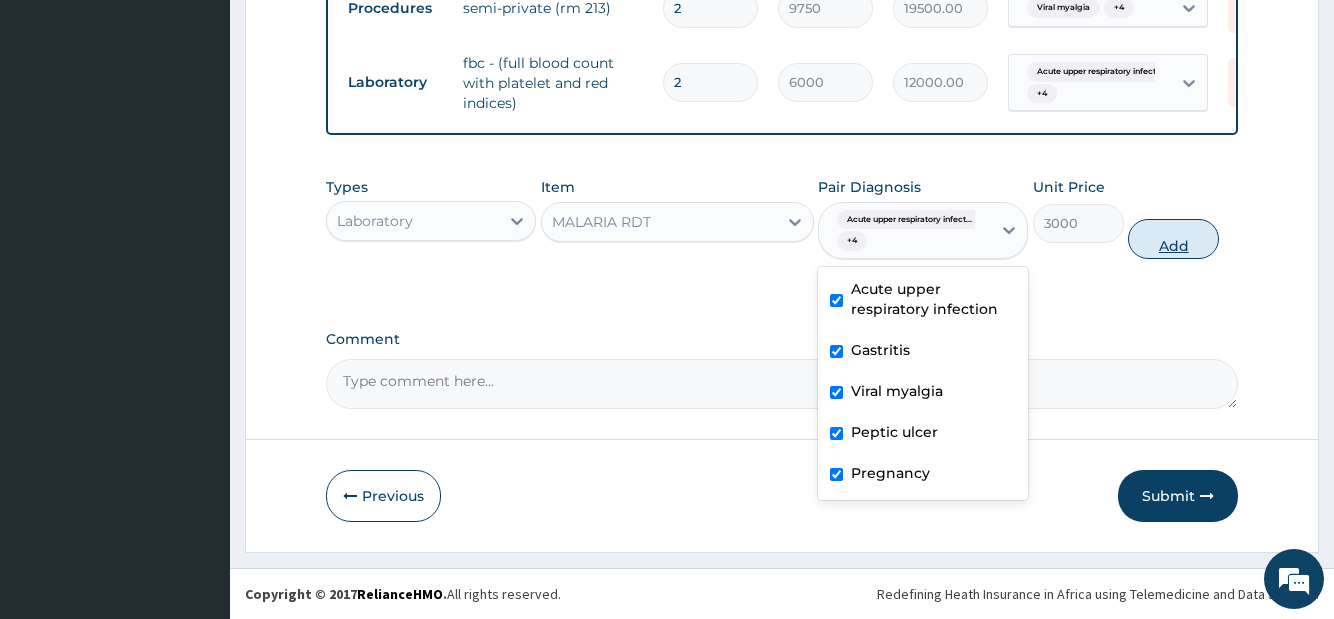 click on "Add" at bounding box center (1173, 239) 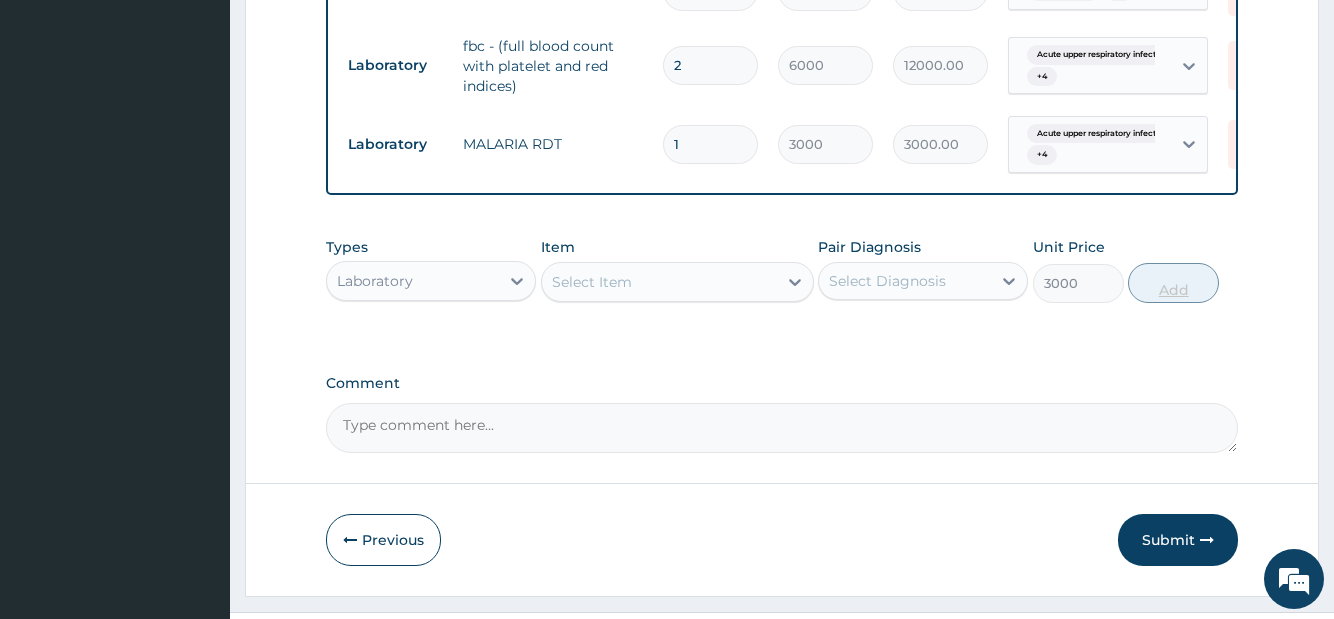 type on "0" 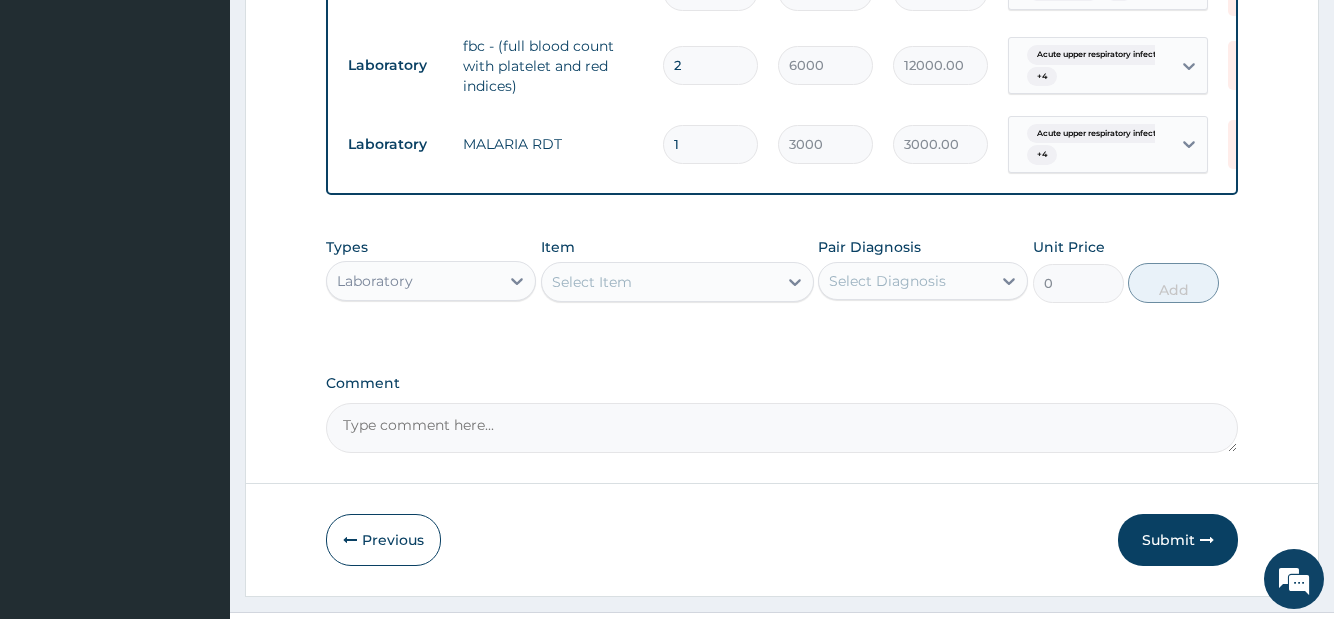type 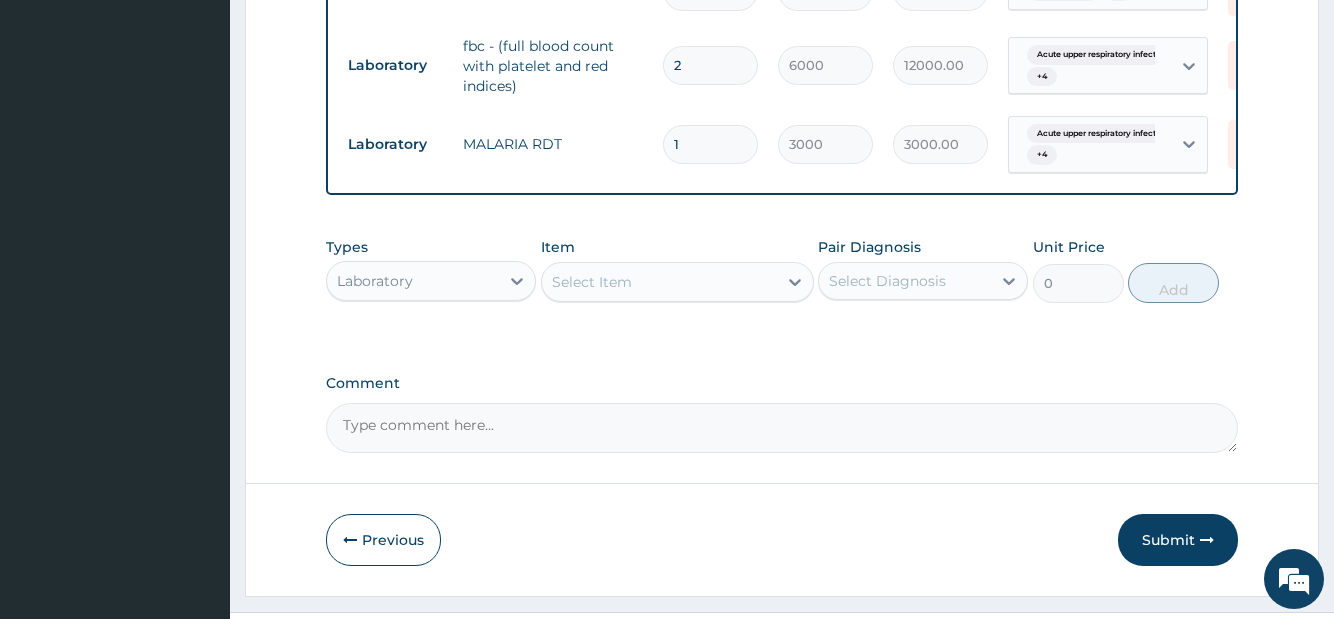 type on "0.00" 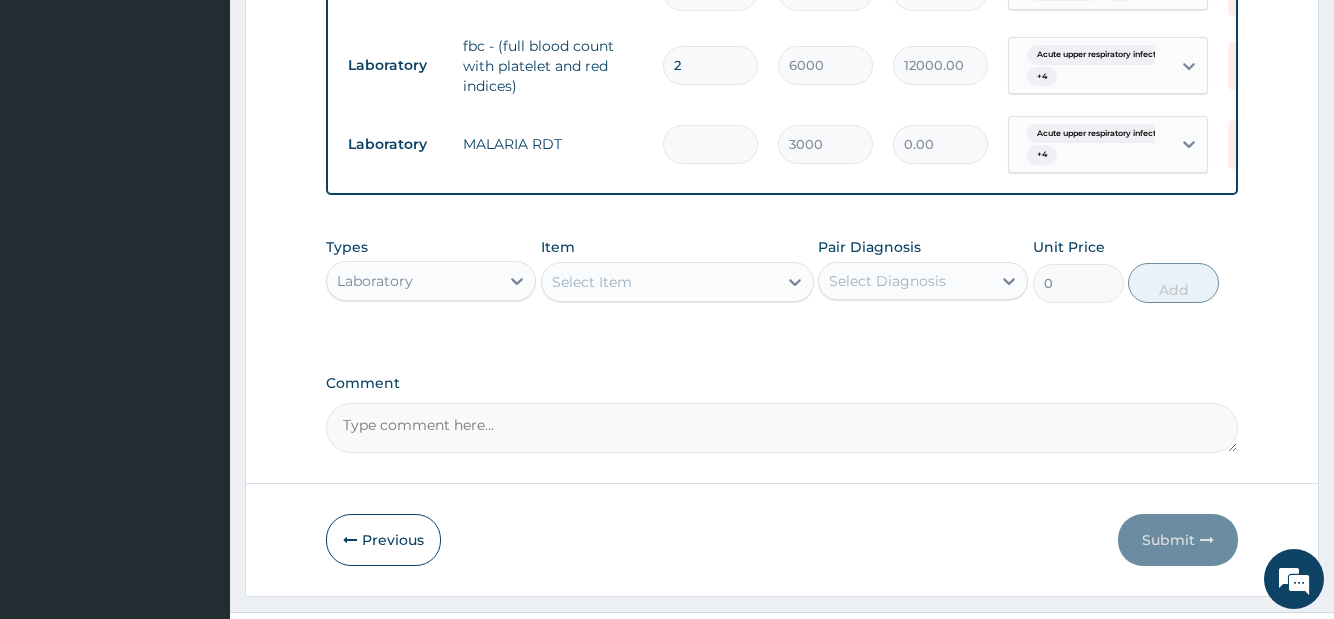 type on "2" 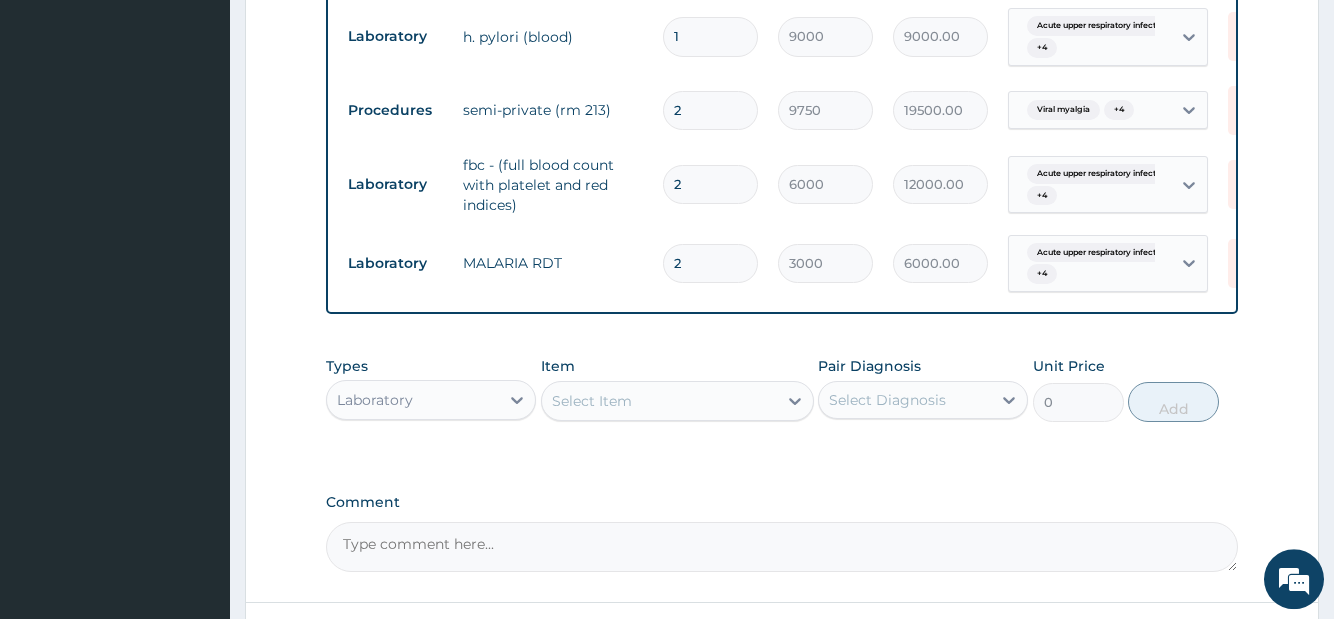 scroll, scrollTop: 1264, scrollLeft: 0, axis: vertical 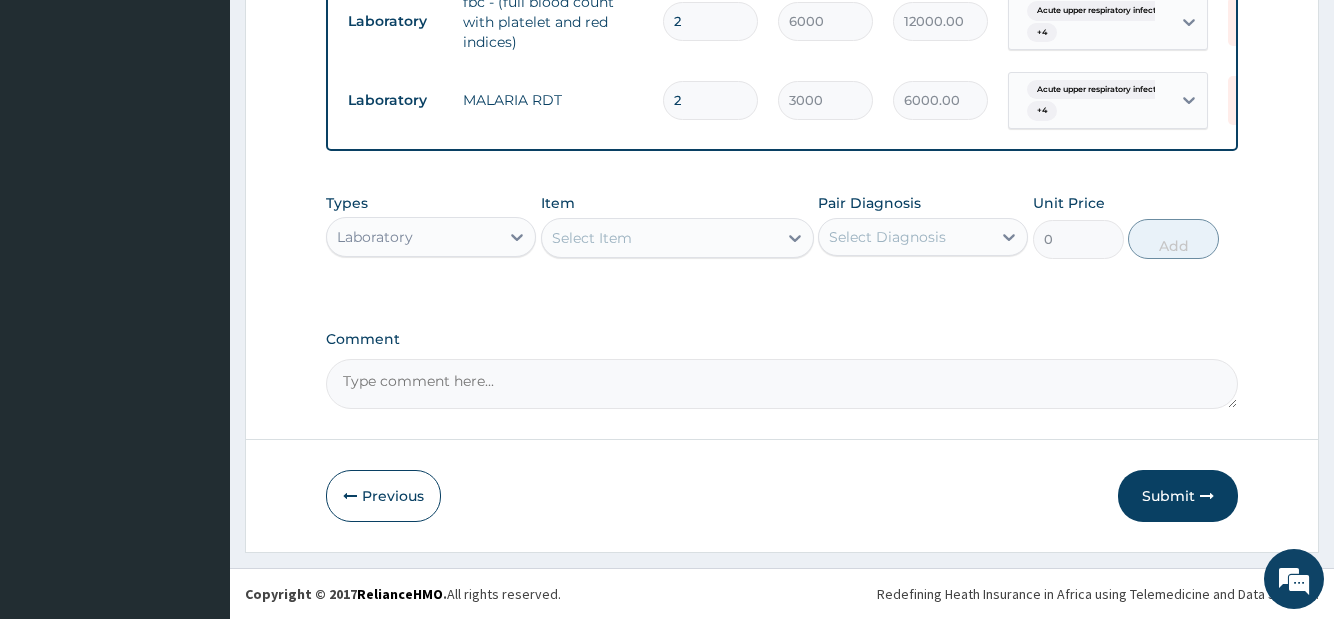 type on "2" 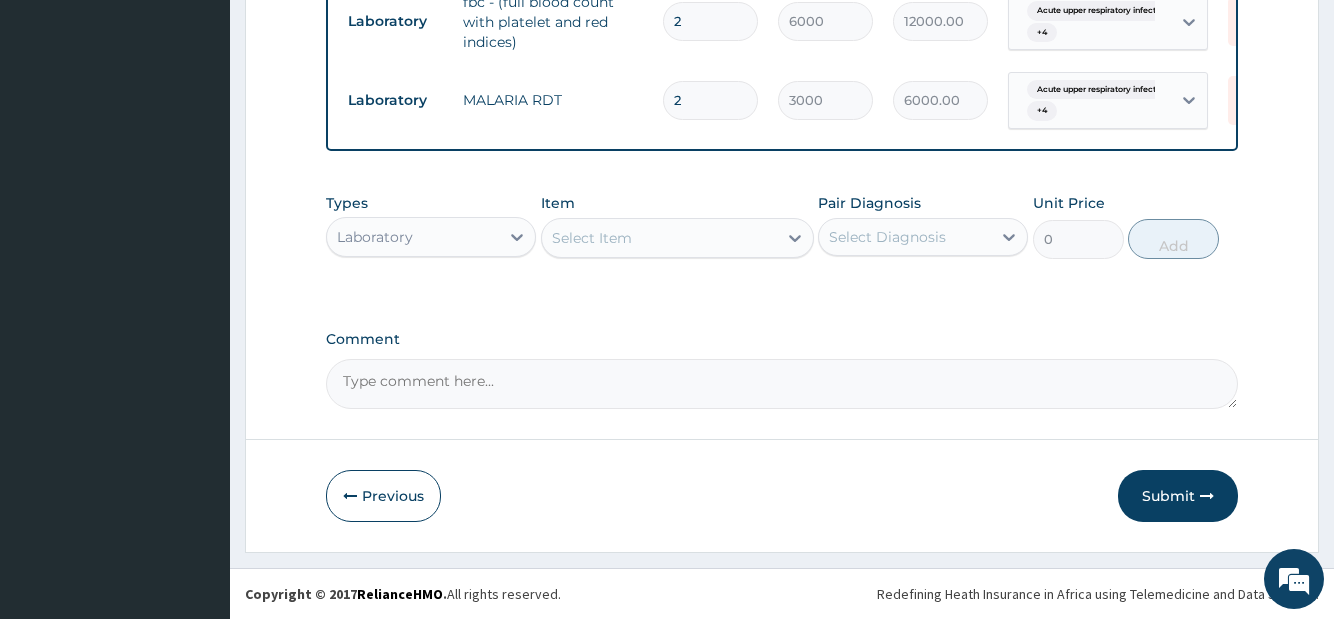click on "Select Item" at bounding box center (677, 238) 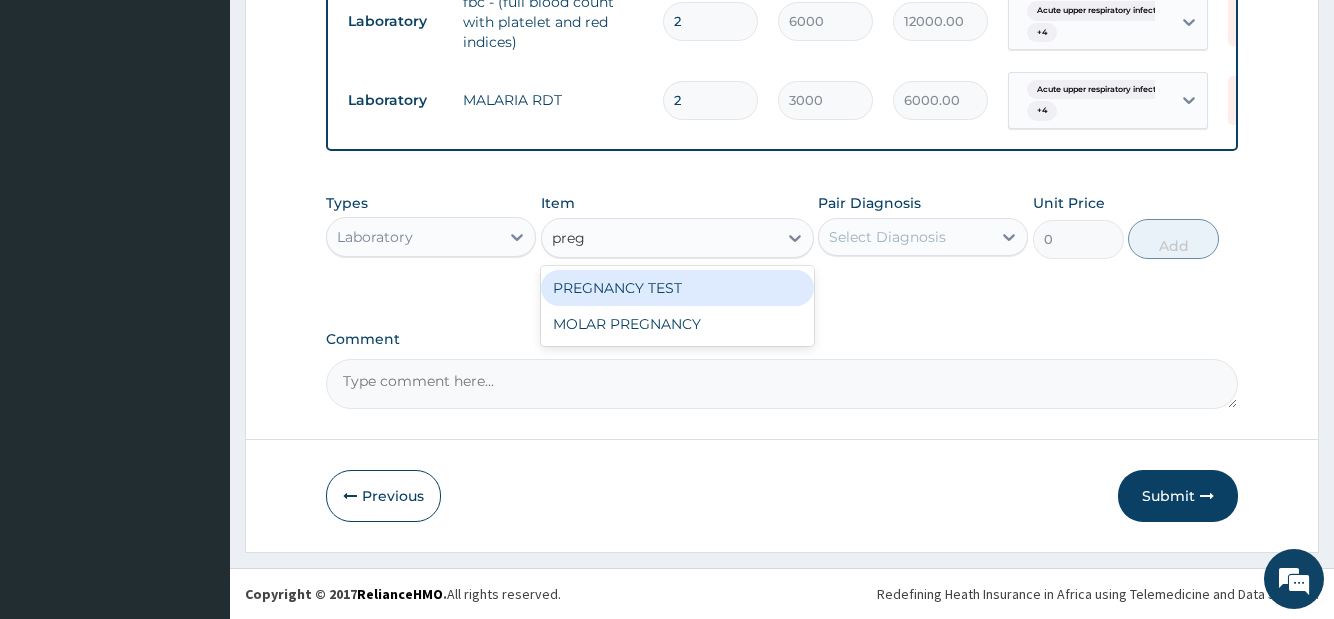 type on "pregn" 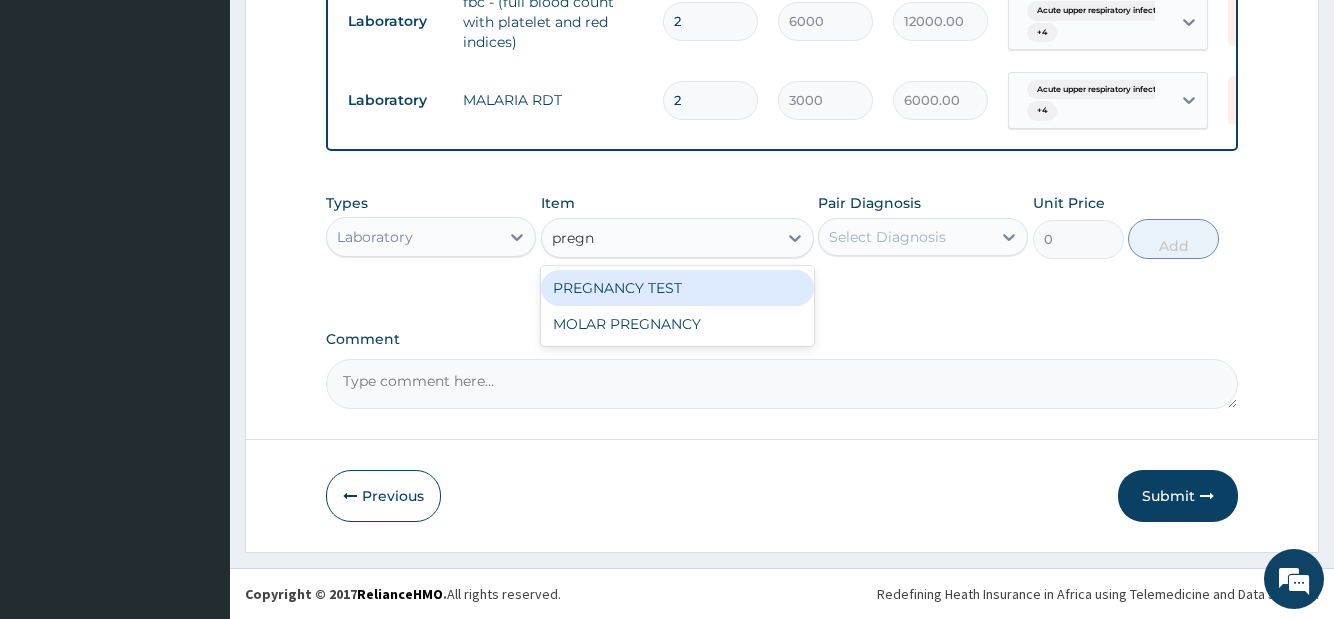 click on "PREGNANCY TEST" at bounding box center [677, 288] 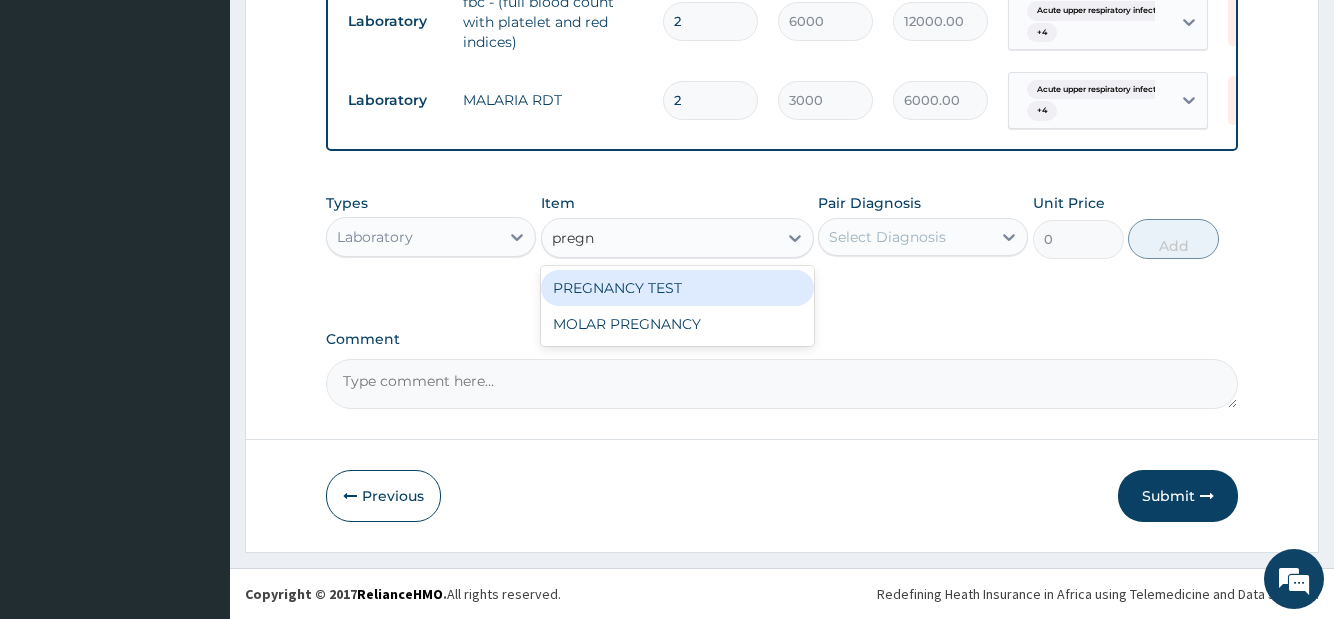 type 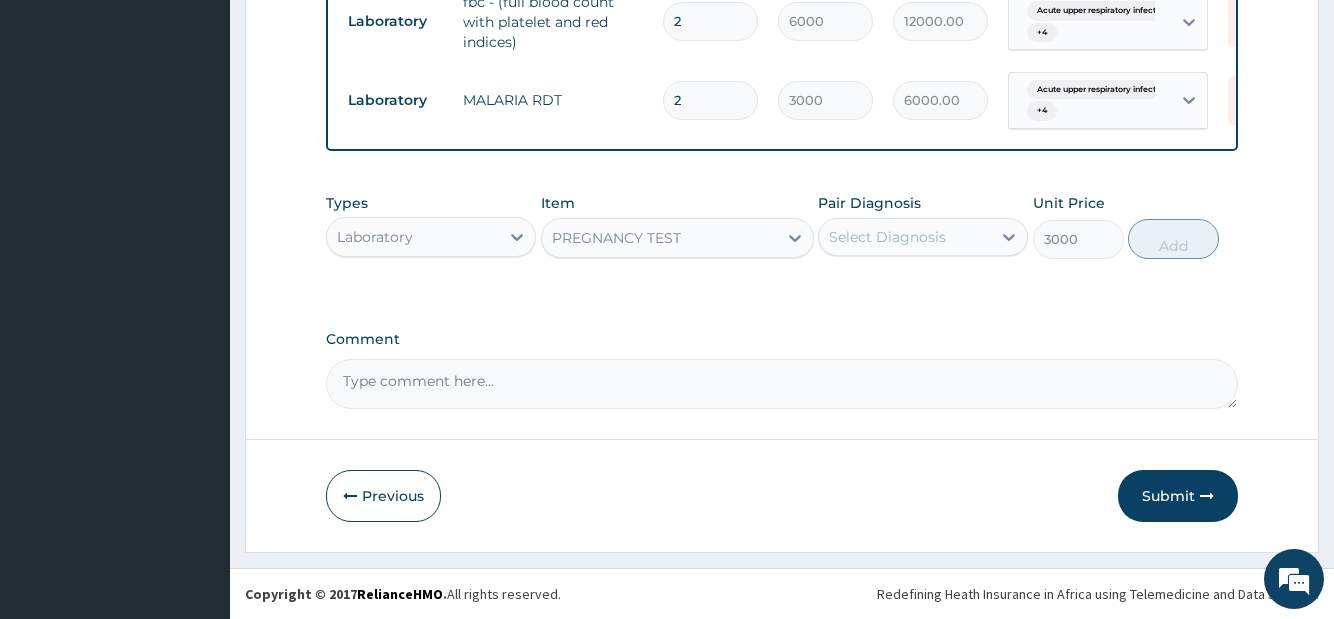 drag, startPoint x: 884, startPoint y: 232, endPoint x: 893, endPoint y: 251, distance: 21.023796 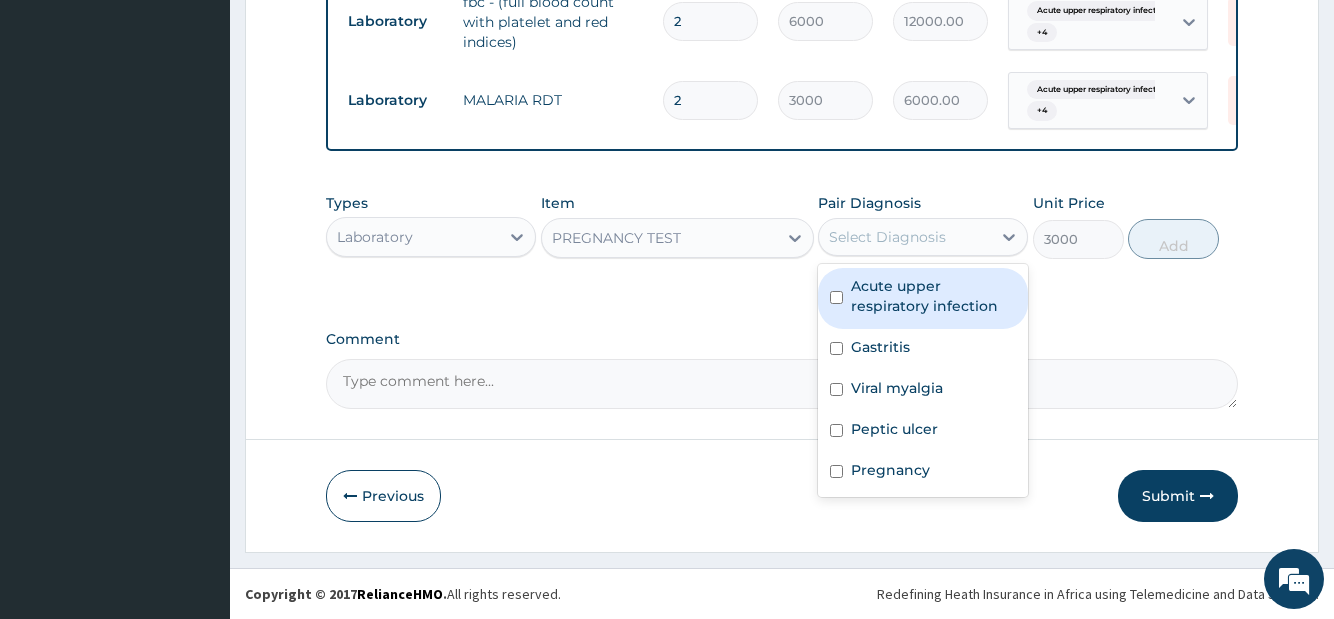 click on "Acute upper respiratory infection" at bounding box center (923, 298) 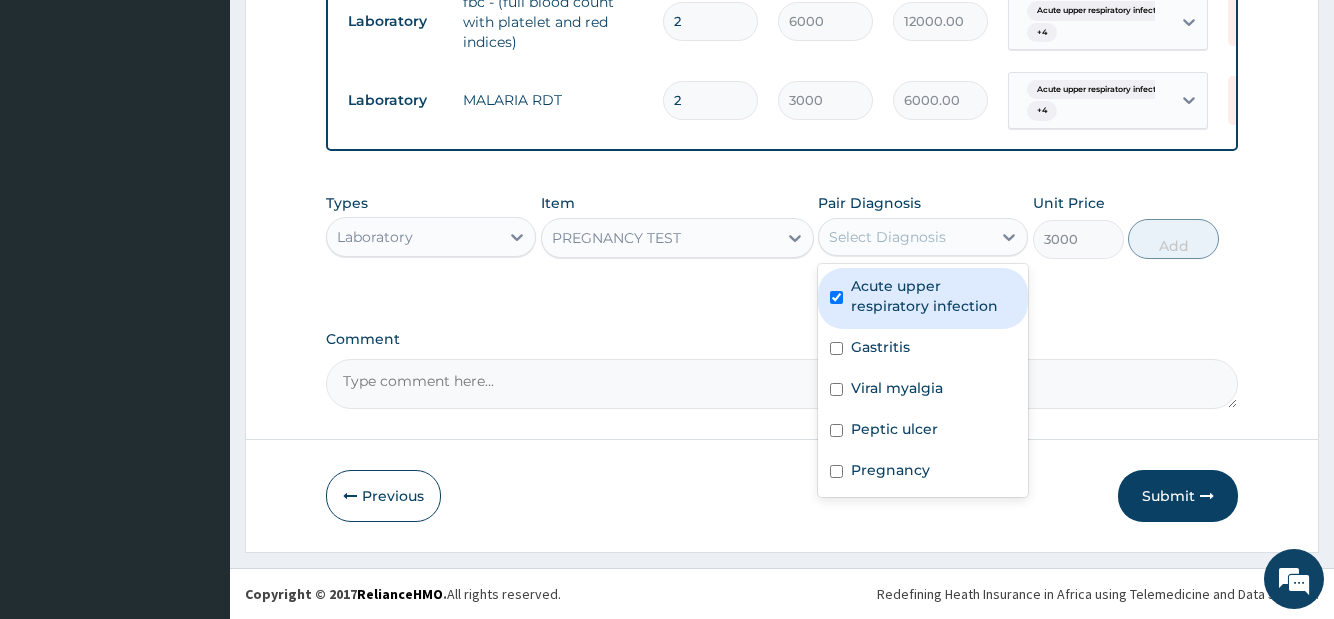 checkbox on "true" 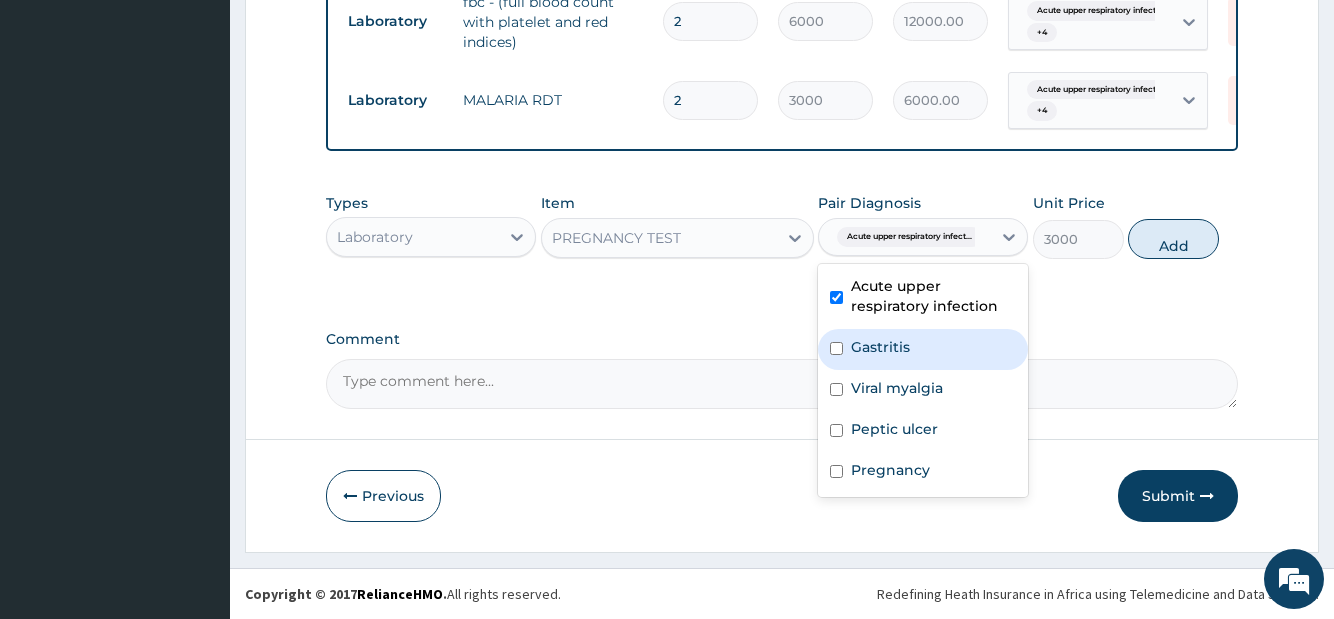 drag, startPoint x: 890, startPoint y: 365, endPoint x: 885, endPoint y: 412, distance: 47.26521 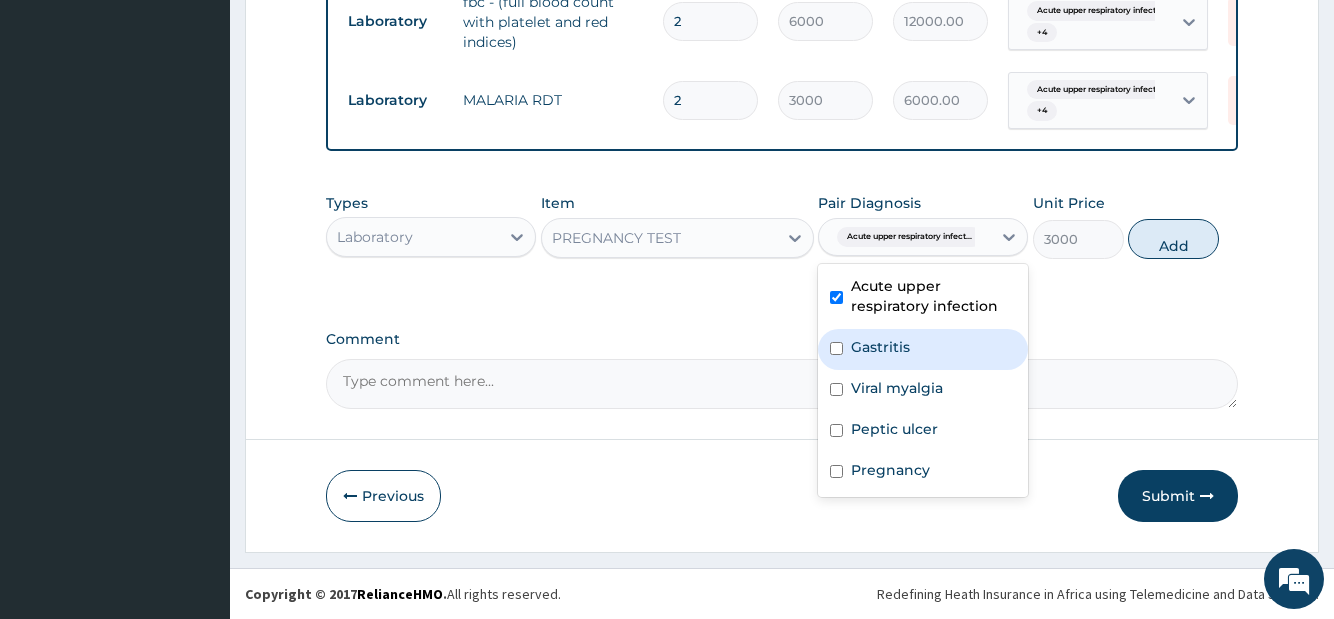 click on "Acute upper respiratory infection Gastritis Viral myalgia Peptic ulcer Pregnancy" at bounding box center (923, 380) 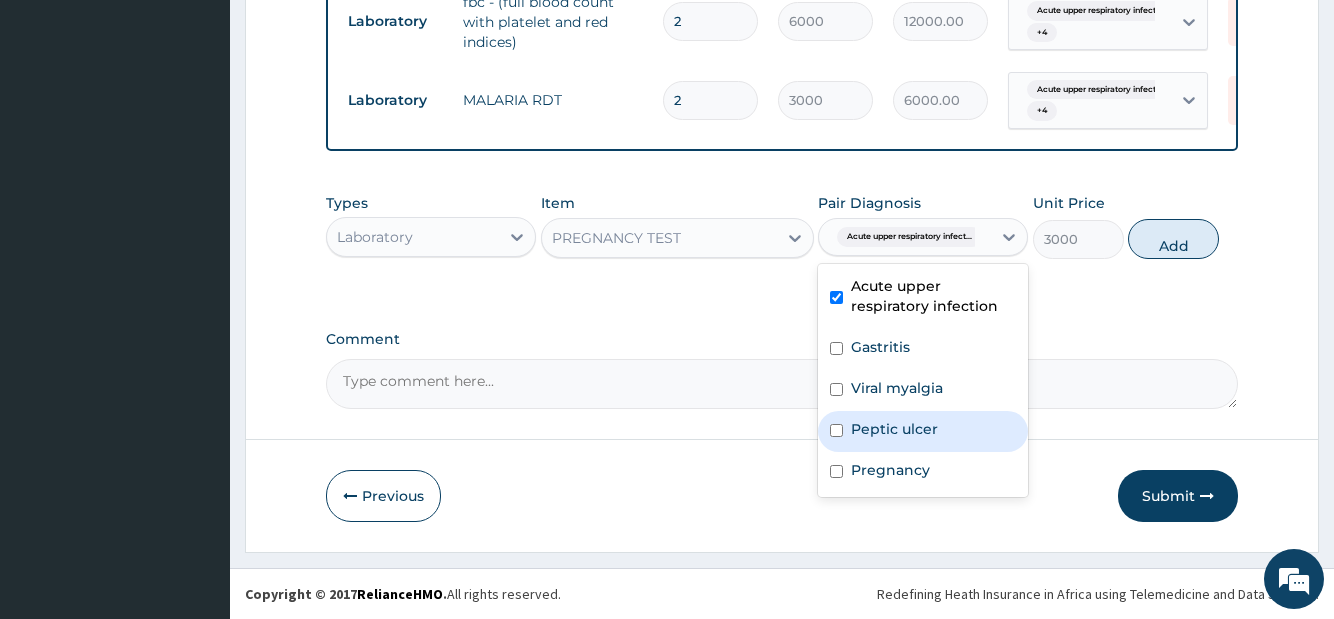 click on "Peptic ulcer" at bounding box center (894, 429) 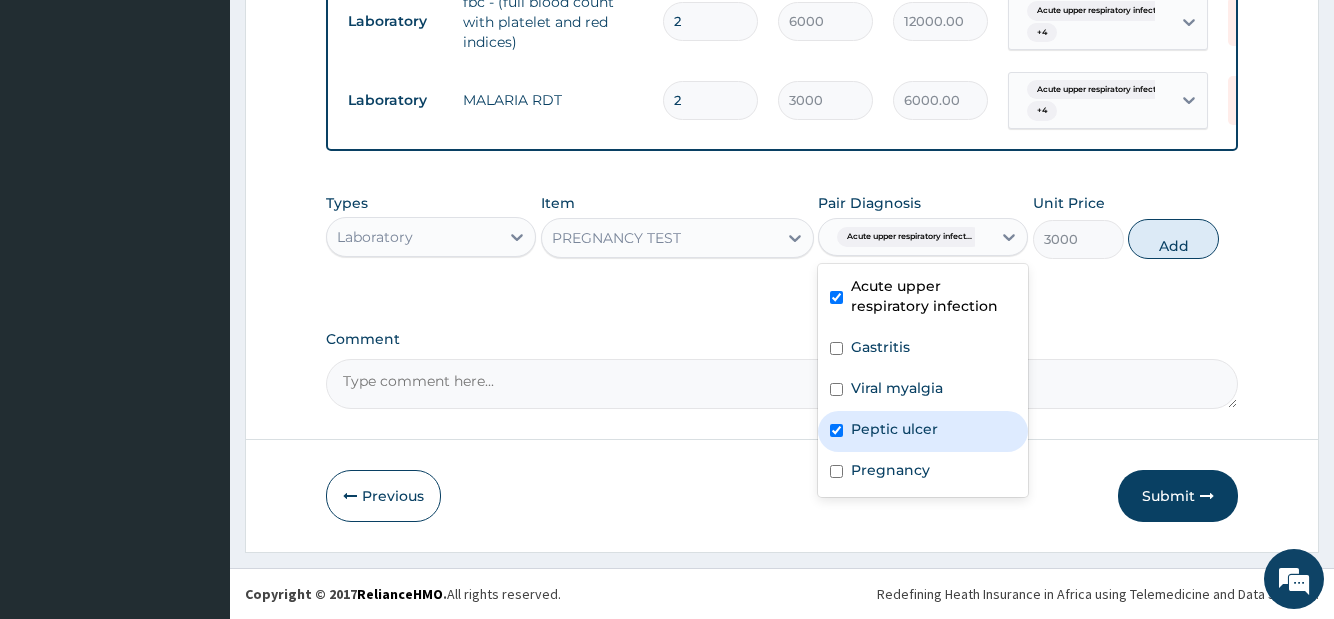 checkbox on "true" 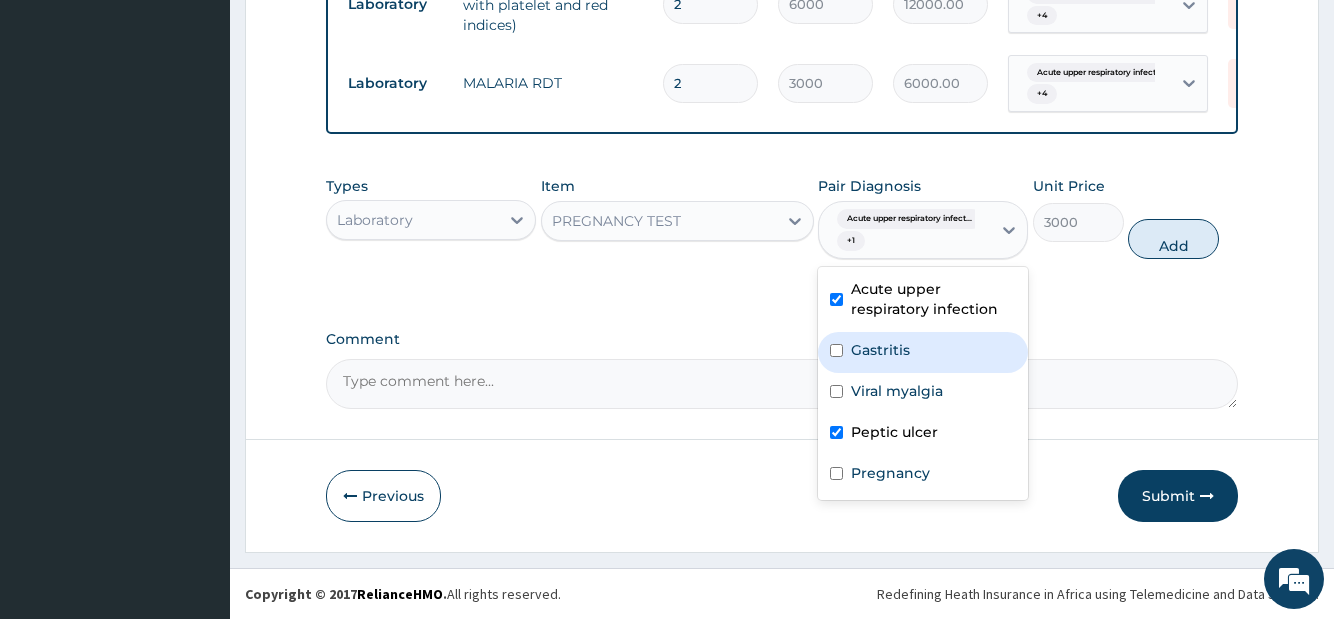 click on "Gastritis" at bounding box center (880, 350) 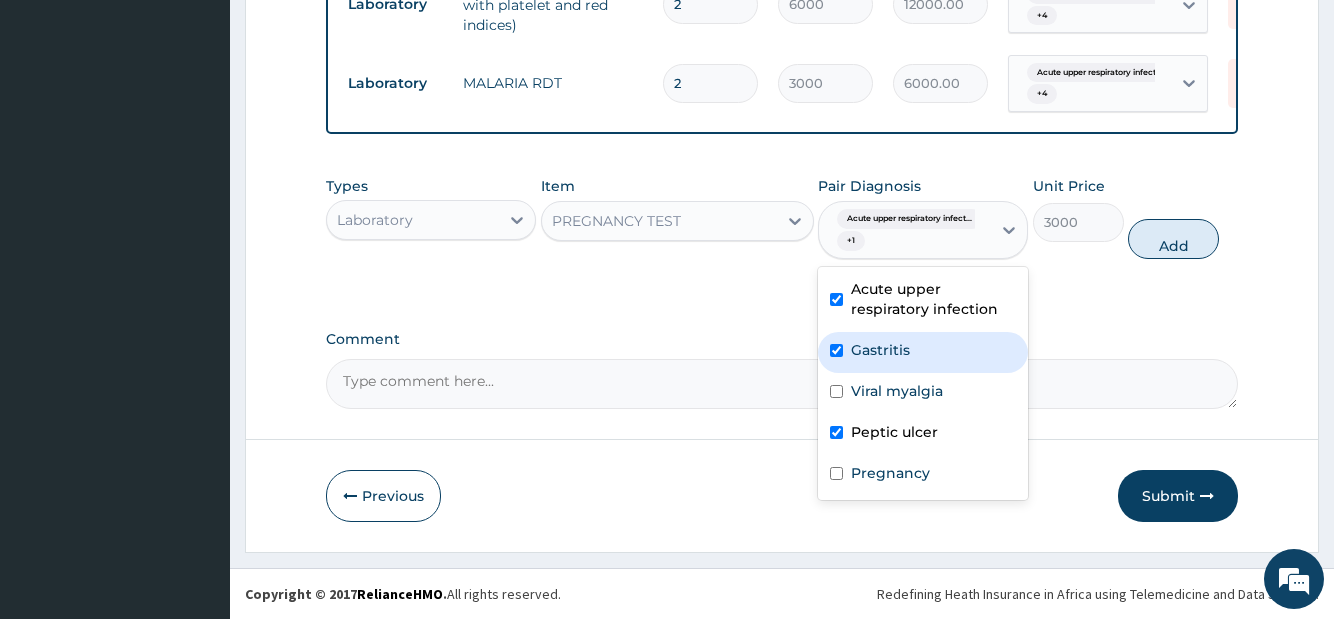 checkbox on "true" 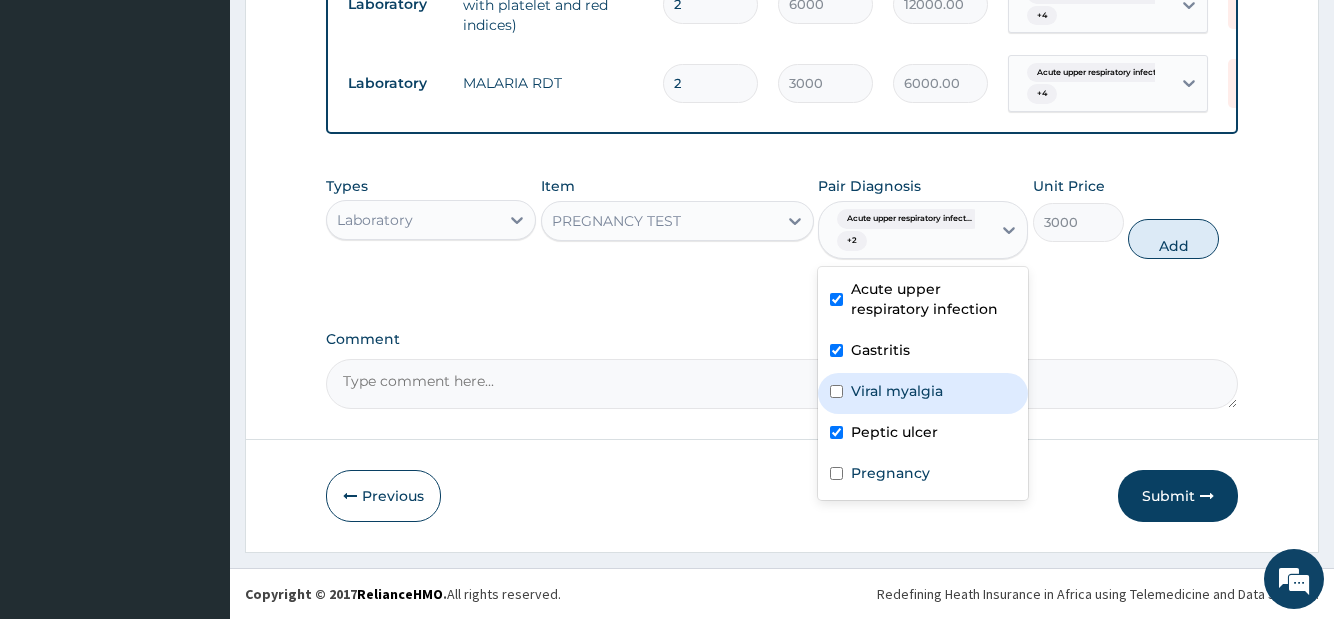 click on "Viral myalgia" at bounding box center (923, 393) 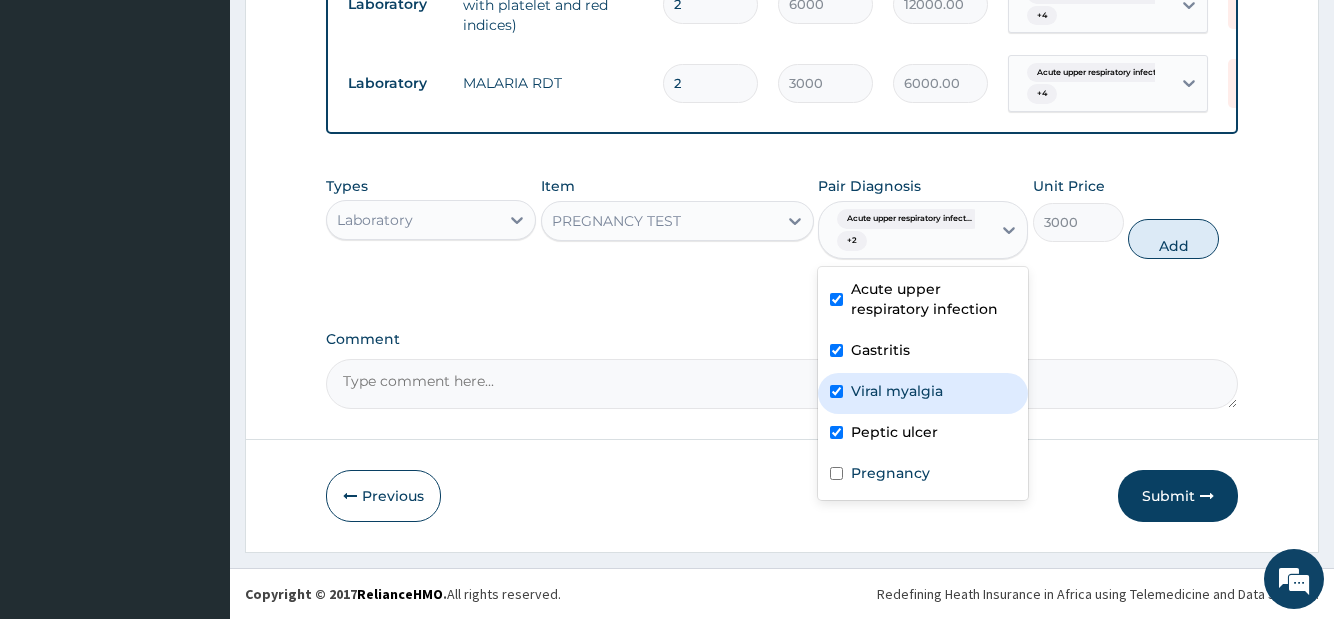 checkbox on "true" 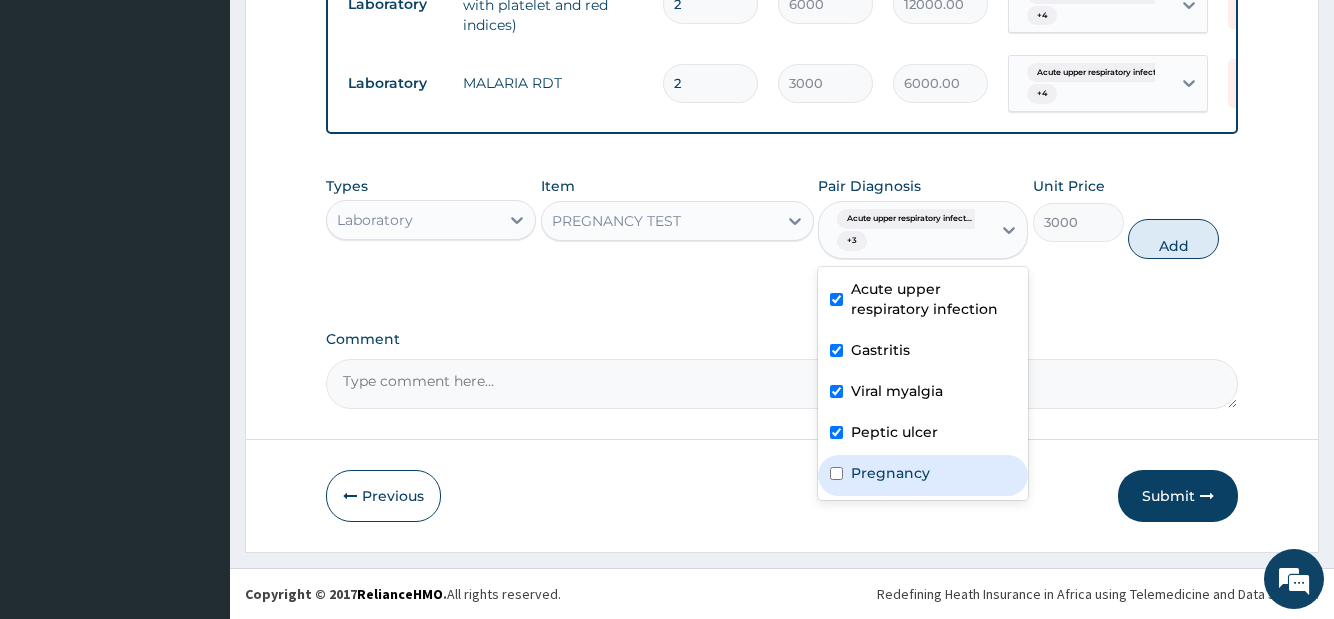 click on "Pregnancy" at bounding box center (923, 475) 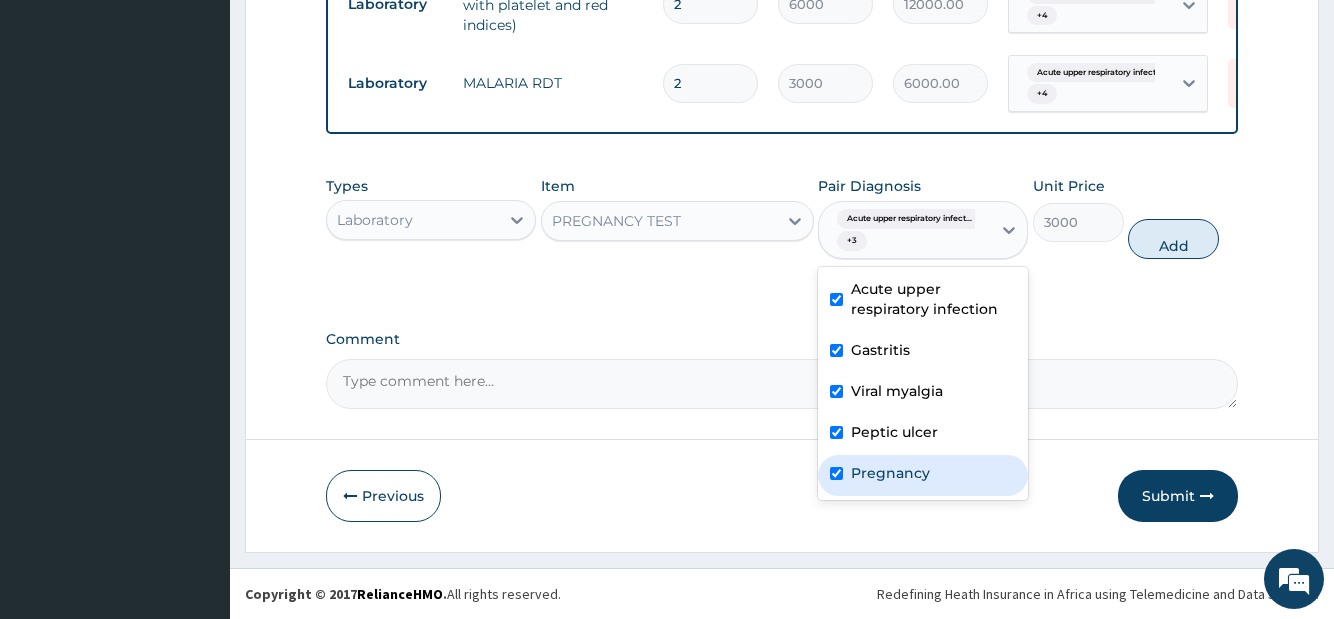 checkbox on "true" 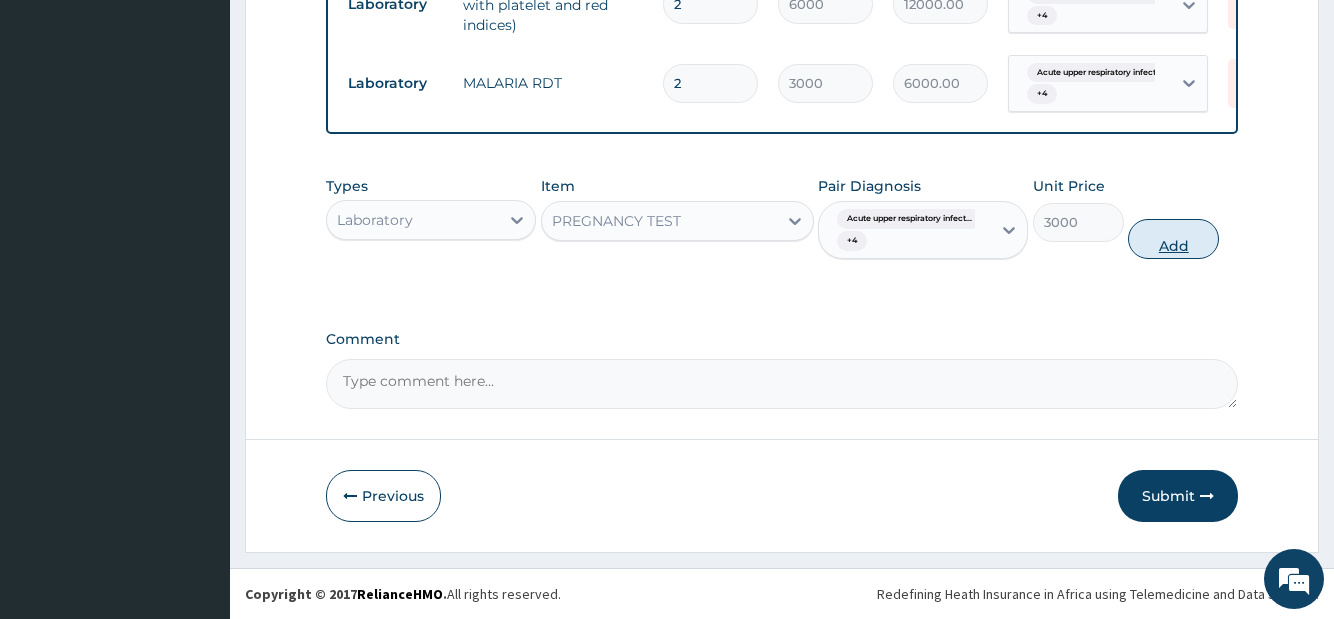 click on "Add" at bounding box center (1173, 239) 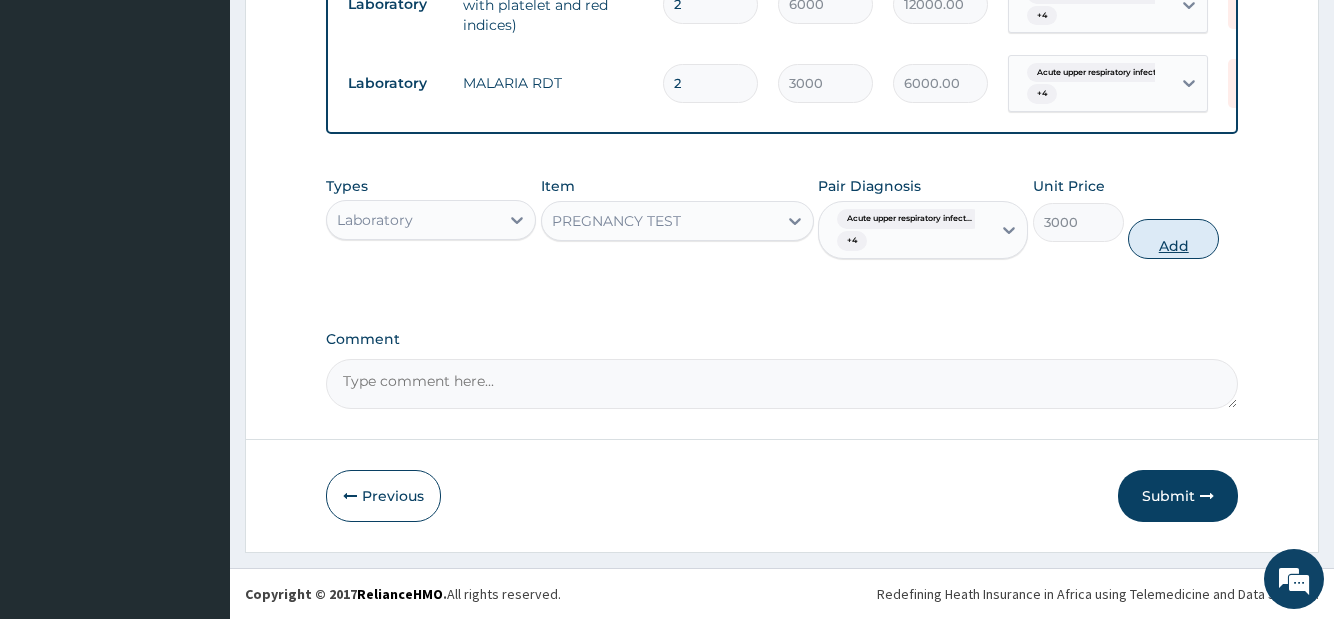 type on "0" 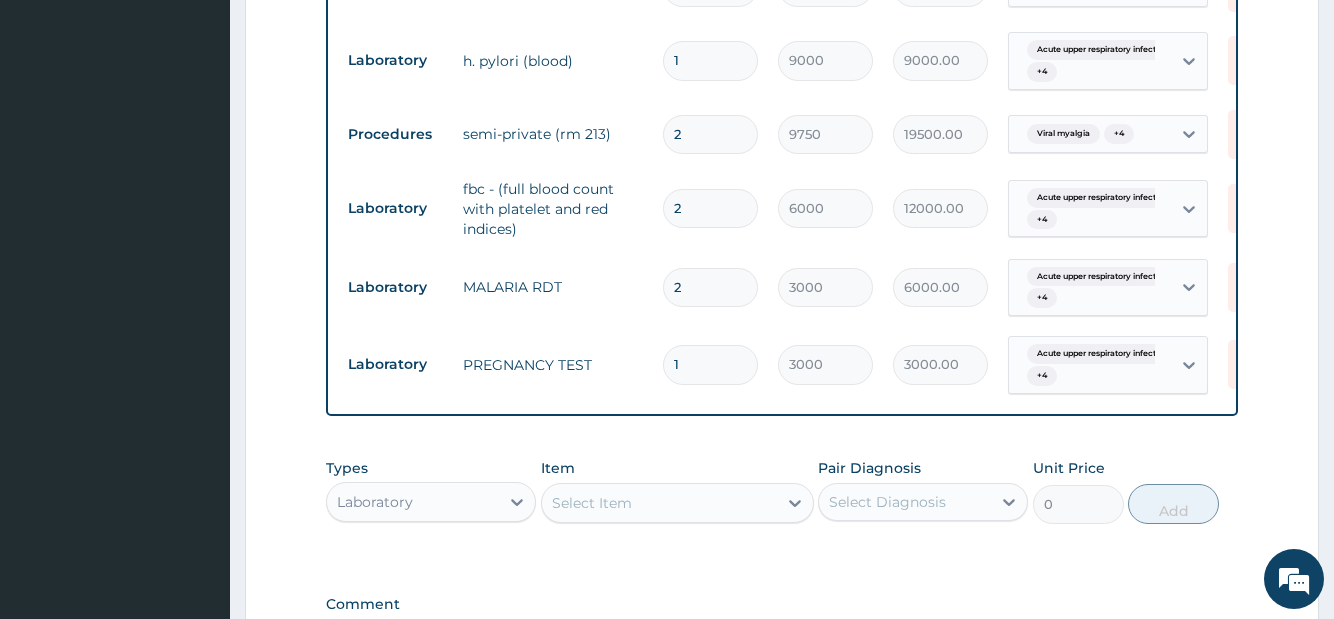 scroll, scrollTop: 1342, scrollLeft: 0, axis: vertical 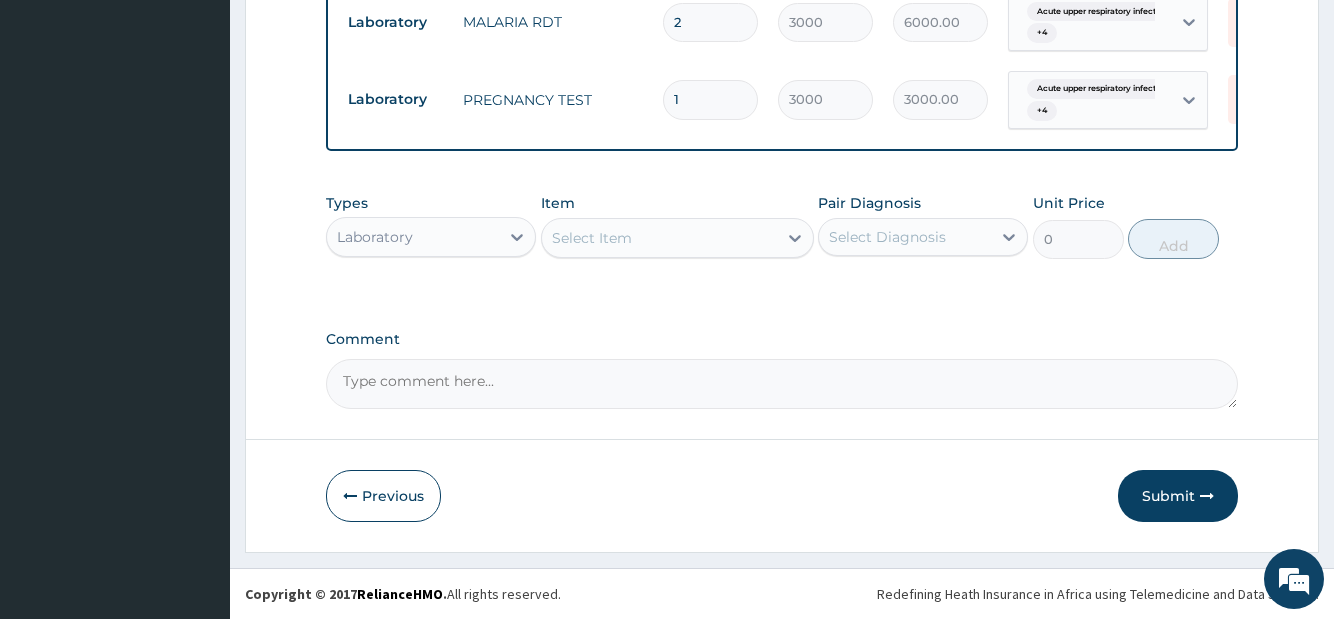 click on "Laboratory" at bounding box center [375, 237] 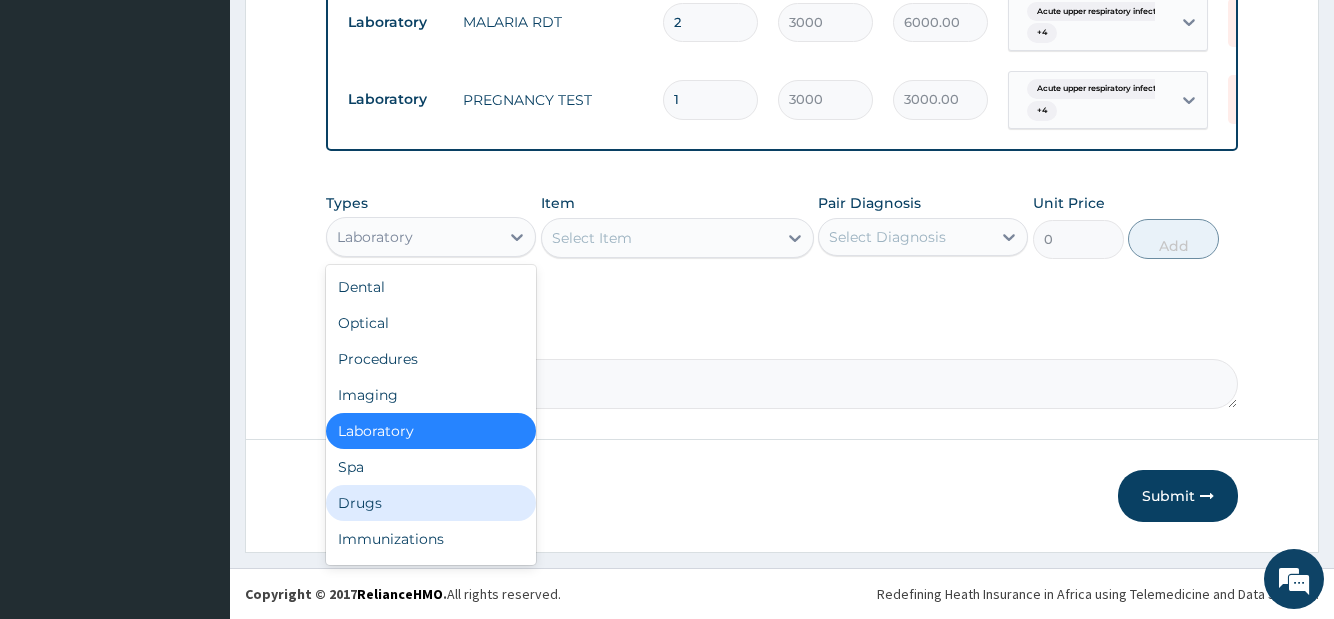 click on "Drugs" at bounding box center [431, 503] 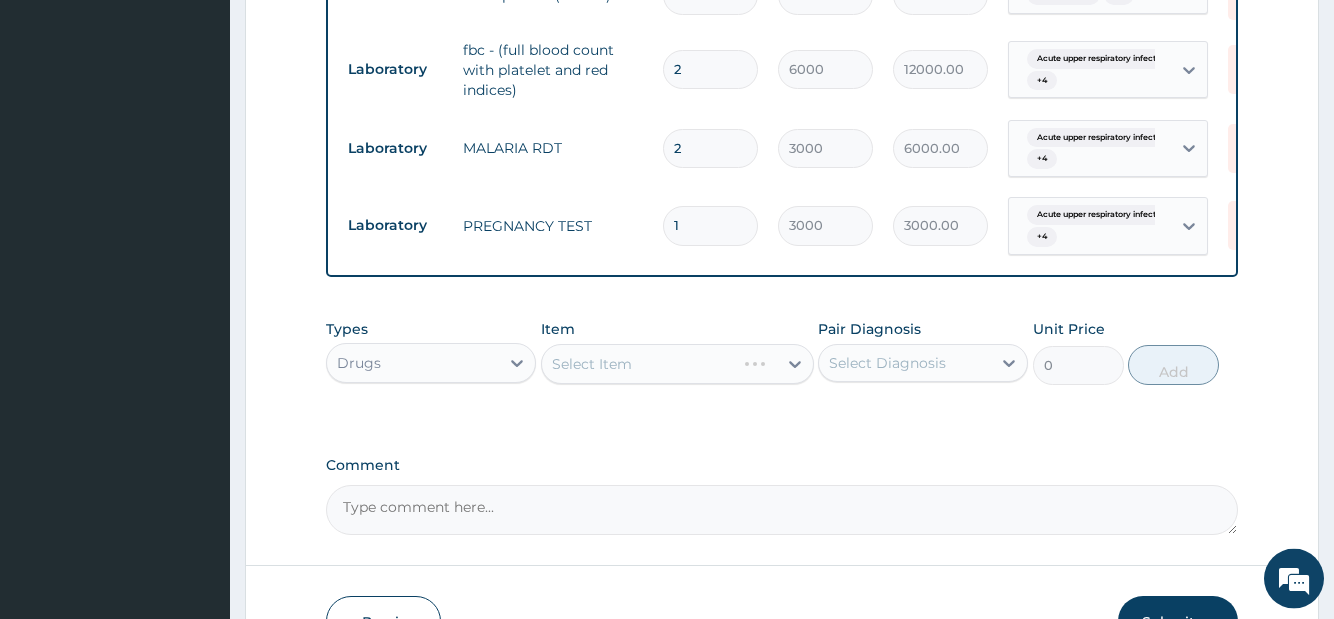 scroll, scrollTop: 1240, scrollLeft: 0, axis: vertical 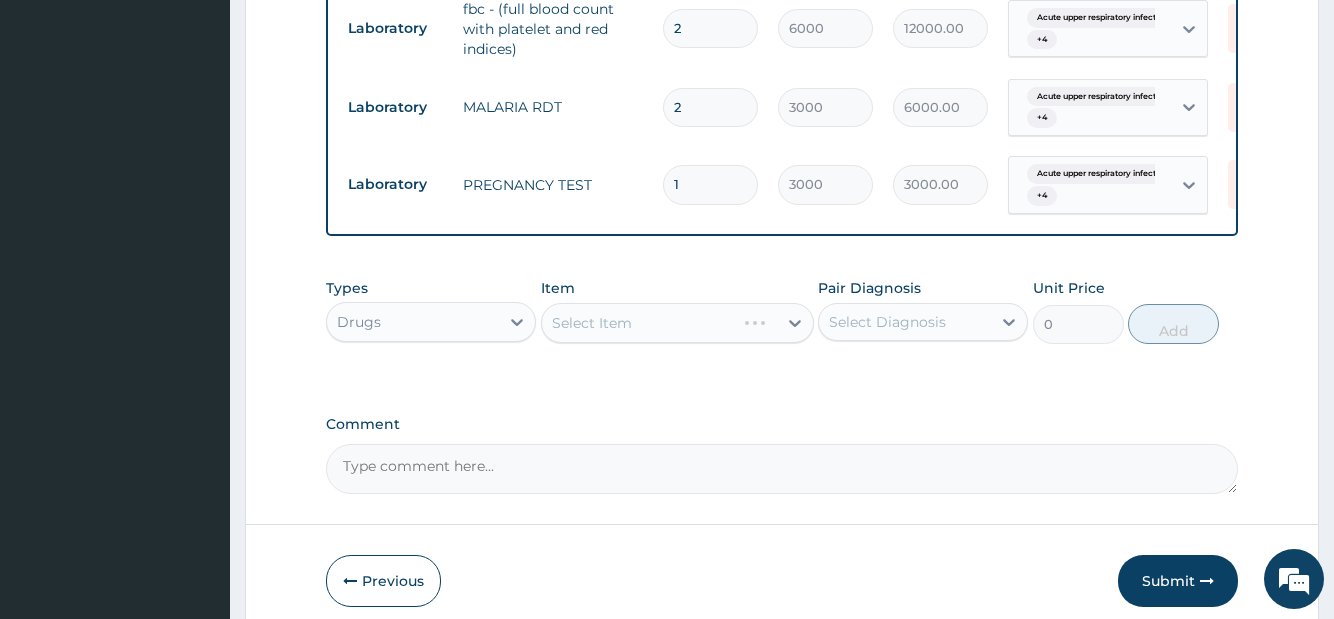 click on "Select Item" at bounding box center (677, 323) 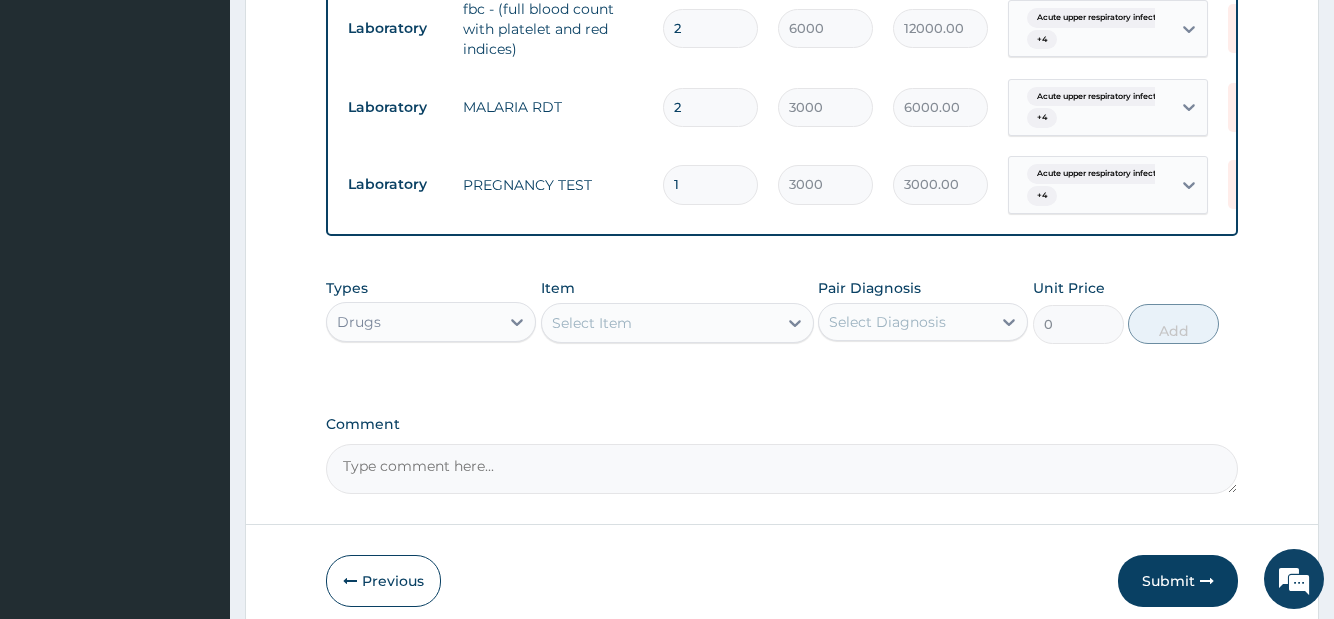 click on "Select Item" at bounding box center (659, 323) 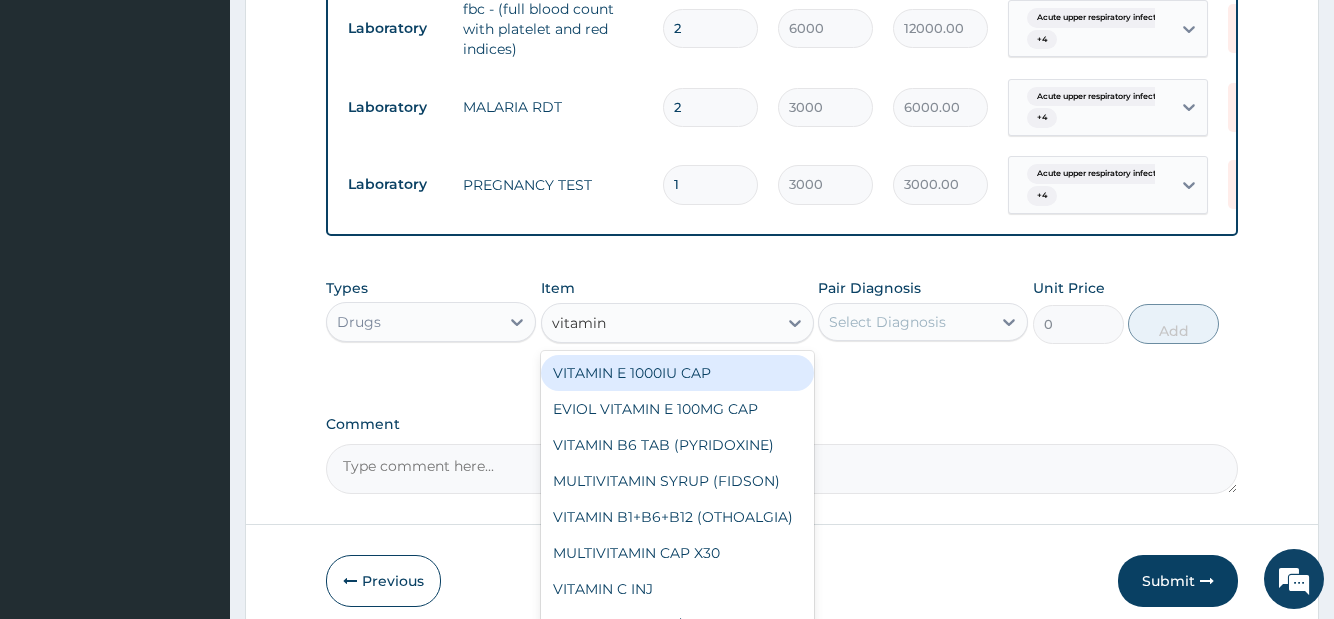 type on "vitamin b" 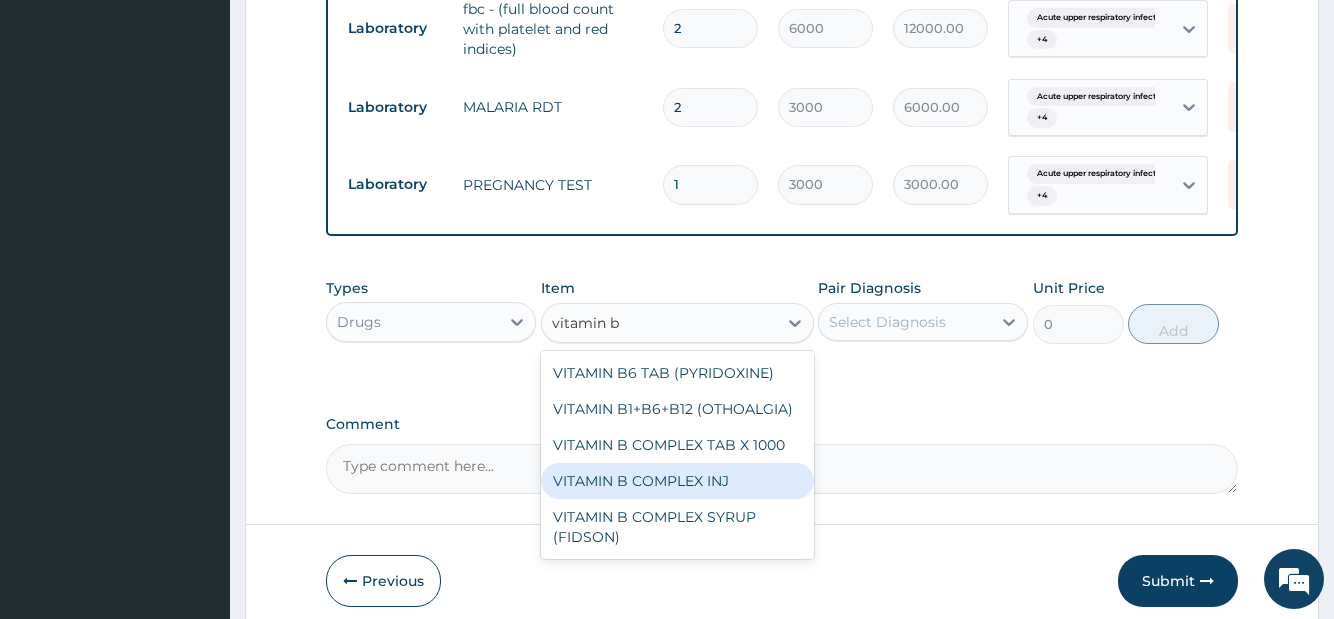 click on "VITAMIN B COMPLEX INJ" at bounding box center [677, 481] 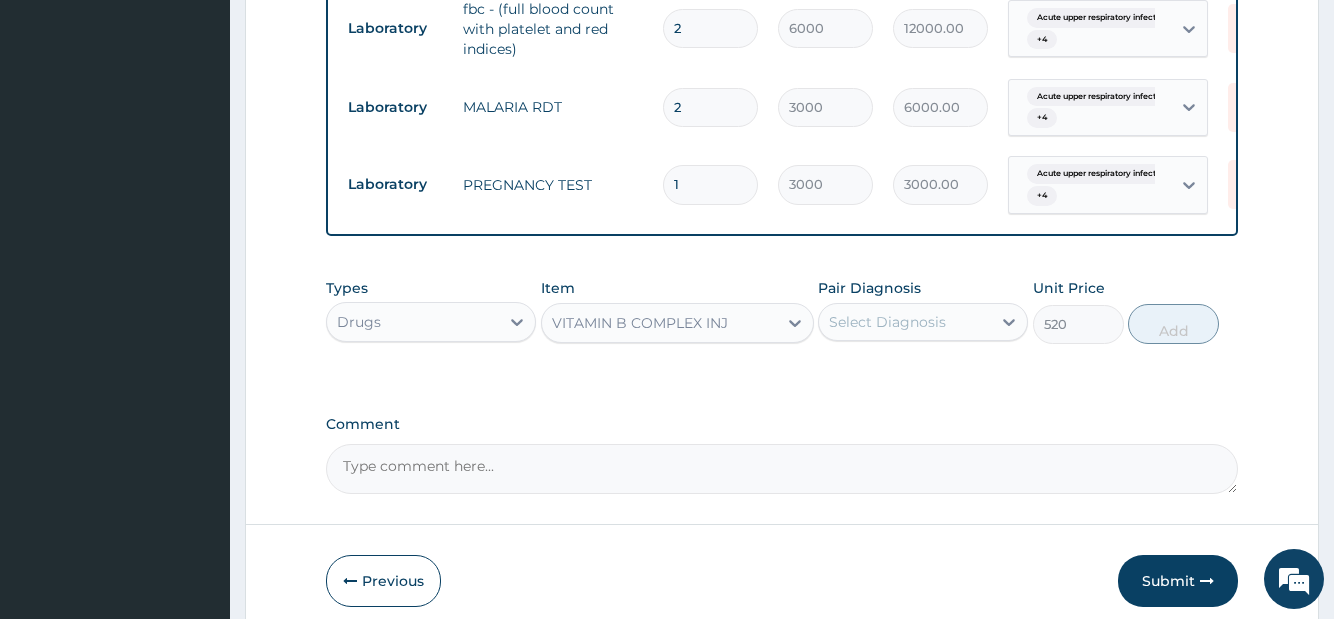 click on "Select Diagnosis" at bounding box center [887, 322] 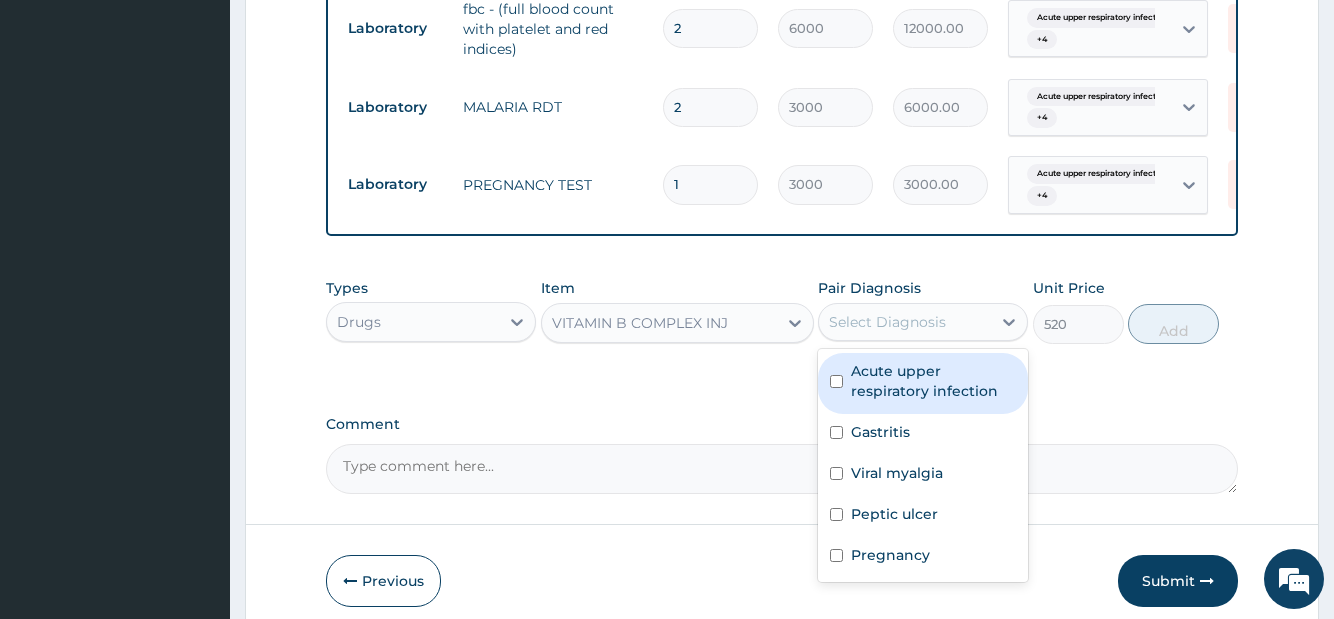 click on "Acute upper respiratory infection" at bounding box center (933, 381) 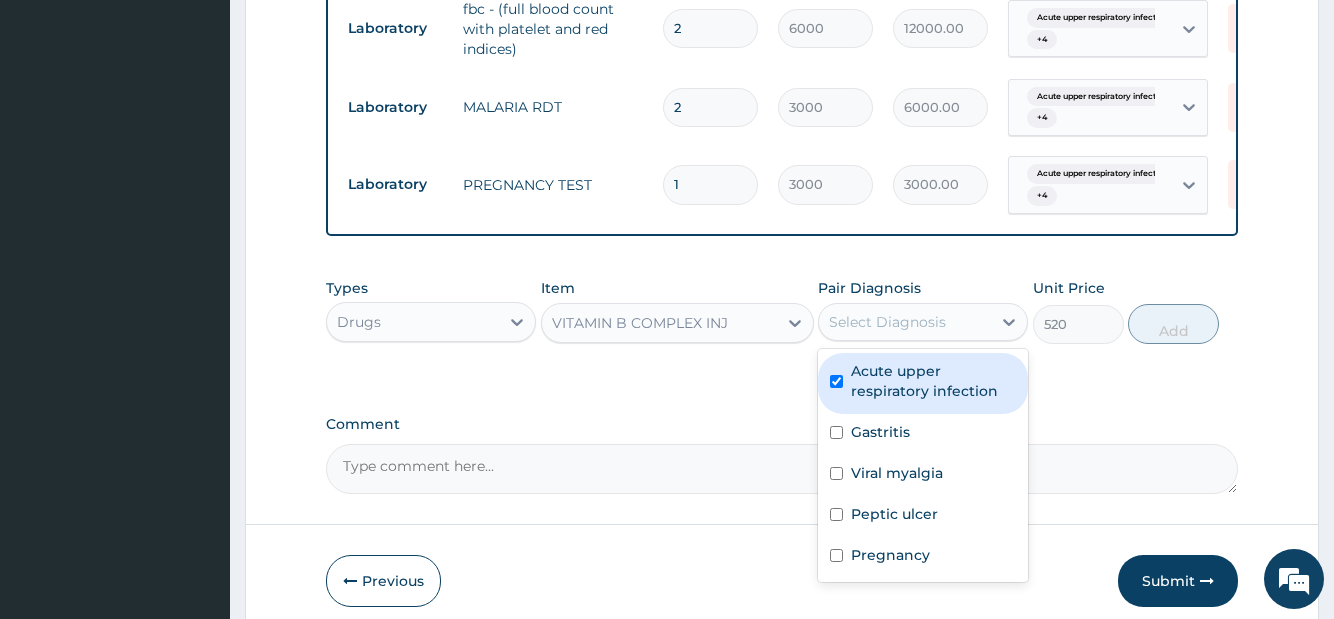 checkbox on "true" 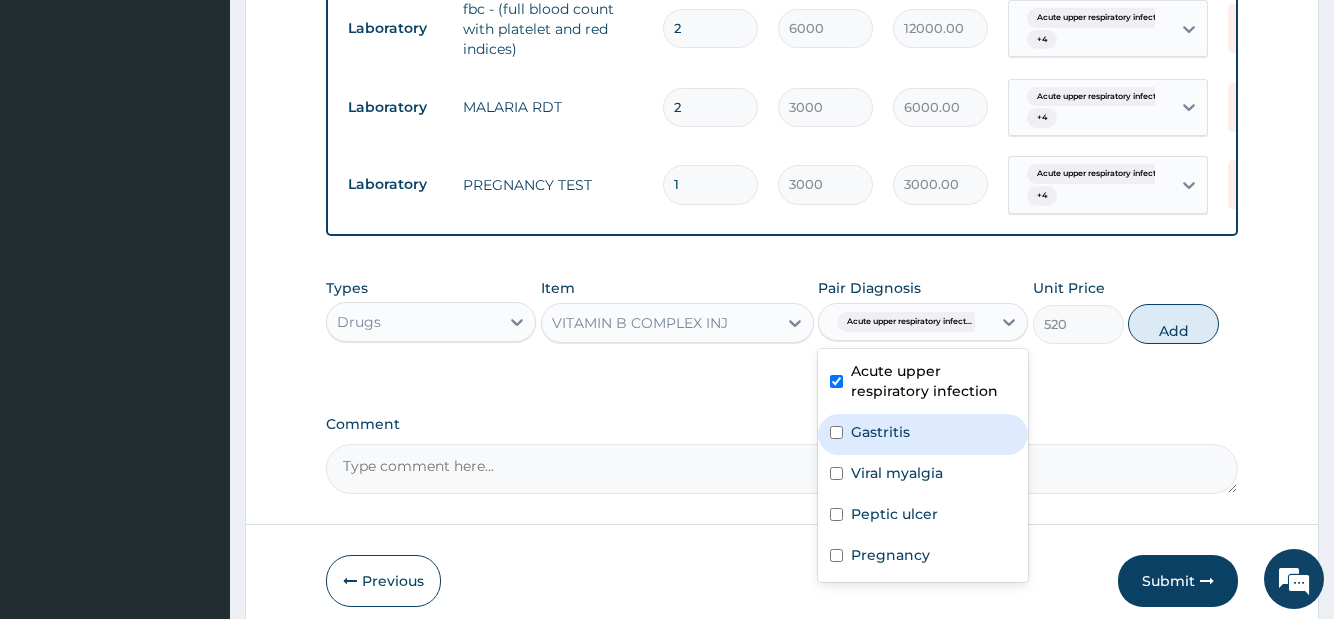 click on "Gastritis" at bounding box center [880, 432] 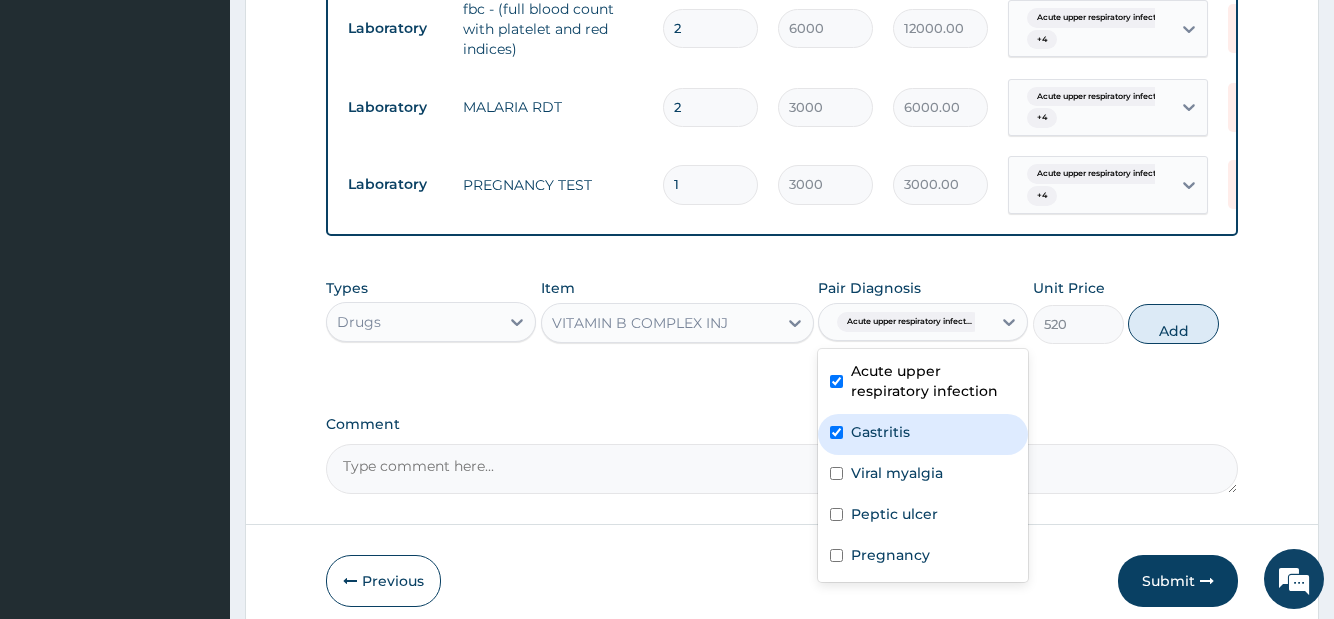checkbox on "true" 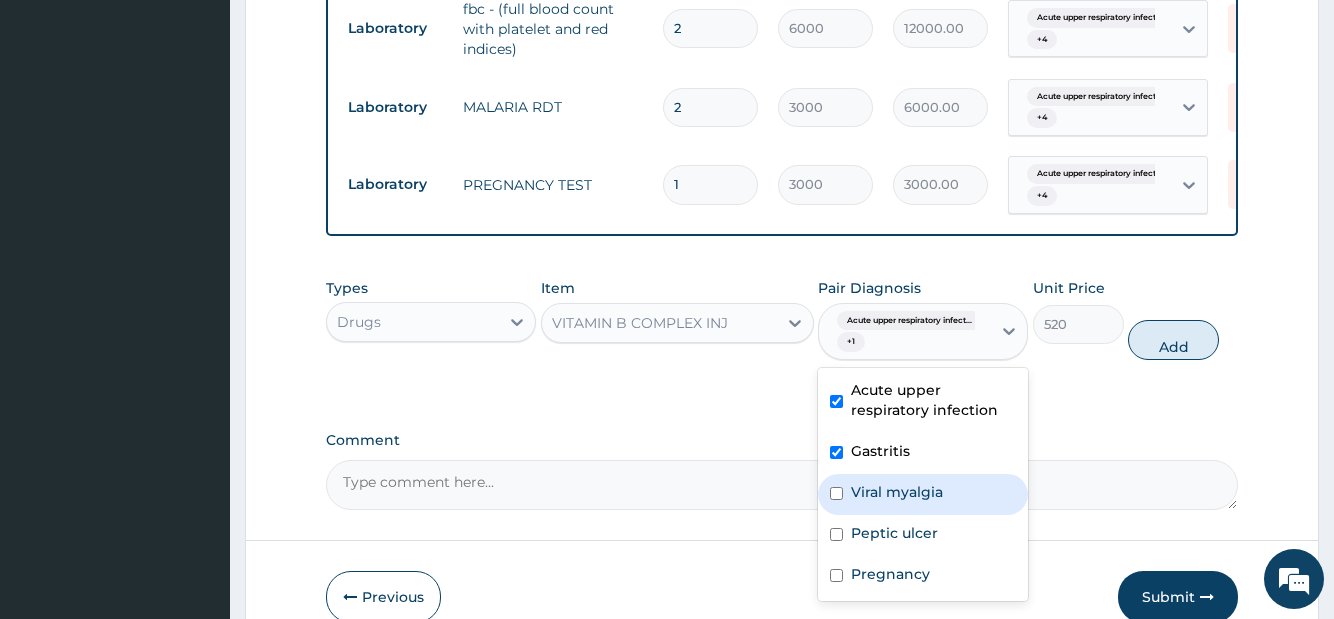 click on "Viral myalgia" at bounding box center (897, 492) 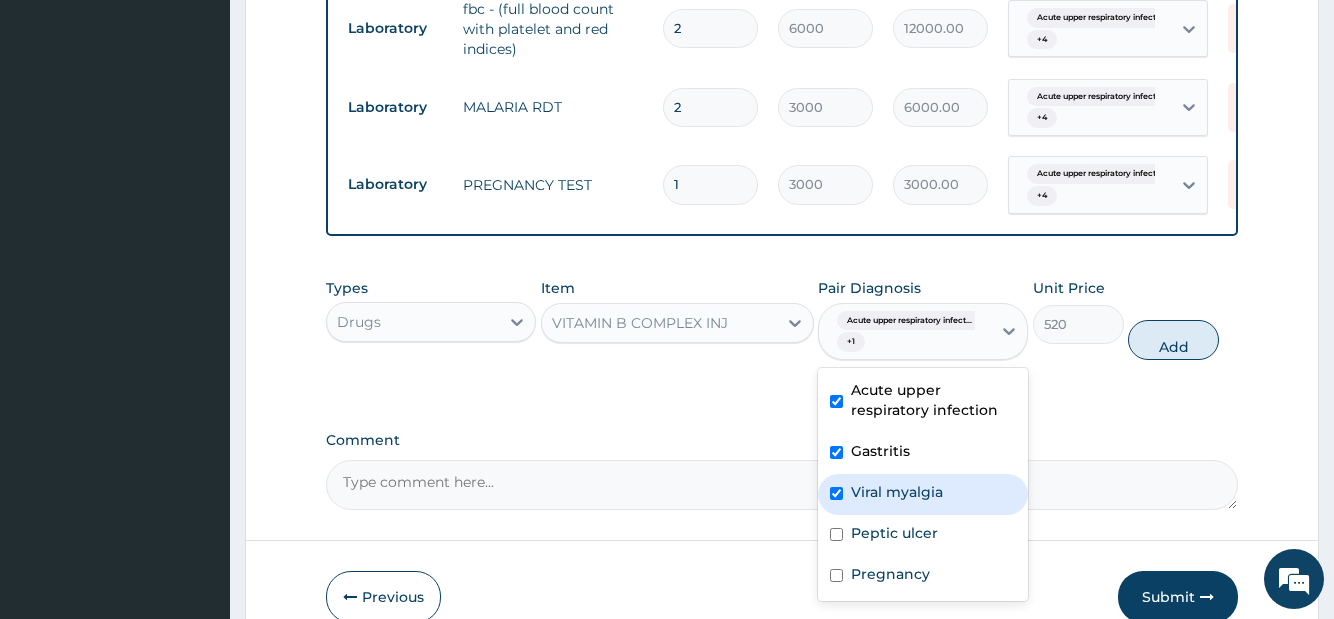 checkbox on "true" 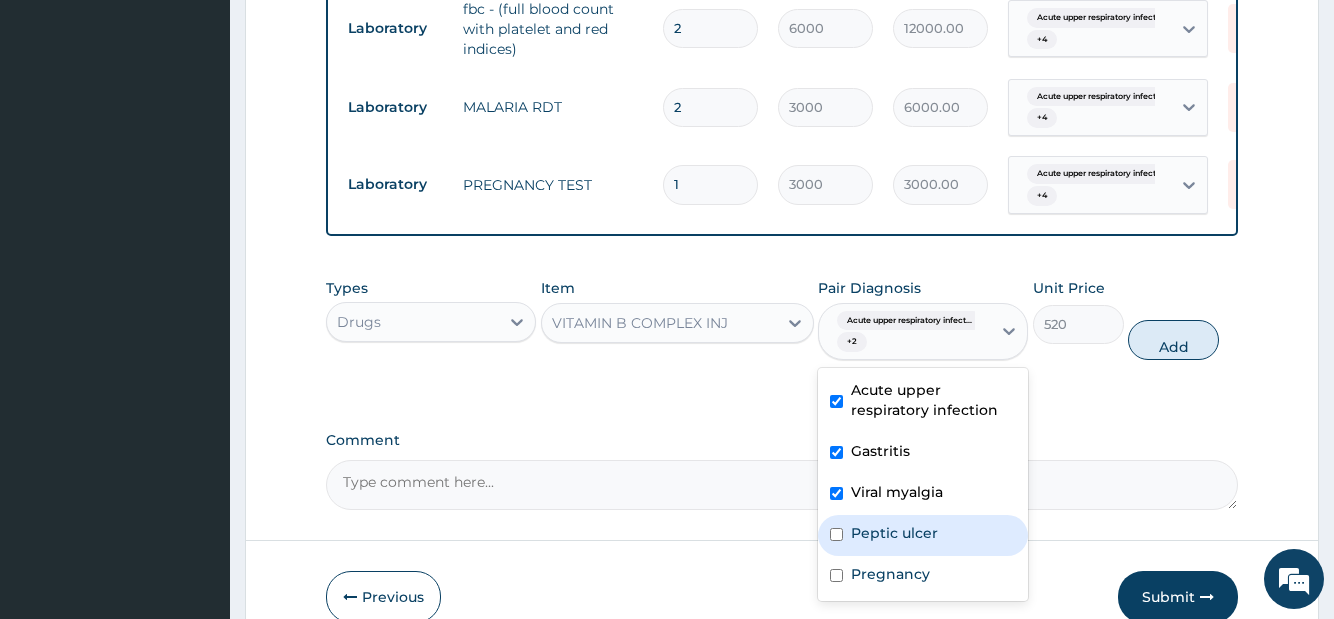 click on "Peptic ulcer" at bounding box center [894, 533] 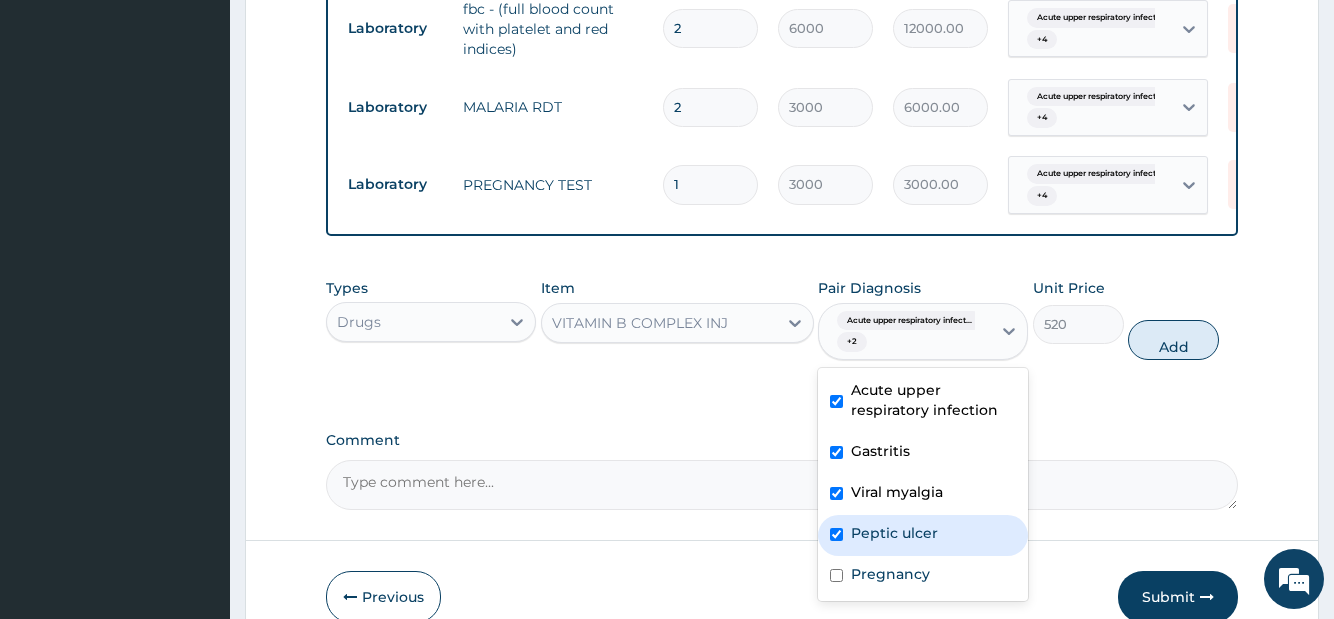 checkbox on "true" 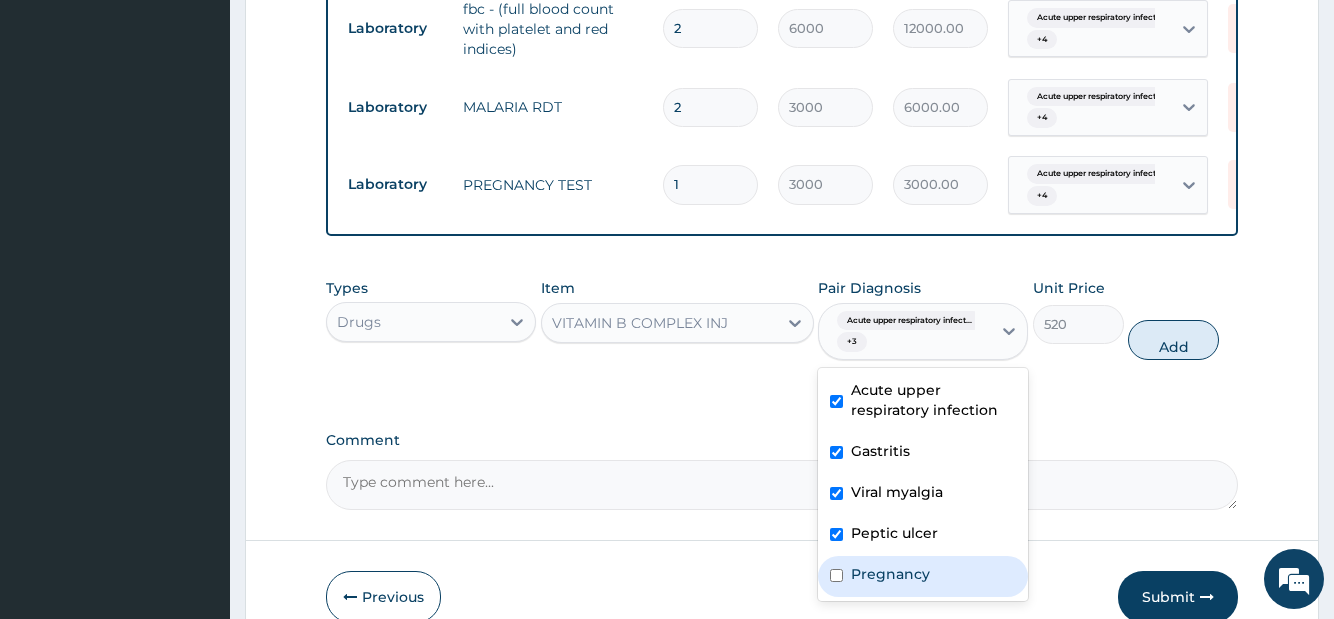 click on "Pregnancy" at bounding box center (890, 574) 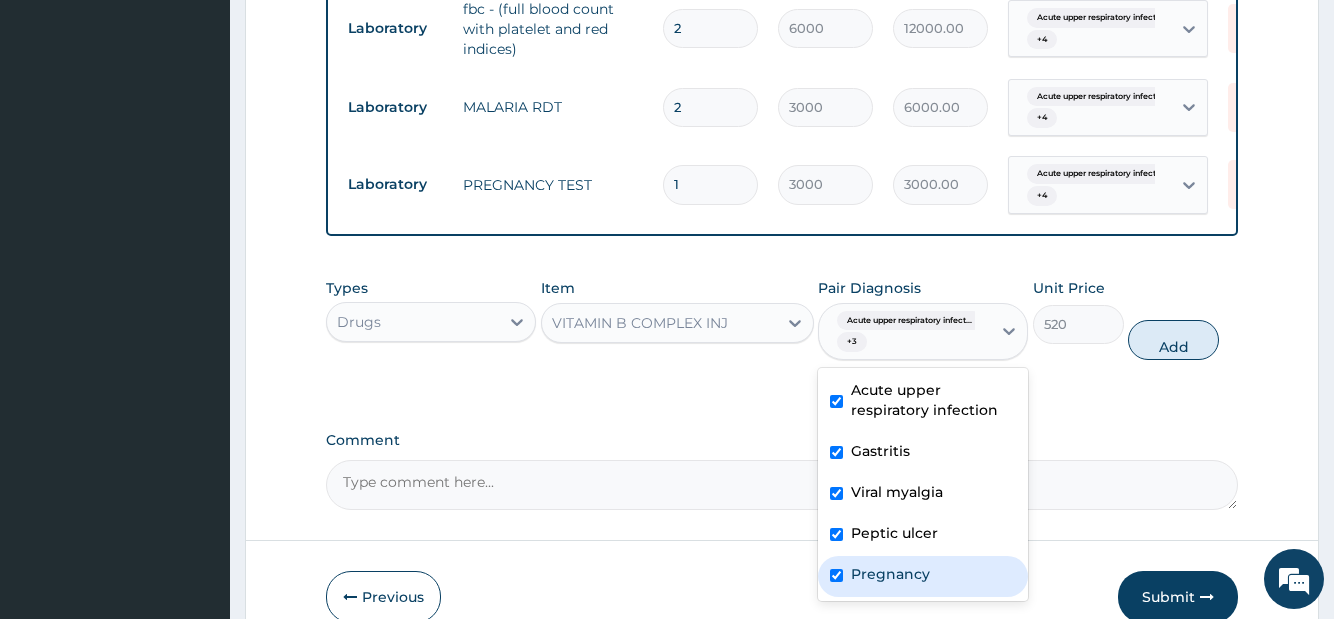 checkbox on "true" 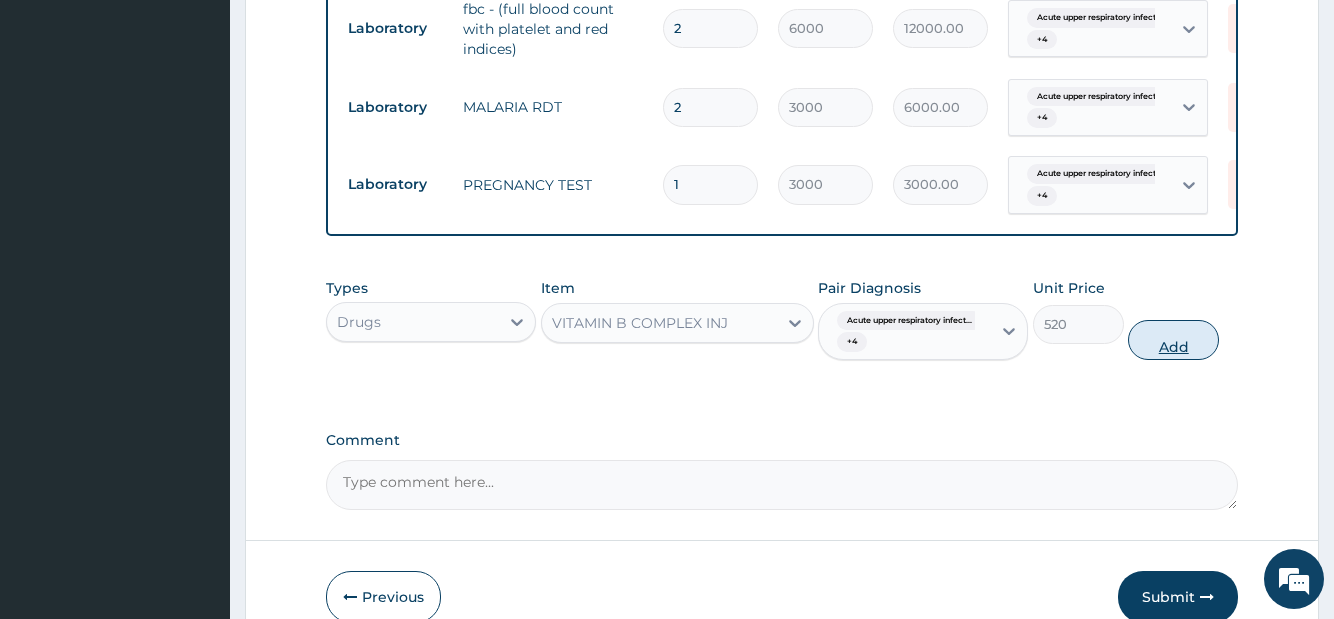 click on "Add" at bounding box center [1173, 340] 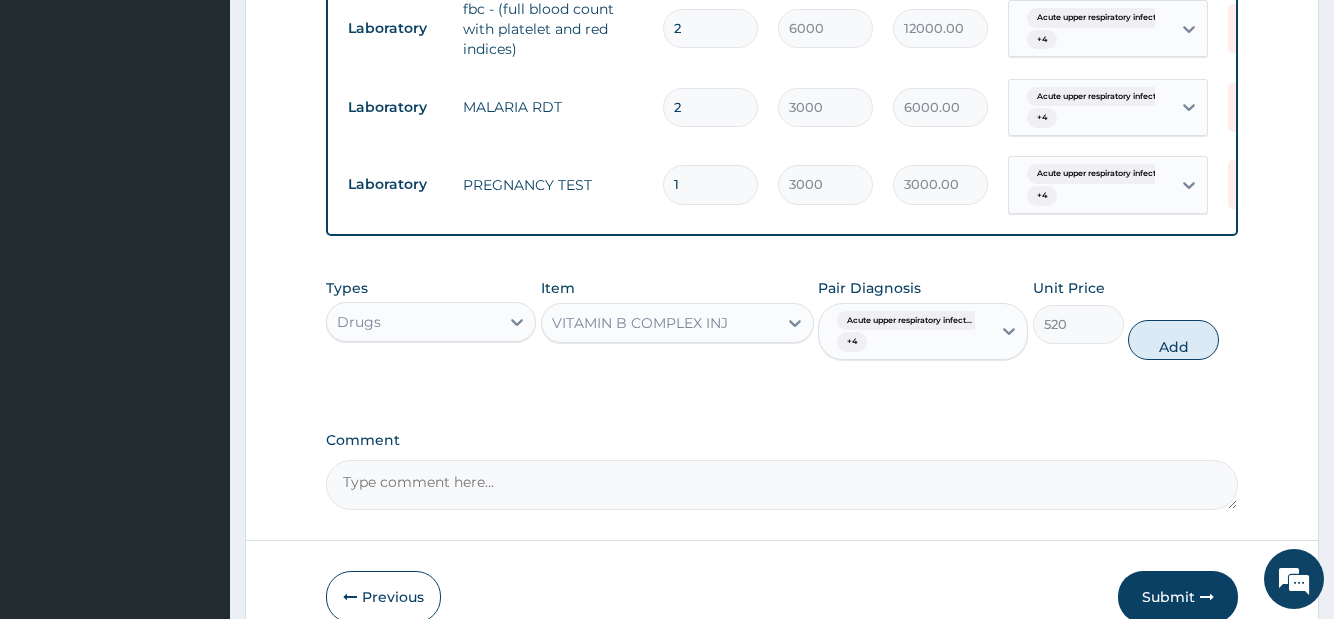 type on "0" 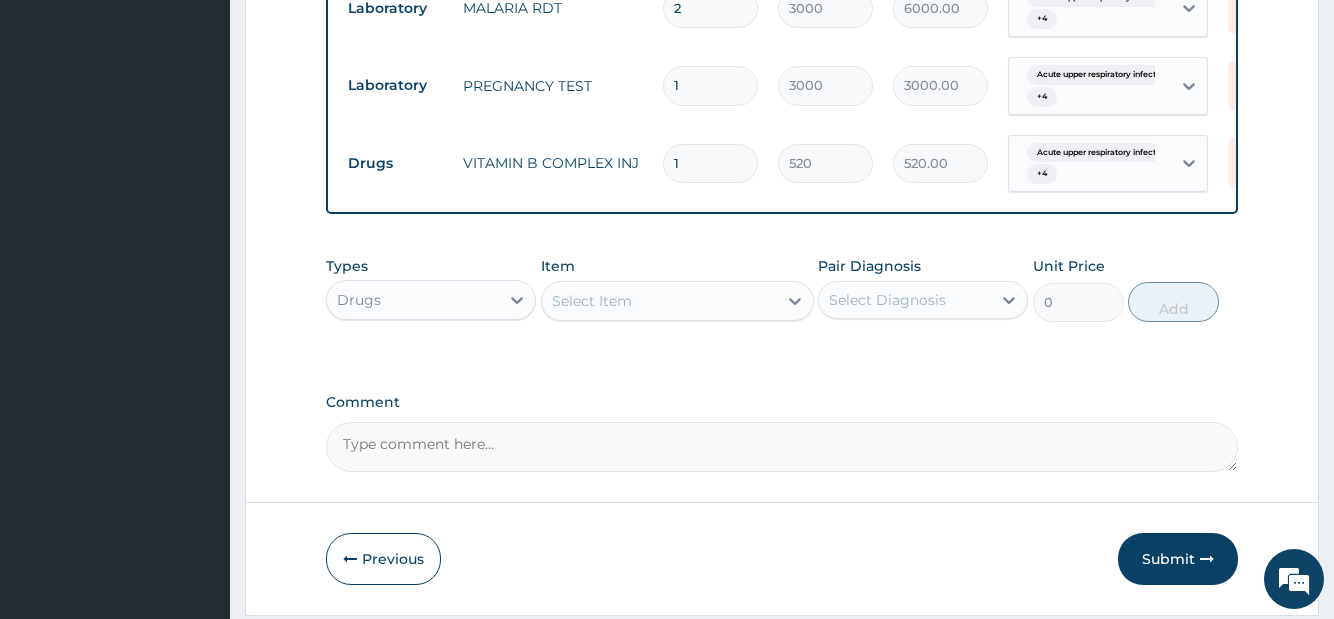 scroll, scrollTop: 1342, scrollLeft: 0, axis: vertical 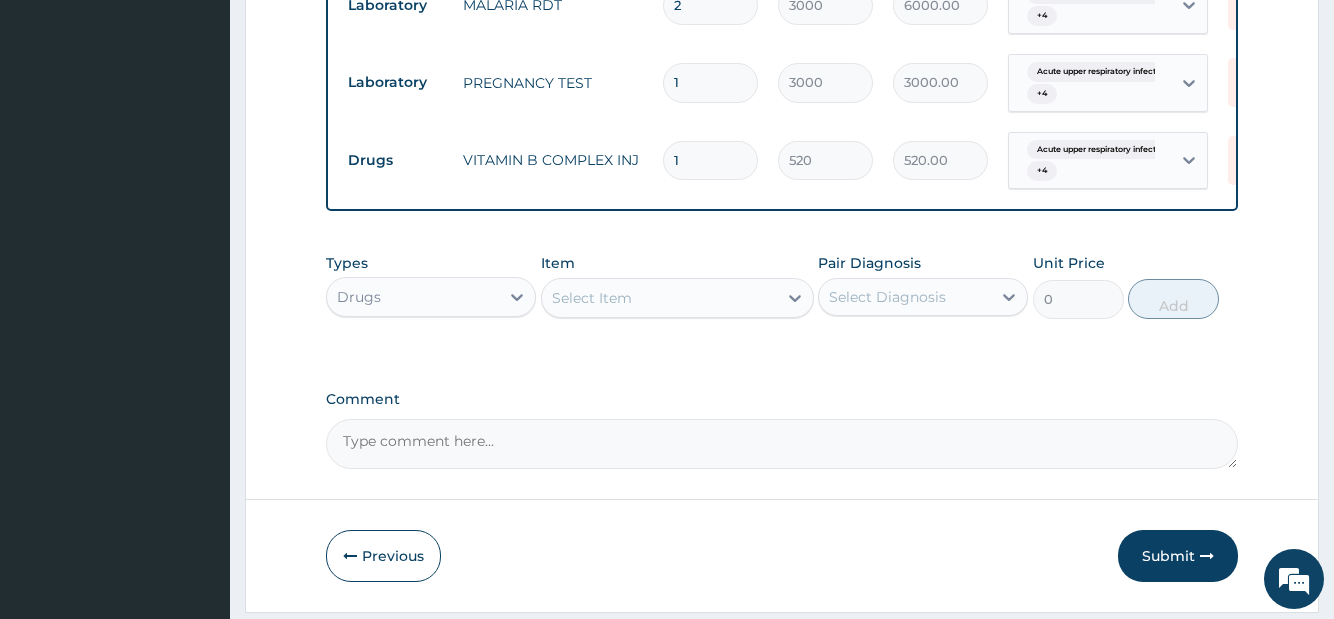 click on "Drugs" at bounding box center [413, 297] 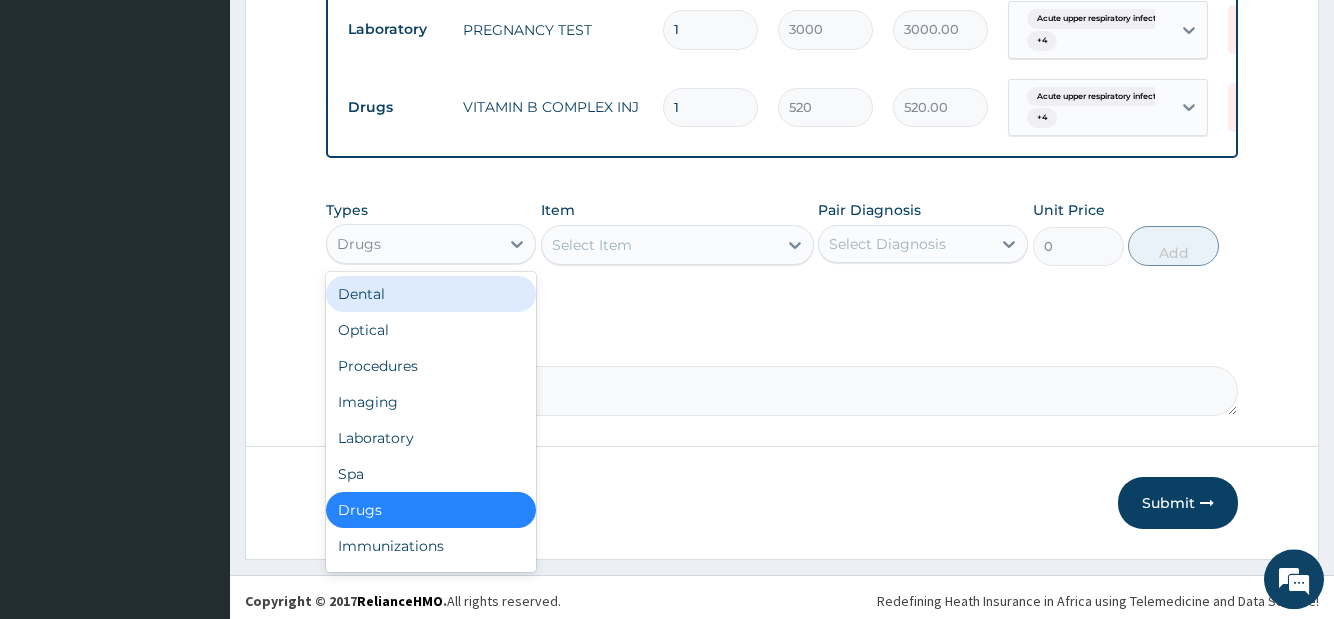 scroll, scrollTop: 1419, scrollLeft: 0, axis: vertical 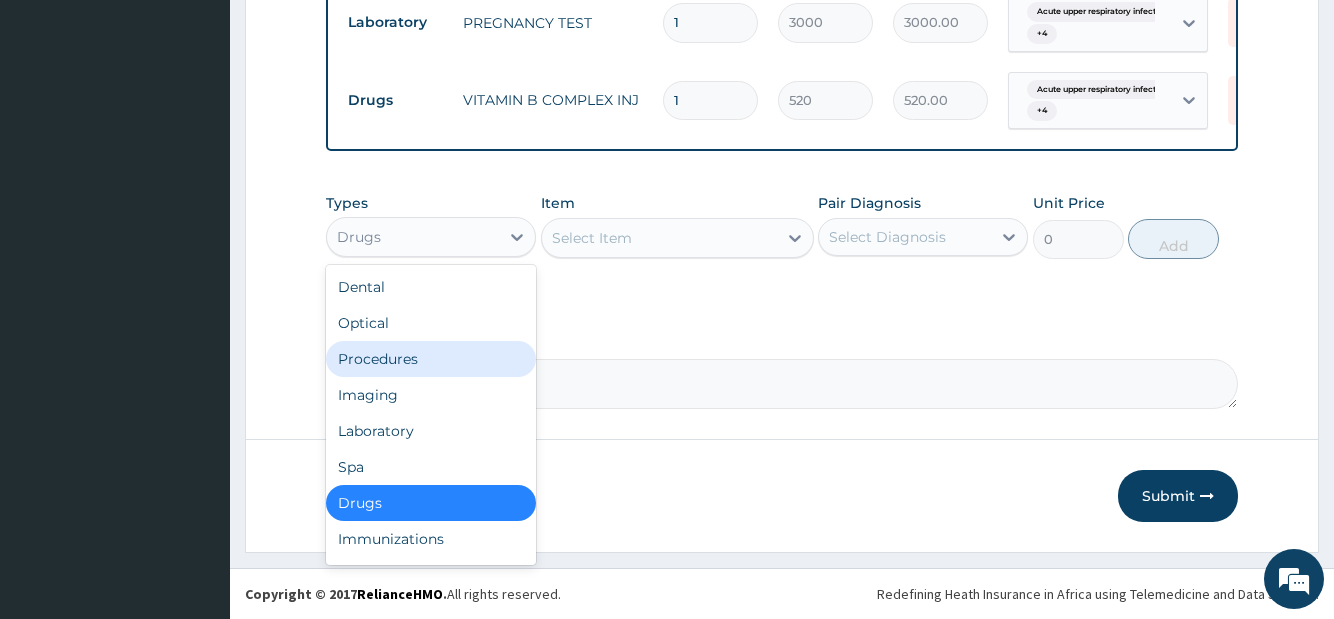 click on "Procedures" at bounding box center (431, 359) 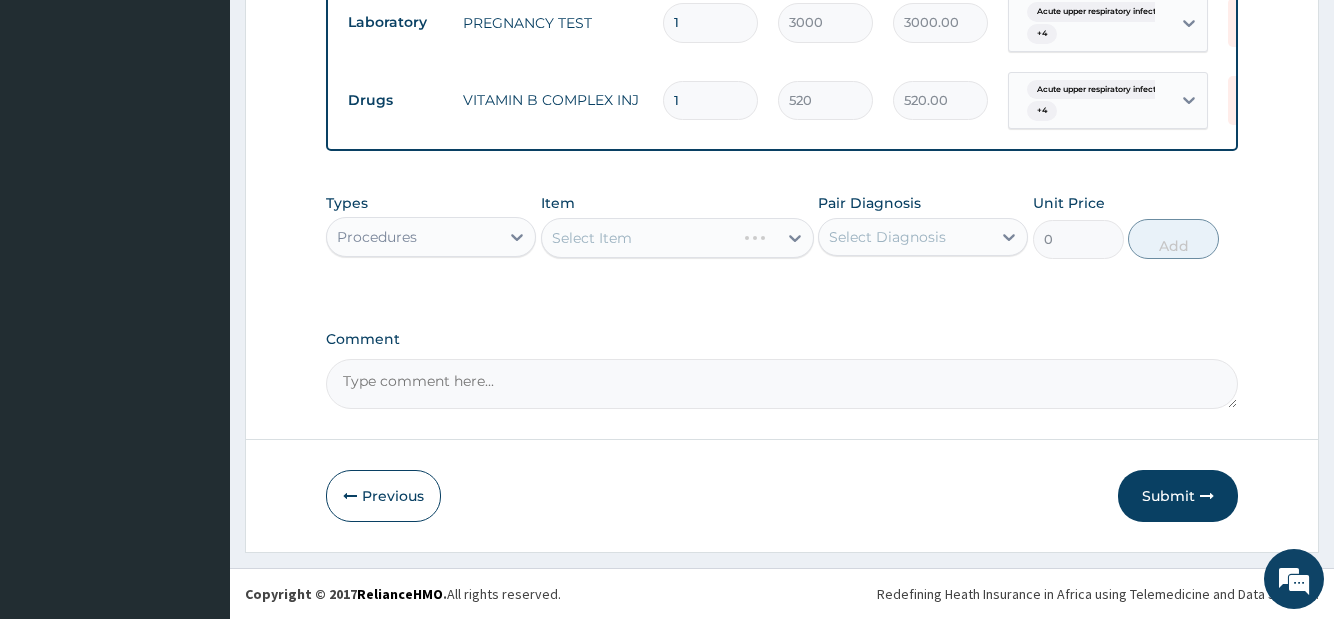 click on "Select Item" at bounding box center [677, 238] 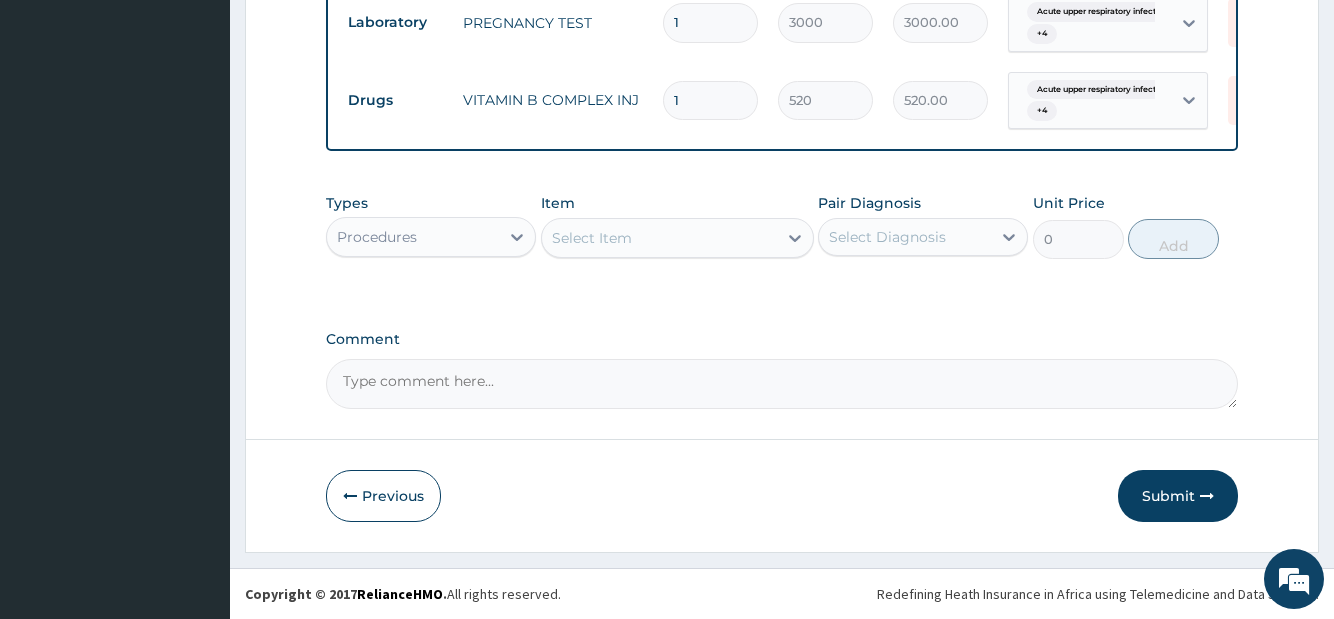 click 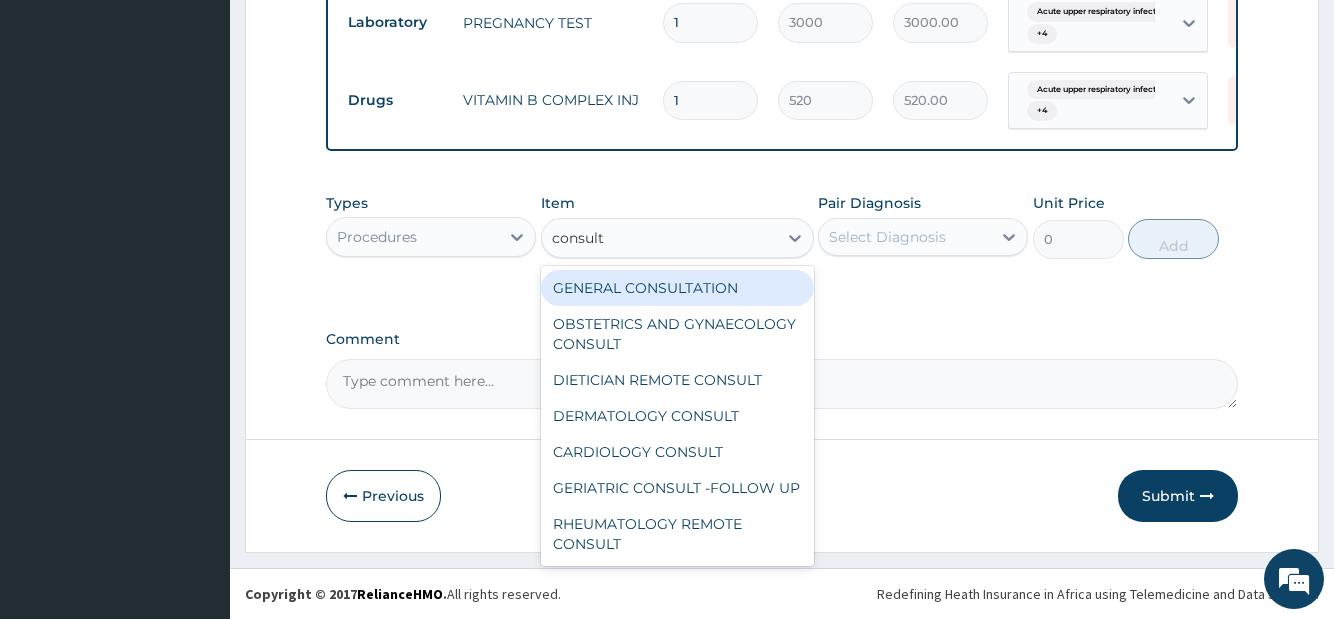 type on "consulta" 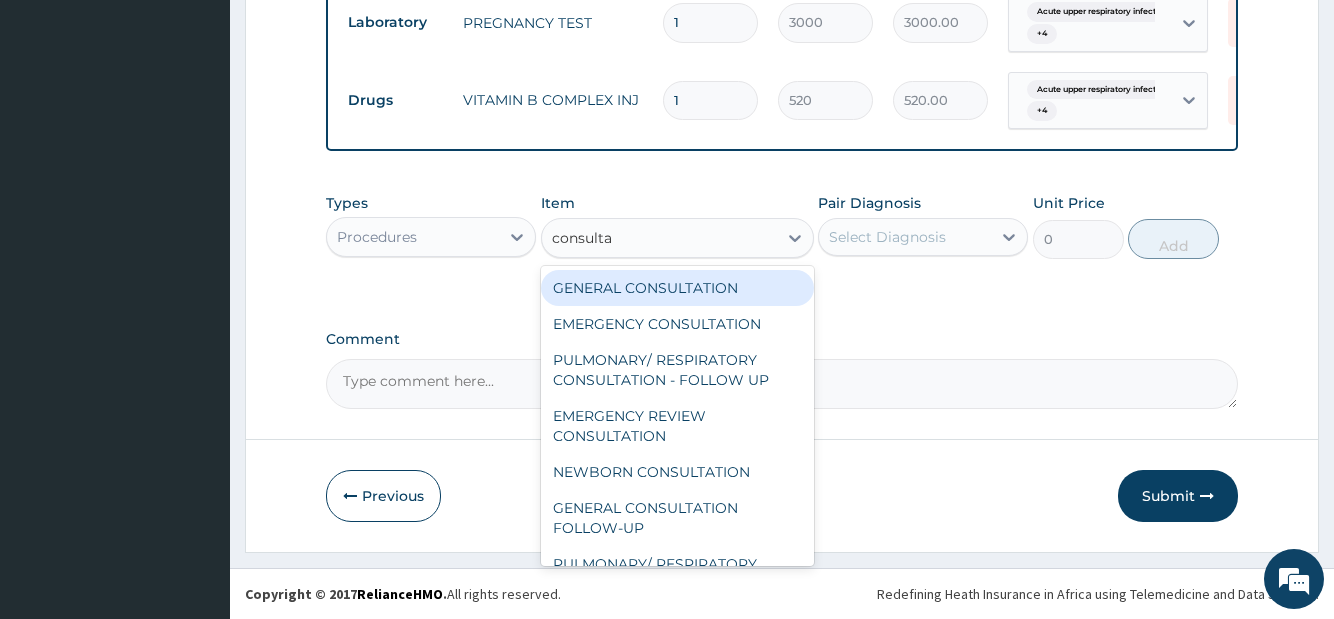 click on "GENERAL CONSULTATION" at bounding box center [677, 288] 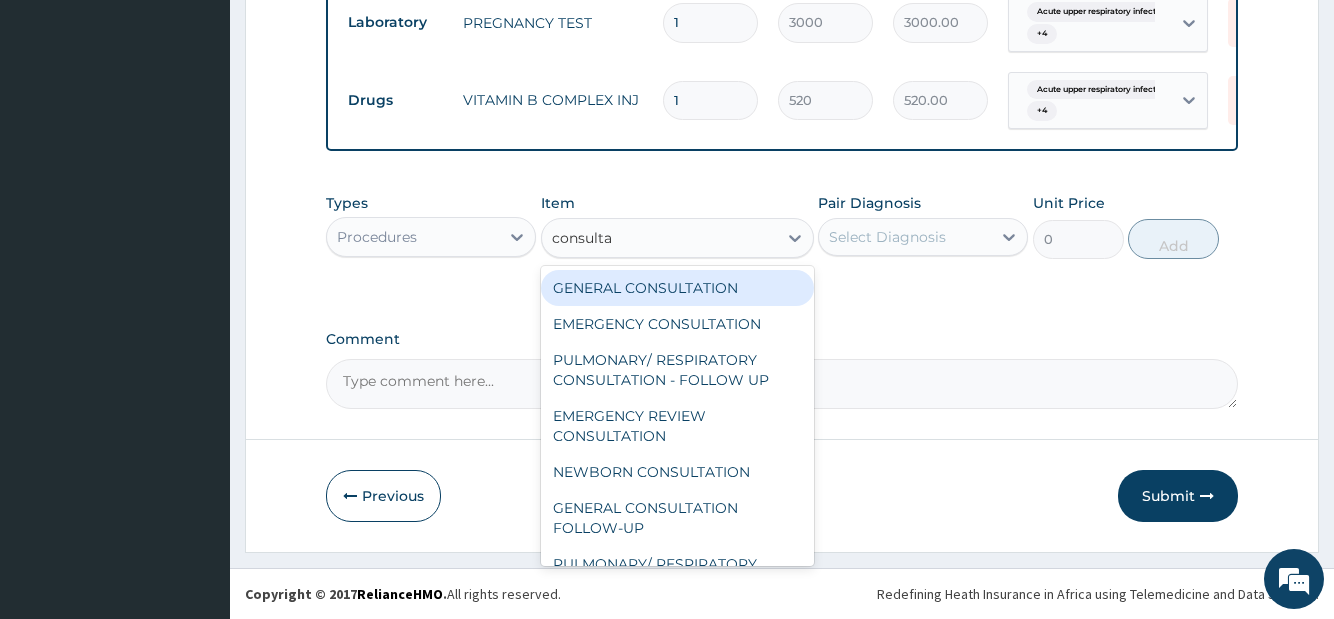 type 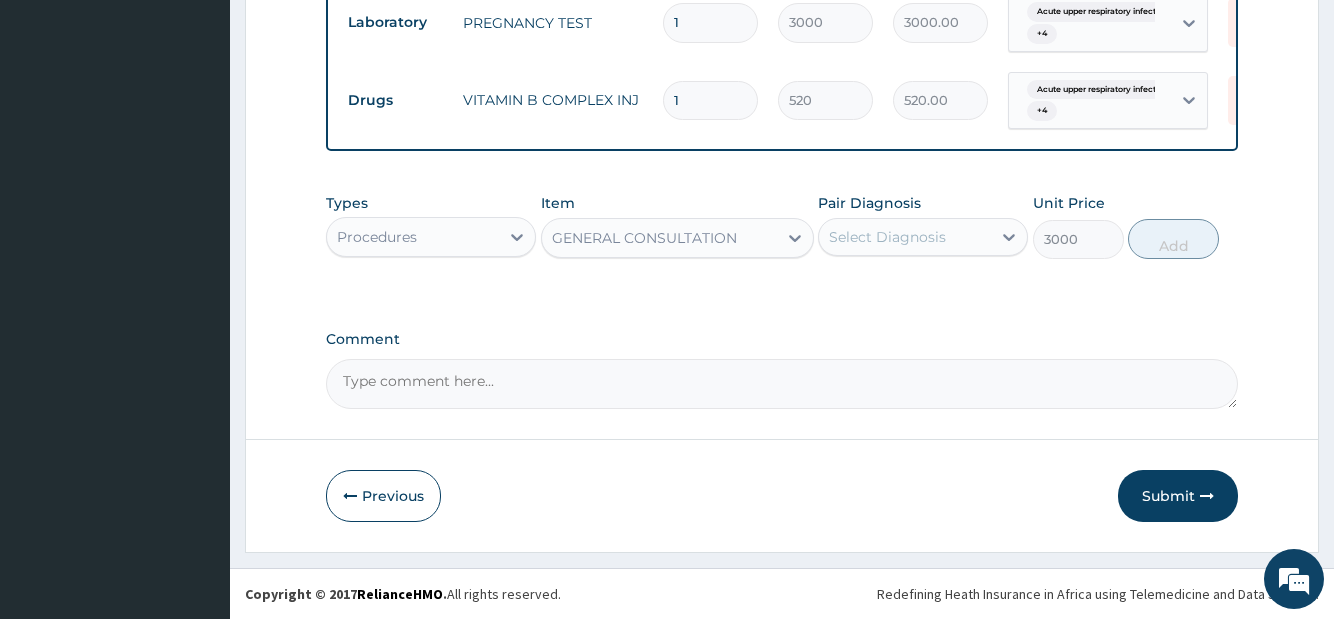 click on "Select Diagnosis" at bounding box center [905, 237] 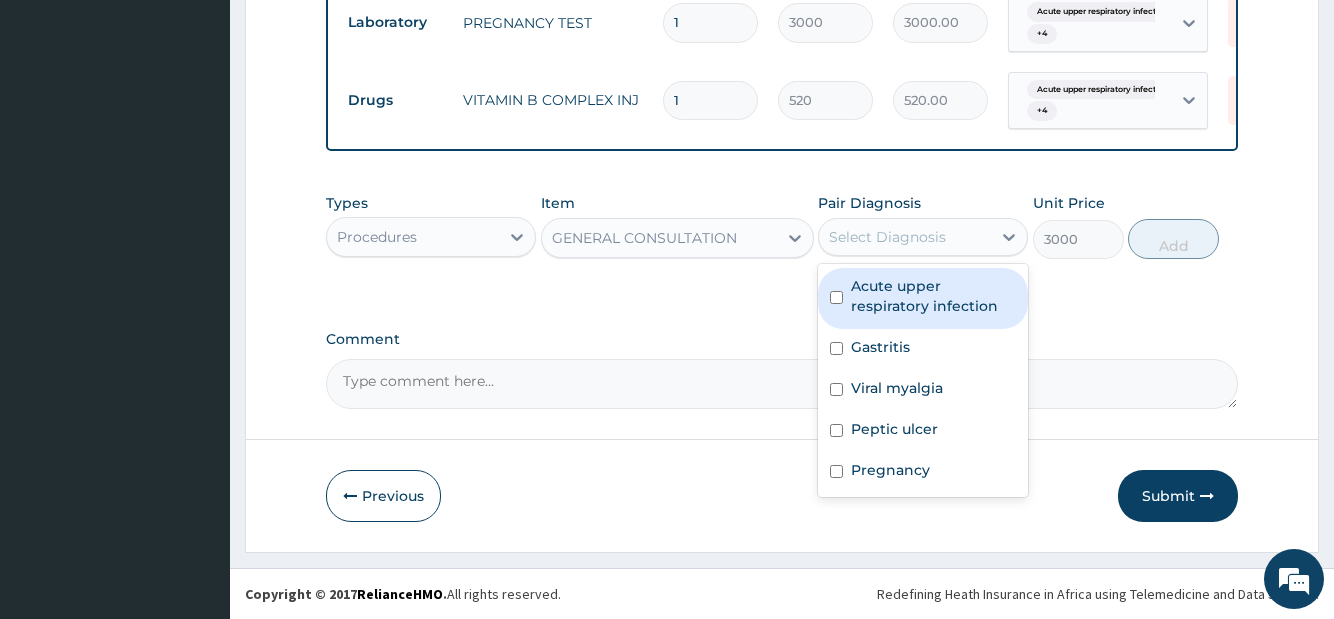 click on "Acute upper respiratory infection" at bounding box center [933, 296] 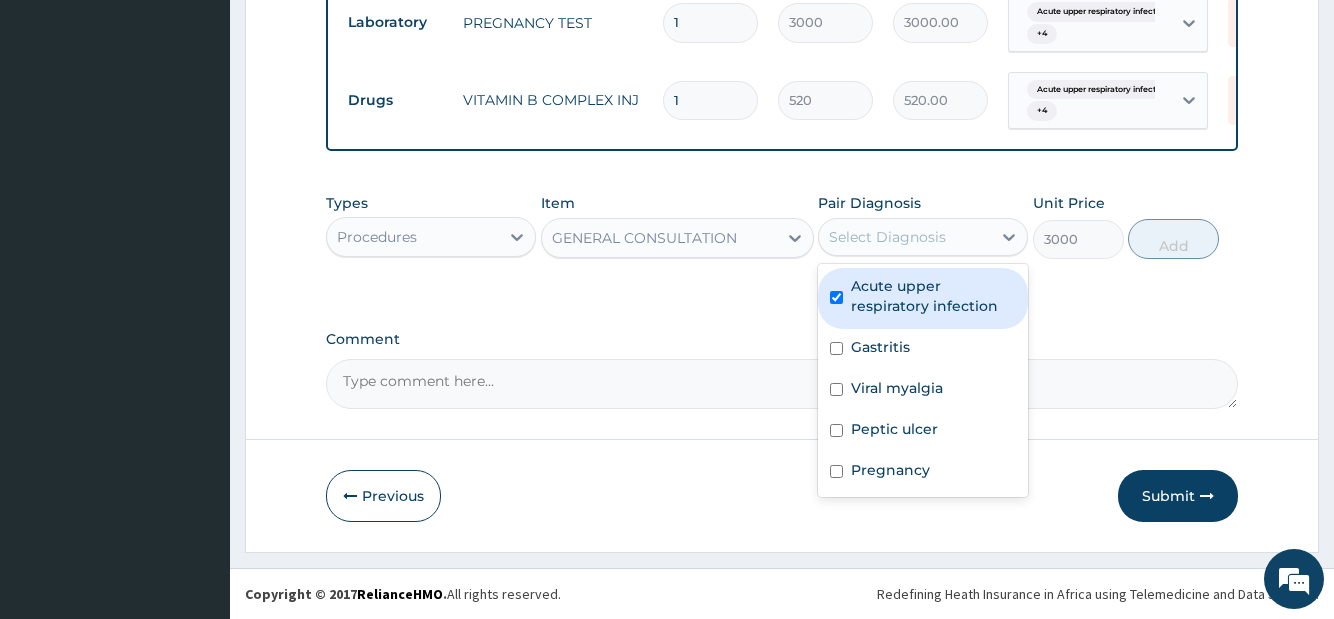 checkbox on "true" 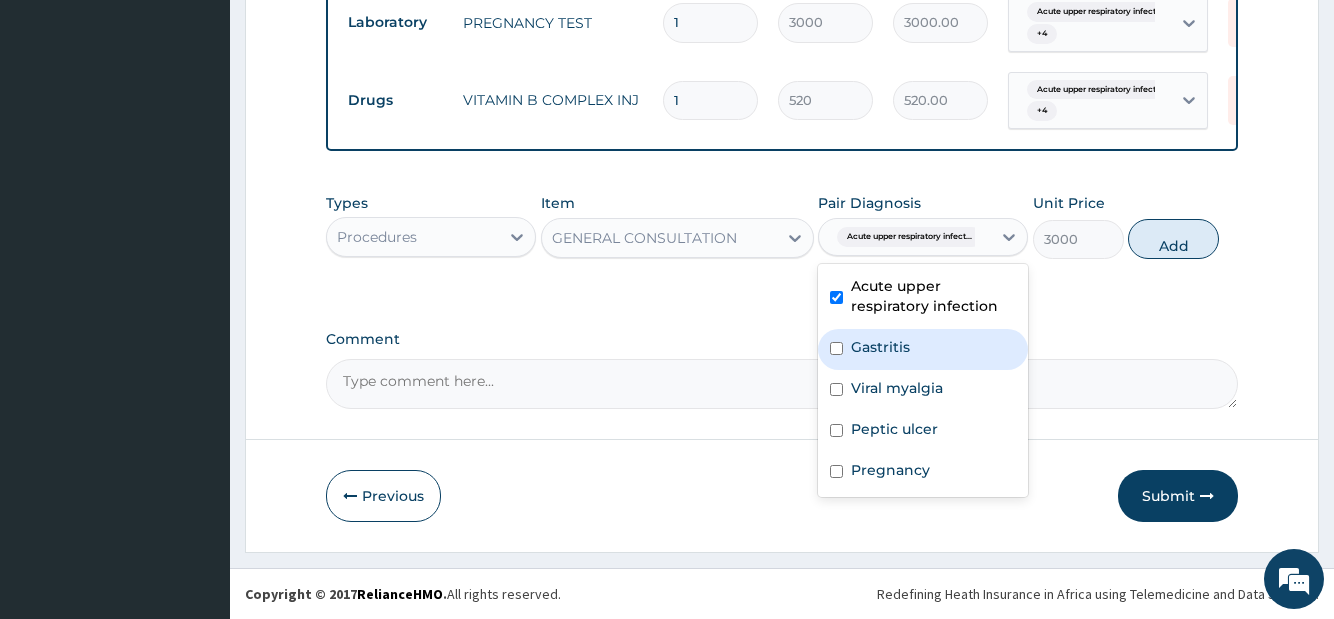 drag, startPoint x: 884, startPoint y: 361, endPoint x: 875, endPoint y: 376, distance: 17.492855 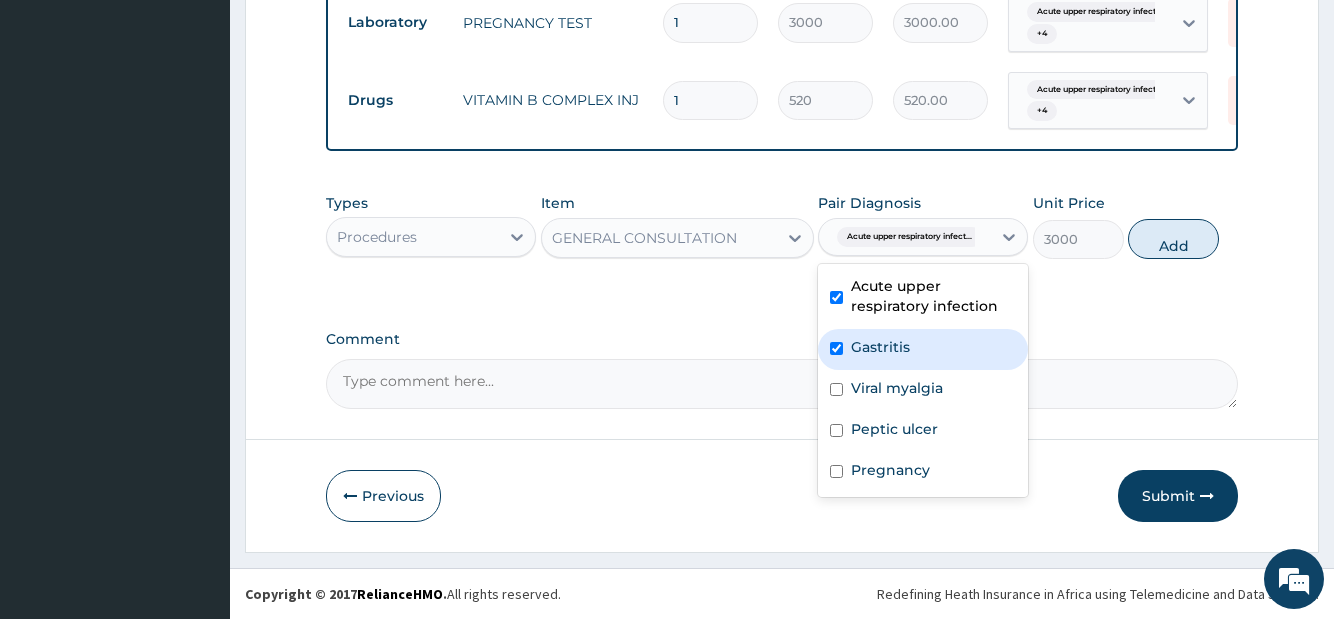 checkbox on "true" 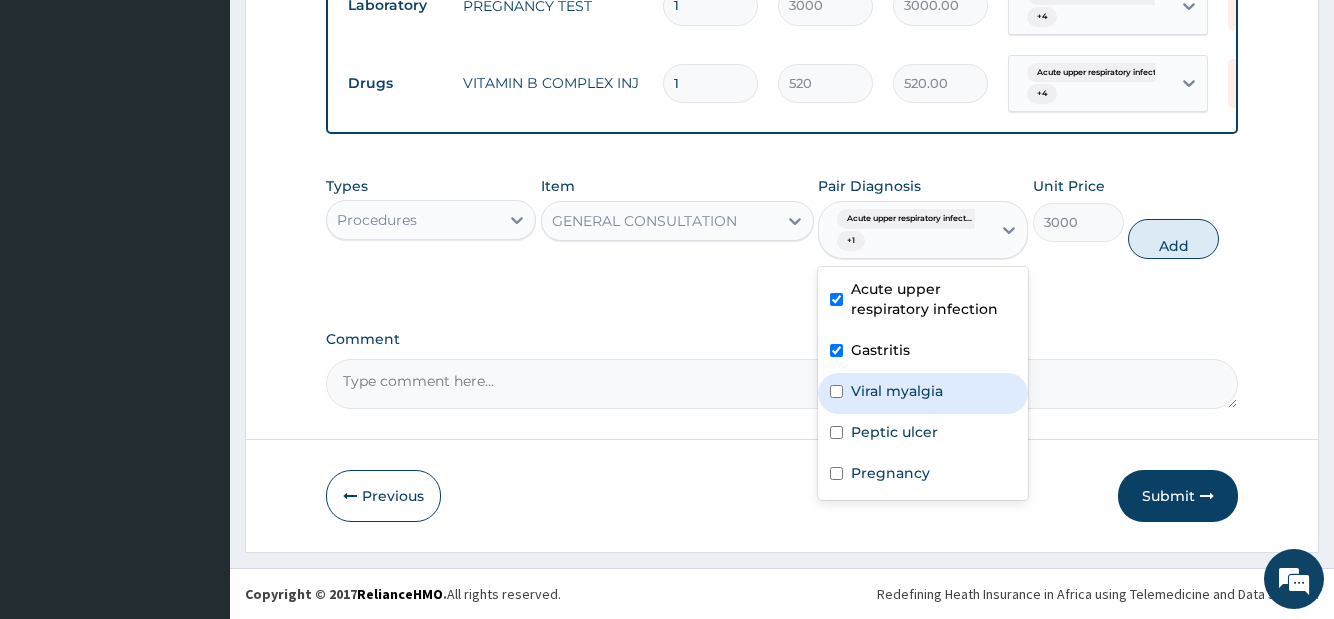 click on "Viral myalgia" at bounding box center (897, 391) 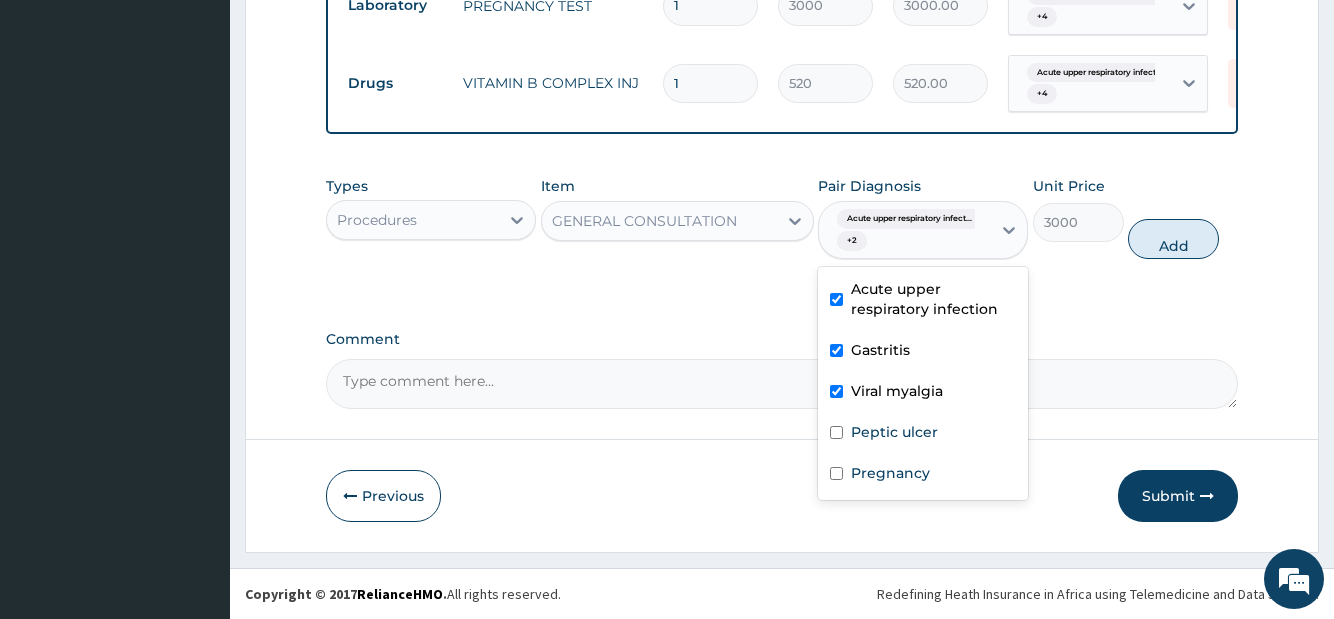 click on "Viral myalgia" at bounding box center (897, 391) 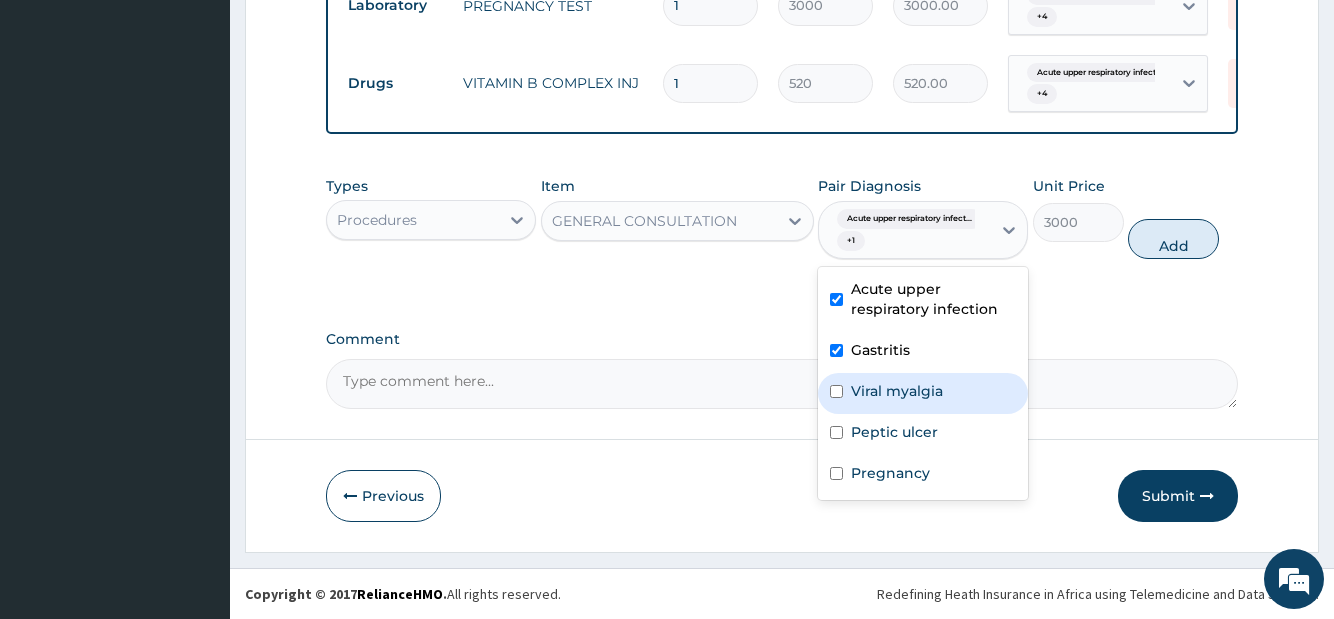click on "Viral myalgia" at bounding box center [923, 393] 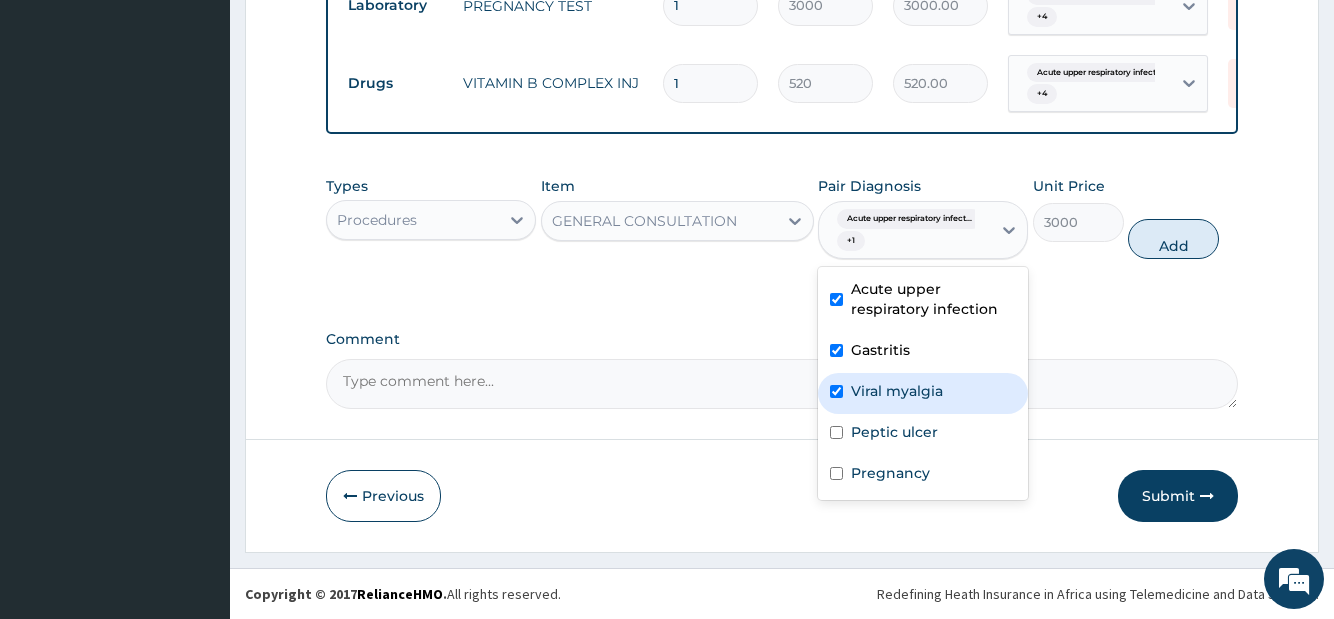 checkbox on "true" 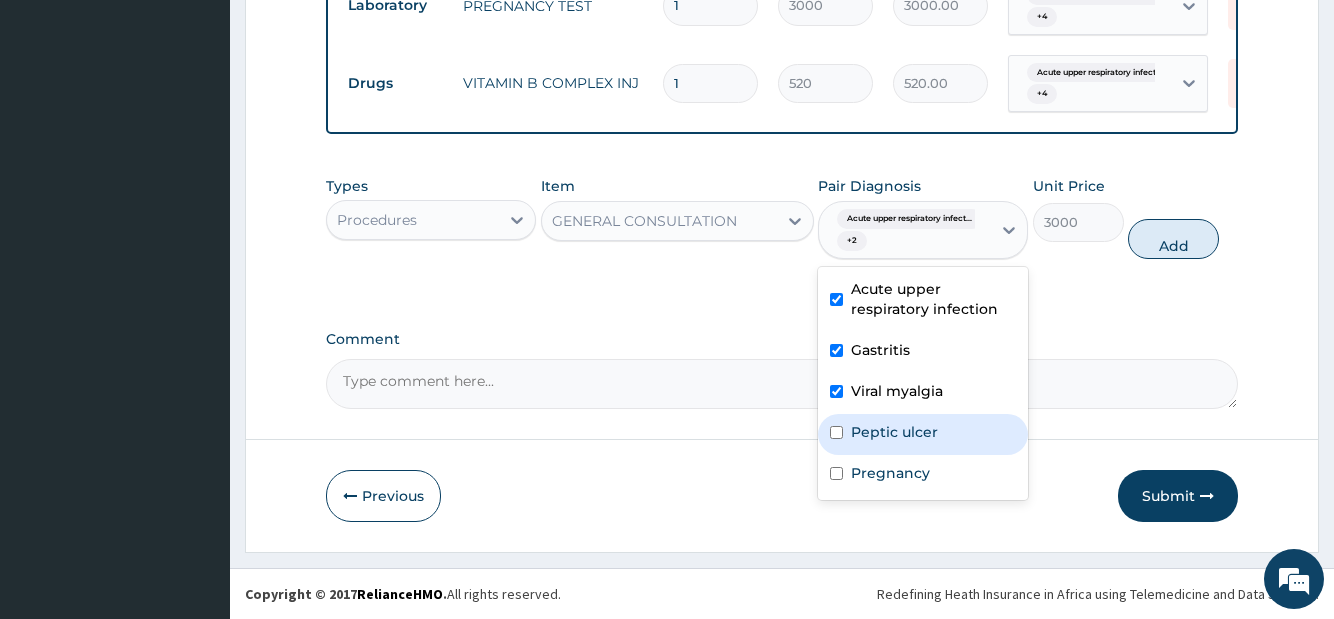 click on "Peptic ulcer" at bounding box center (894, 432) 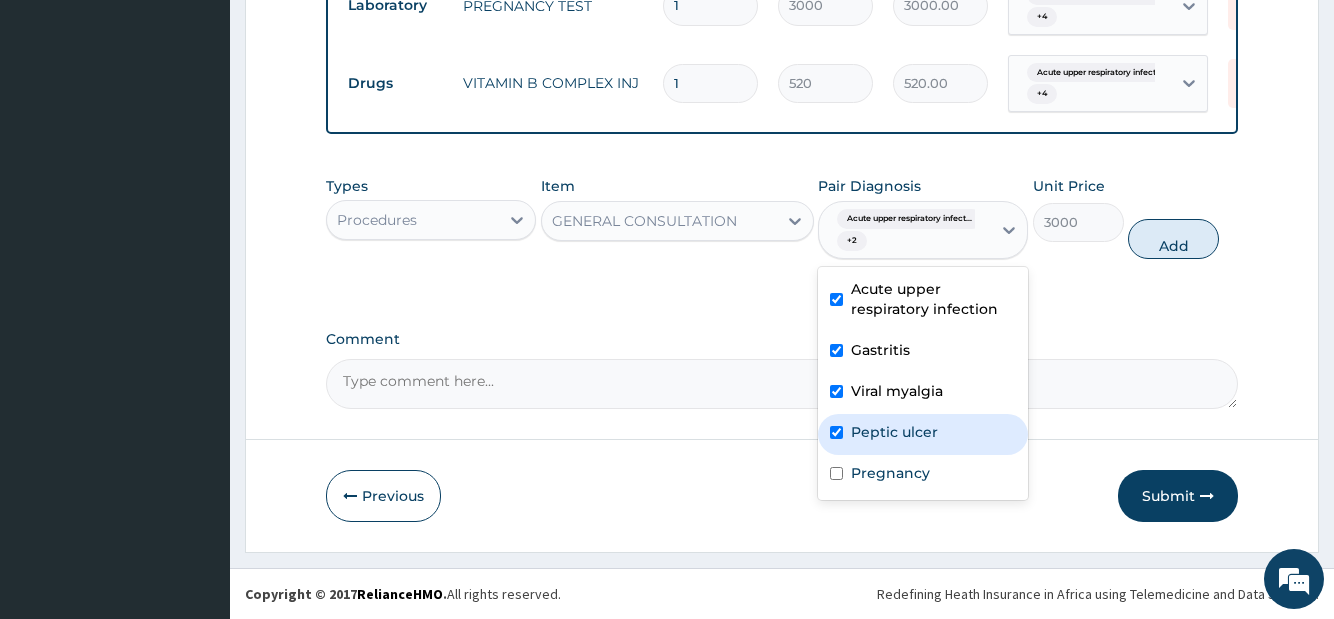 checkbox on "true" 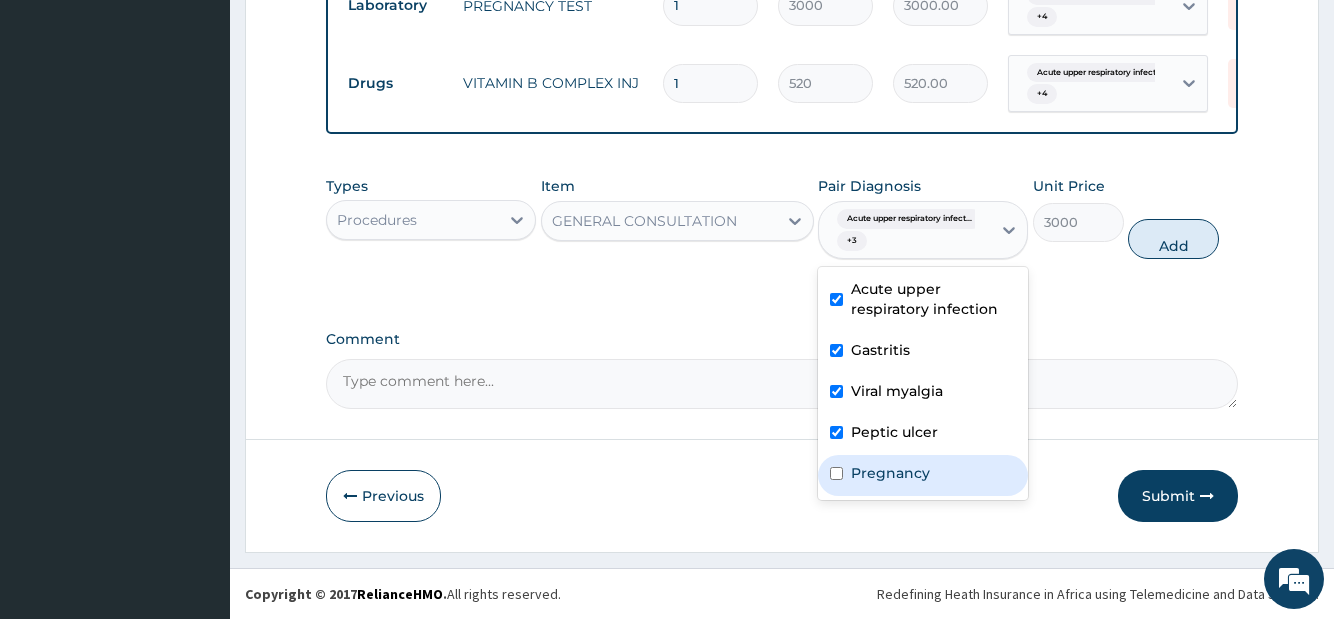 drag, startPoint x: 894, startPoint y: 485, endPoint x: 1077, endPoint y: 354, distance: 225.05554 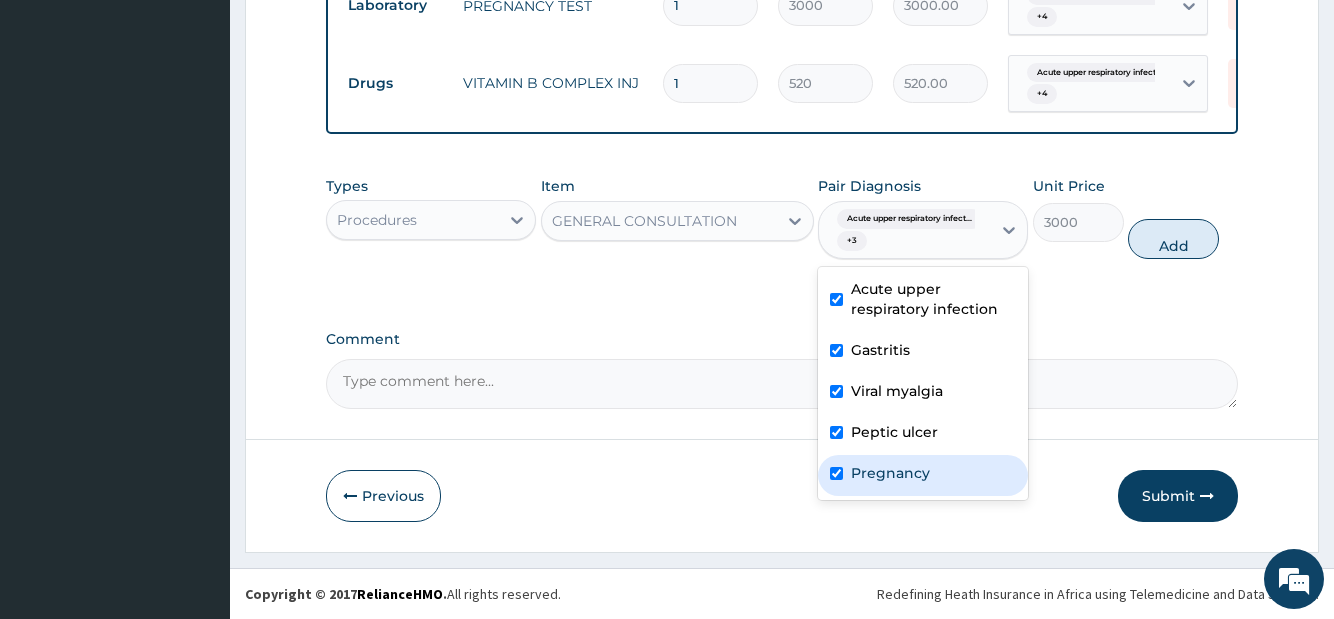 checkbox on "true" 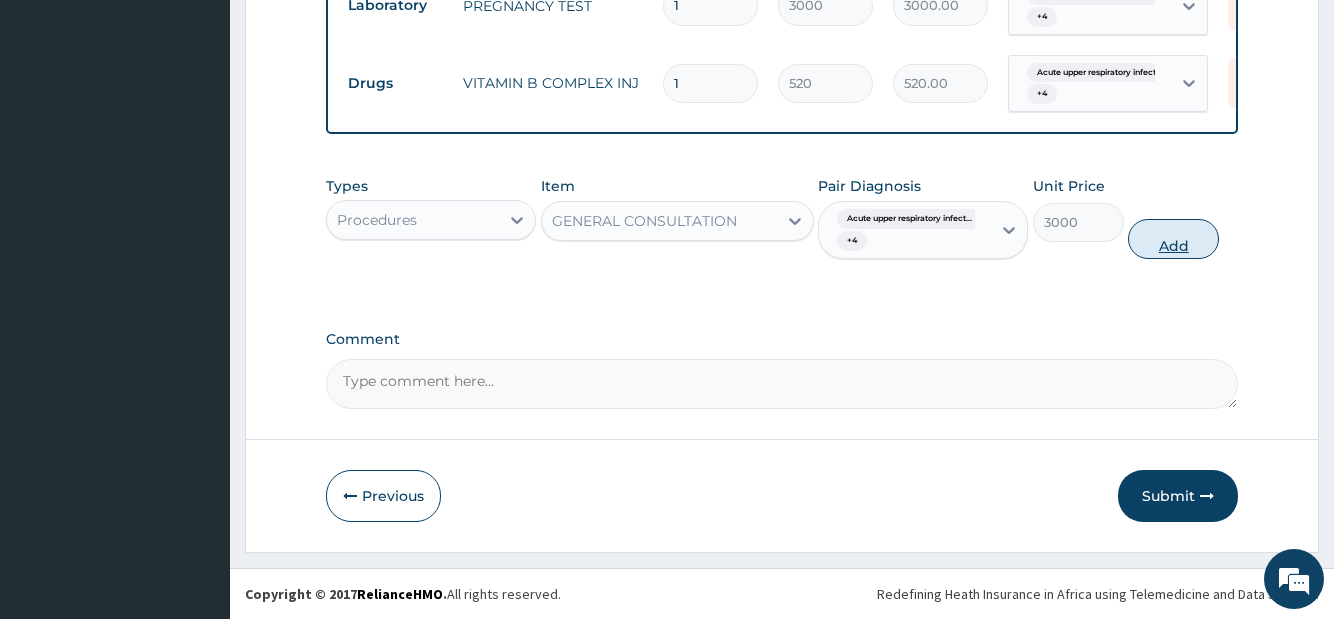 click on "Add" at bounding box center (1173, 239) 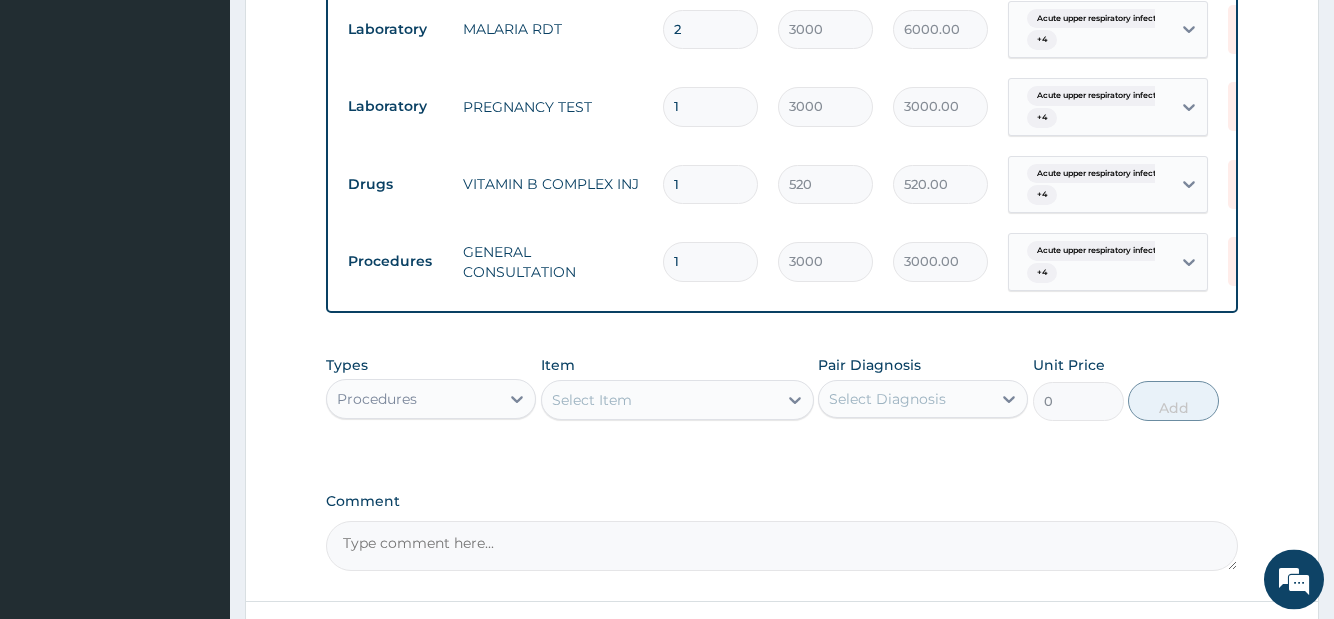 scroll, scrollTop: 1419, scrollLeft: 0, axis: vertical 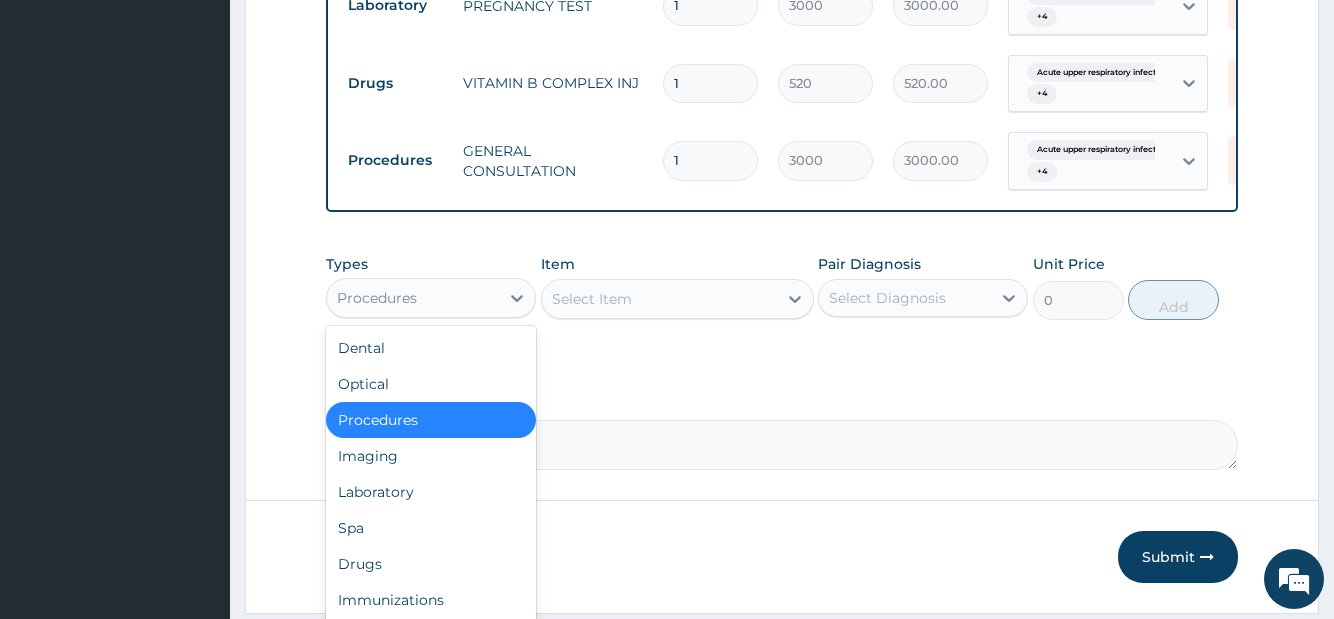 click on "Procedures" at bounding box center (413, 298) 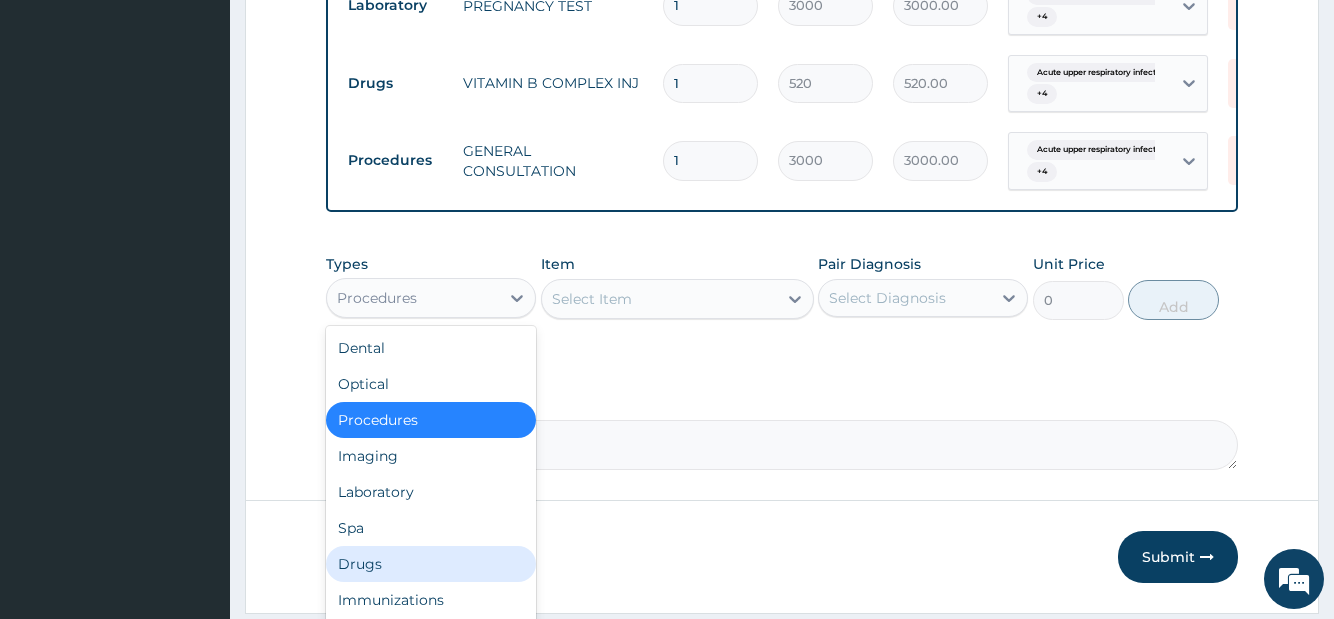 drag, startPoint x: 372, startPoint y: 578, endPoint x: 609, endPoint y: 441, distance: 273.74805 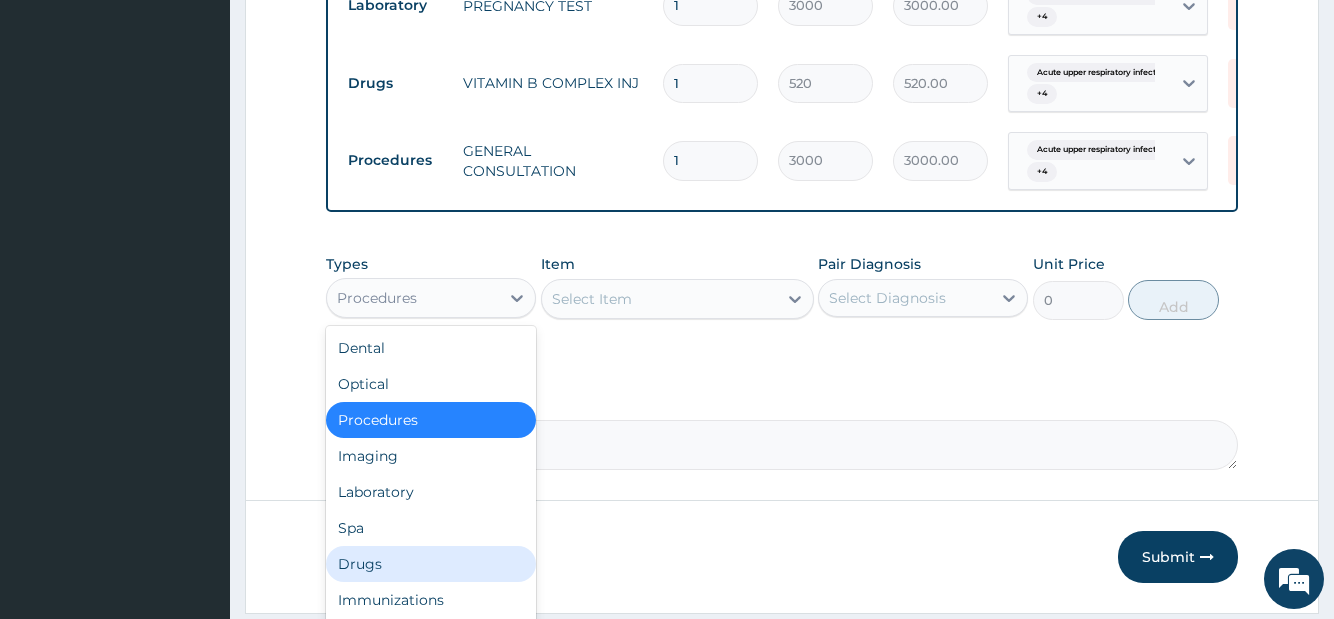 click on "Drugs" at bounding box center [431, 564] 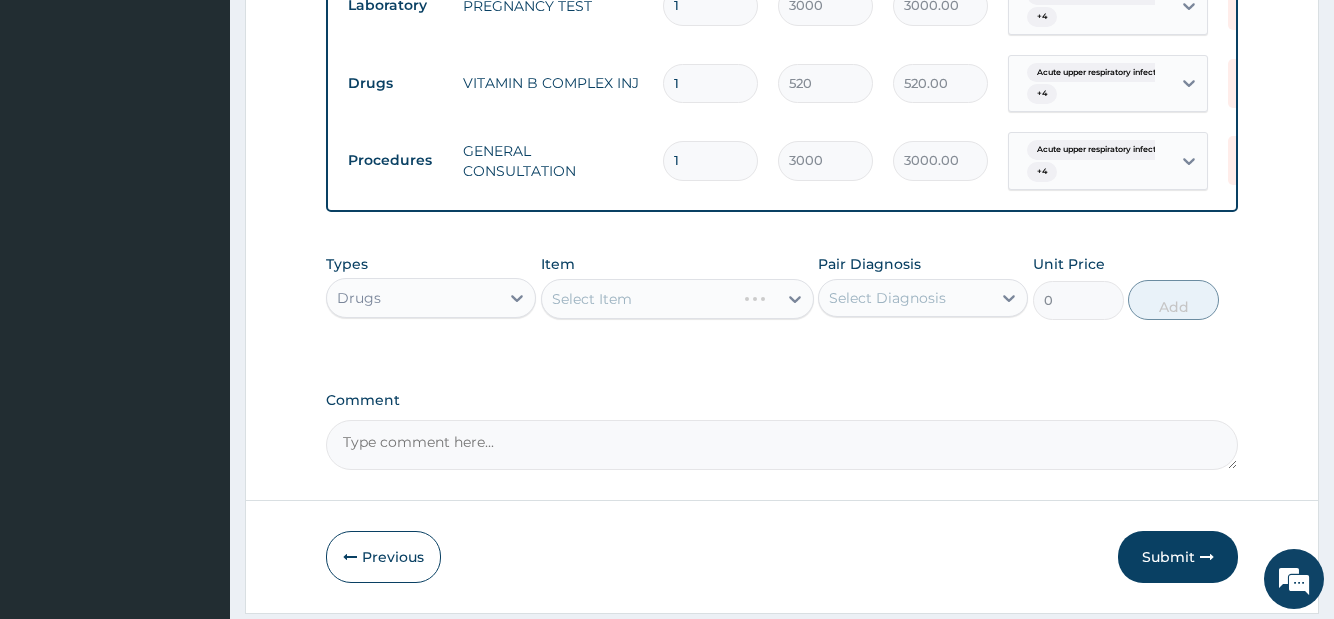 click on "Select Item" at bounding box center (677, 299) 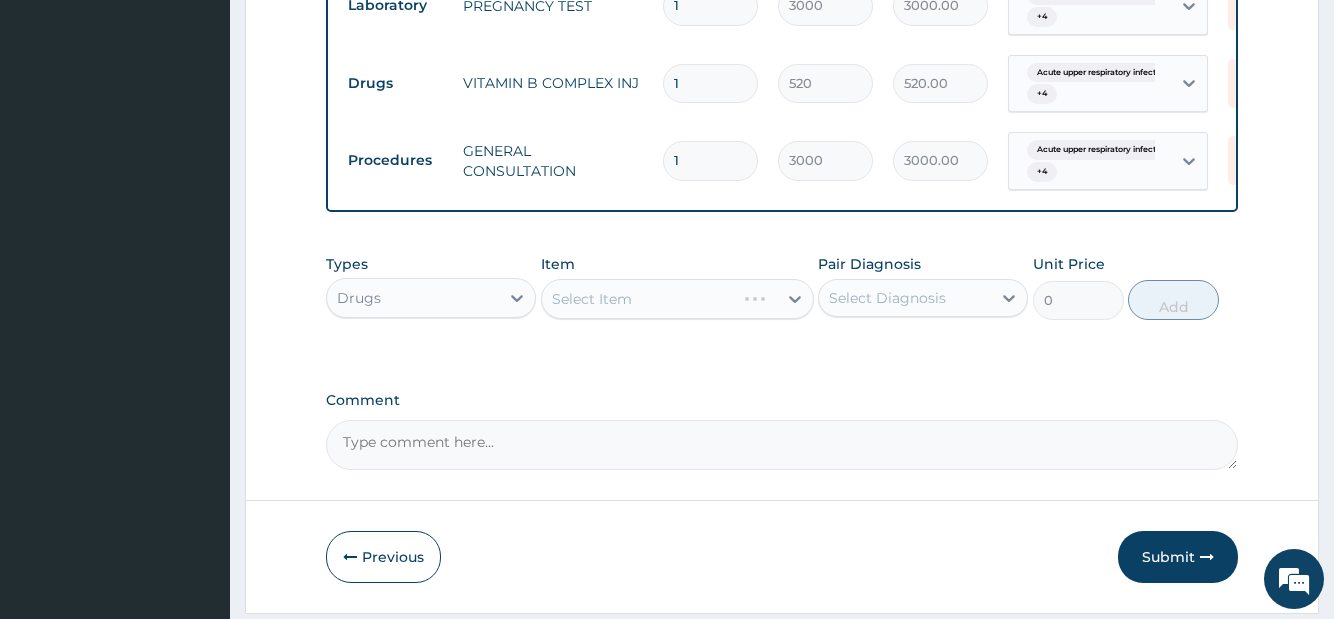 click on "Select Item" at bounding box center [677, 299] 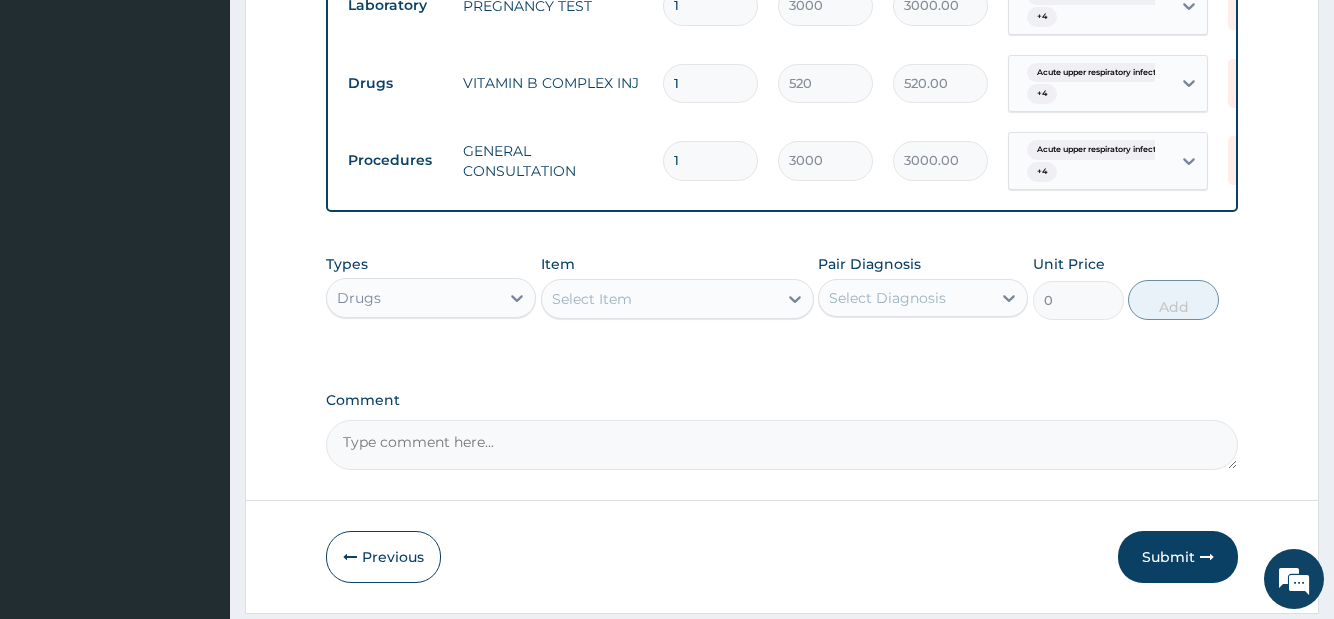 click 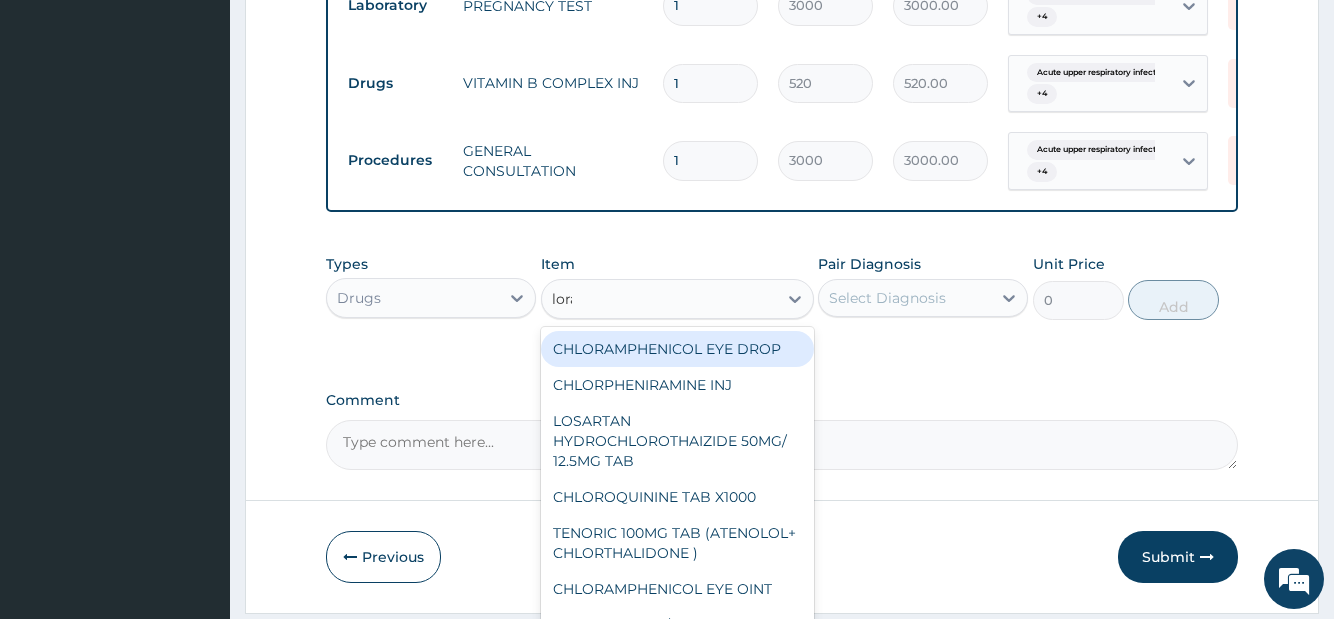 type on "lorat" 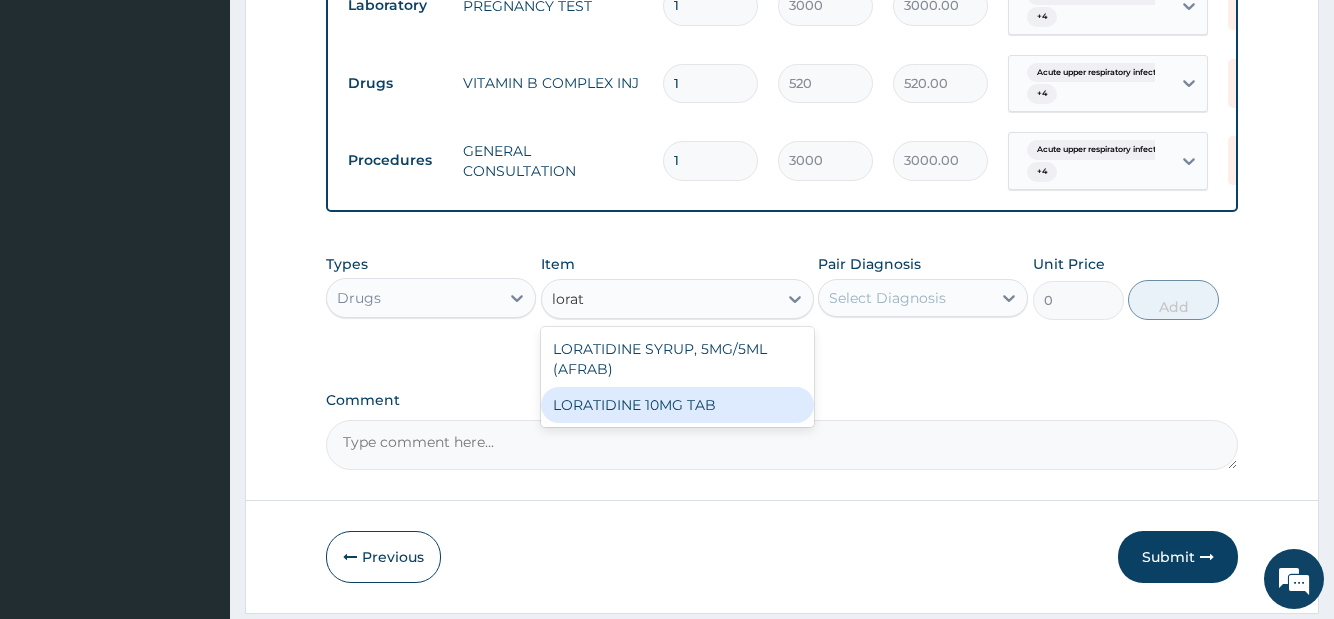 click on "LORATIDINE 10MG TAB" at bounding box center (677, 405) 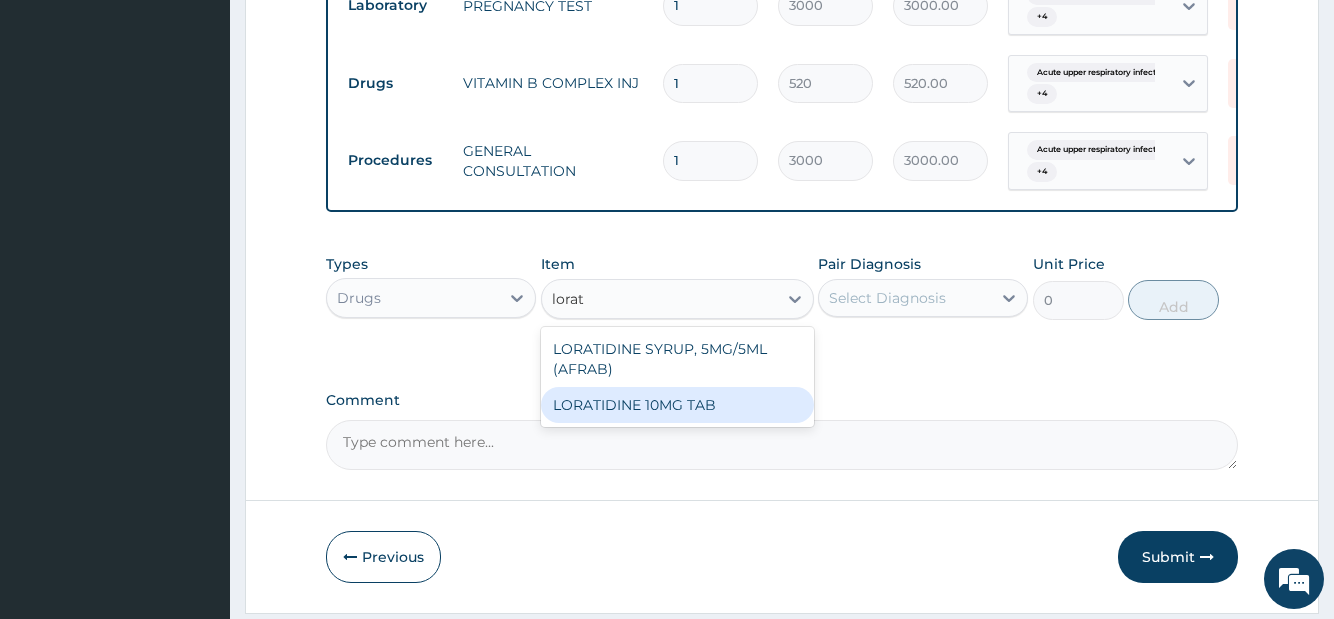 type 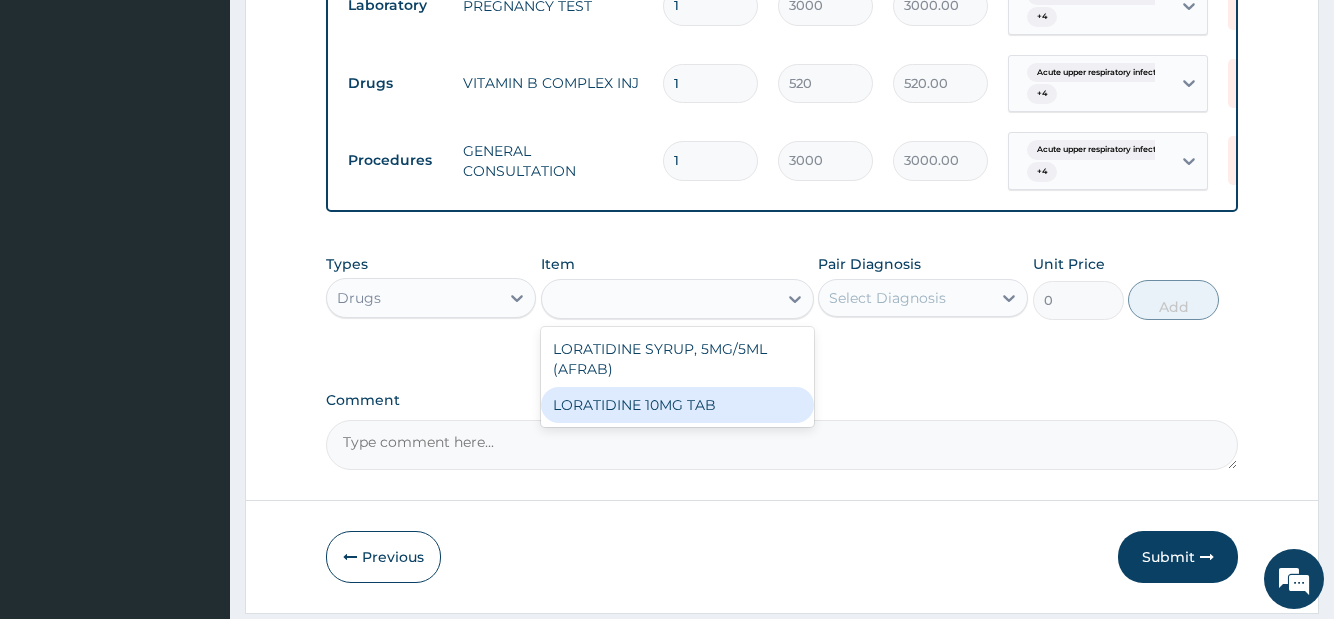 type on "40.95" 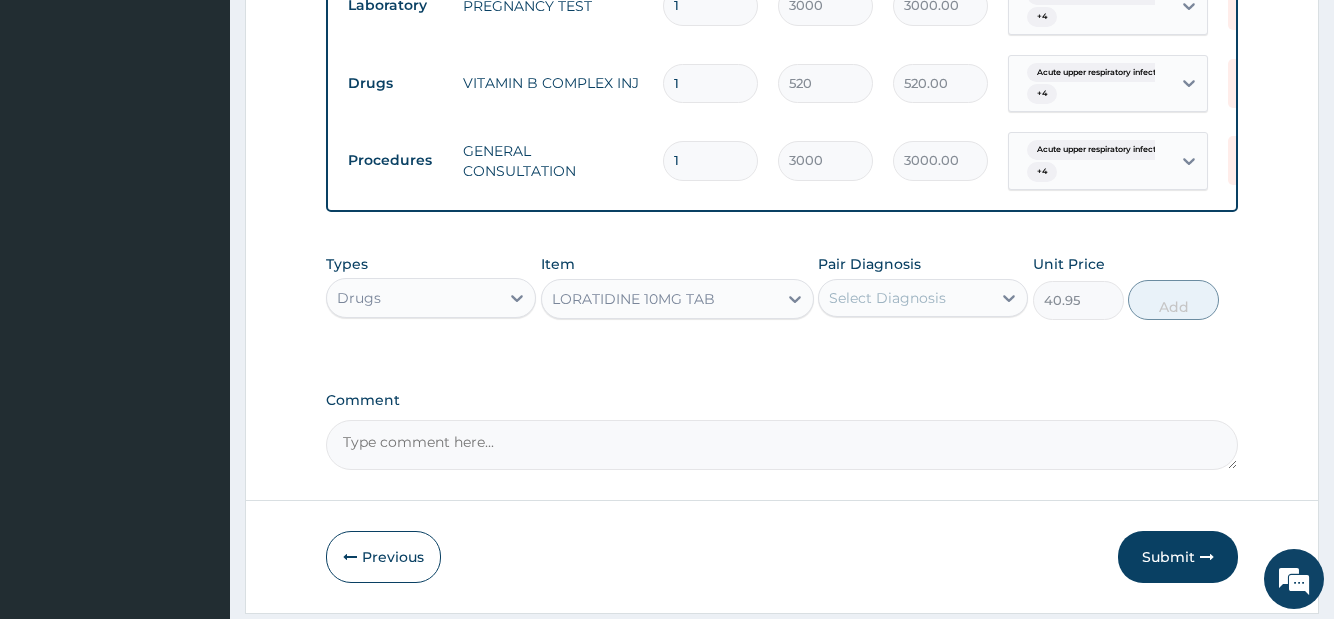 click on "Select Diagnosis" at bounding box center [887, 298] 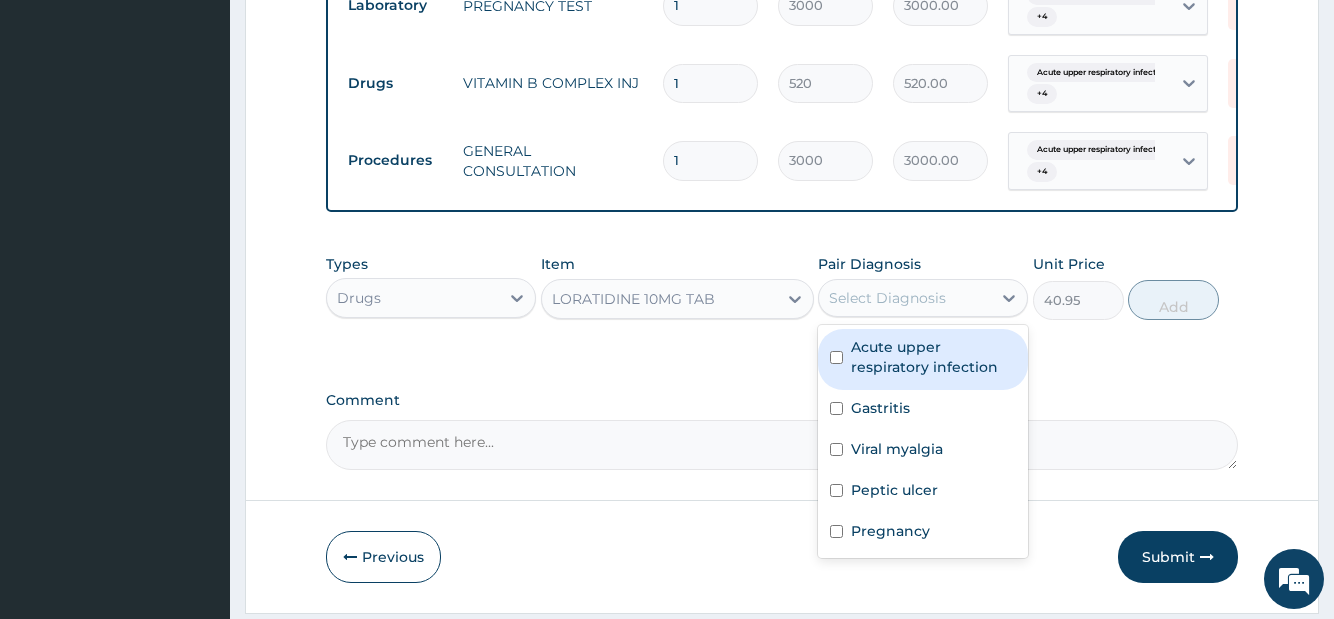 click on "Acute upper respiratory infection" at bounding box center (933, 357) 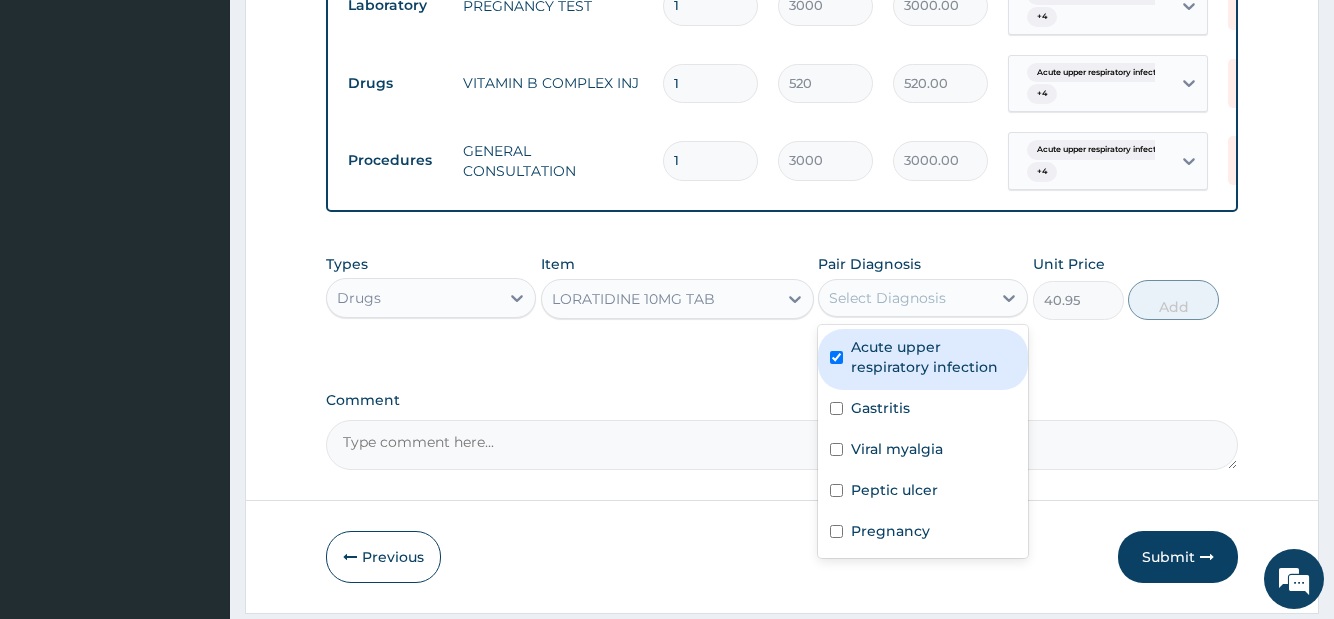 checkbox on "true" 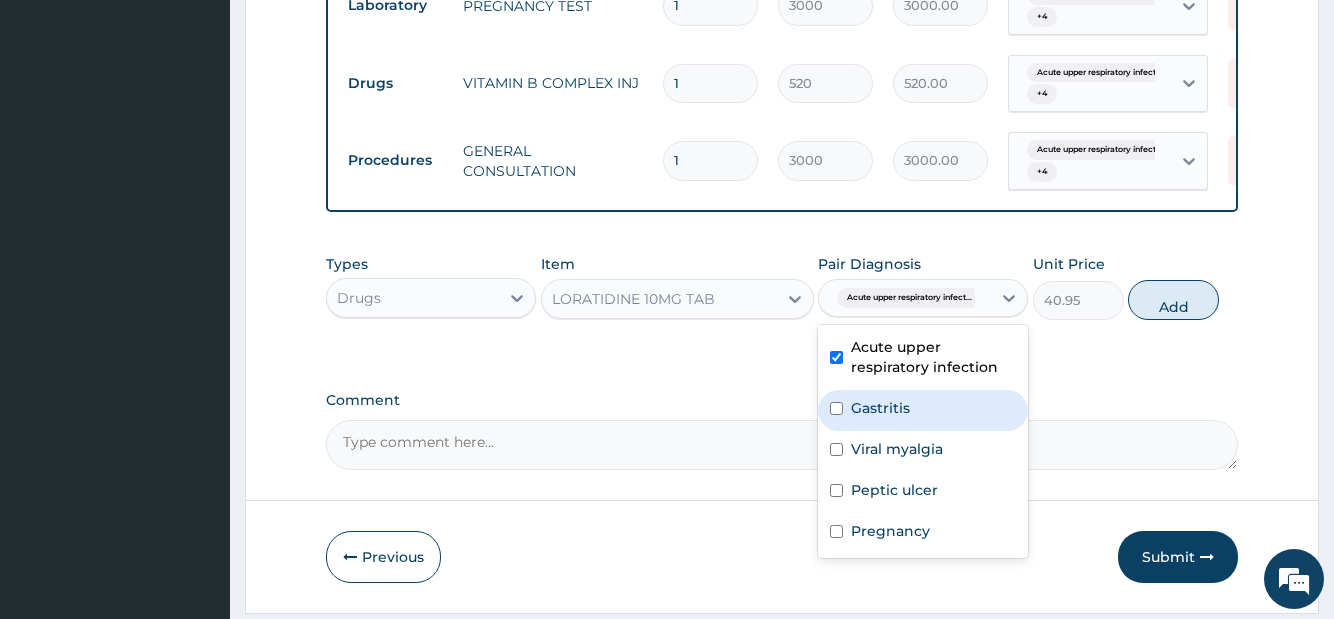 click on "Gastritis" at bounding box center [923, 410] 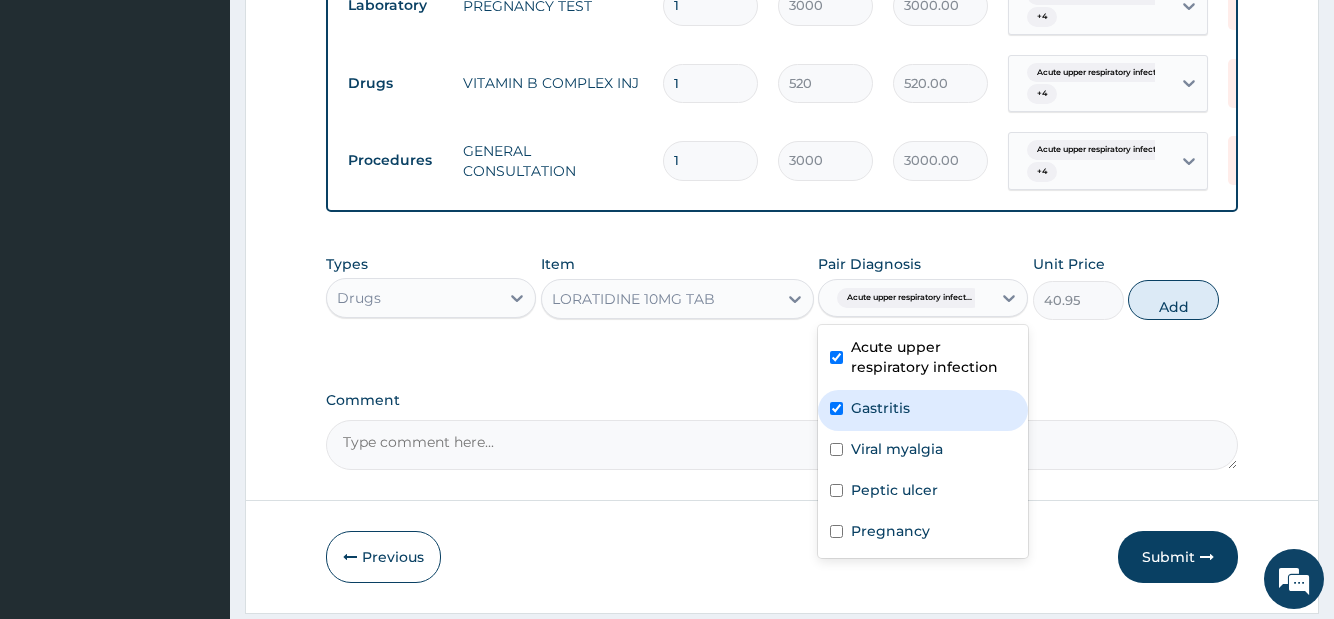 checkbox on "true" 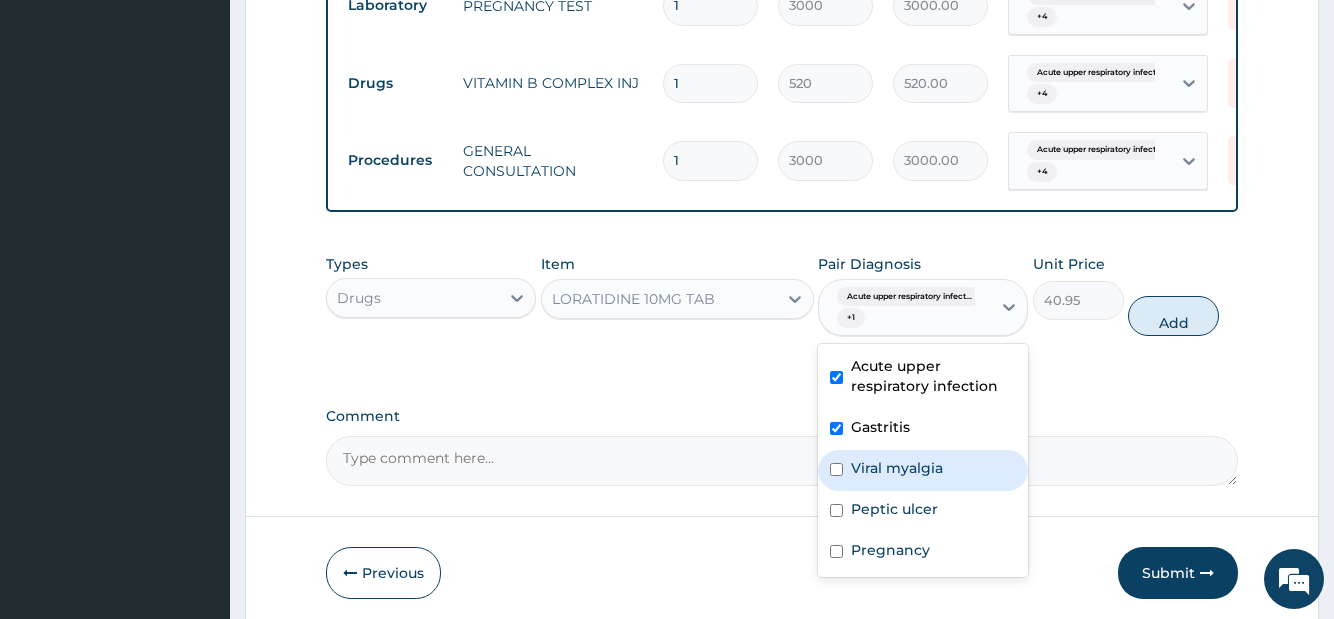click on "Viral myalgia" at bounding box center (923, 470) 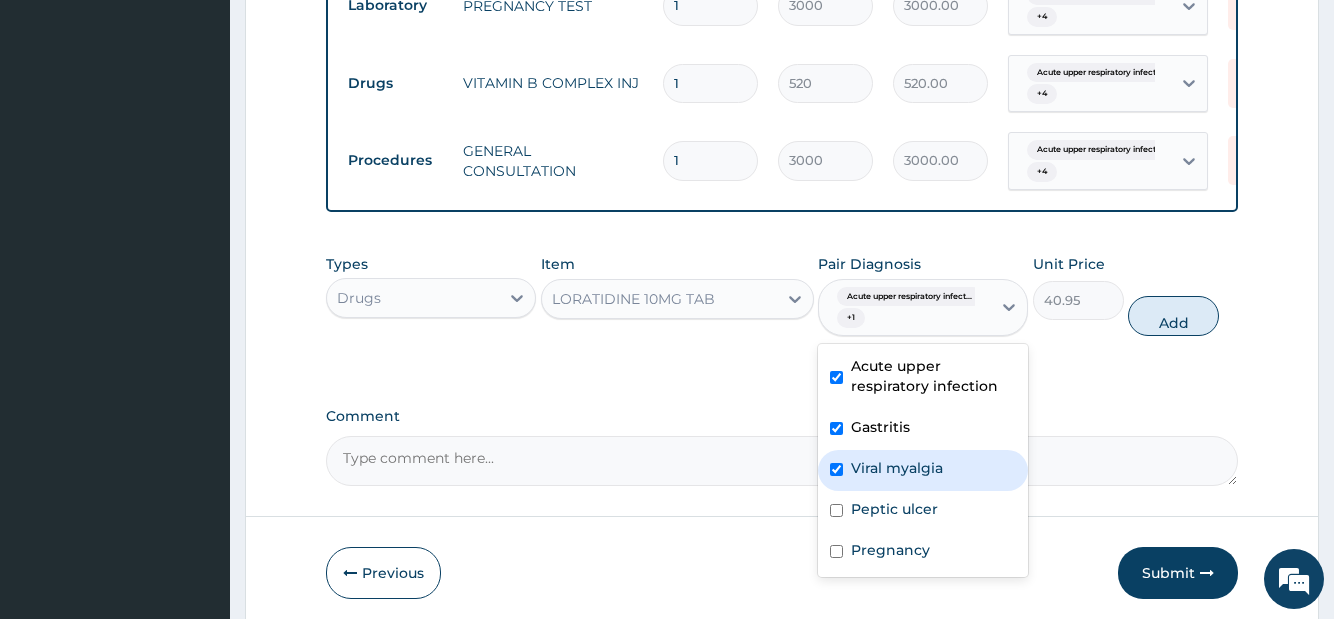 checkbox on "true" 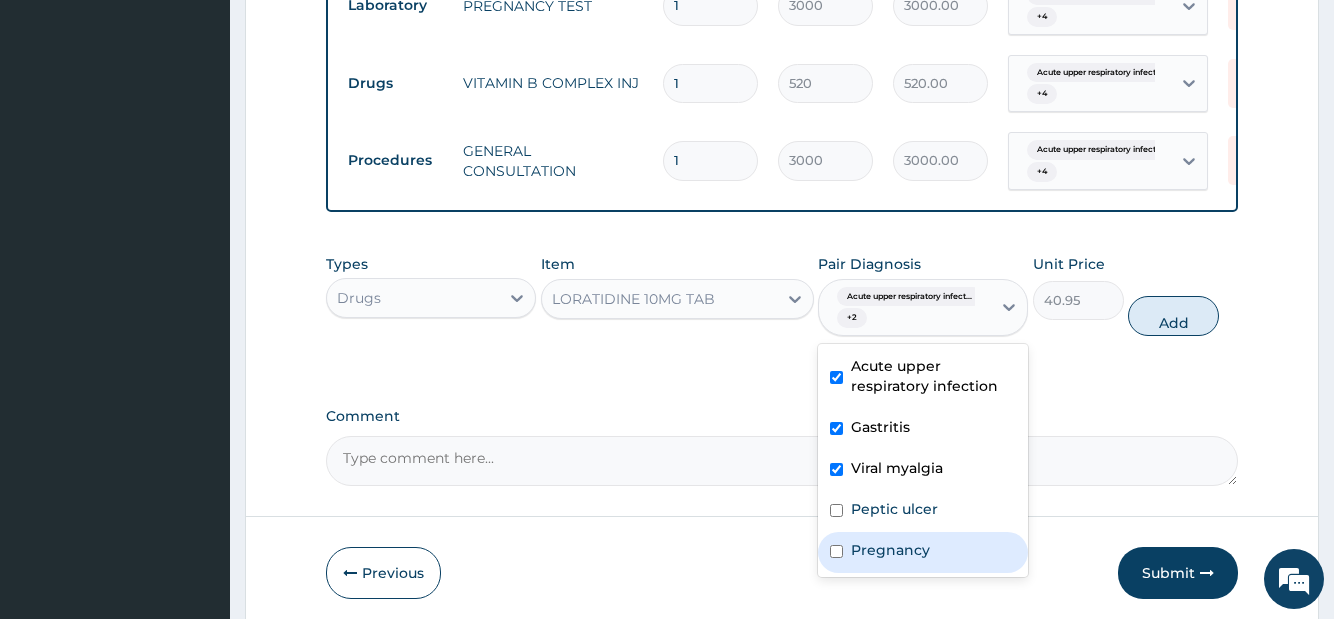 click on "Pregnancy" at bounding box center (890, 550) 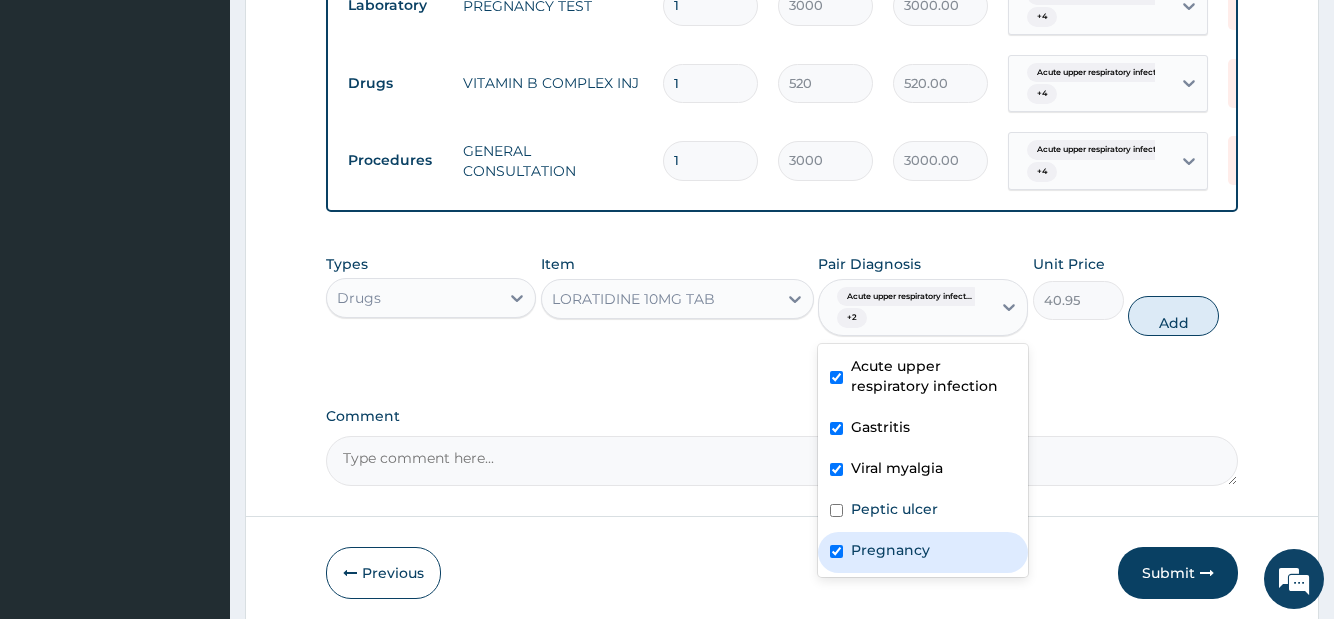 checkbox on "true" 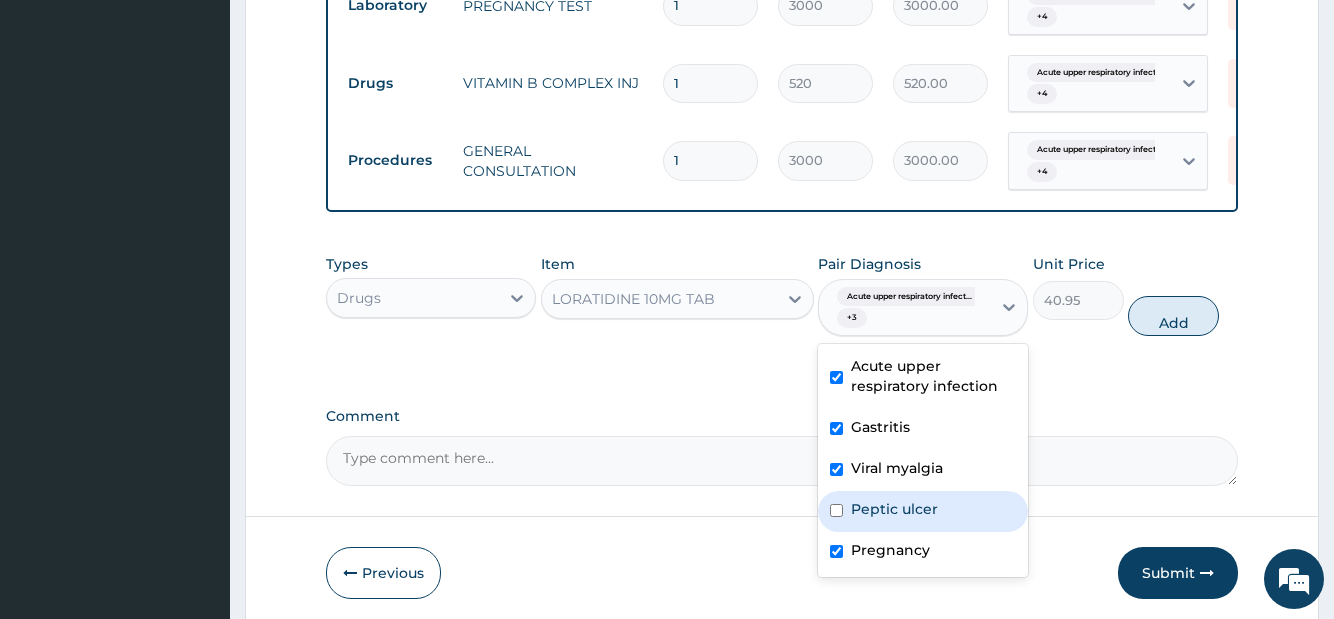 click on "Peptic ulcer" at bounding box center [894, 509] 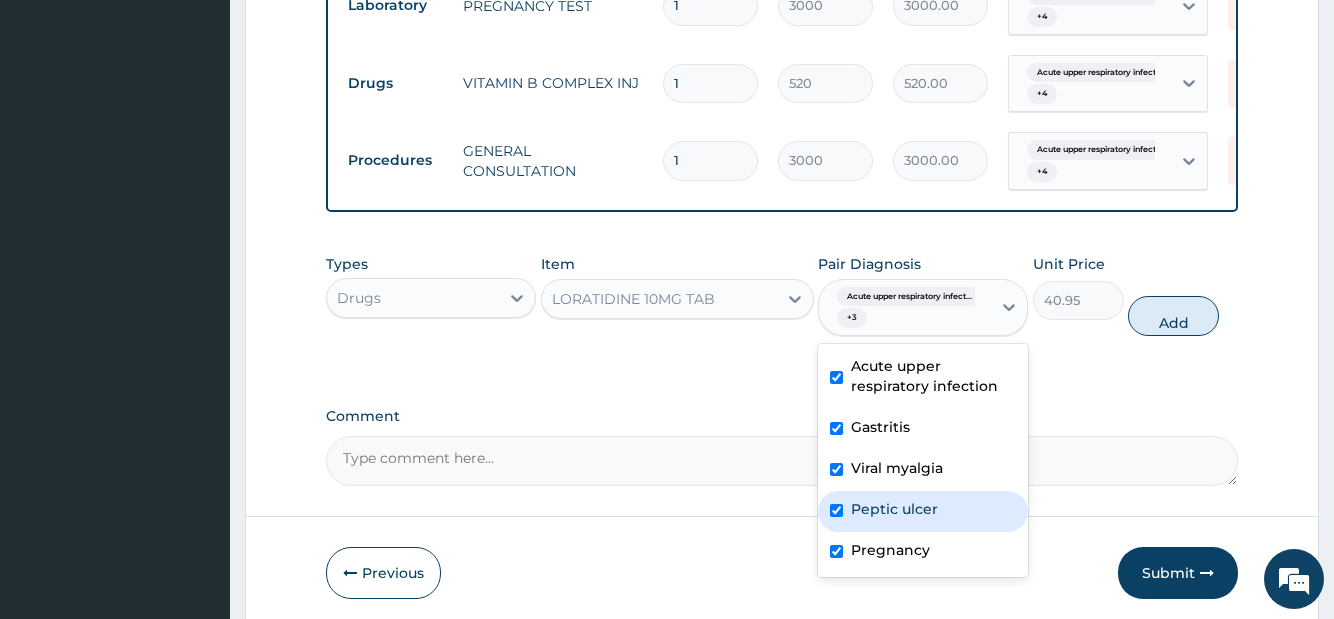 checkbox on "true" 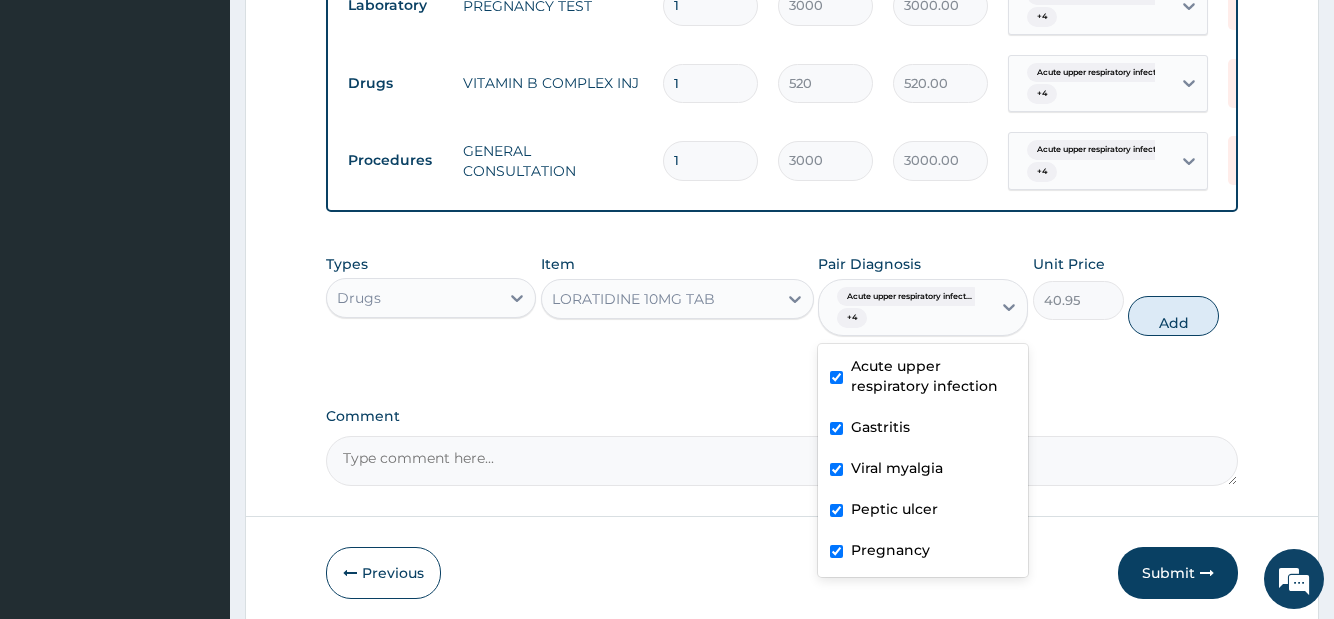 drag, startPoint x: 1188, startPoint y: 330, endPoint x: 1168, endPoint y: 343, distance: 23.853722 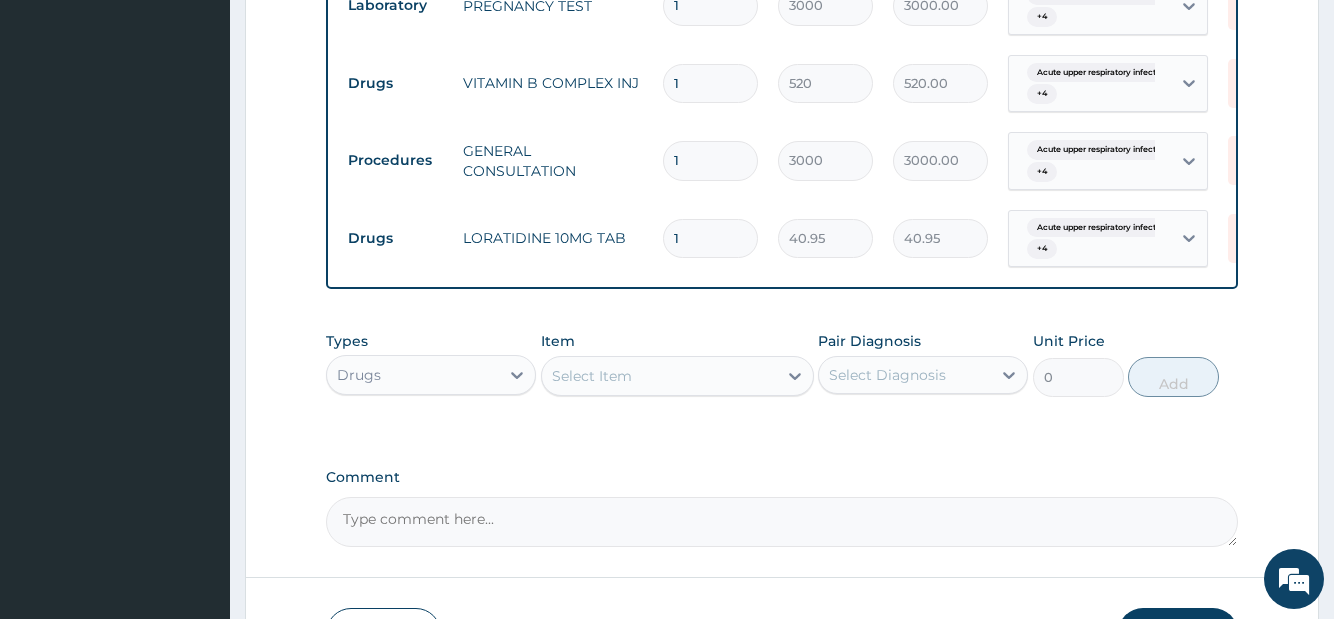 type 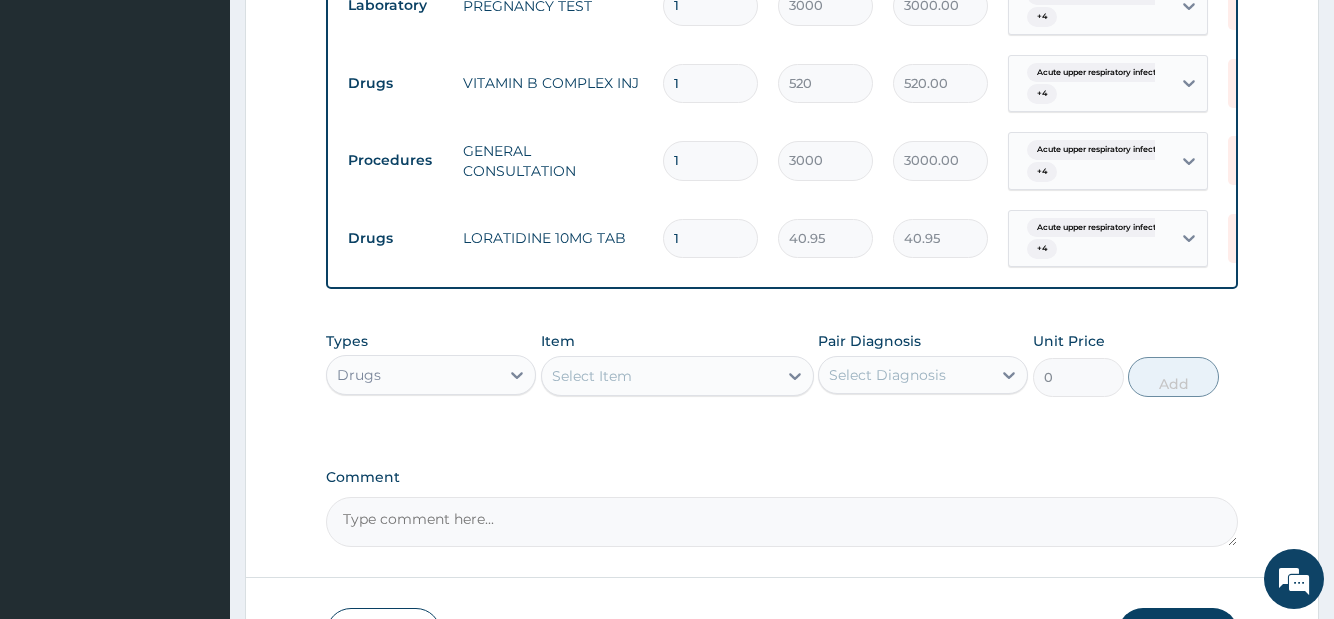 type on "0.00" 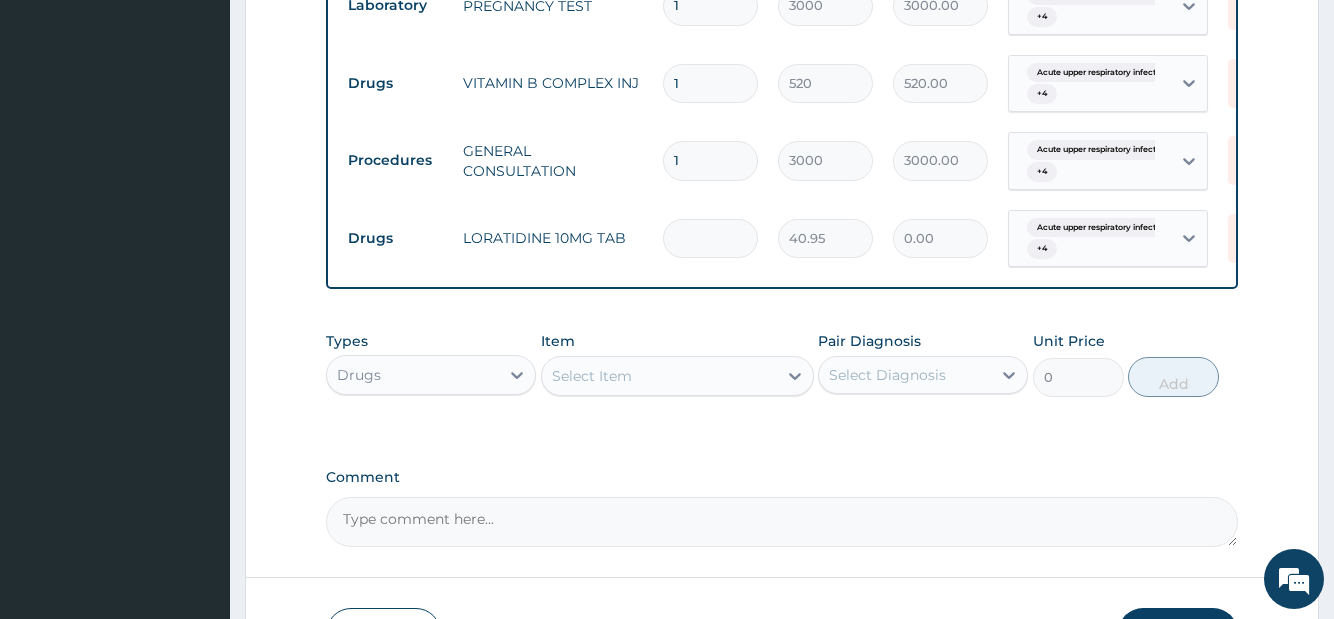 type on "5" 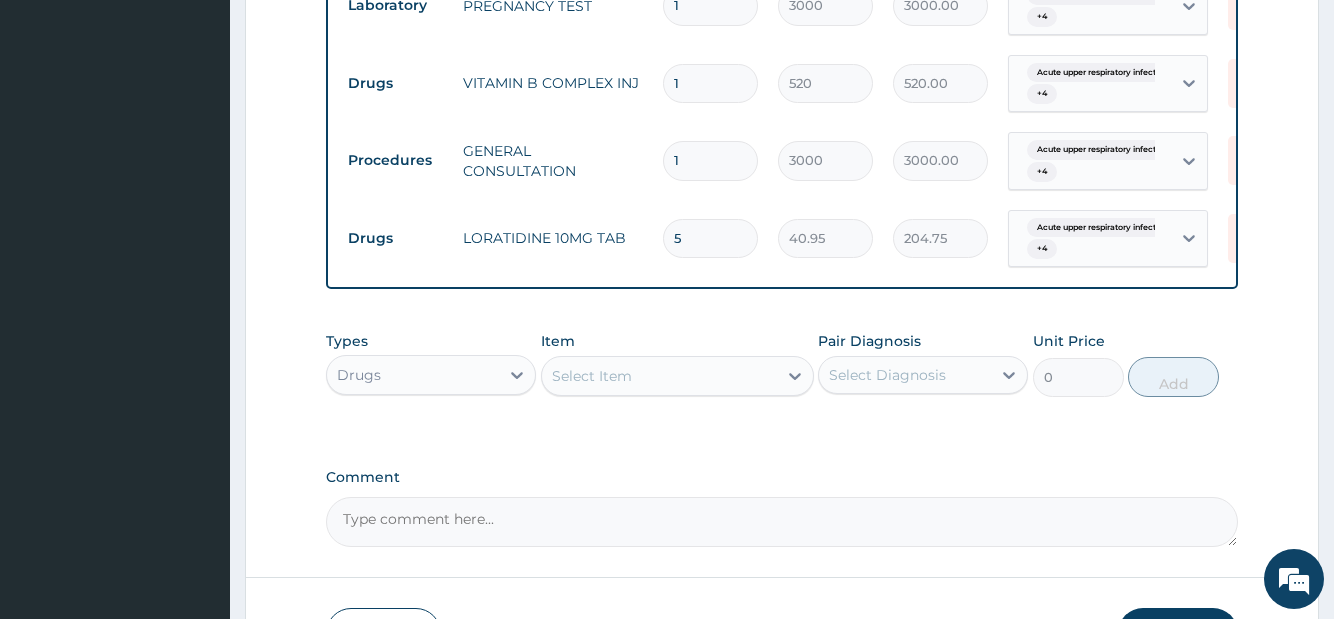 type on "5" 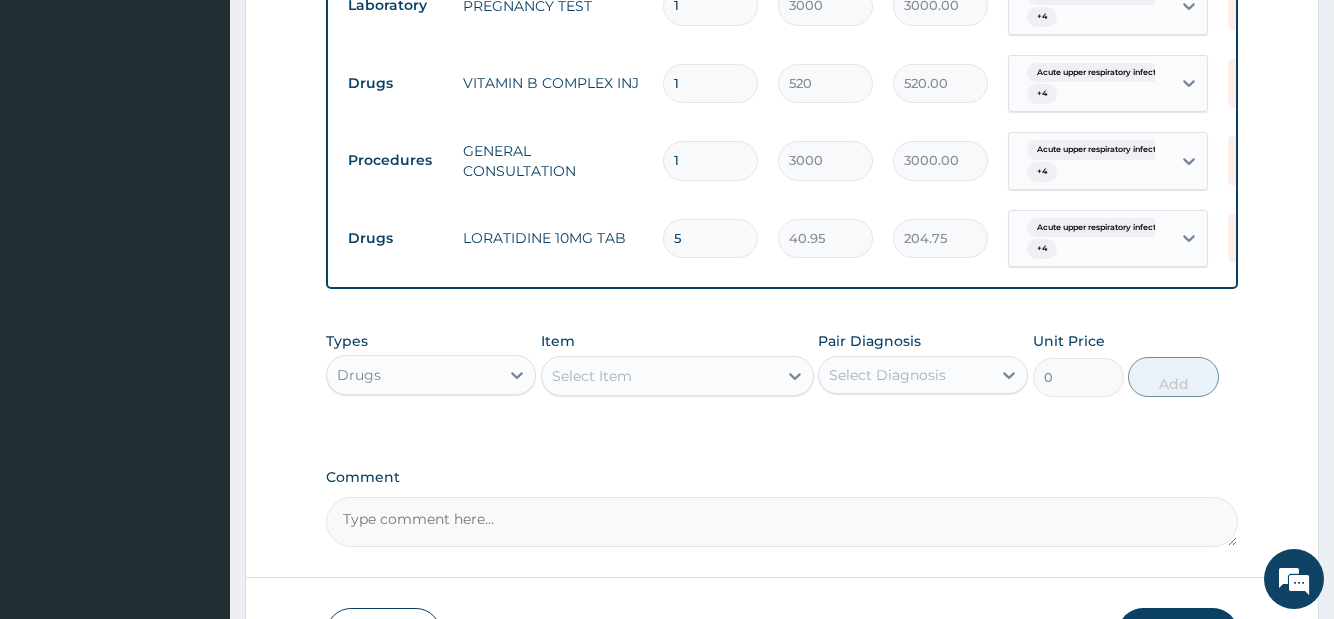 click on "Select Item" at bounding box center [592, 376] 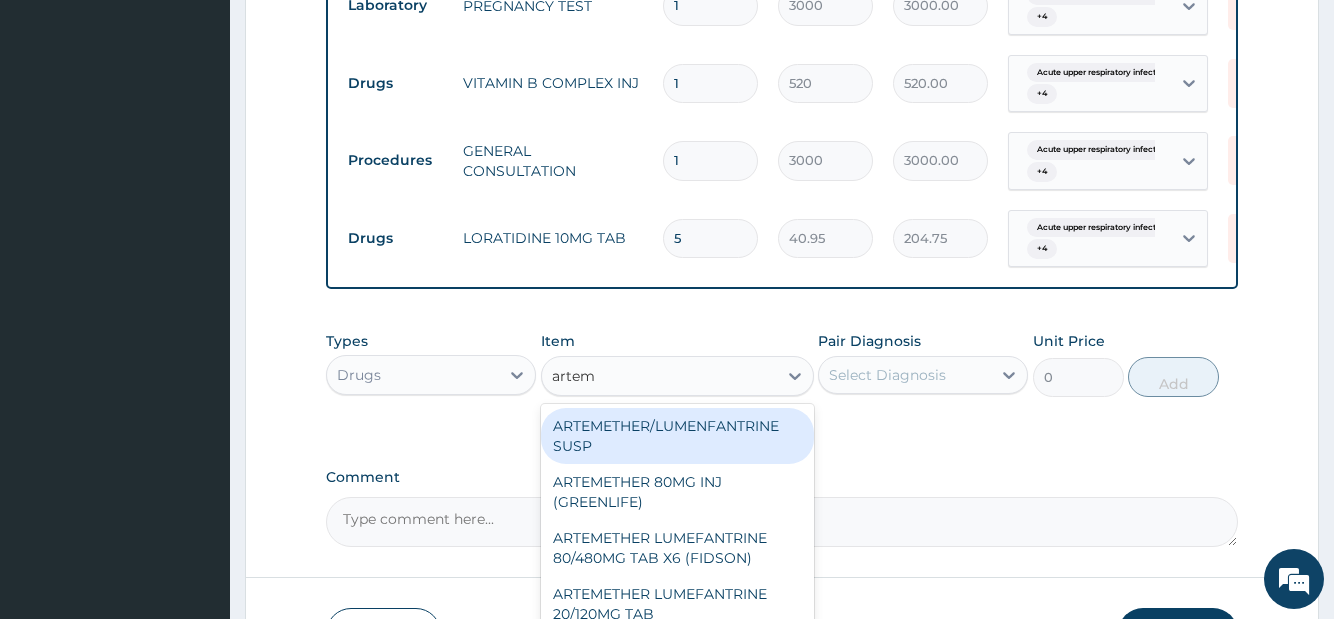 type on "arteme" 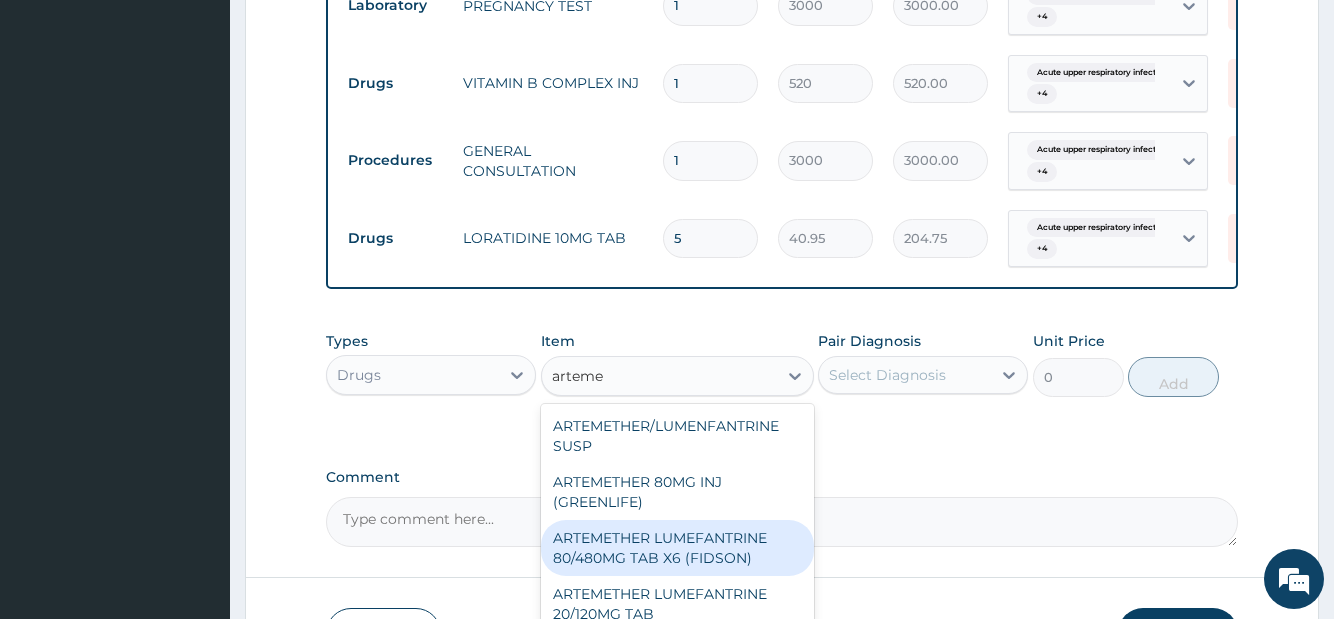 scroll, scrollTop: 44, scrollLeft: 0, axis: vertical 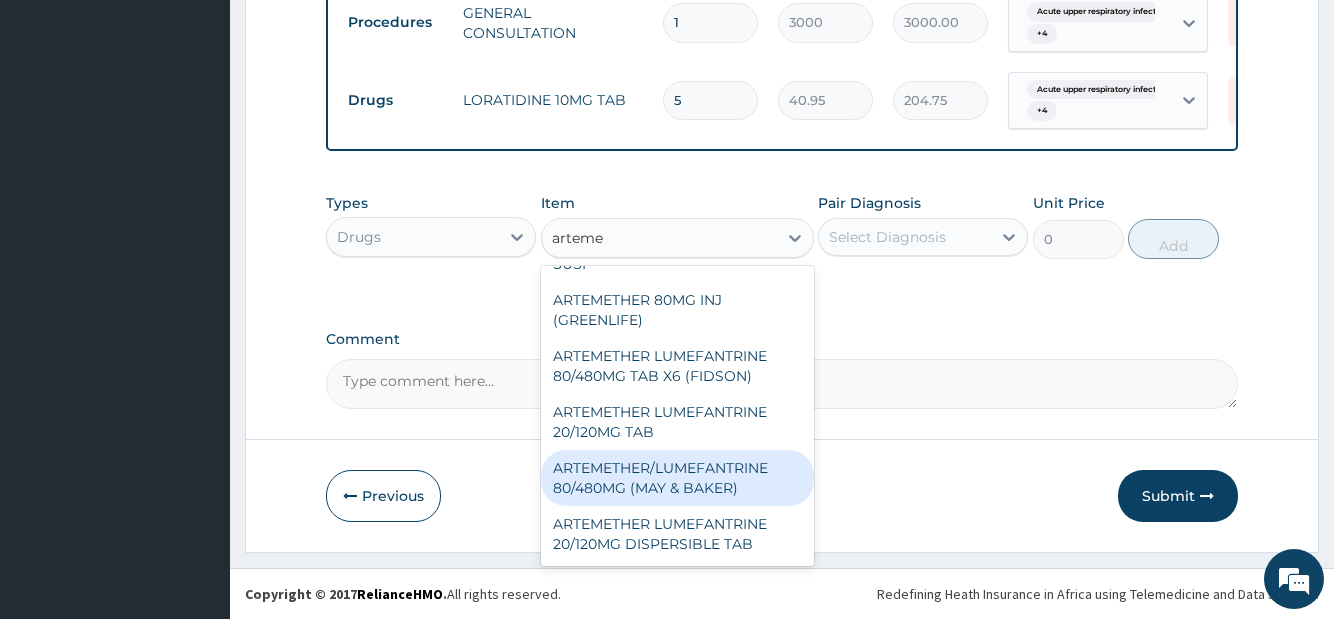click on "ARTEMETHER/LUMEFANTRINE 80/480MG (MAY & BAKER)" at bounding box center (677, 478) 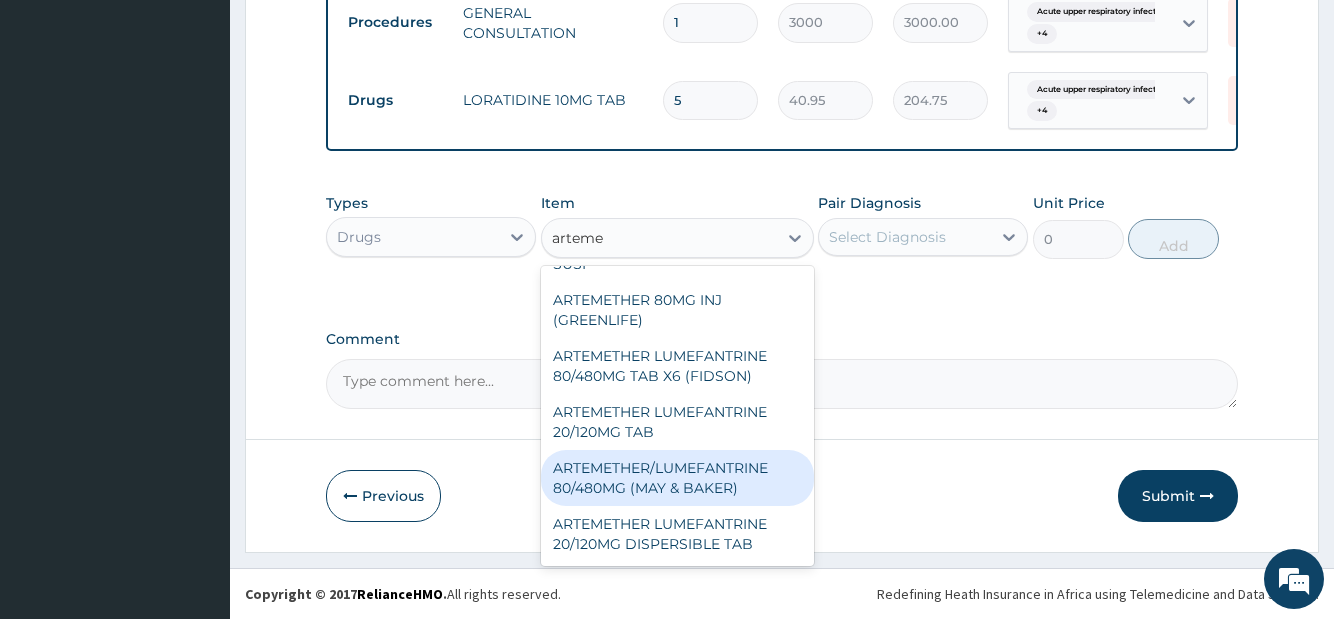 type 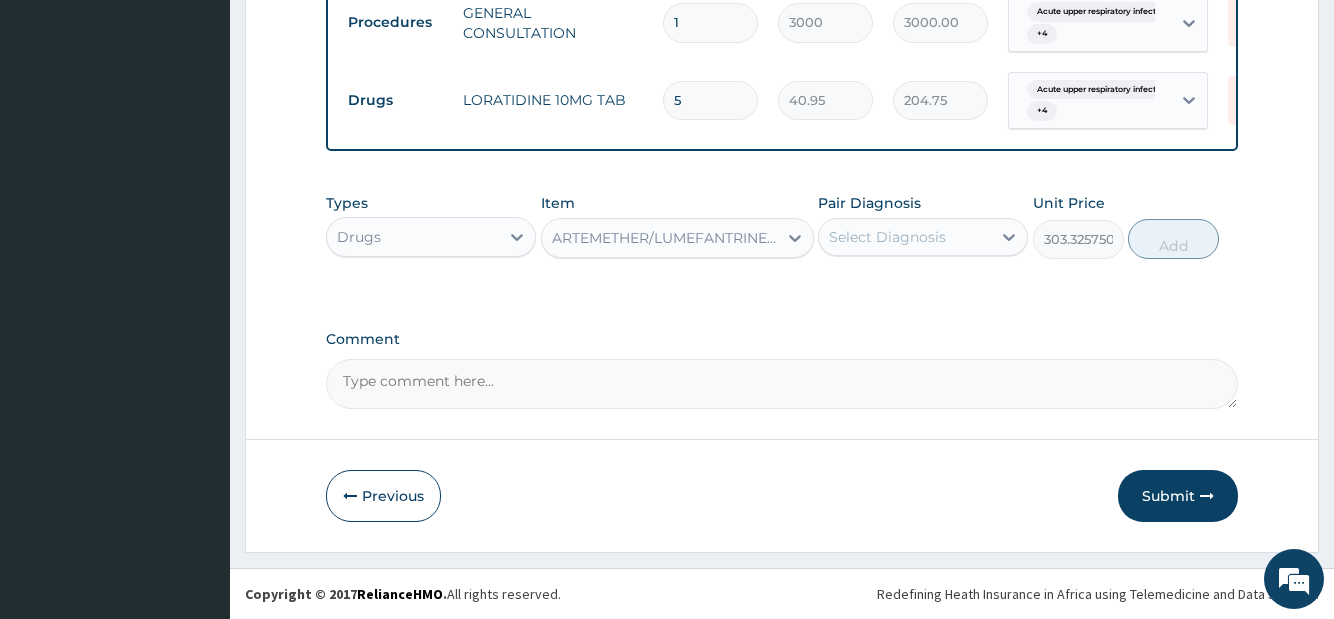 click on "Select Diagnosis" at bounding box center (905, 237) 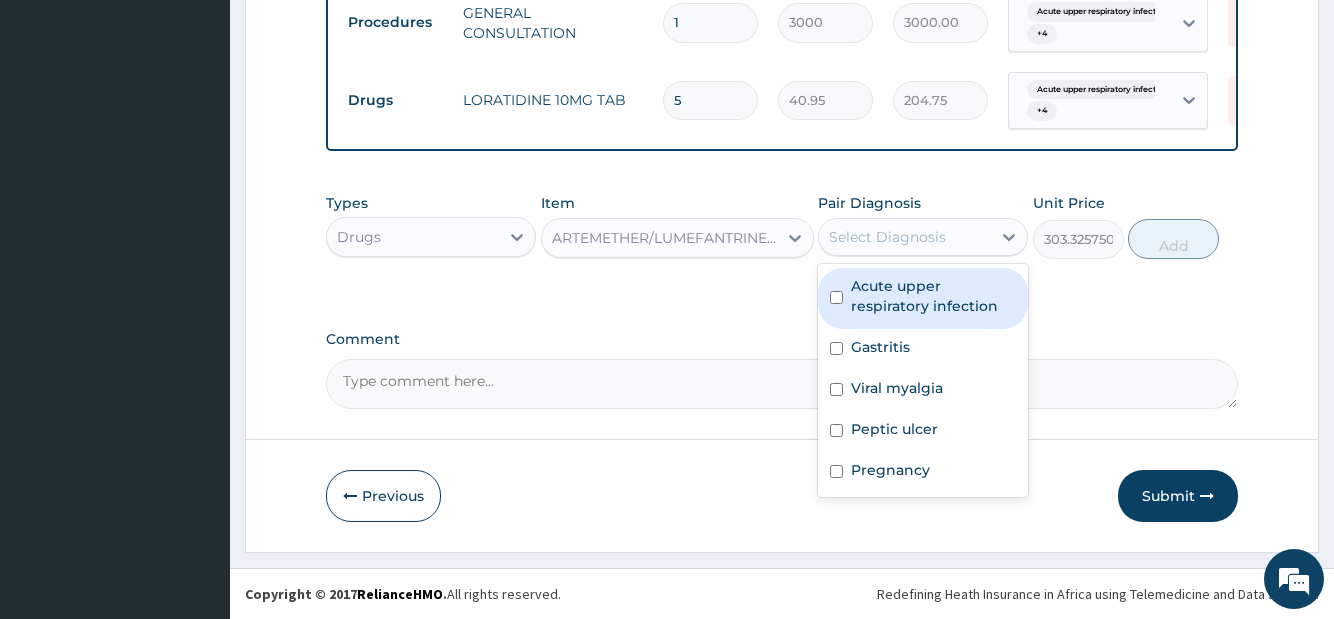 drag, startPoint x: 892, startPoint y: 300, endPoint x: 895, endPoint y: 318, distance: 18.248287 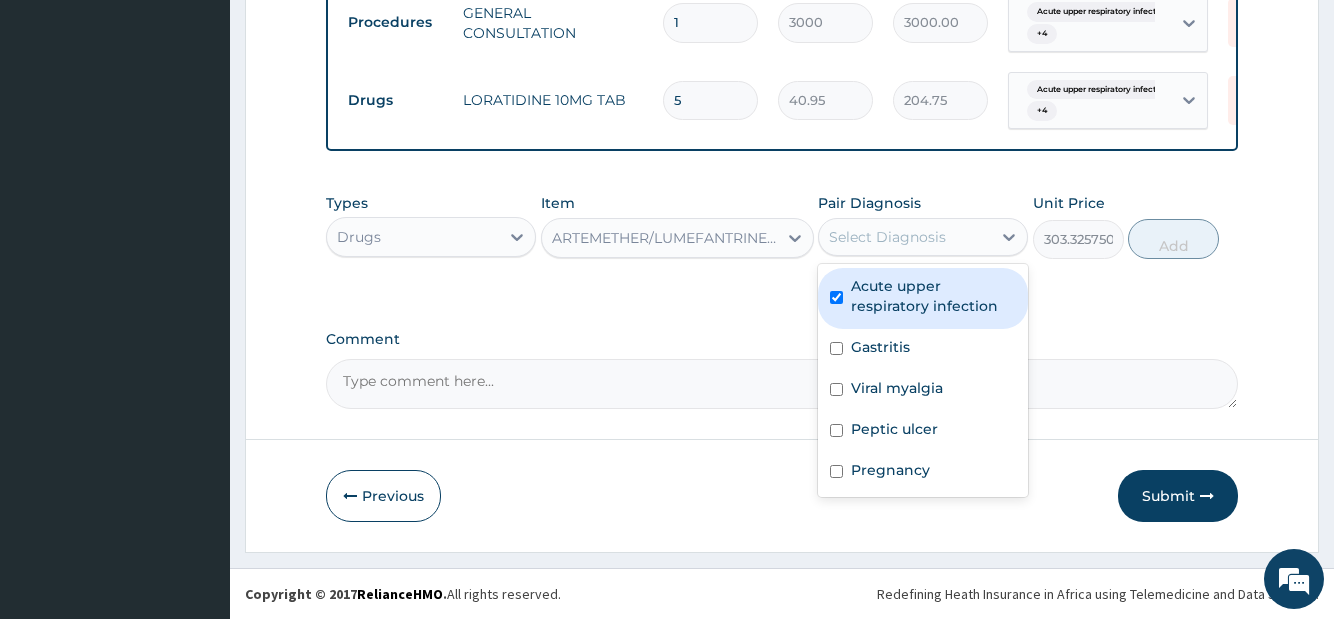 checkbox on "true" 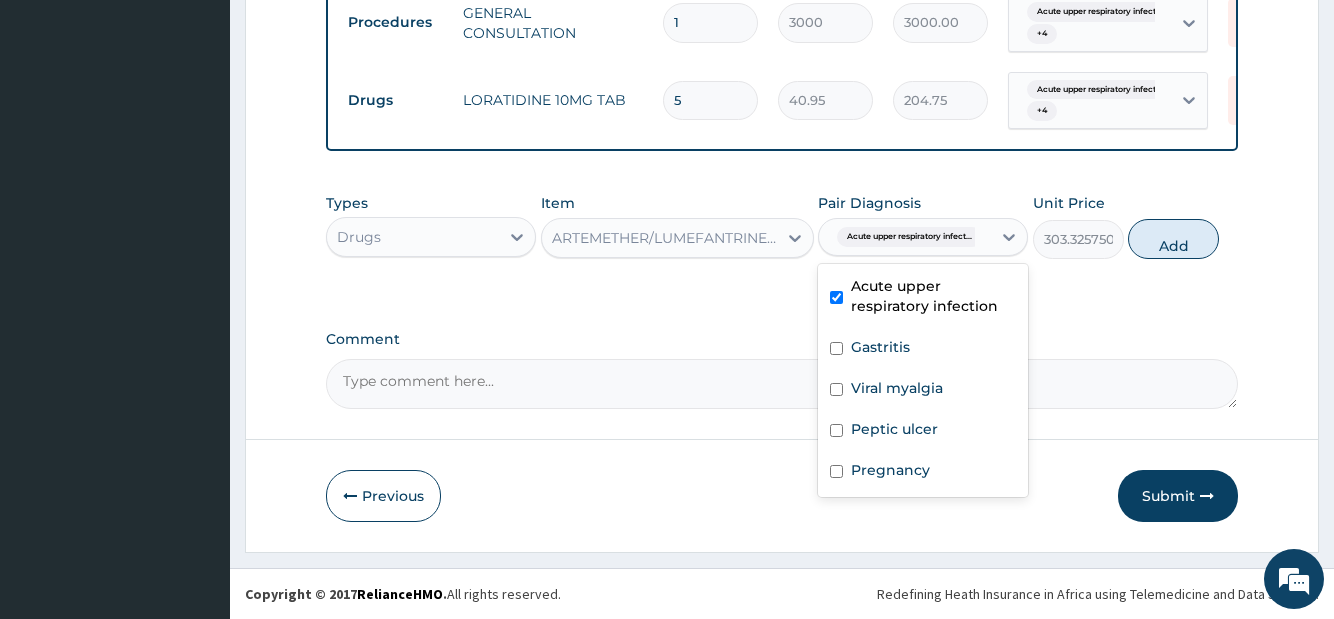 drag, startPoint x: 884, startPoint y: 355, endPoint x: 883, endPoint y: 365, distance: 10.049875 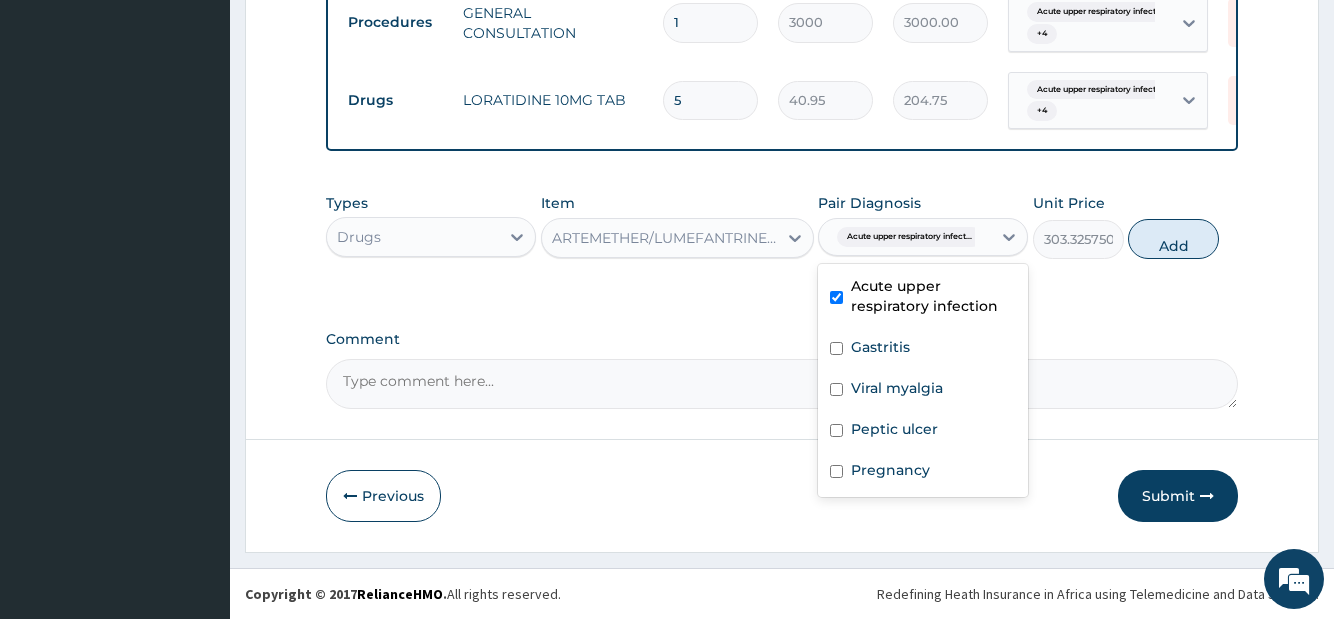 click on "Gastritis" at bounding box center [880, 347] 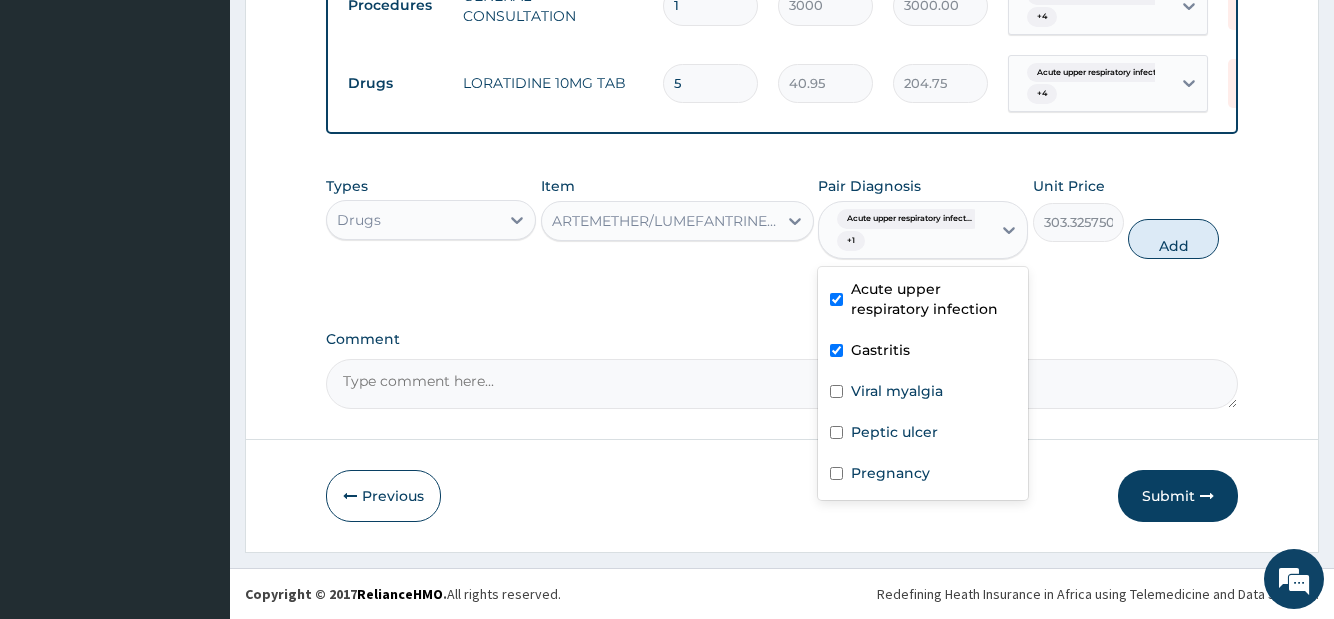 drag, startPoint x: 882, startPoint y: 382, endPoint x: 882, endPoint y: 393, distance: 11 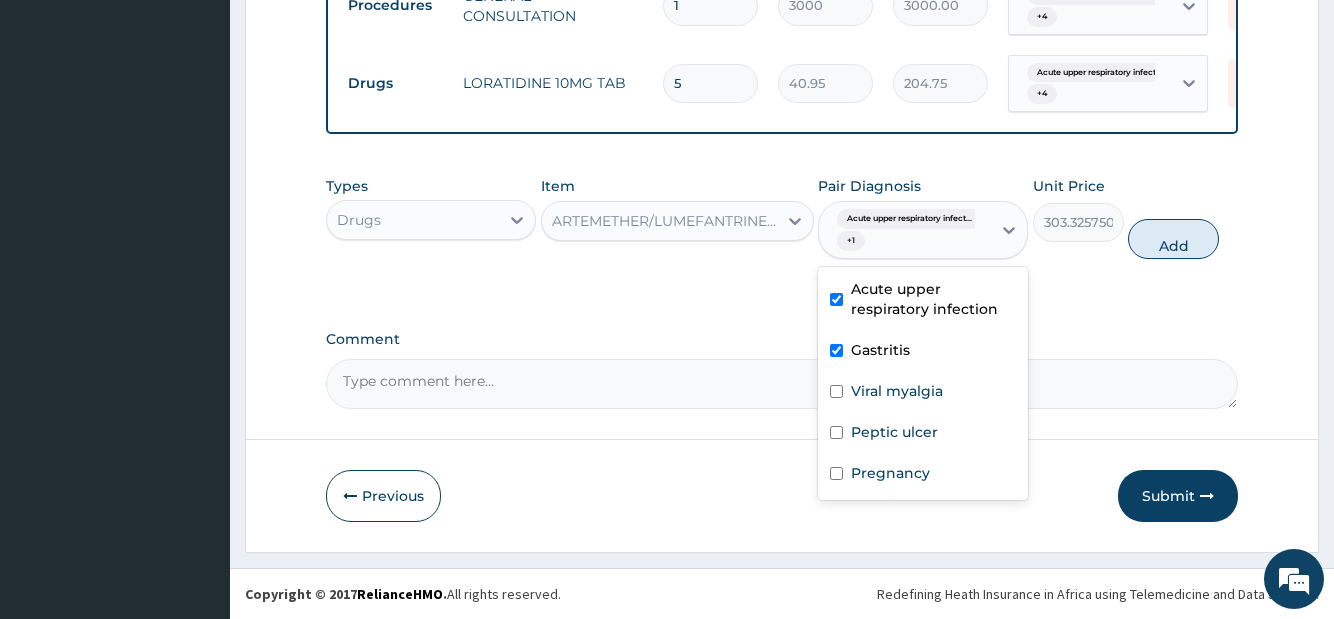 click on "Gastritis" at bounding box center (923, 352) 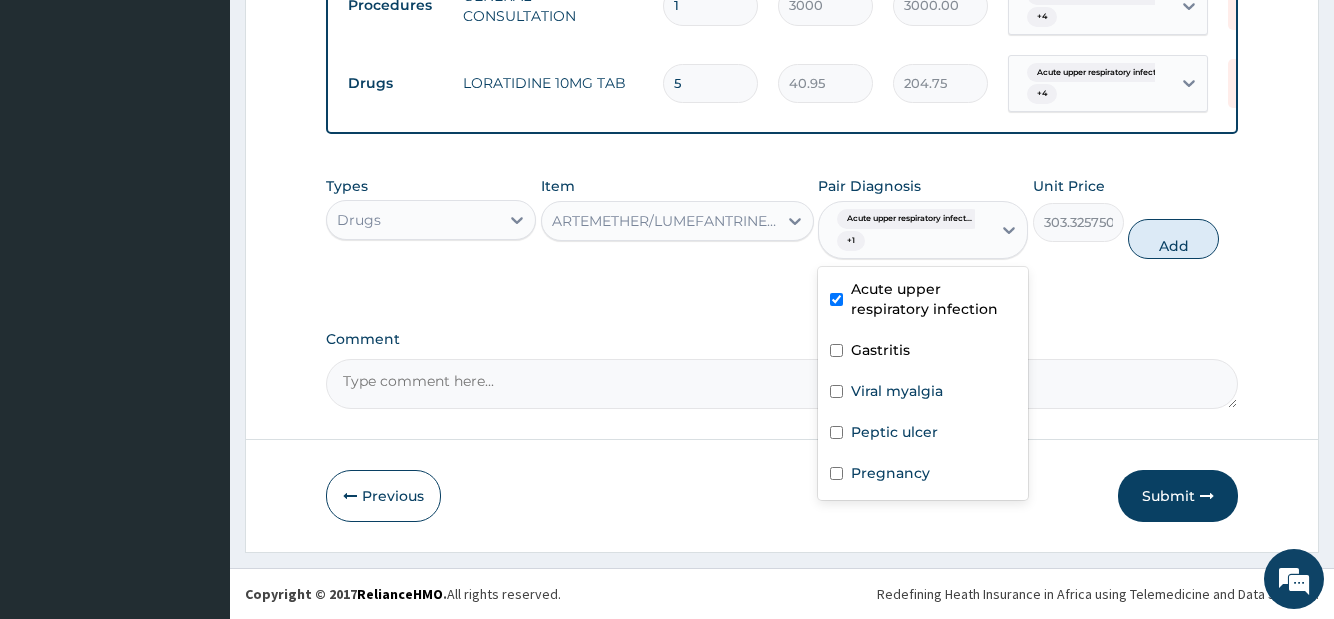 checkbox on "false" 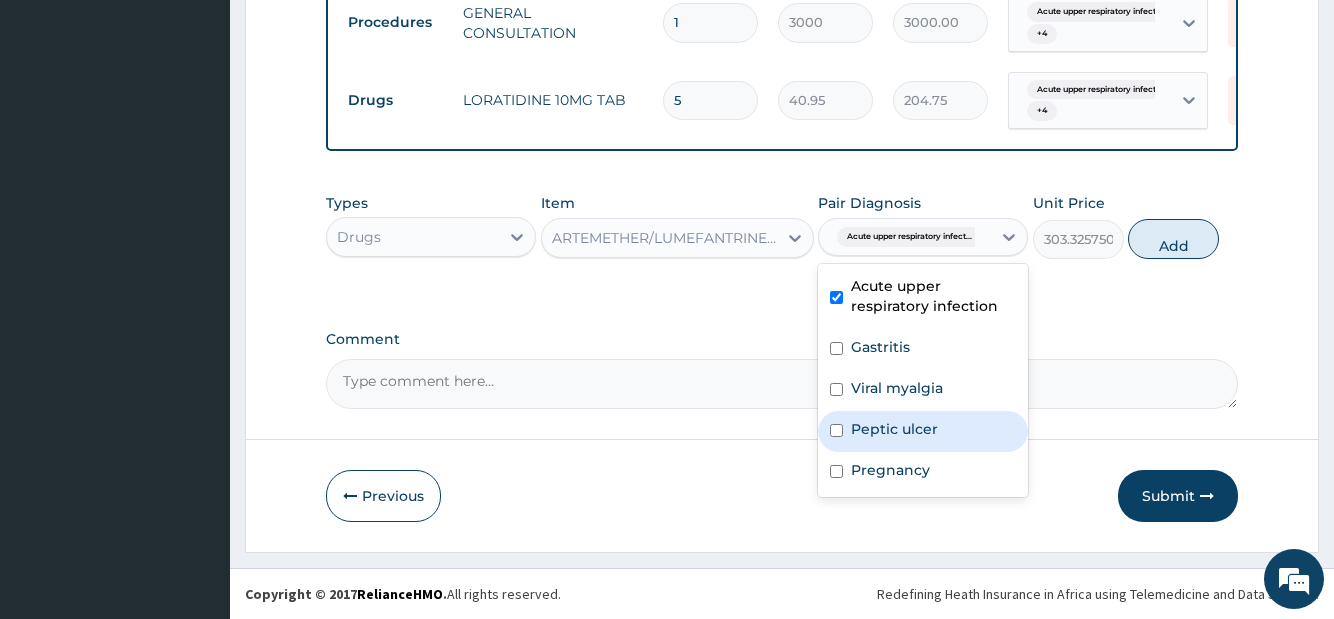 click on "Peptic ulcer" at bounding box center [894, 429] 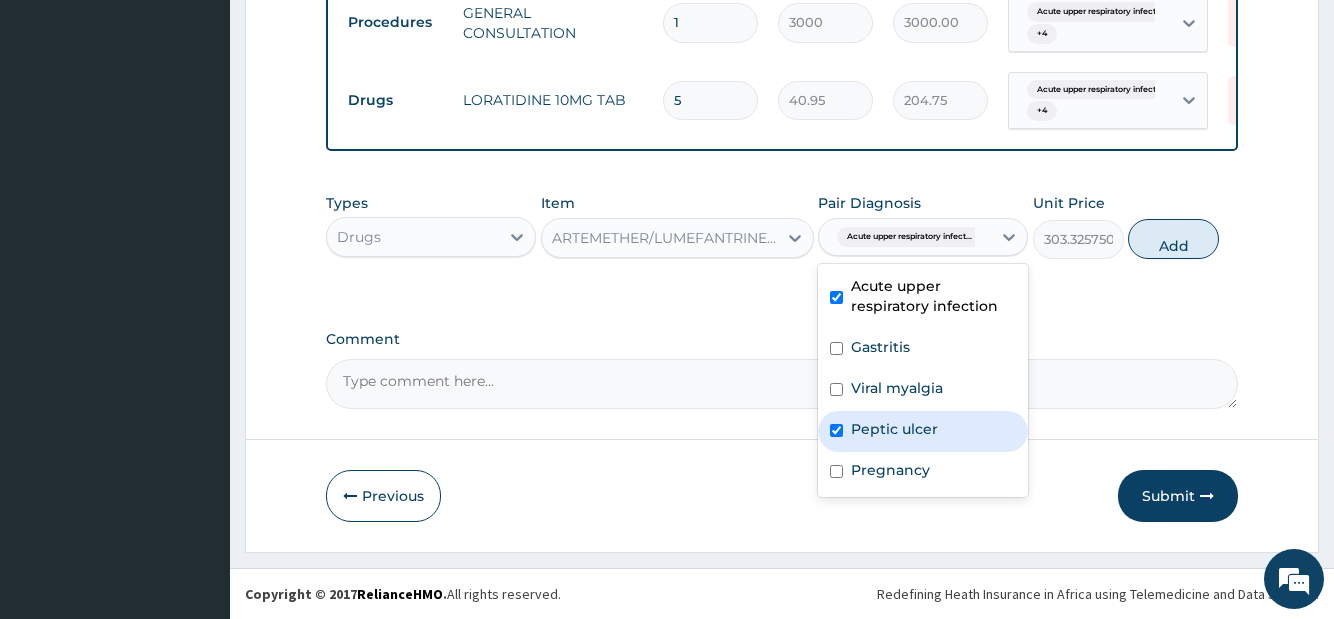 checkbox on "true" 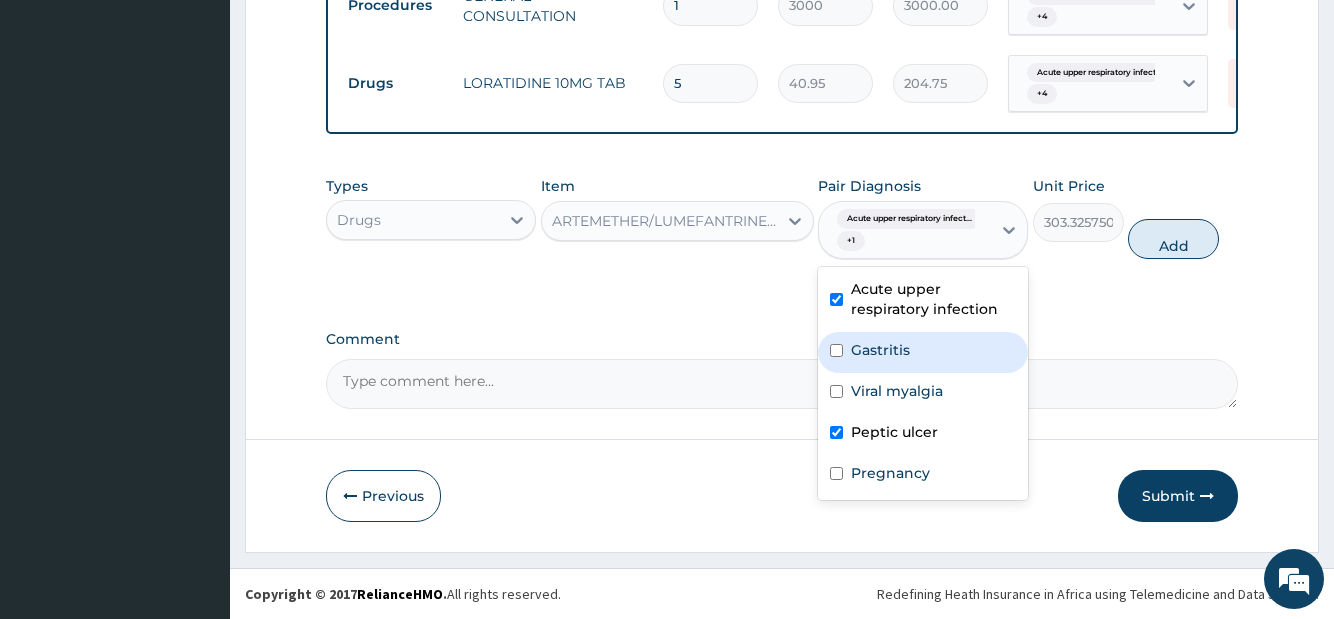 click on "Gastritis" at bounding box center (880, 350) 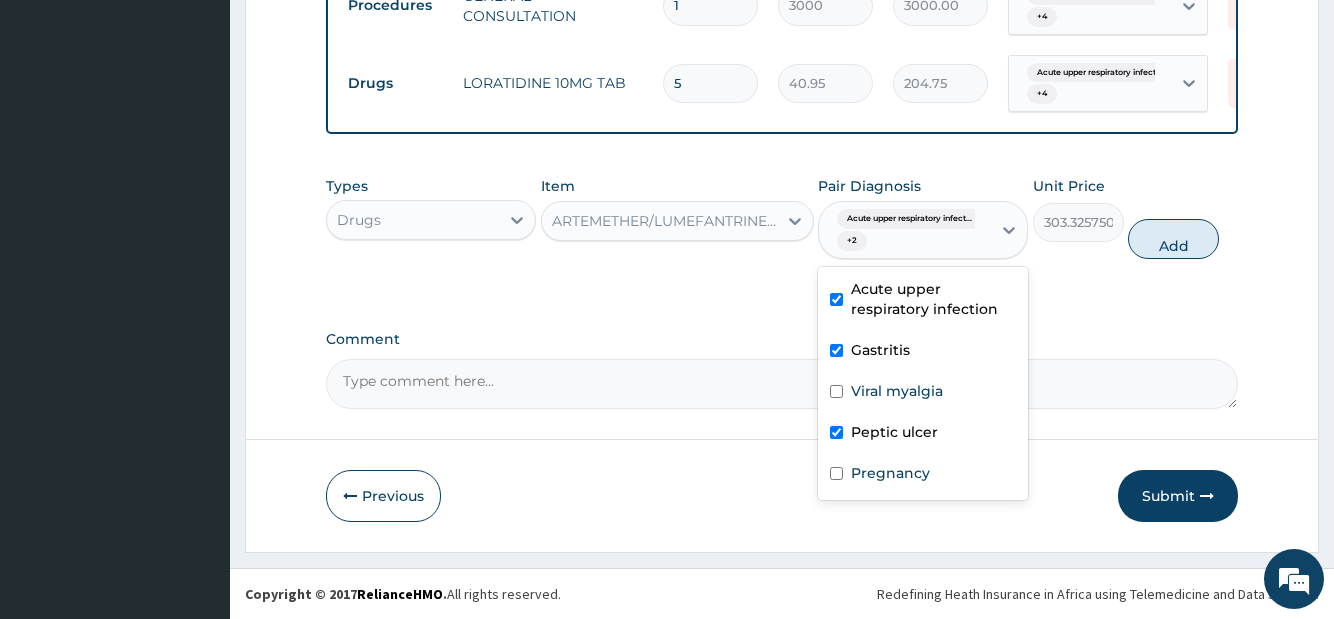checkbox on "true" 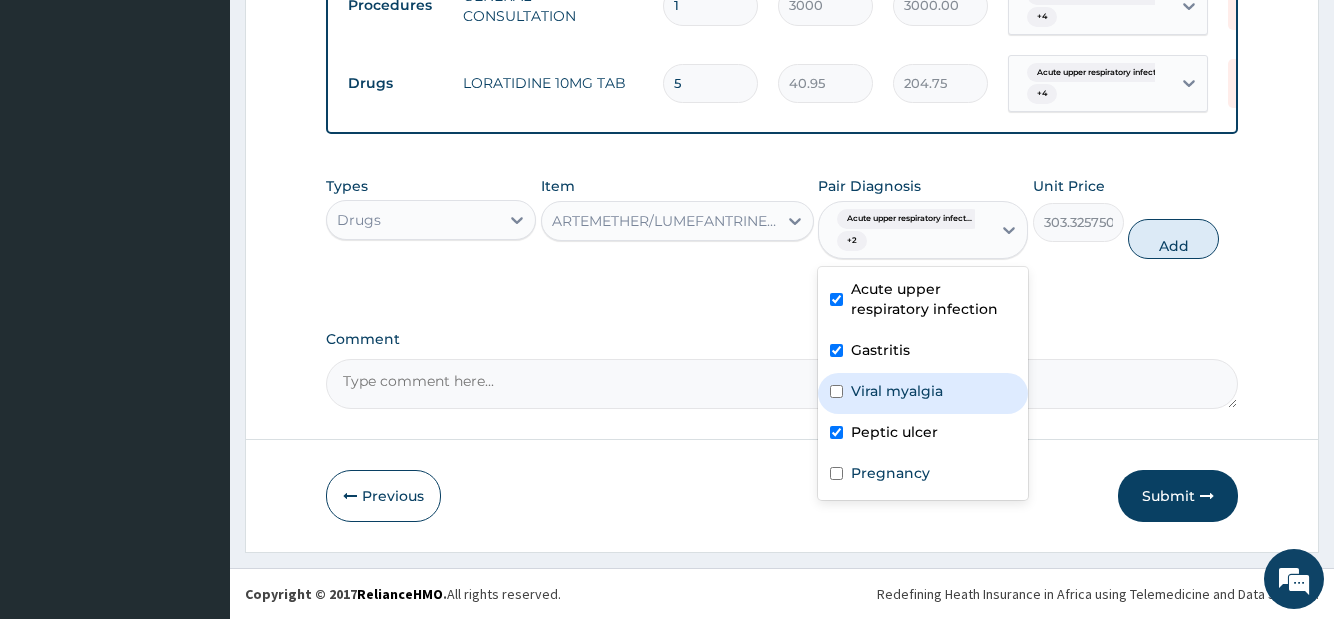 click on "Viral myalgia" at bounding box center [897, 391] 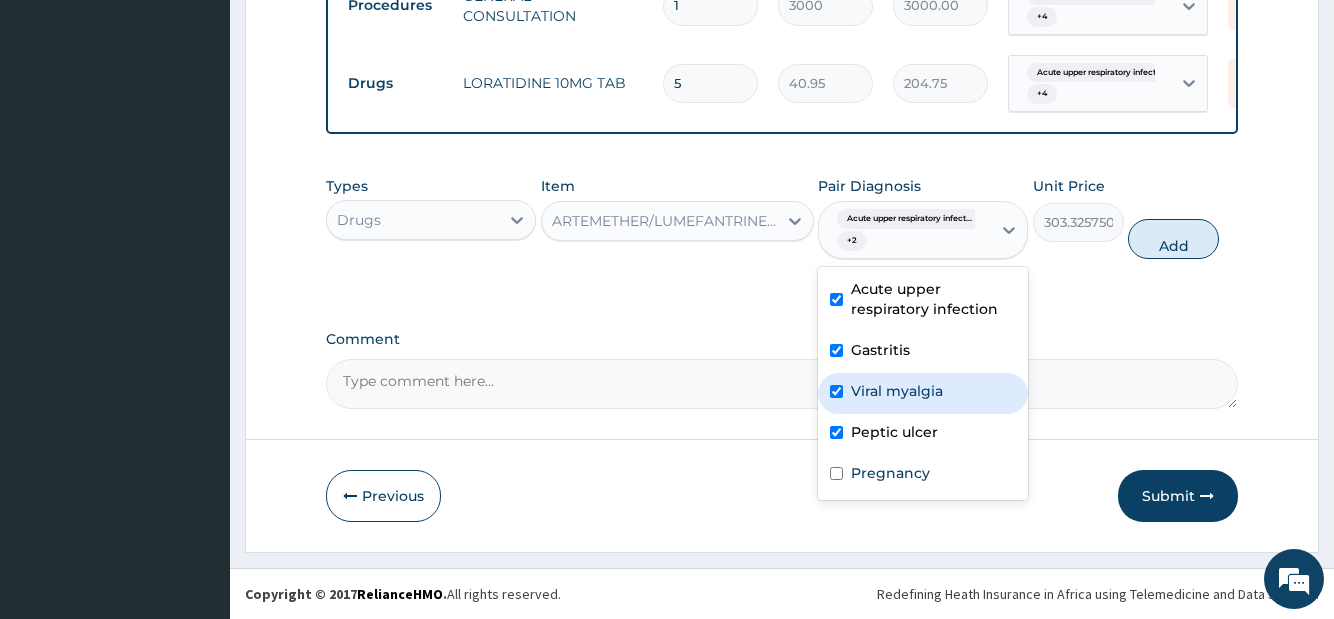 checkbox on "true" 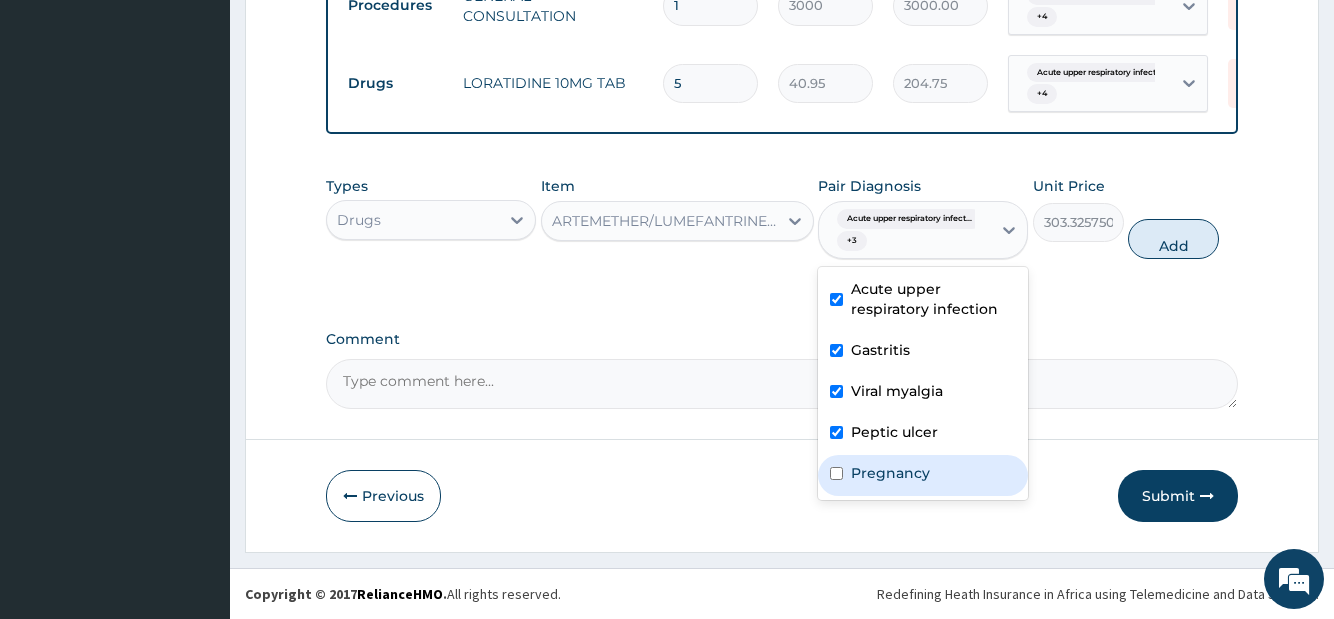 click on "Pregnancy" at bounding box center (890, 473) 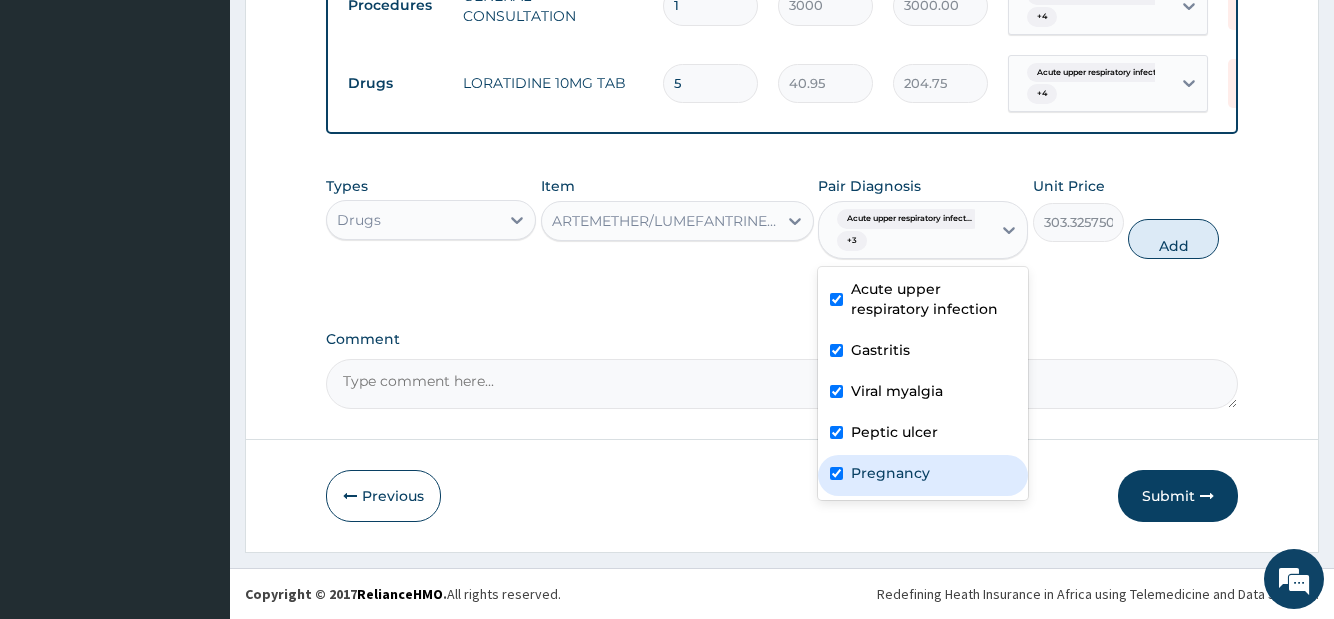 checkbox on "true" 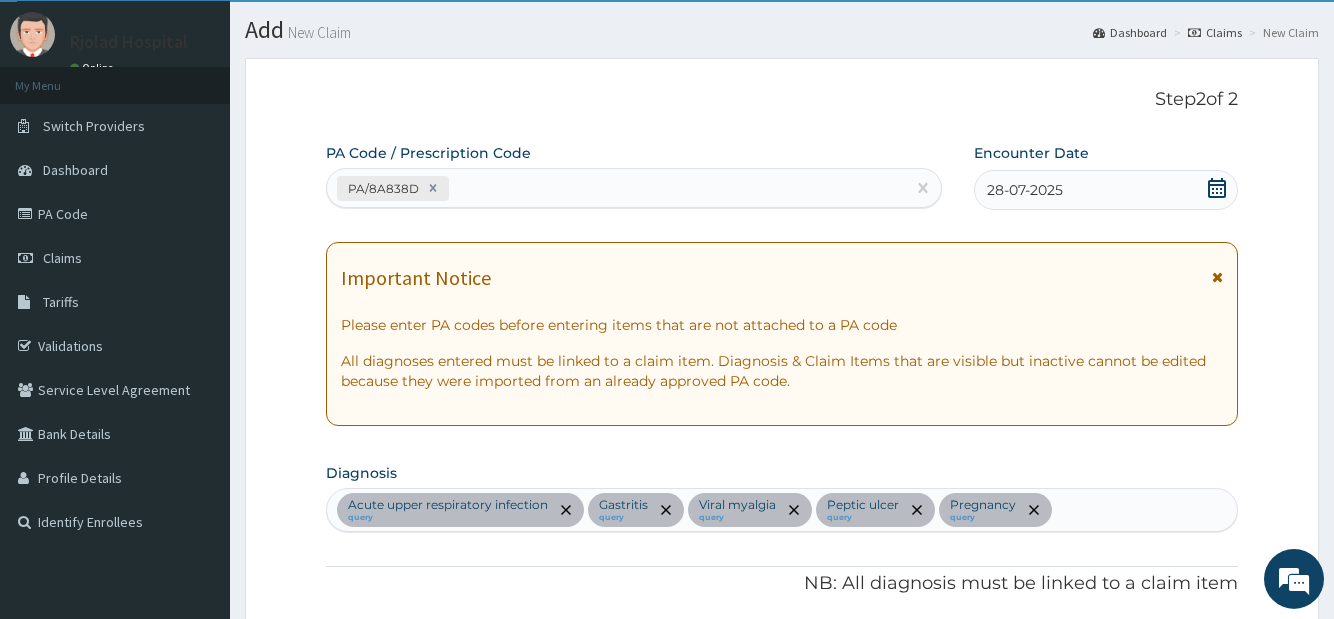 scroll, scrollTop: 350, scrollLeft: 0, axis: vertical 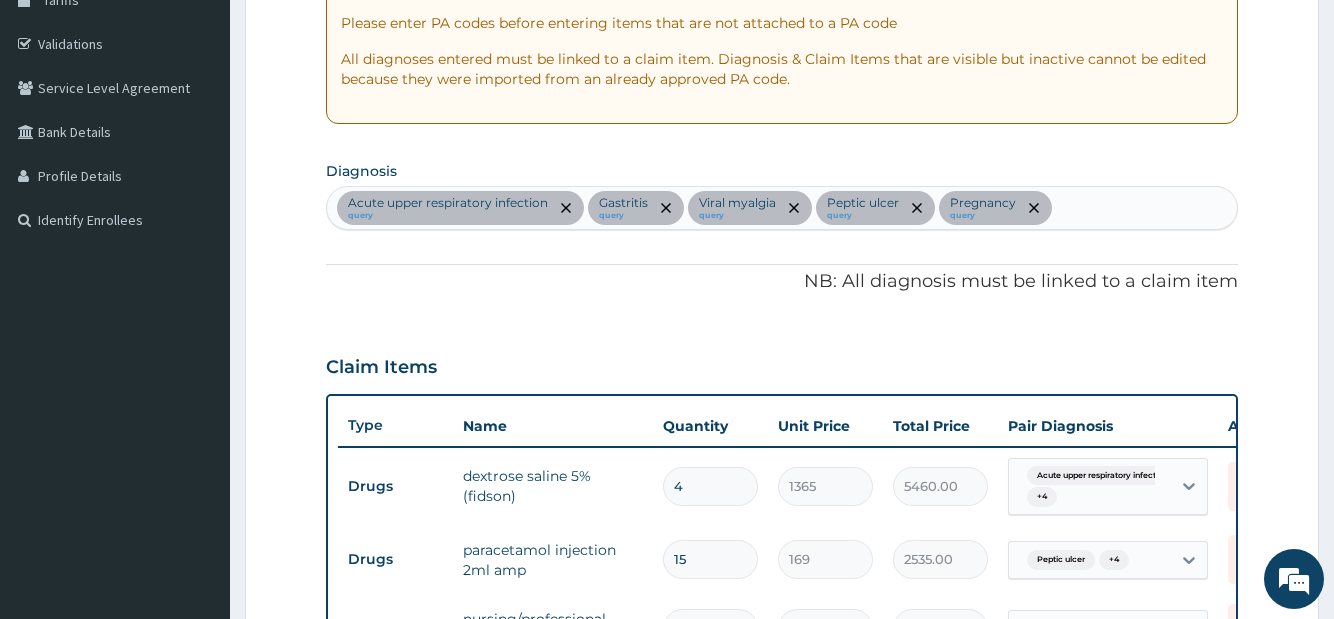 click on "Acute upper respiratory infection query Gastritis query Viral myalgia query Peptic ulcer query Pregnancy query" at bounding box center (781, 208) 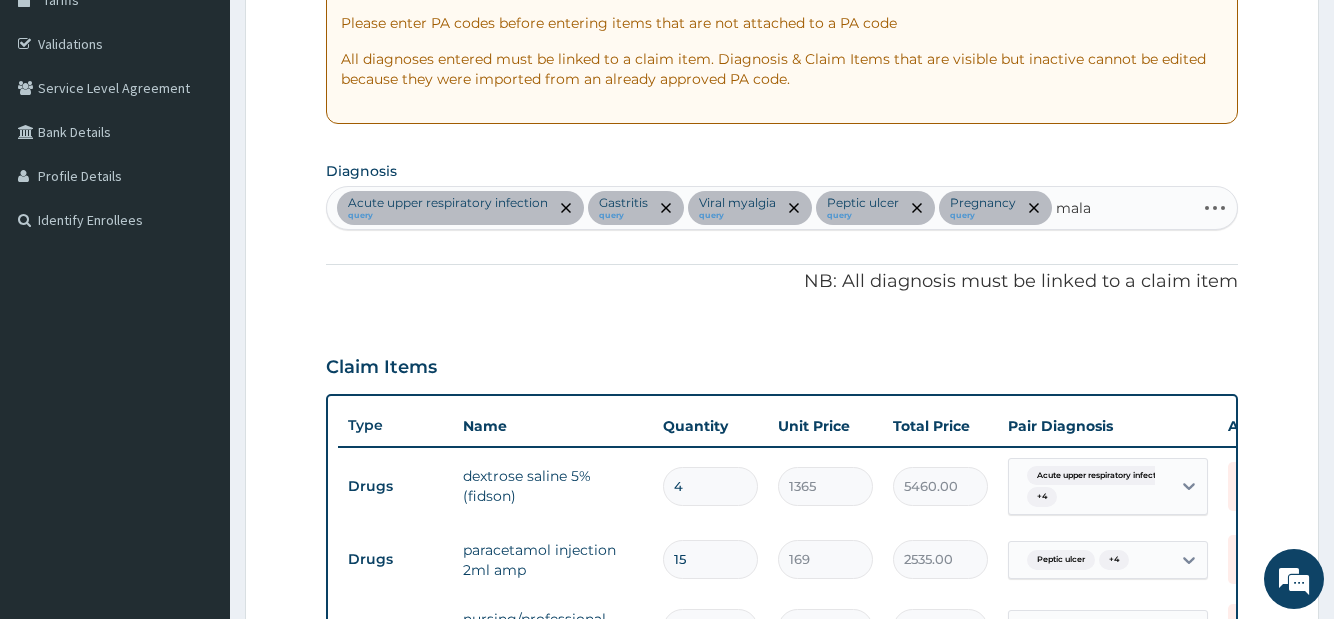 type on "malar" 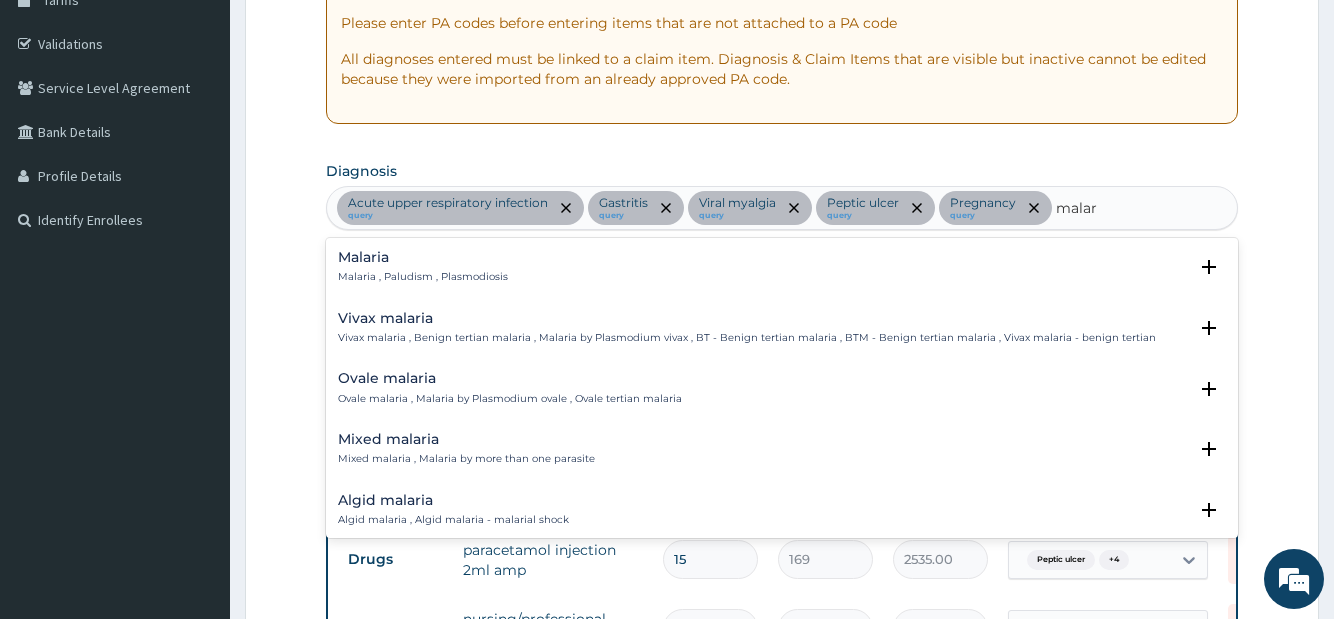 click on "Malaria" at bounding box center [423, 257] 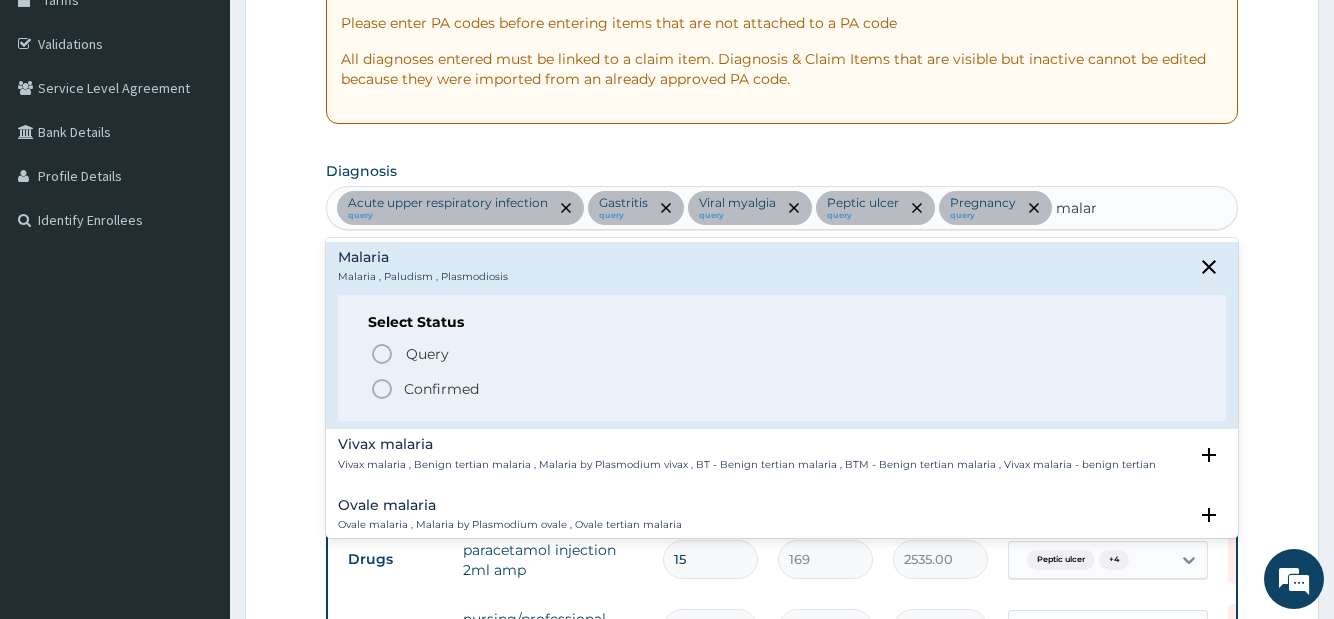 click on "Confirmed" at bounding box center (441, 389) 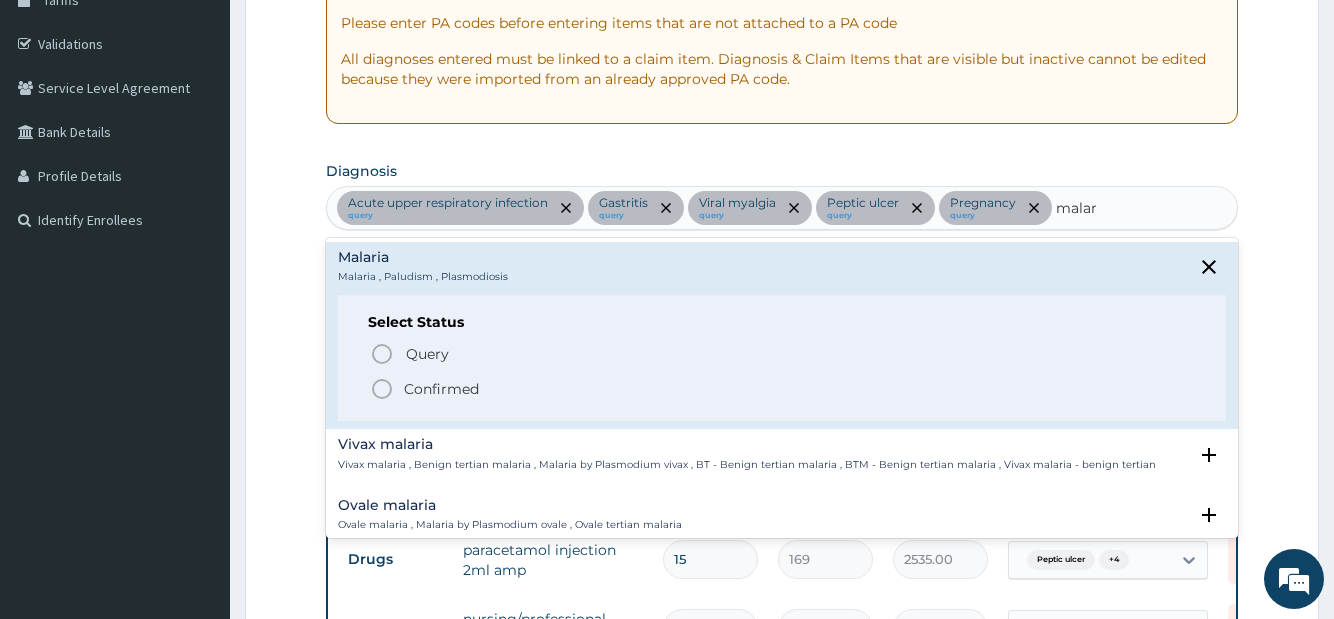 type 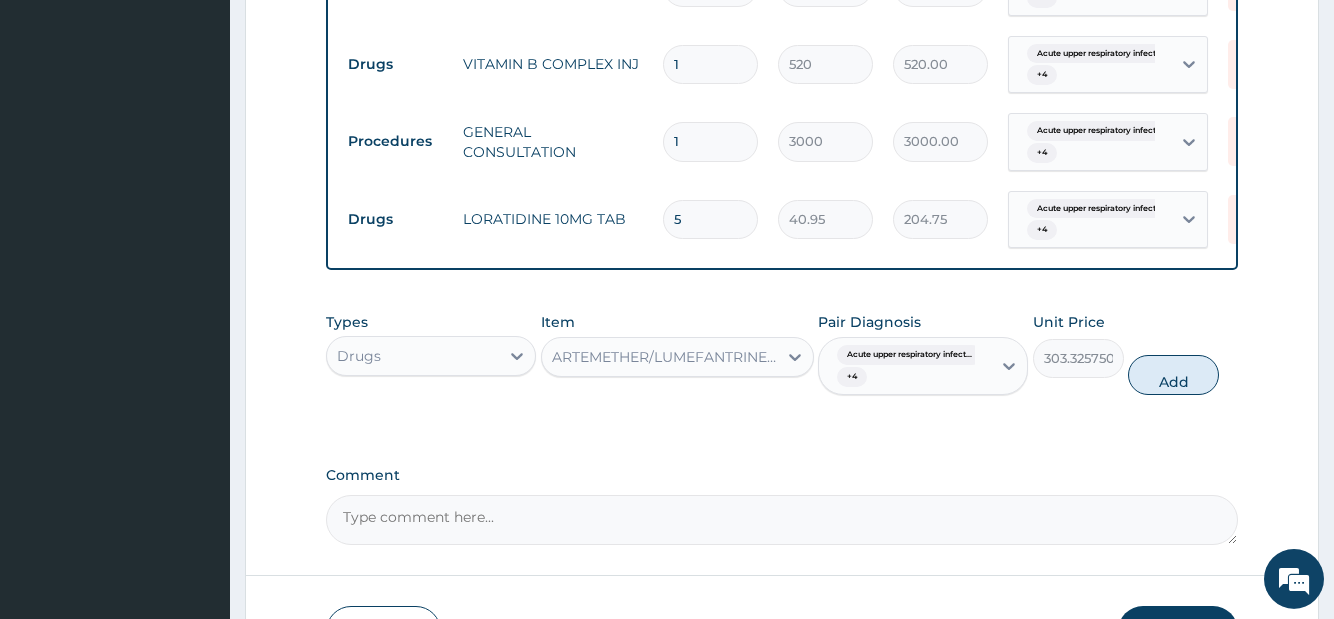 scroll, scrollTop: 1591, scrollLeft: 0, axis: vertical 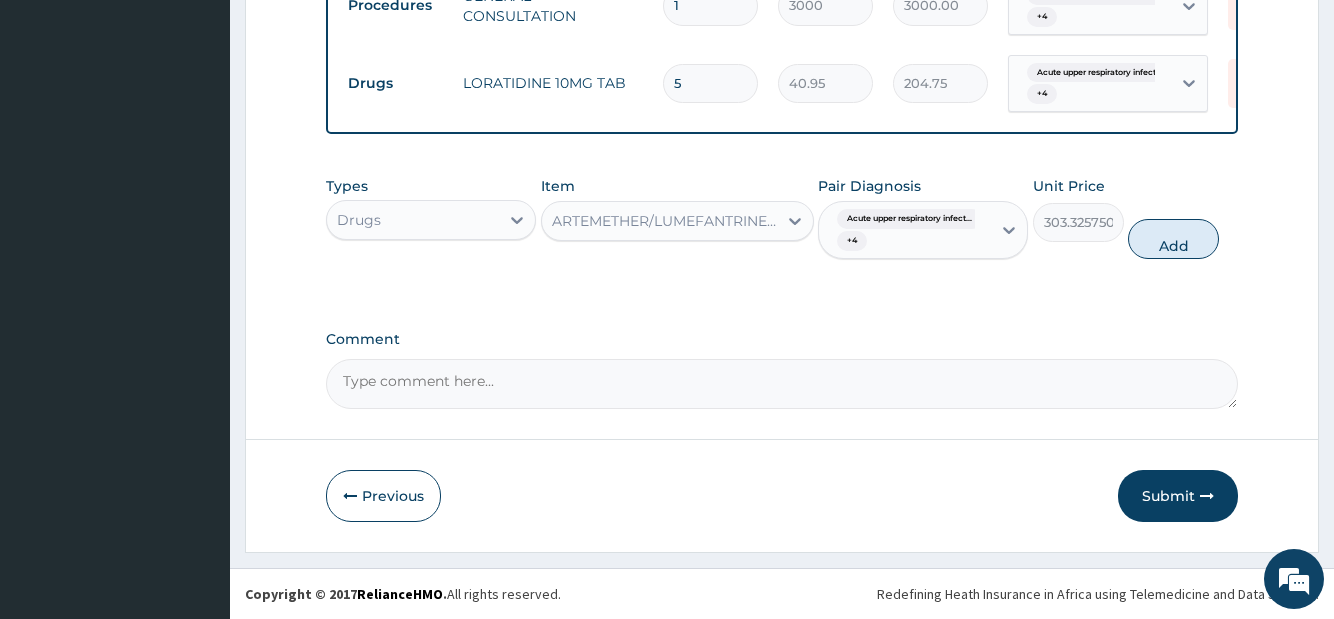 click on "Acute upper respiratory infect...  + 4" at bounding box center [905, 230] 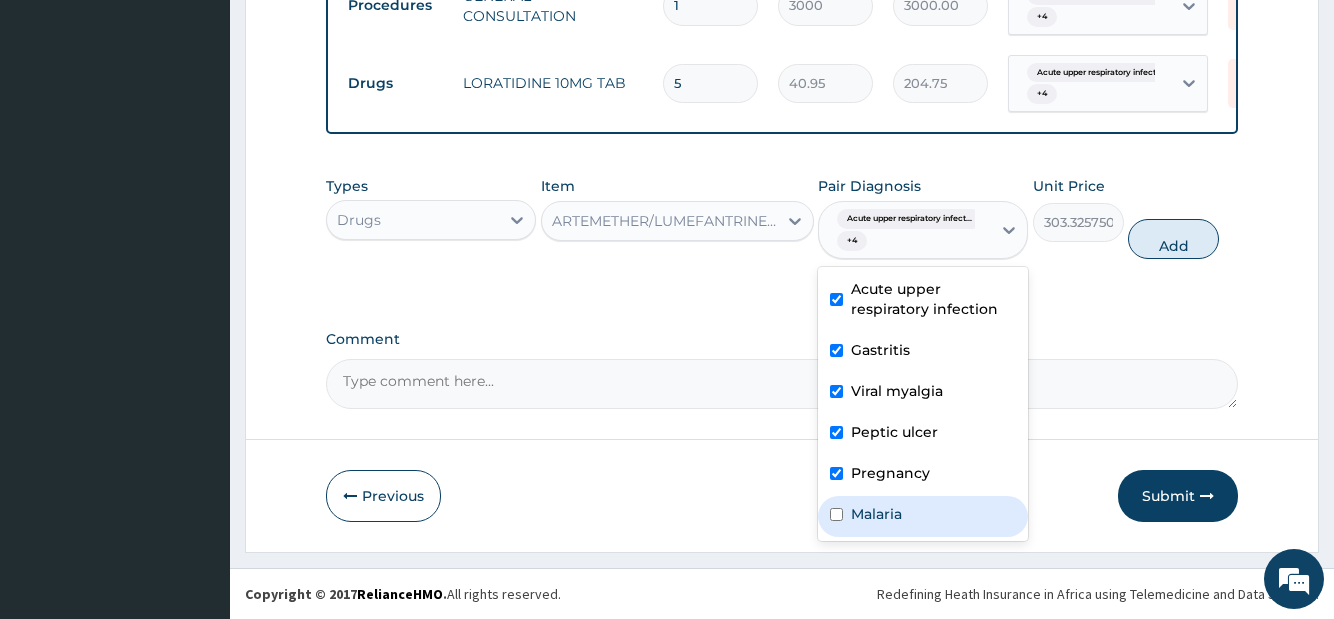 click on "Malaria" at bounding box center [876, 514] 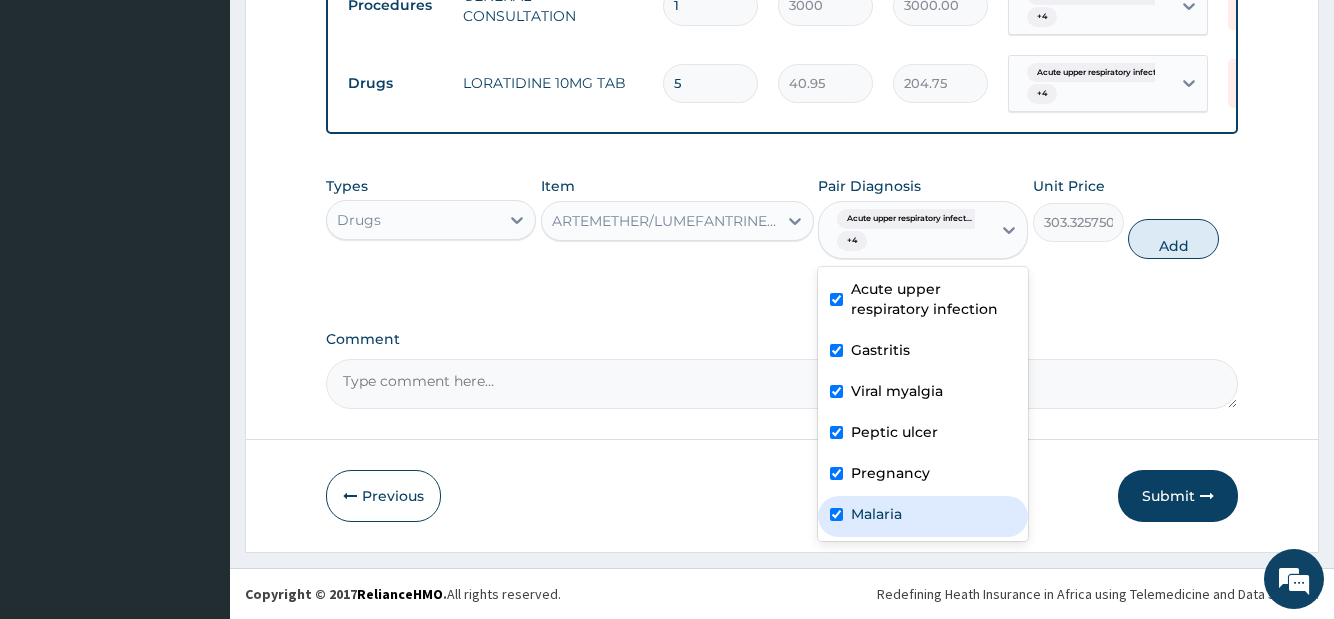 checkbox on "true" 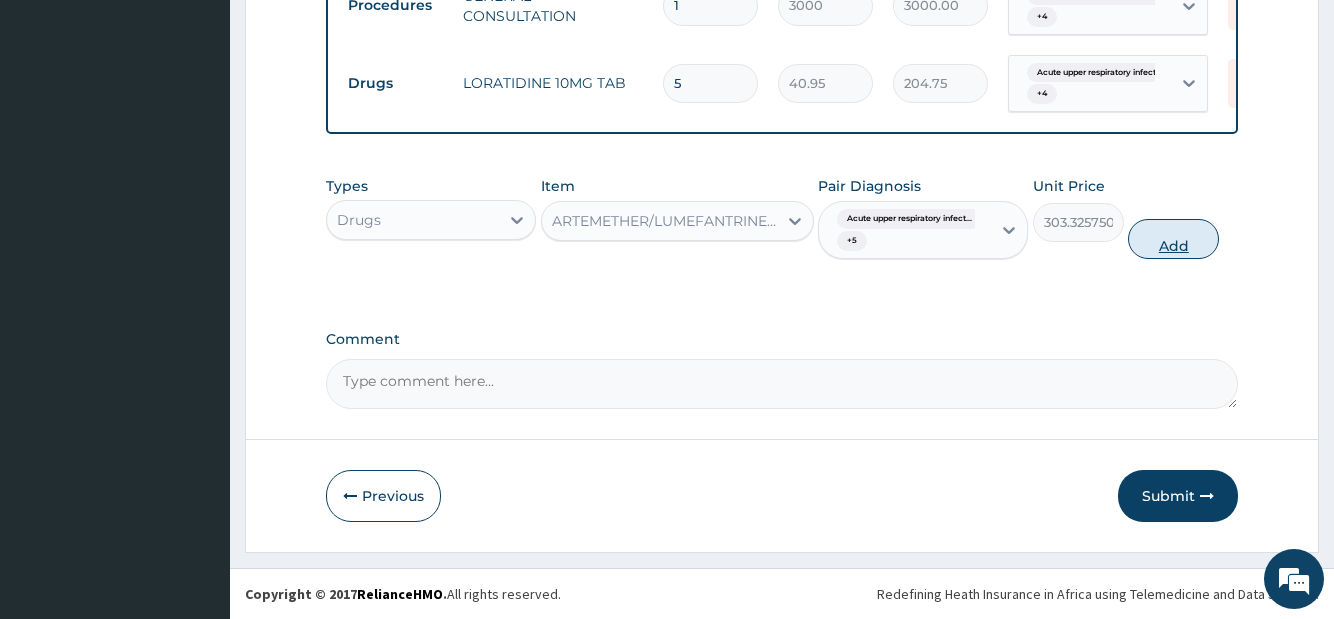 click on "Add" at bounding box center (1173, 239) 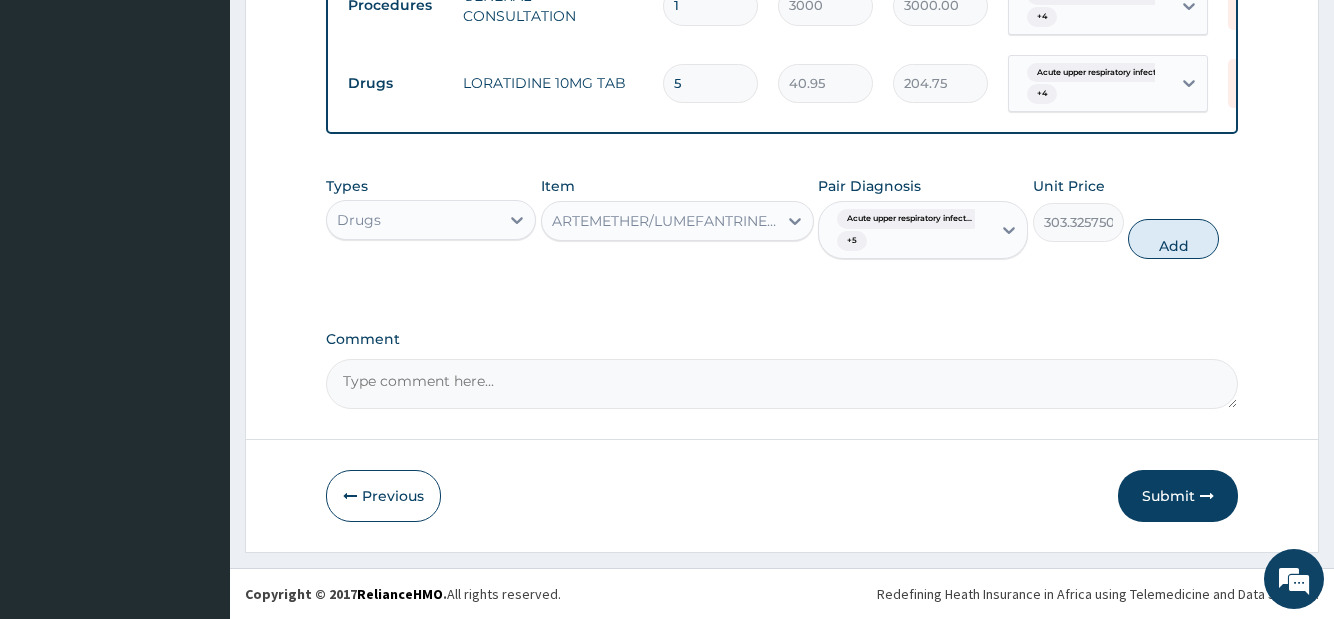 type on "0" 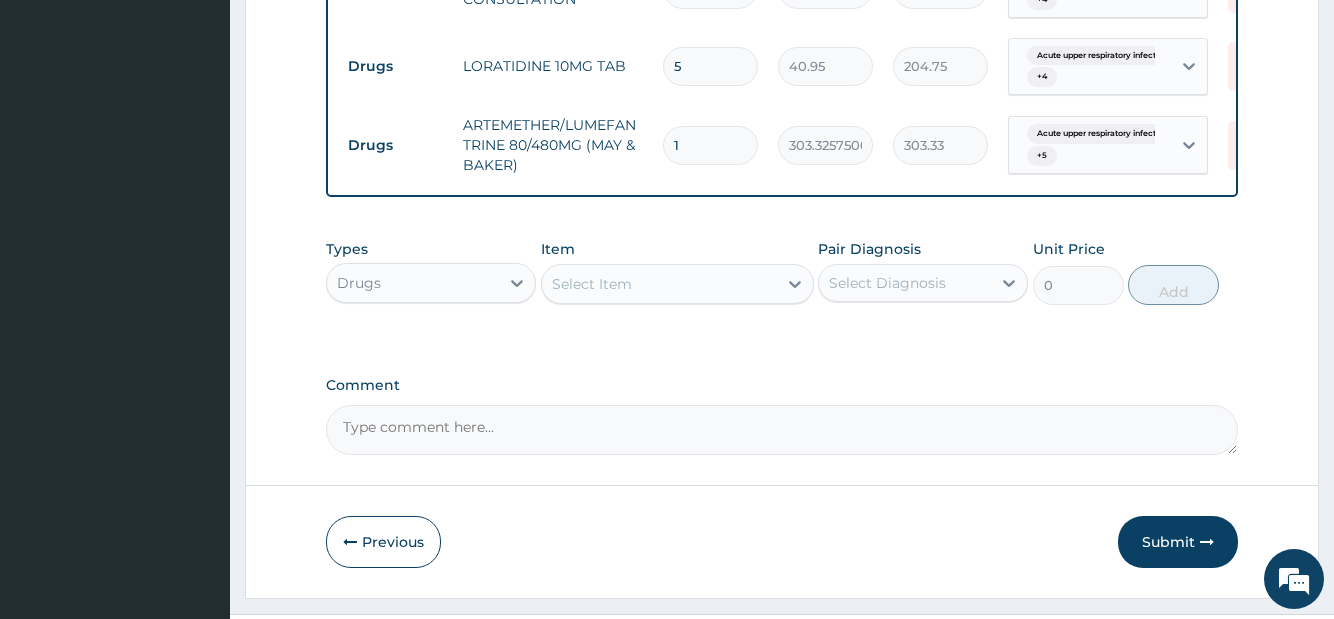 click on "Select Item" at bounding box center (592, 284) 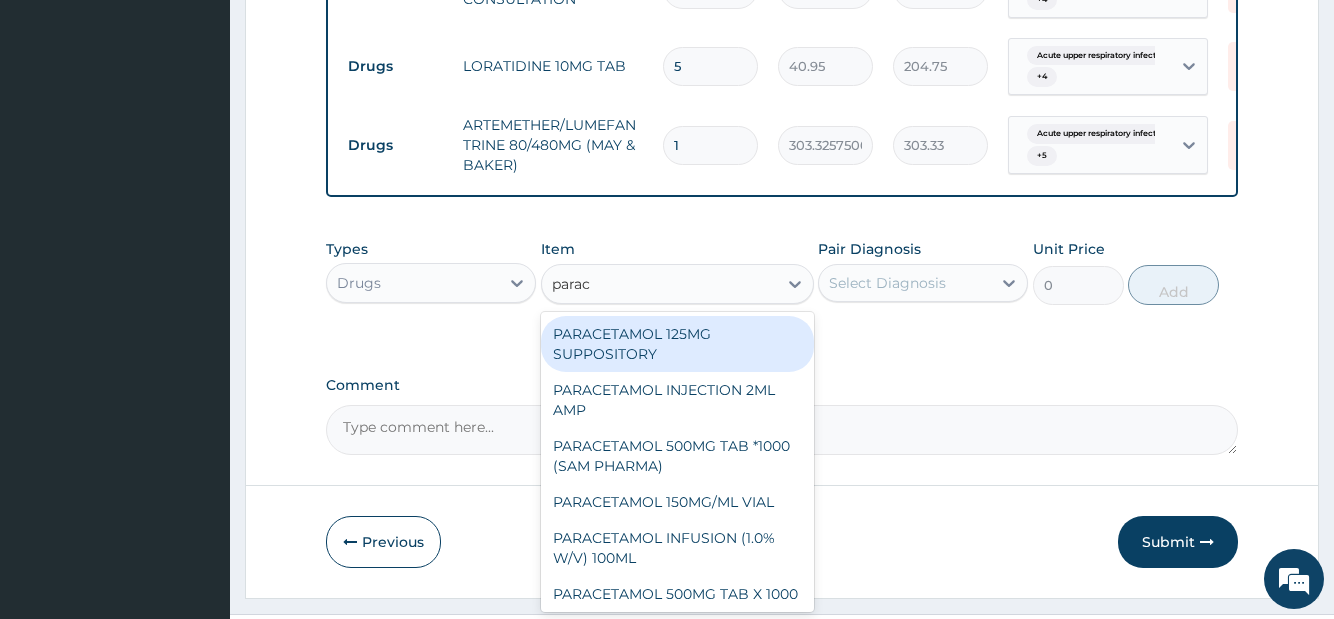 type on "parace" 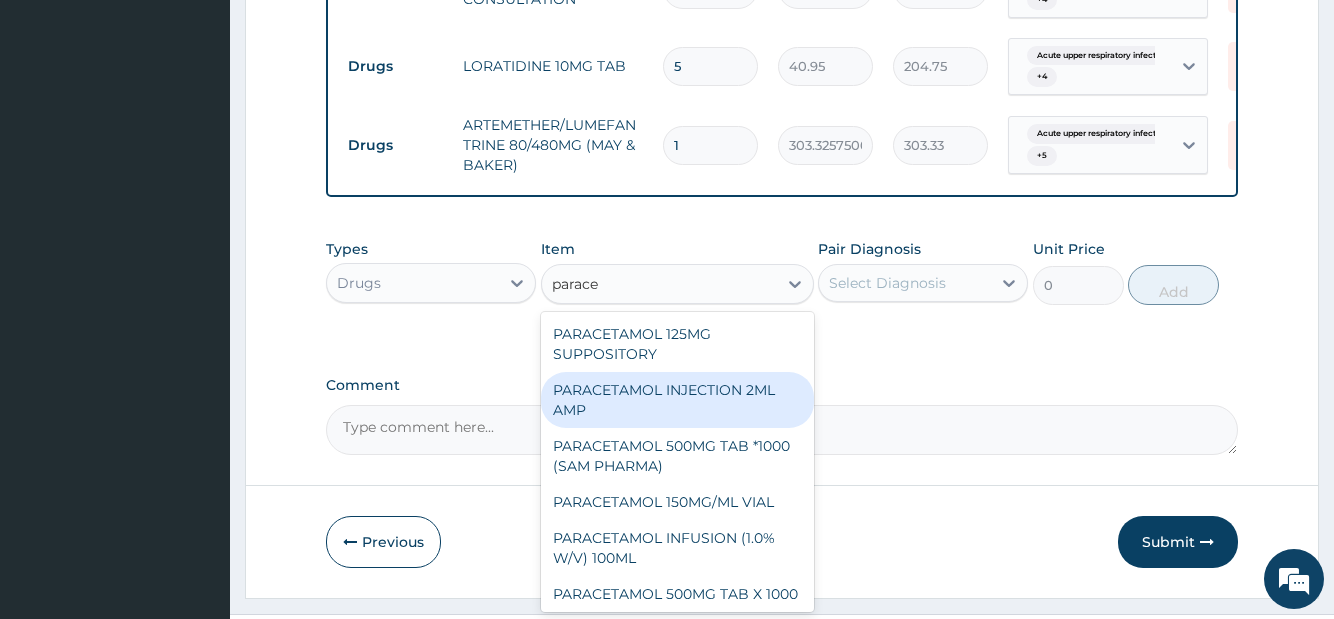 scroll, scrollTop: 1674, scrollLeft: 0, axis: vertical 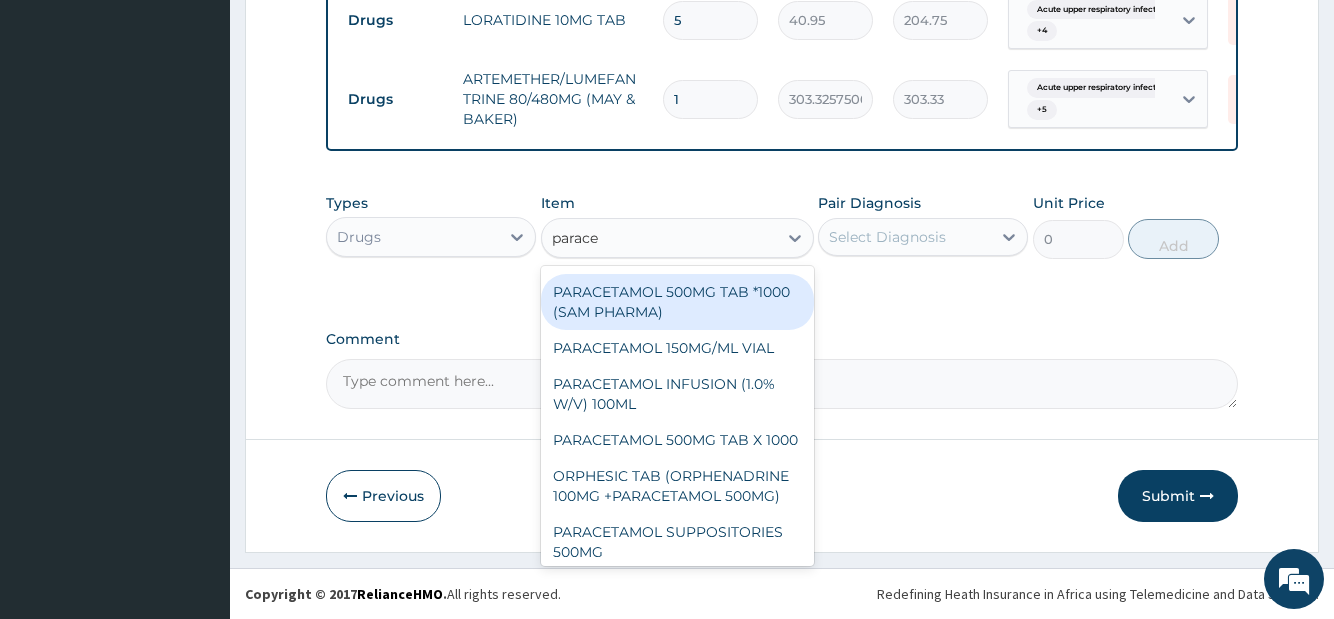 click on "PARACETAMOL 500MG TAB *1000 (SAM PHARMA)" at bounding box center [677, 302] 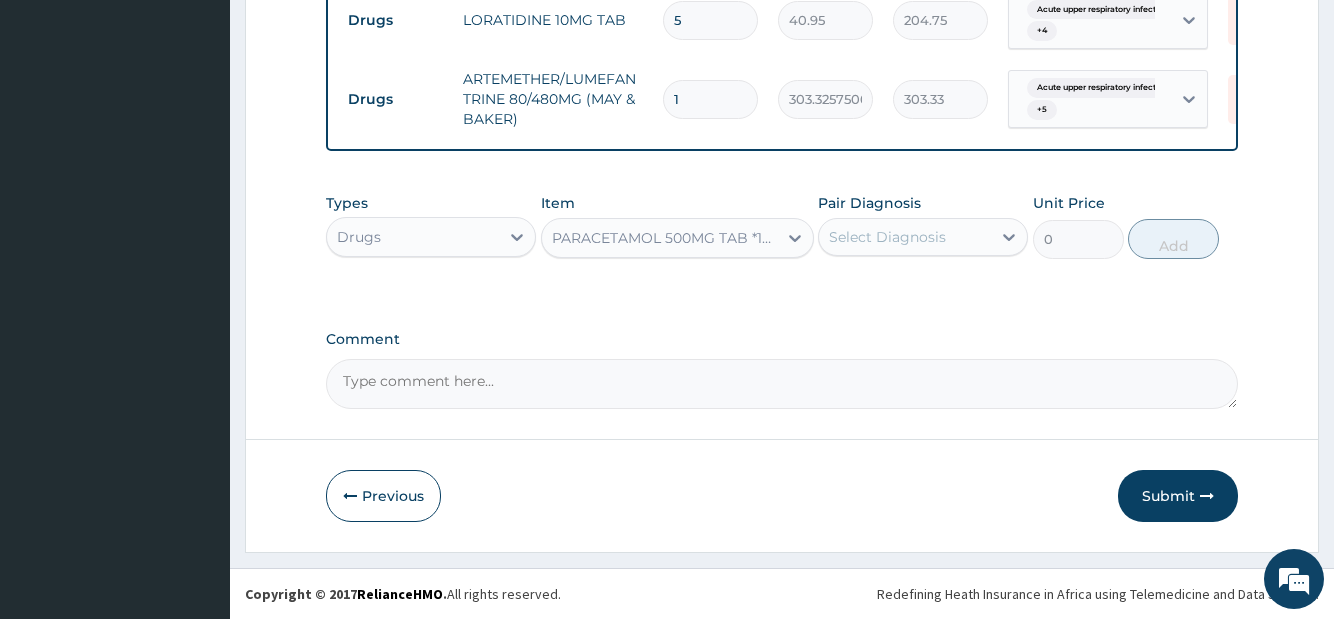 type 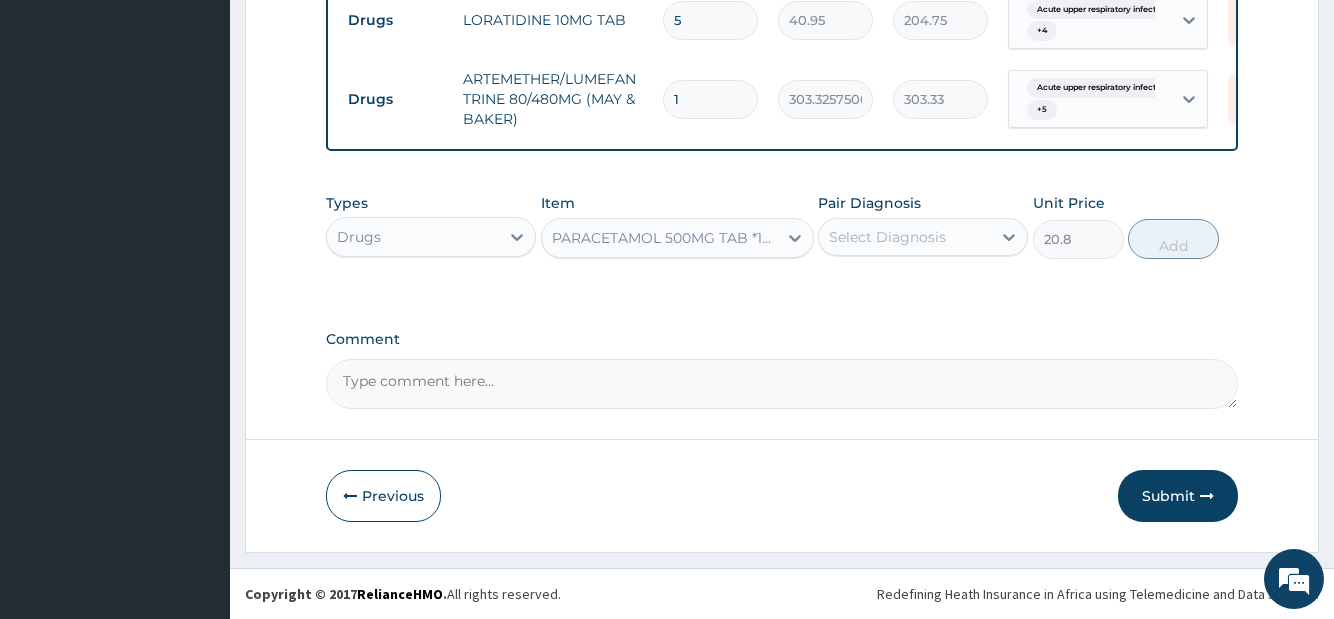 click on "Select Diagnosis" at bounding box center (905, 237) 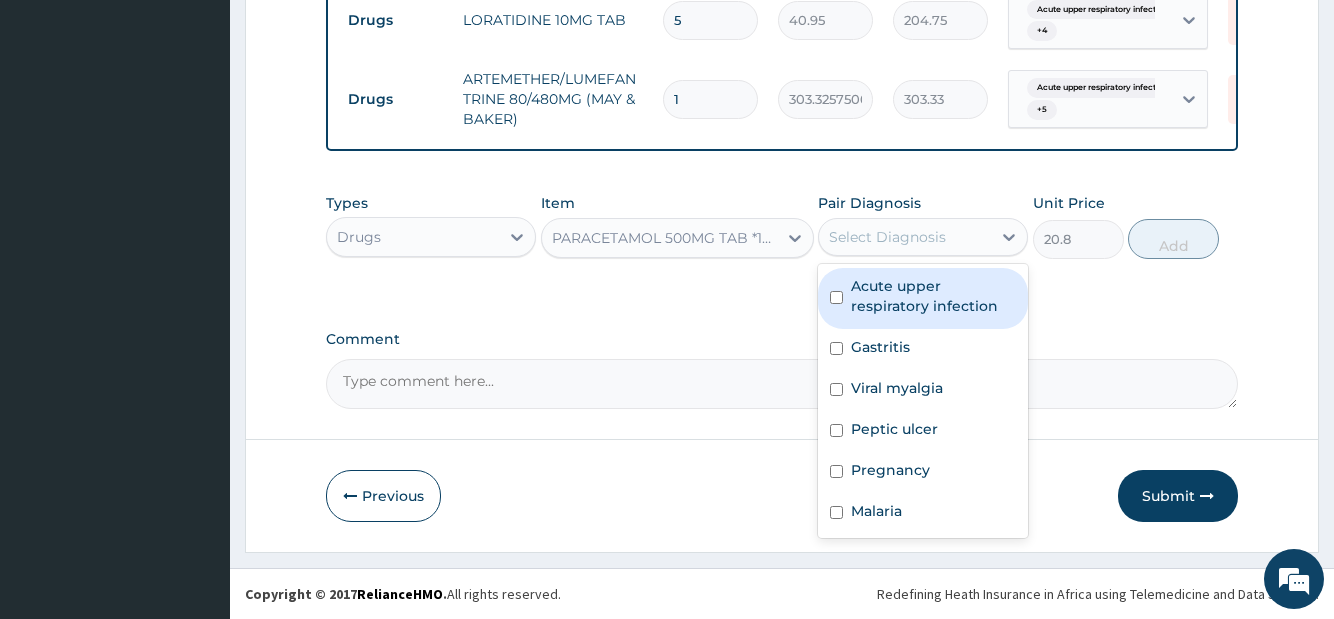 click on "Acute upper respiratory infection" at bounding box center [923, 298] 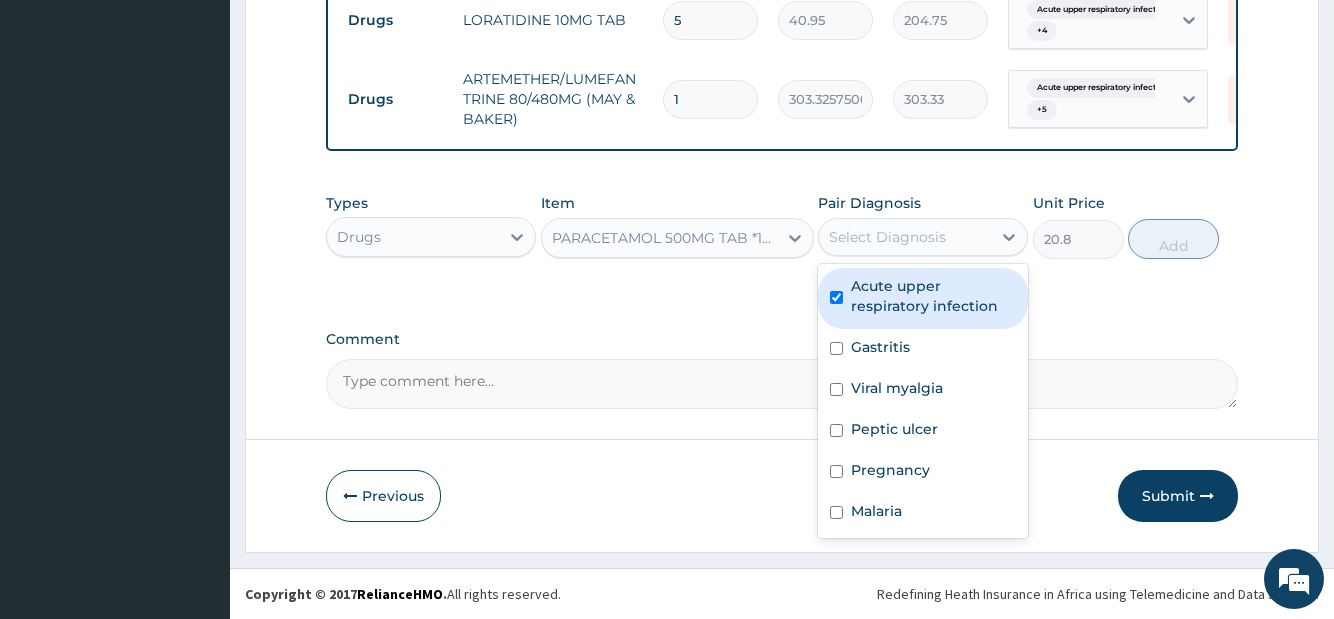 checkbox on "true" 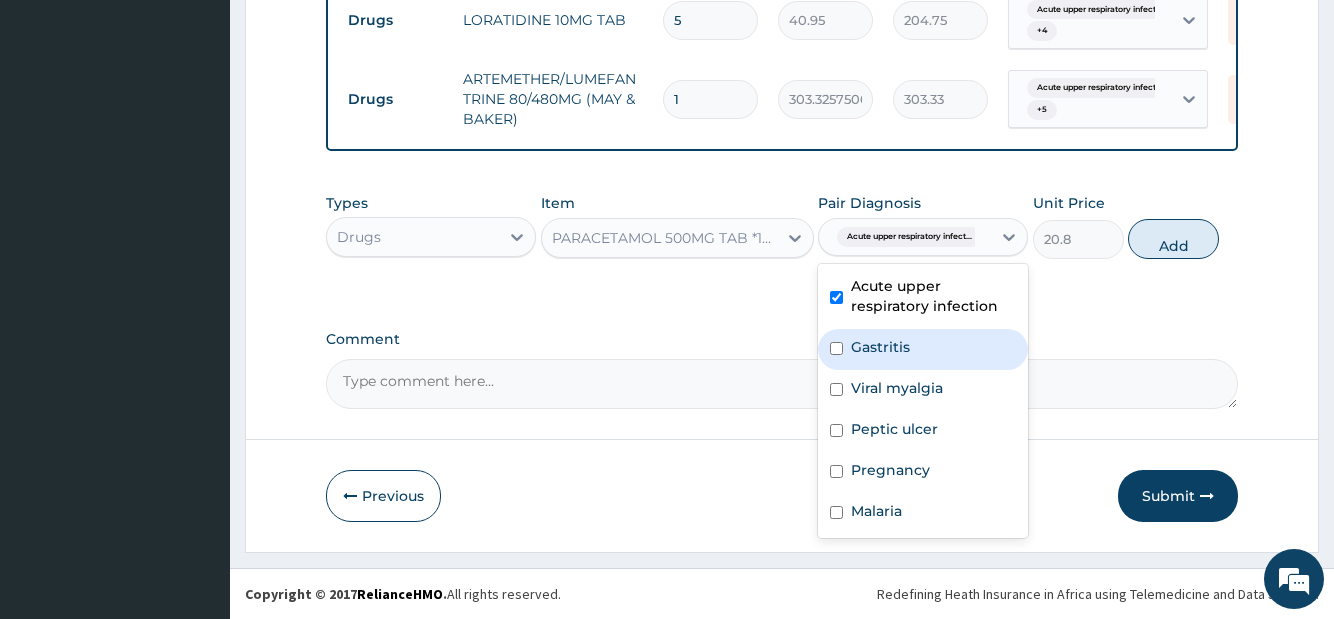 drag, startPoint x: 906, startPoint y: 330, endPoint x: 907, endPoint y: 349, distance: 19.026299 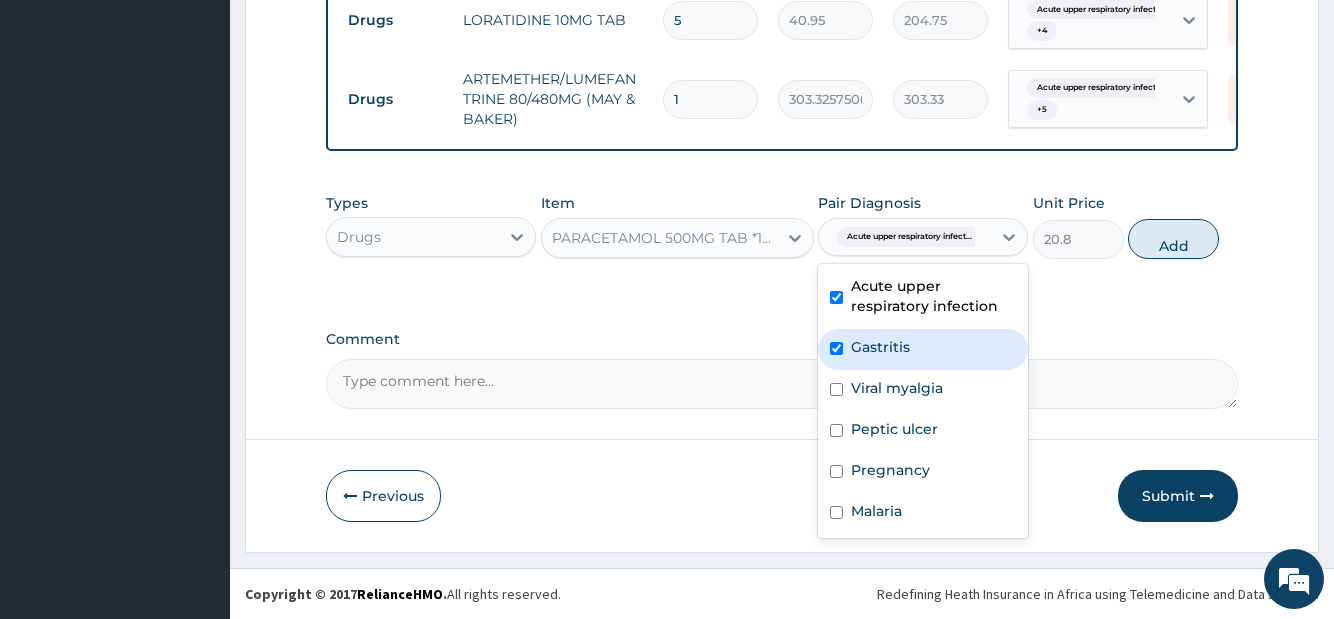 checkbox on "true" 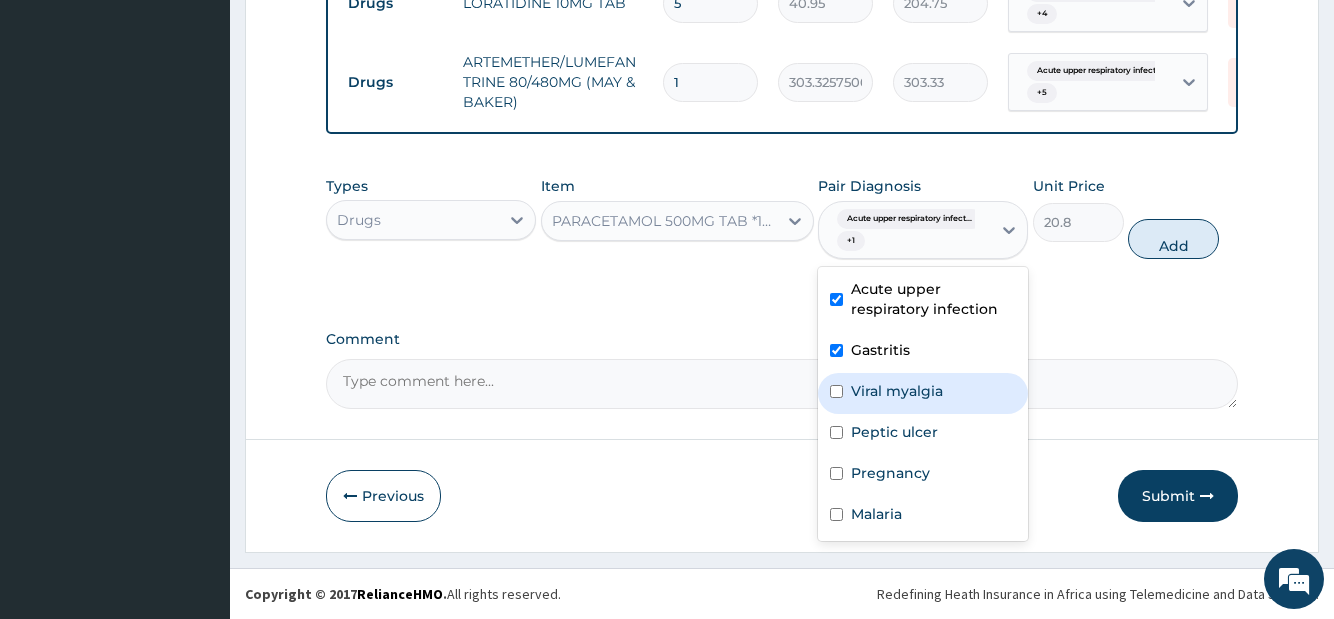 click on "Viral myalgia" at bounding box center (923, 393) 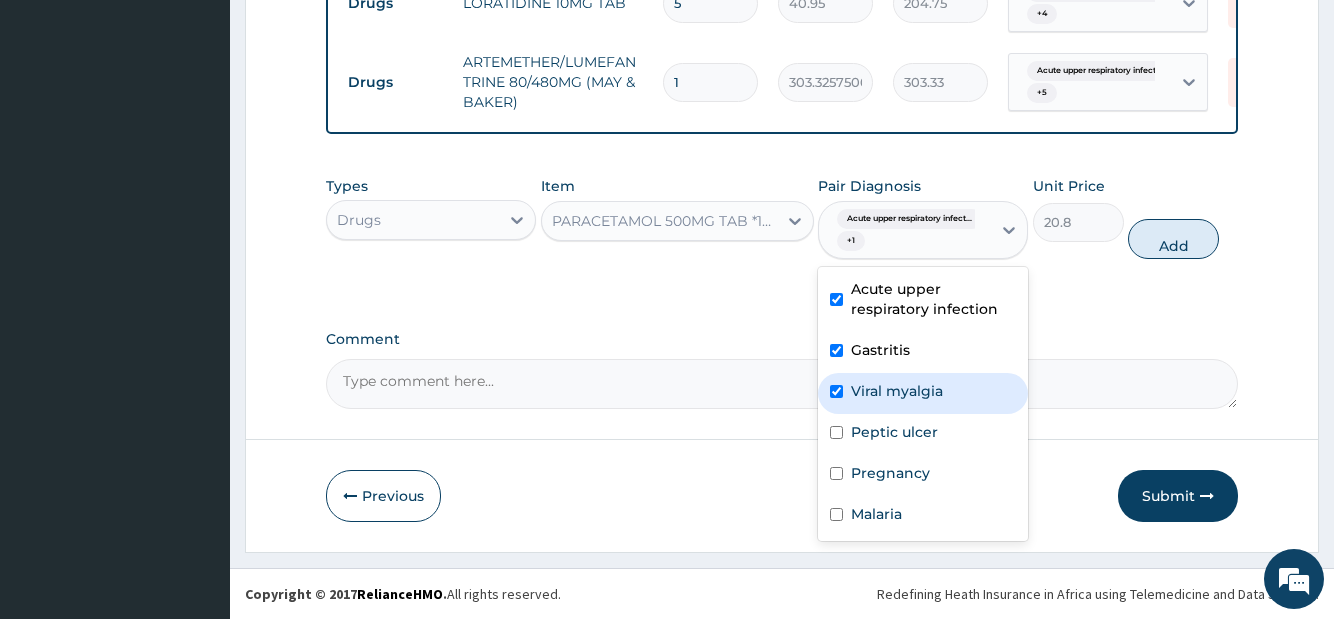 checkbox on "true" 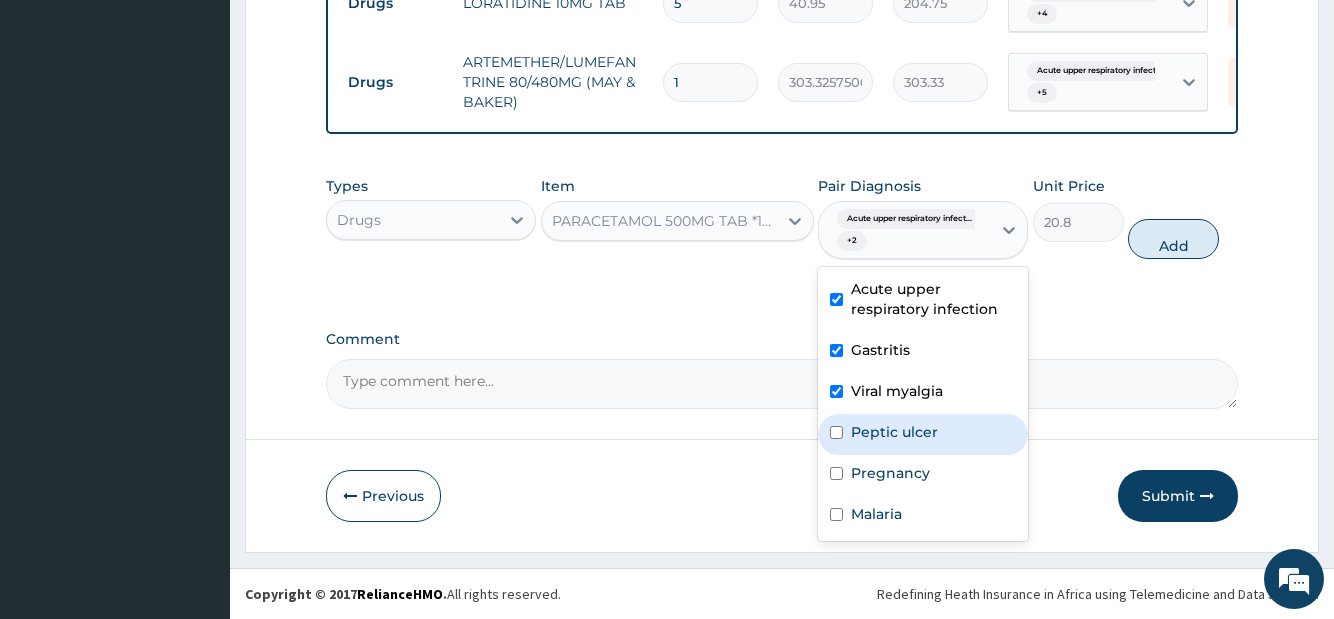 click on "Peptic ulcer" at bounding box center (923, 434) 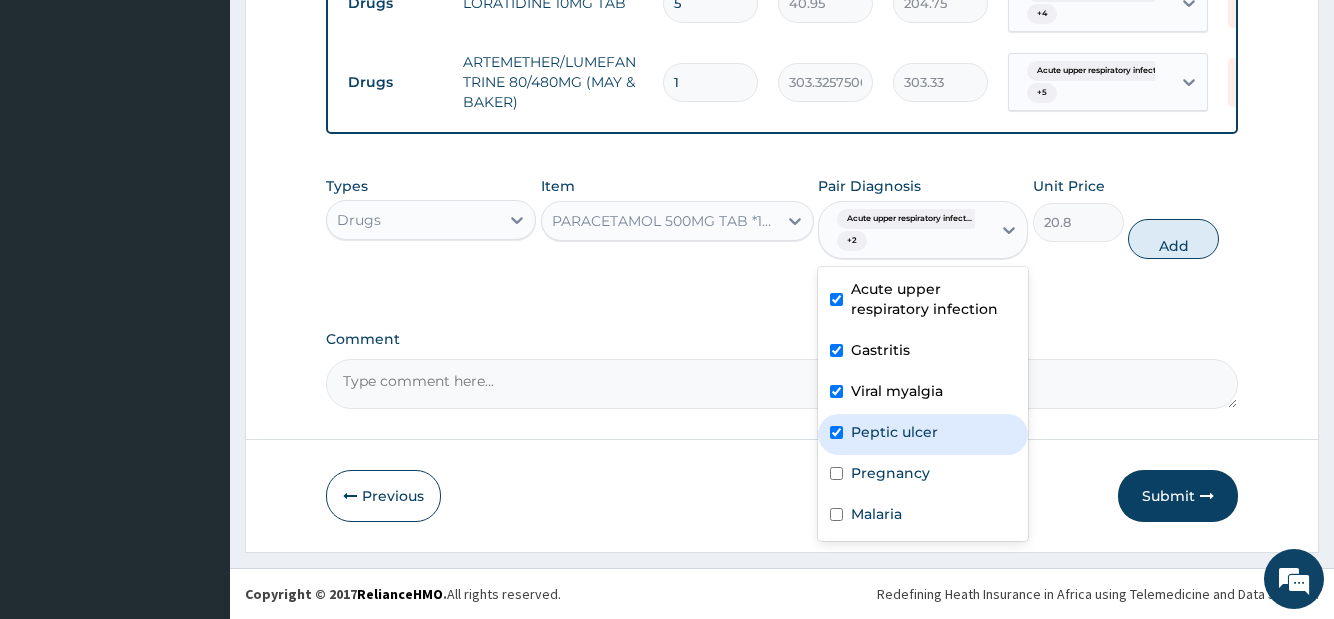 checkbox on "true" 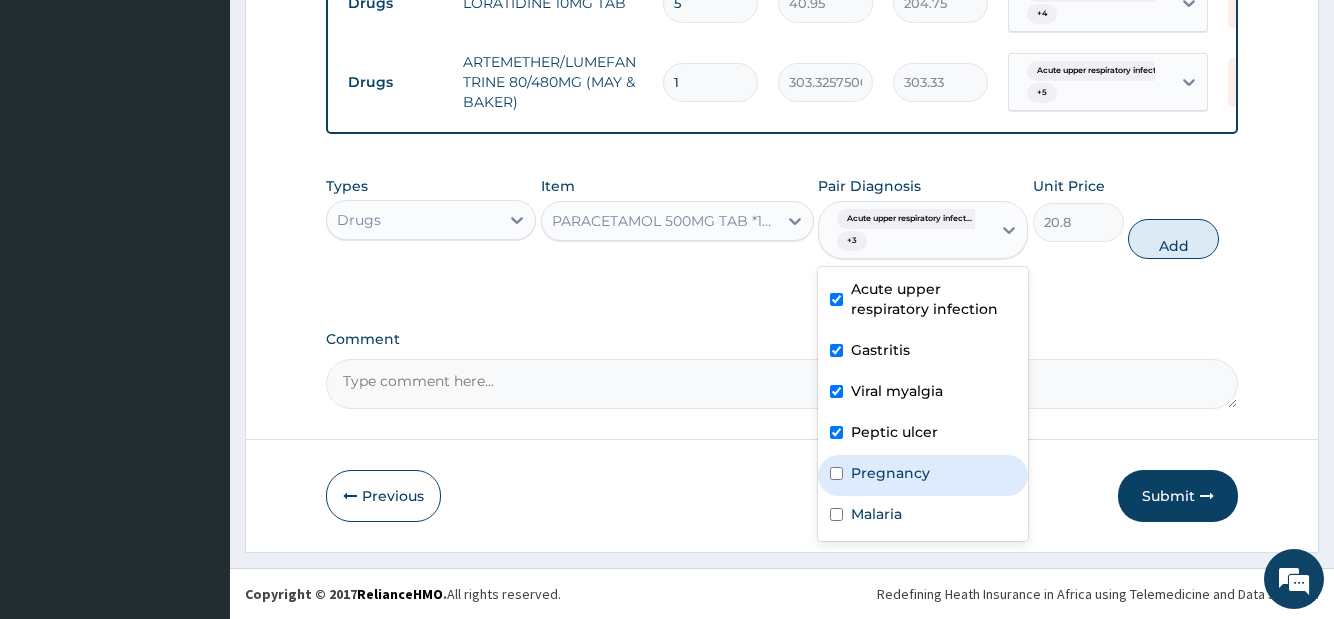 click on "Pregnancy" at bounding box center [890, 473] 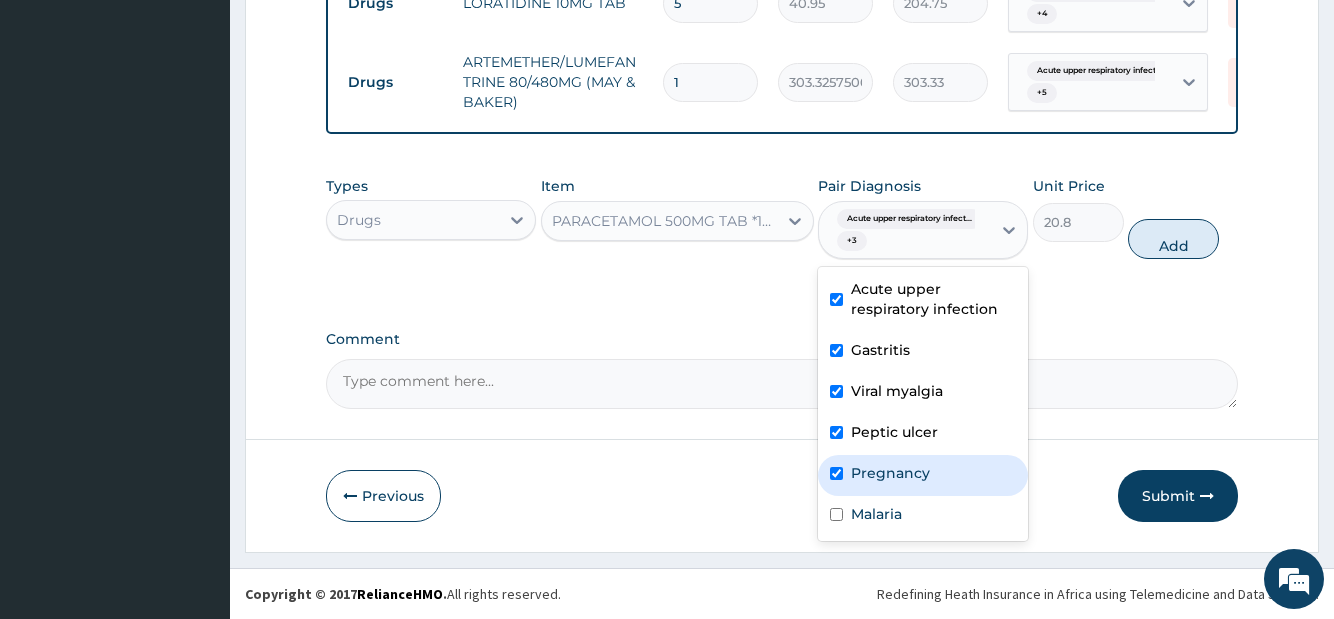 checkbox on "true" 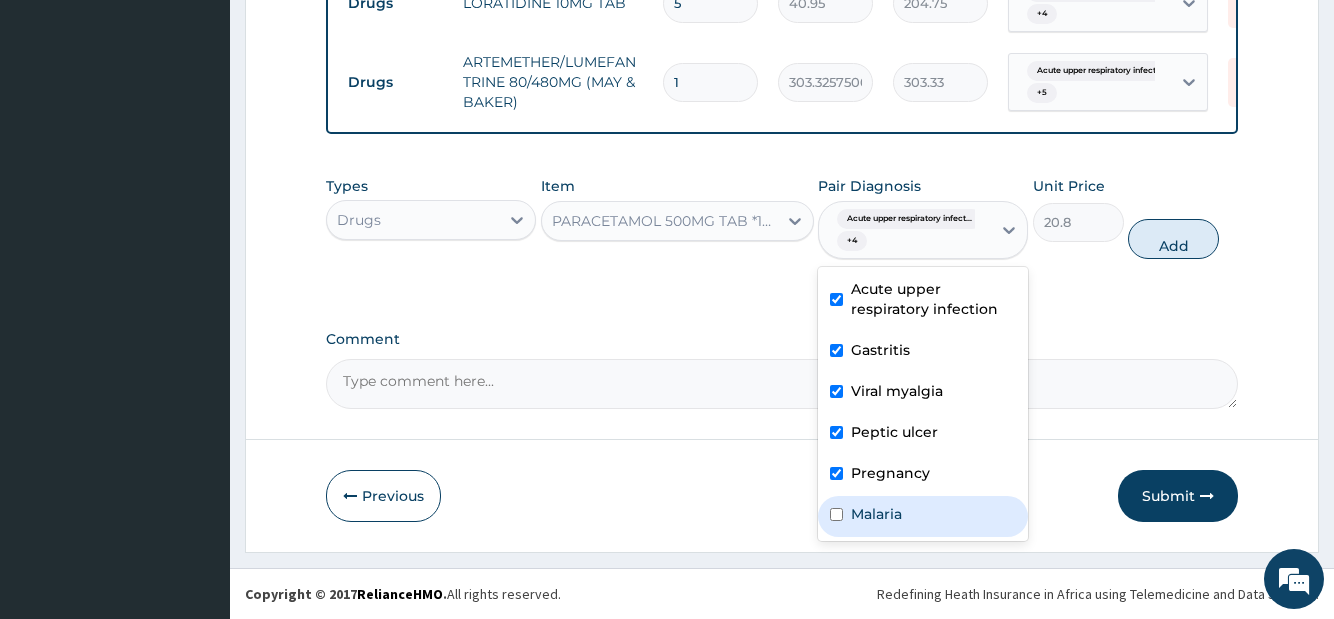 click on "Malaria" at bounding box center (876, 514) 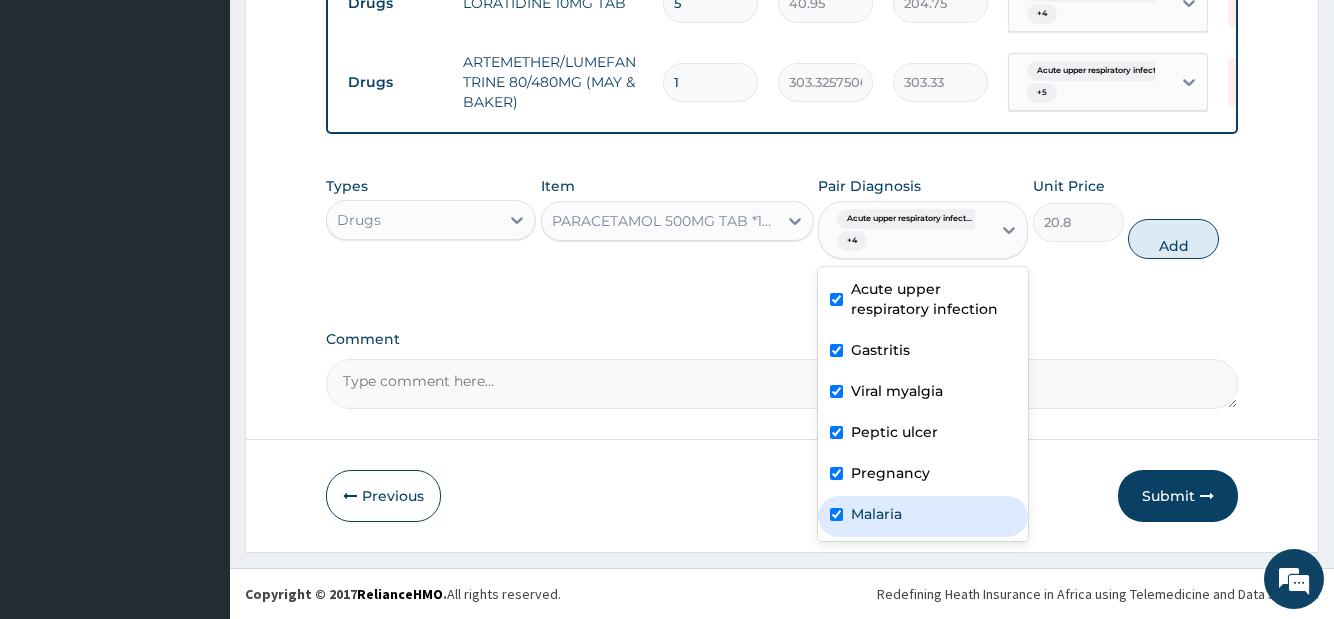 checkbox on "true" 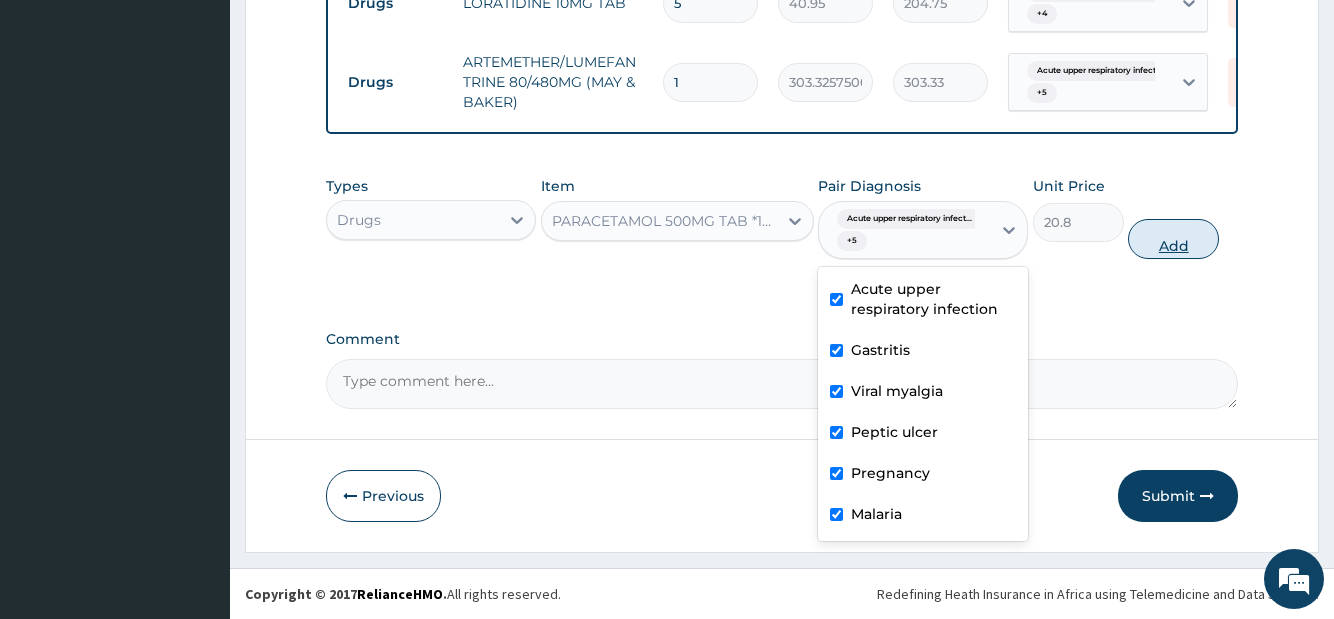click on "Add" at bounding box center (1173, 239) 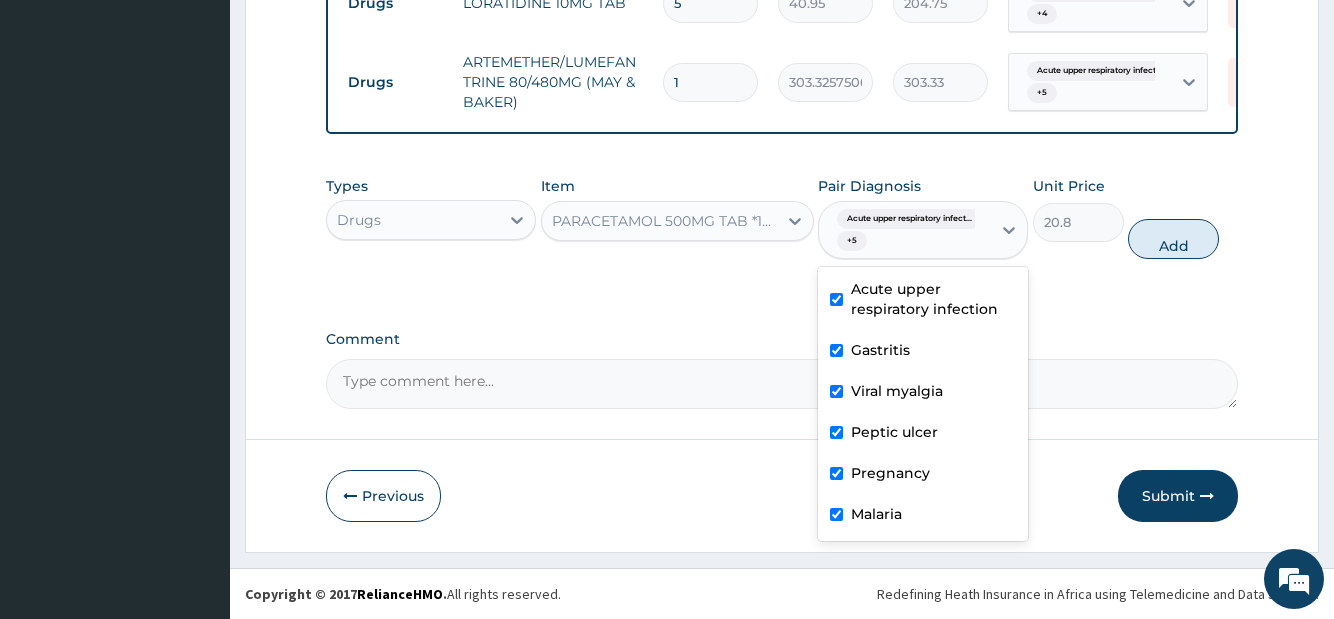 type on "0" 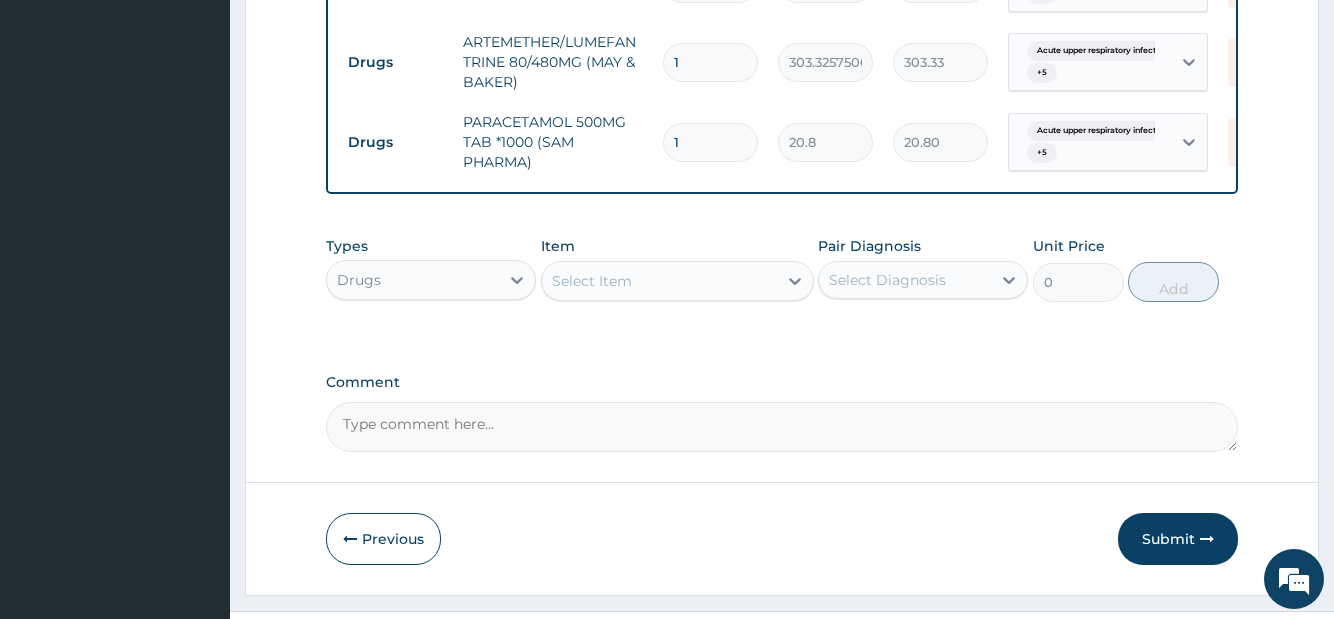 type on "18" 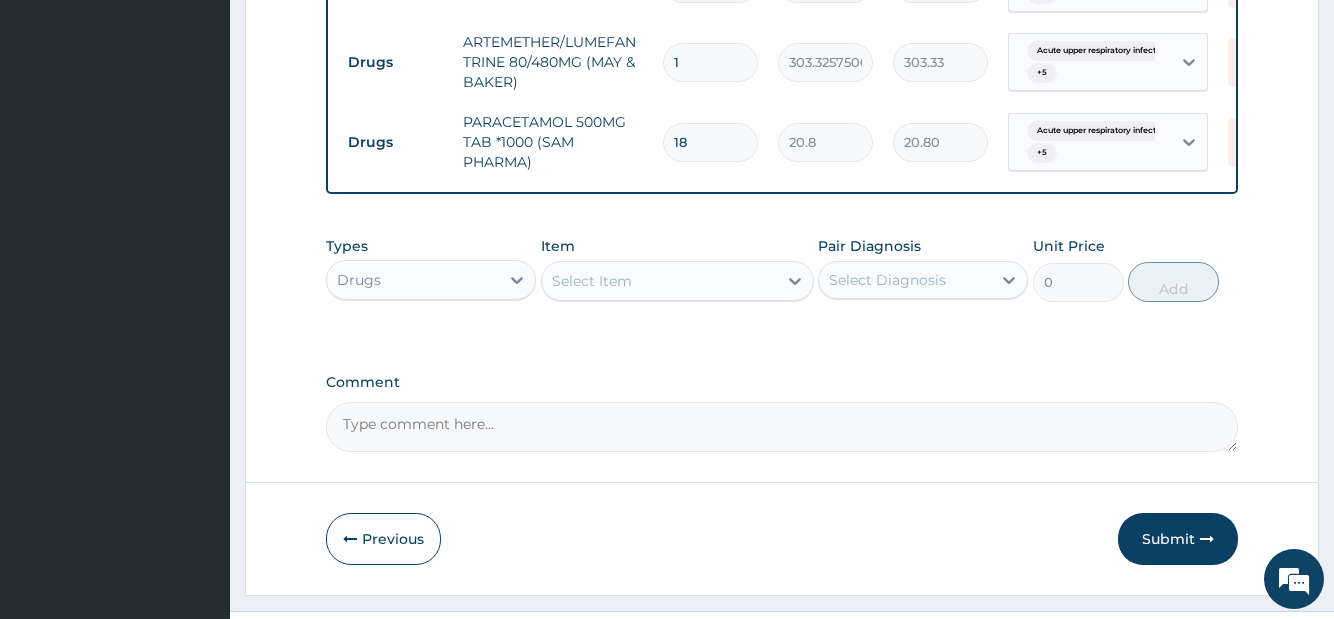 type on "374.40" 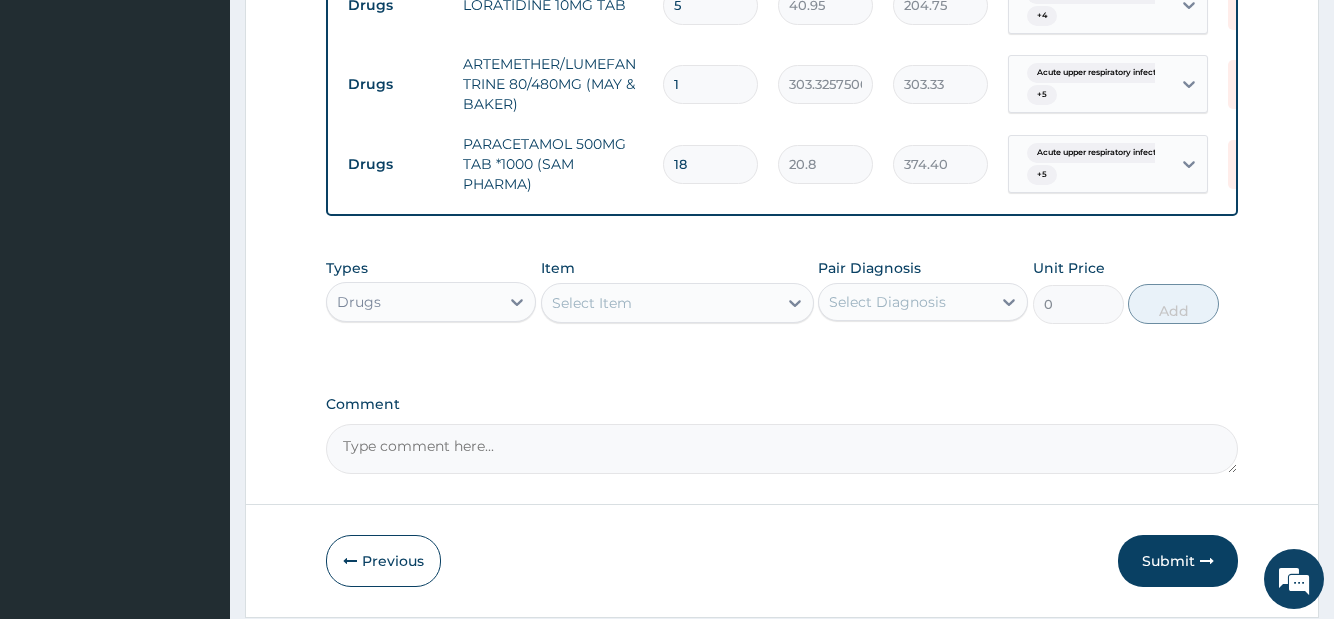 scroll, scrollTop: 1674, scrollLeft: 0, axis: vertical 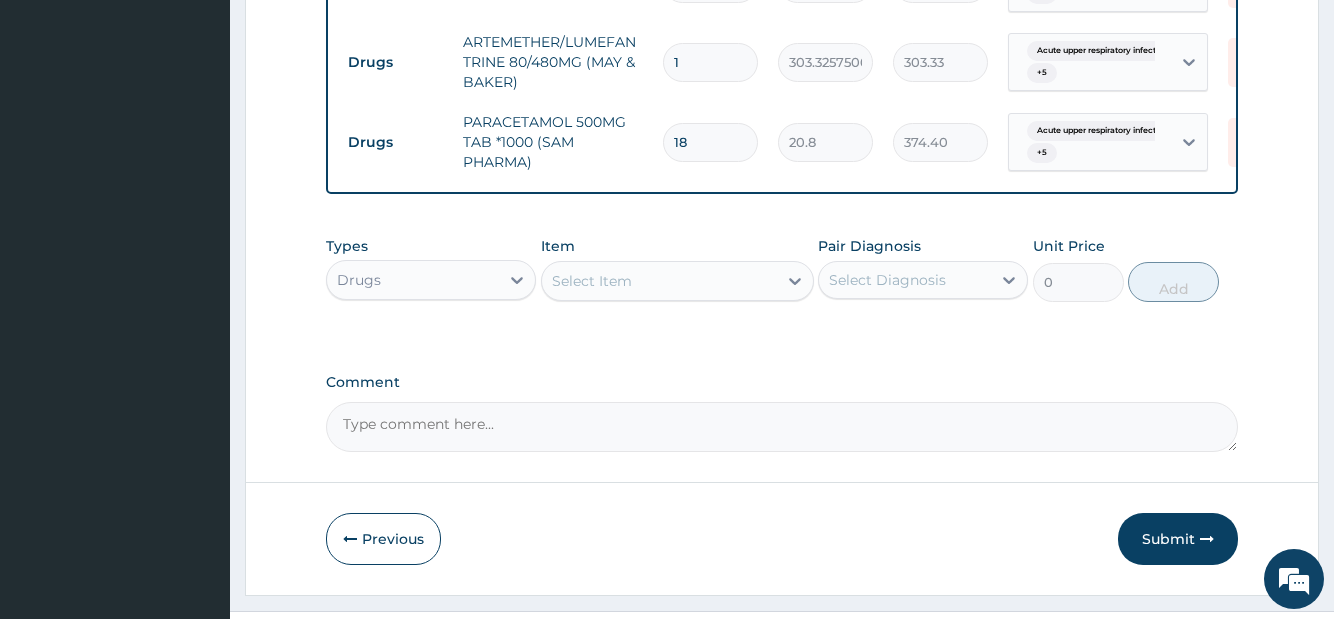 type on "18" 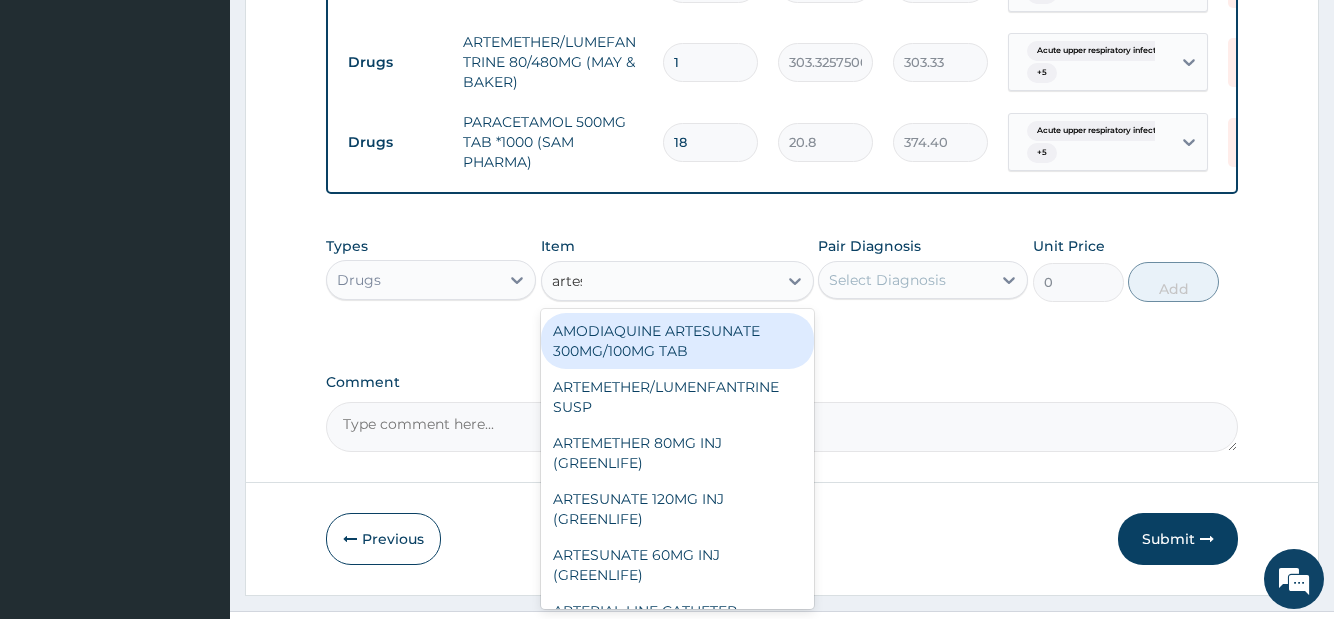 type on "artesu" 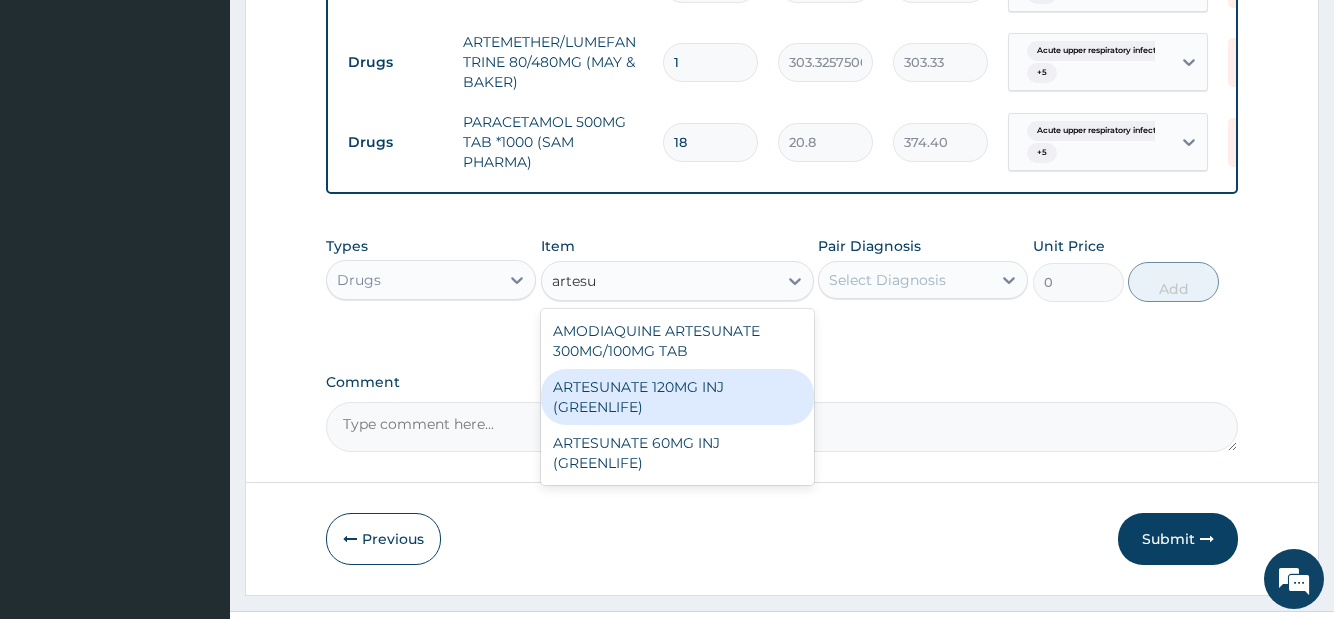 click on "ARTESUNATE 120MG INJ (GREENLIFE)" at bounding box center (677, 397) 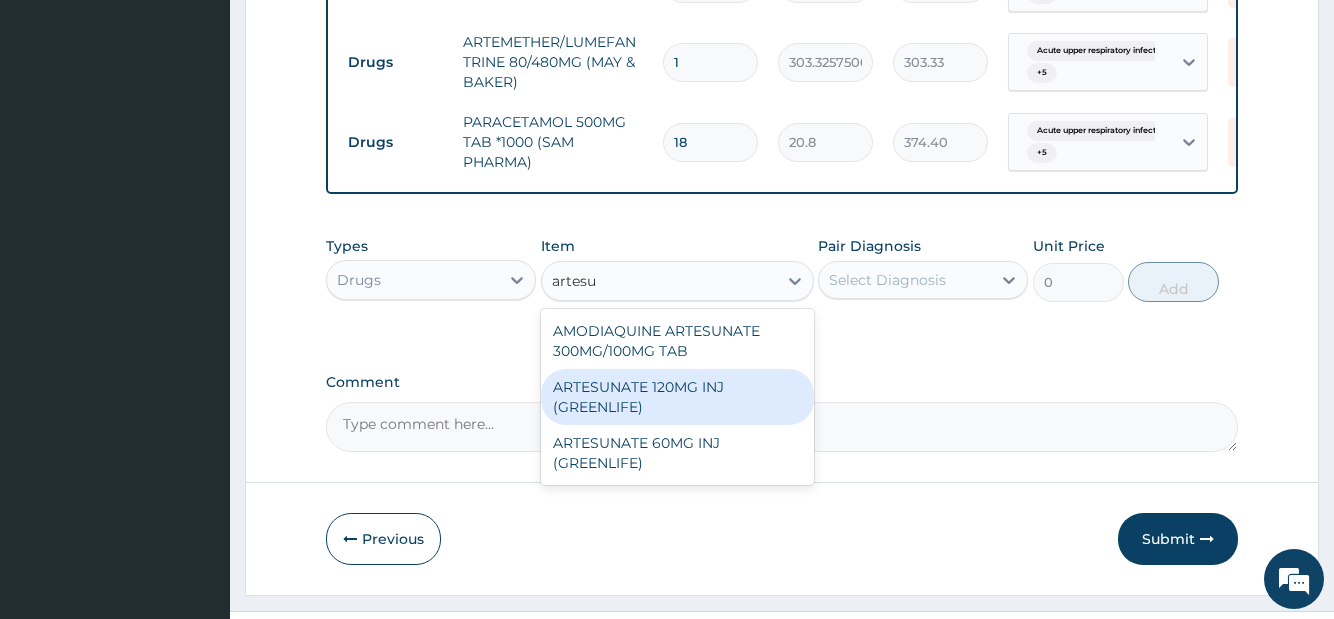 type 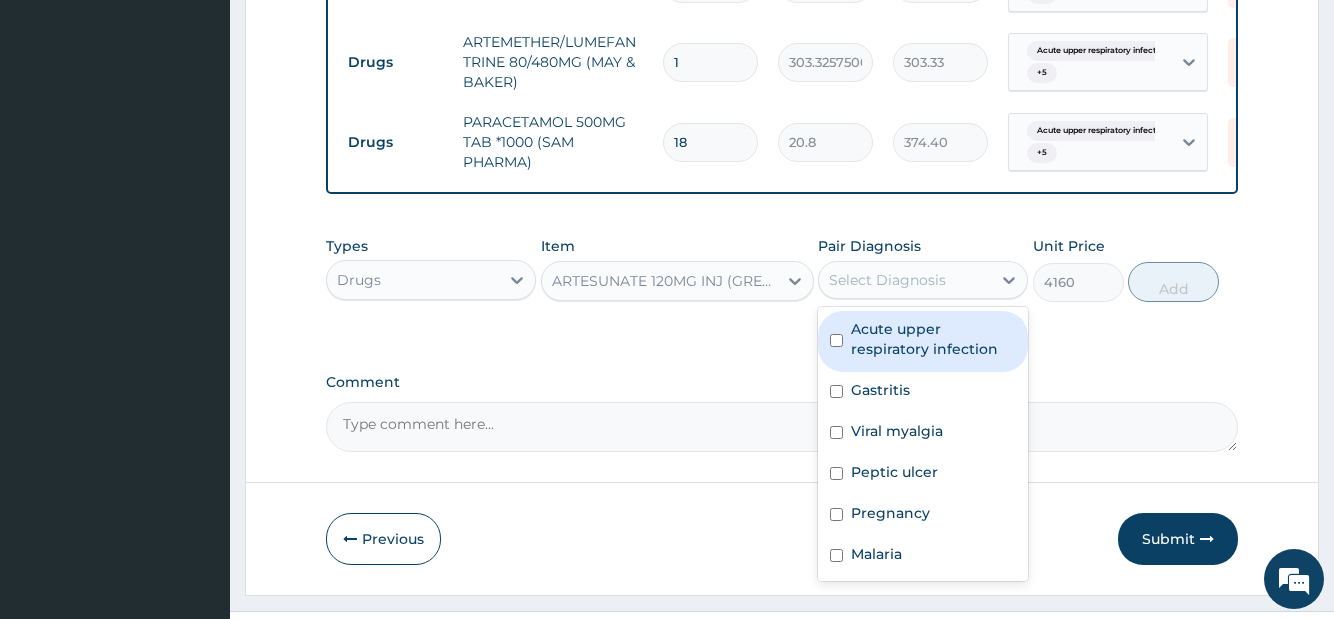 drag, startPoint x: 945, startPoint y: 328, endPoint x: 937, endPoint y: 343, distance: 17 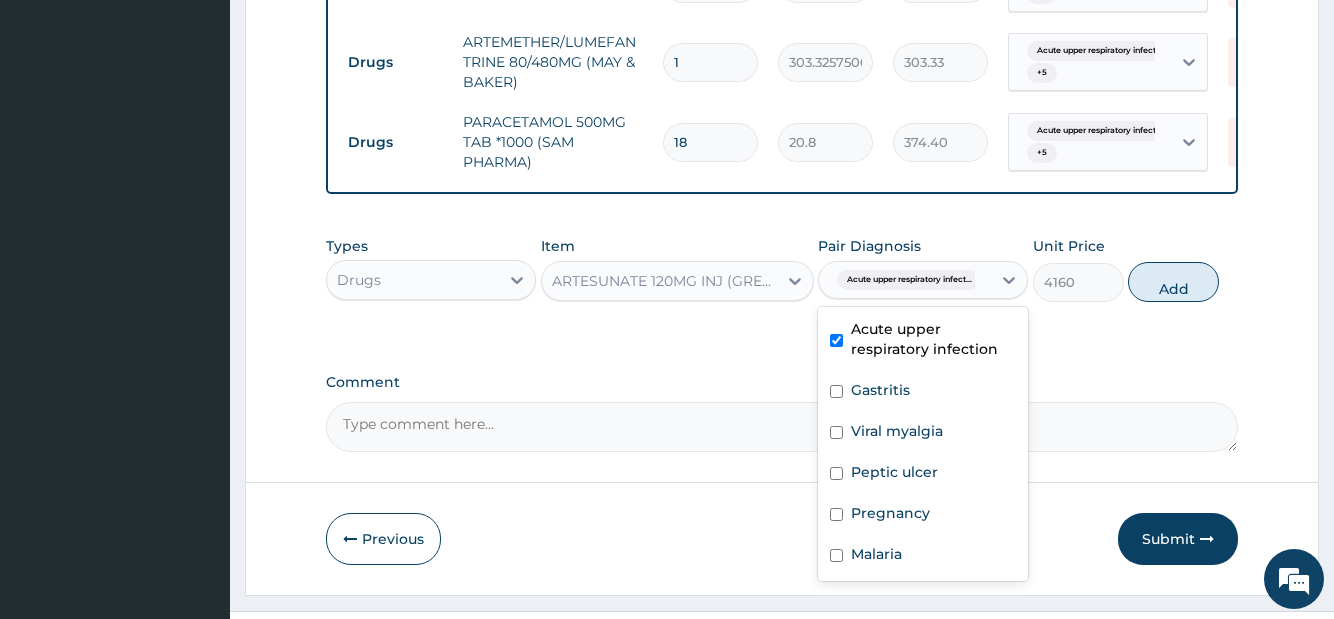 click on "Acute upper respiratory infection" at bounding box center (923, 341) 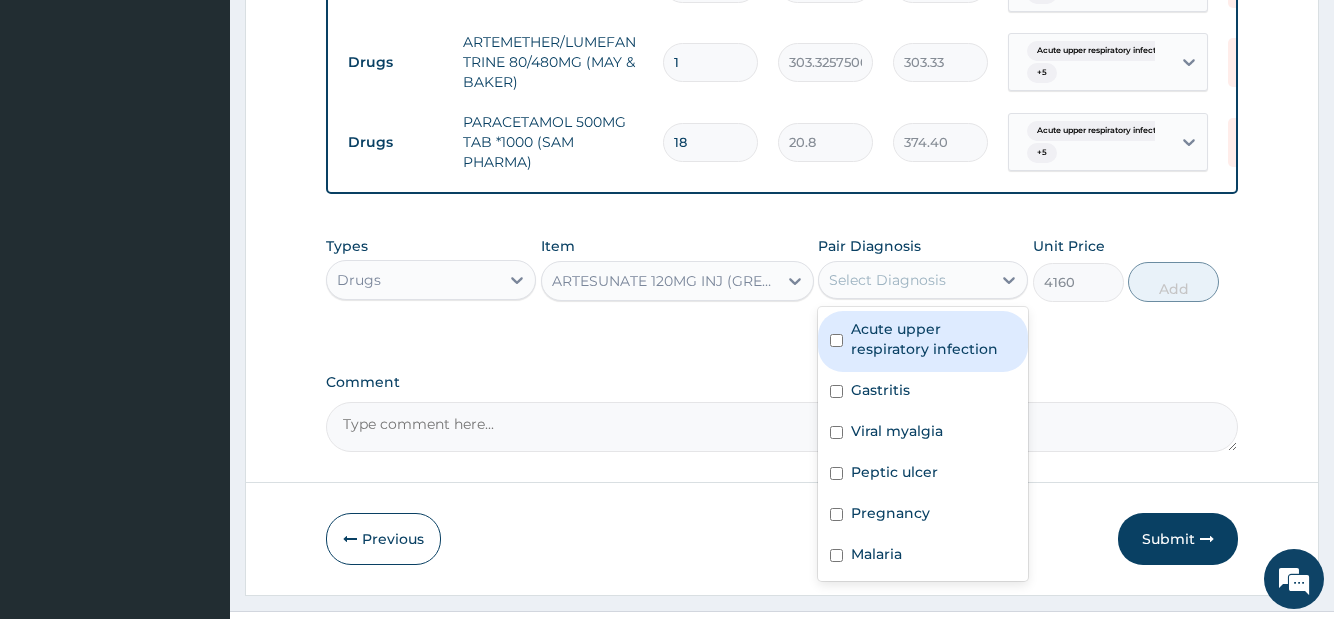 click on "Acute upper respiratory infection" at bounding box center (933, 339) 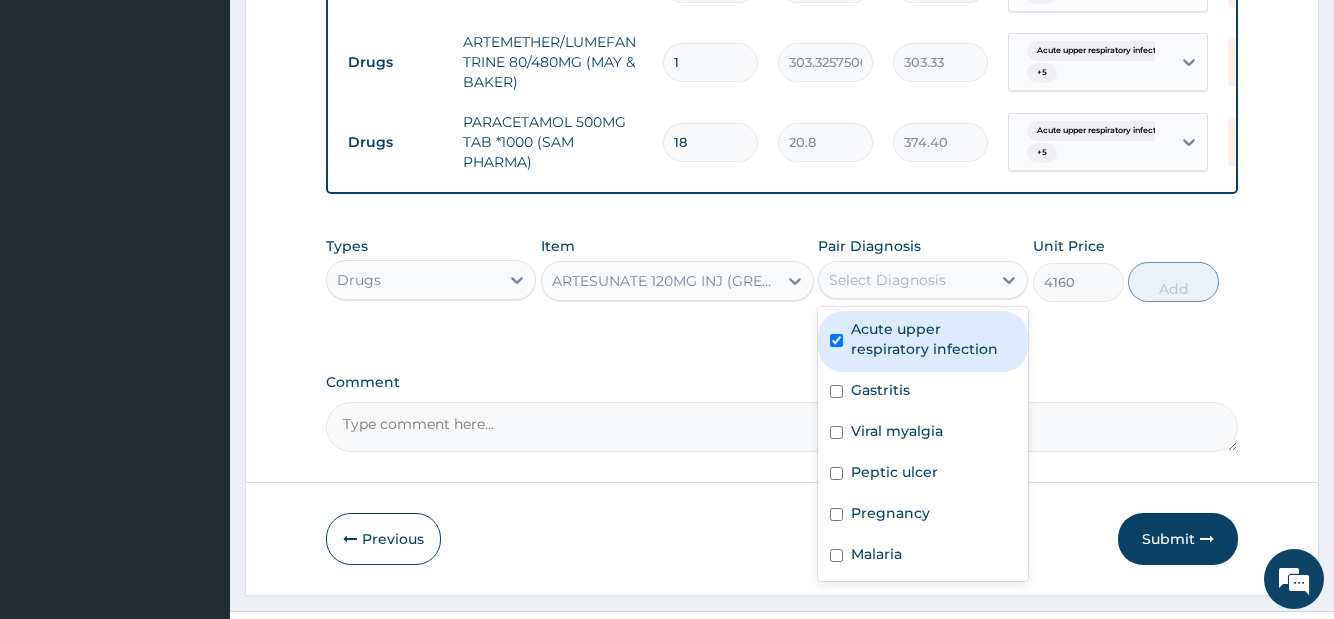 checkbox on "true" 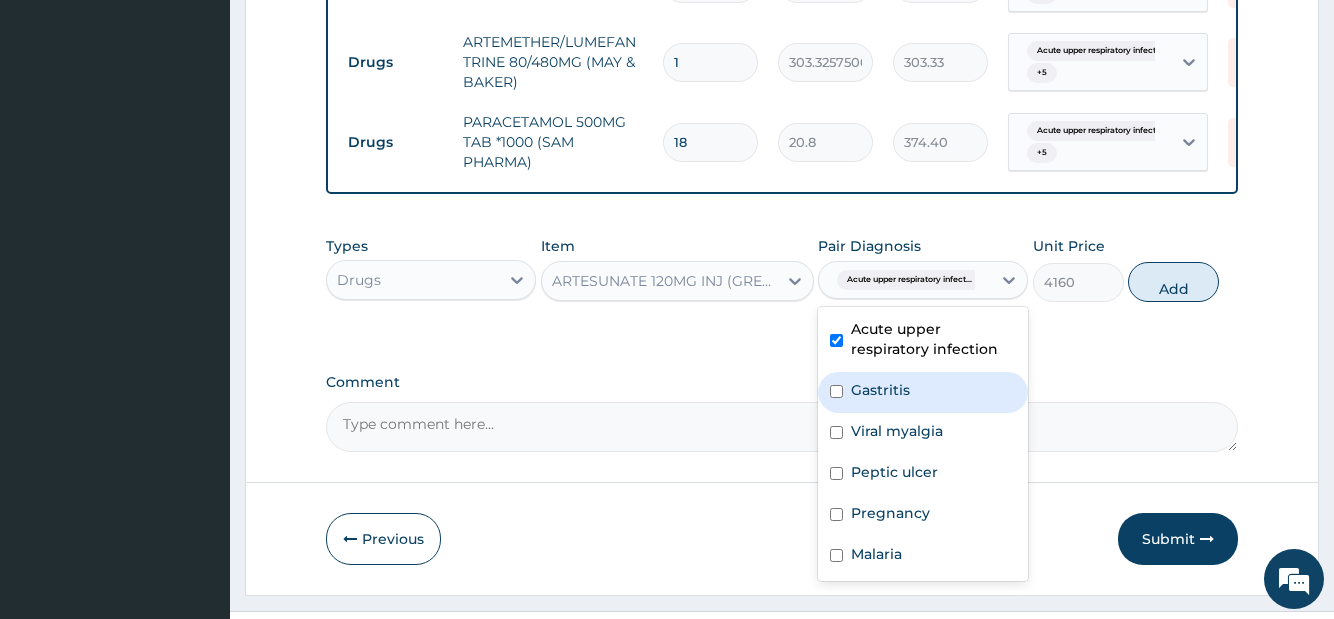 click on "Gastritis" at bounding box center (923, 392) 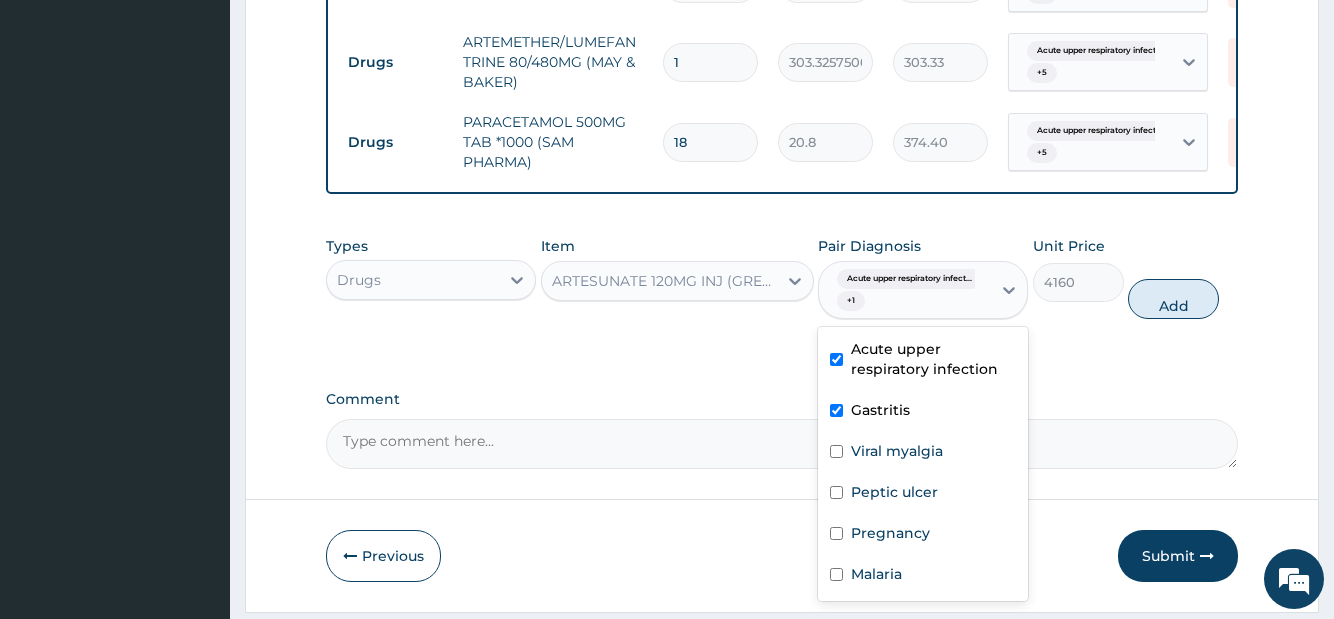 drag, startPoint x: 910, startPoint y: 463, endPoint x: 900, endPoint y: 495, distance: 33.526108 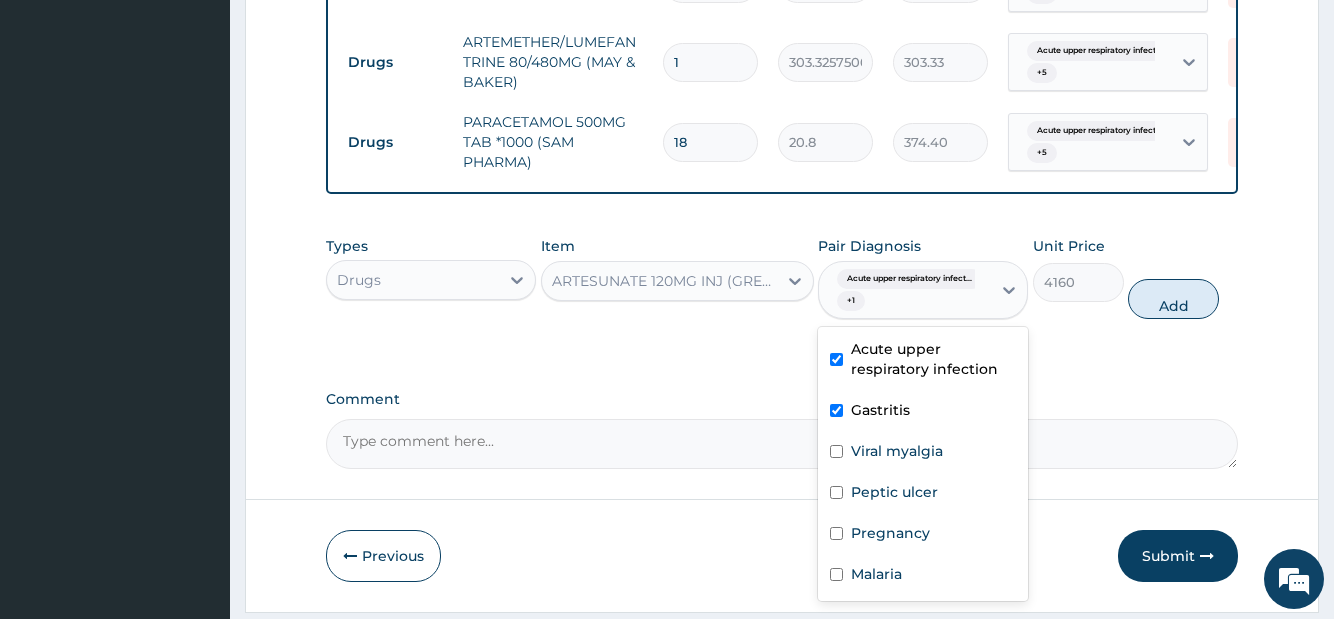 click on "Gastritis" at bounding box center [923, 412] 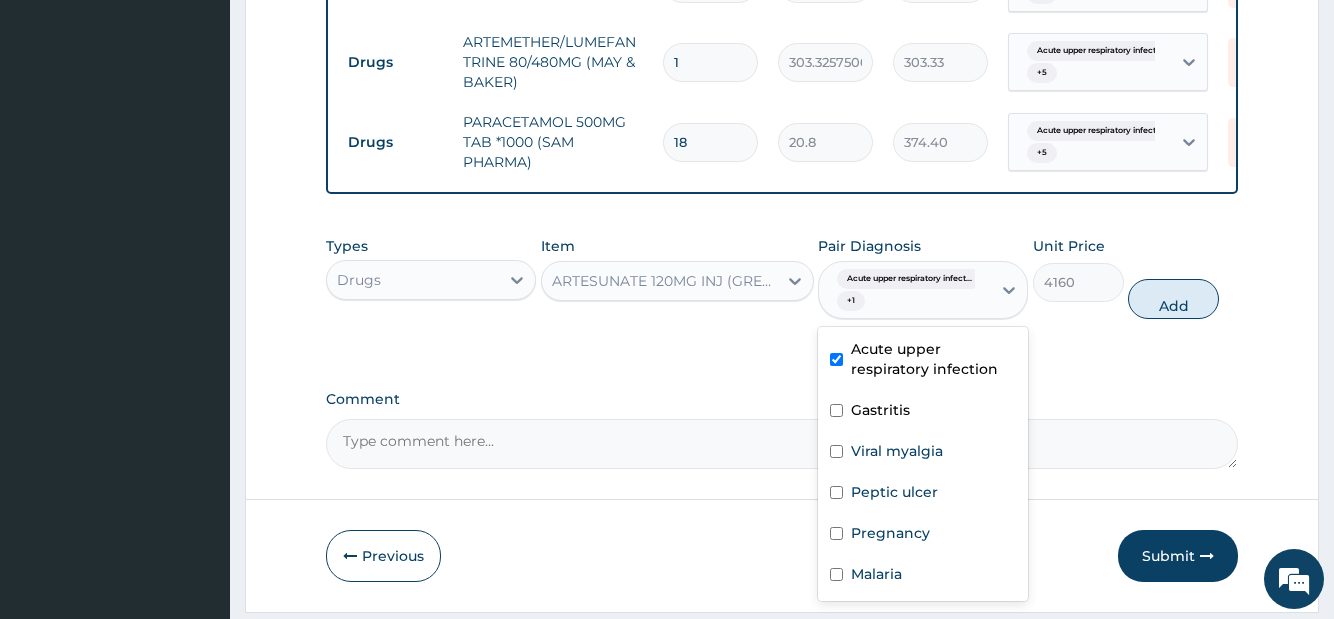 checkbox on "false" 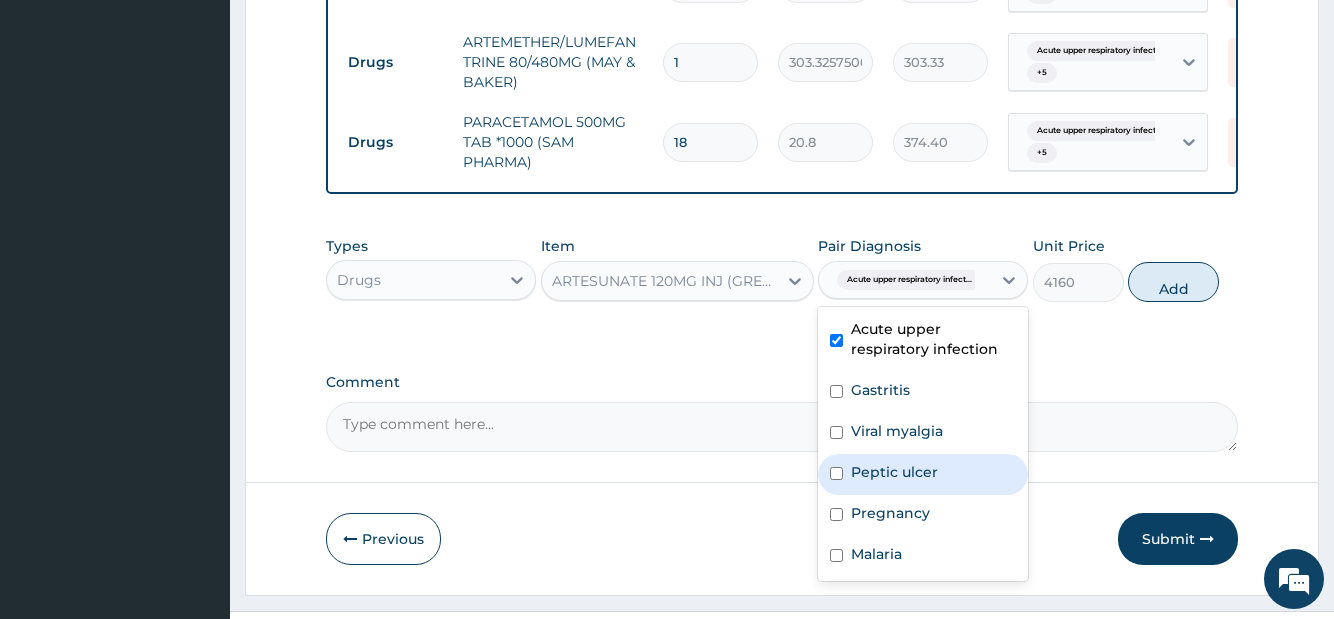click on "Peptic ulcer" at bounding box center [894, 472] 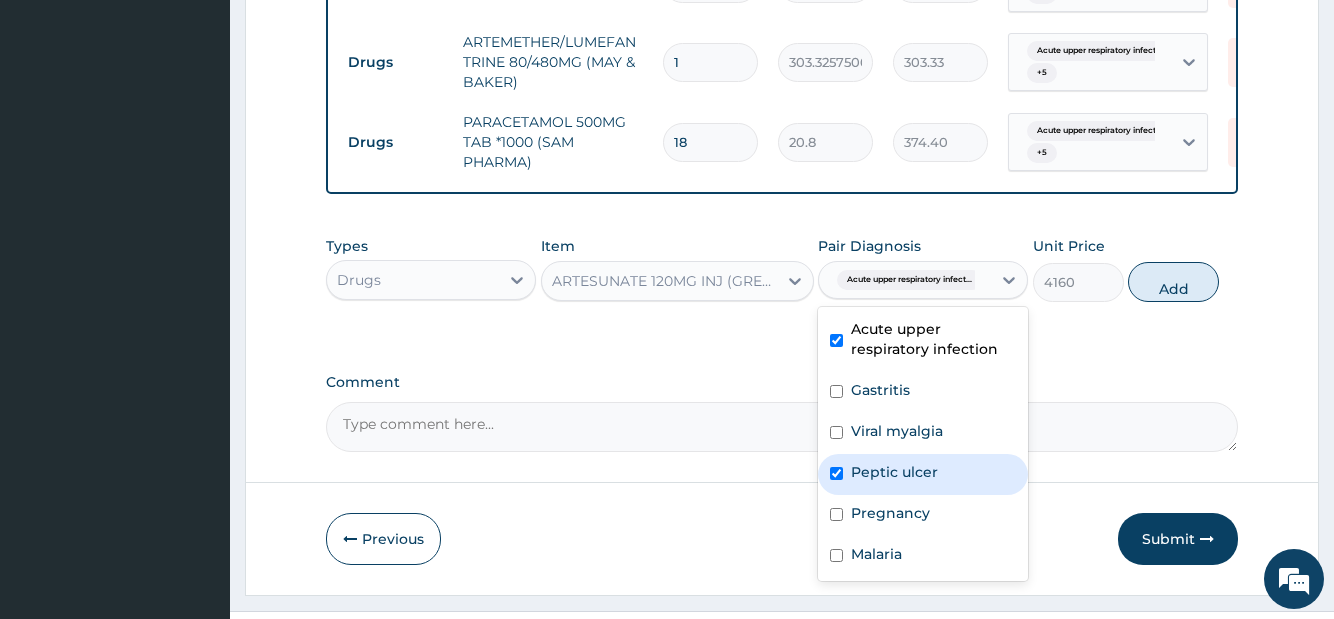 checkbox on "true" 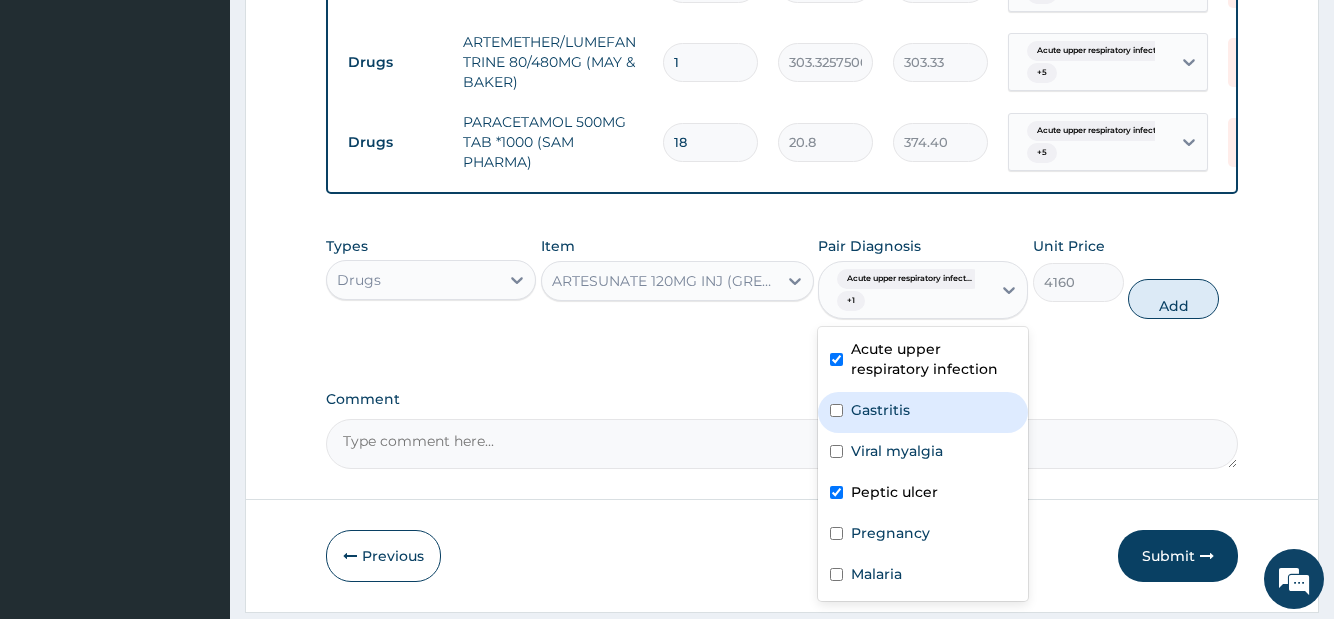 click on "Gastritis" at bounding box center (923, 412) 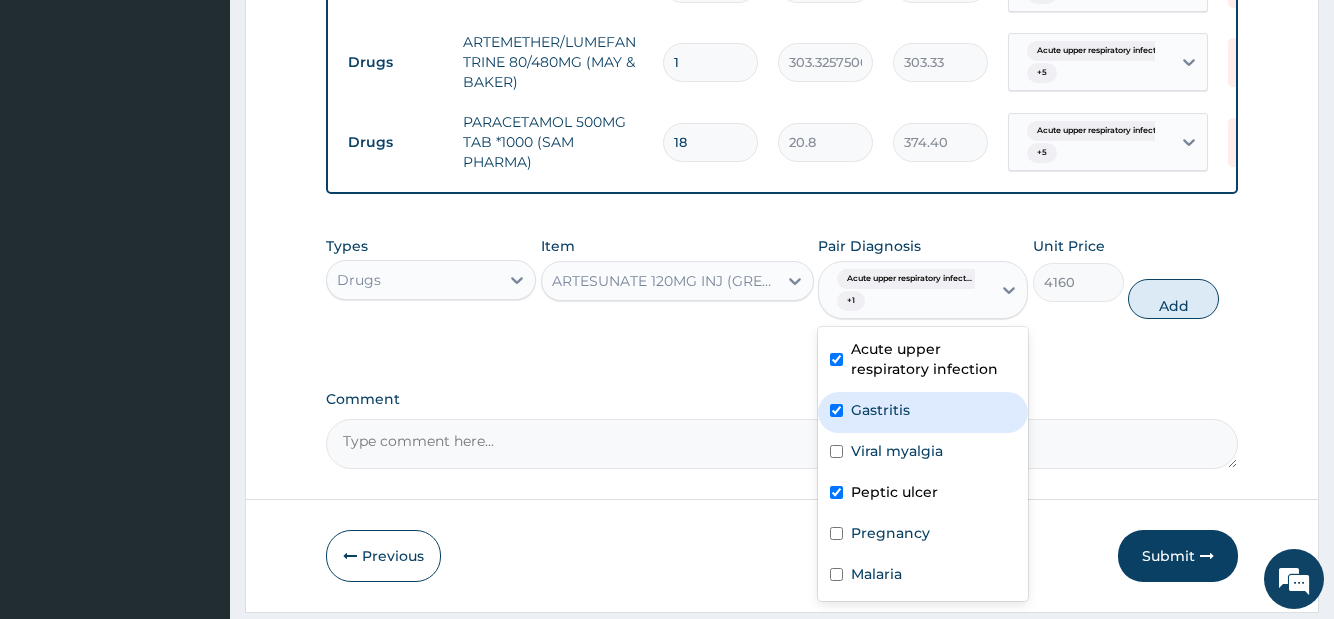 checkbox on "true" 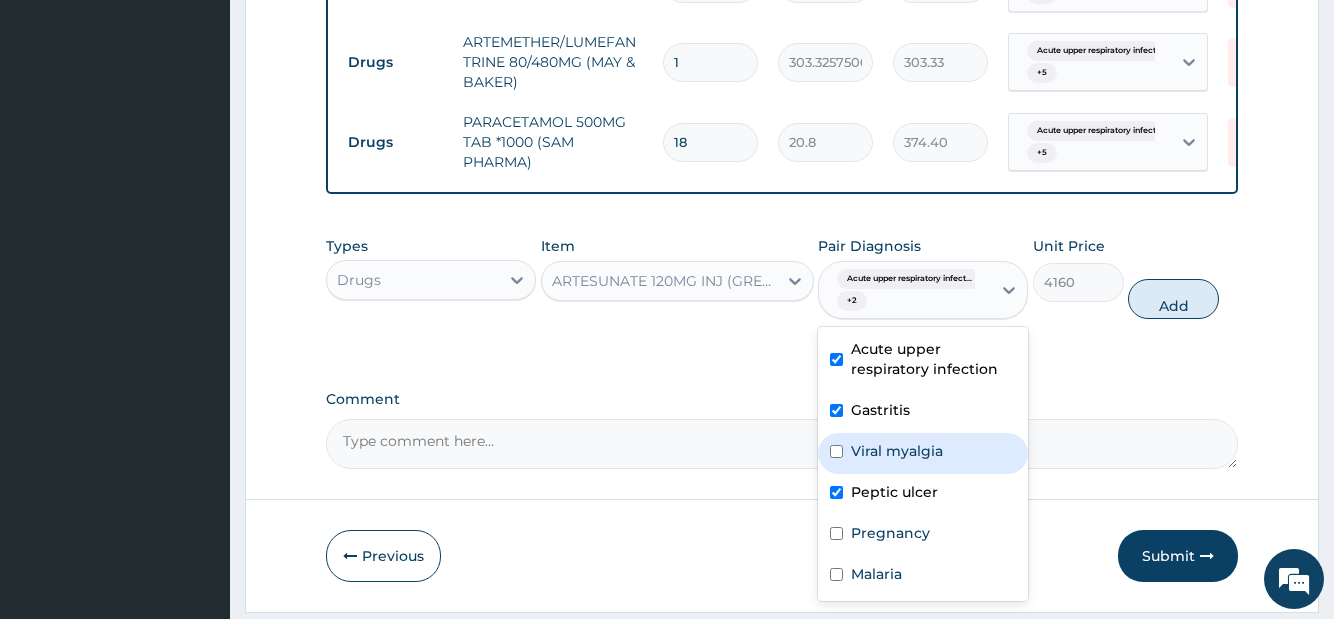 click on "Viral myalgia" at bounding box center [897, 451] 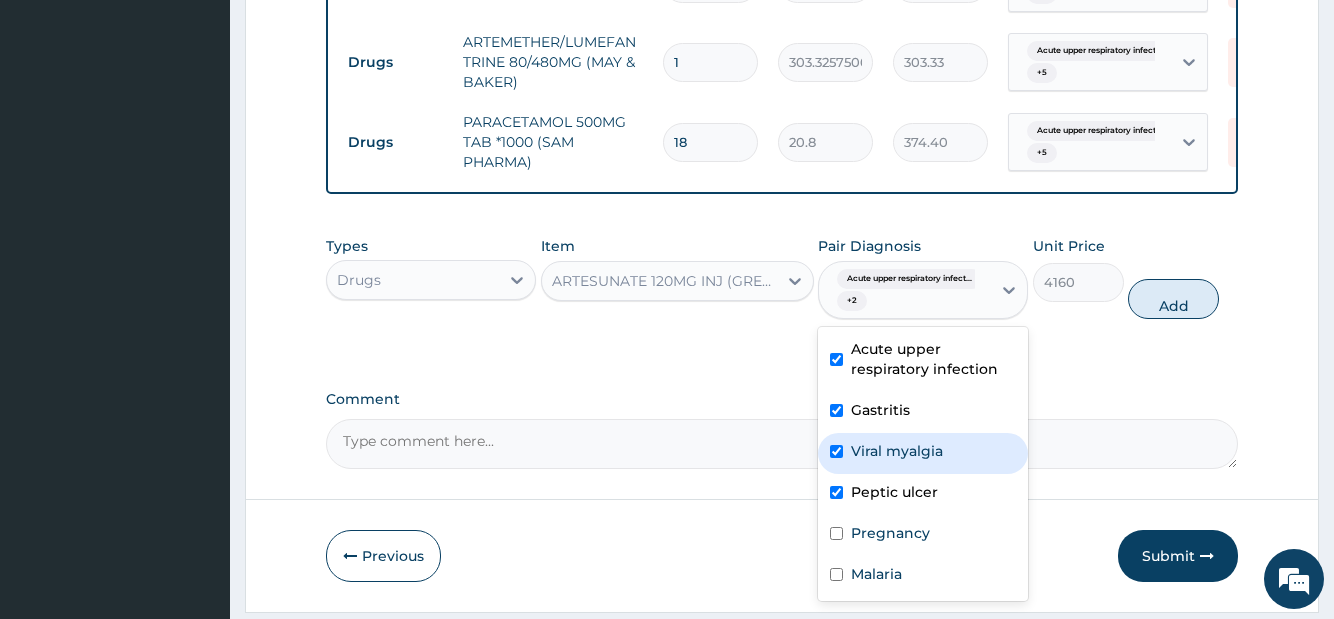 checkbox on "true" 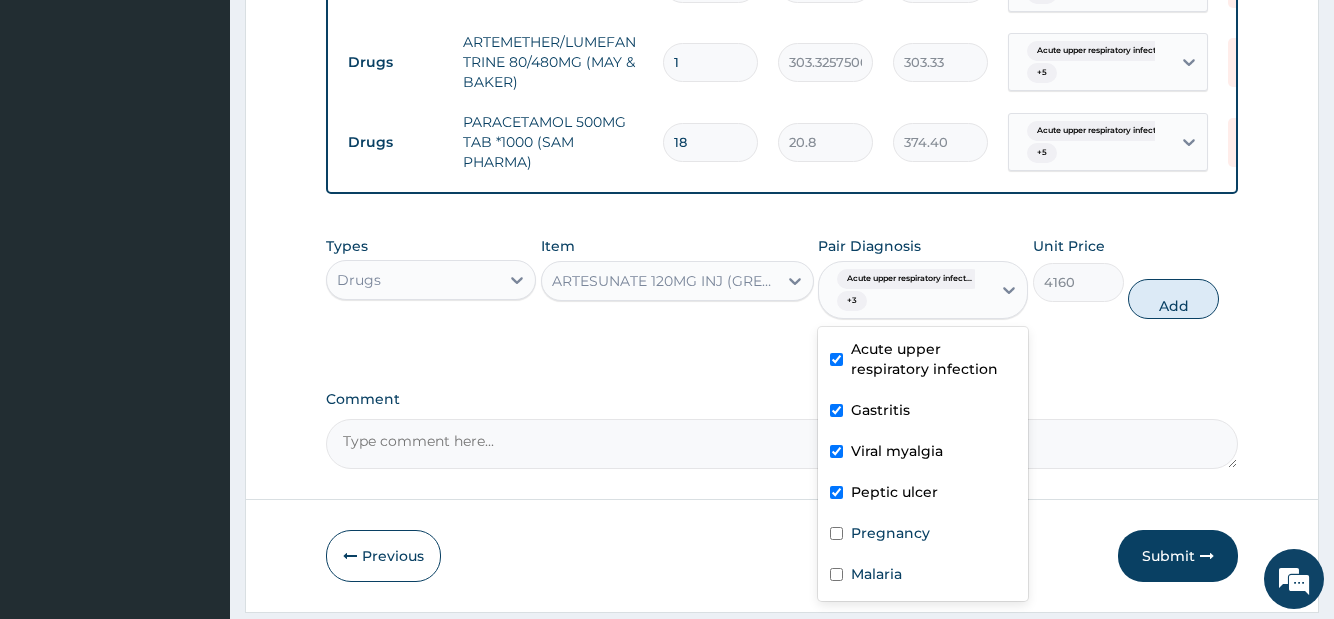 scroll, scrollTop: 1771, scrollLeft: 0, axis: vertical 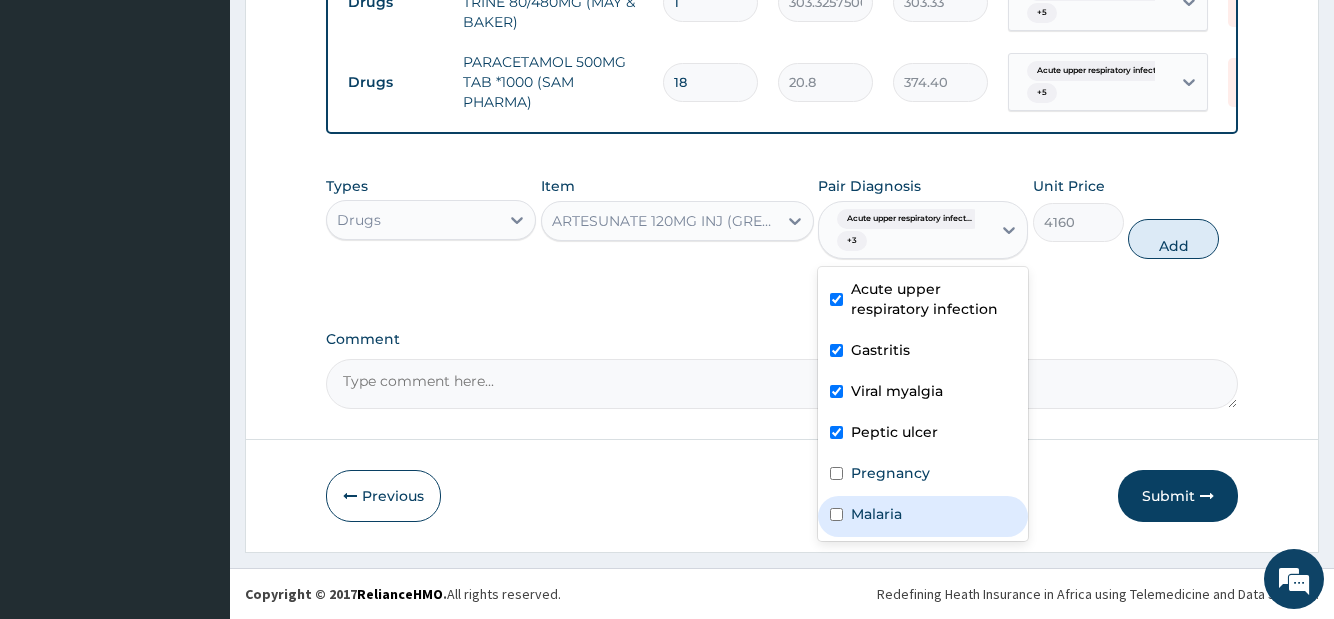 click on "Malaria" at bounding box center (876, 514) 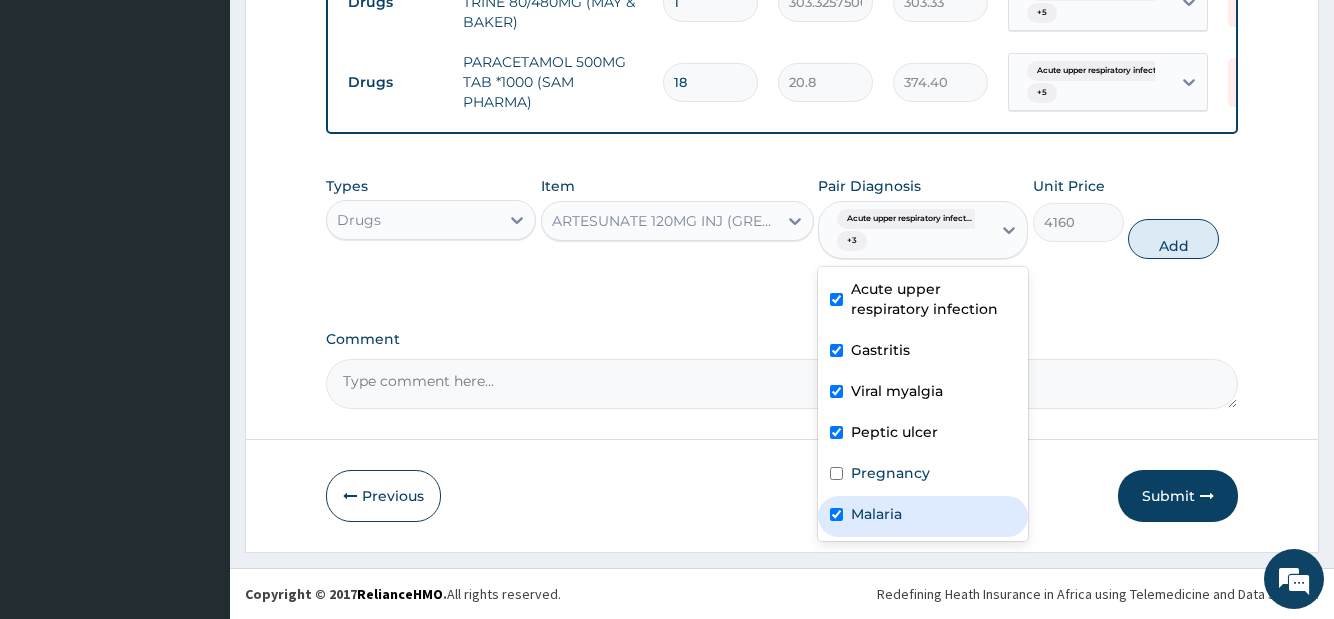 checkbox on "true" 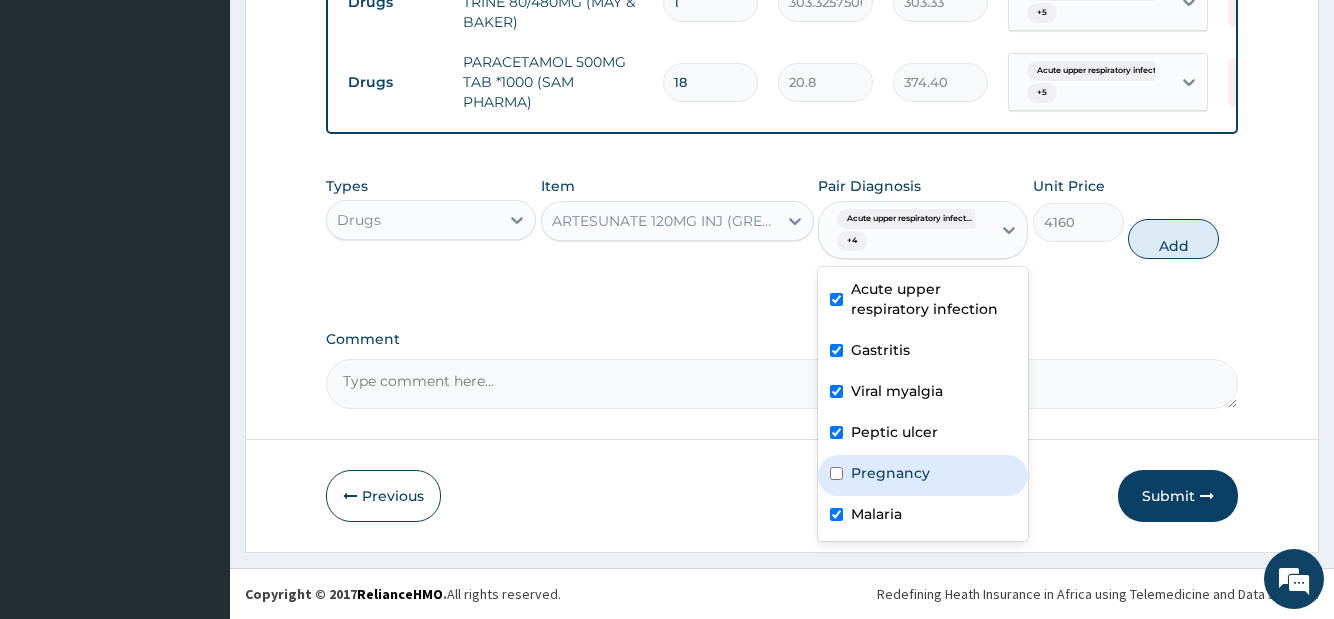 click on "Pregnancy" at bounding box center [890, 473] 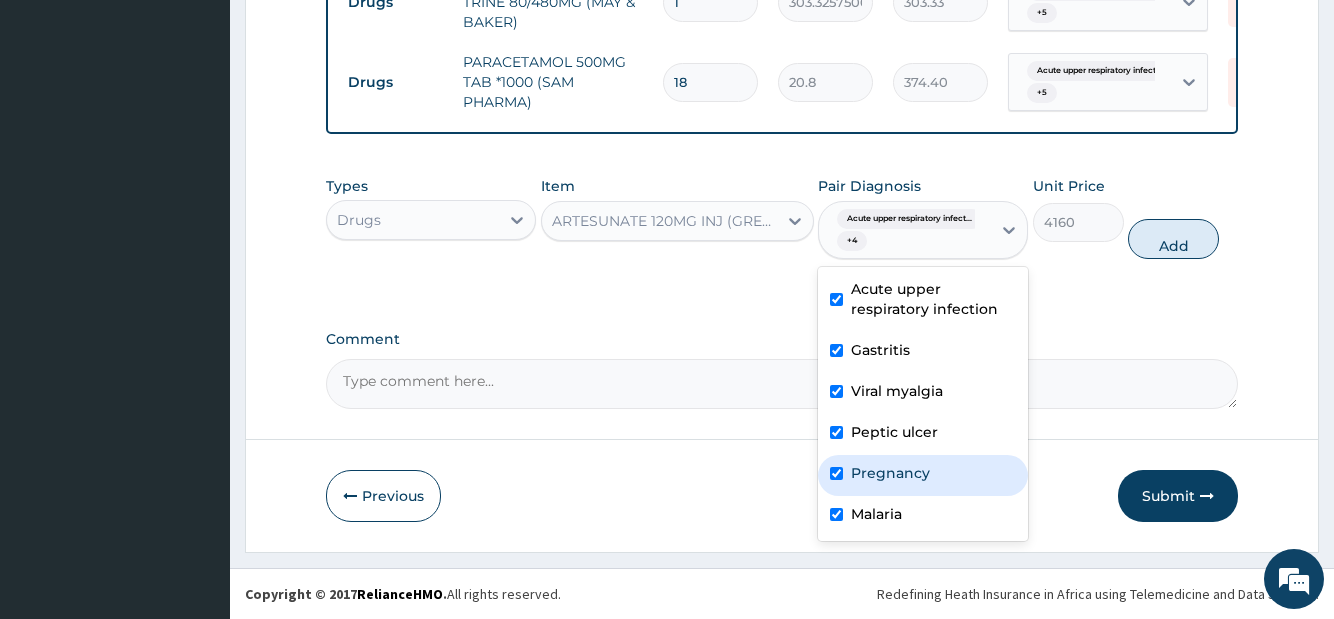checkbox on "true" 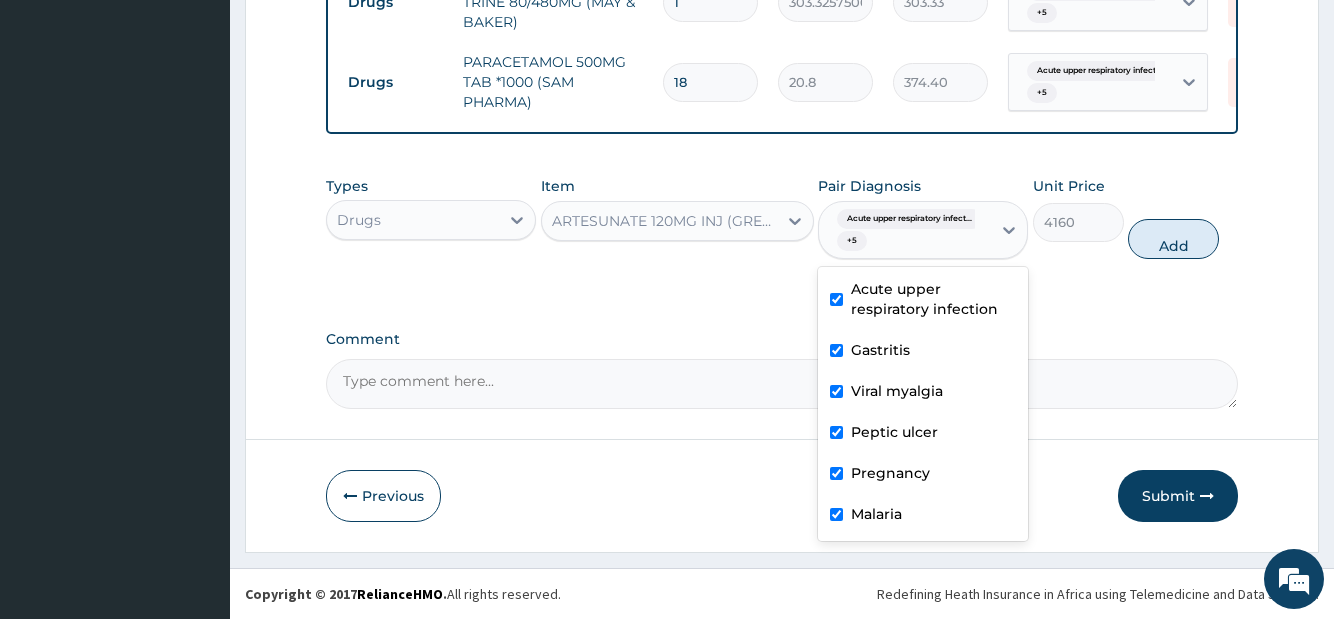 click on "Add" at bounding box center (1173, 239) 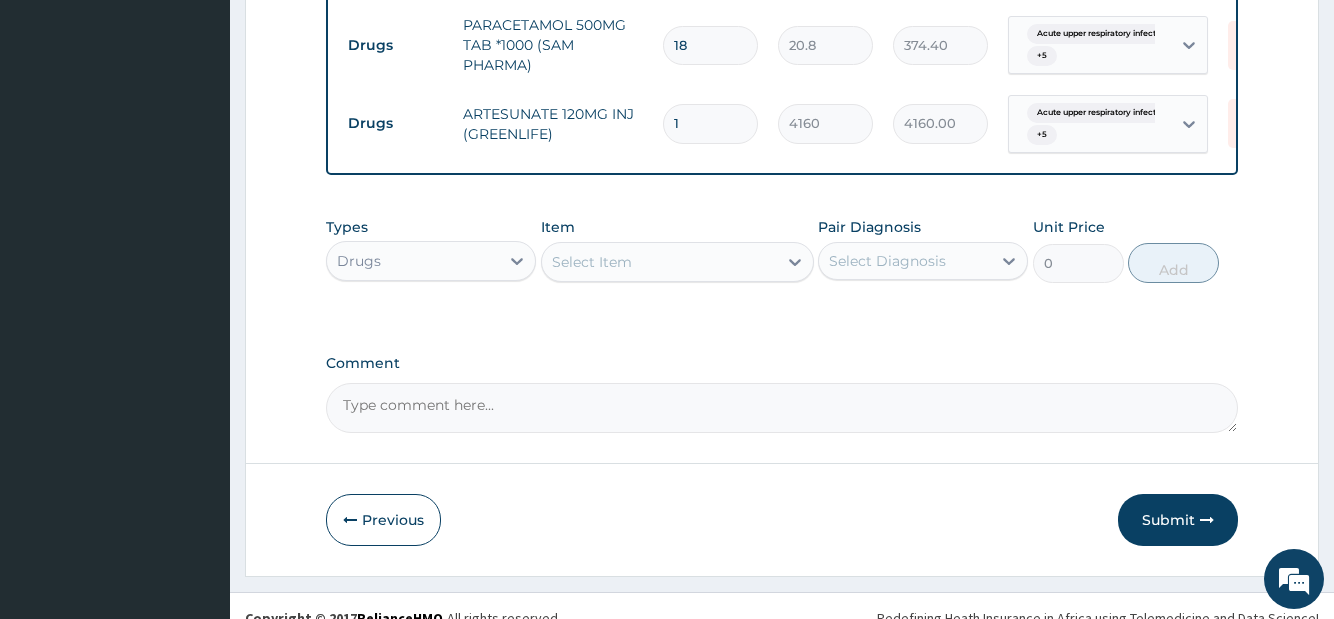 type 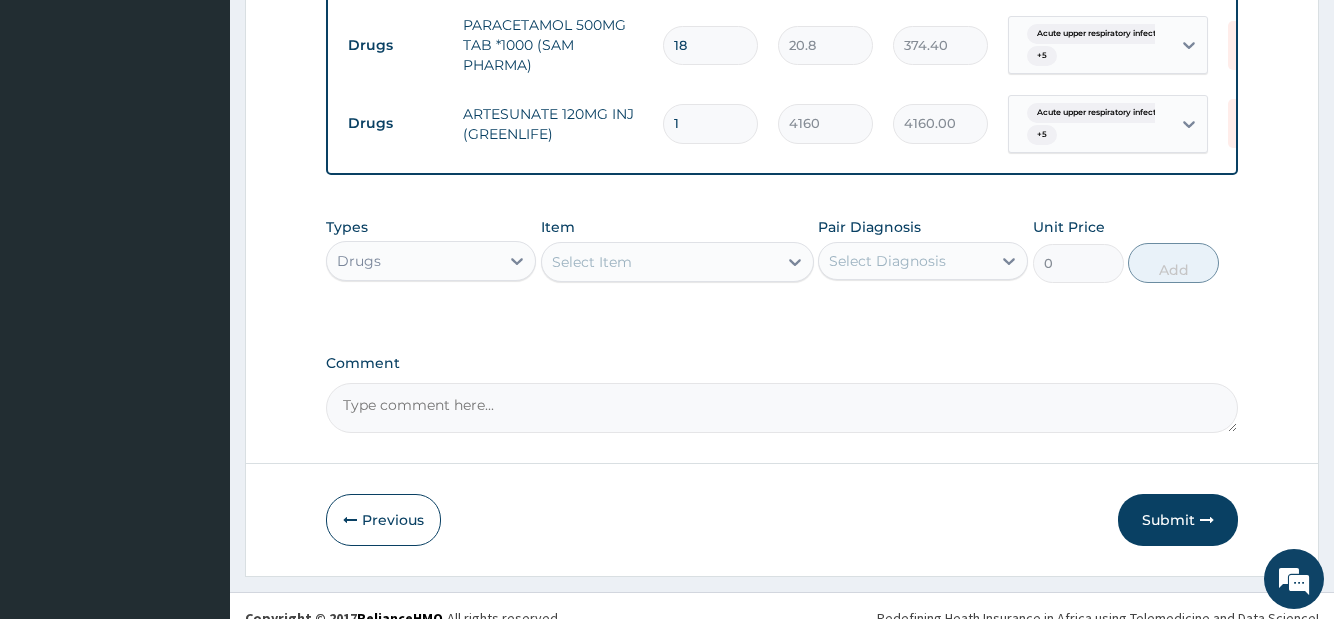 type on "0.00" 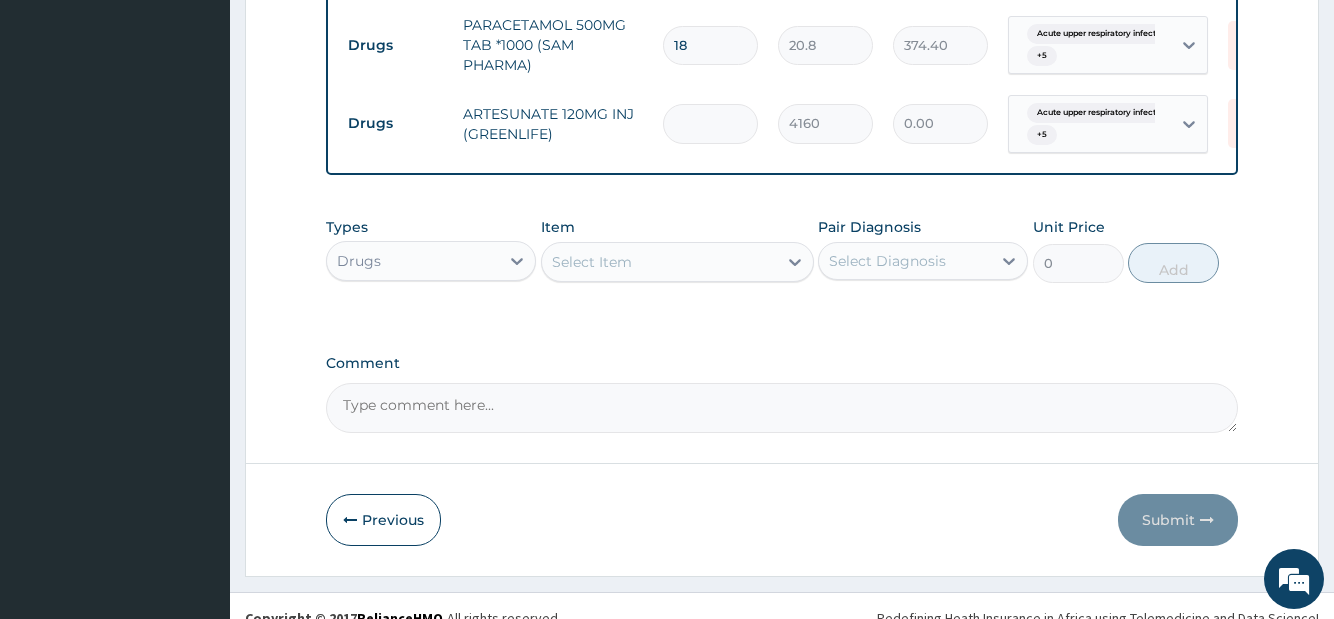 type on "6" 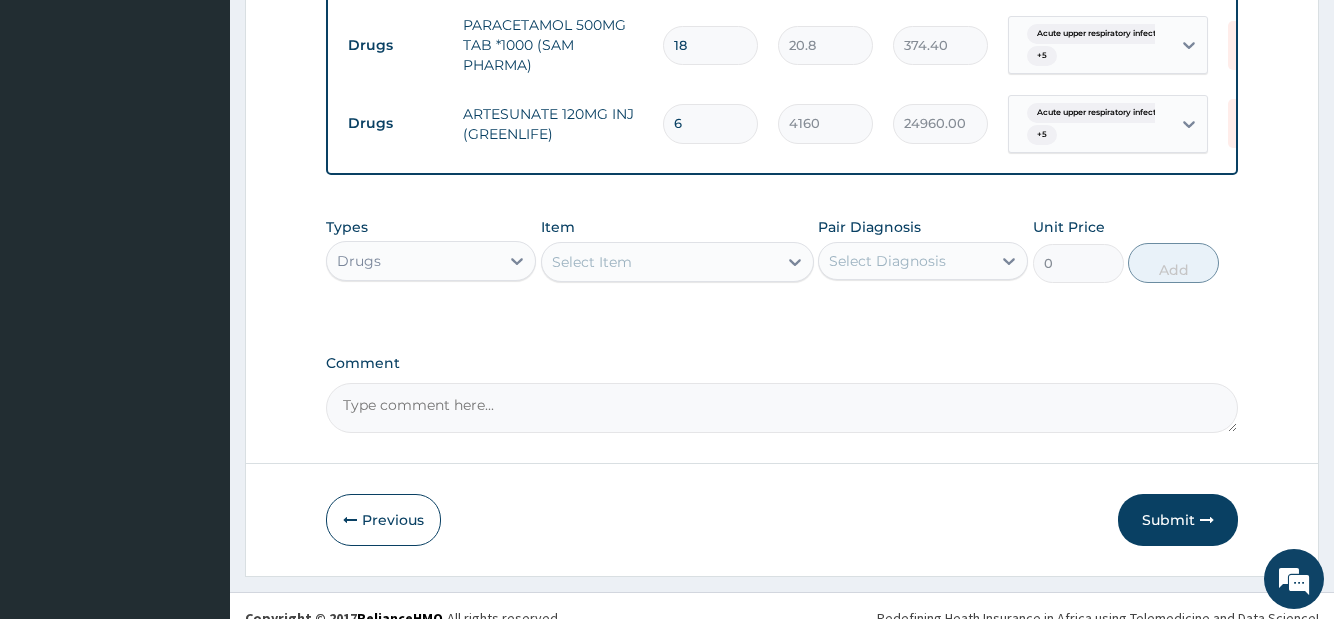 type on "6" 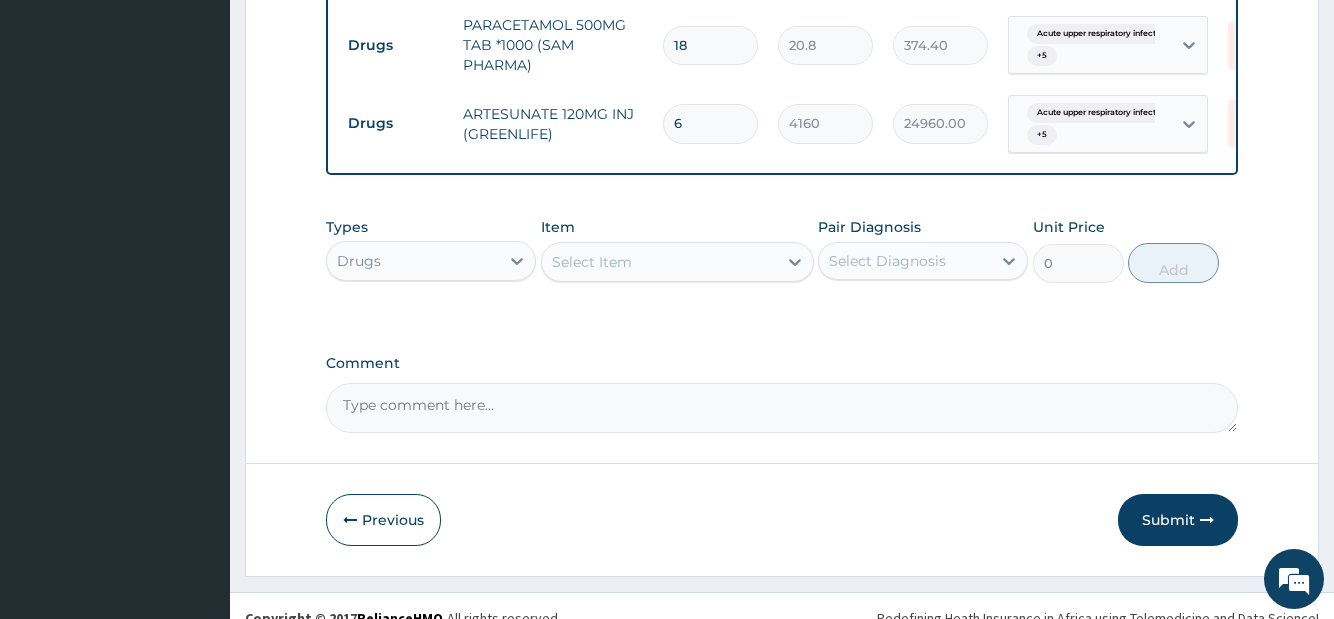 click on "Select Item" at bounding box center (592, 262) 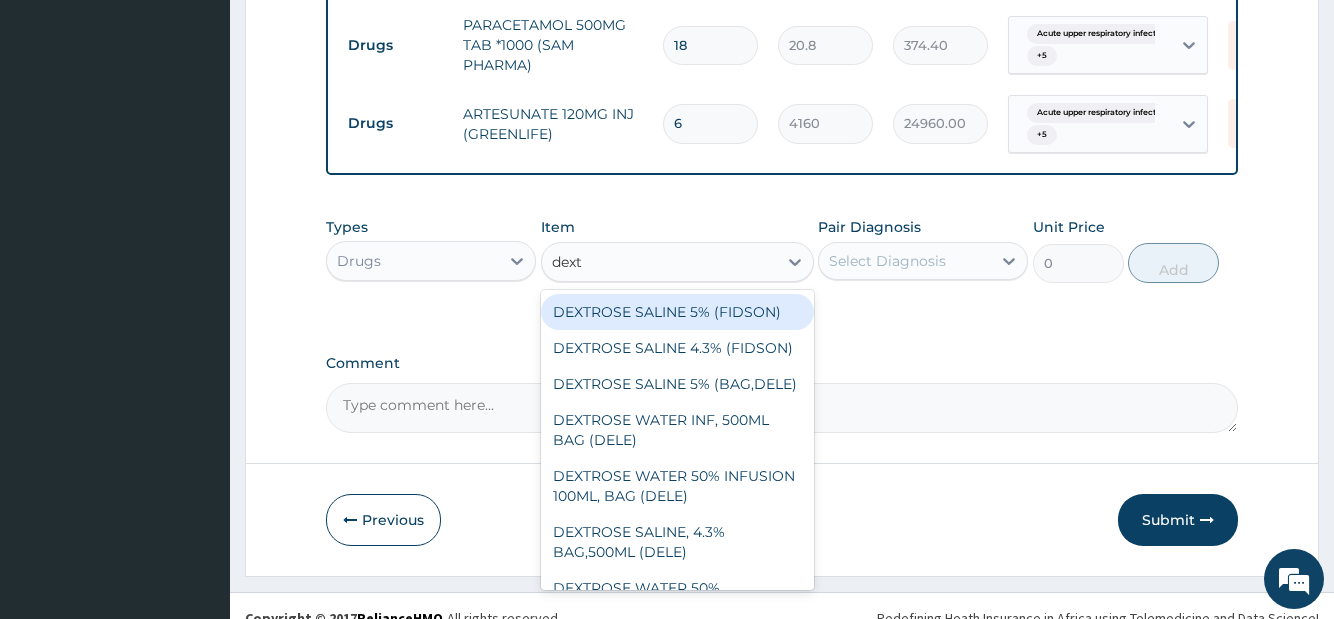 type on "dextr" 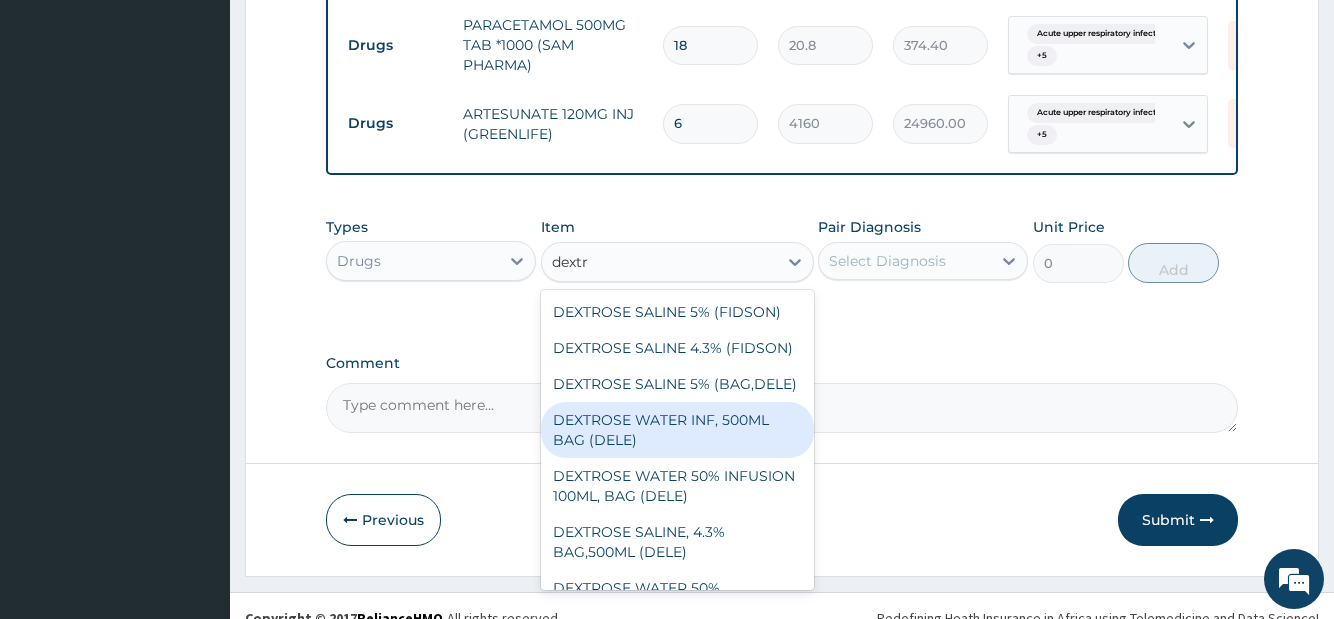 click on "DEXTROSE WATER INF, 500ML BAG (DELE)" at bounding box center (677, 430) 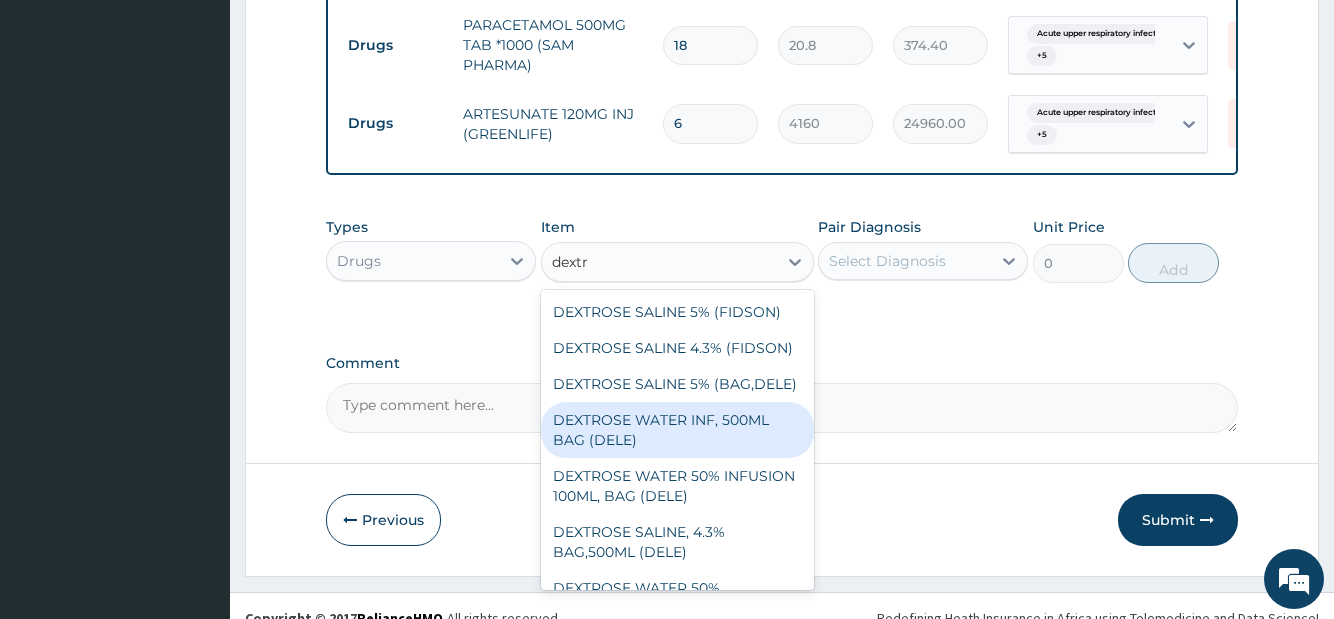 type 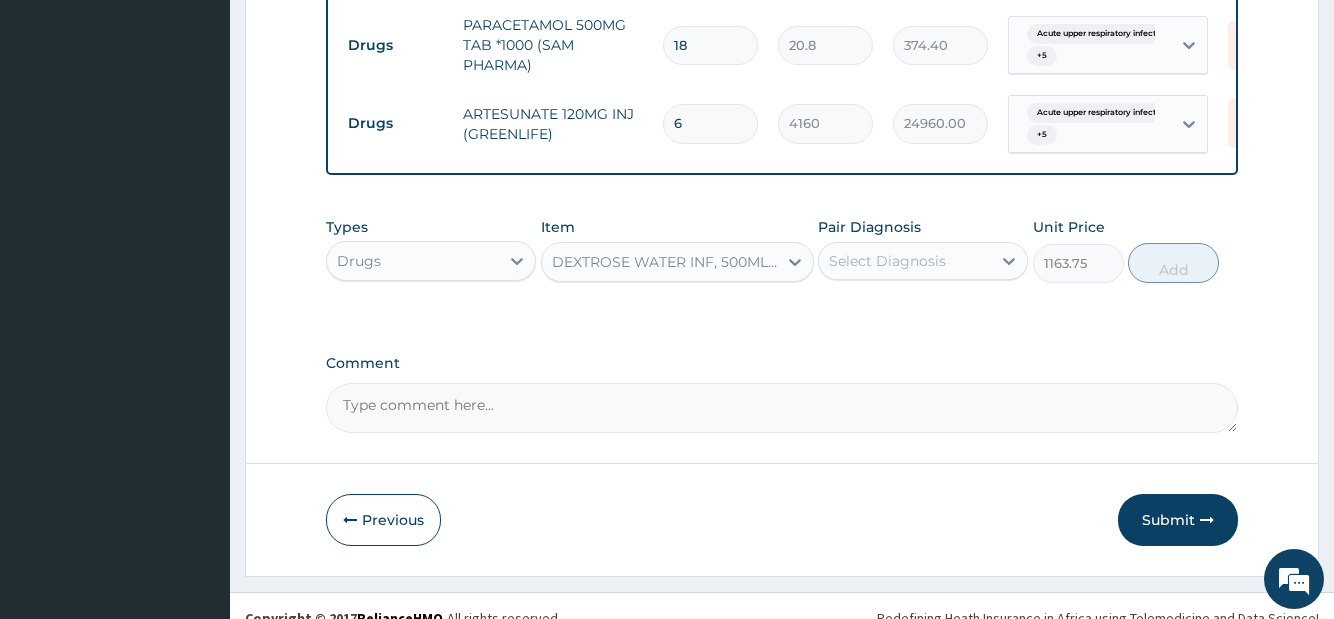 click on "Select Diagnosis" at bounding box center (887, 261) 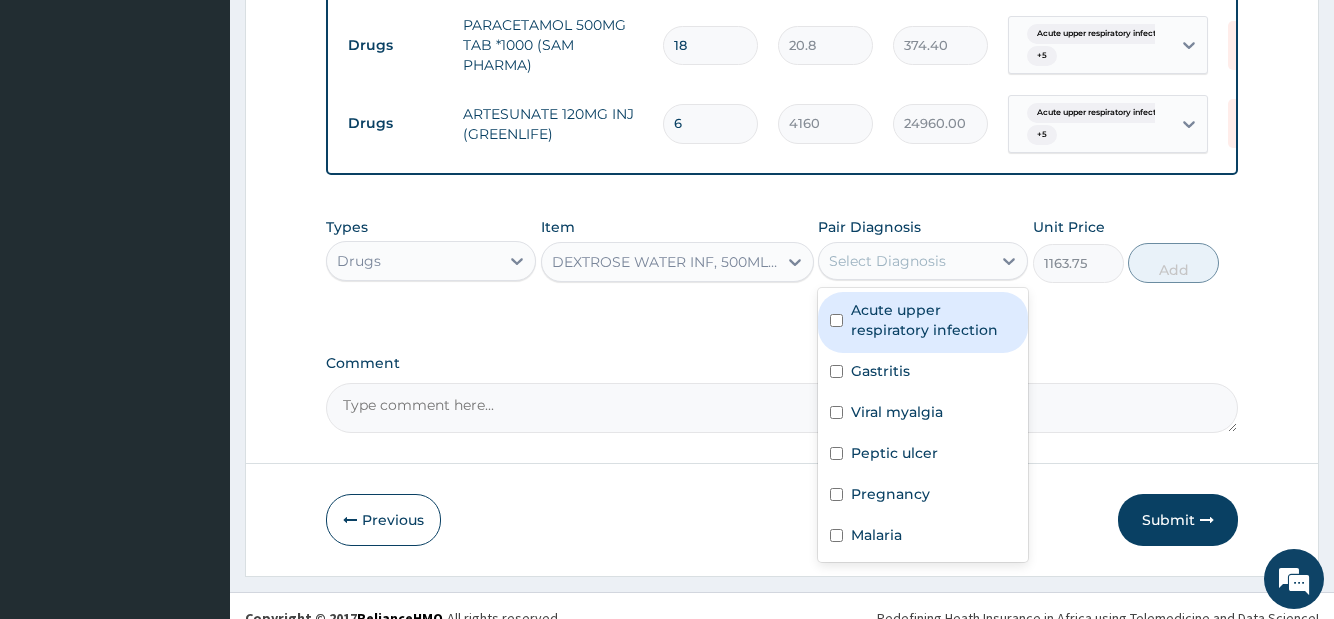 click on "Acute upper respiratory infection" at bounding box center (933, 320) 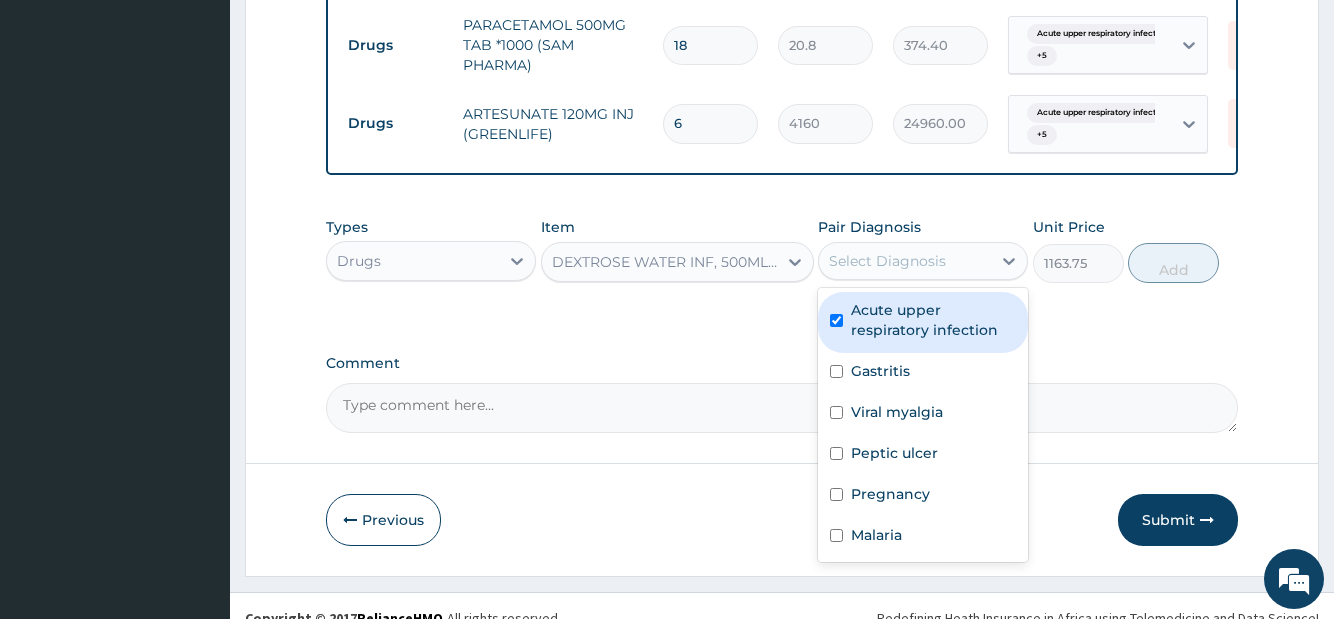 checkbox on "true" 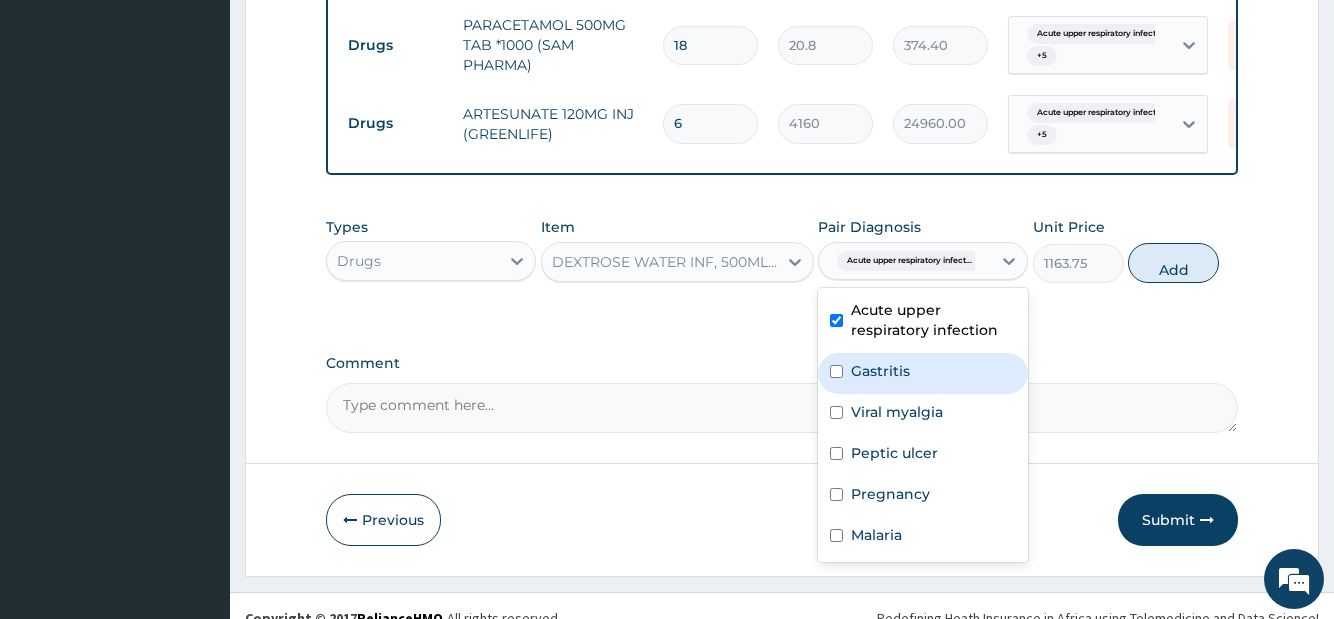 click on "Gastritis" at bounding box center [880, 371] 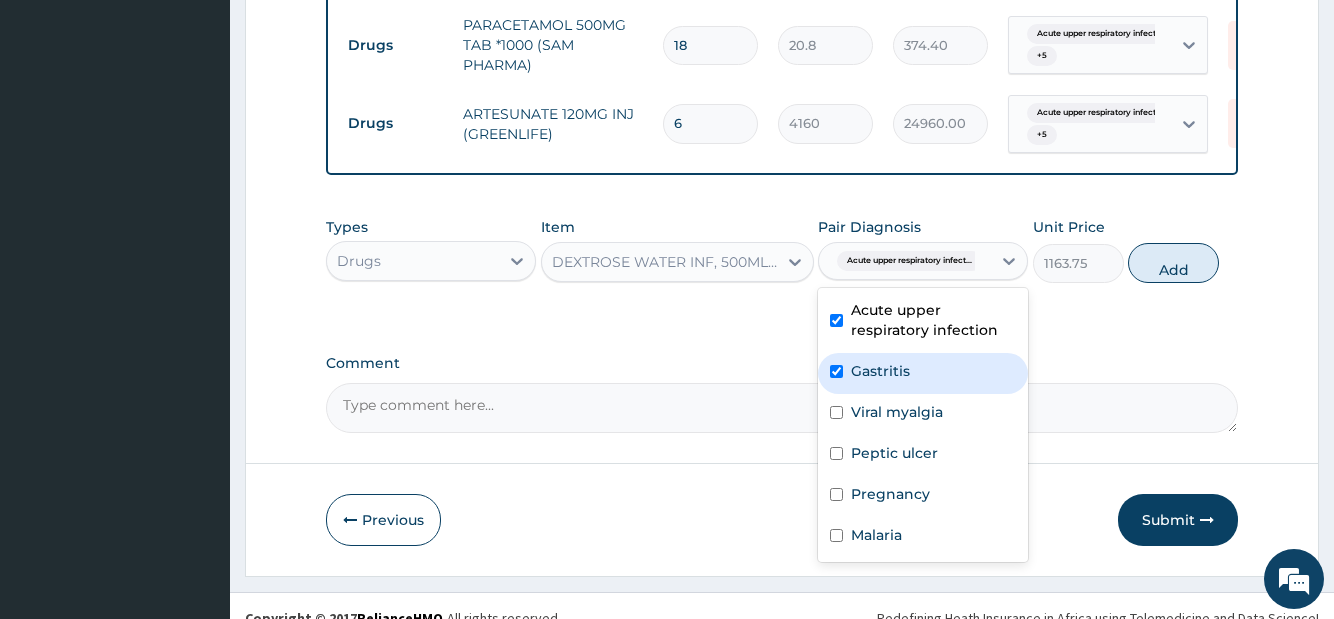 checkbox on "true" 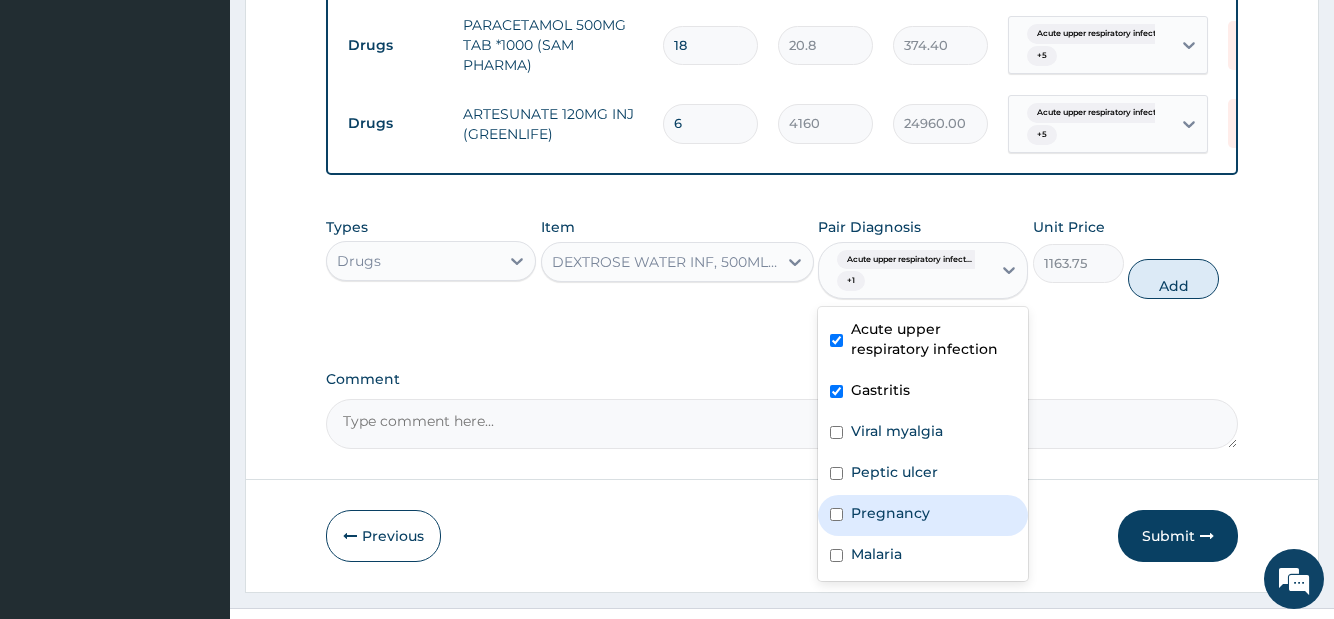 click on "Pregnancy" at bounding box center [923, 515] 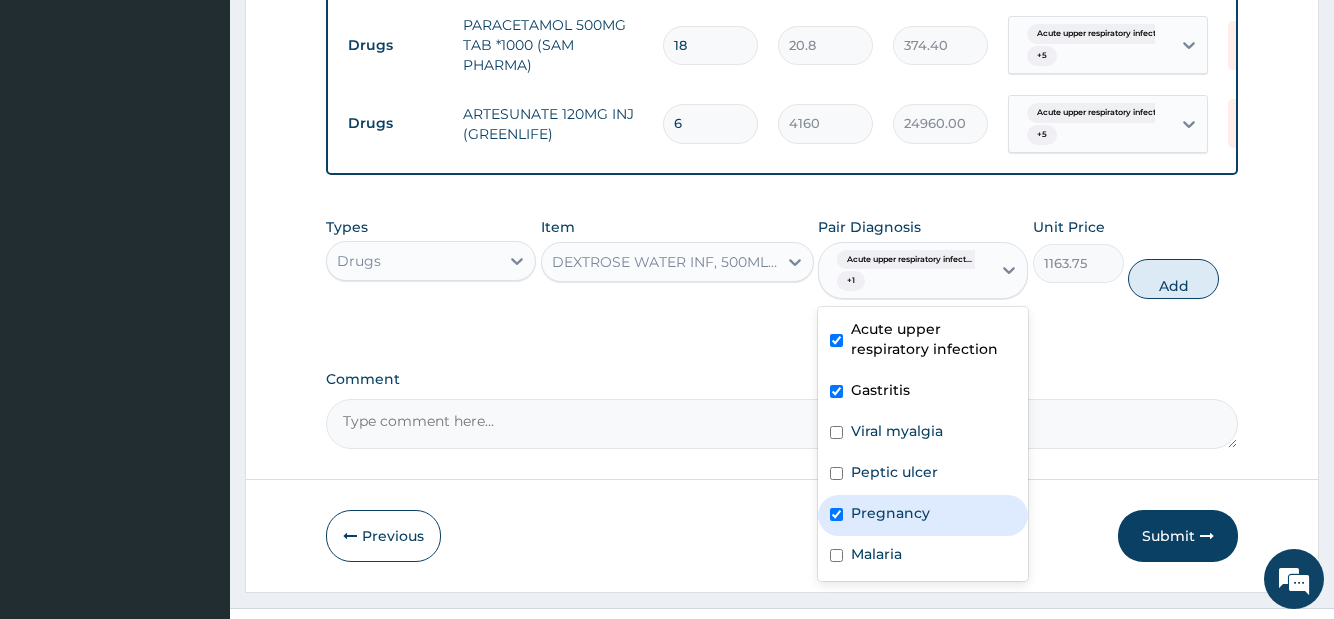 checkbox on "true" 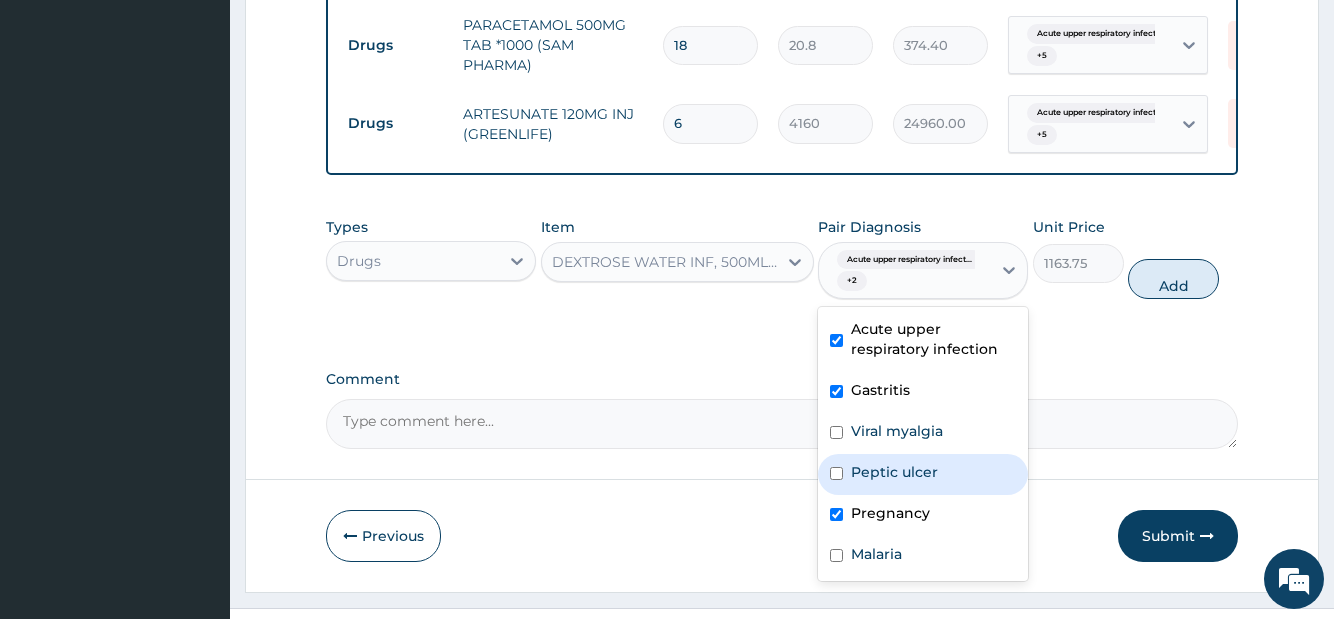 click on "Peptic ulcer" at bounding box center [894, 472] 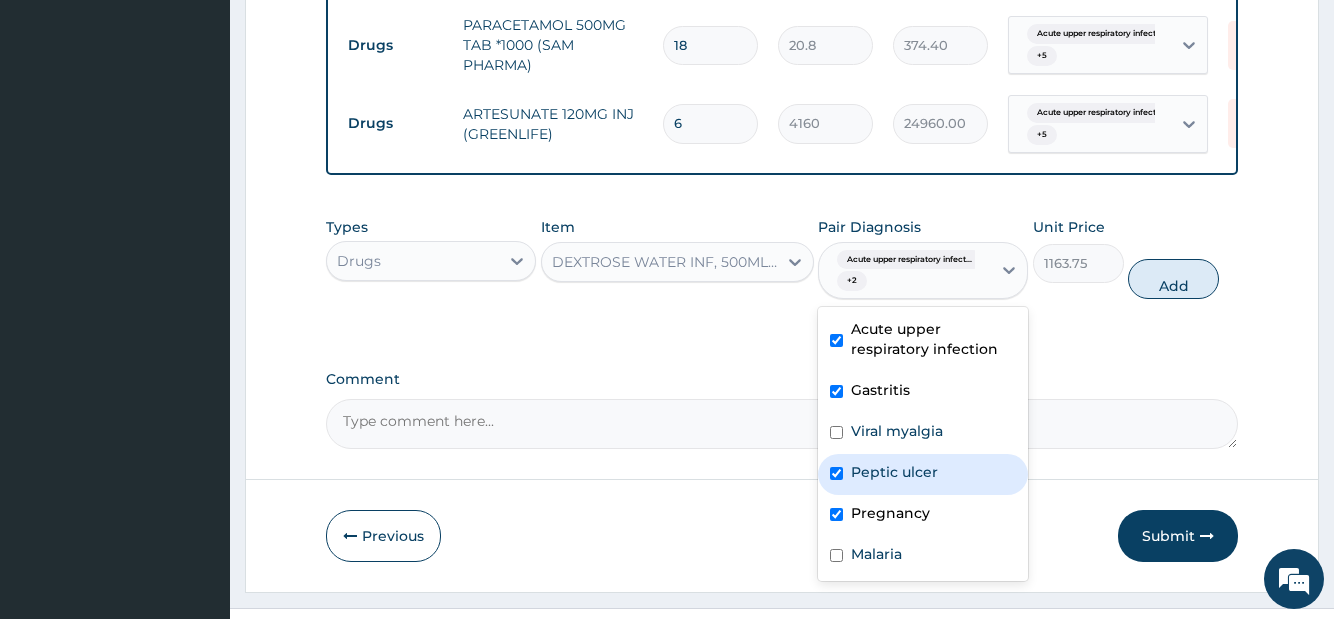 checkbox on "true" 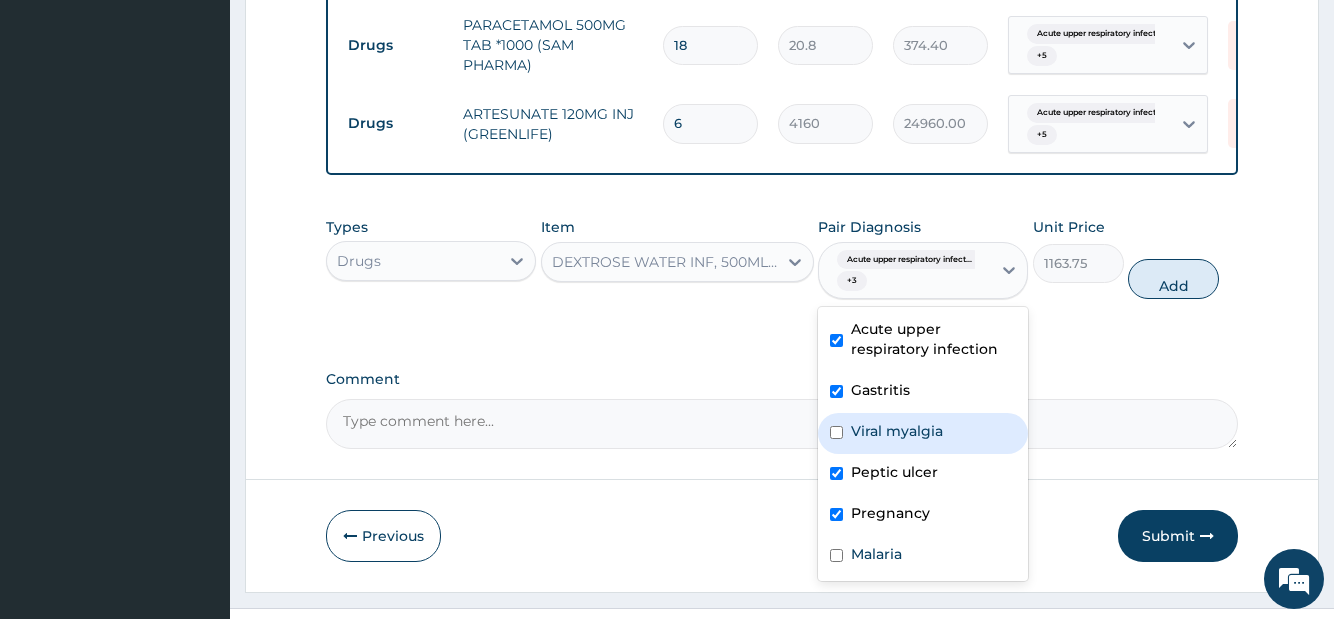 drag, startPoint x: 908, startPoint y: 465, endPoint x: 919, endPoint y: 504, distance: 40.5216 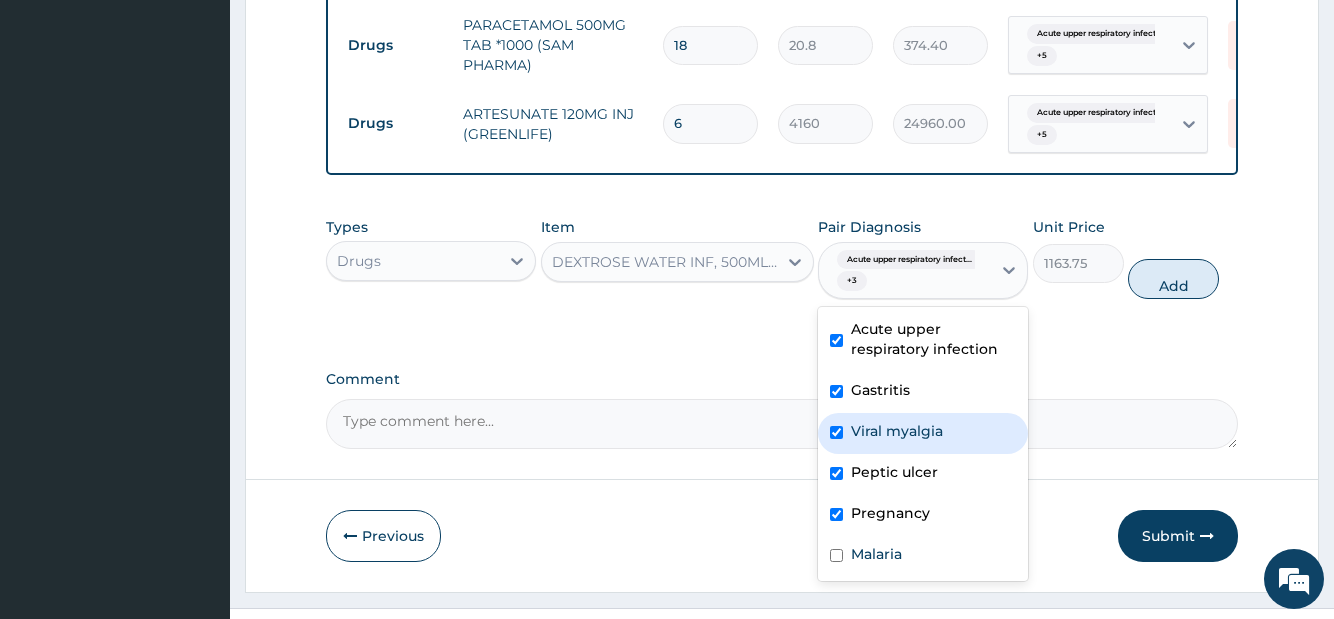 checkbox on "true" 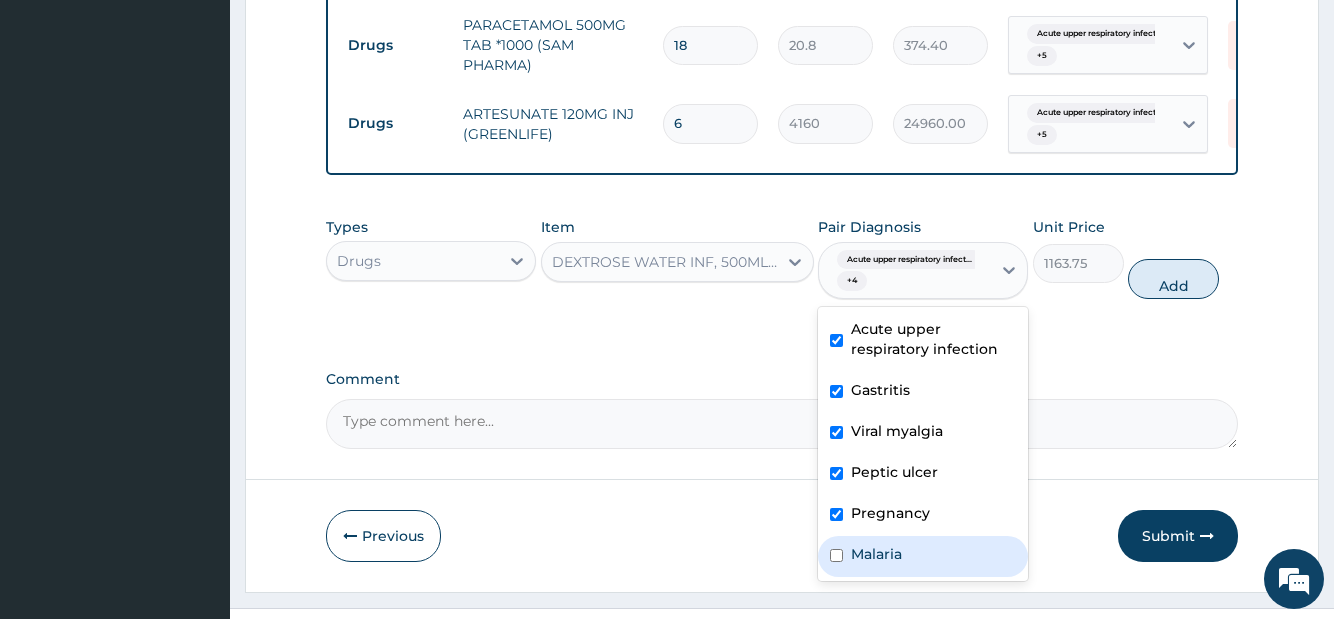 drag, startPoint x: 891, startPoint y: 595, endPoint x: 1077, endPoint y: 430, distance: 248.63829 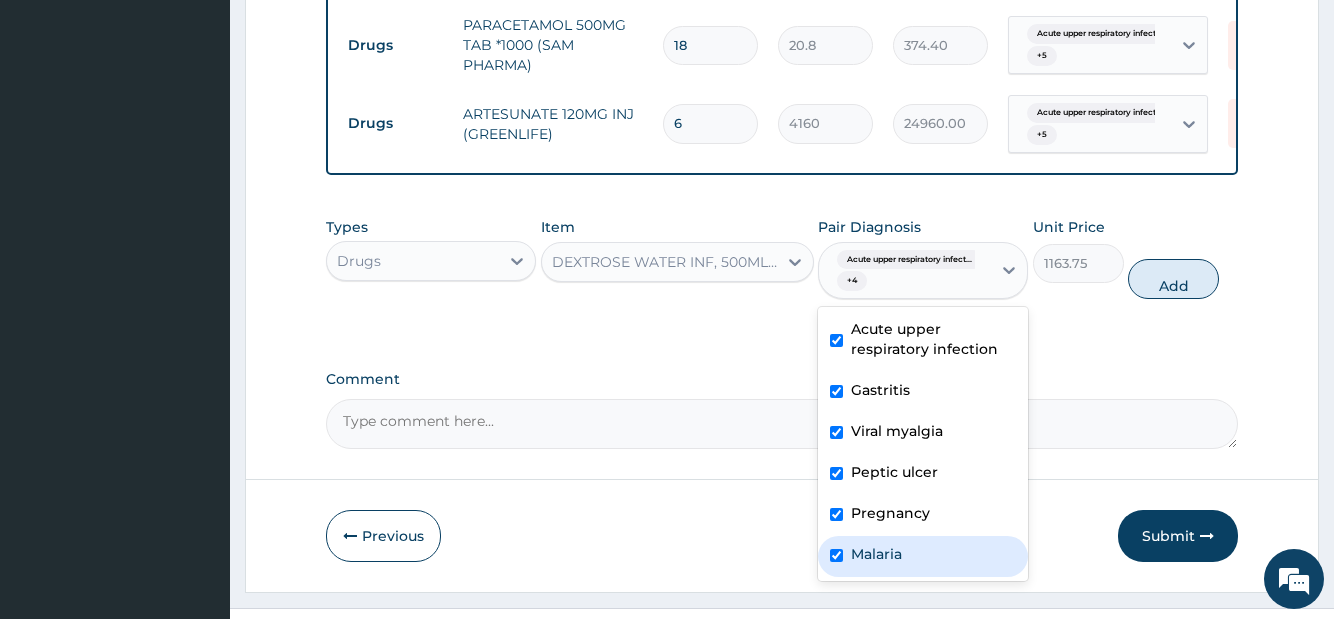checkbox on "true" 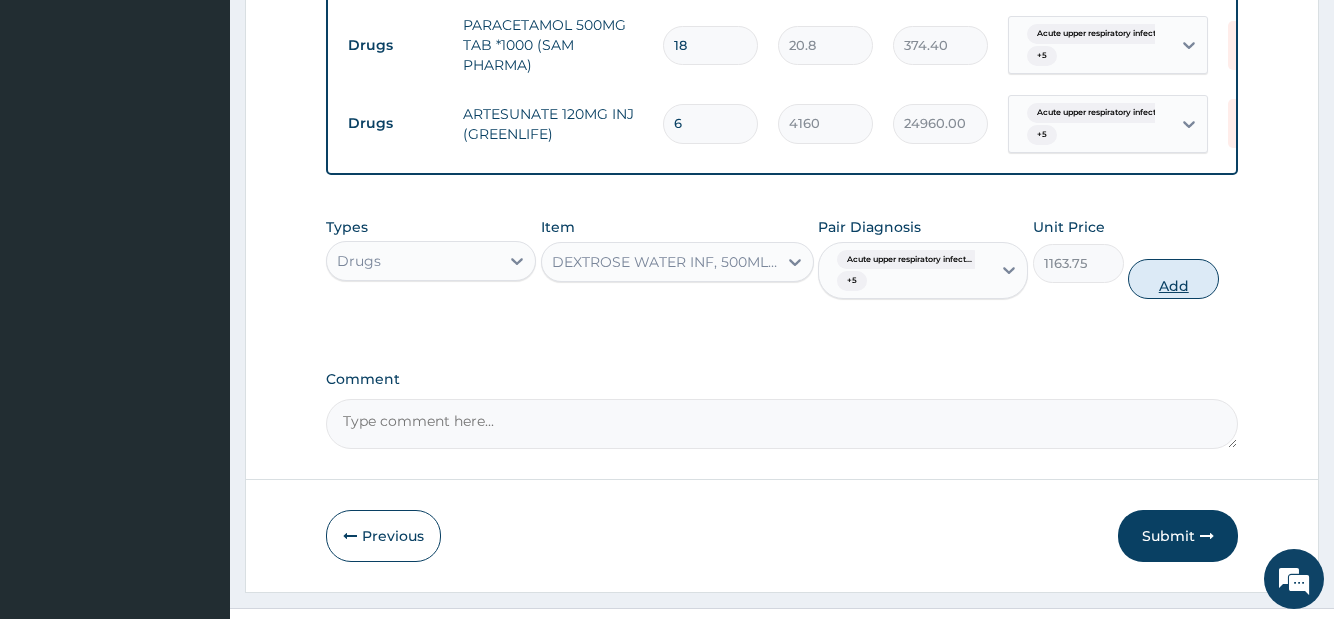 click on "Add" at bounding box center [1173, 279] 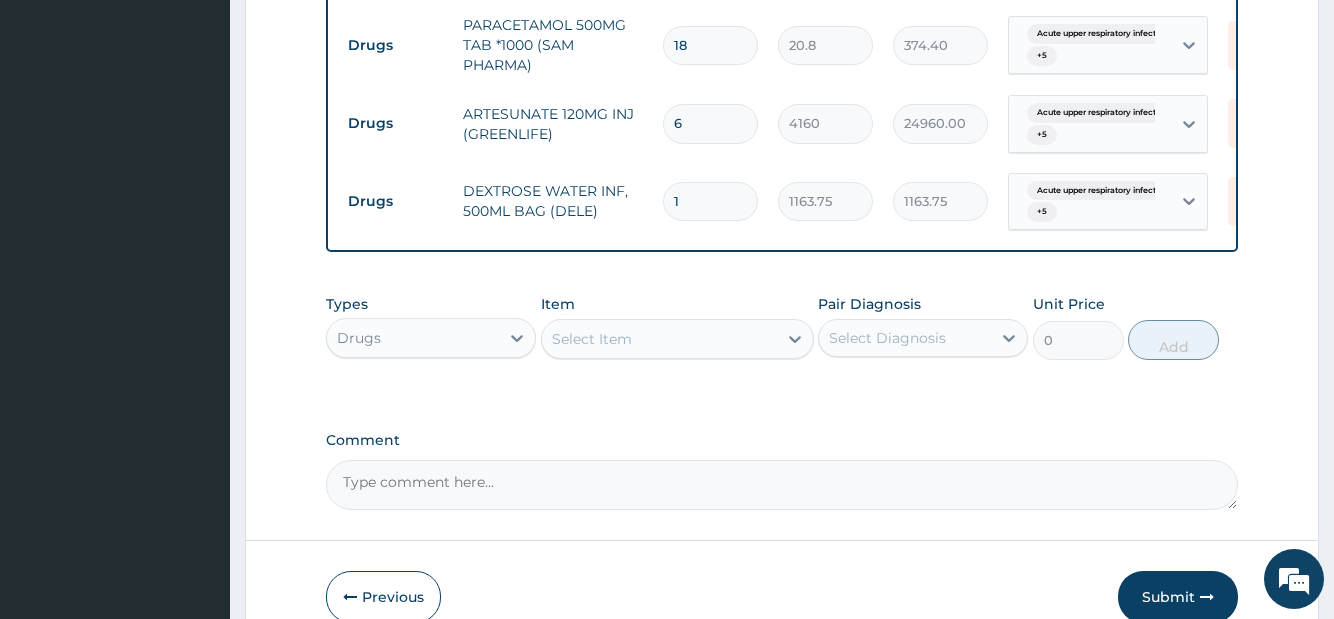 scroll, scrollTop: 1909, scrollLeft: 0, axis: vertical 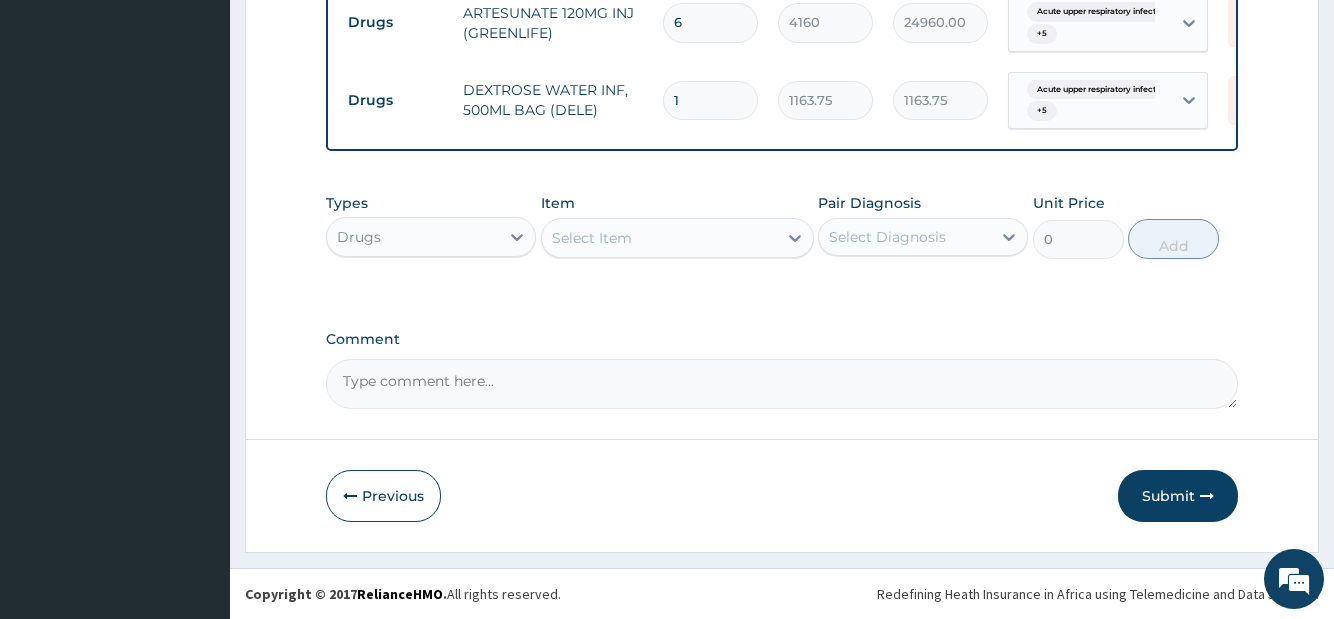 click on "Select Item" at bounding box center [659, 238] 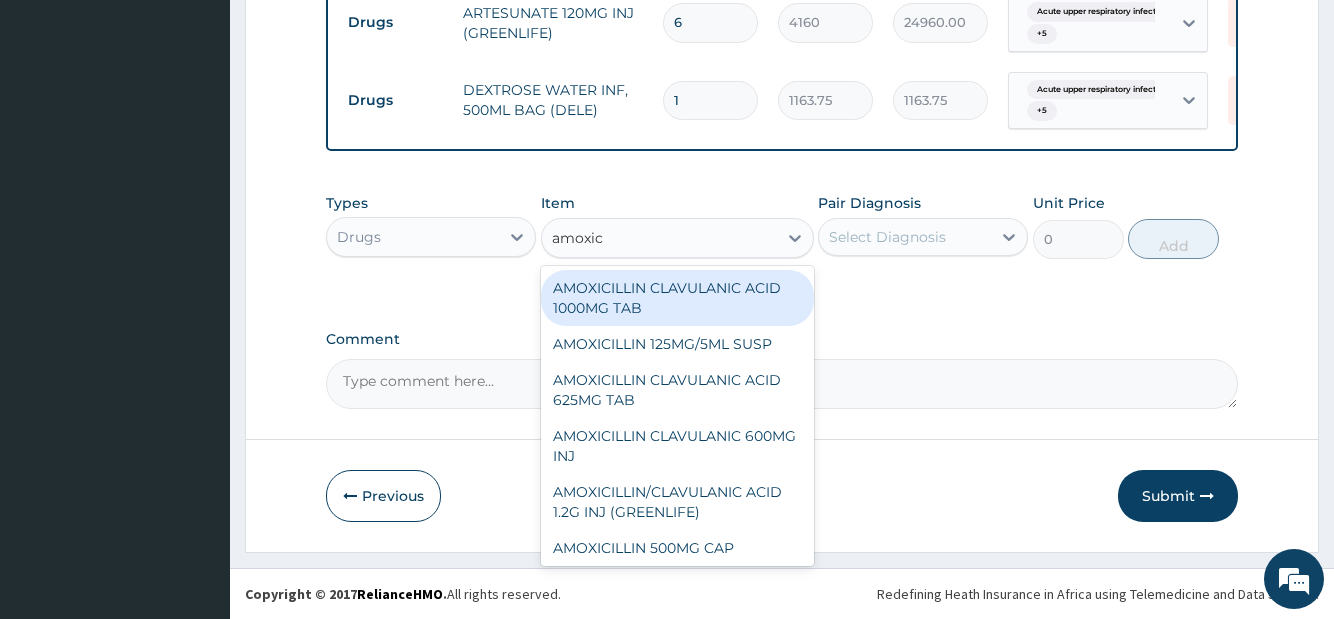 type on "amoxici" 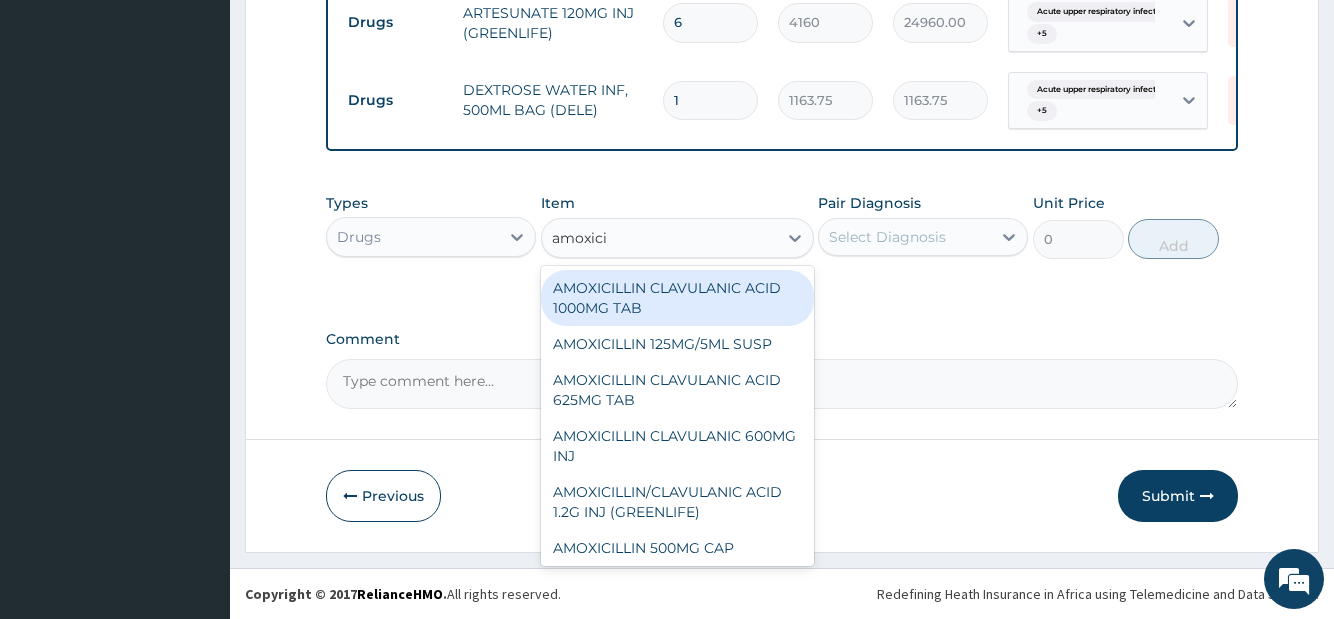 click on "AMOXICILLIN CLAVULANIC ACID 1000MG TAB" at bounding box center (677, 298) 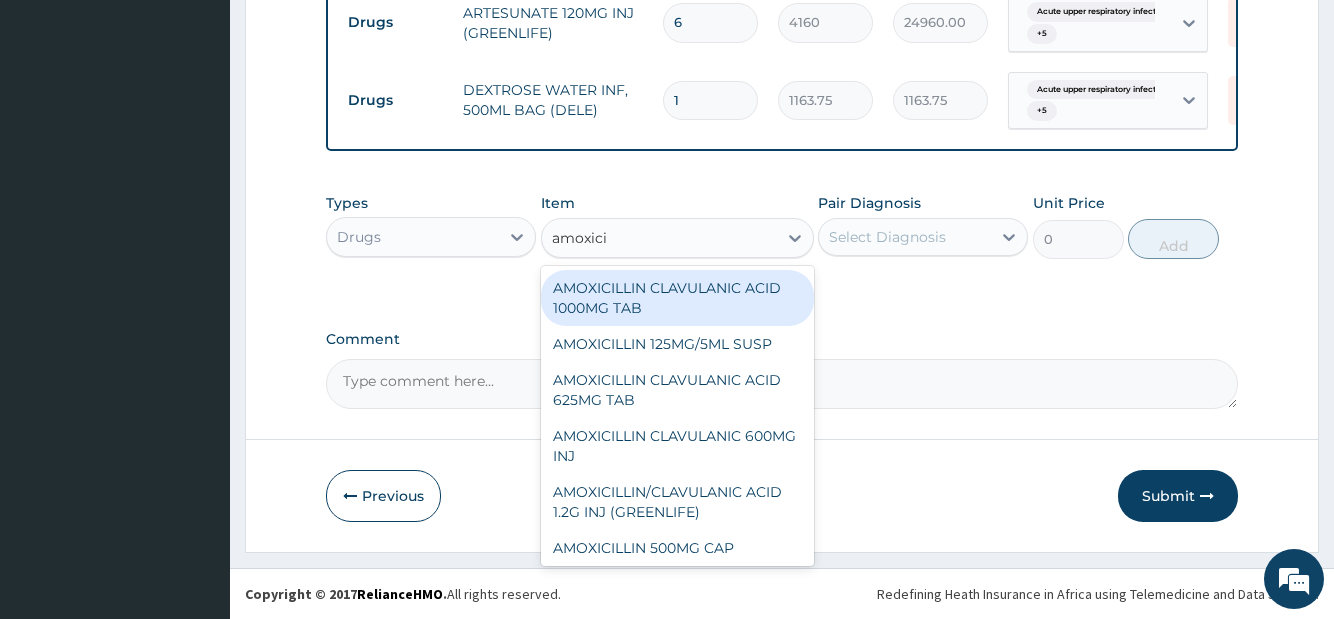 type 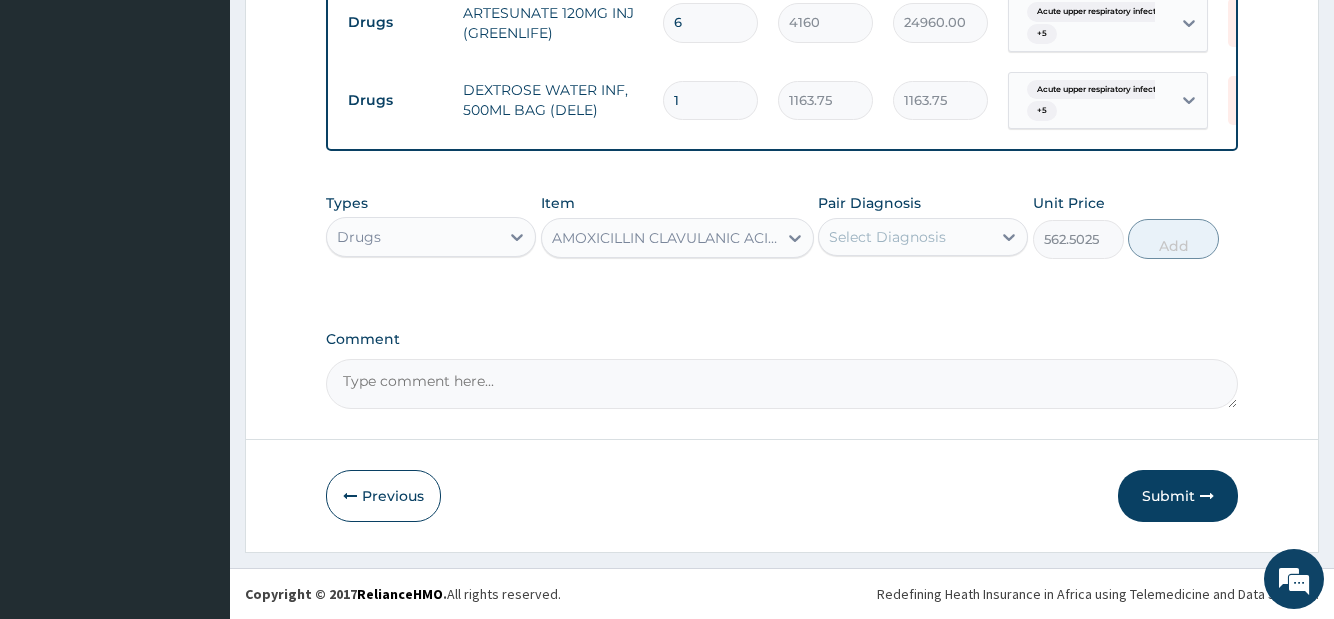 click on "Select Diagnosis" at bounding box center (887, 237) 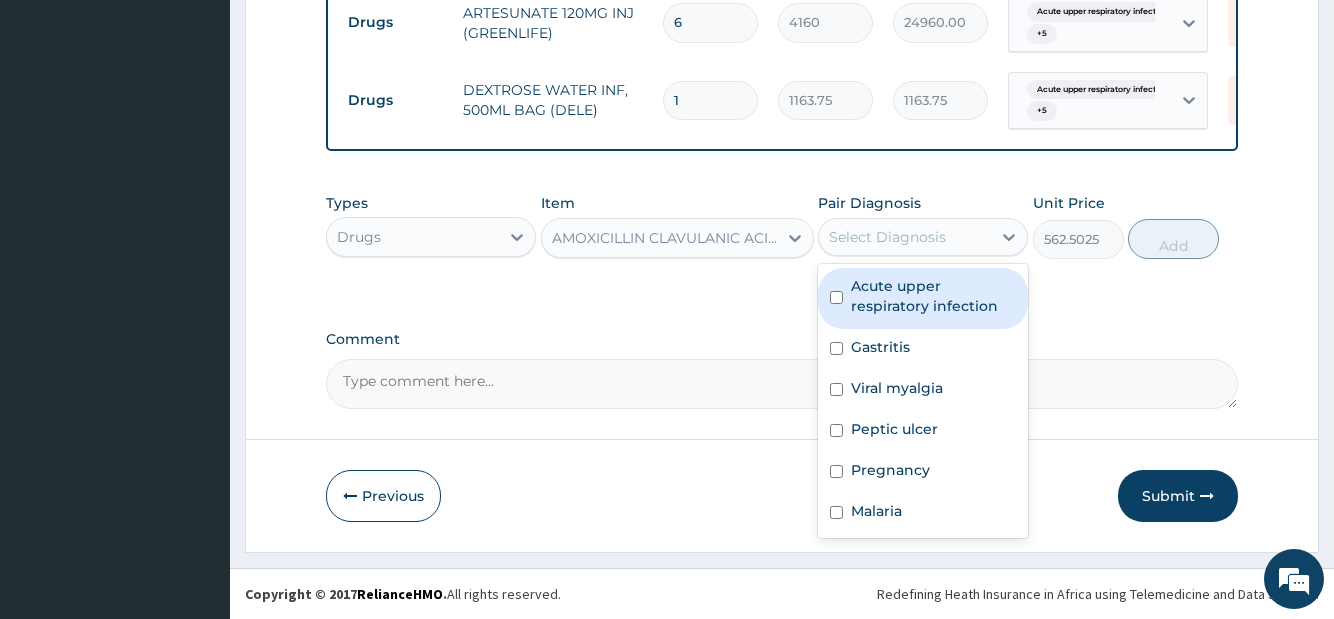 drag, startPoint x: 922, startPoint y: 284, endPoint x: 927, endPoint y: 339, distance: 55.226807 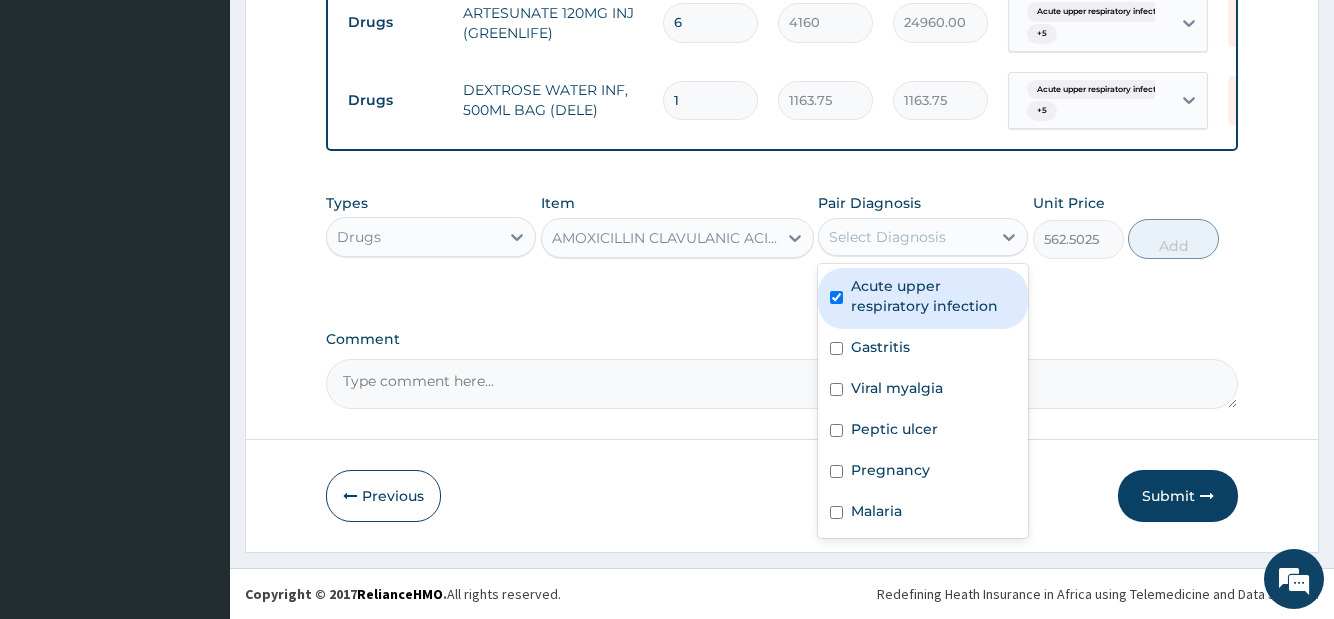 checkbox on "true" 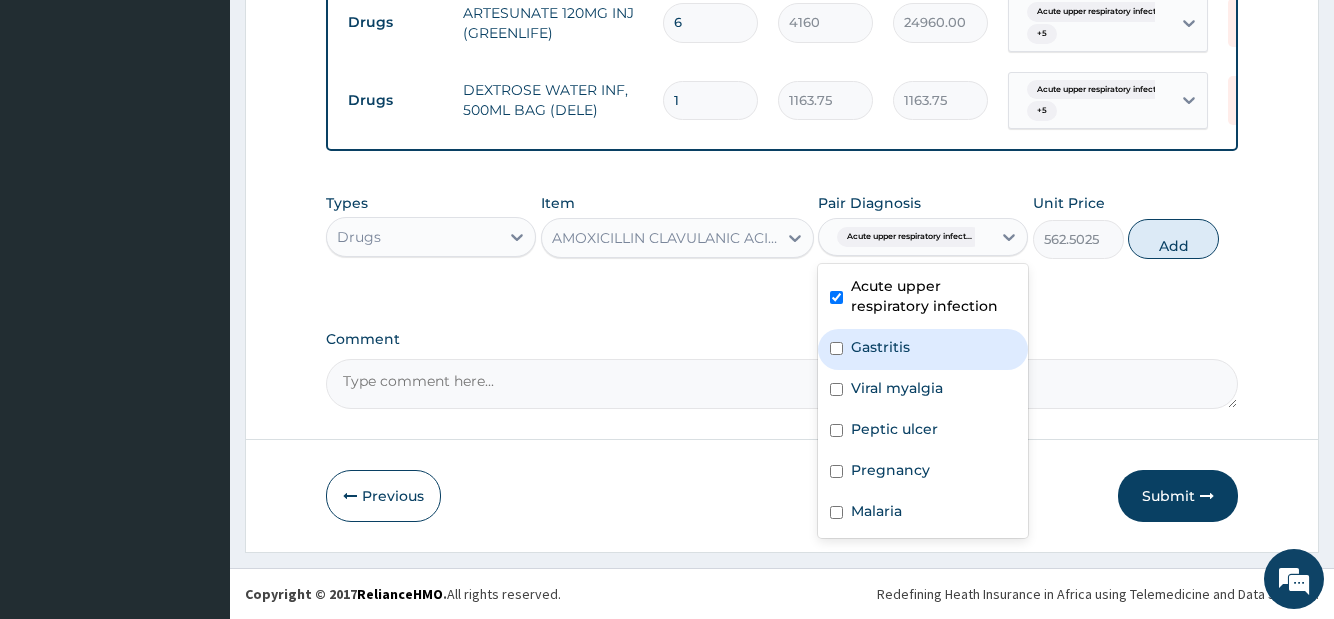 drag, startPoint x: 915, startPoint y: 345, endPoint x: 909, endPoint y: 377, distance: 32.55764 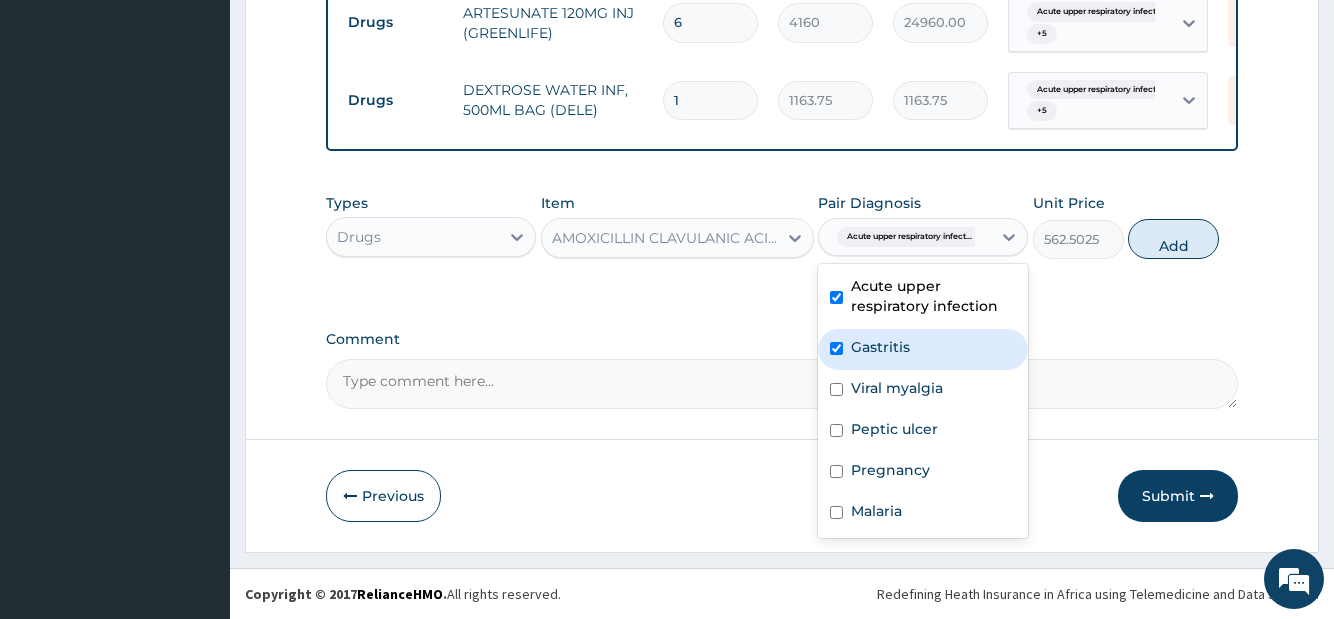 checkbox on "true" 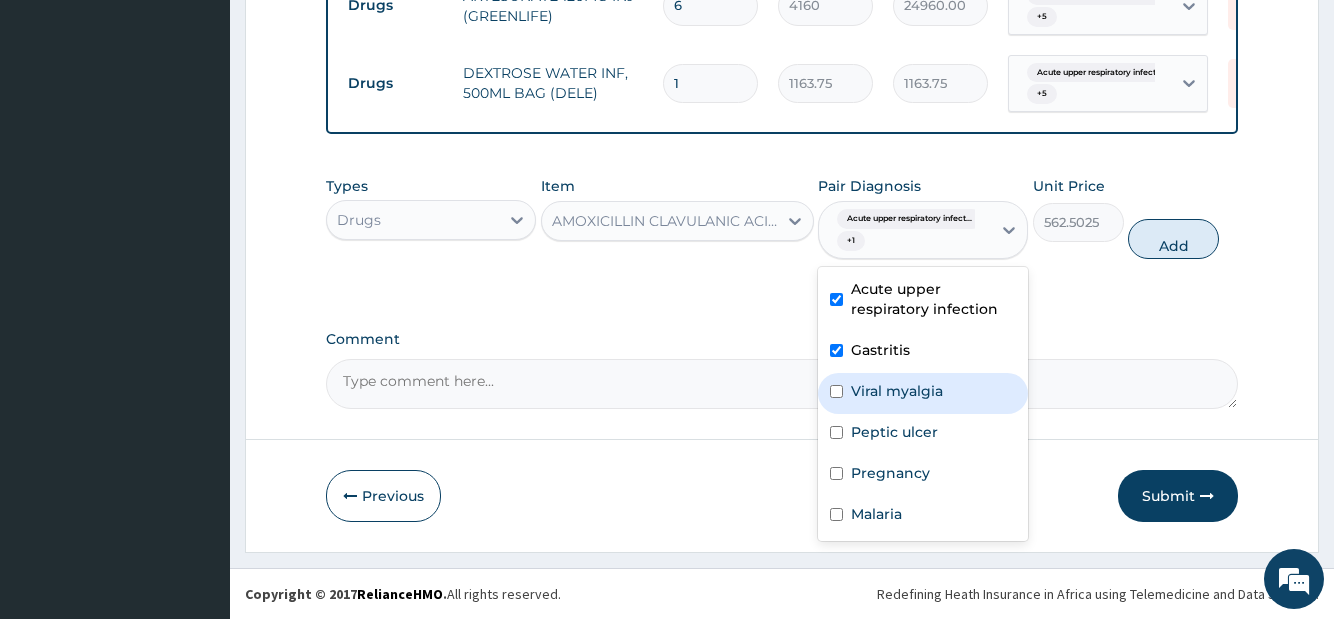 drag, startPoint x: 907, startPoint y: 420, endPoint x: 901, endPoint y: 449, distance: 29.614185 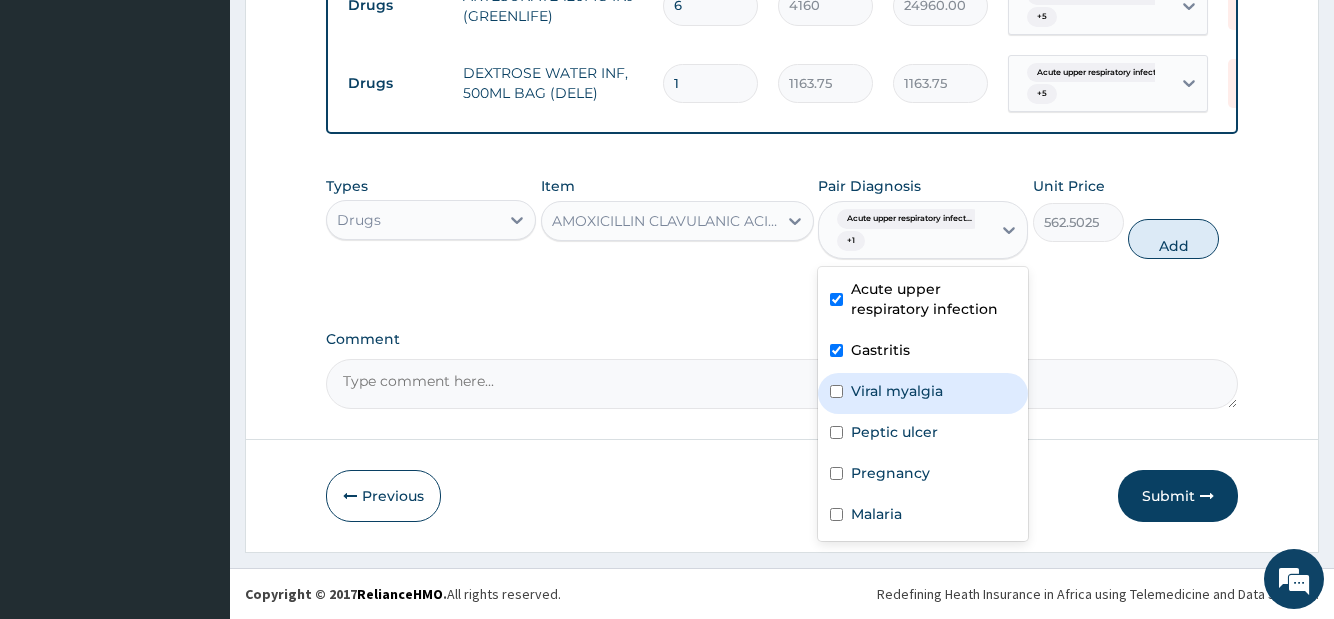 click on "Viral myalgia" at bounding box center (923, 393) 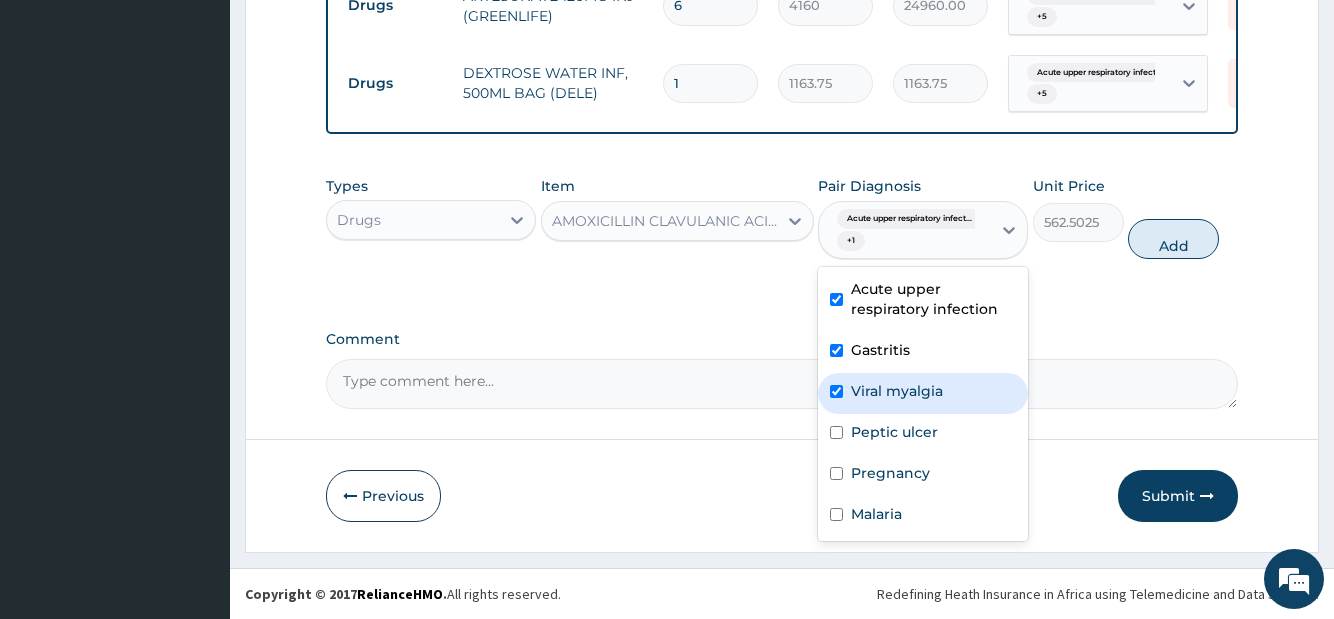 checkbox on "true" 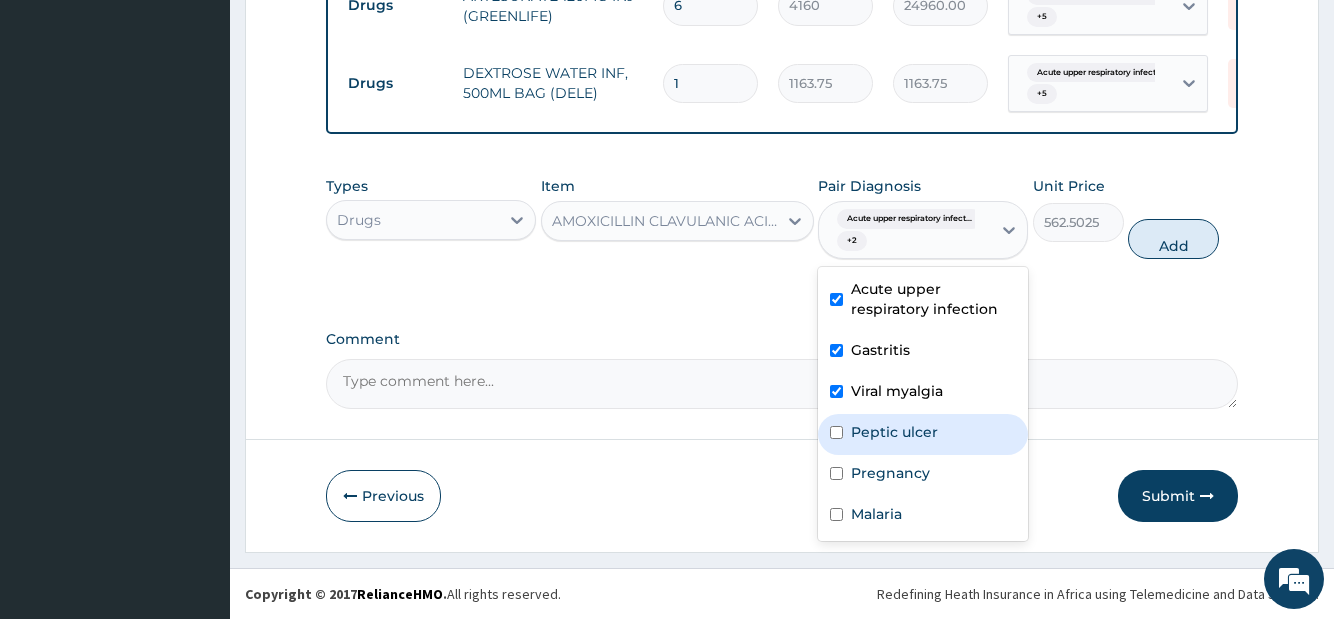drag, startPoint x: 901, startPoint y: 449, endPoint x: 895, endPoint y: 481, distance: 32.55764 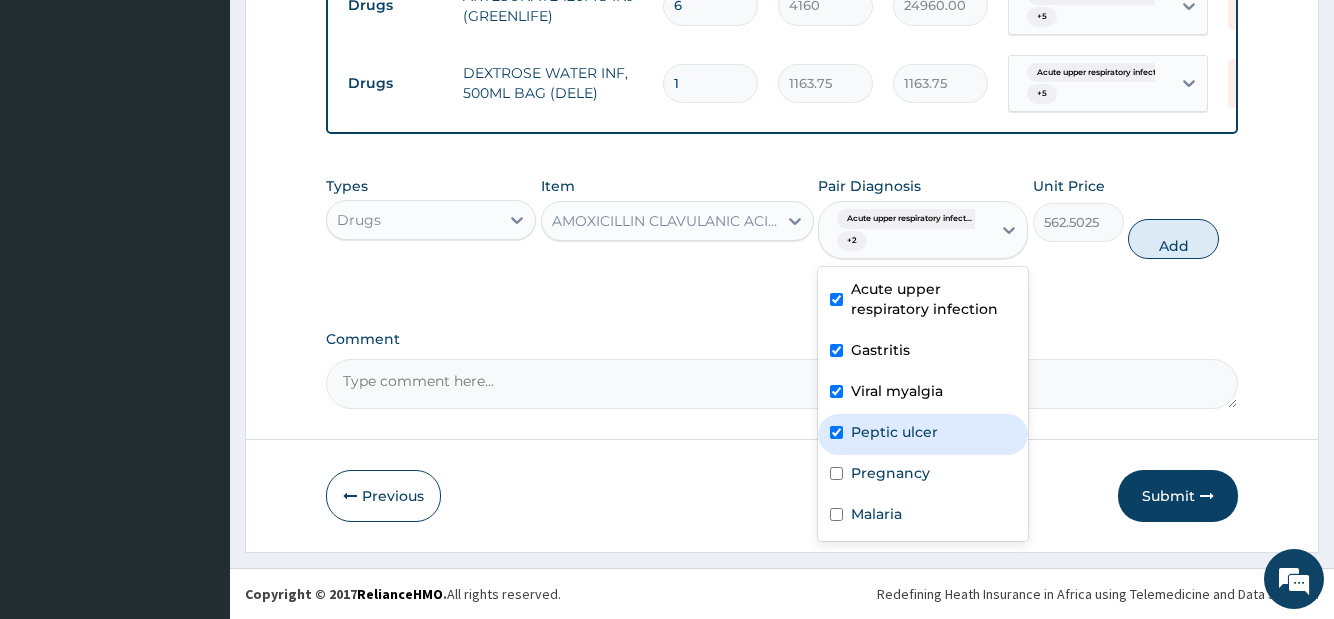 checkbox on "true" 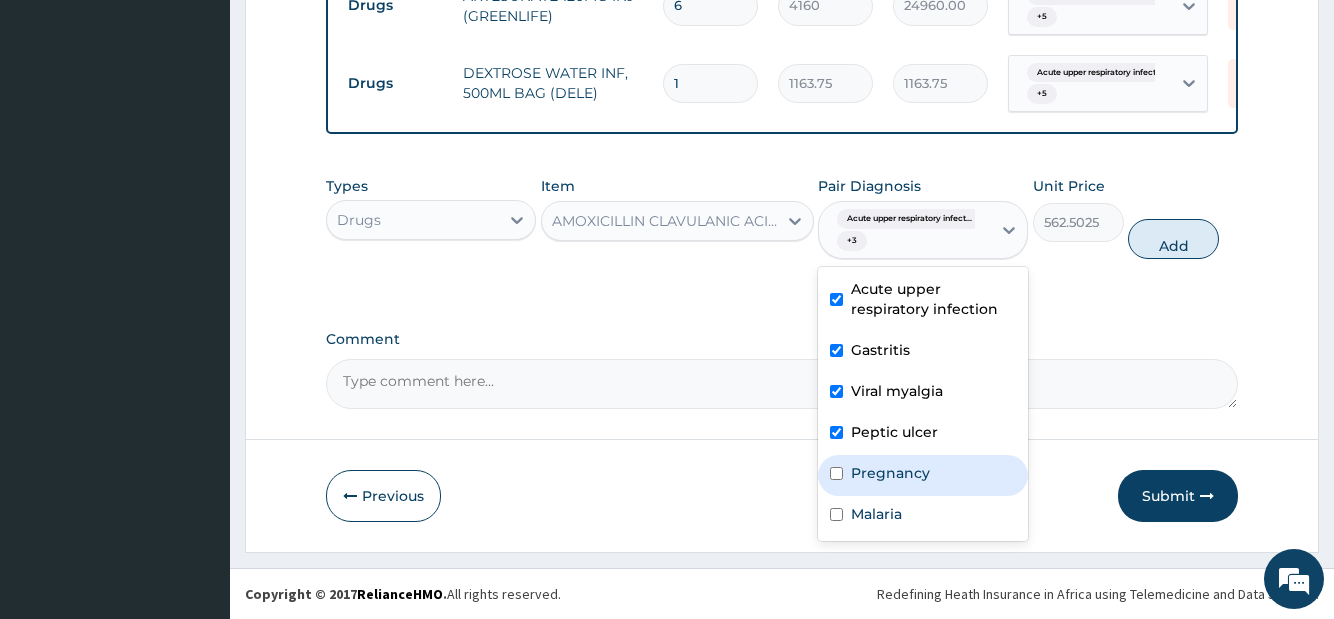 click on "Pregnancy" at bounding box center (890, 473) 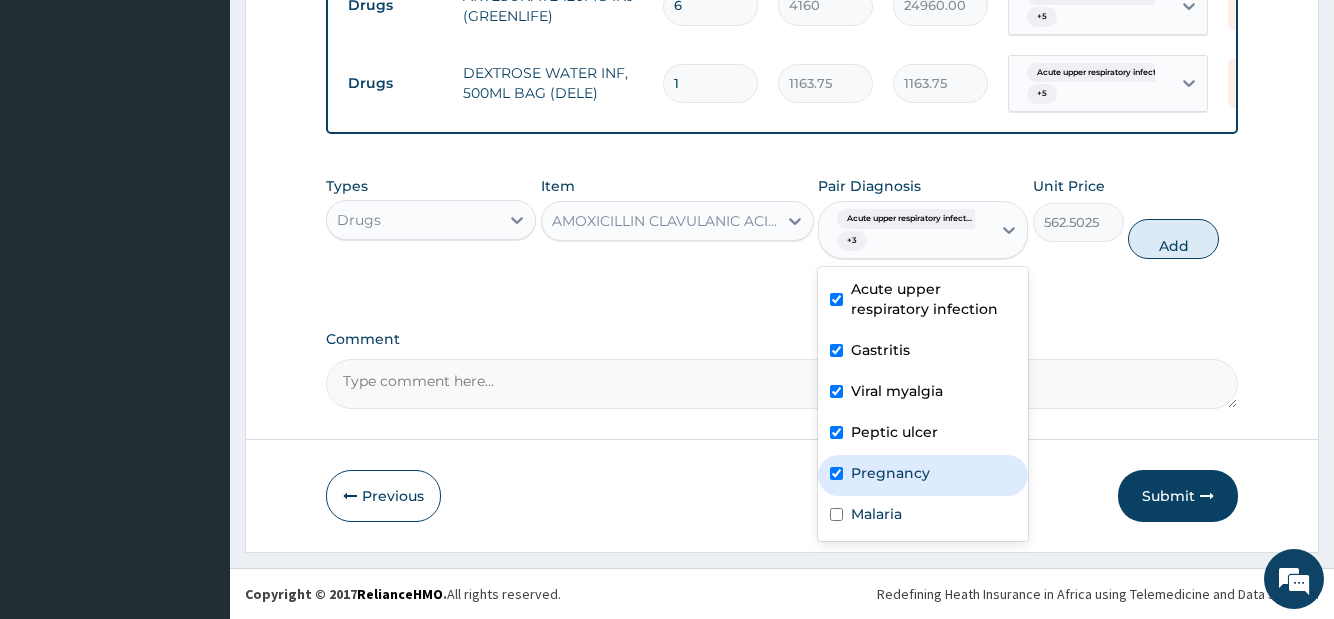 checkbox on "true" 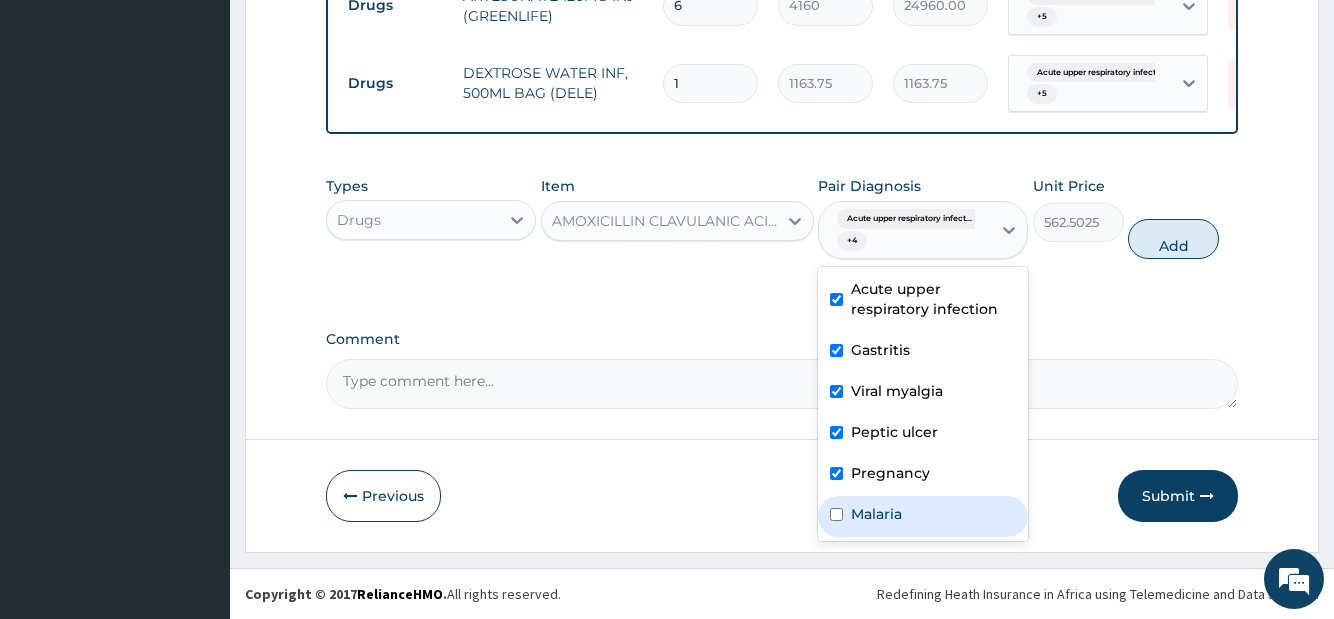 click on "Malaria" at bounding box center [923, 516] 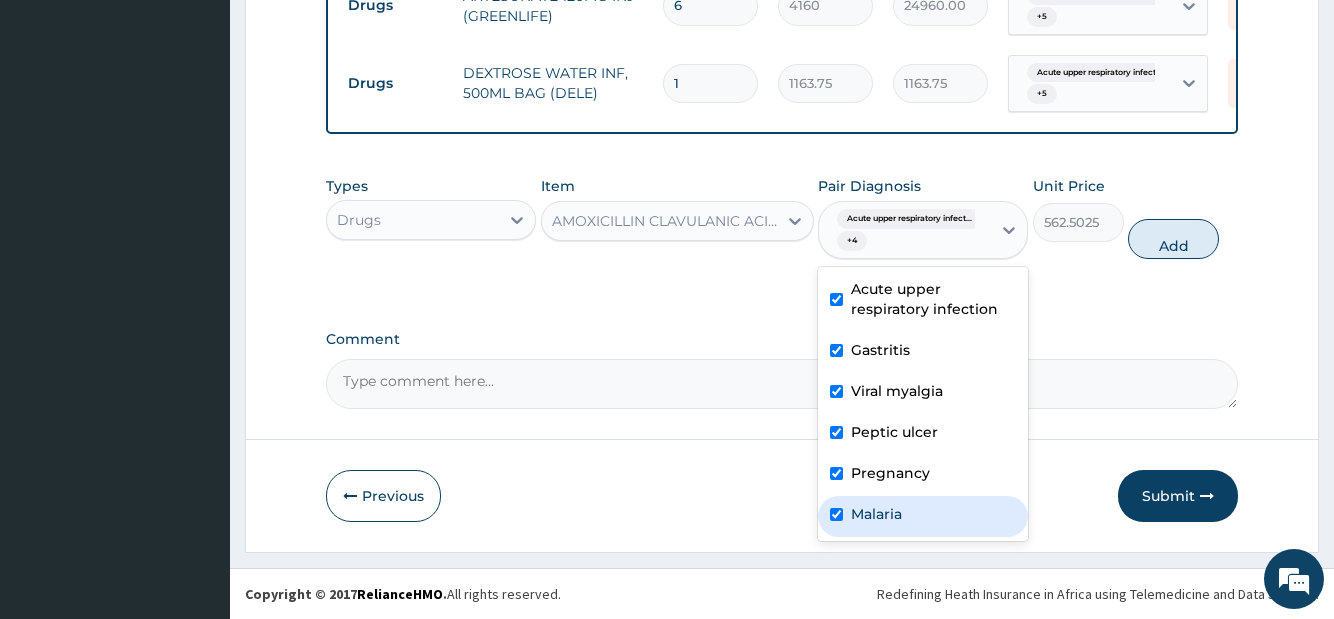 checkbox on "true" 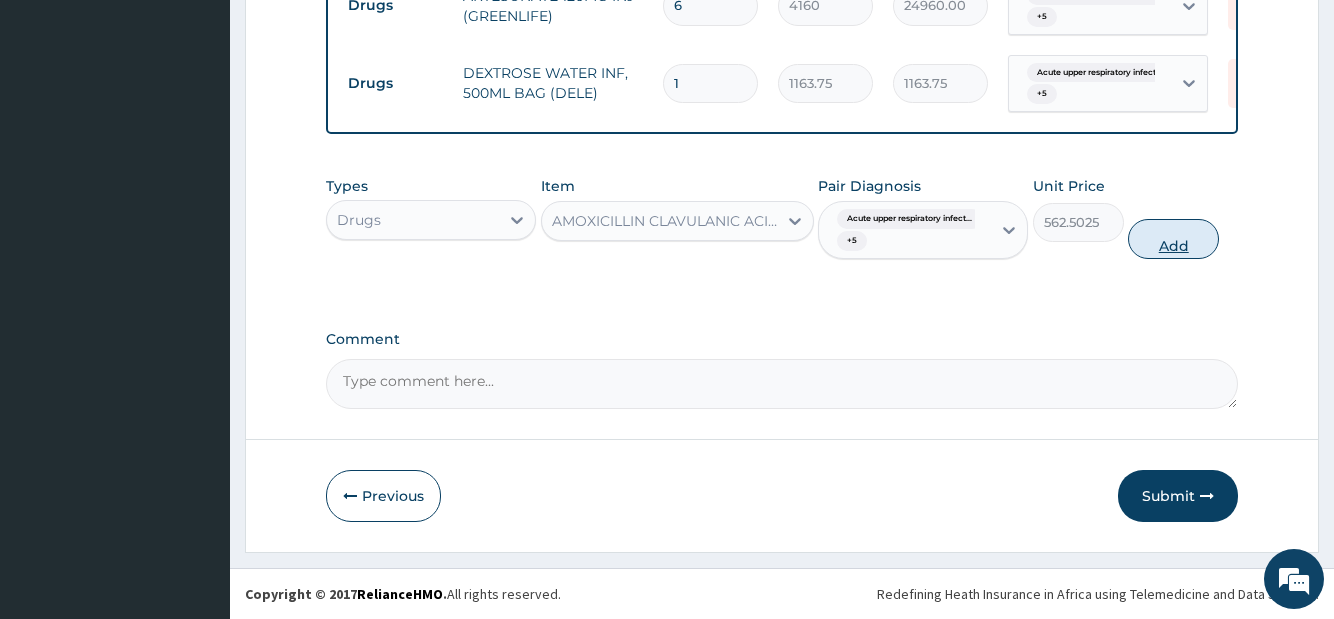 click on "Add" at bounding box center [1173, 239] 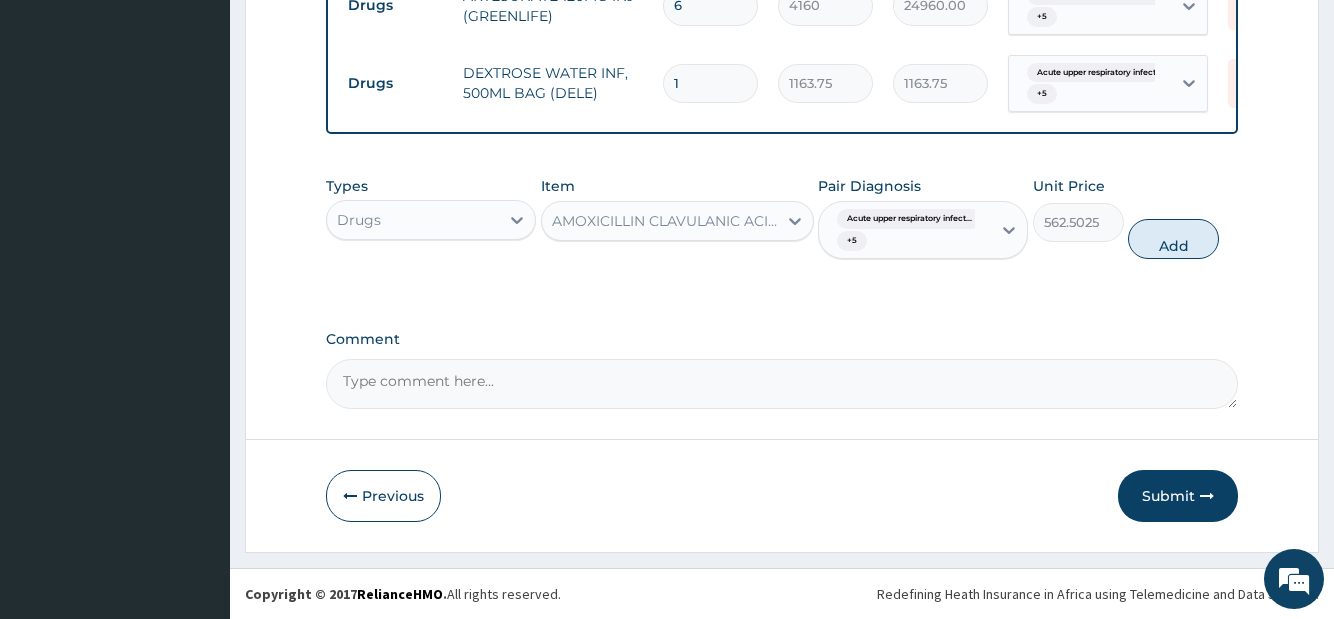 type on "0" 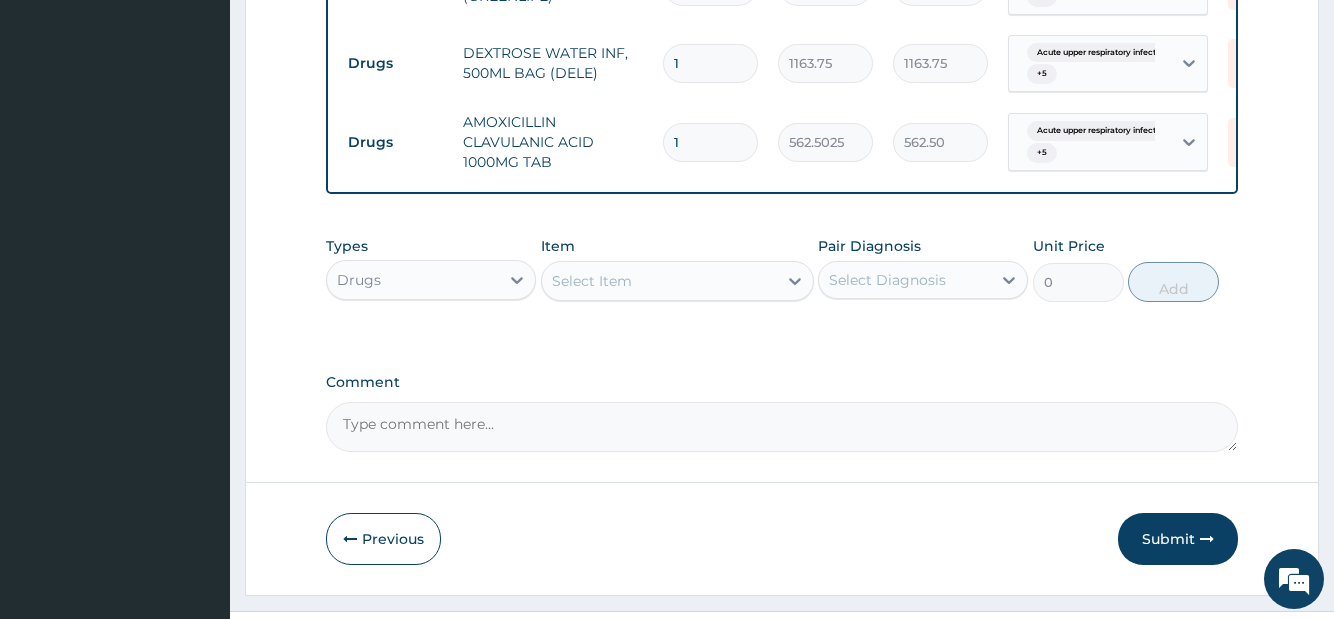 type on "14" 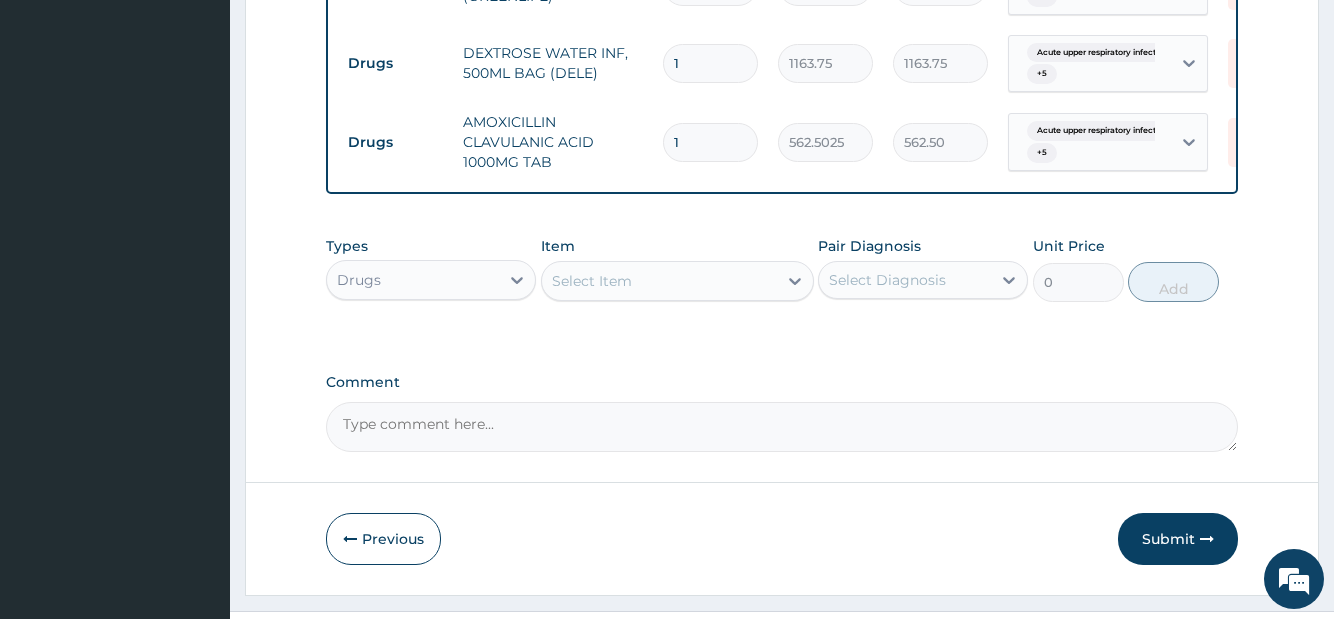 type on "7875.04" 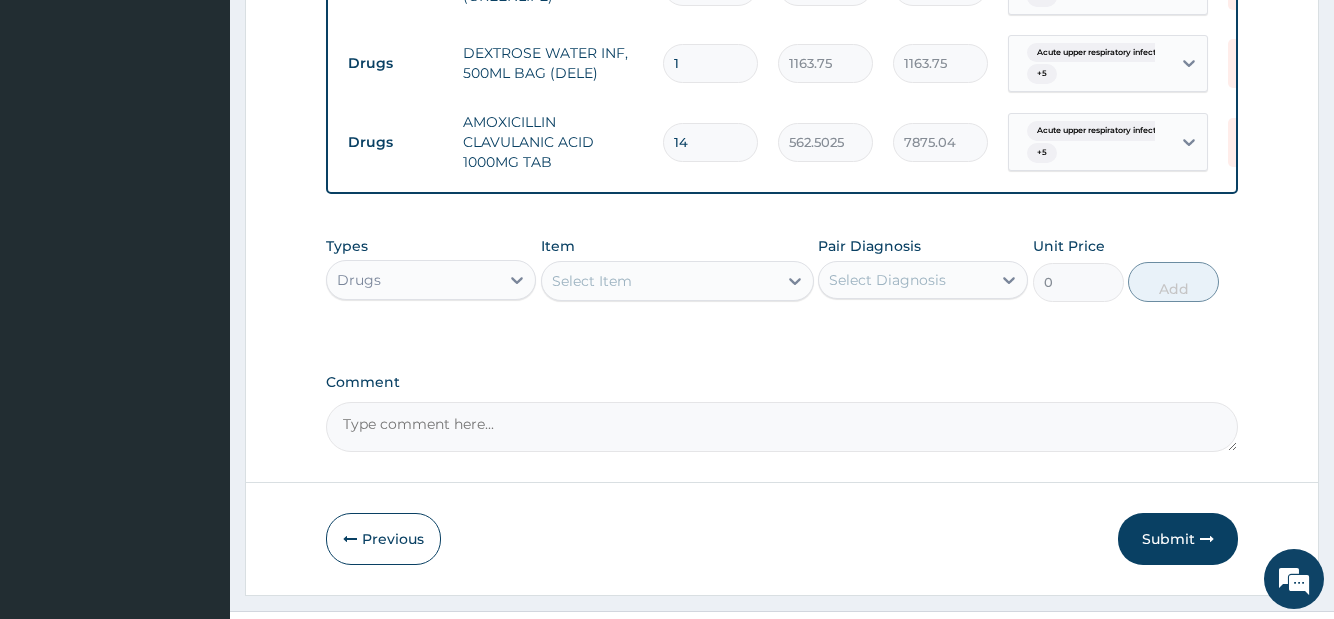 type on "14" 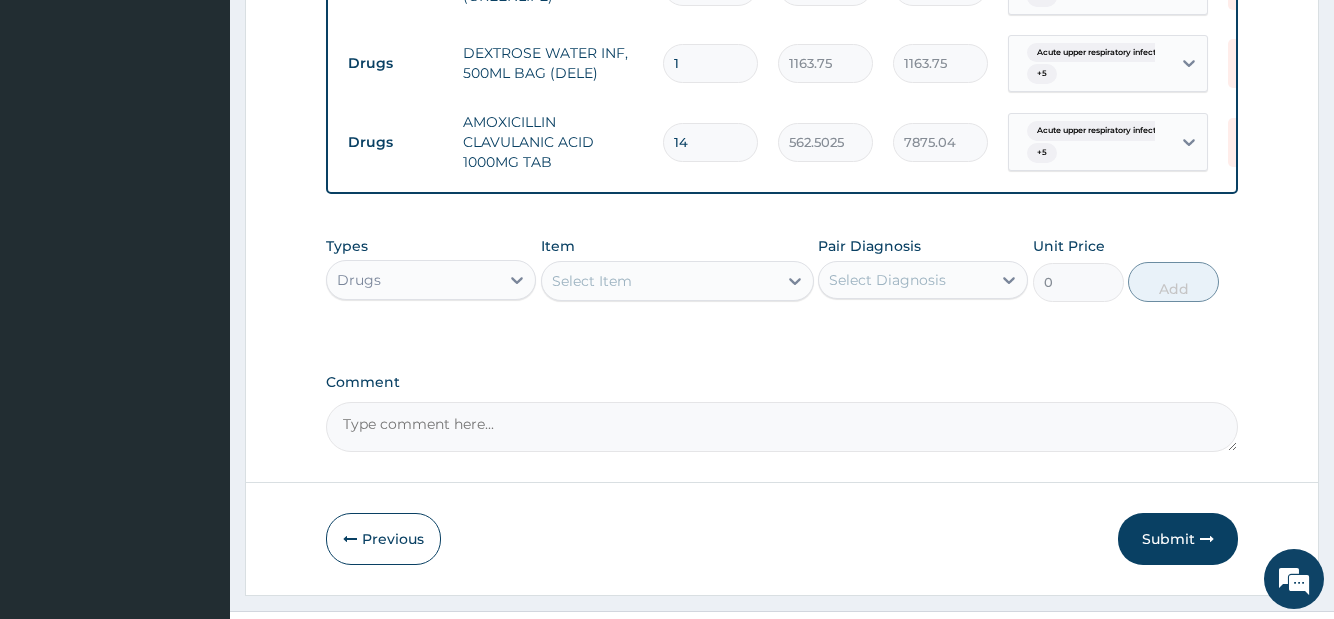 click on "Select Item" at bounding box center (592, 281) 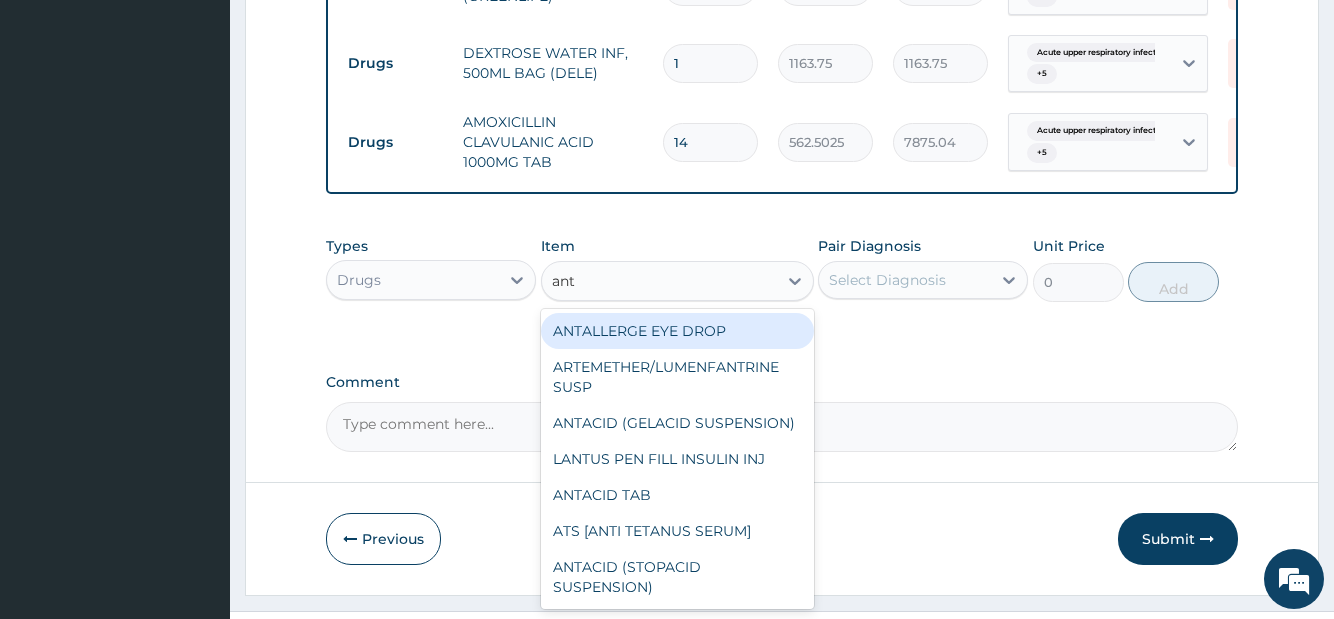 type on "anta" 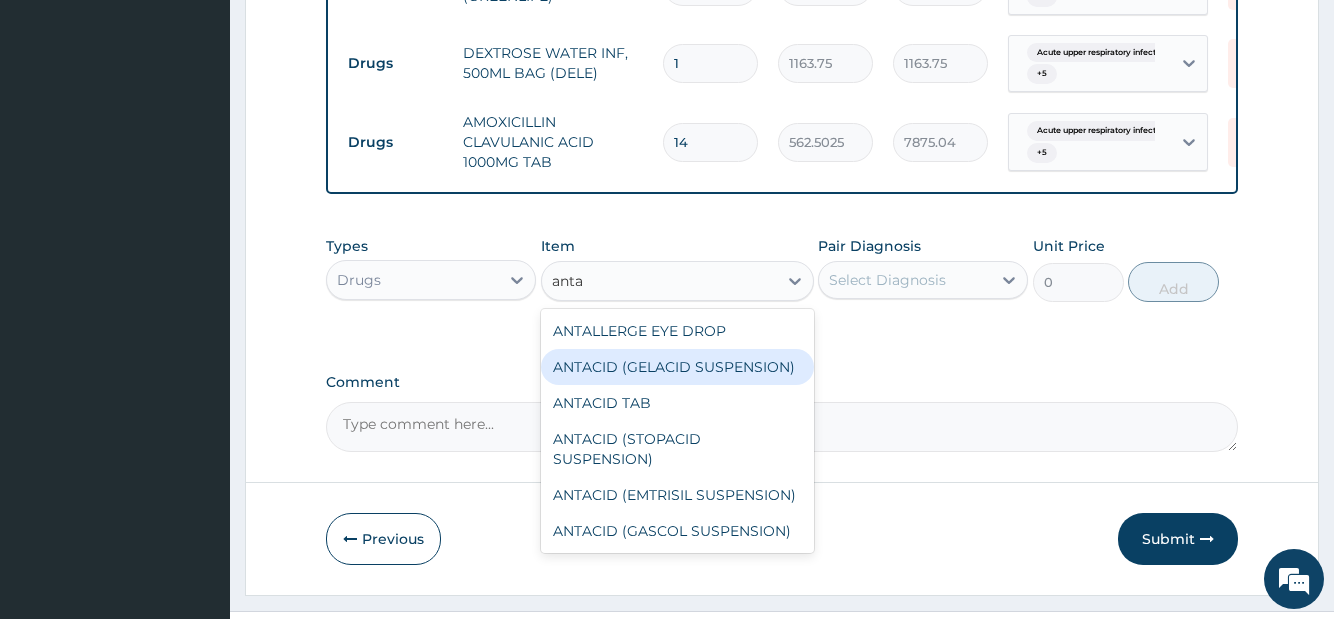 click on "ANTACID (GELACID SUSPENSION)" at bounding box center (677, 367) 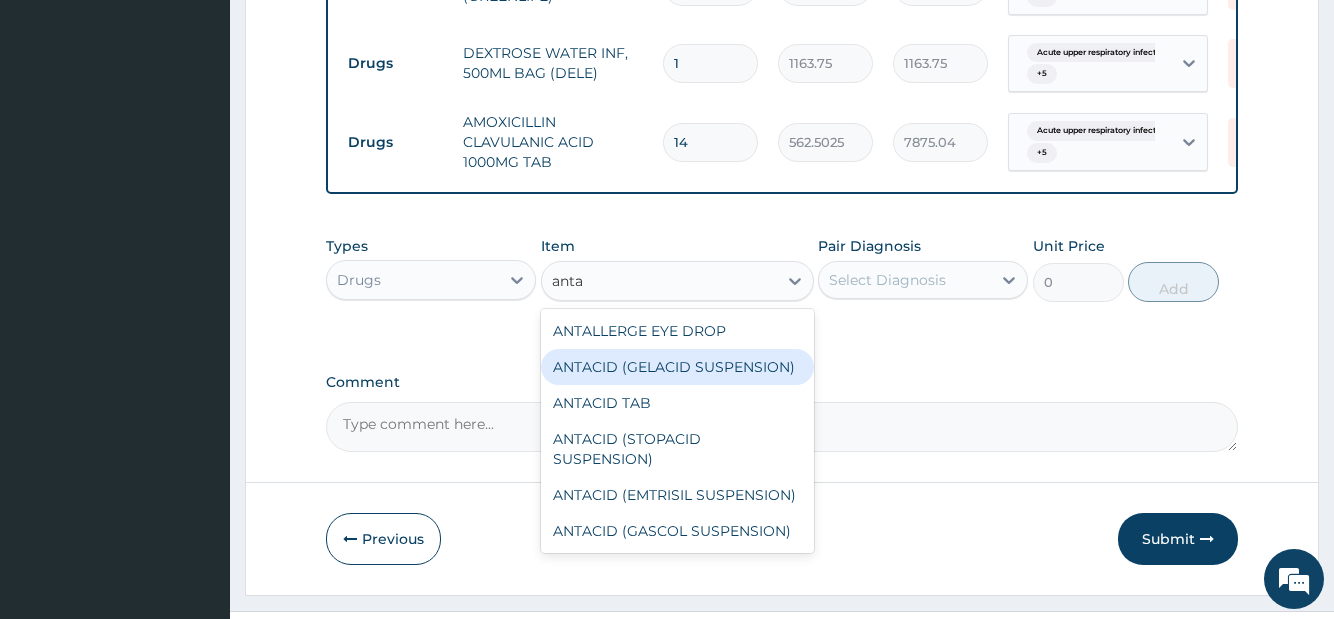 type 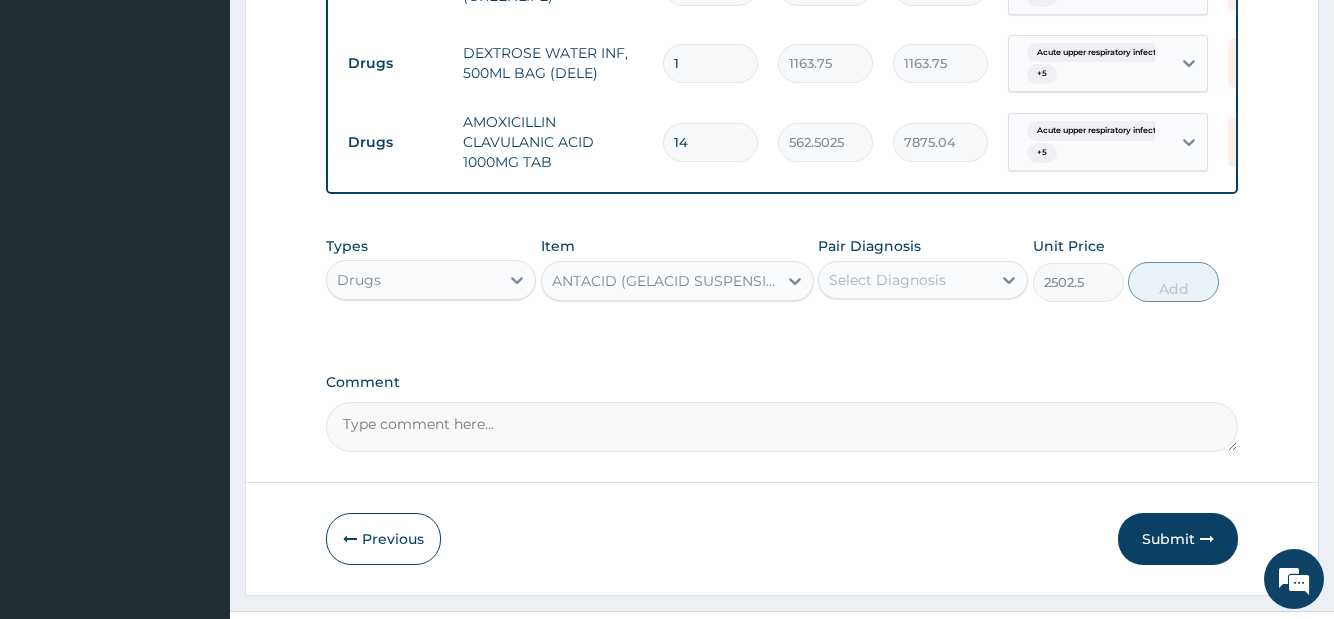 click on "Select Diagnosis" at bounding box center [887, 280] 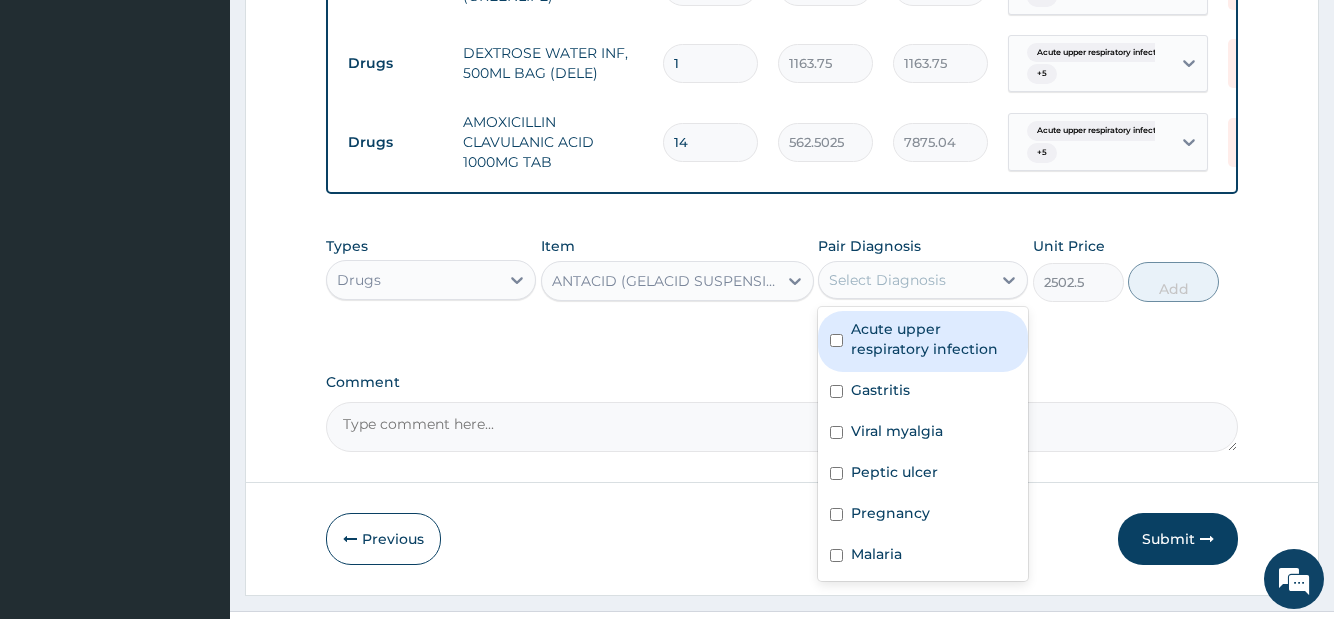drag, startPoint x: 917, startPoint y: 395, endPoint x: 915, endPoint y: 418, distance: 23.086792 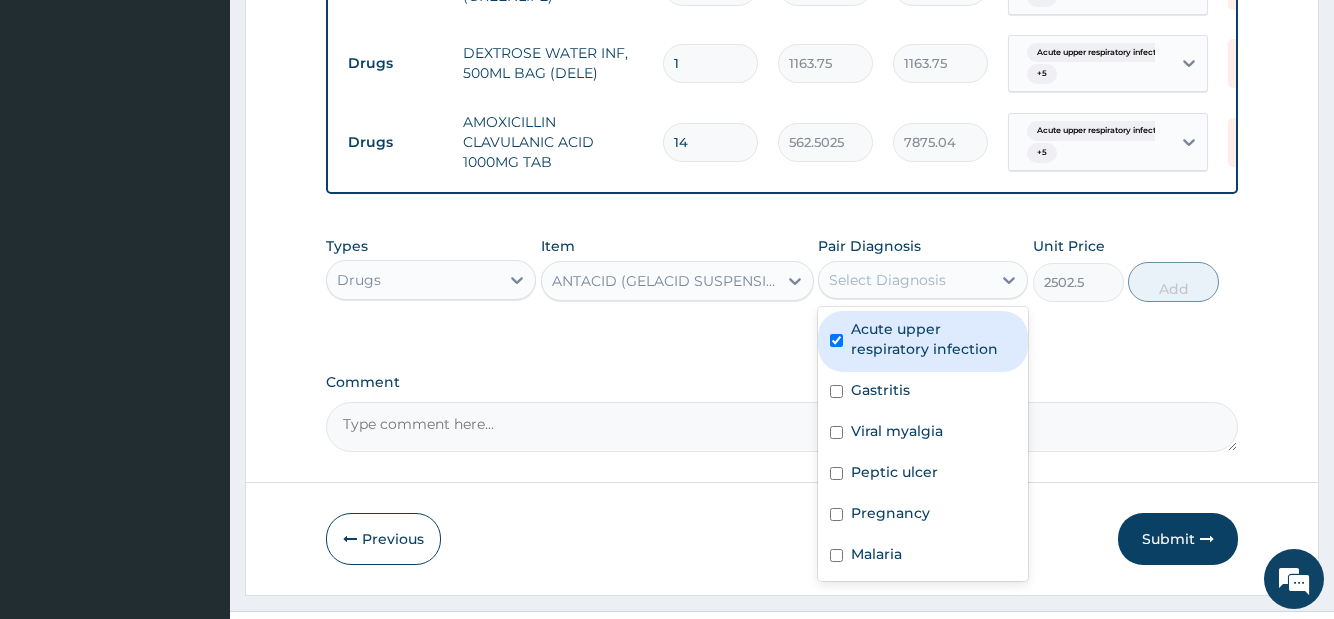 checkbox on "true" 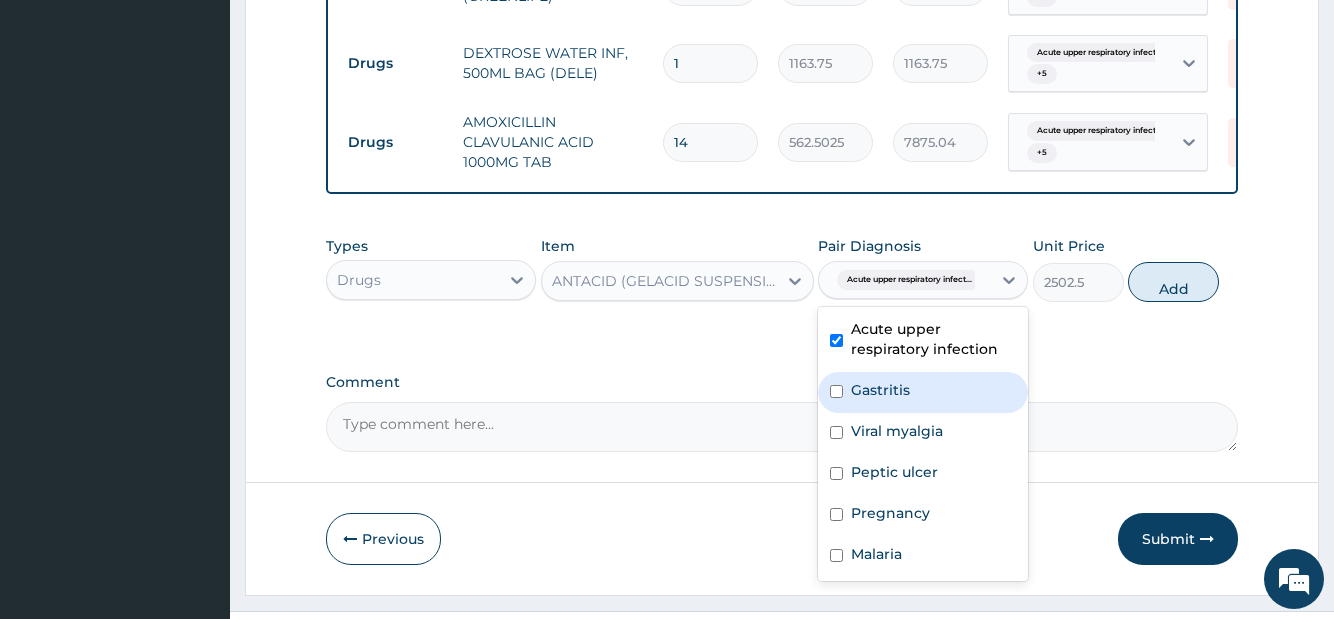 drag, startPoint x: 908, startPoint y: 431, endPoint x: 905, endPoint y: 459, distance: 28.160255 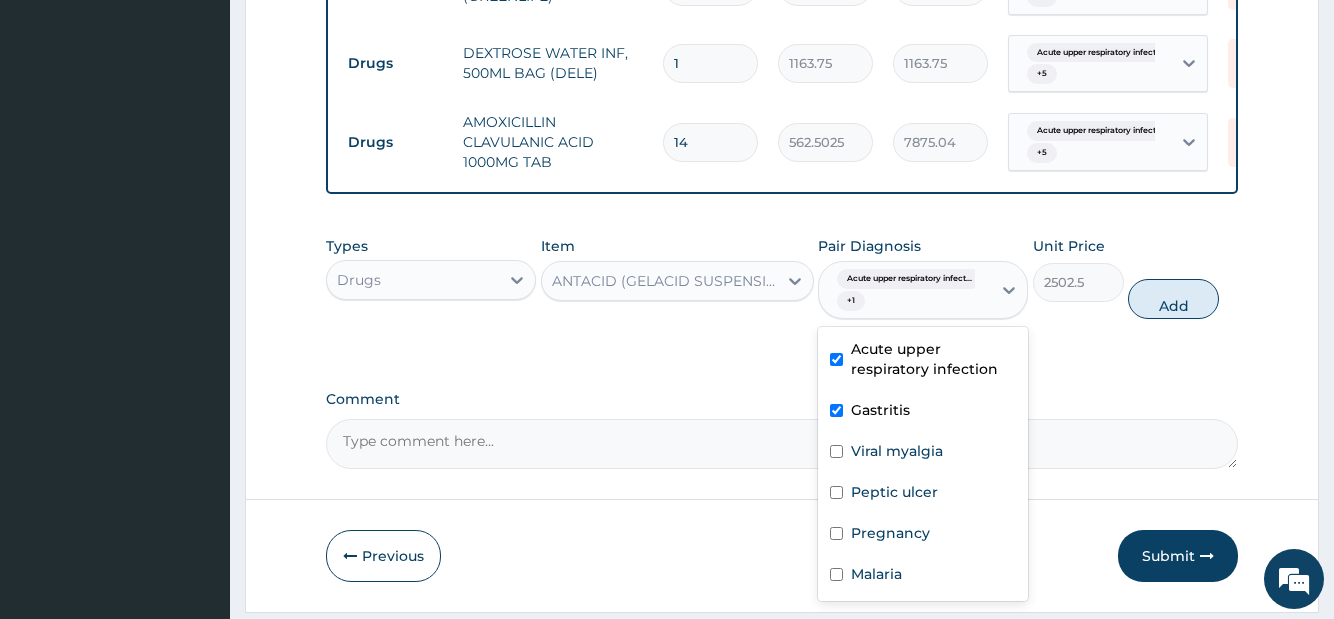 drag, startPoint x: 905, startPoint y: 464, endPoint x: 893, endPoint y: 490, distance: 28.635643 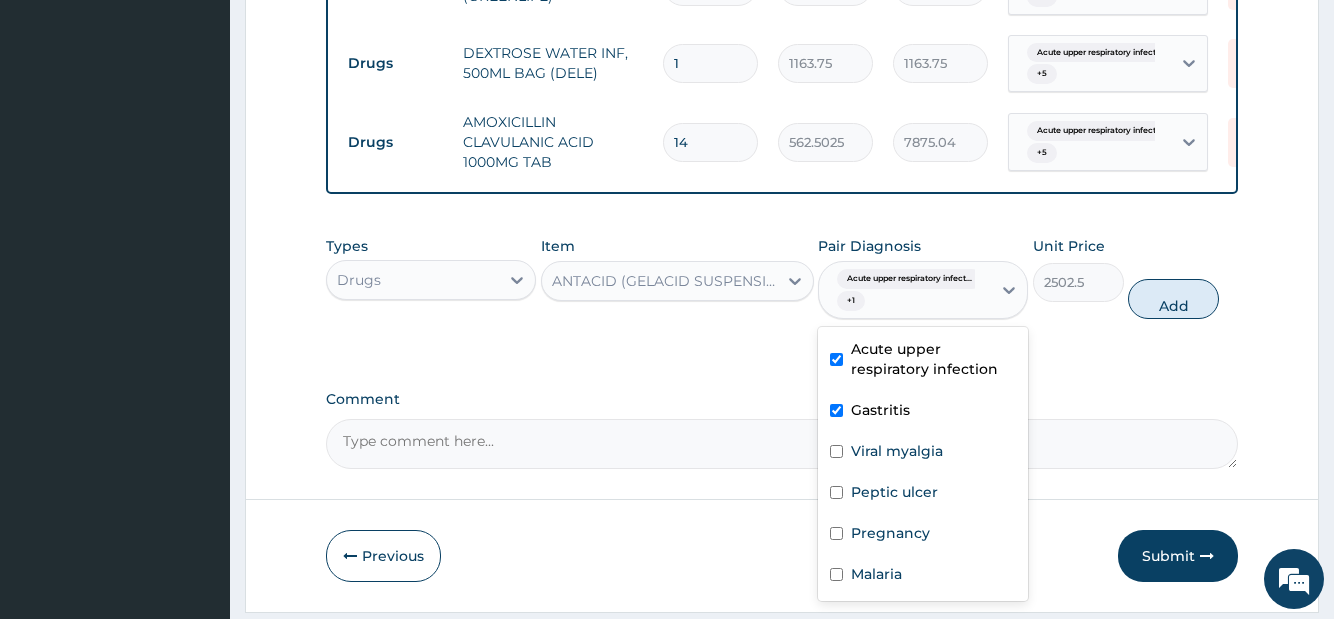click on "Gastritis" at bounding box center (923, 412) 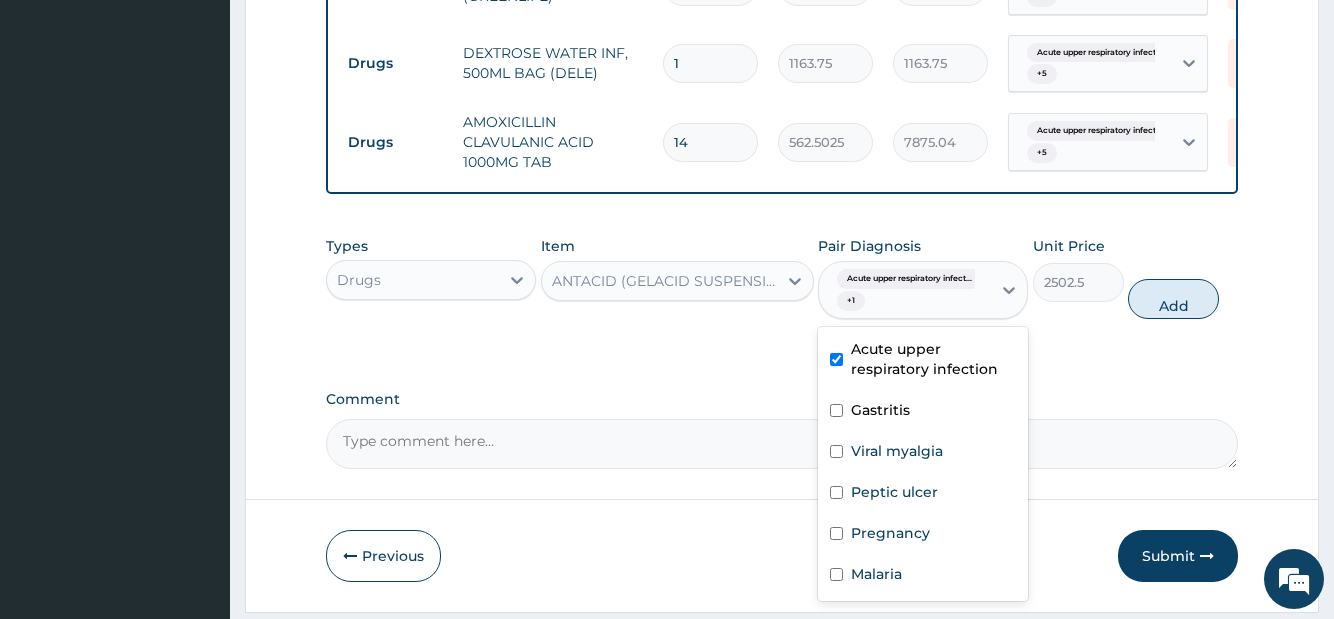 checkbox on "false" 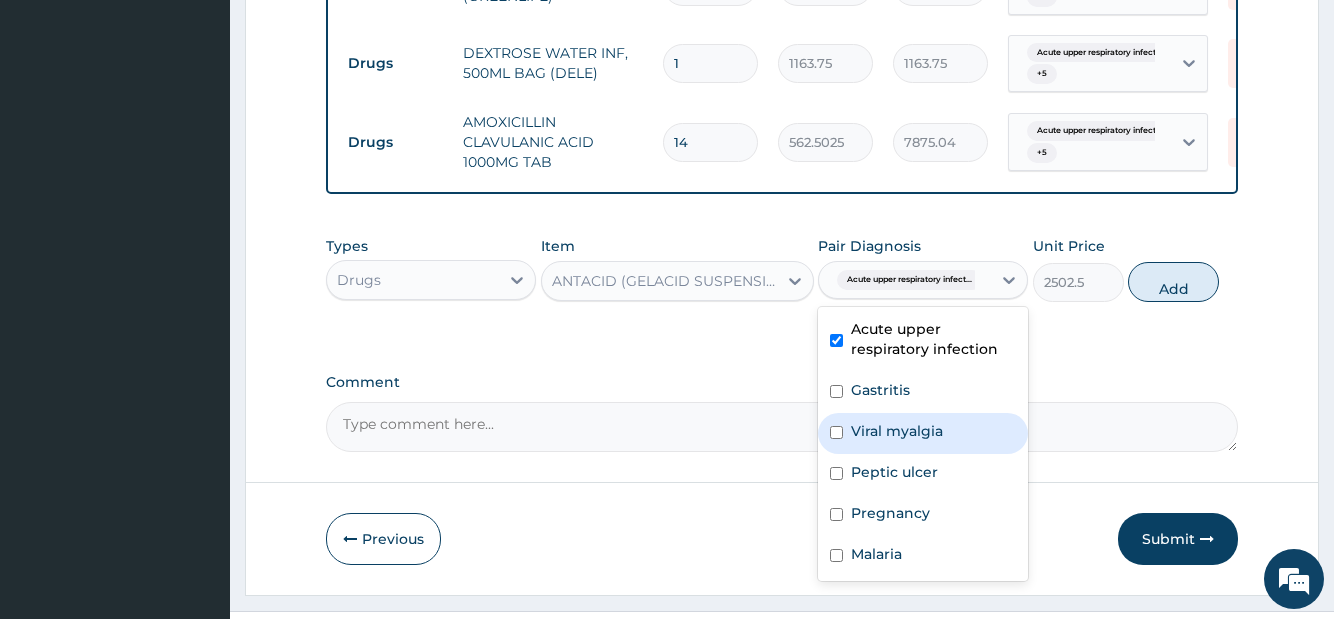 click on "Viral myalgia" at bounding box center (923, 433) 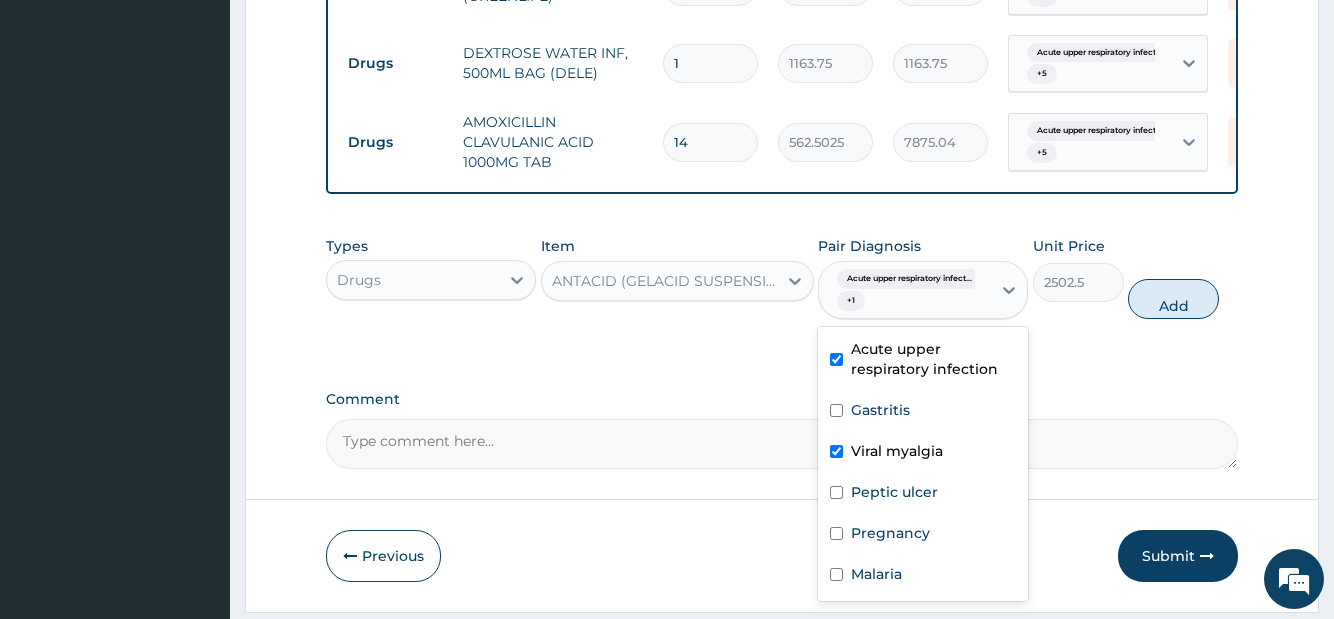 click on "Viral myalgia" at bounding box center (923, 453) 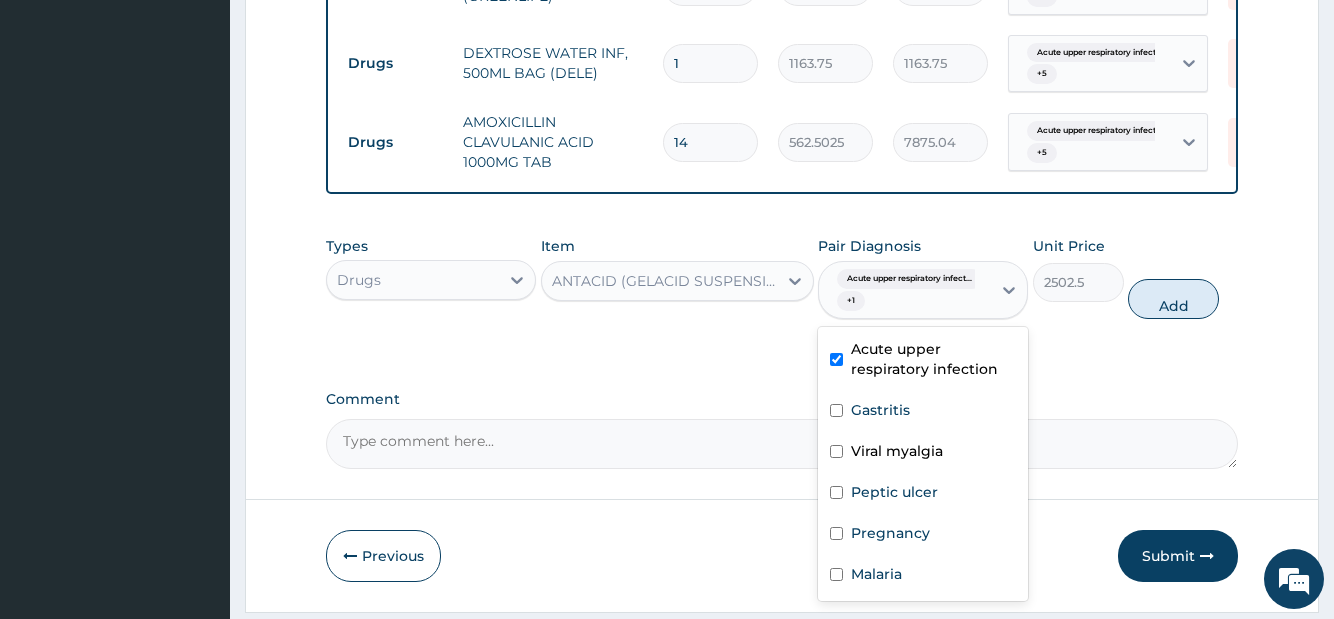 checkbox on "false" 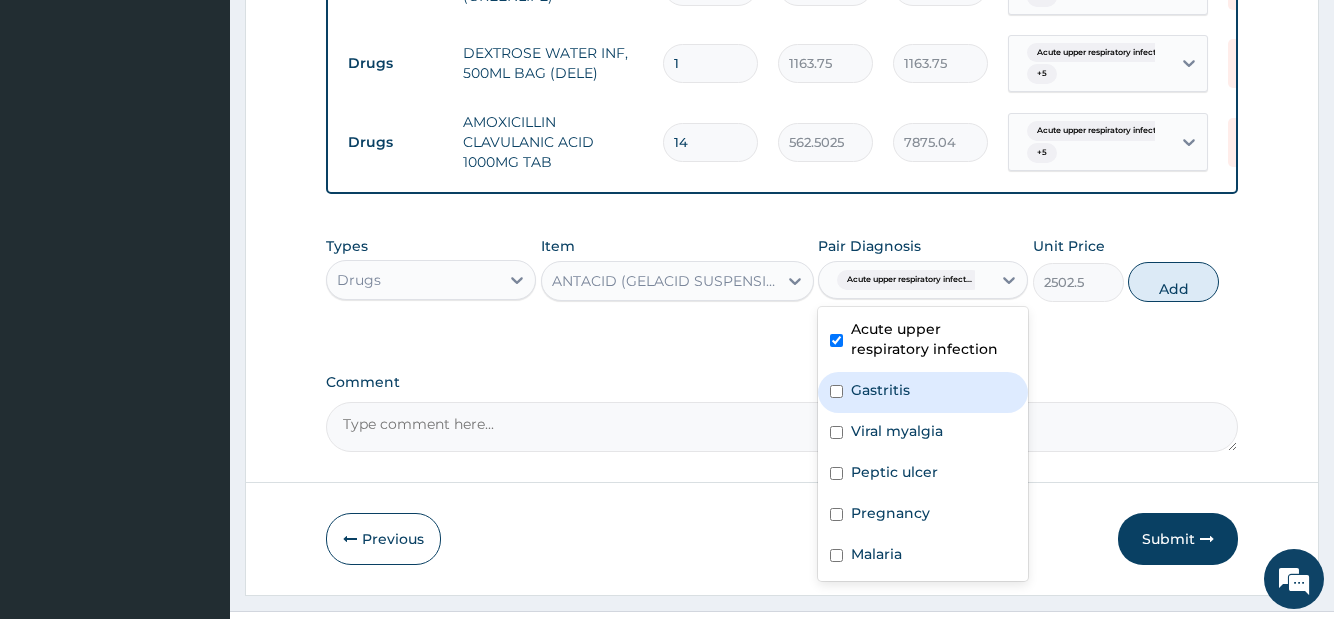 click on "Gastritis" at bounding box center (923, 392) 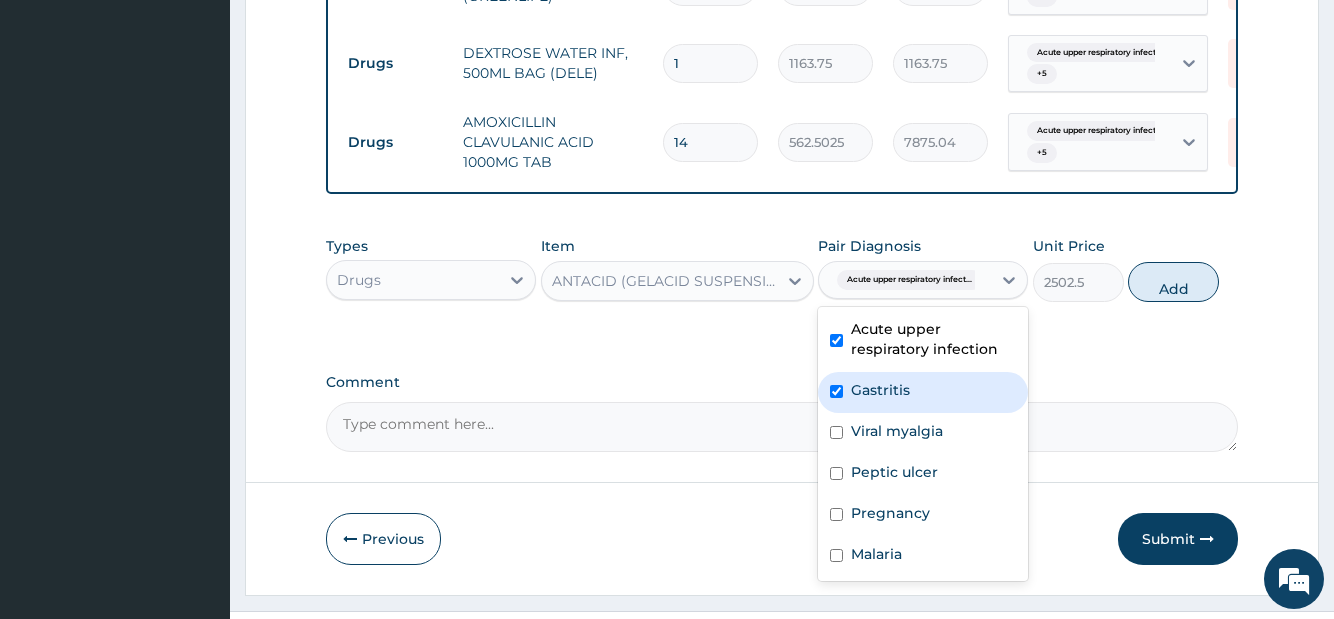 checkbox on "true" 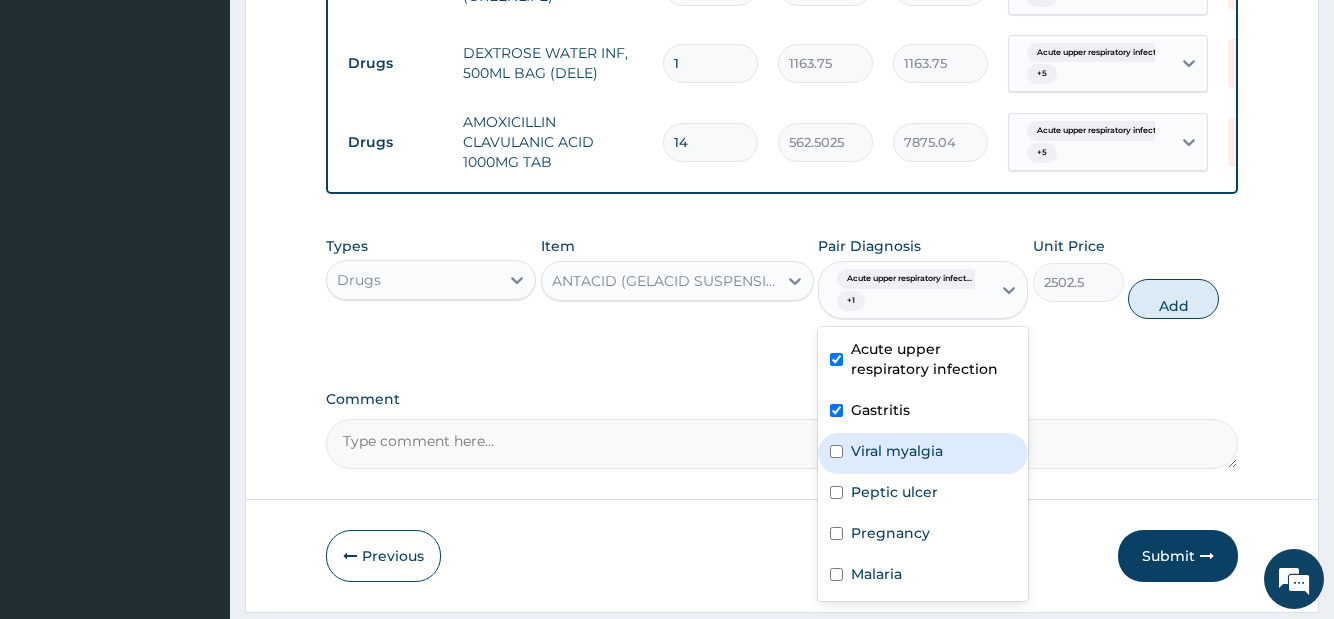 click on "Viral myalgia" at bounding box center [897, 451] 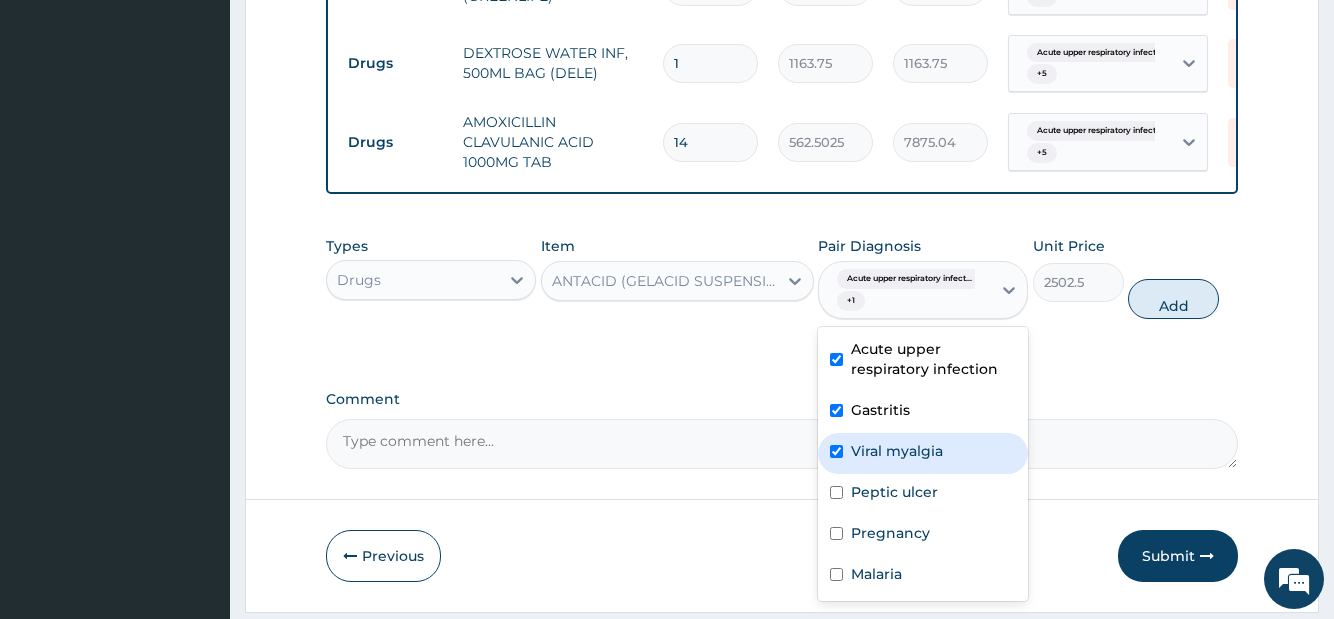 checkbox on "true" 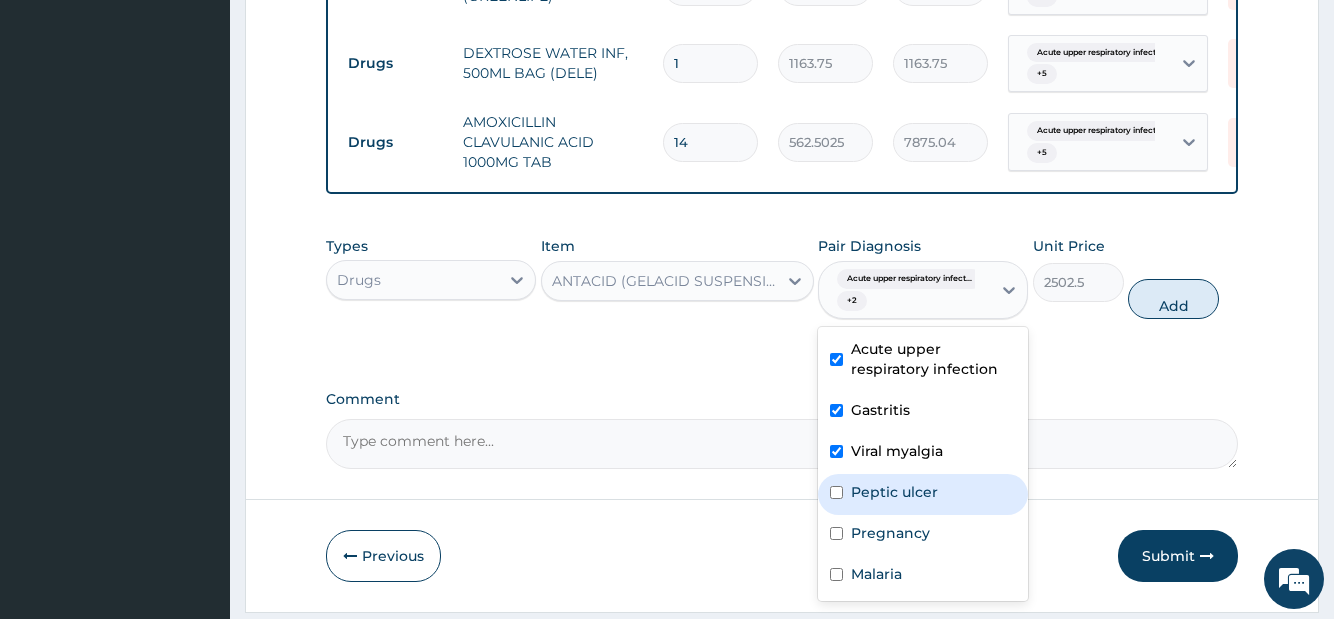 click on "Peptic ulcer" at bounding box center (894, 492) 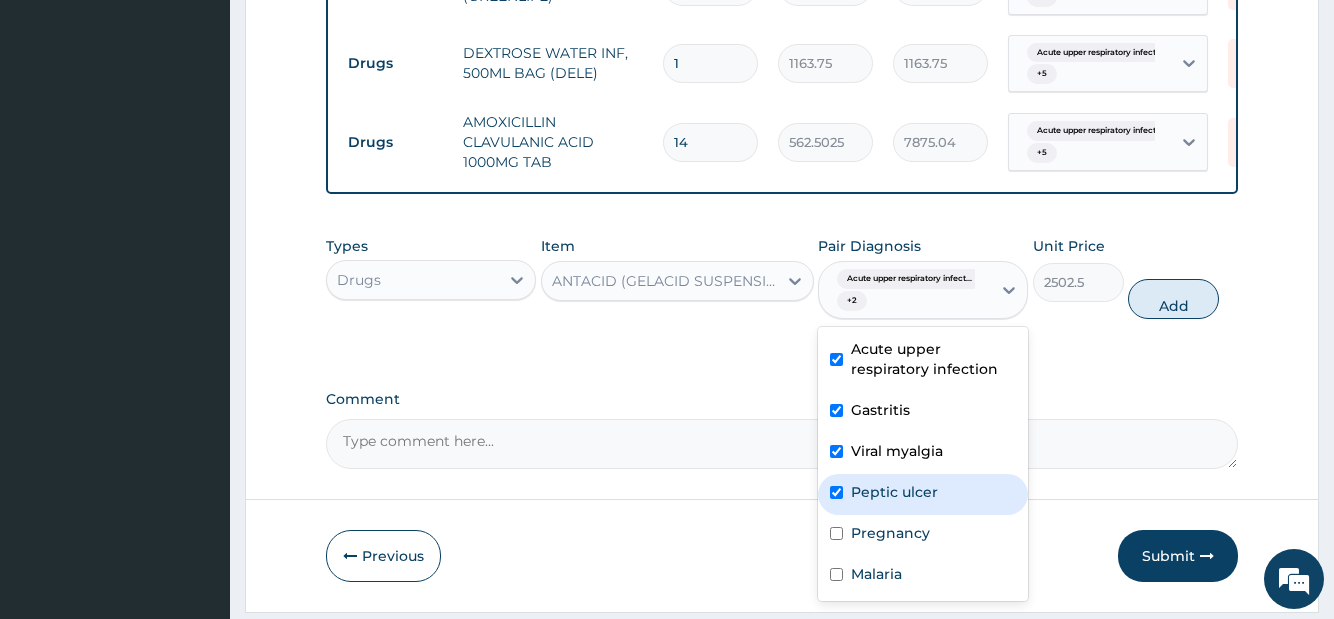 checkbox on "true" 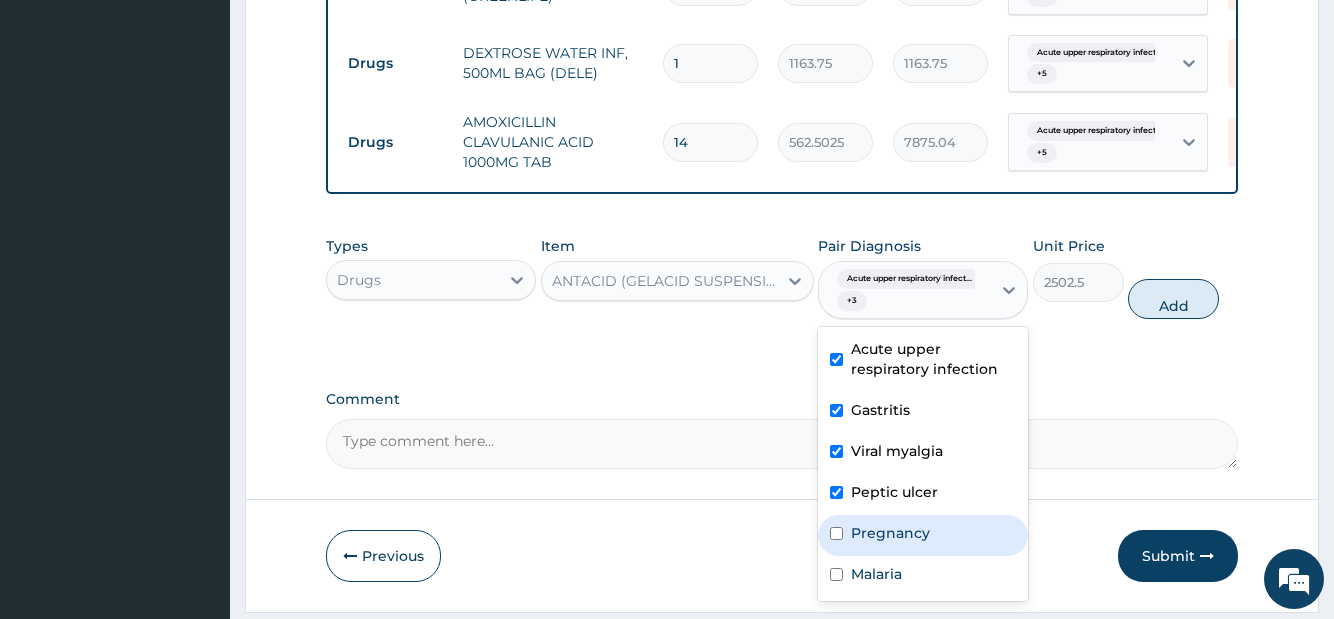 click on "Pregnancy" at bounding box center (890, 533) 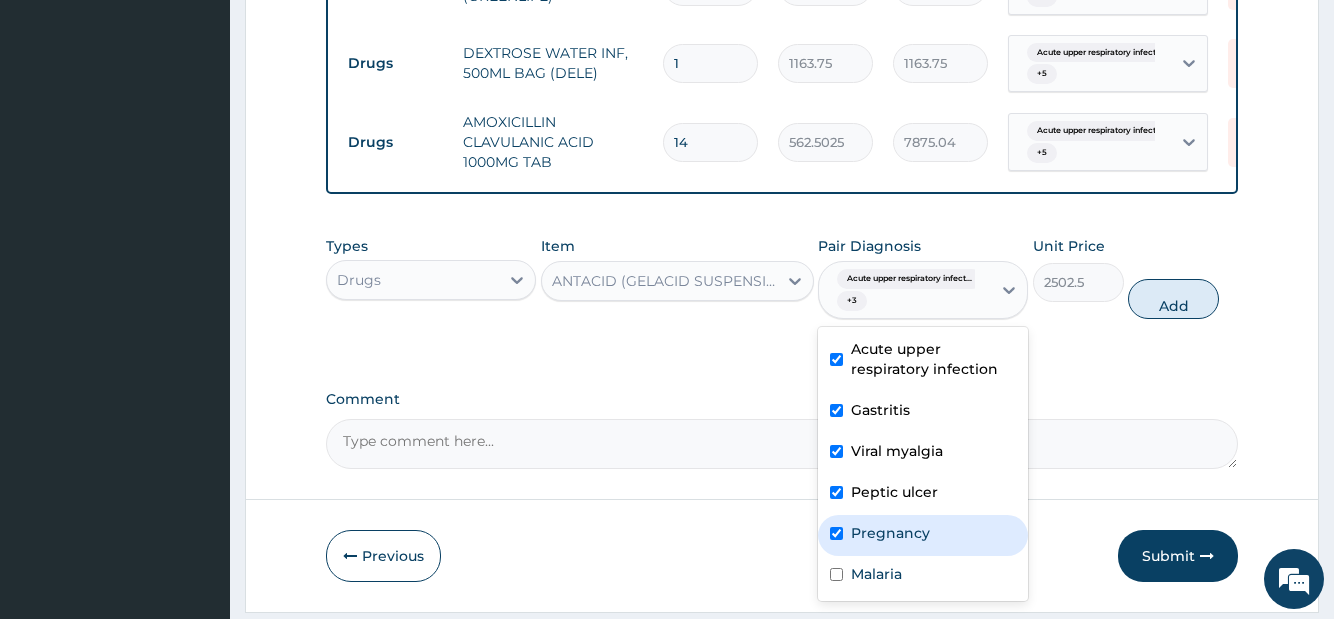 checkbox on "true" 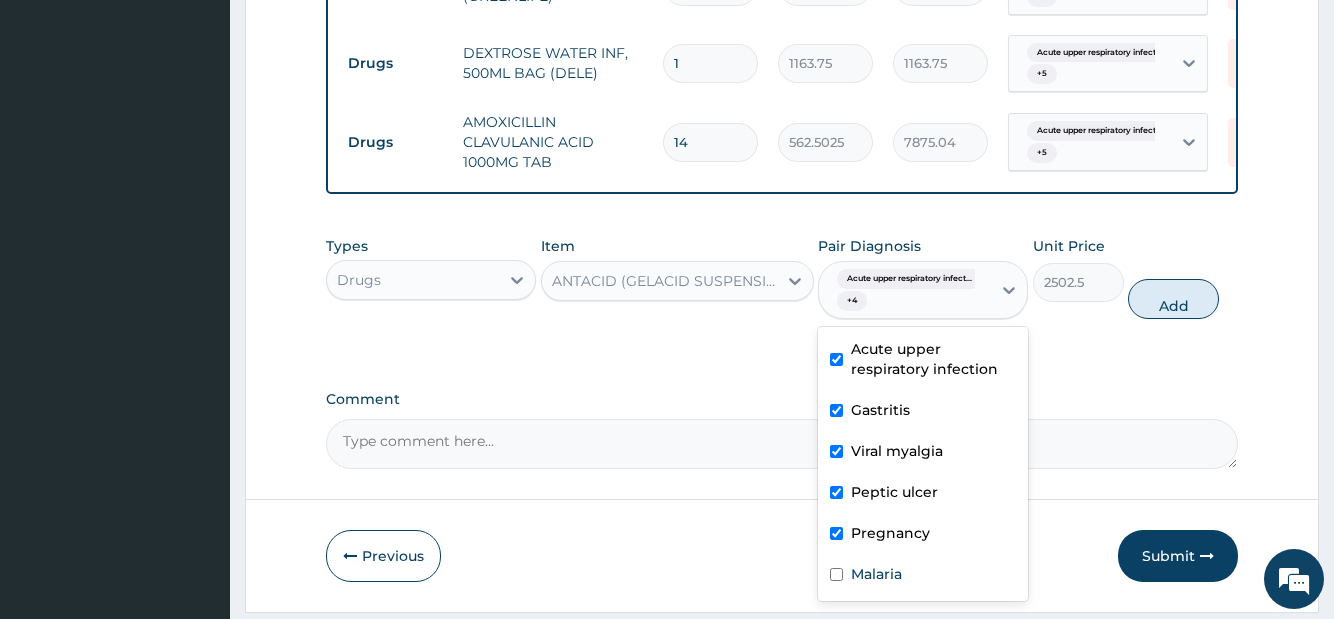 scroll, scrollTop: 2006, scrollLeft: 0, axis: vertical 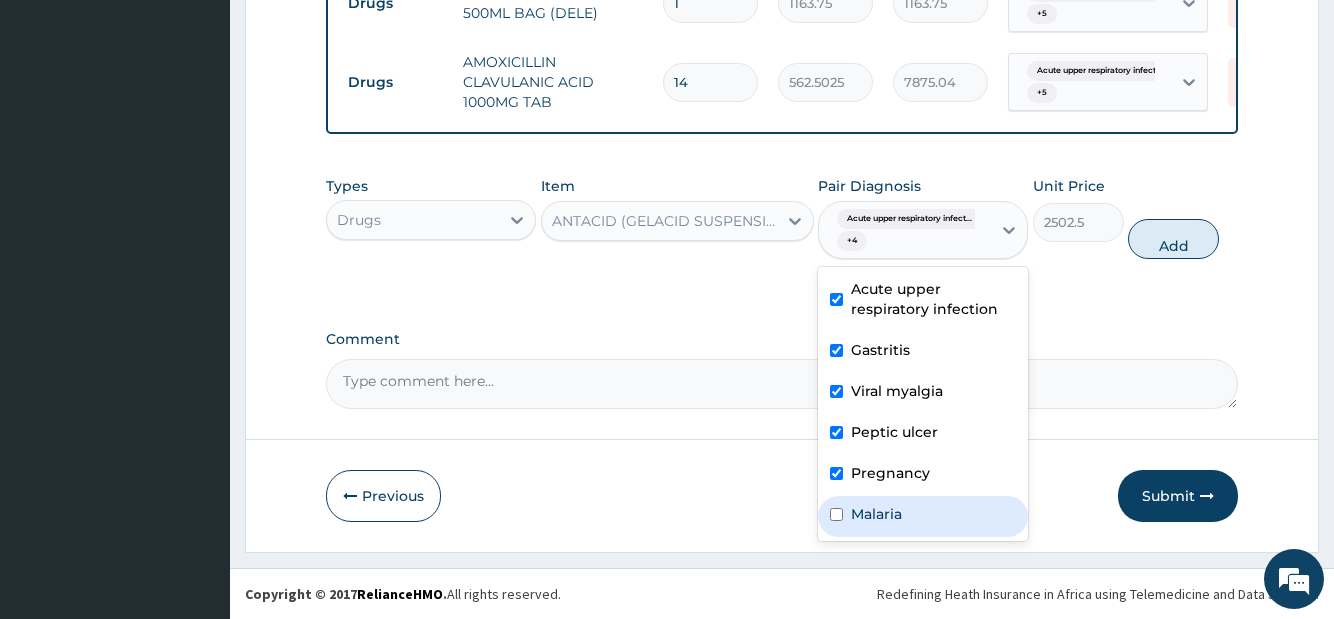 click on "Malaria" at bounding box center (876, 514) 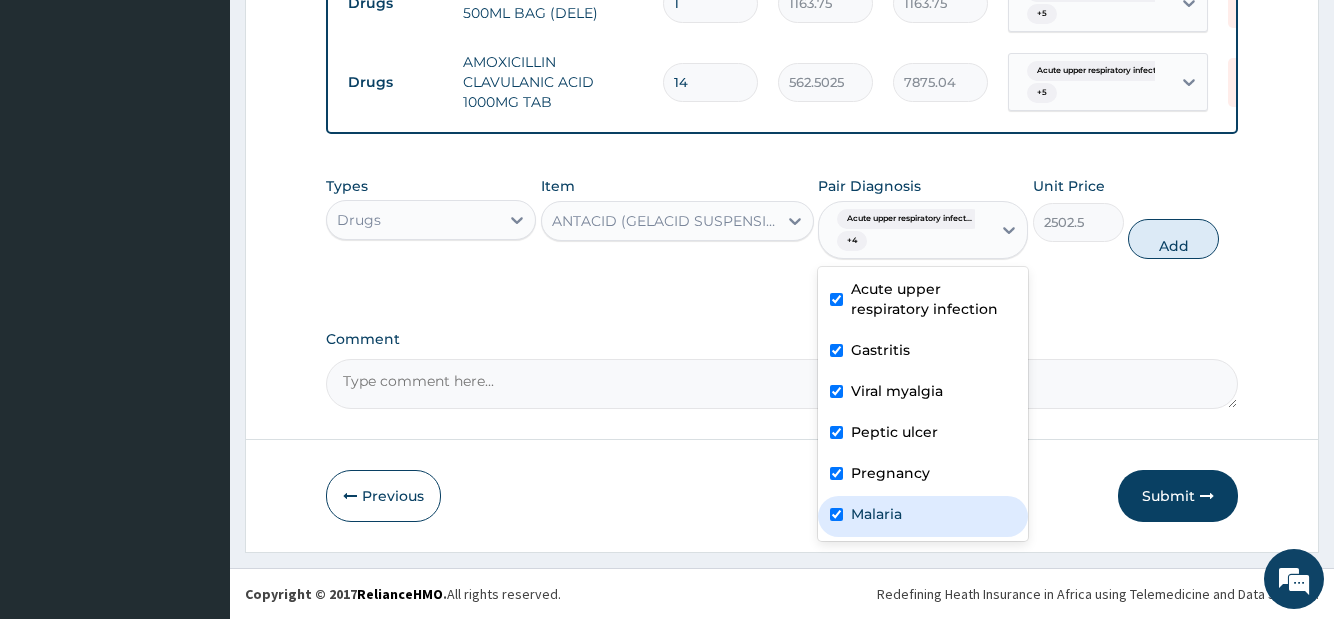 checkbox on "true" 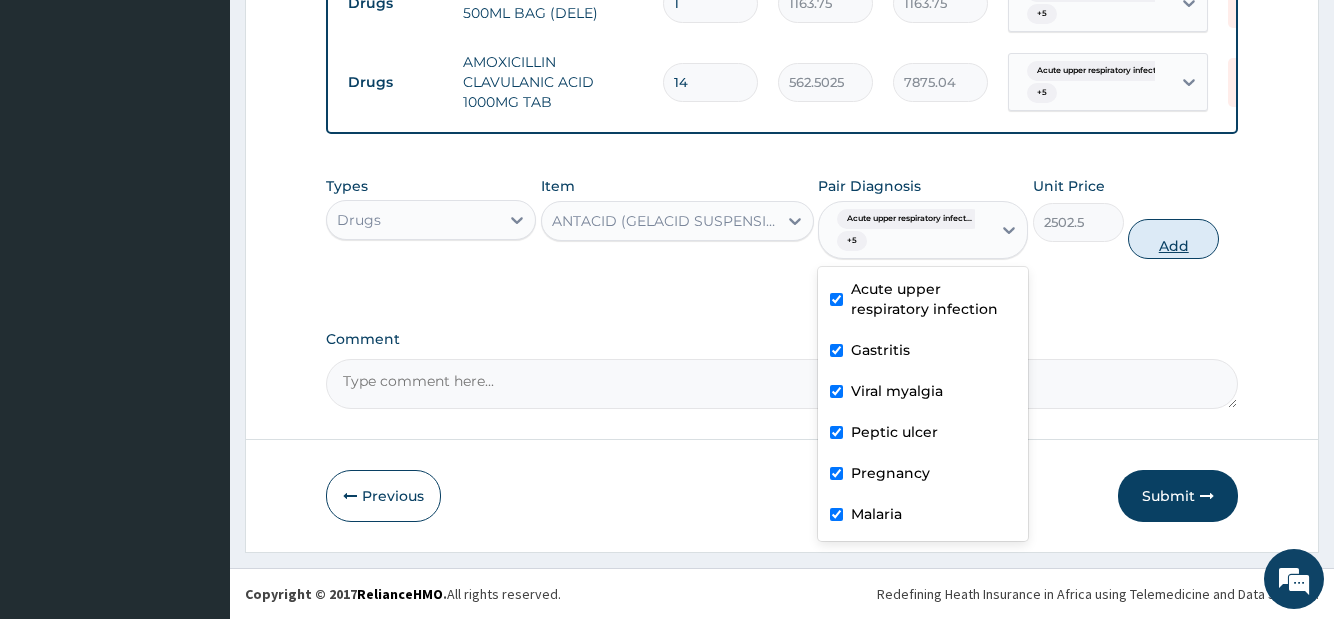 click on "Add" at bounding box center [1173, 239] 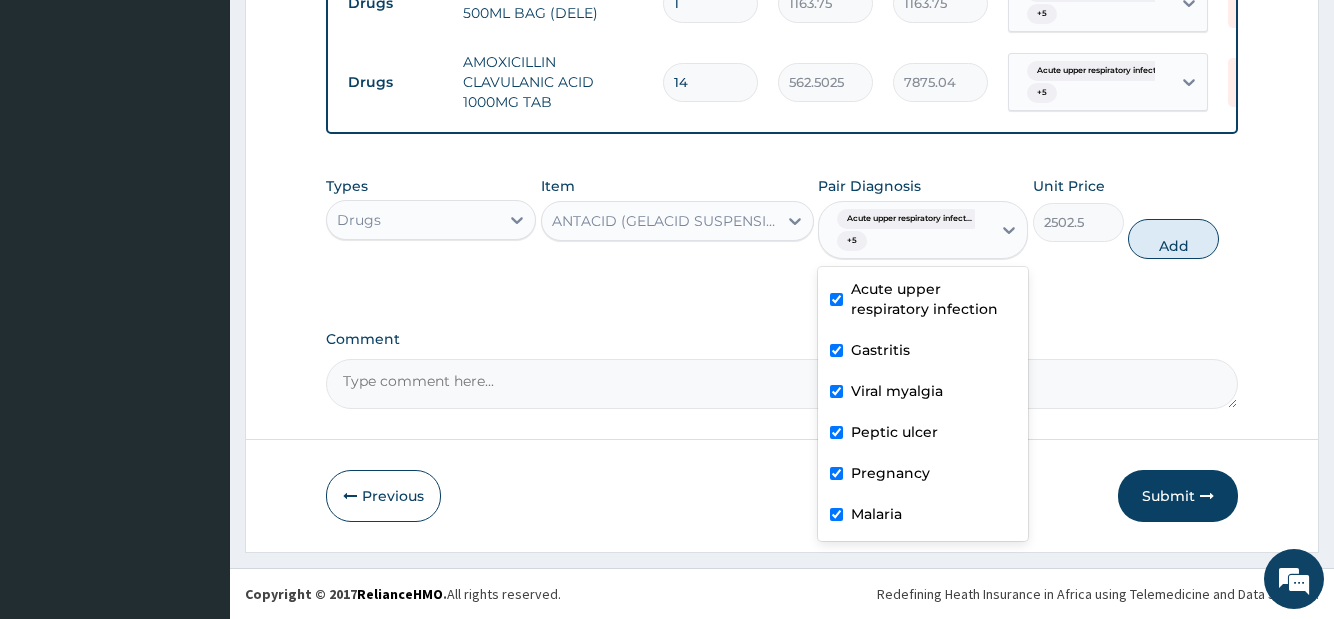 type on "0" 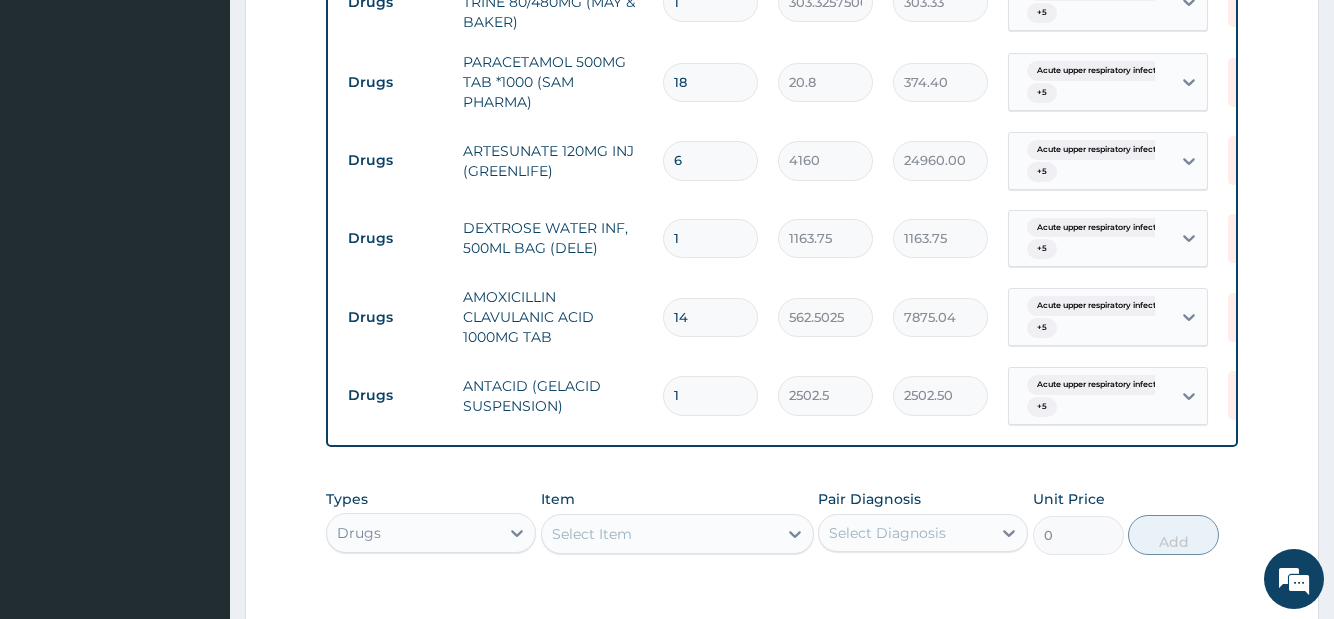 scroll, scrollTop: 2067, scrollLeft: 0, axis: vertical 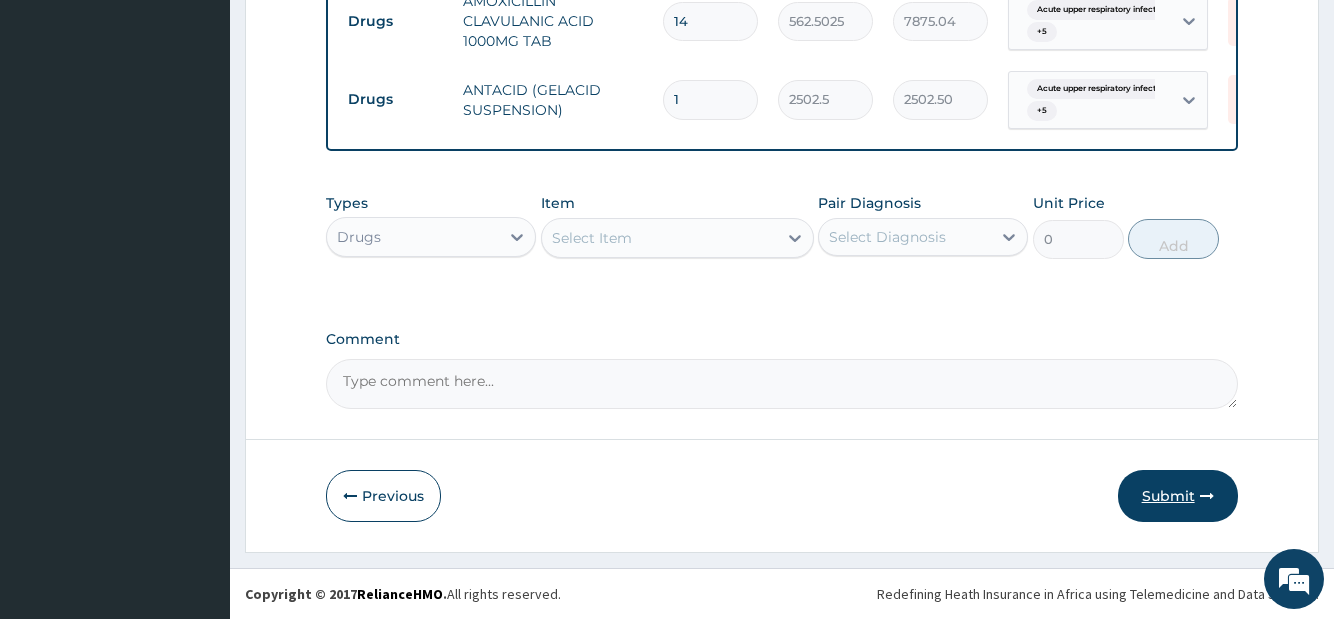 click on "Submit" at bounding box center (1178, 496) 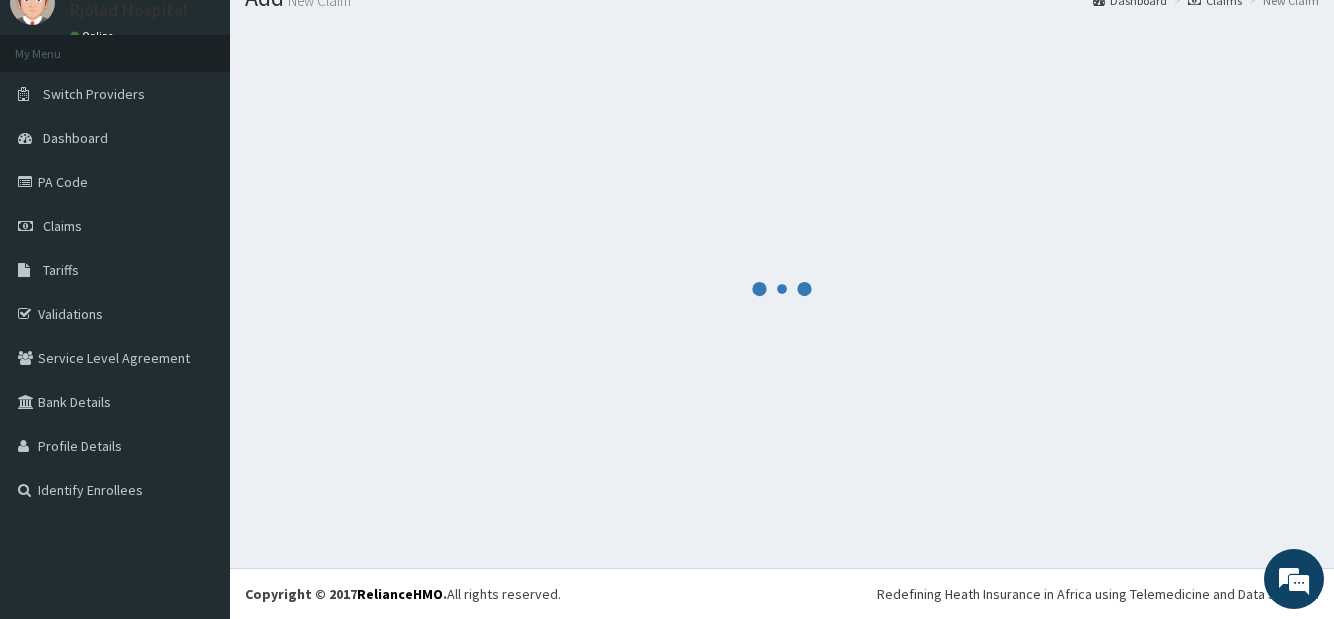 scroll, scrollTop: 80, scrollLeft: 0, axis: vertical 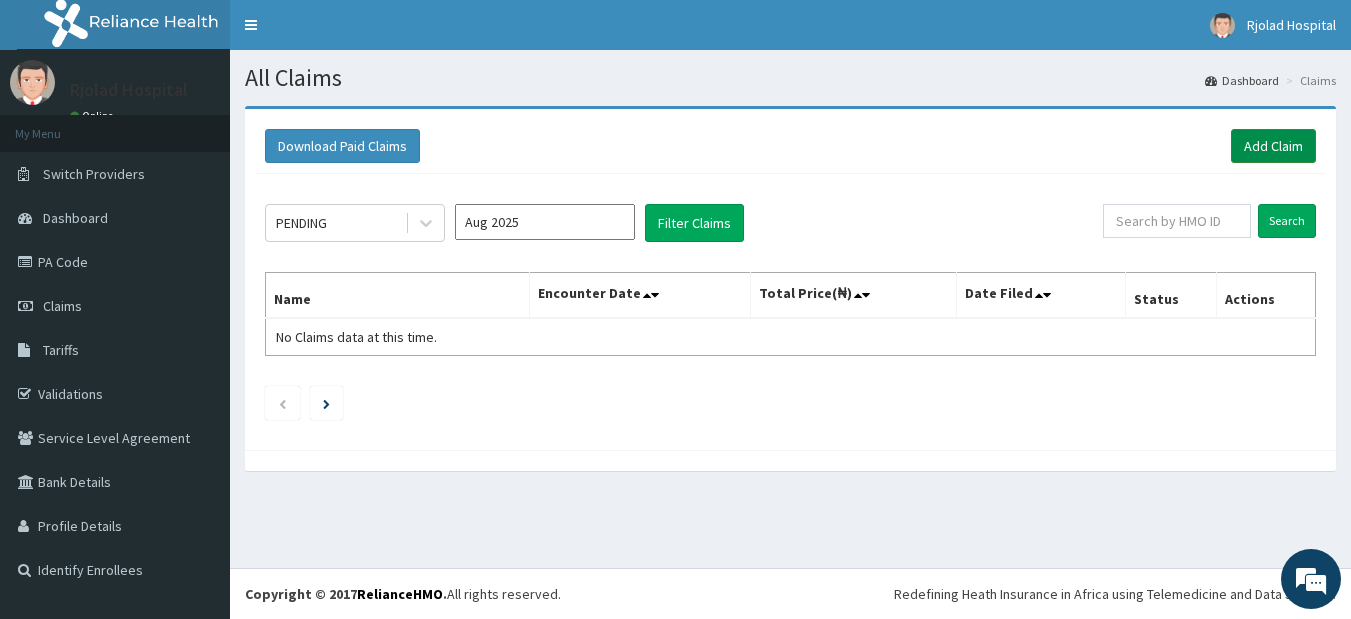 click on "Add Claim" at bounding box center (1273, 146) 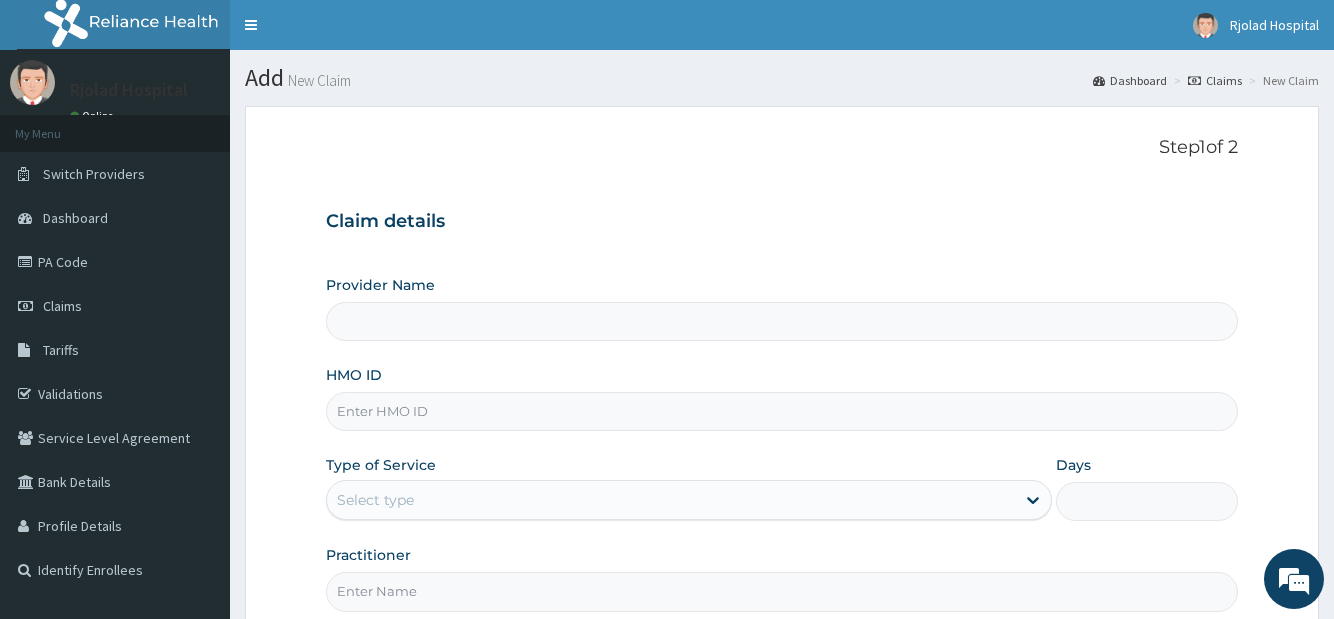 scroll, scrollTop: 0, scrollLeft: 0, axis: both 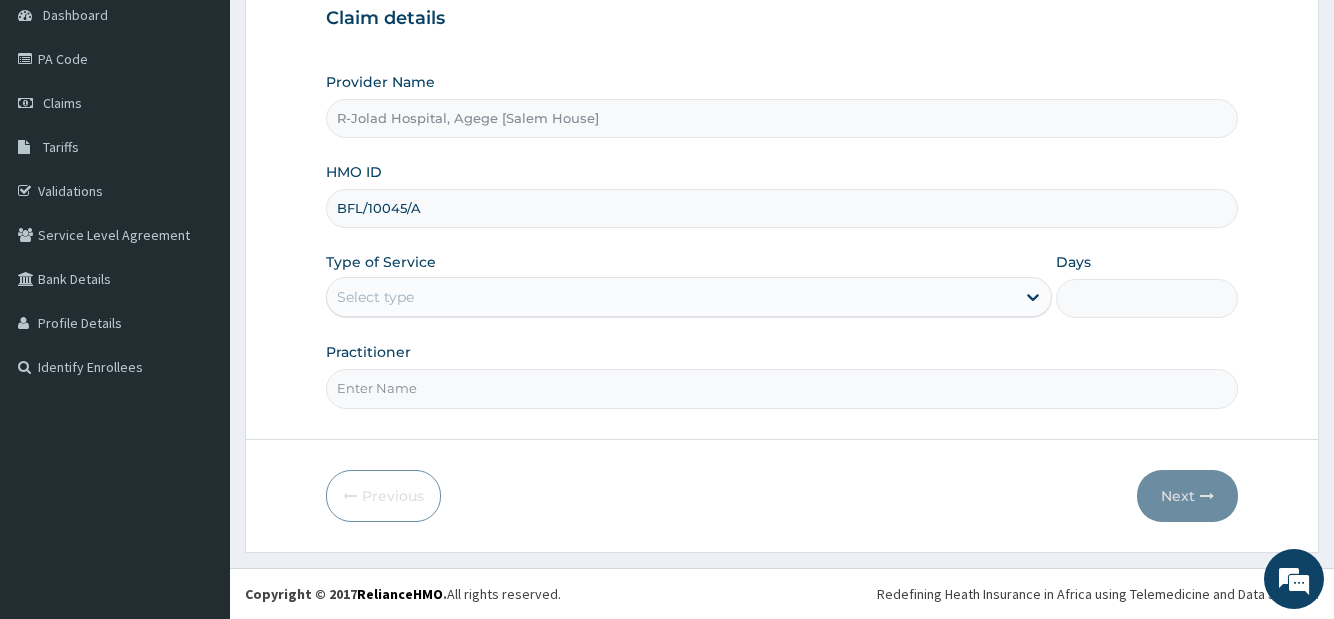 type on "BFL/10045/A" 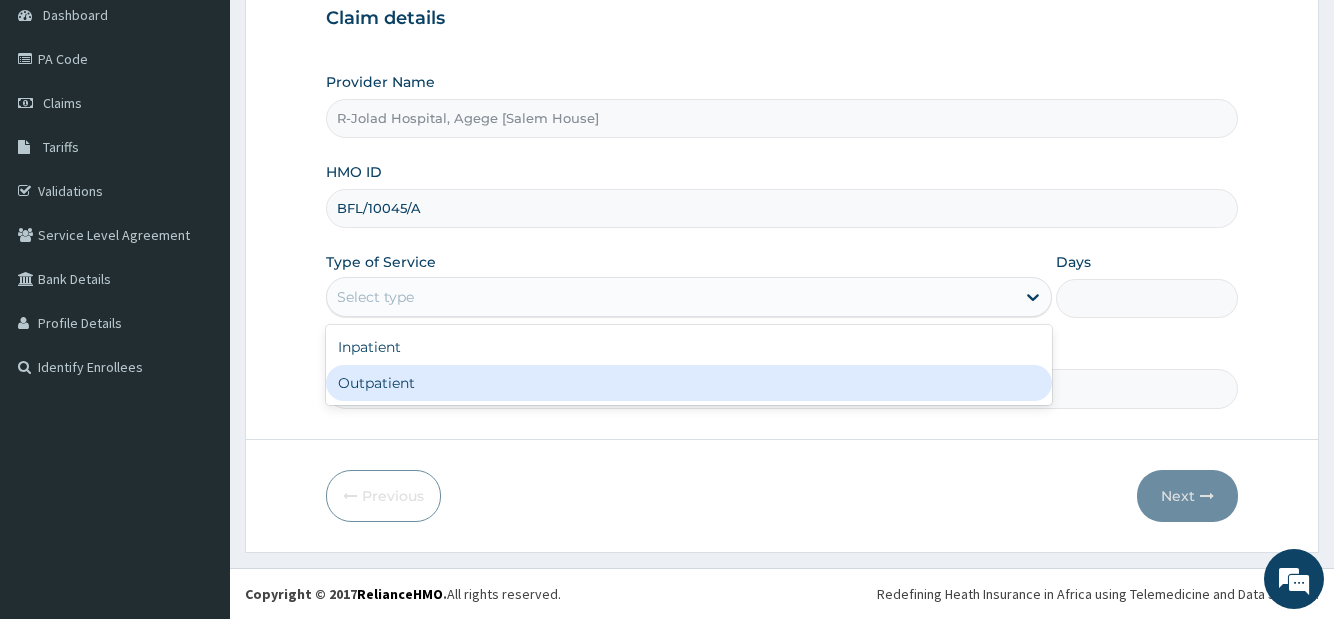 click on "Outpatient" at bounding box center [689, 383] 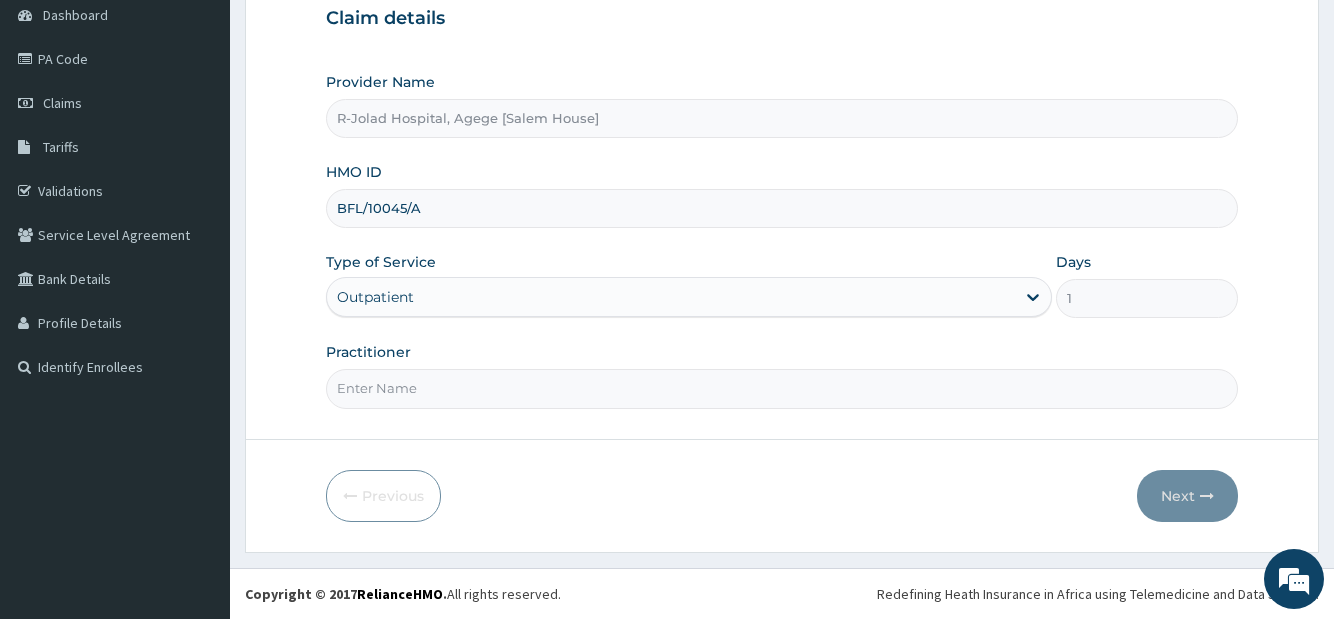 click on "Practitioner" at bounding box center (781, 388) 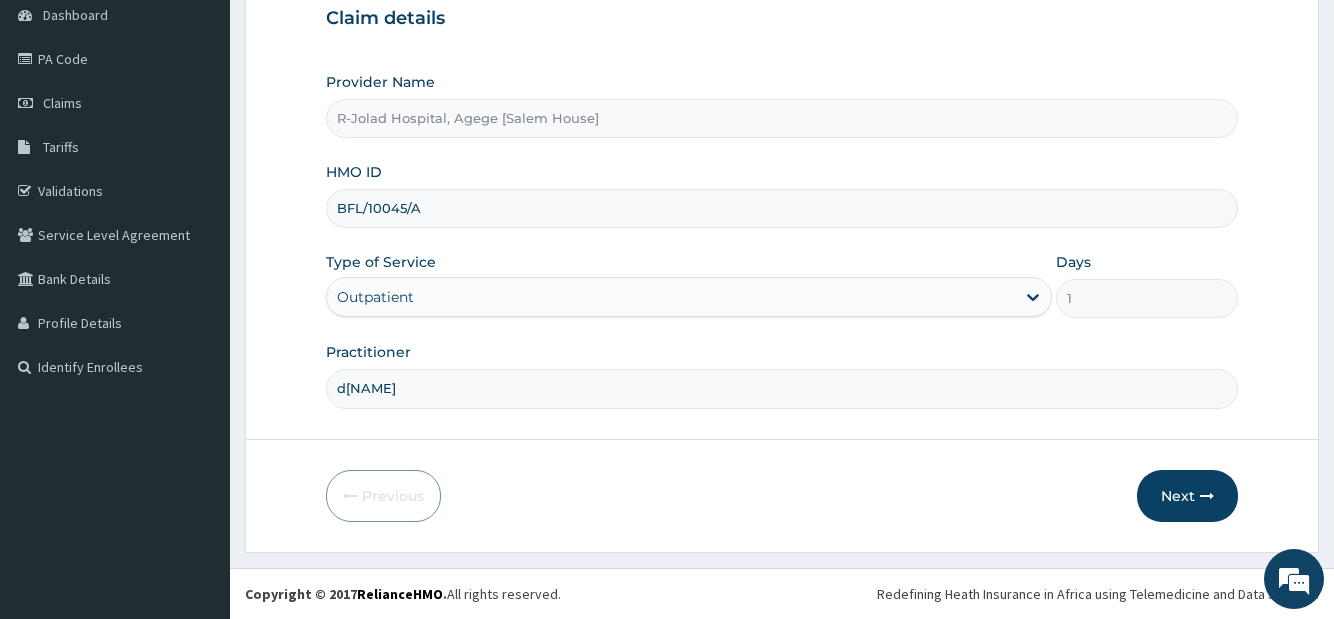scroll, scrollTop: 0, scrollLeft: 0, axis: both 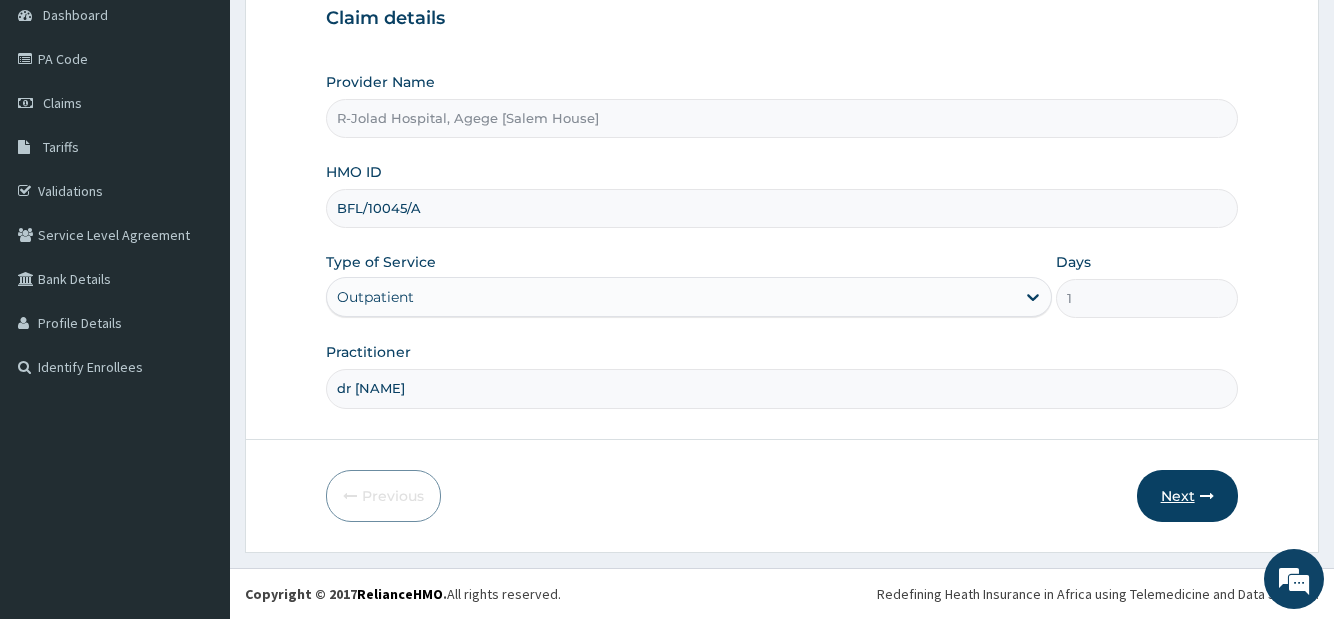 type on "dr chiago" 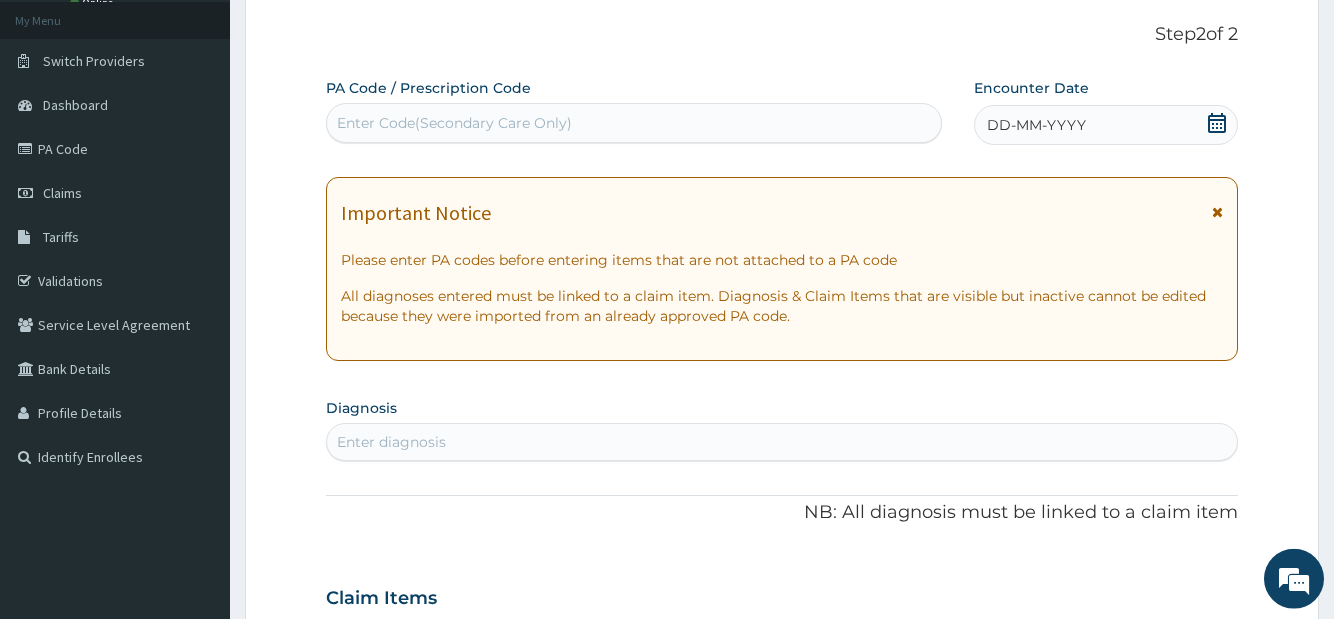 scroll, scrollTop: 0, scrollLeft: 0, axis: both 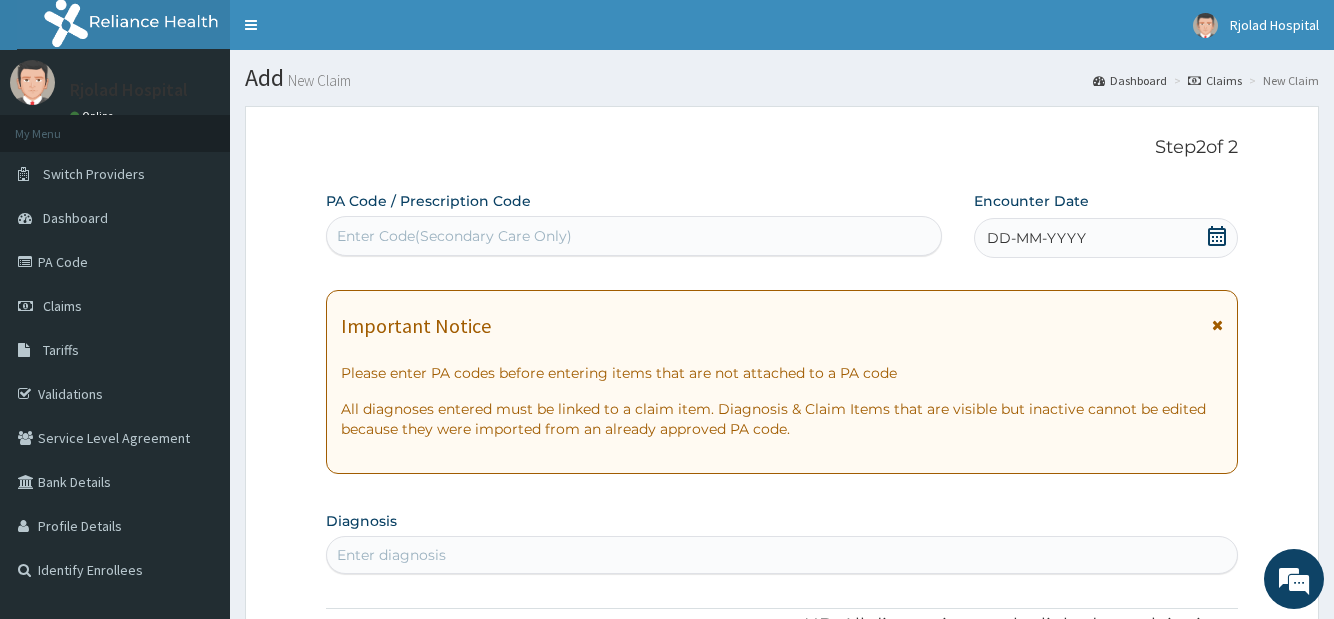 click 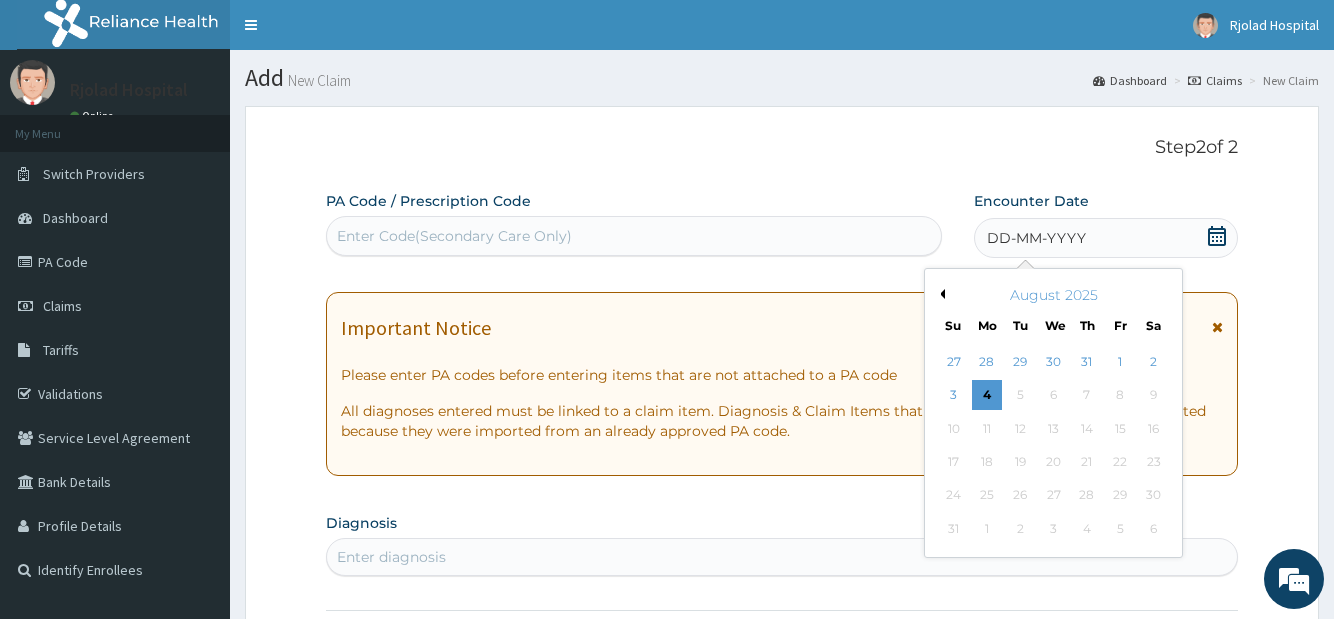 click on "27 28 29 30 31 1 2" at bounding box center [1053, 362] 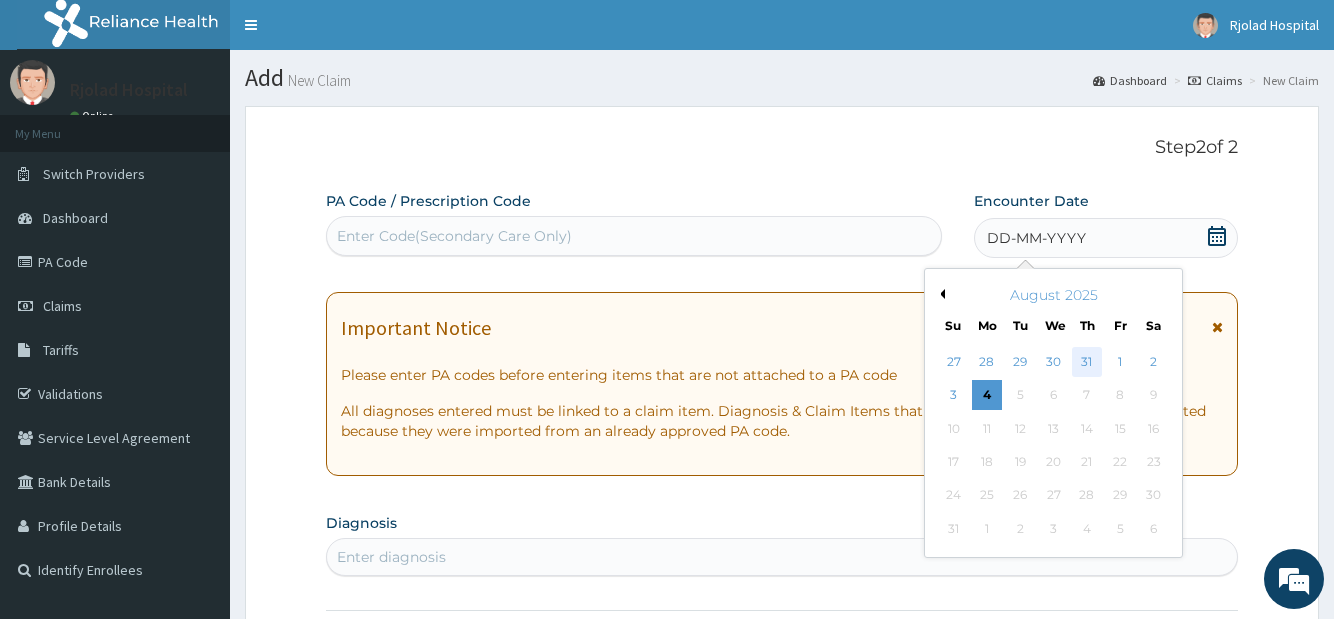 click on "31" at bounding box center [1087, 362] 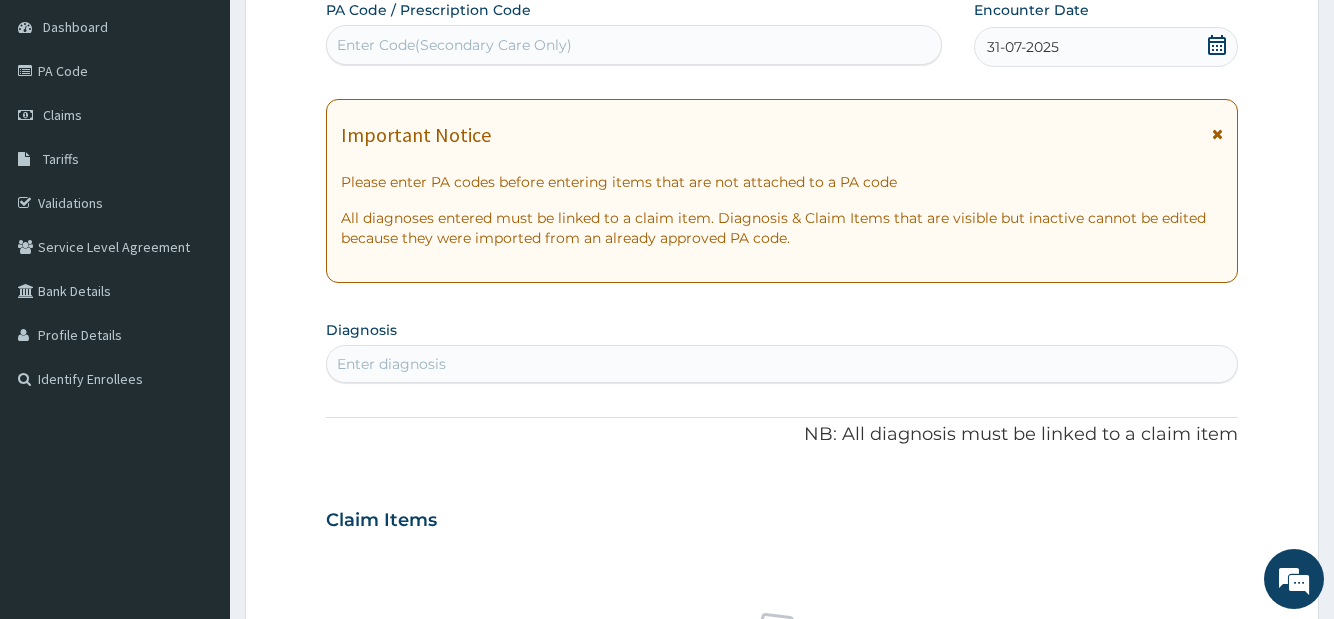 scroll, scrollTop: 408, scrollLeft: 0, axis: vertical 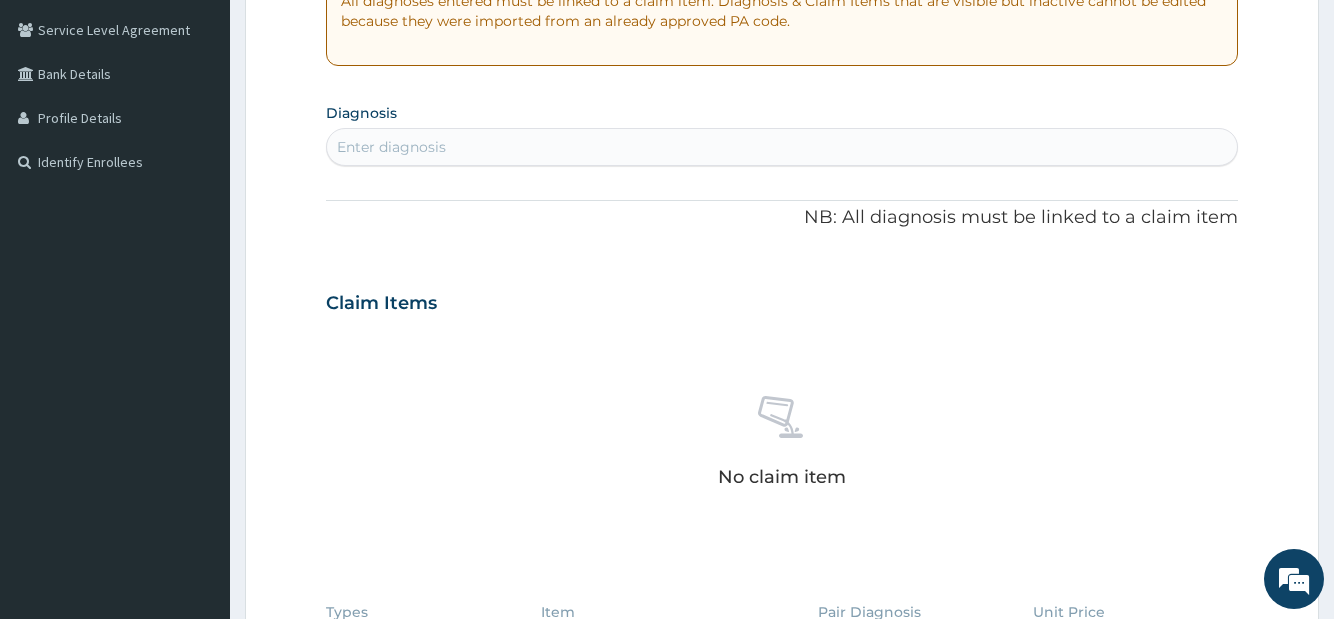 click on "Enter diagnosis" at bounding box center [781, 147] 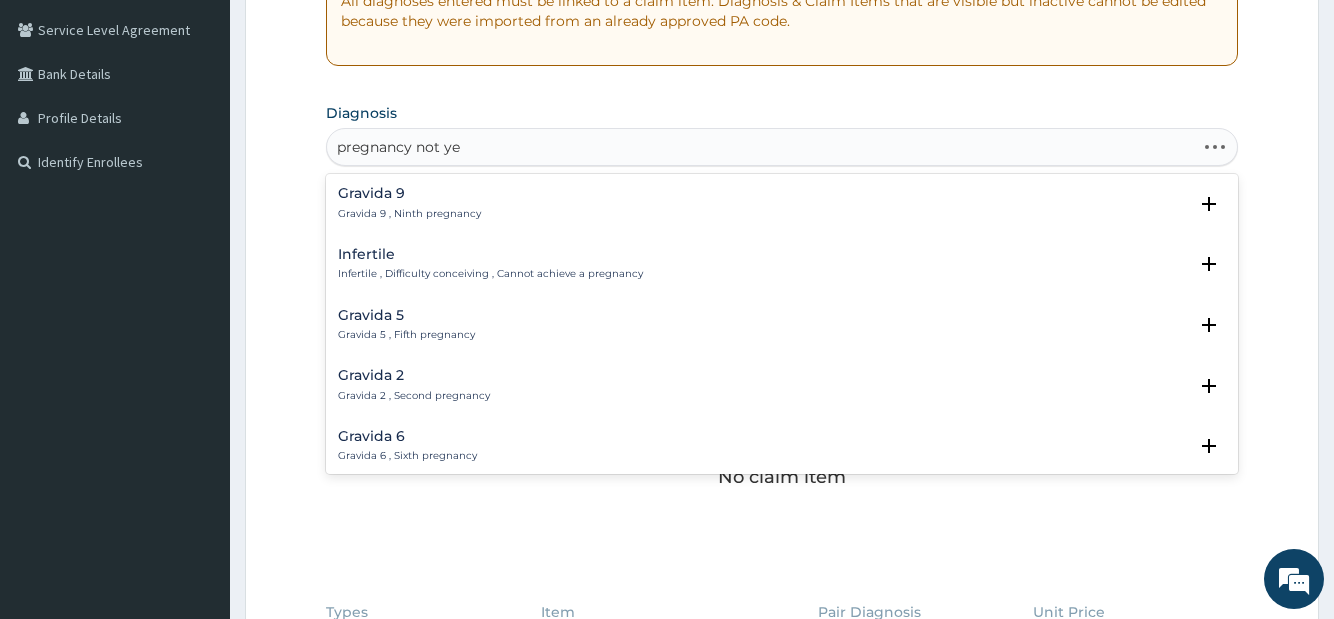 type on "pregnancy not yet" 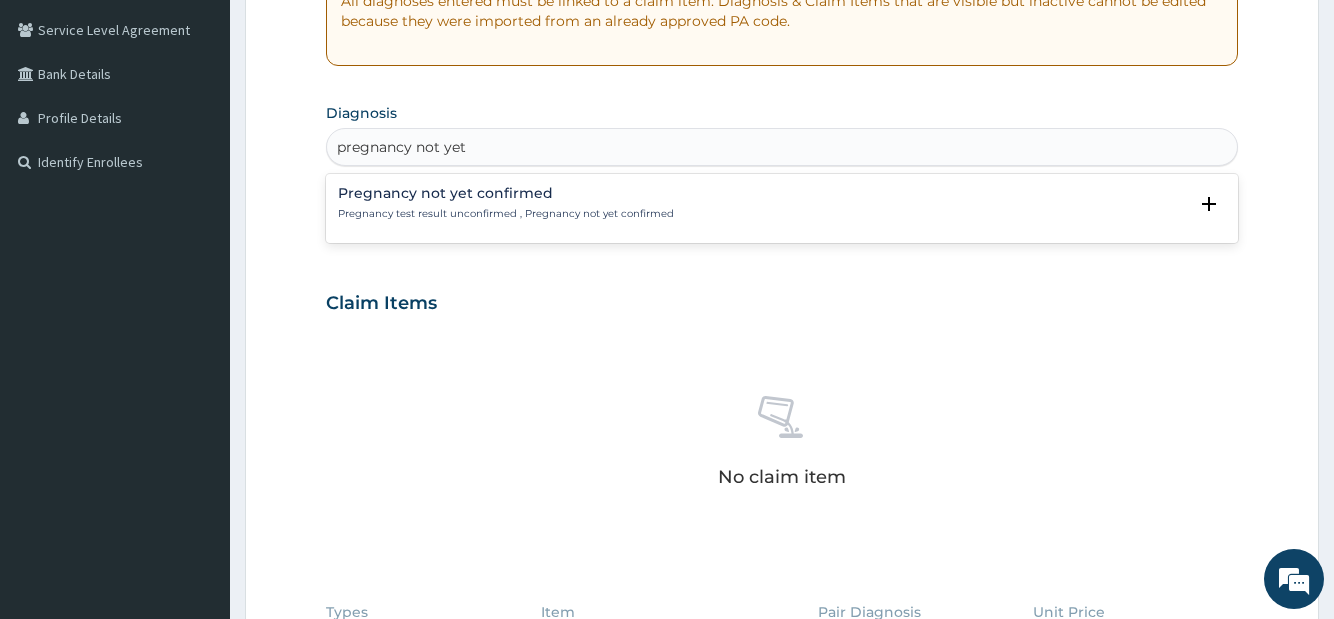 click on "Pregnancy not yet confirmed" at bounding box center [506, 193] 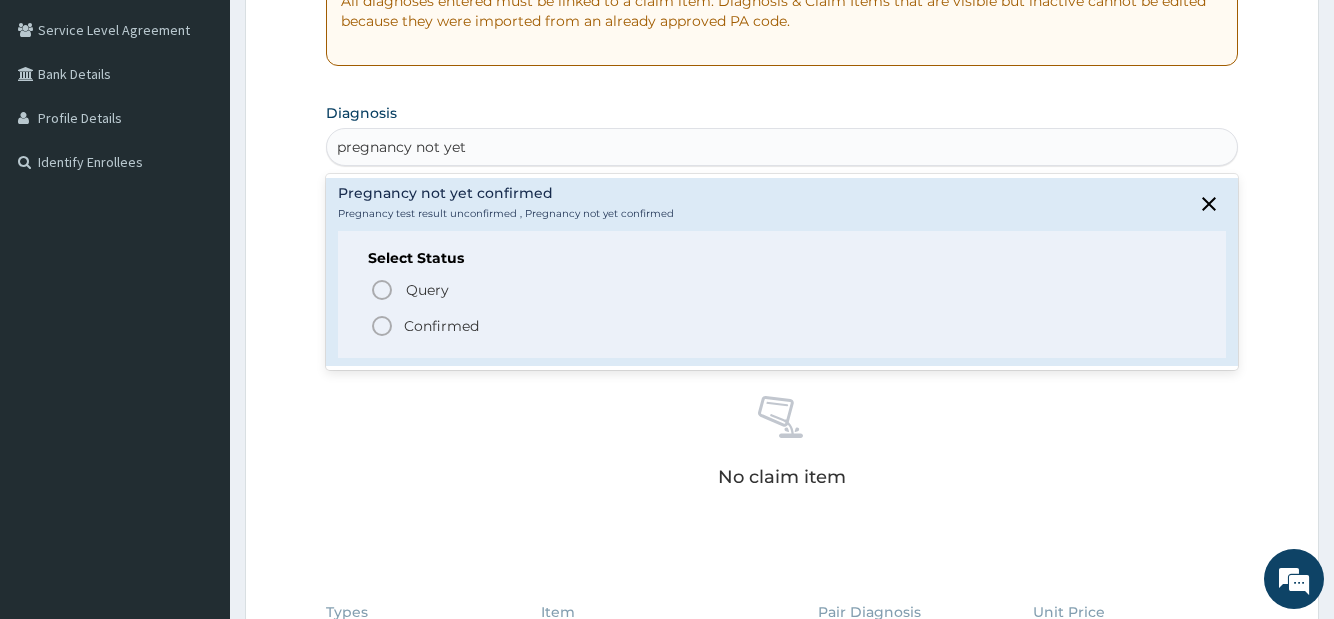 click on "Confirmed" at bounding box center (441, 326) 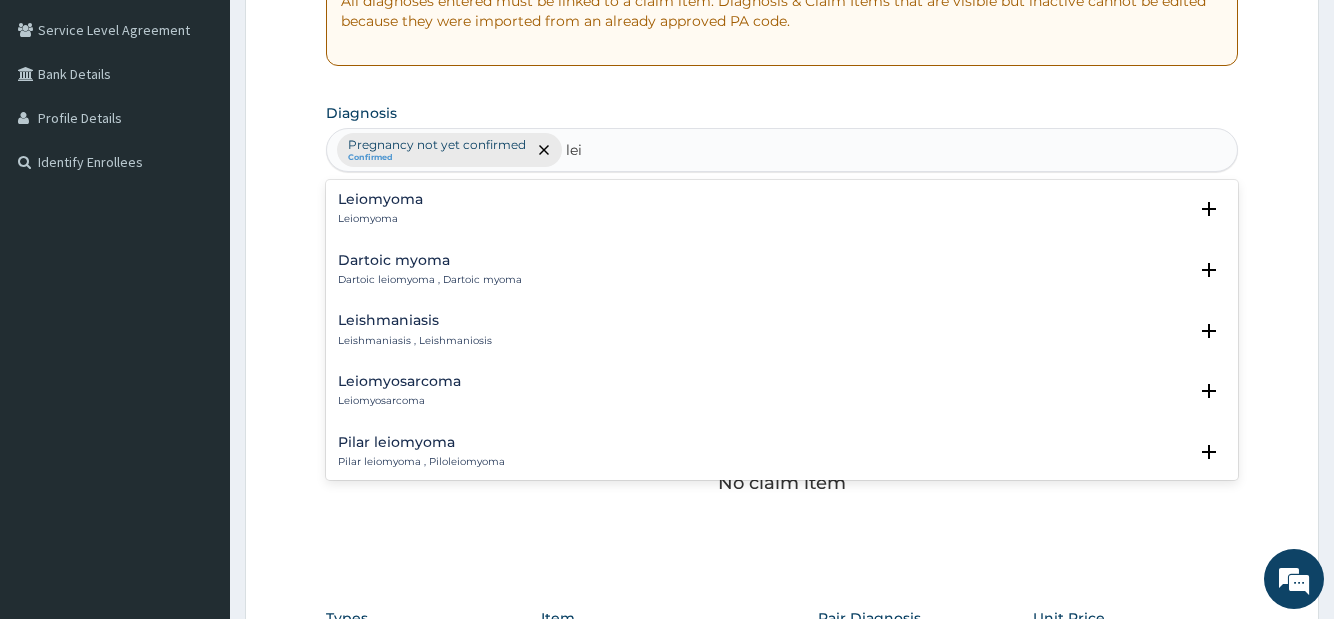 type on "leio" 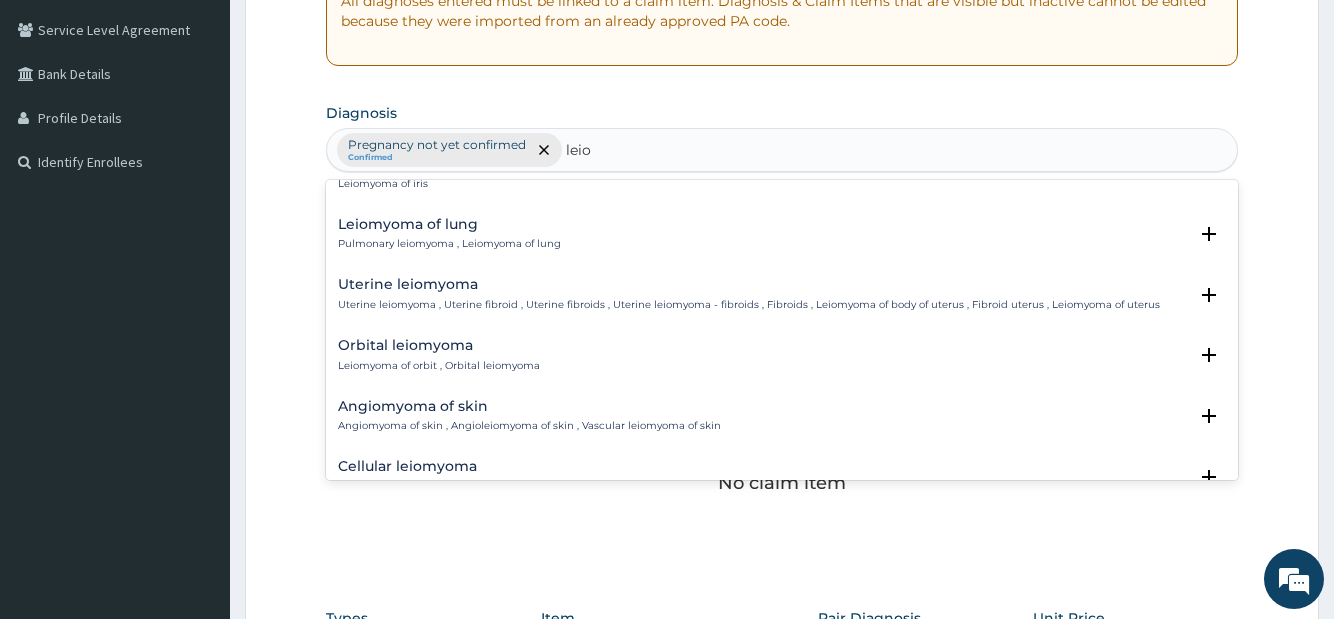 scroll, scrollTop: 324, scrollLeft: 0, axis: vertical 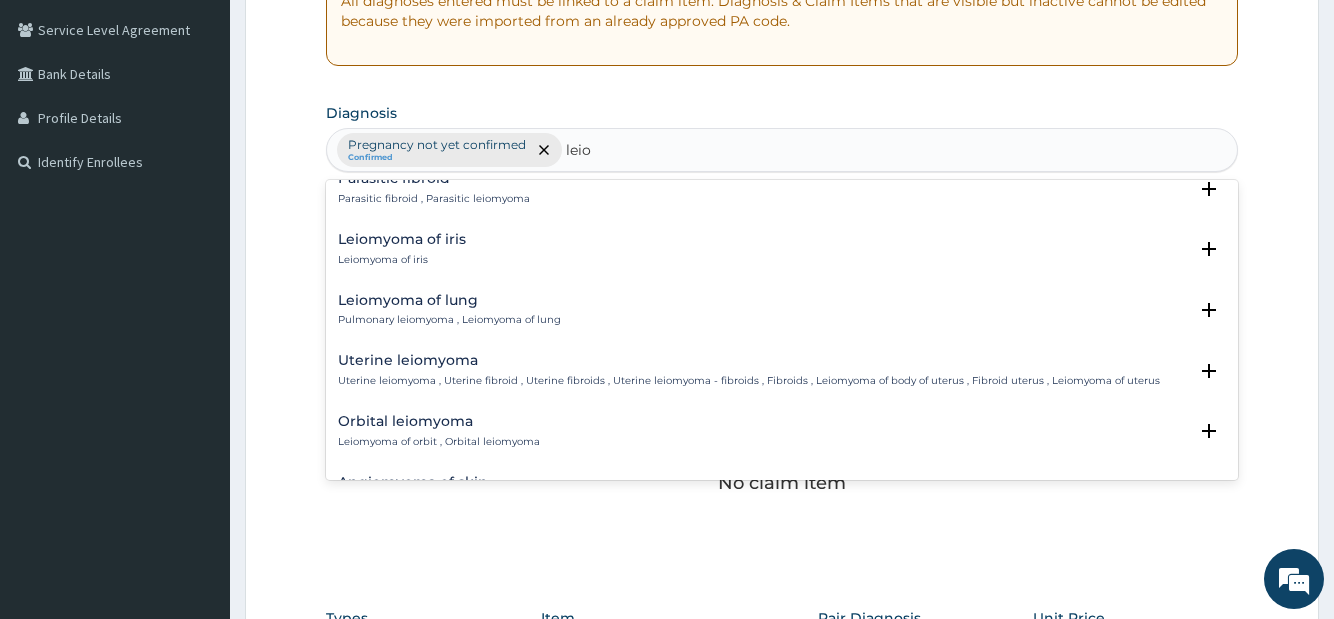 click on "Uterine leiomyoma" at bounding box center [749, 360] 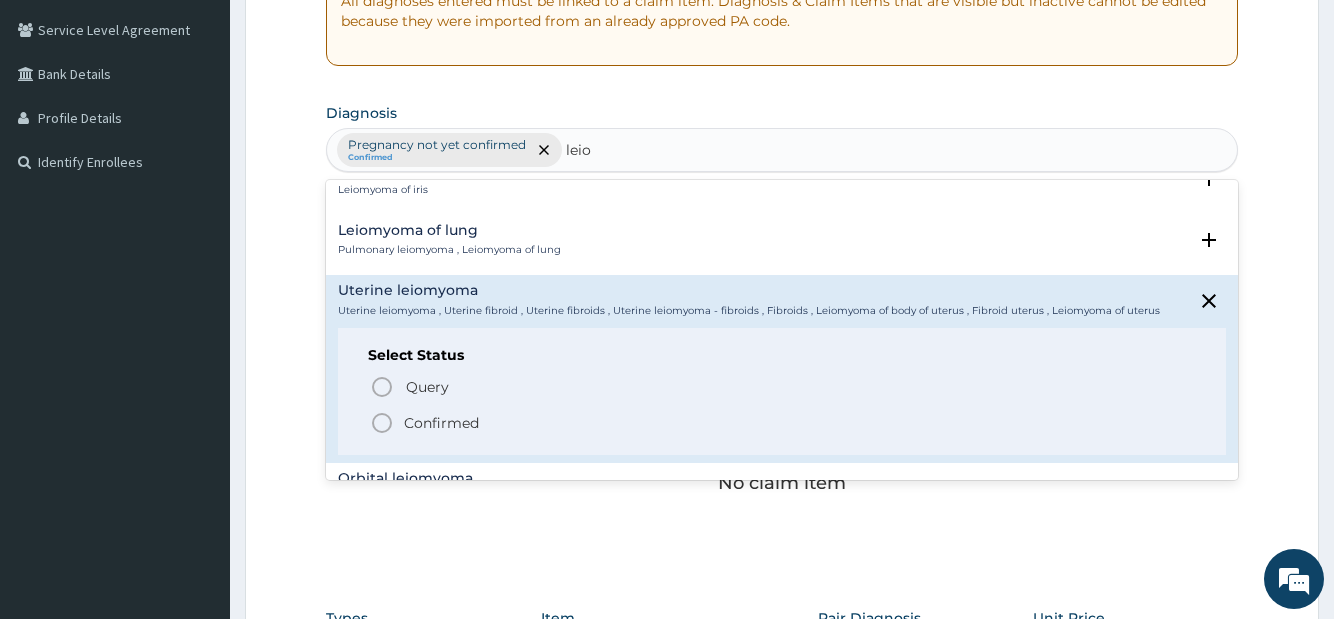 scroll, scrollTop: 432, scrollLeft: 0, axis: vertical 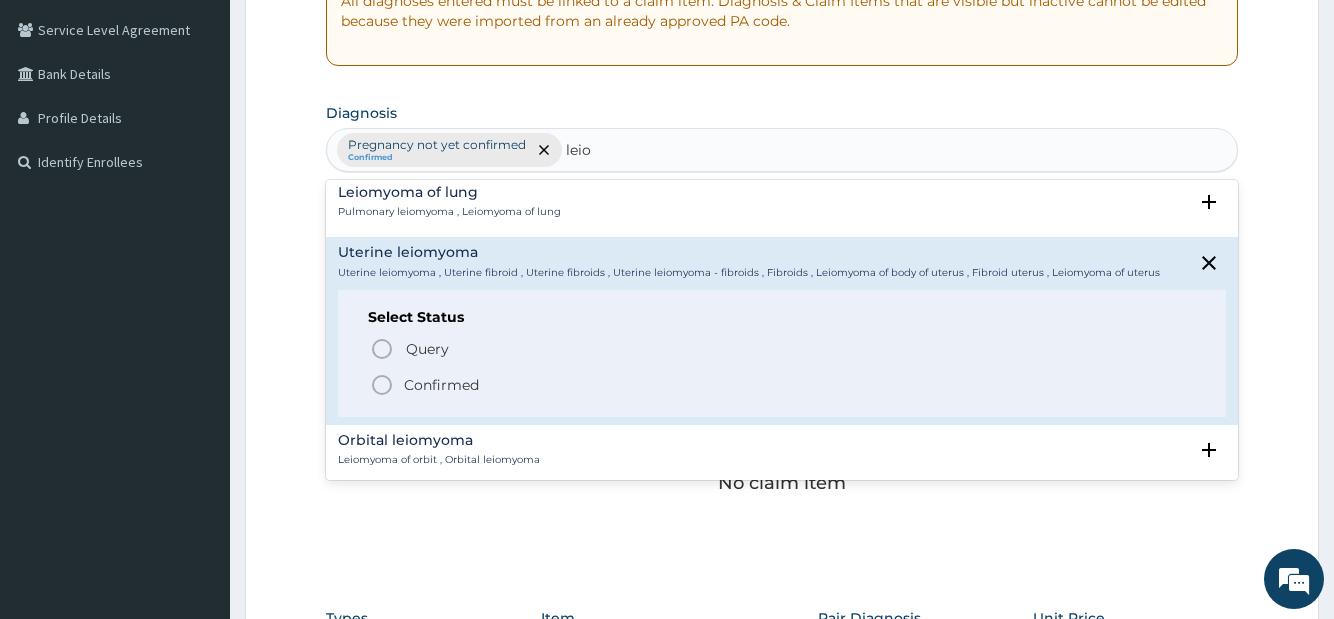 click on "Confirmed" at bounding box center [441, 385] 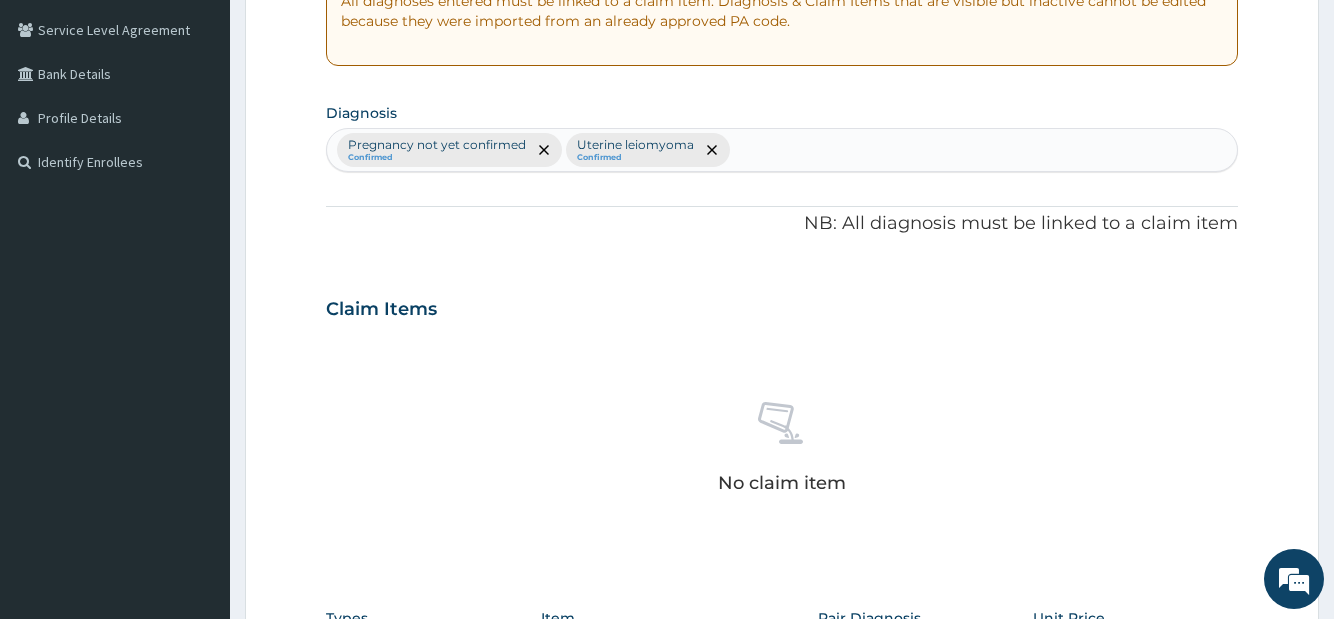 scroll, scrollTop: 714, scrollLeft: 0, axis: vertical 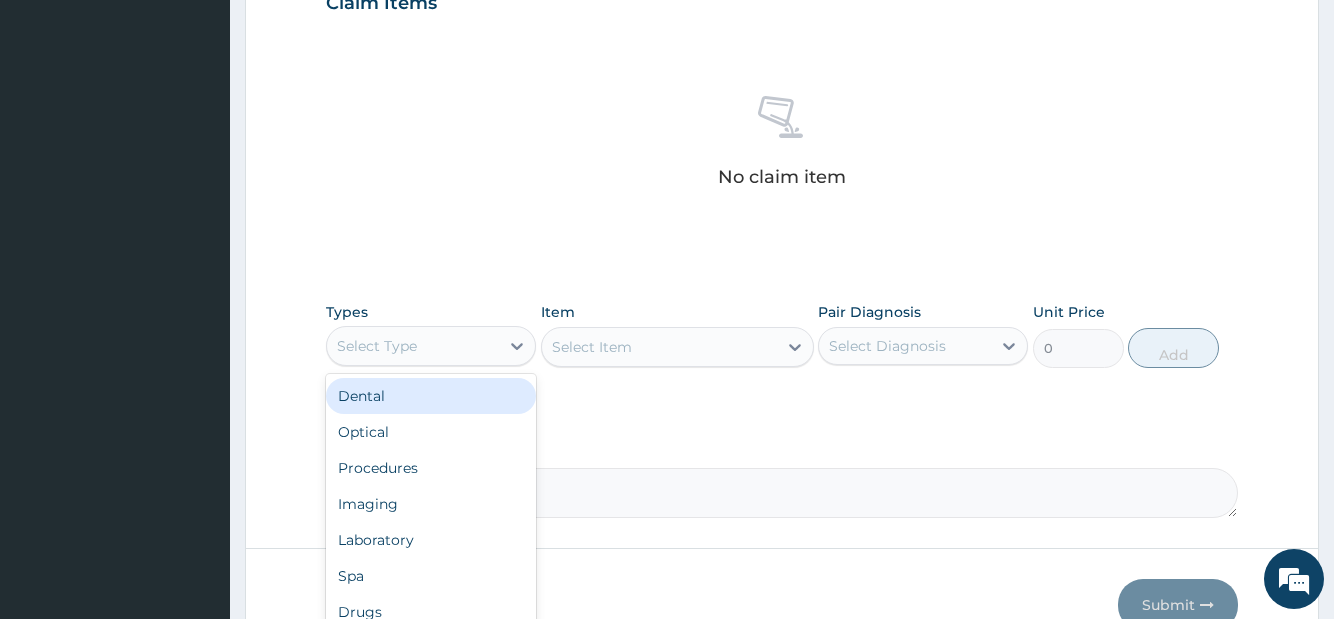 click on "Select Type" at bounding box center [377, 346] 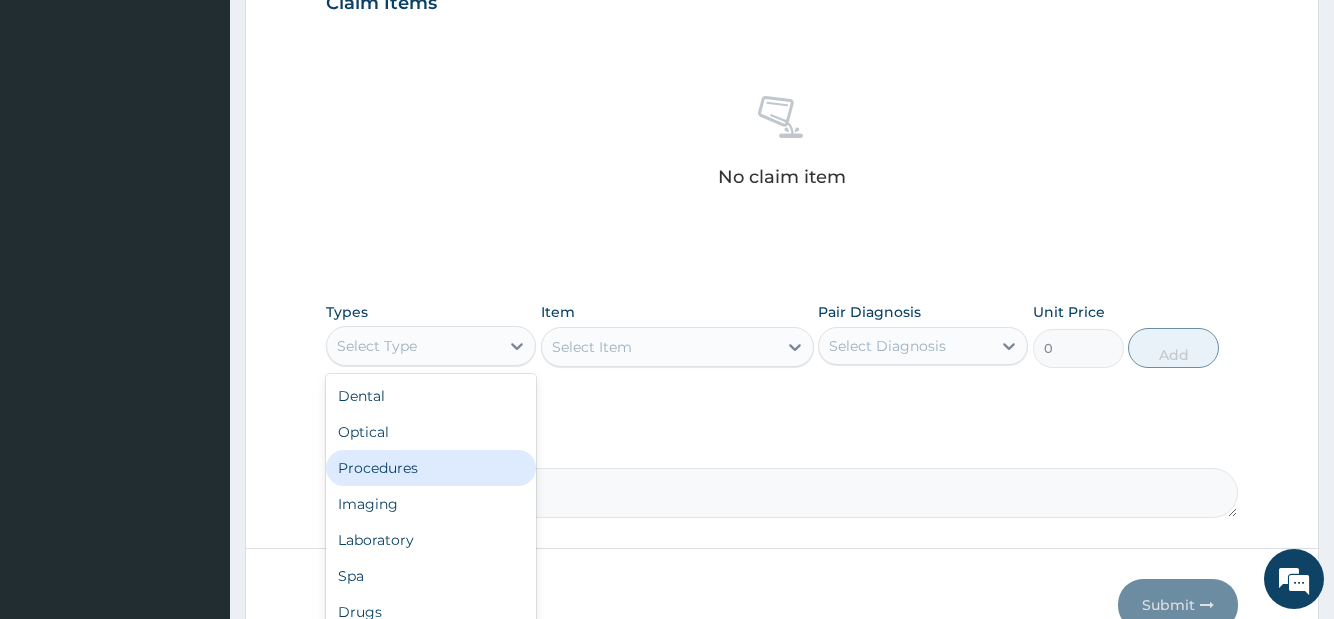 click on "Procedures" at bounding box center (431, 468) 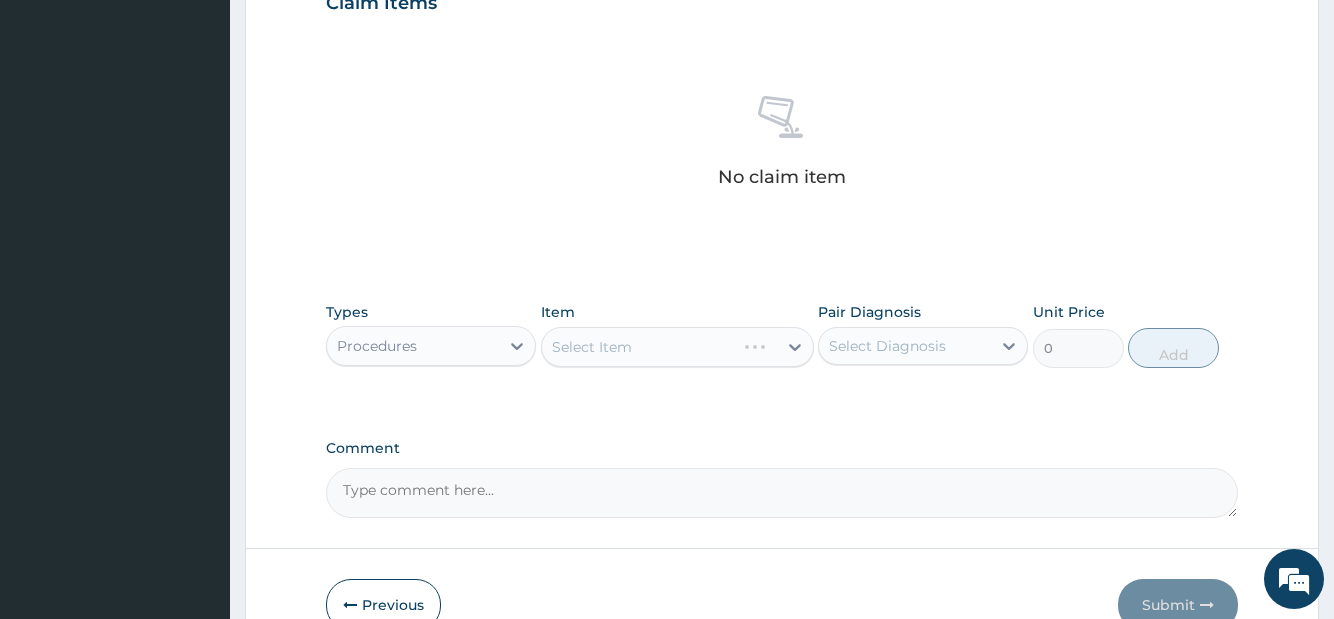 click on "Select Item" at bounding box center [677, 347] 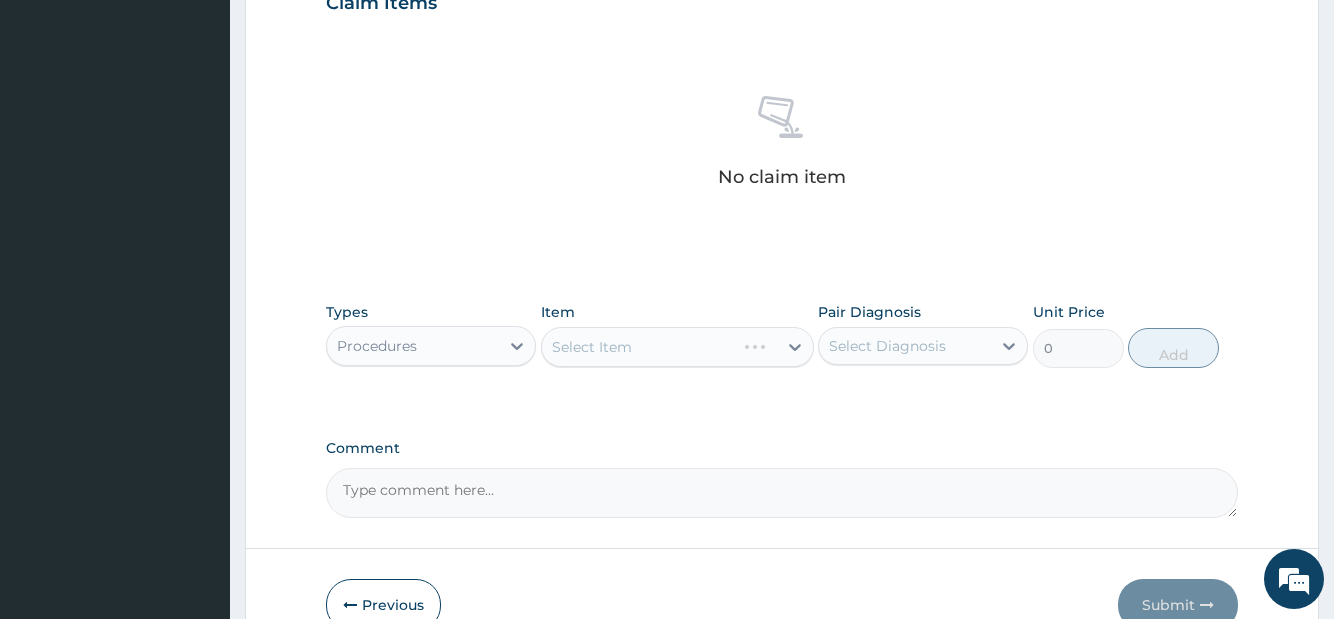 click on "Select Item" at bounding box center (677, 347) 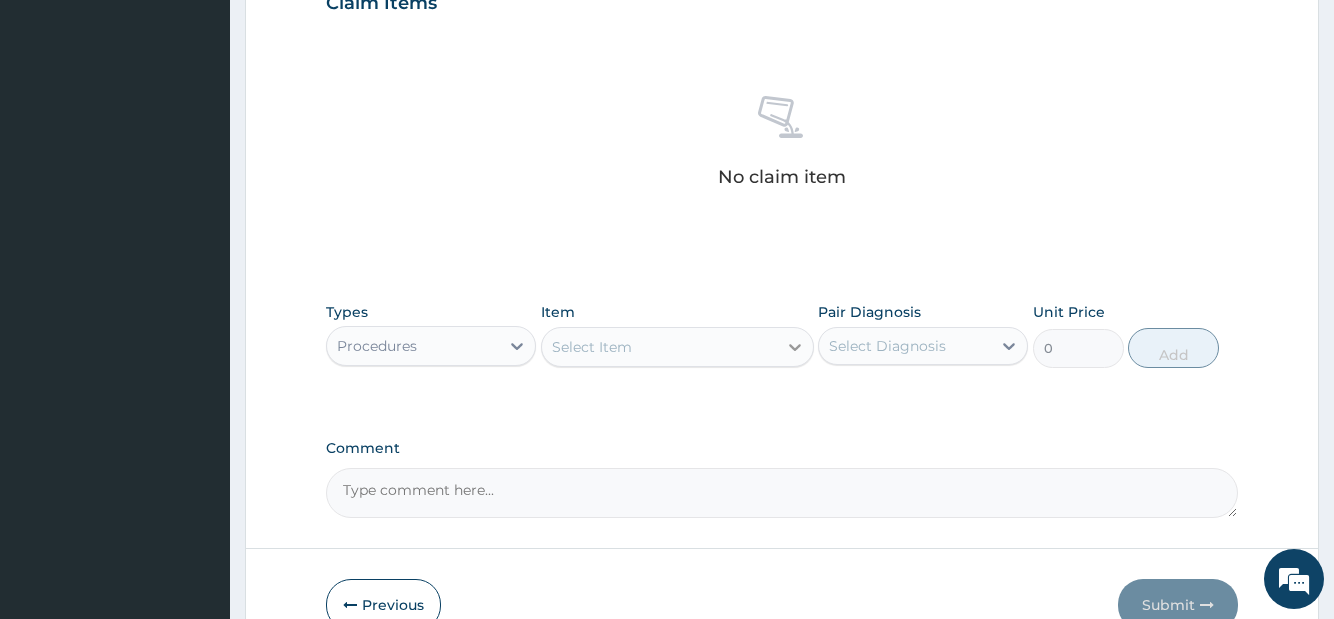click 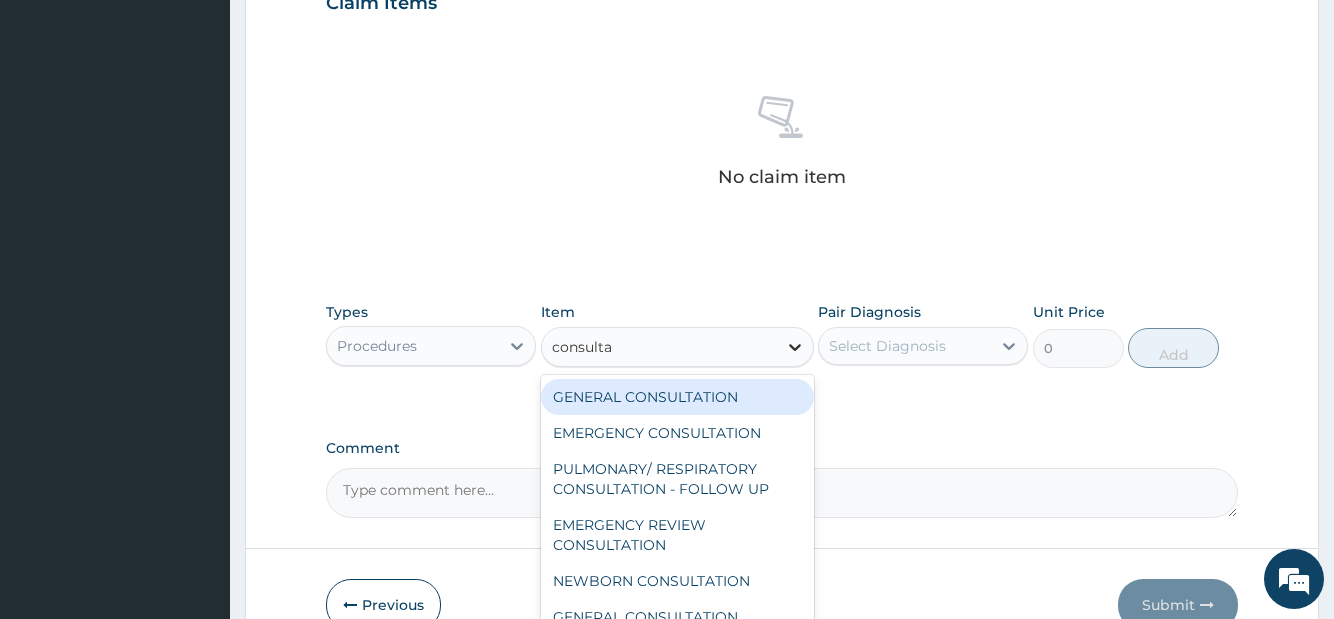 type on "consultat" 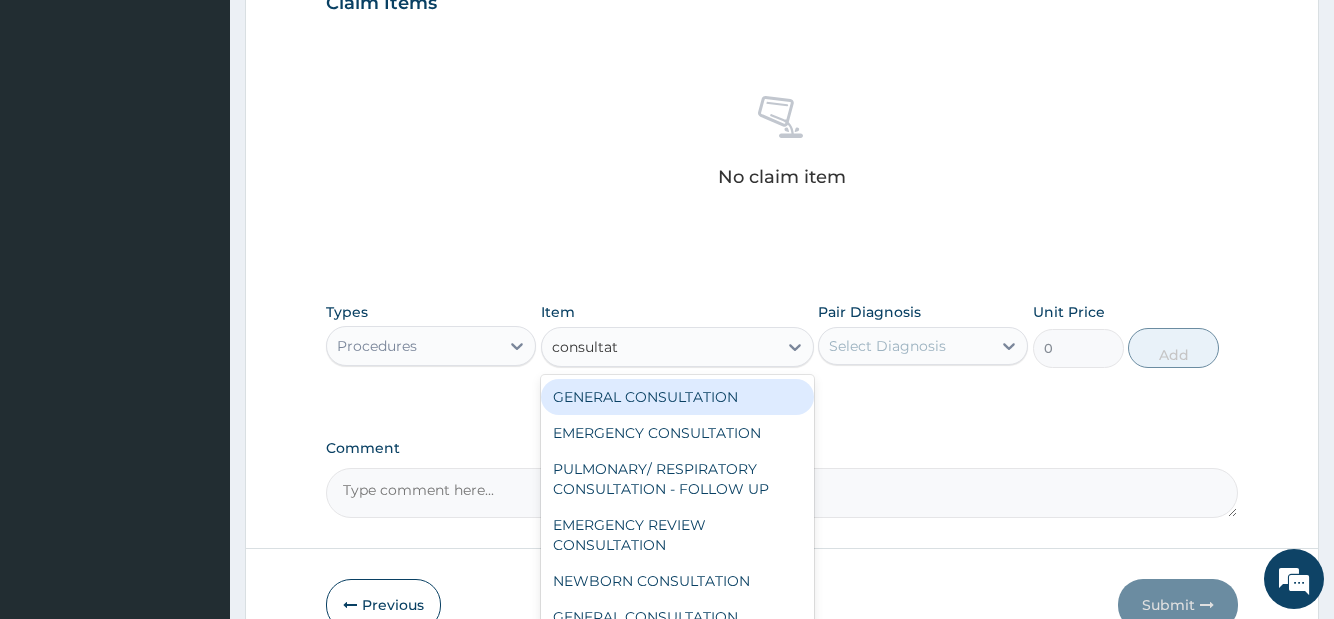 click on "GENERAL CONSULTATION" at bounding box center (677, 397) 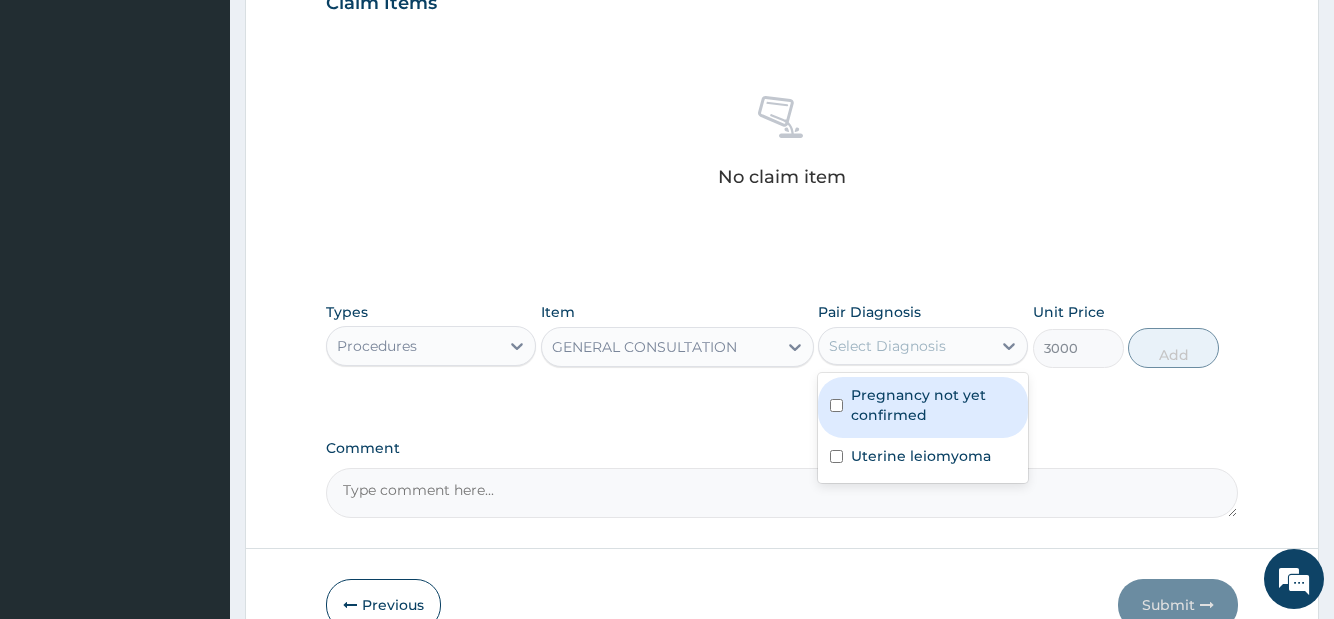 click on "Select Diagnosis" at bounding box center [887, 346] 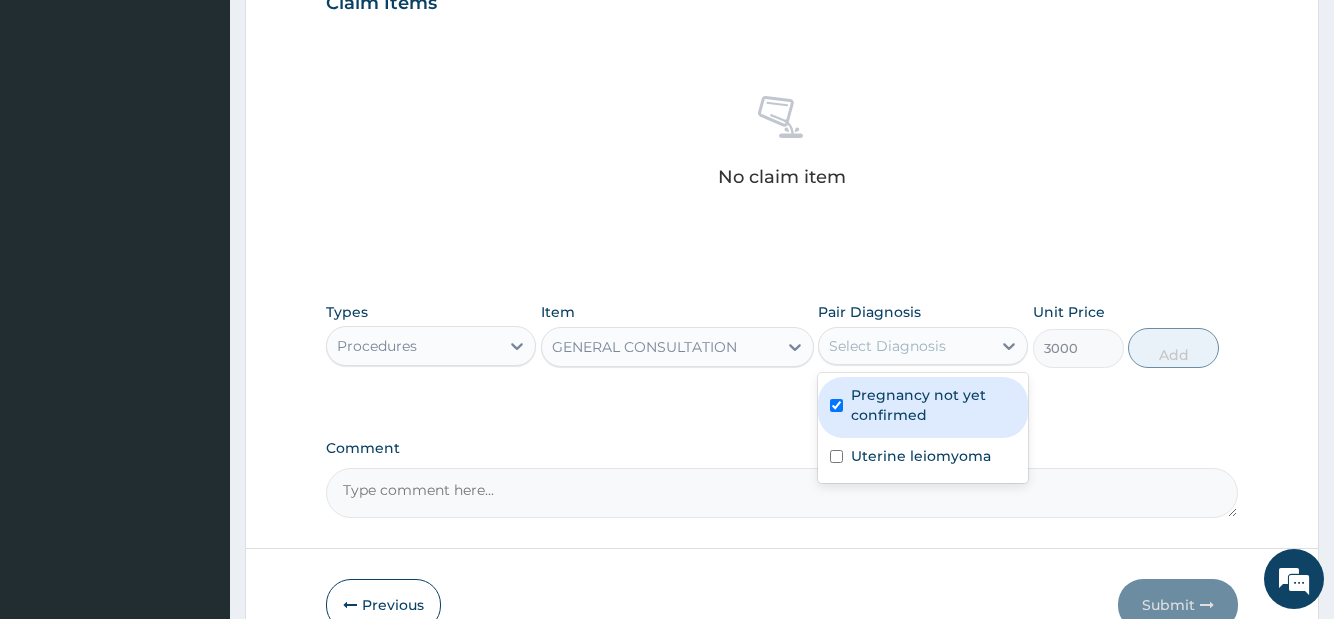 checkbox on "true" 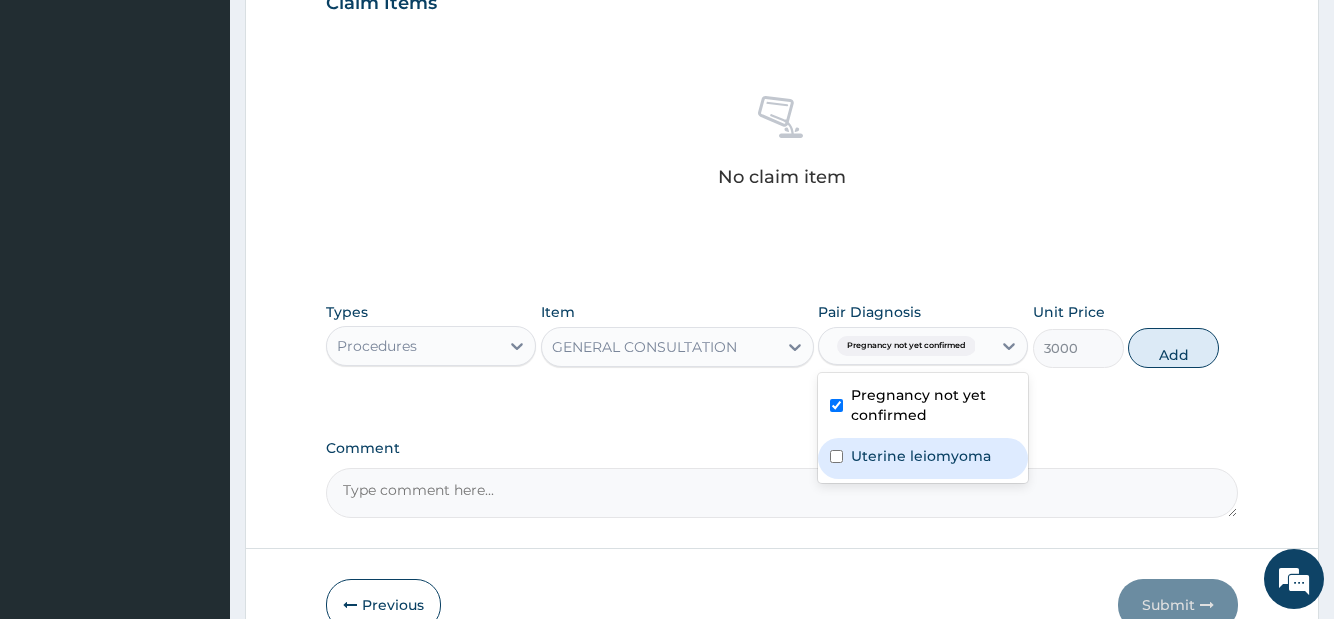 click on "Uterine leiomyoma" at bounding box center [923, 458] 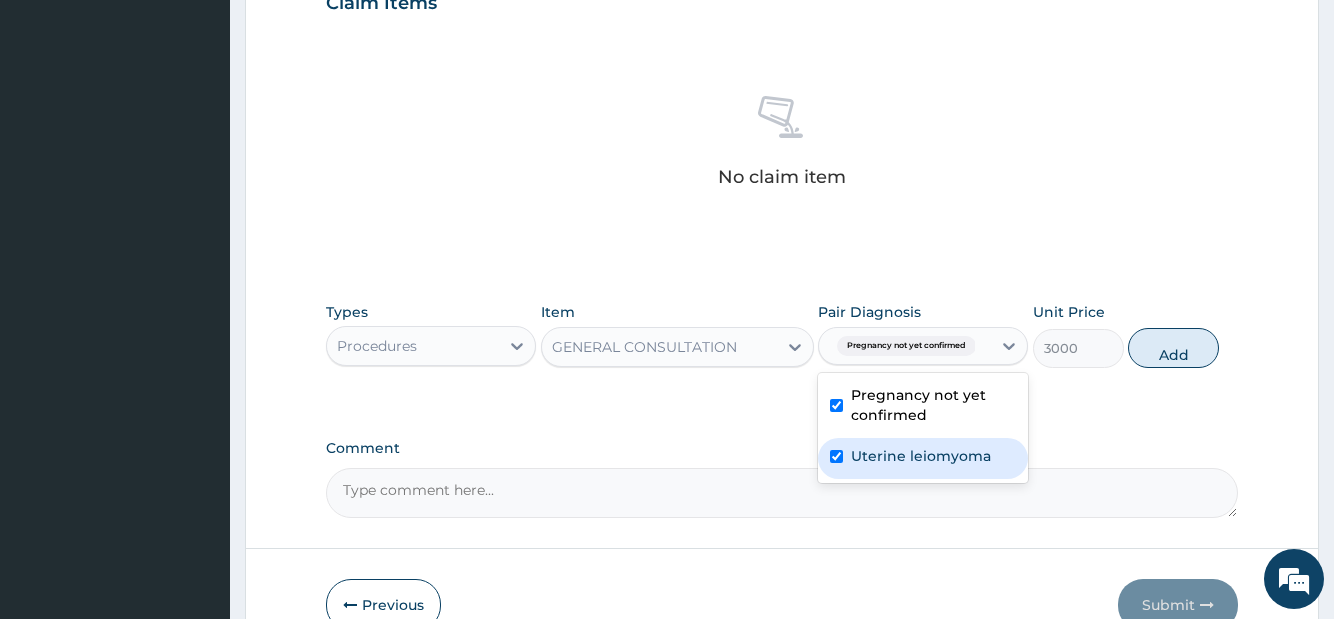 checkbox on "true" 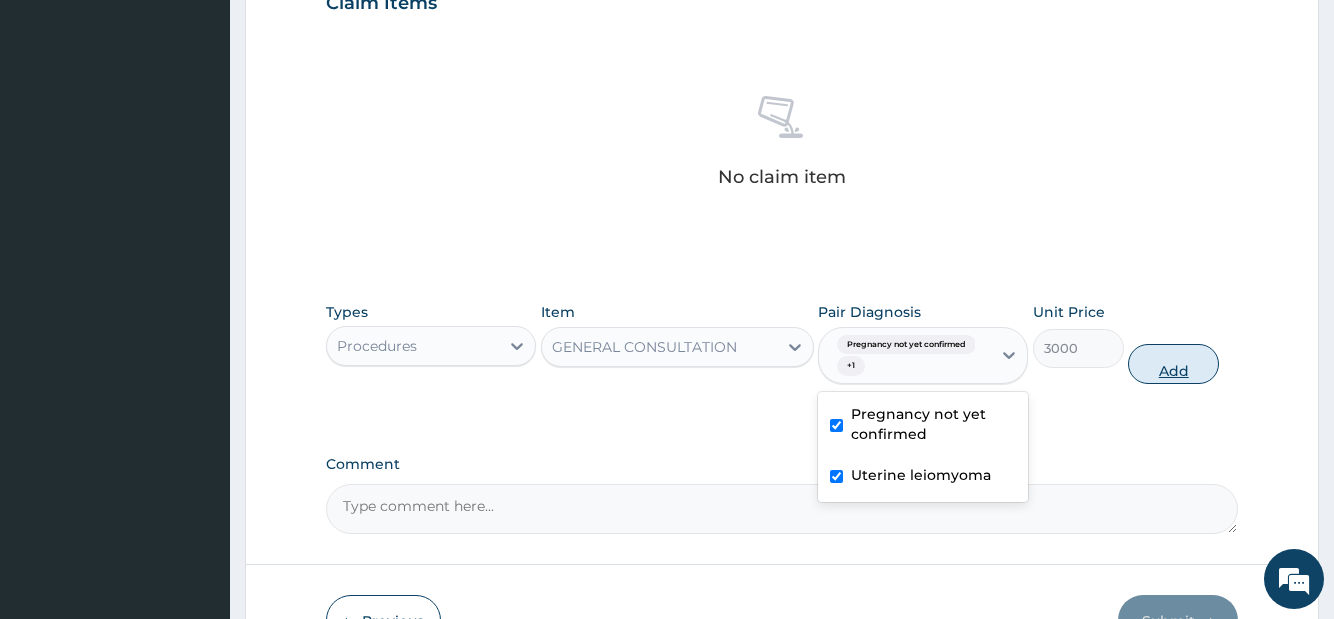 click on "Add" at bounding box center [1173, 364] 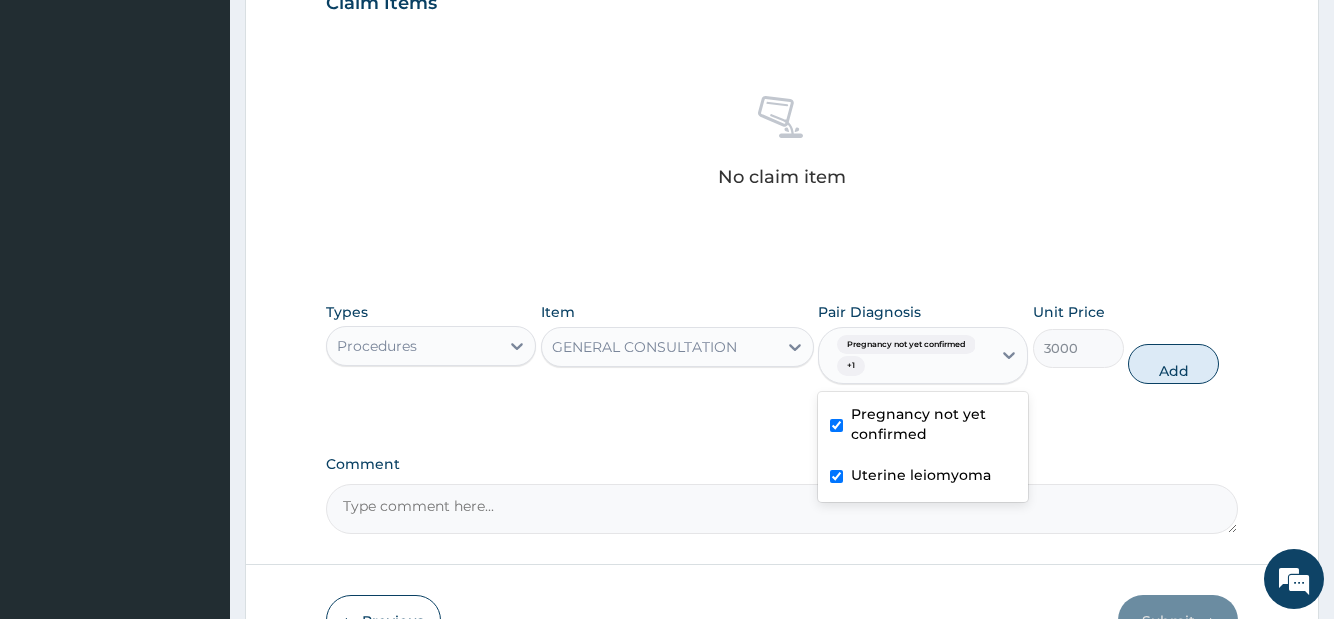 type on "0" 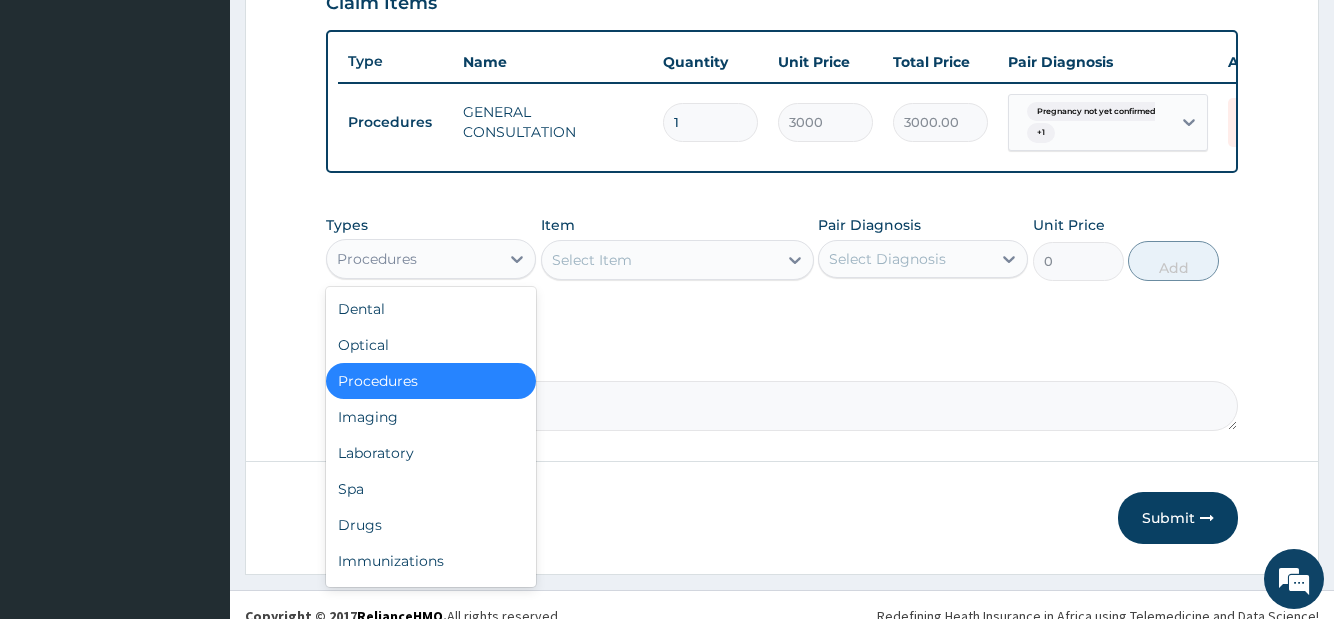 click on "Procedures" at bounding box center [413, 259] 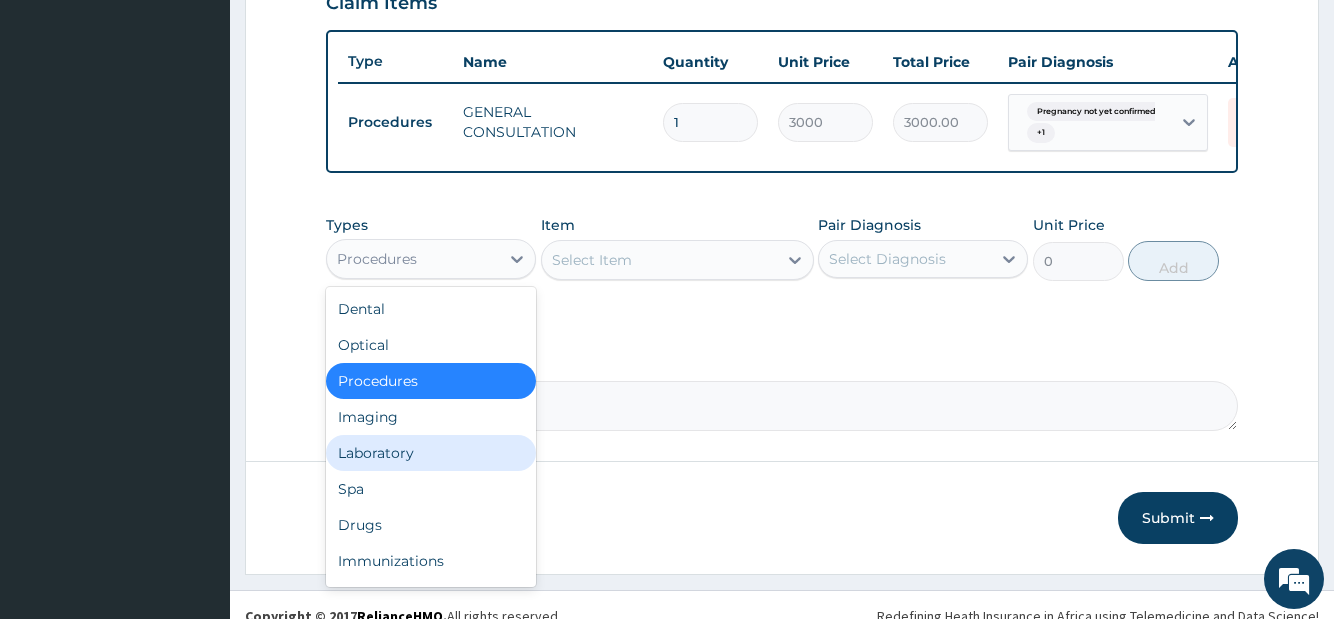 click on "Laboratory" at bounding box center [431, 453] 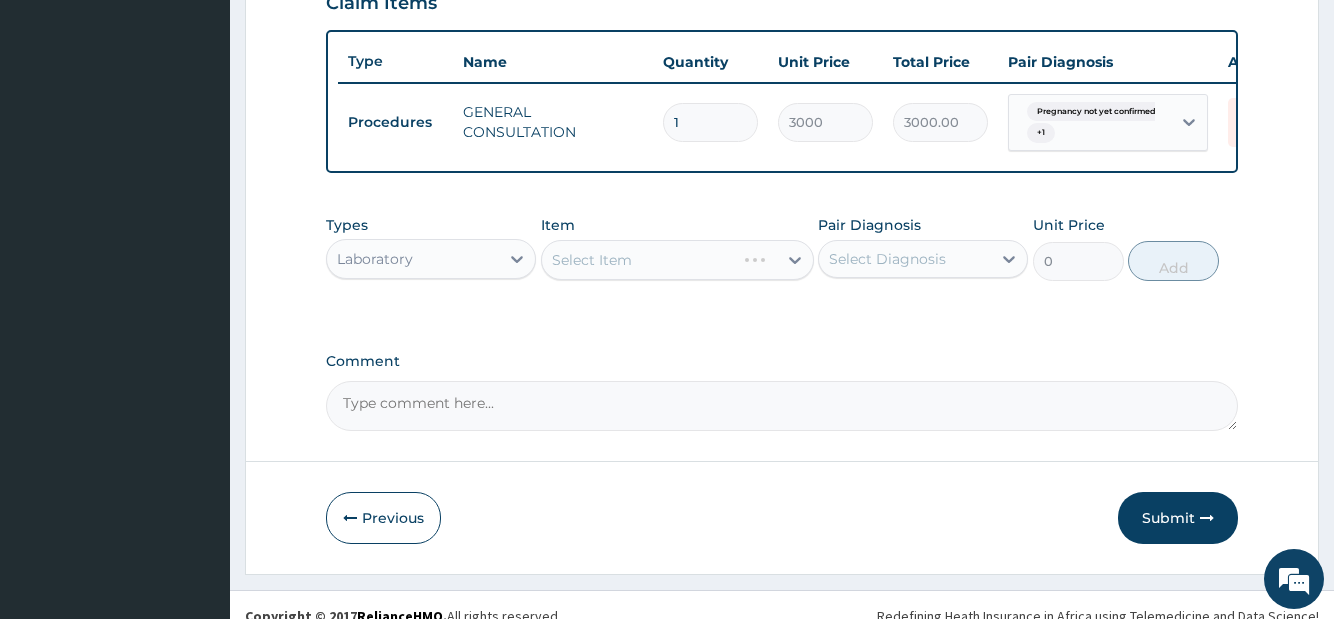 click on "Select Item" at bounding box center (677, 260) 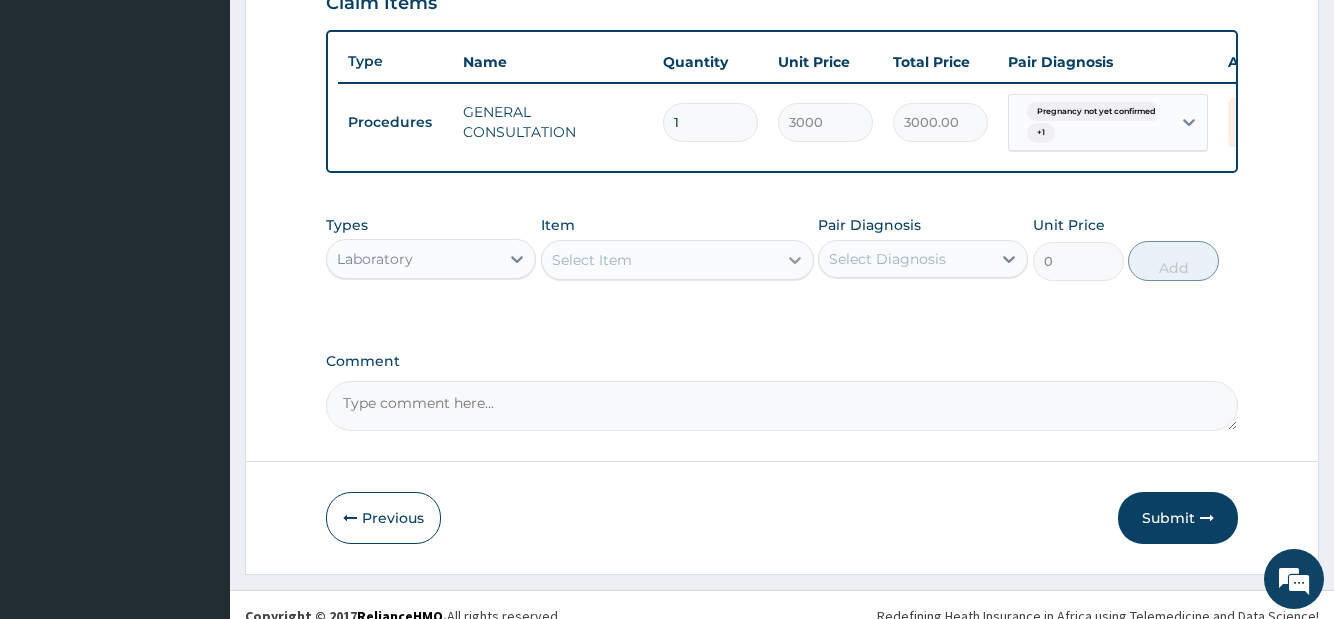 click 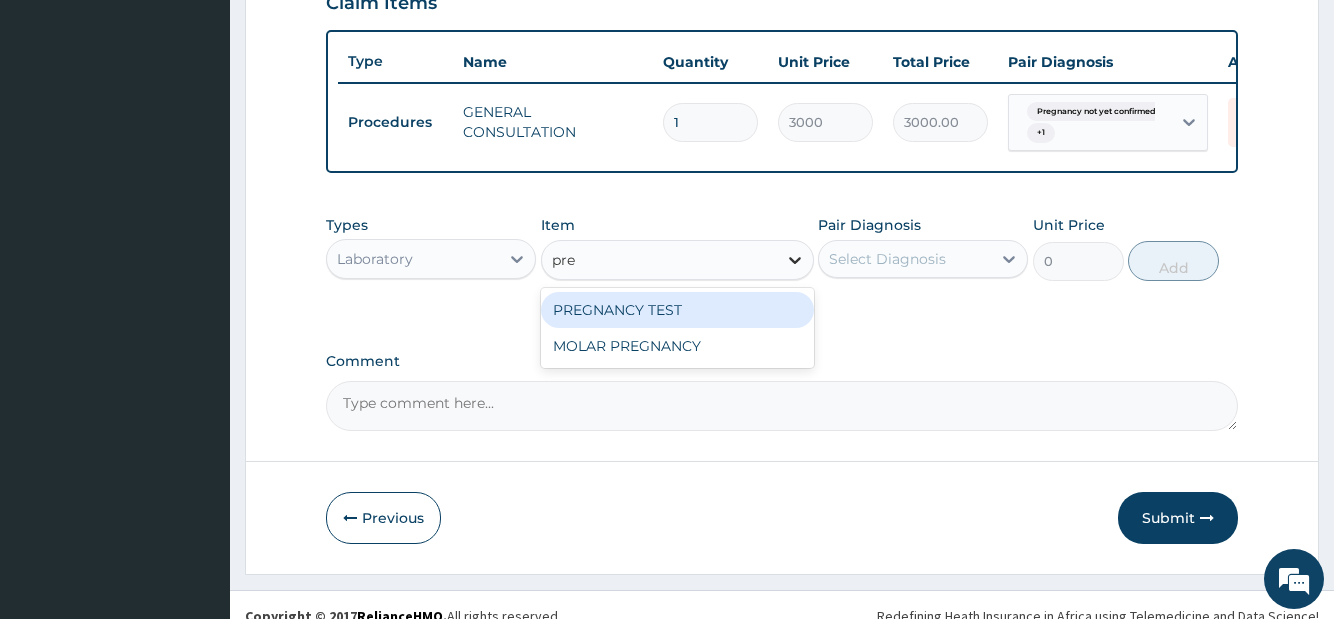 type on "preg" 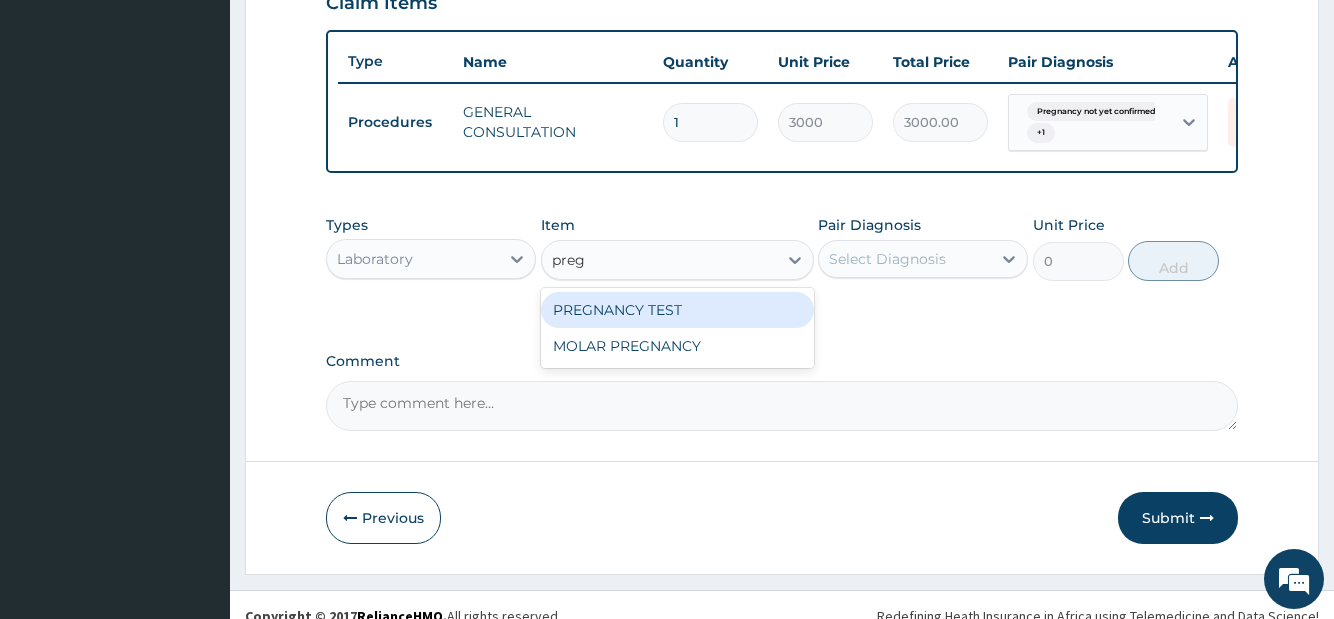 click on "PREGNANCY TEST" at bounding box center (677, 310) 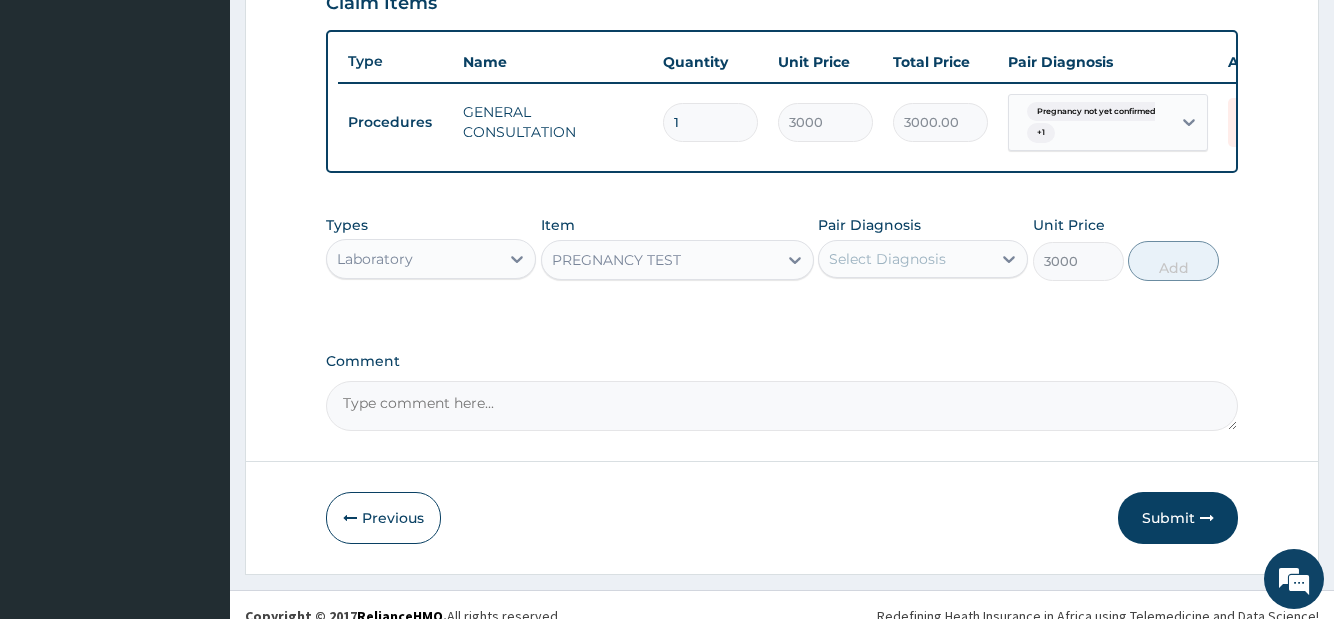 drag, startPoint x: 937, startPoint y: 278, endPoint x: 927, endPoint y: 297, distance: 21.470911 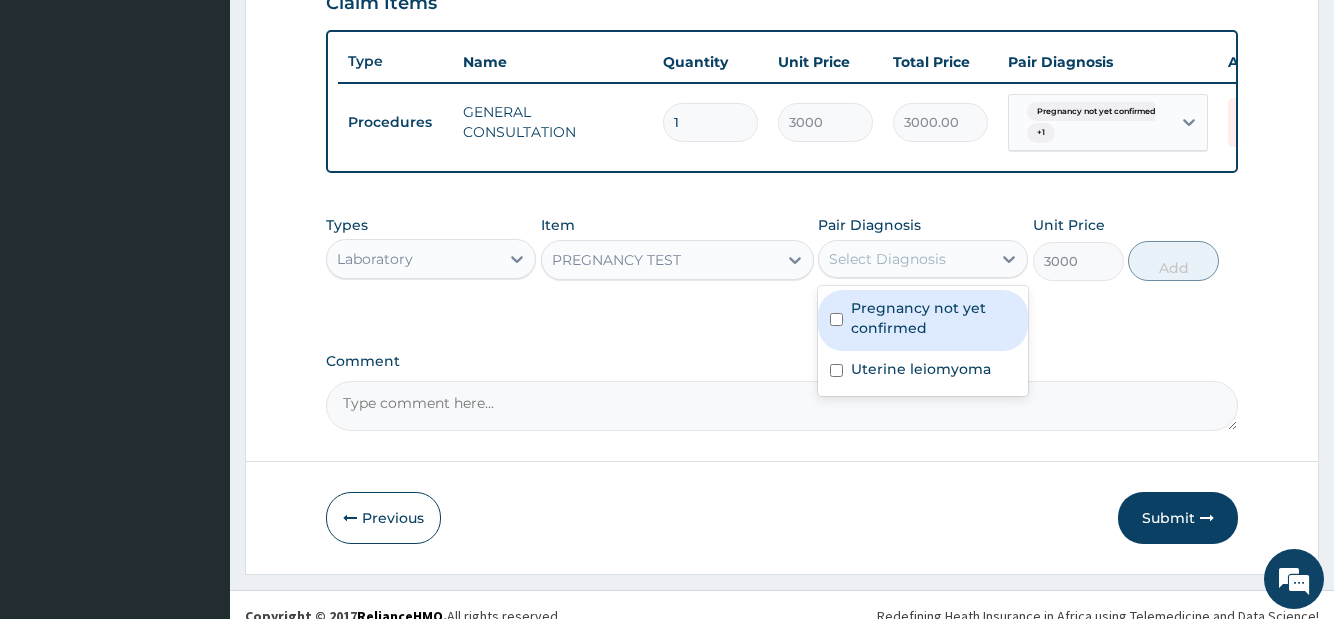 click on "Pregnancy not yet confirmed" at bounding box center [933, 318] 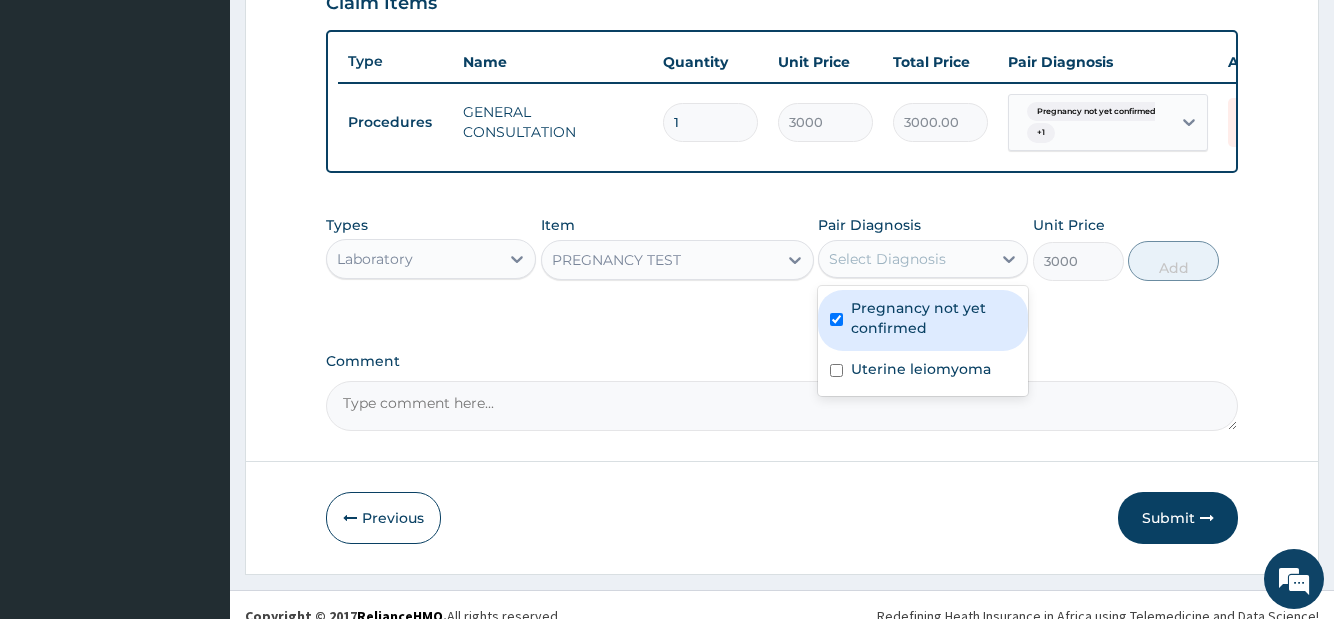 checkbox on "true" 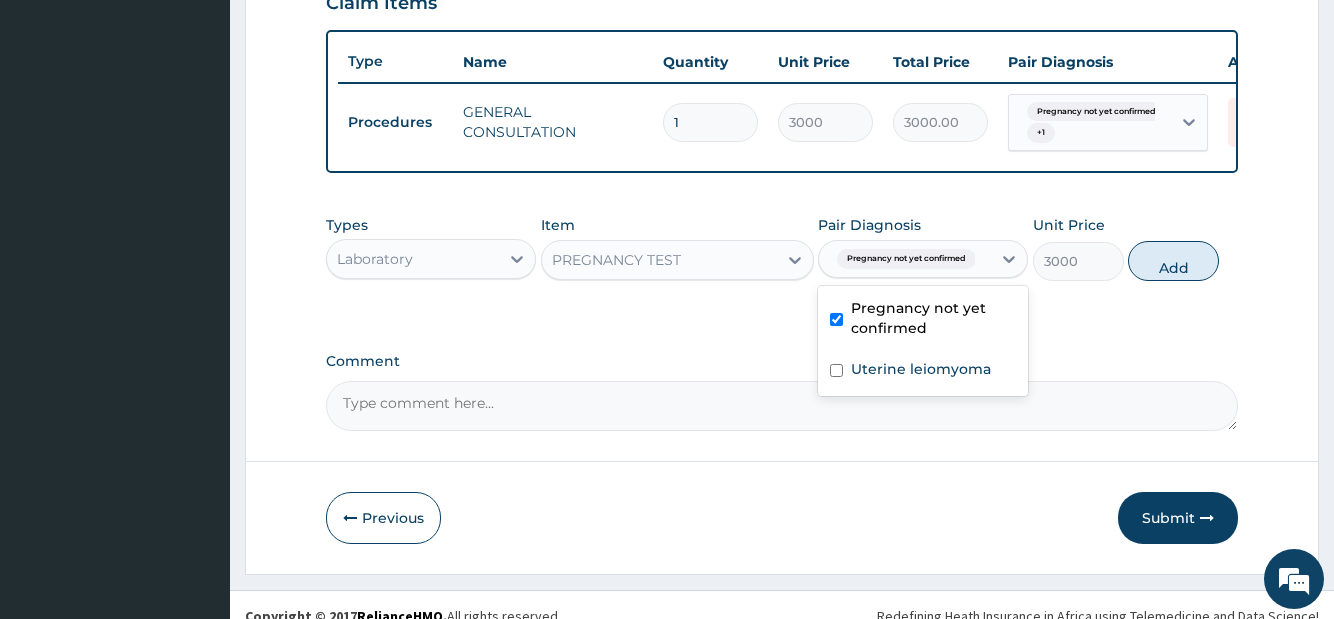 click on "Uterine leiomyoma" at bounding box center (923, 371) 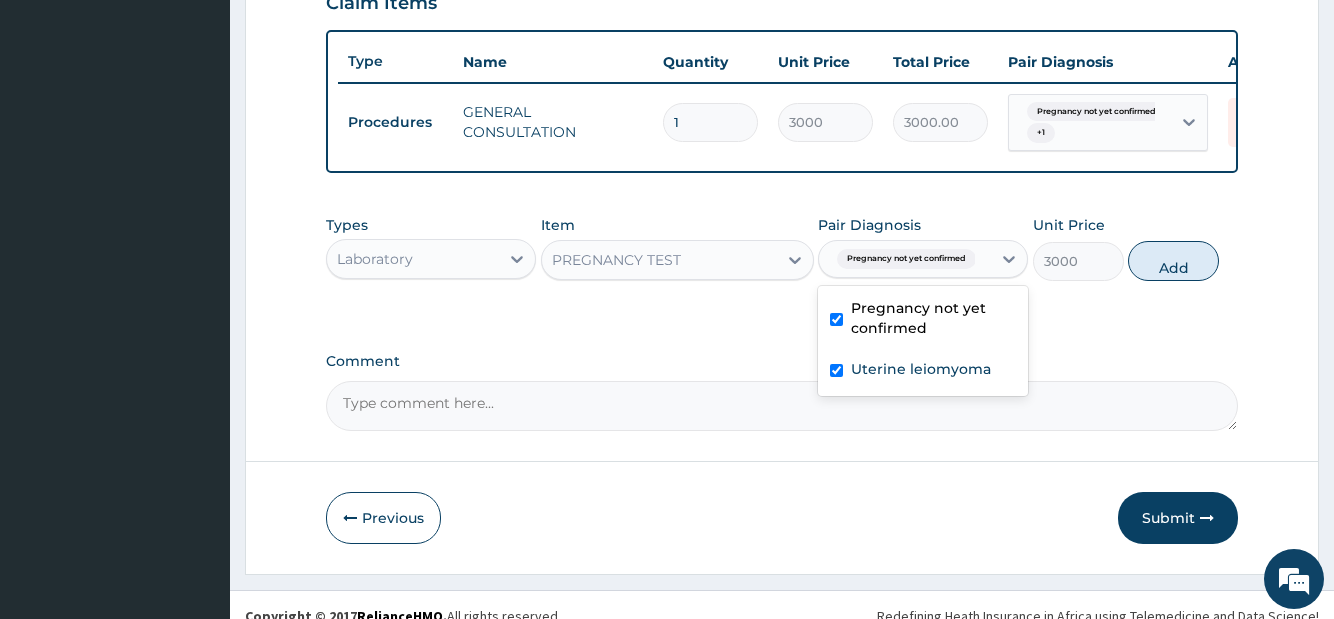checkbox on "true" 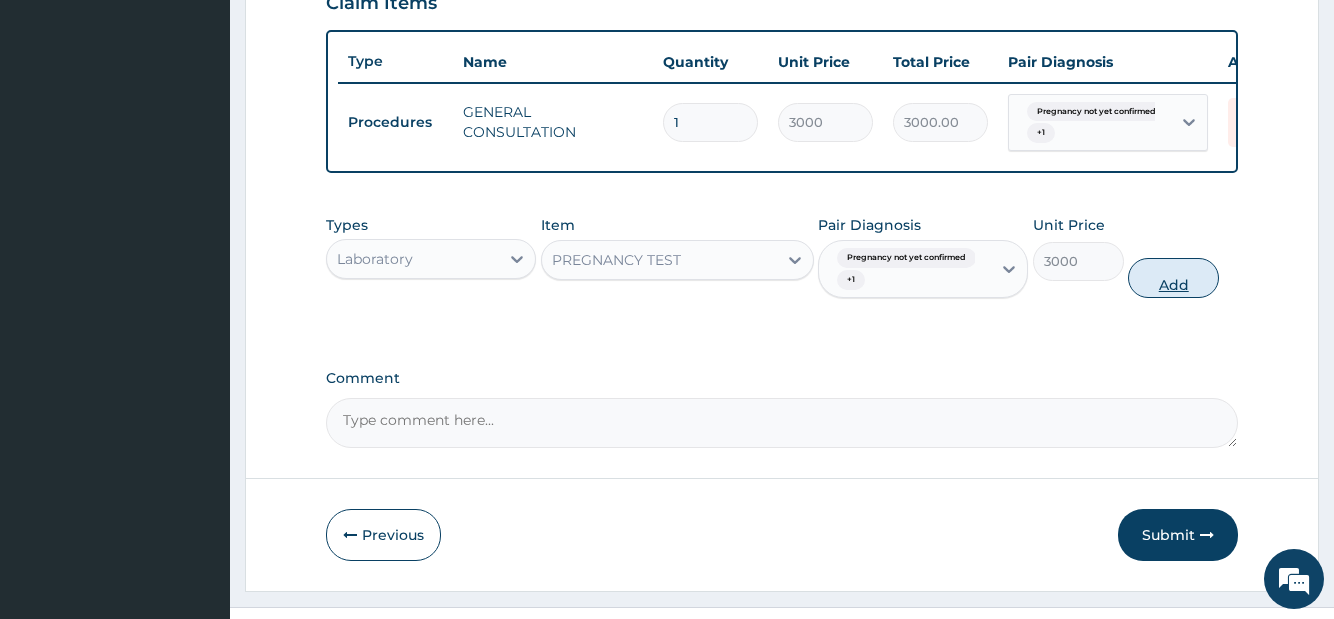 click on "Add" at bounding box center [1173, 278] 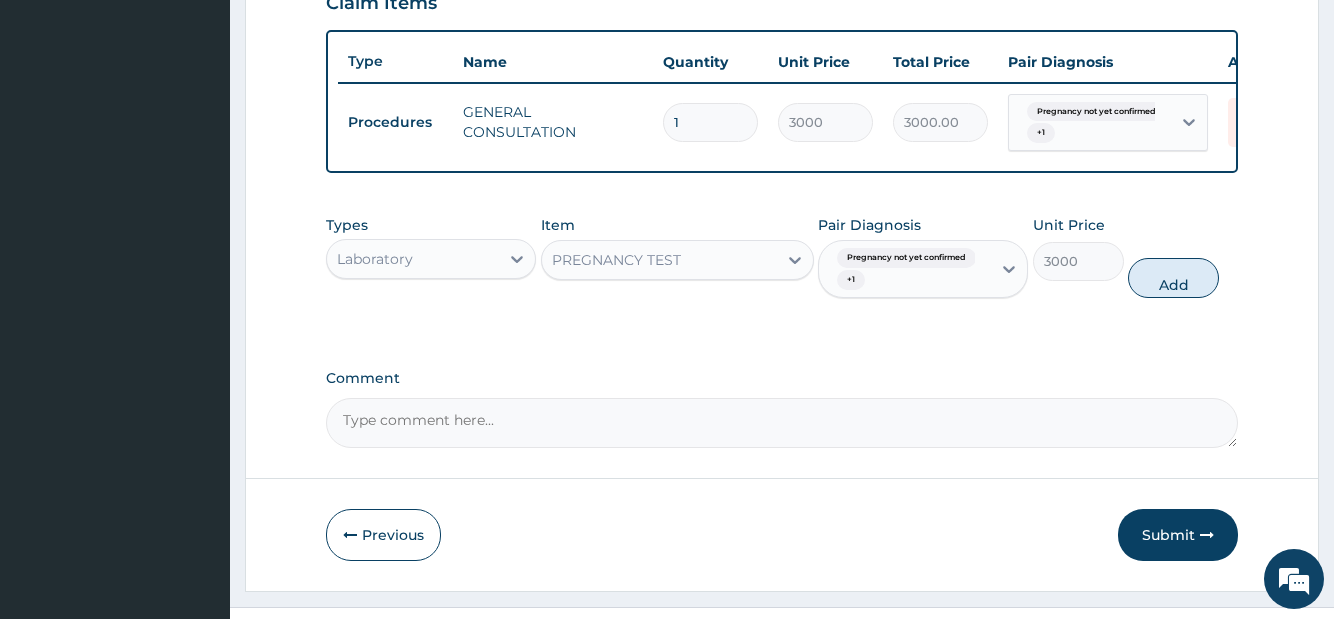 type on "0" 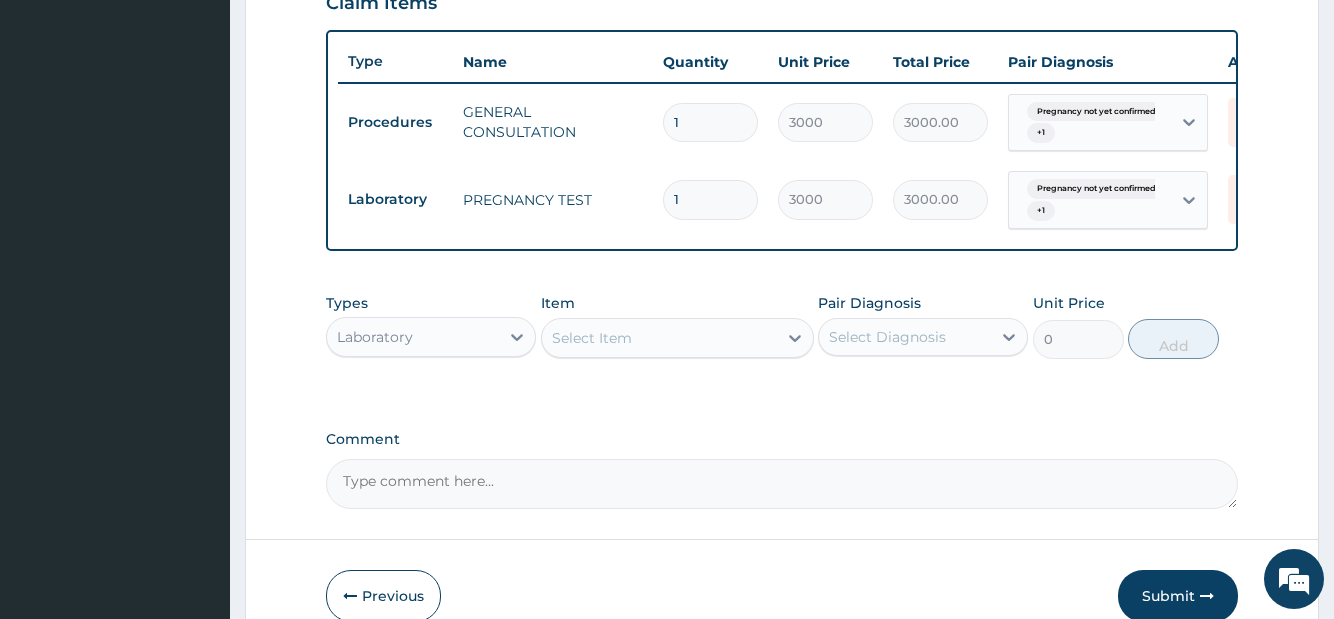 click on "Select Item" at bounding box center [659, 338] 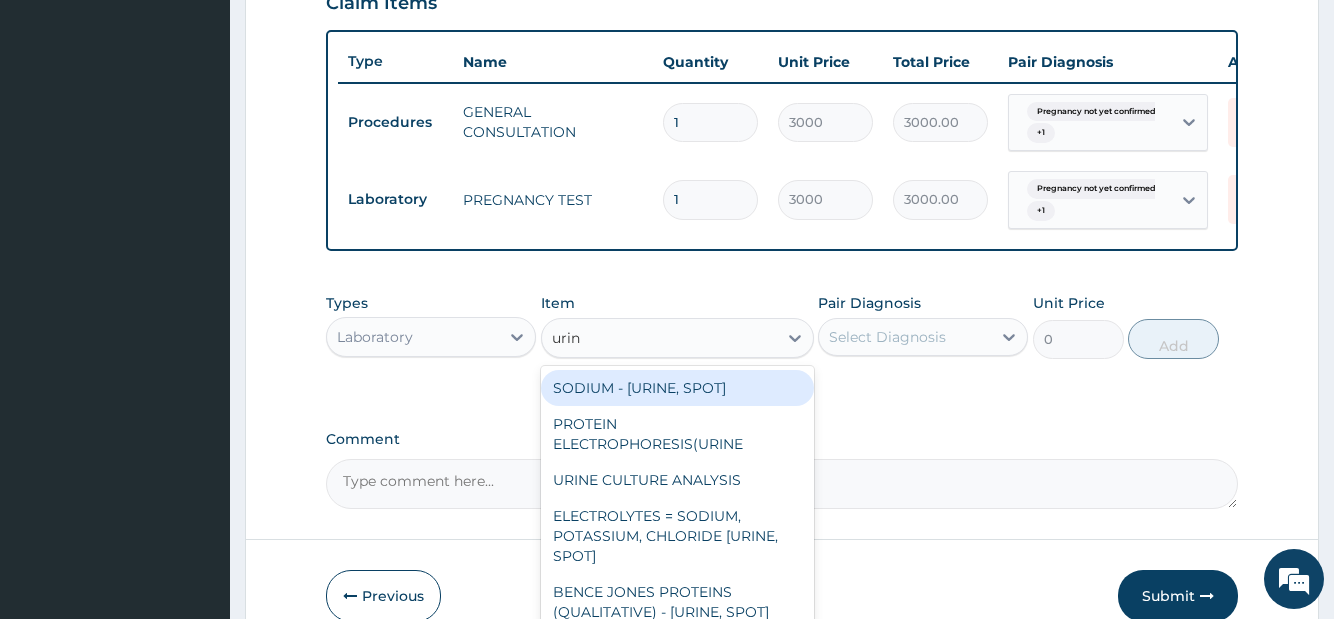 type on "urina" 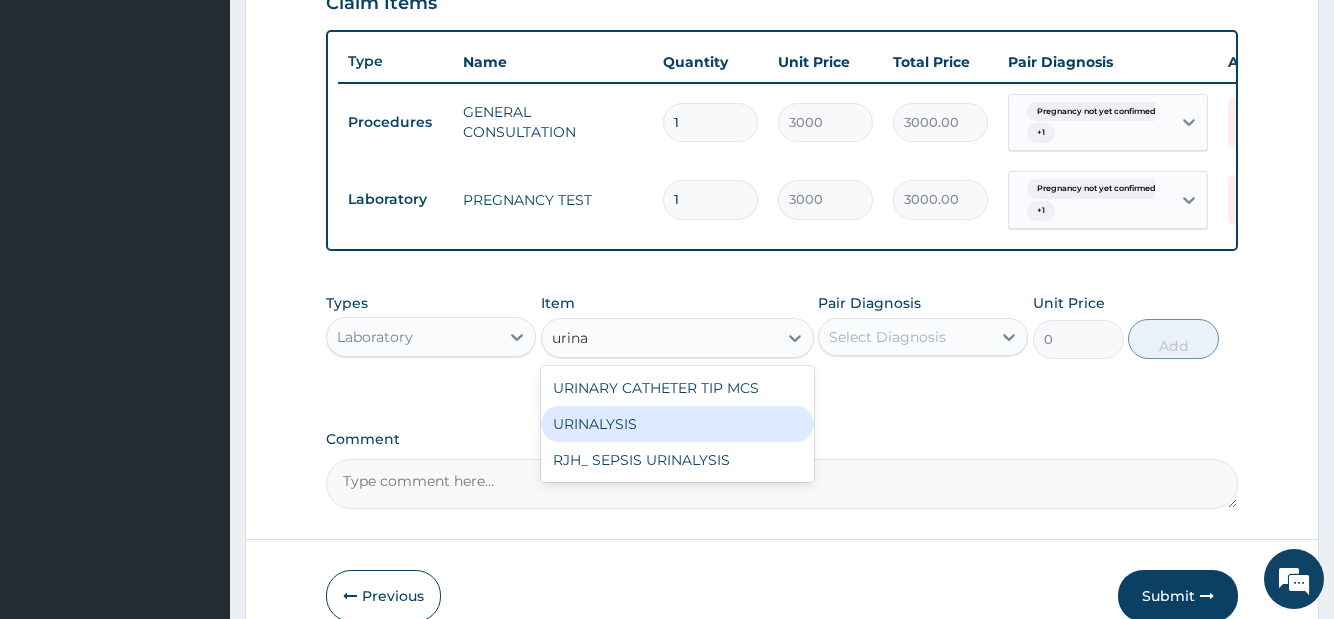 click on "URINALYSIS" at bounding box center (677, 424) 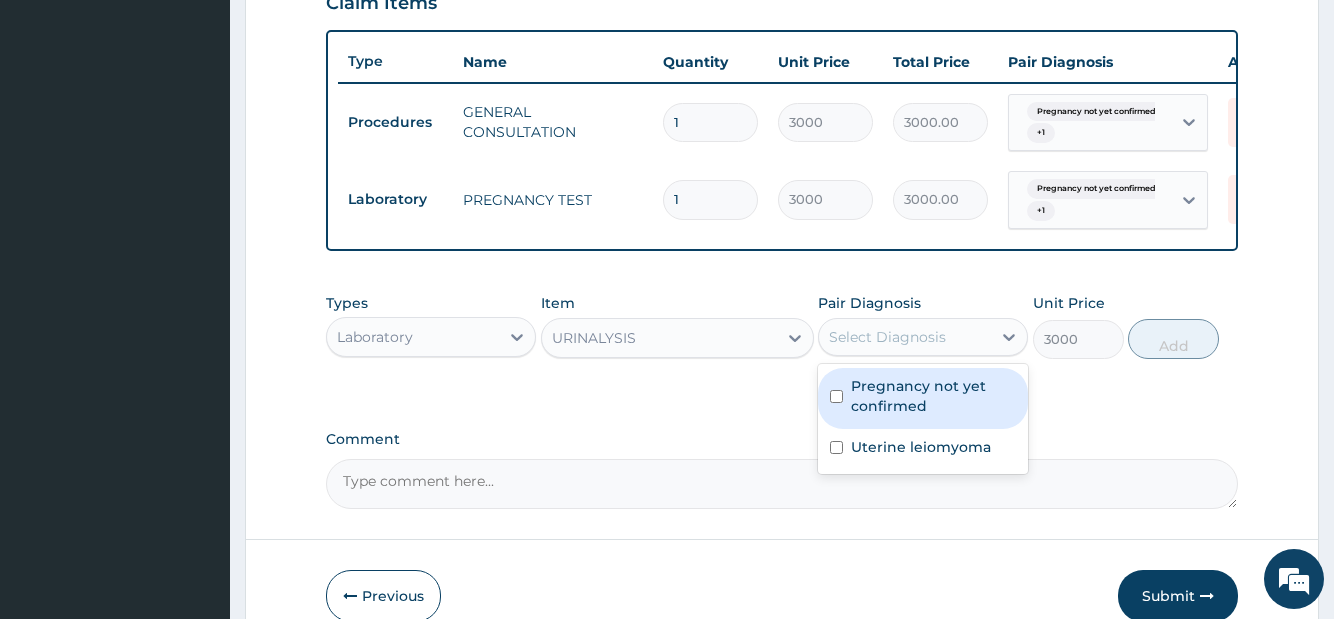 click on "Select Diagnosis" at bounding box center [887, 337] 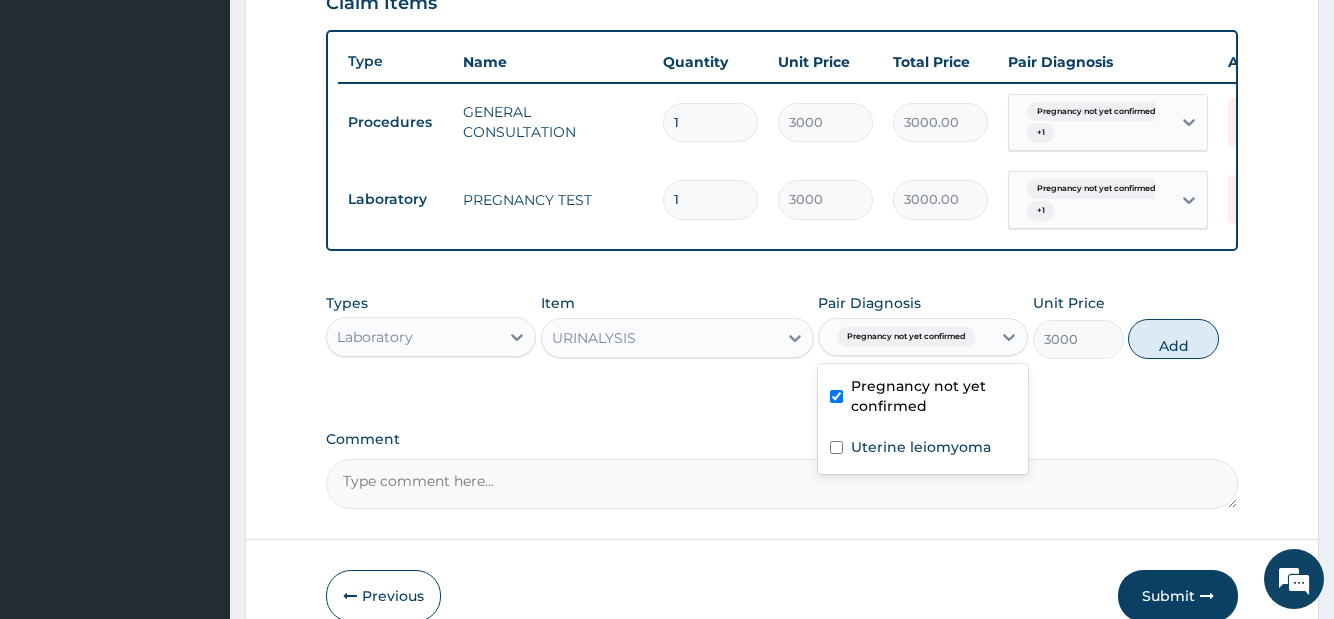 click on "Pregnancy not yet confirmed" at bounding box center (933, 396) 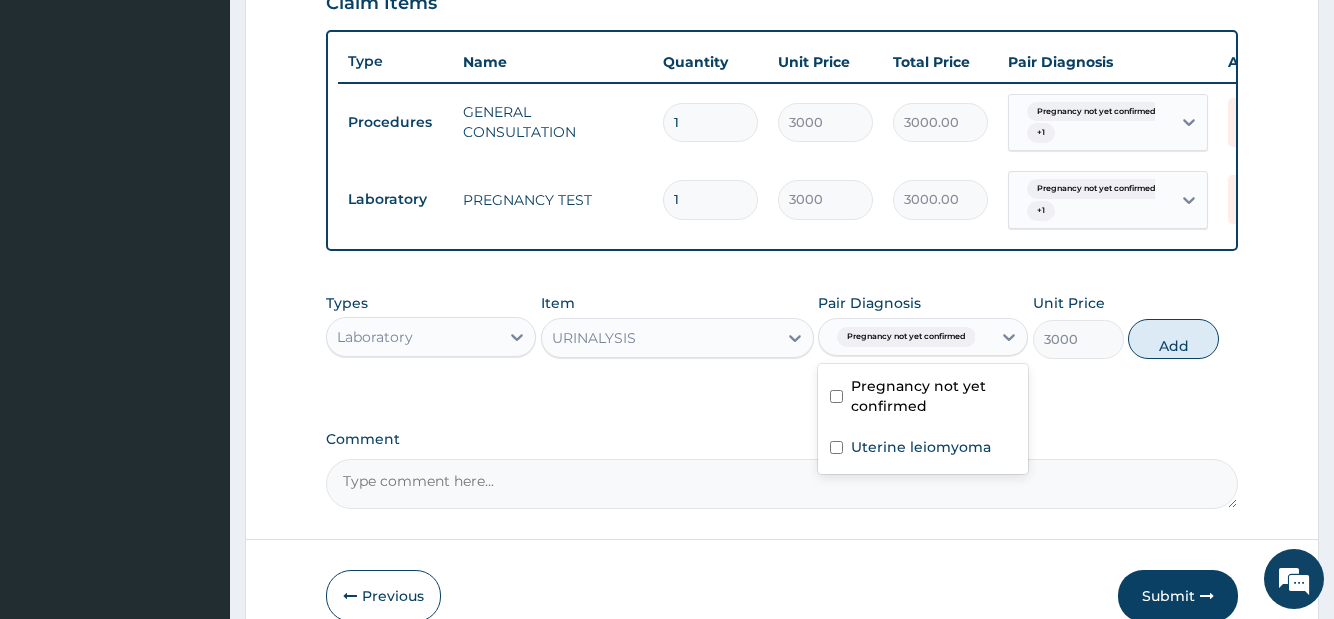 checkbox on "false" 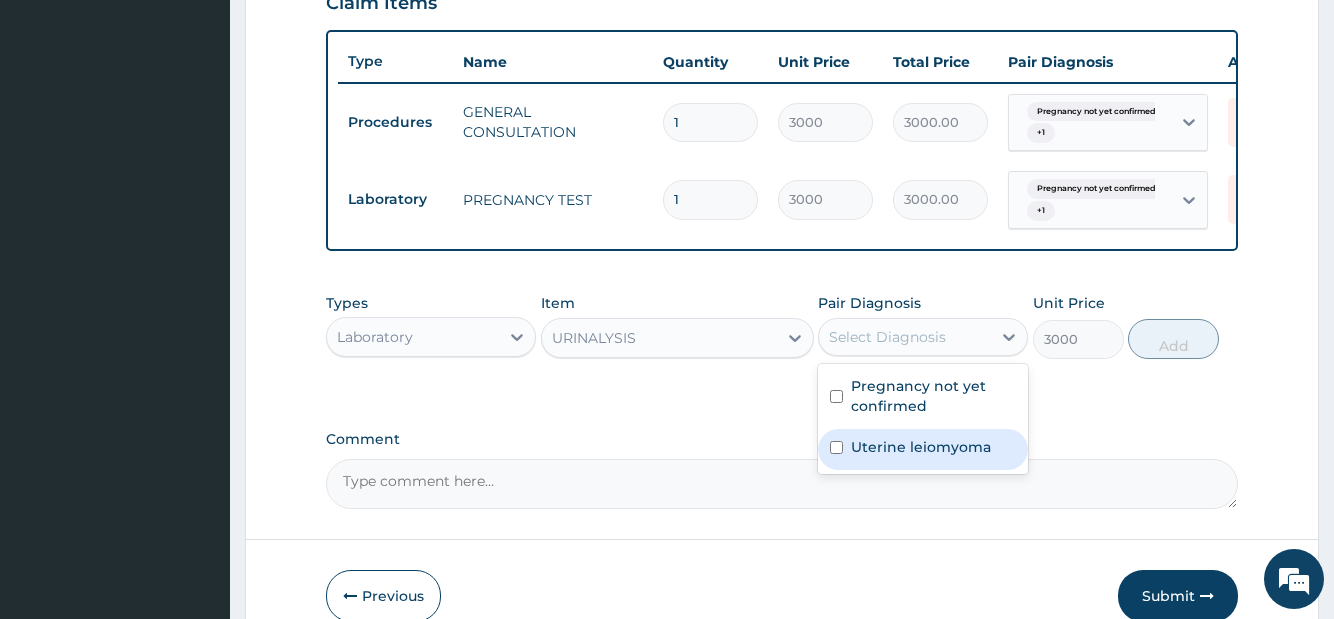 drag, startPoint x: 921, startPoint y: 446, endPoint x: 1005, endPoint y: 466, distance: 86.34813 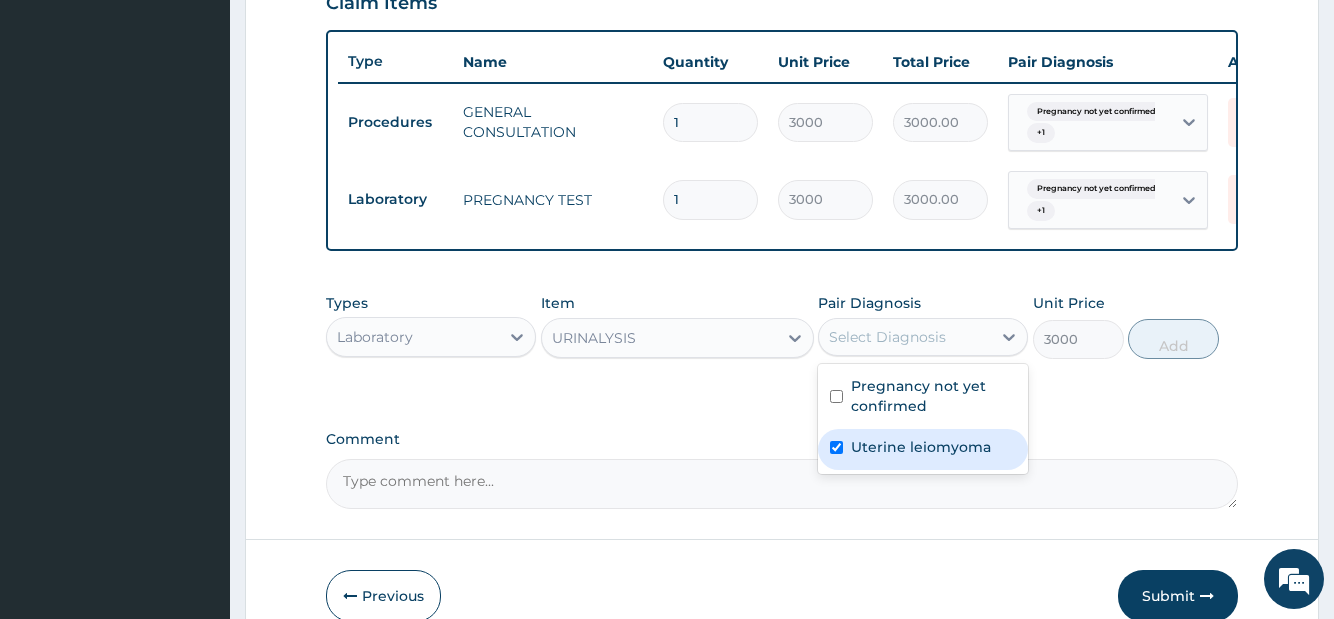checkbox on "true" 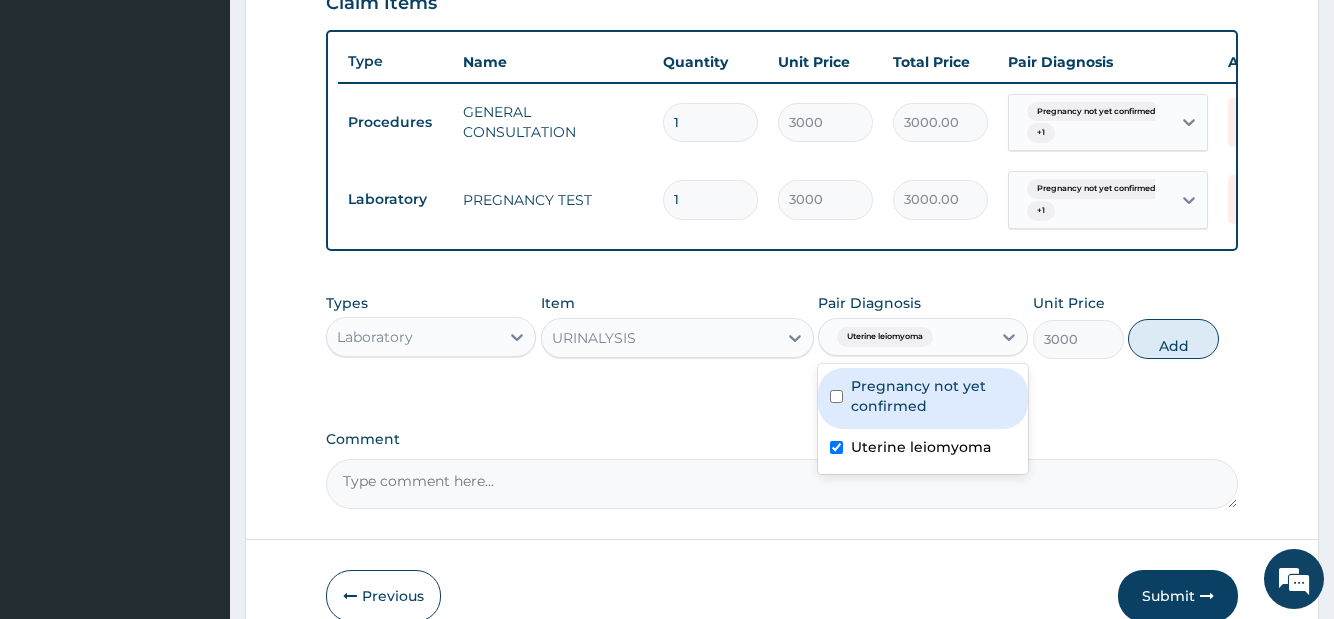 drag, startPoint x: 935, startPoint y: 422, endPoint x: 952, endPoint y: 416, distance: 18.027756 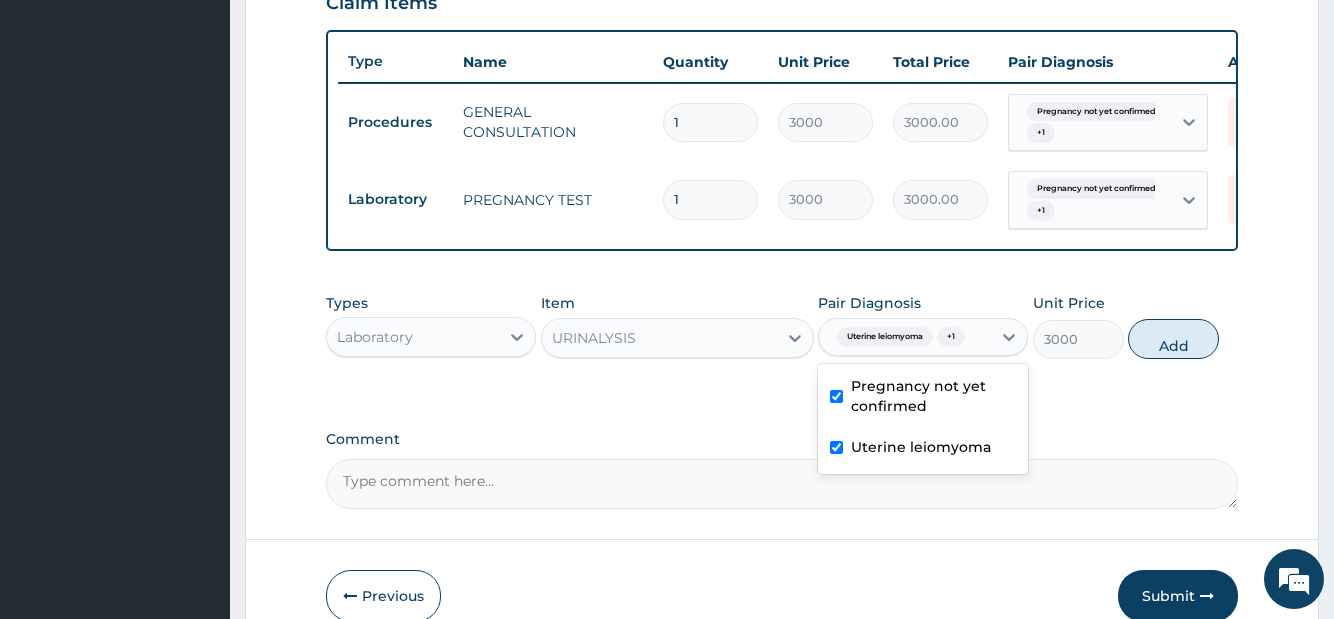 checkbox on "true" 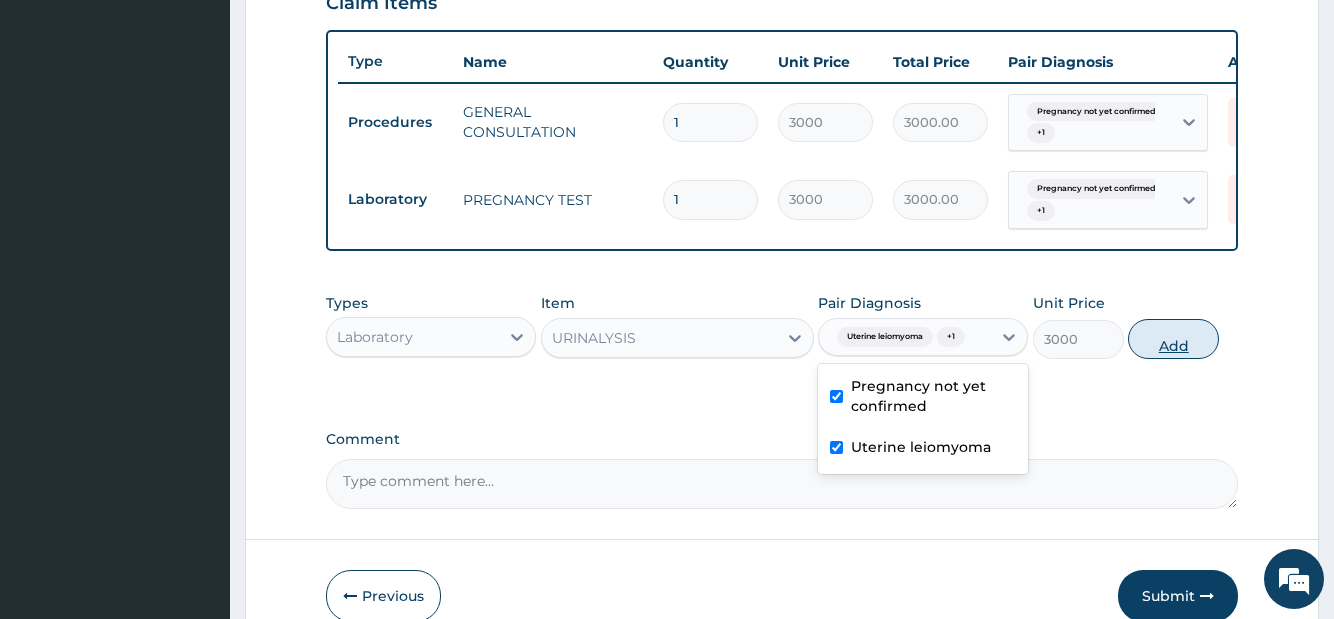 click on "Add" at bounding box center (1173, 339) 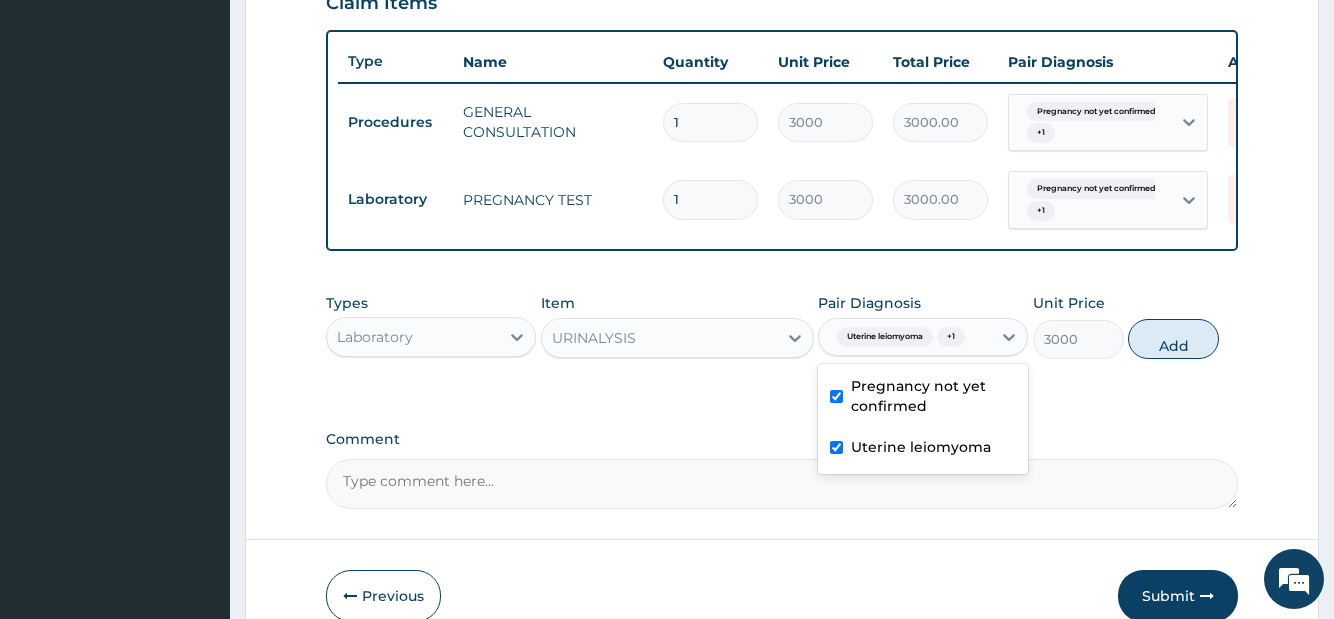 type on "0" 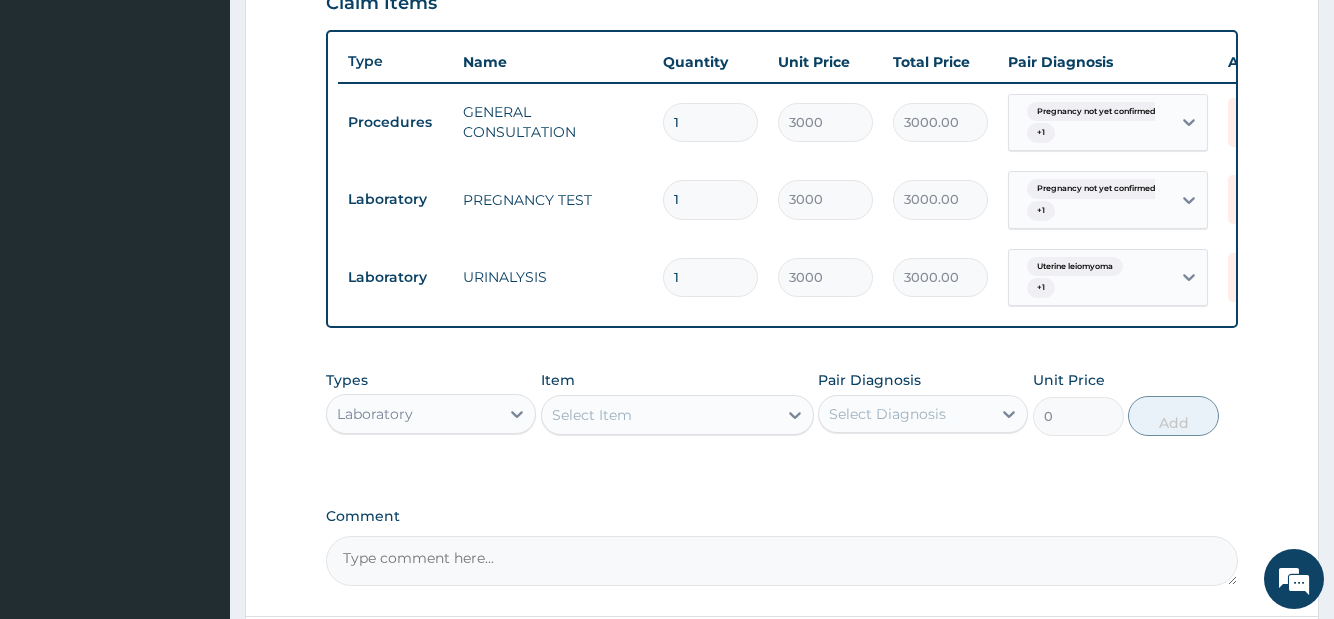 click on "Laboratory" at bounding box center (413, 414) 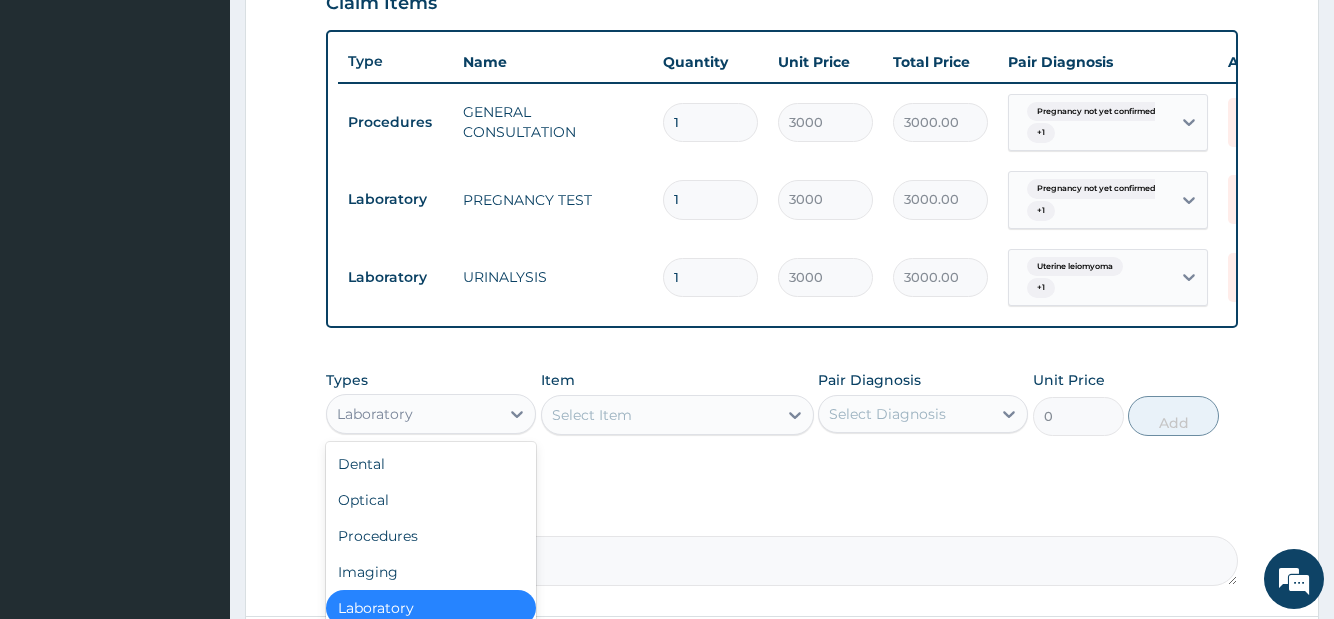 scroll, scrollTop: 908, scrollLeft: 0, axis: vertical 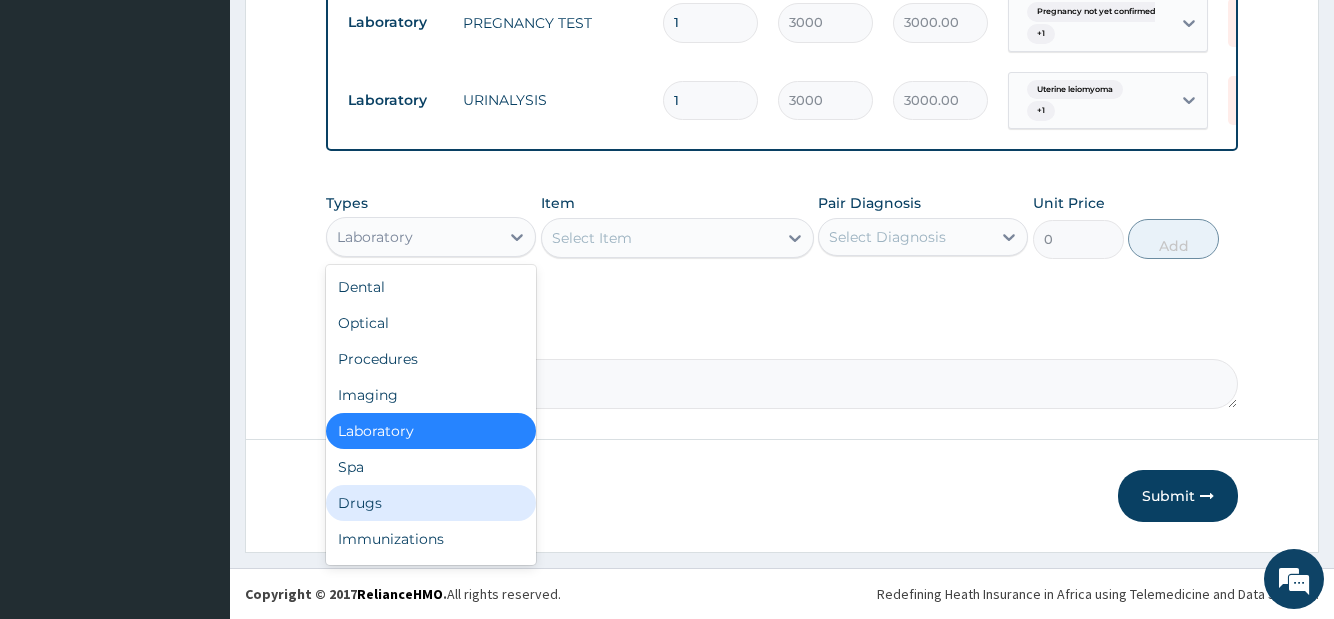 click on "Drugs" at bounding box center [431, 503] 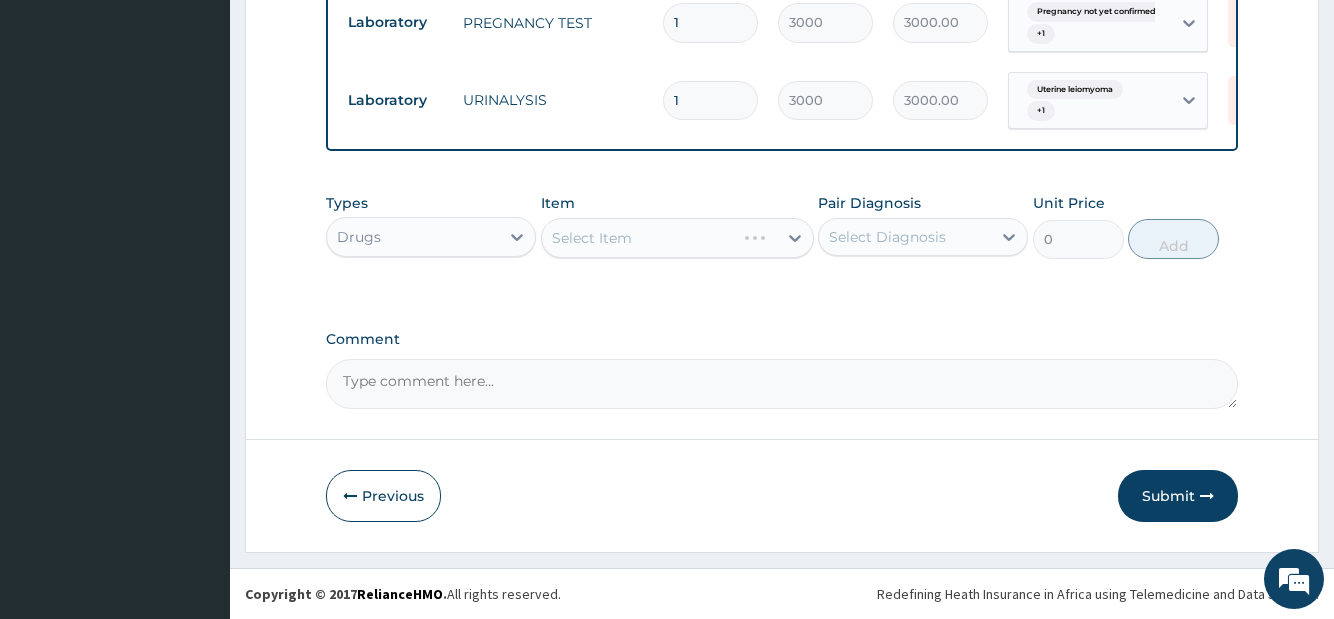 click on "Select Item" at bounding box center (677, 238) 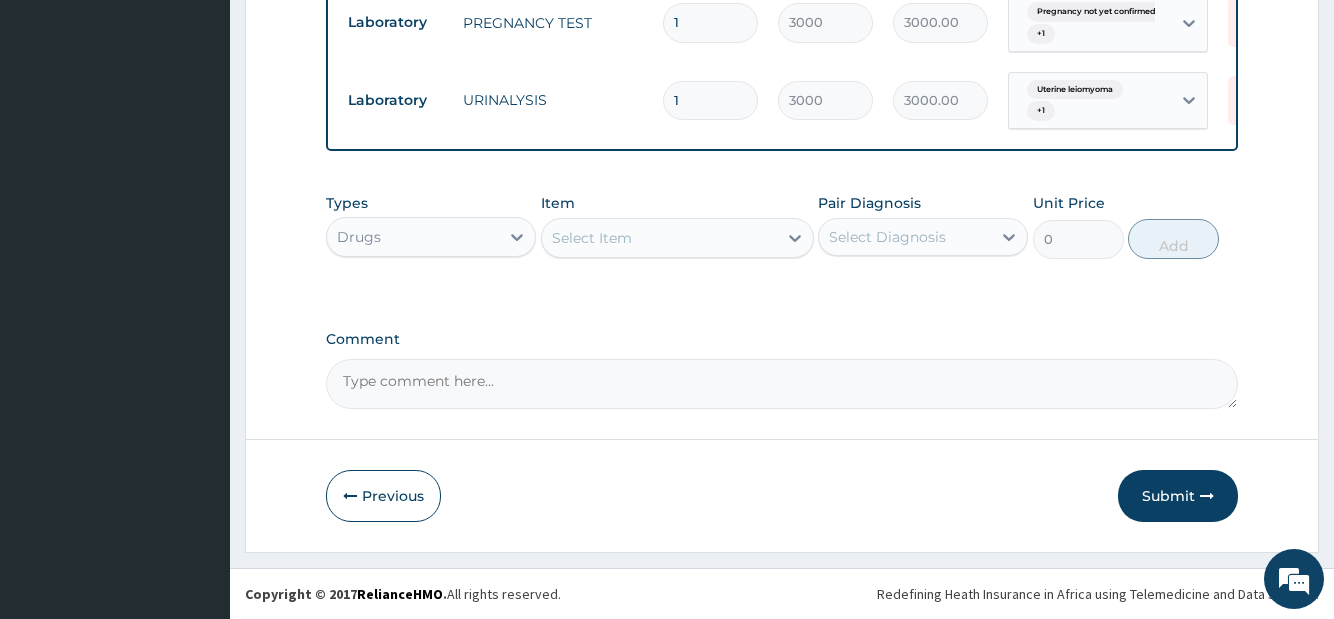 click on "Select Item" at bounding box center (659, 238) 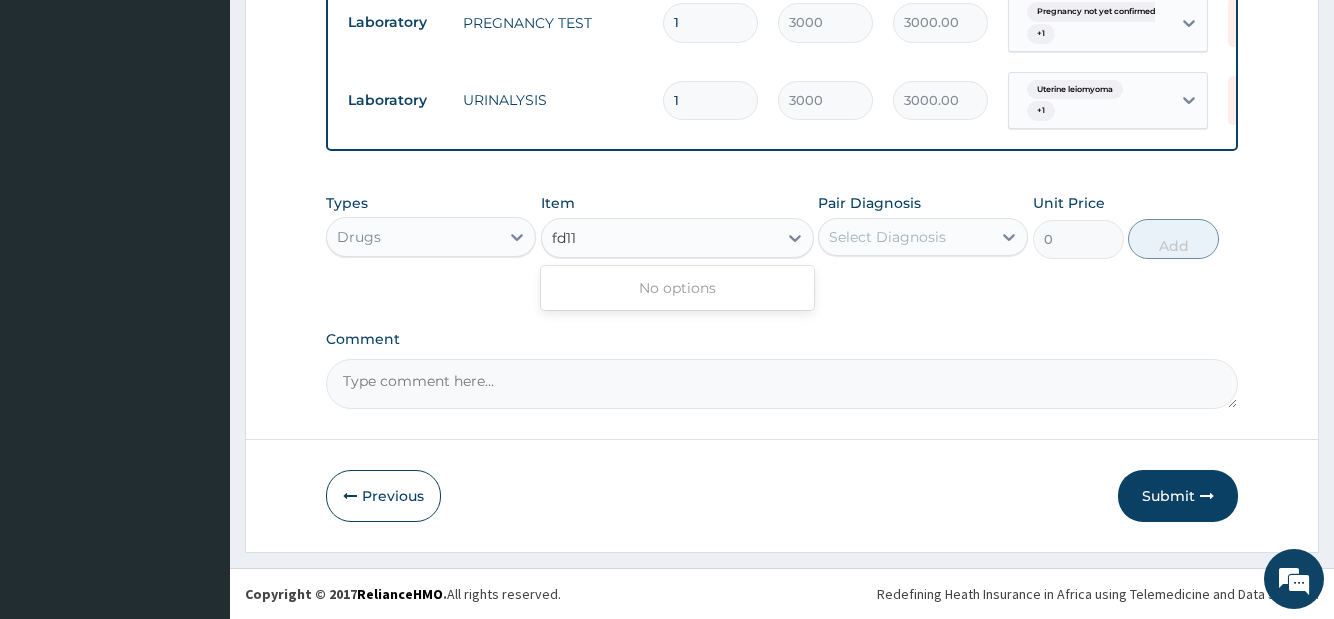 type on "fd11" 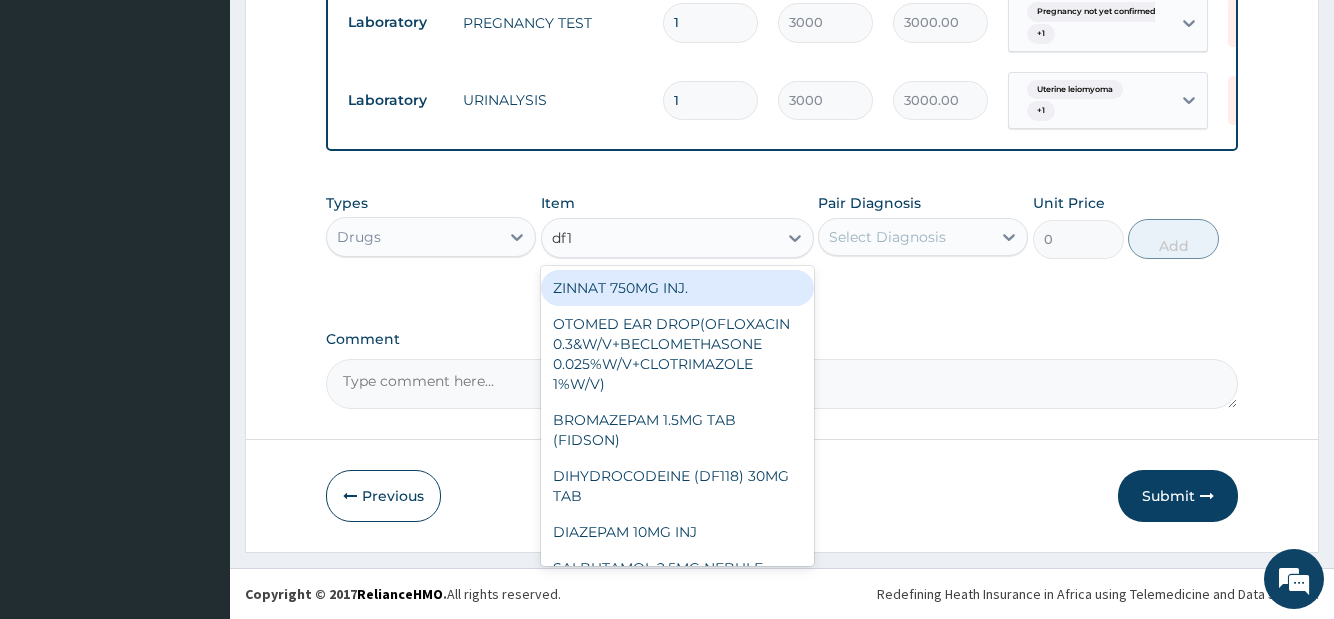 type on "df11" 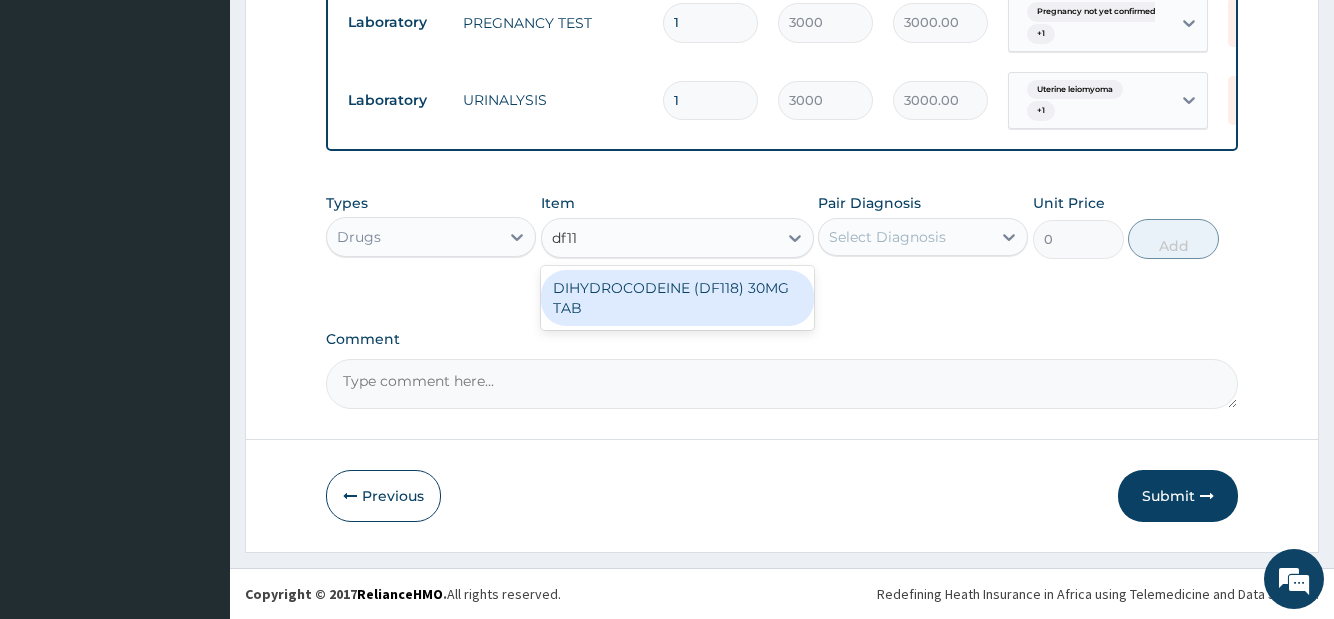 click on "DIHYDROCODEINE (DF118) 30MG TAB" at bounding box center [677, 298] 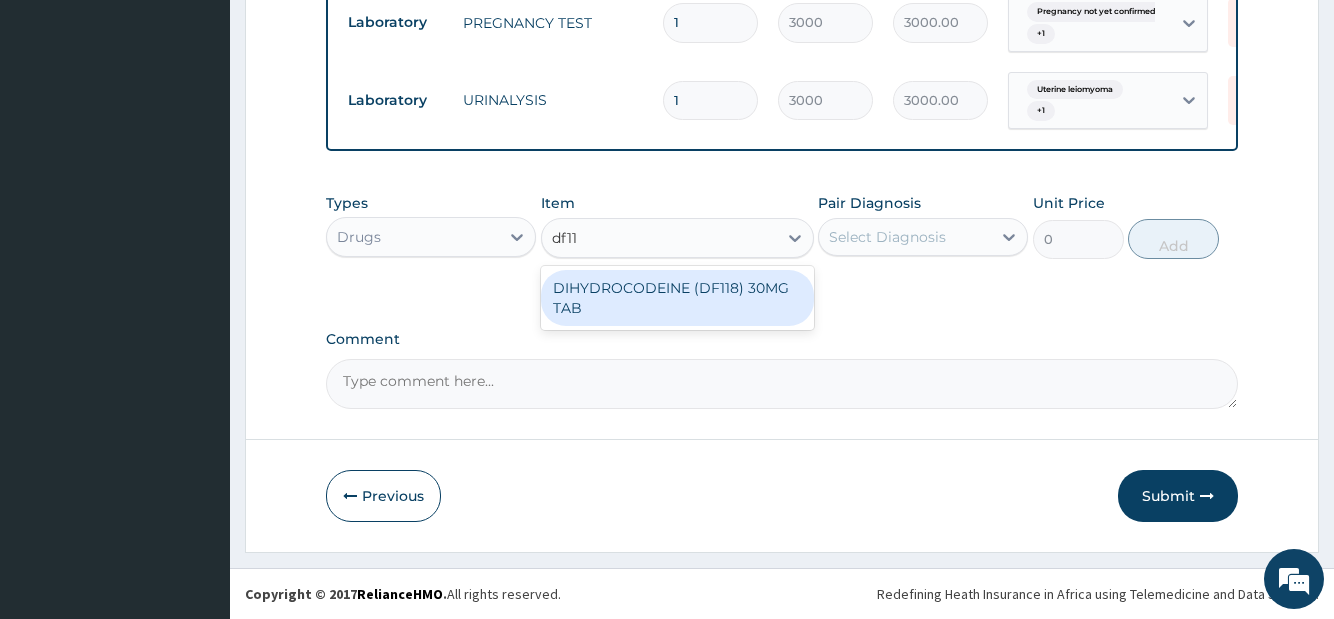 type 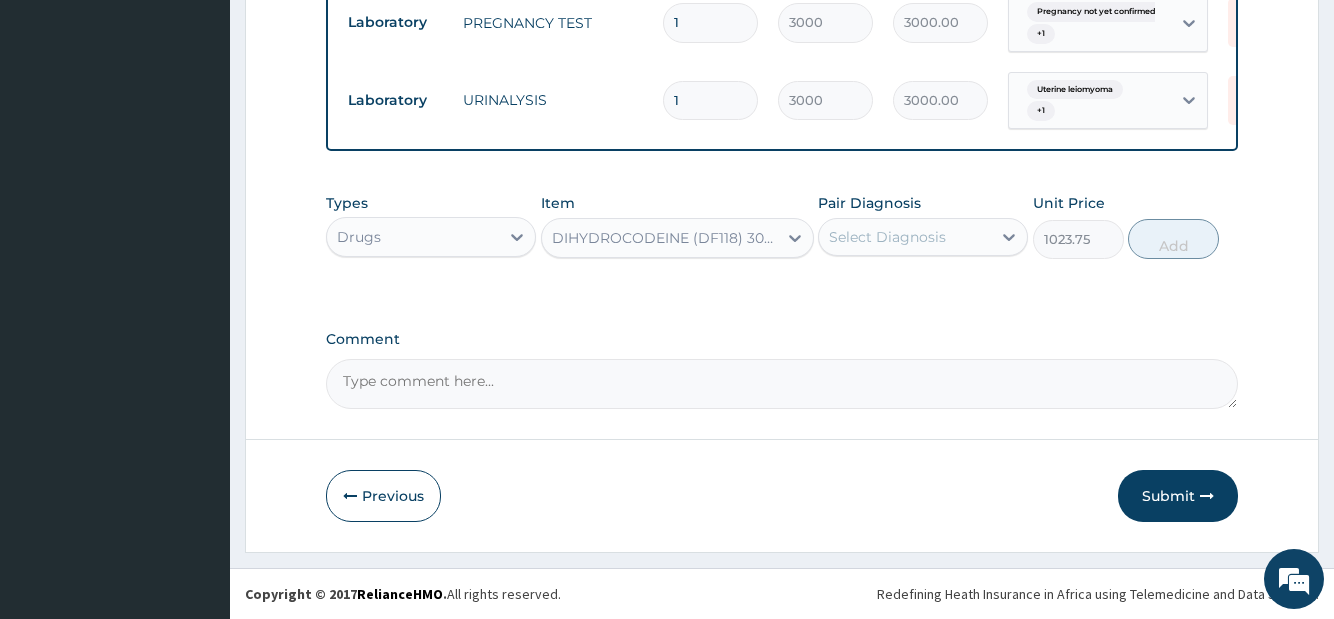 click on "Select Diagnosis" at bounding box center (887, 237) 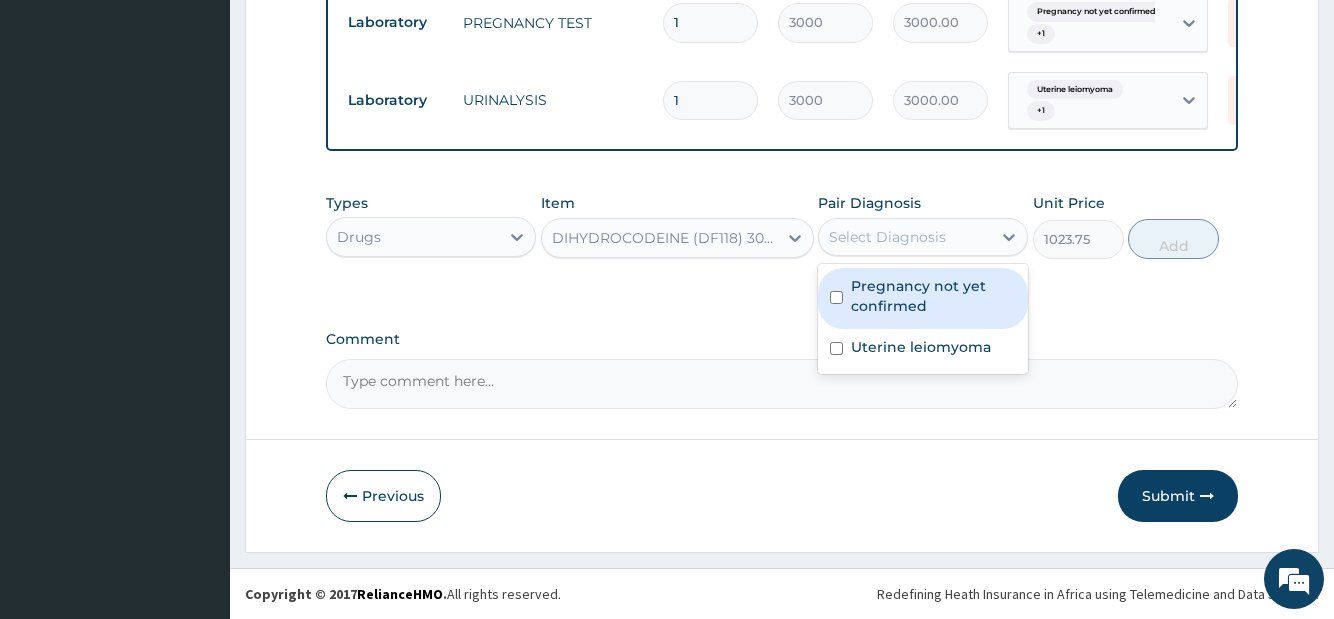 click on "Pregnancy not yet confirmed" at bounding box center (933, 296) 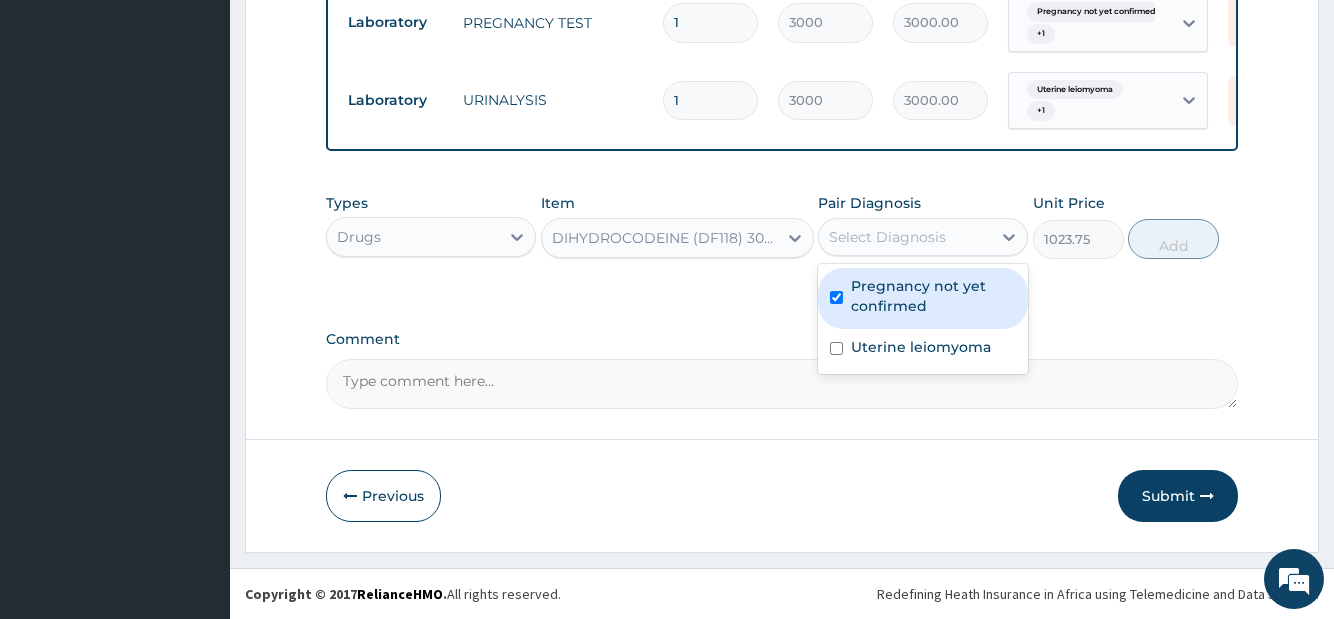 checkbox on "true" 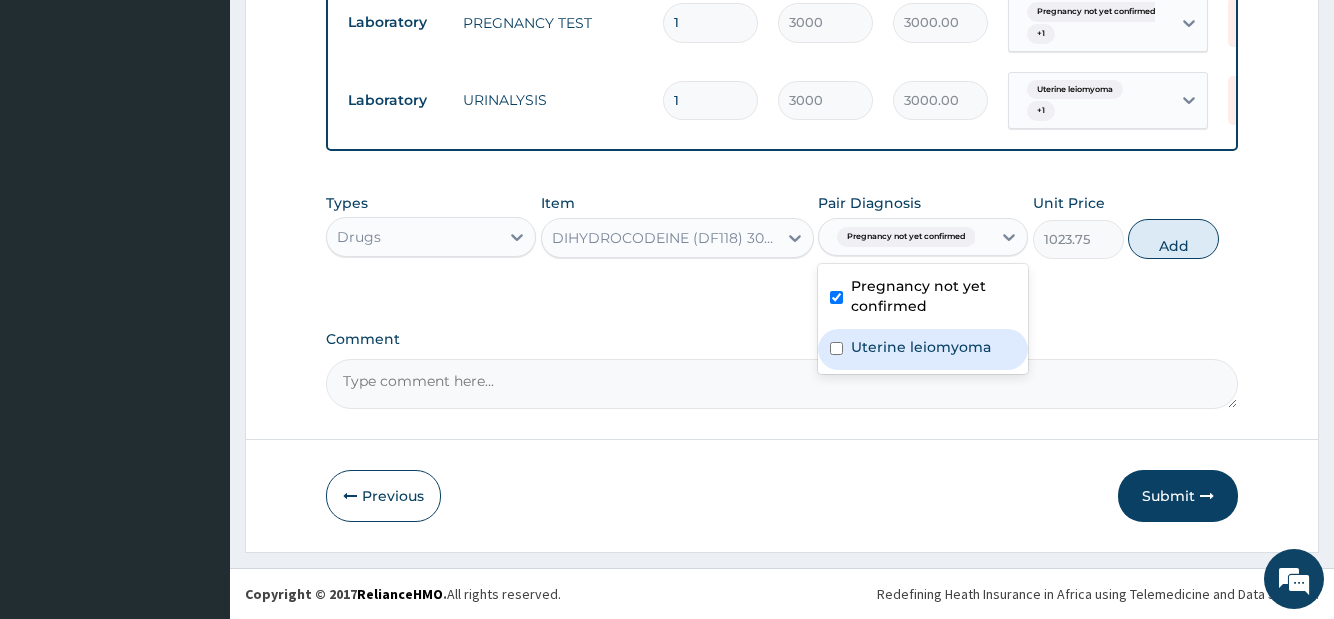 click on "Uterine leiomyoma" at bounding box center (921, 347) 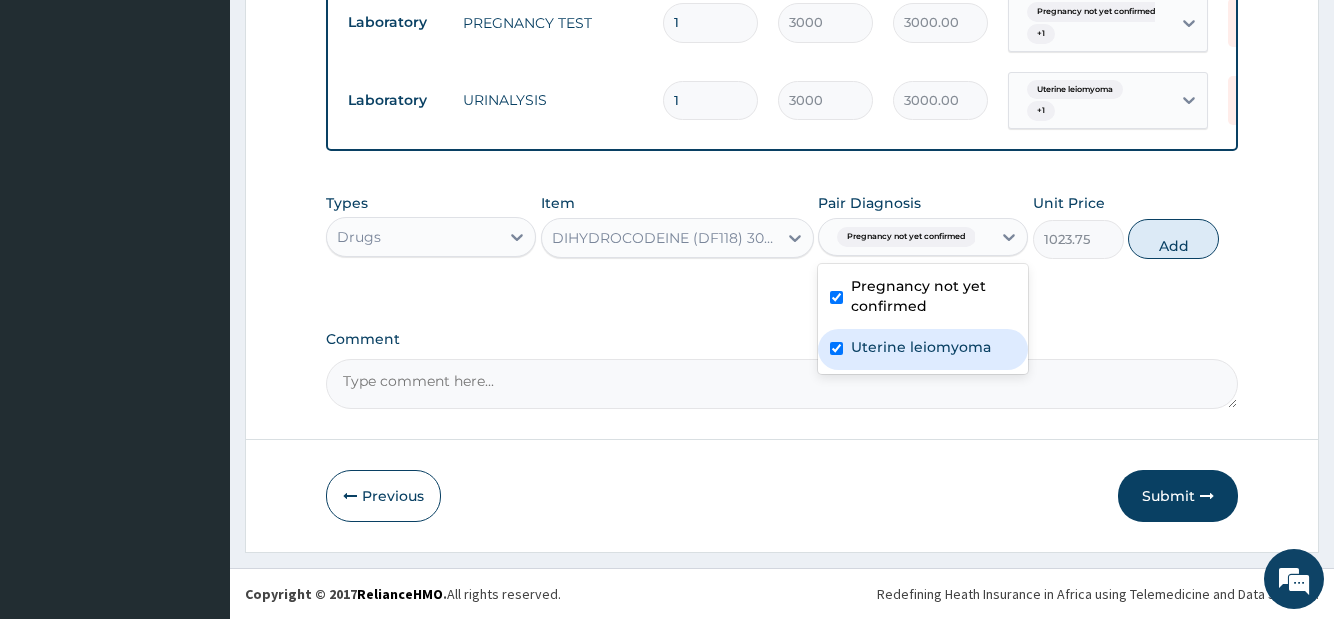 checkbox on "true" 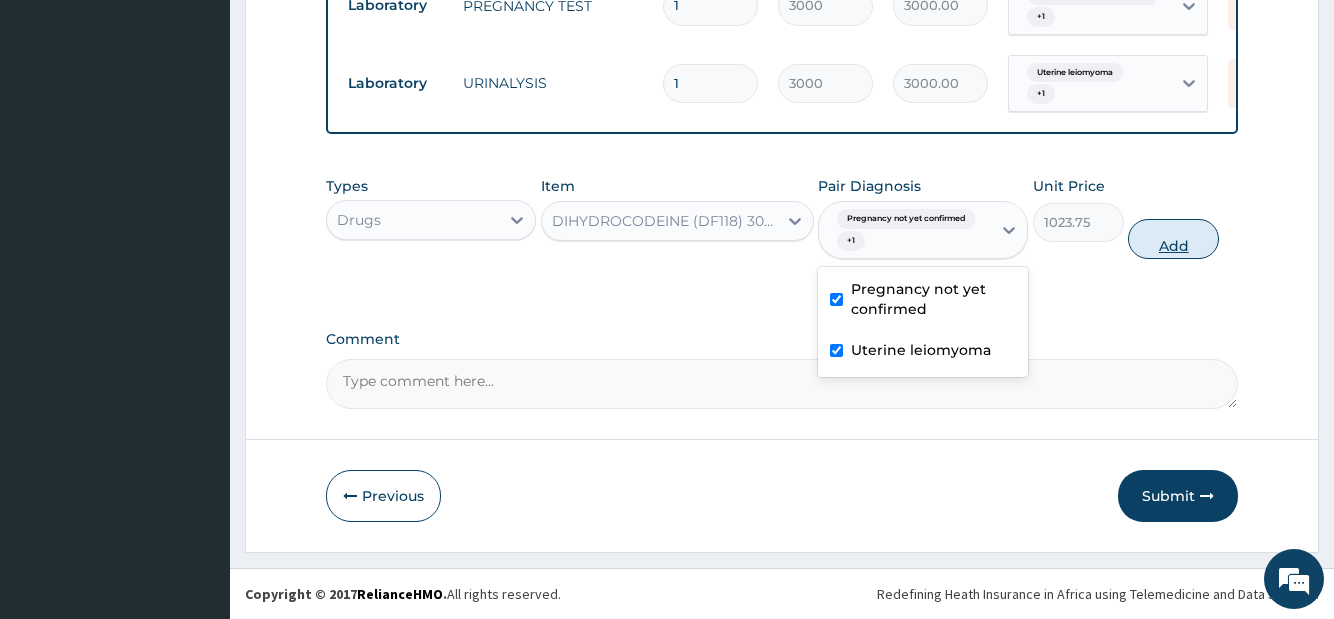 click on "Add" at bounding box center (1173, 239) 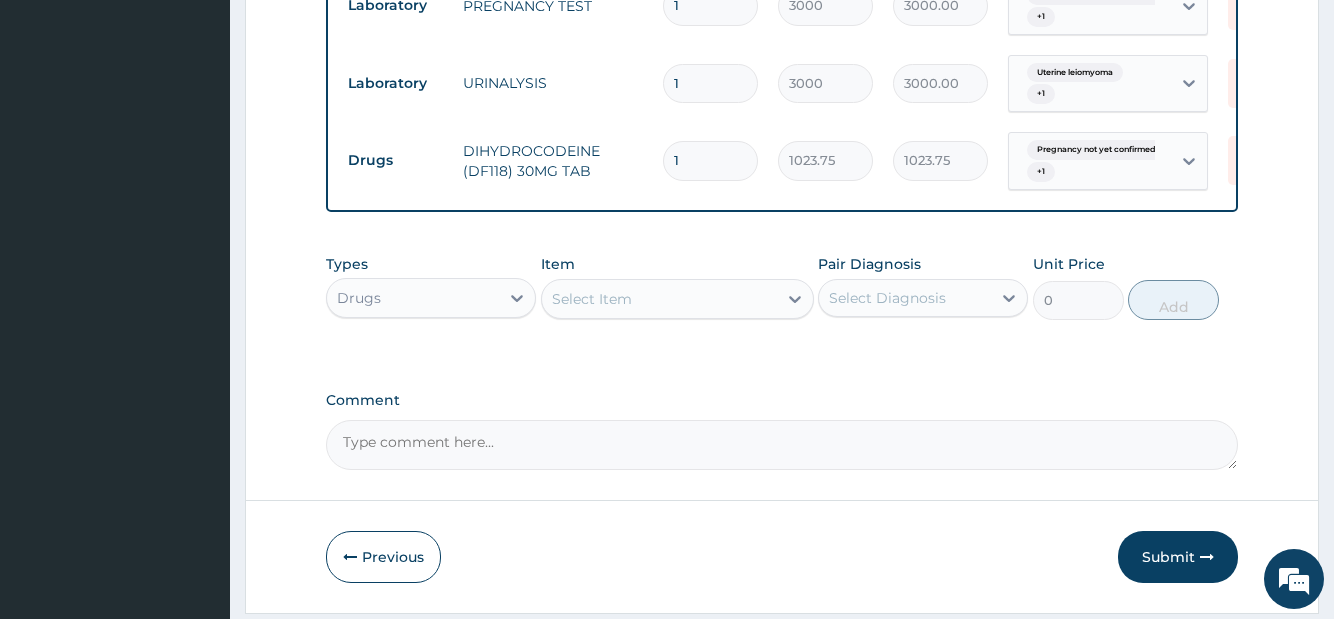 type on "10" 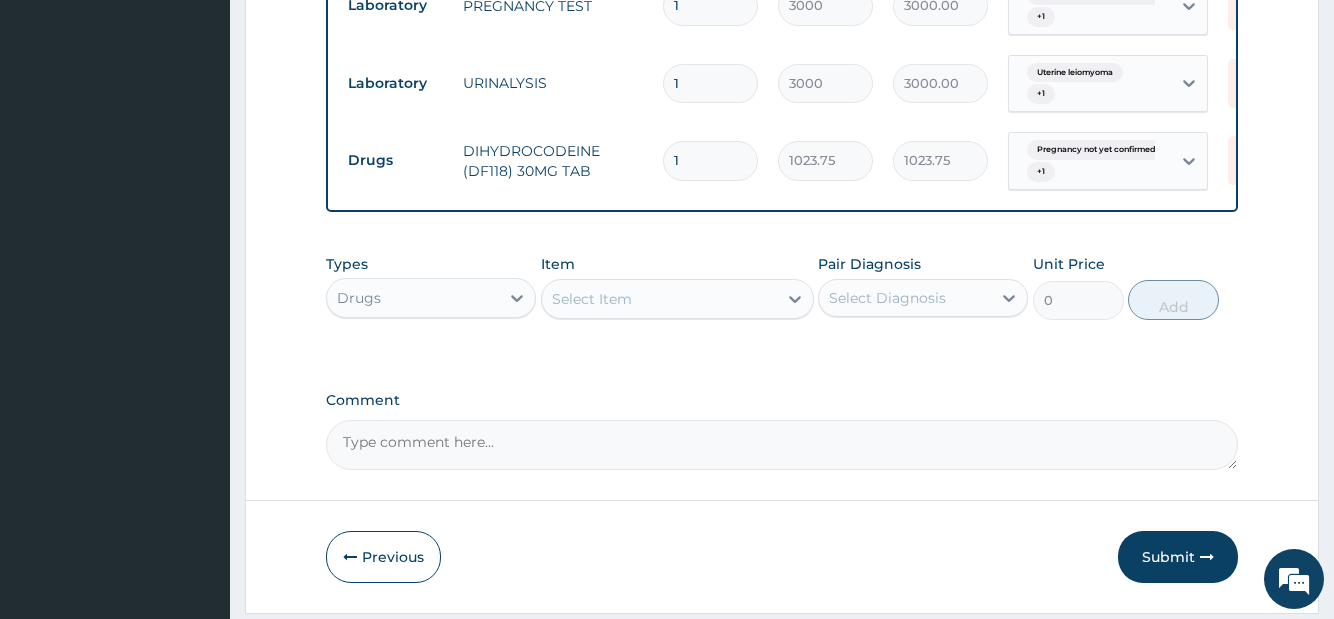 type on "10237.50" 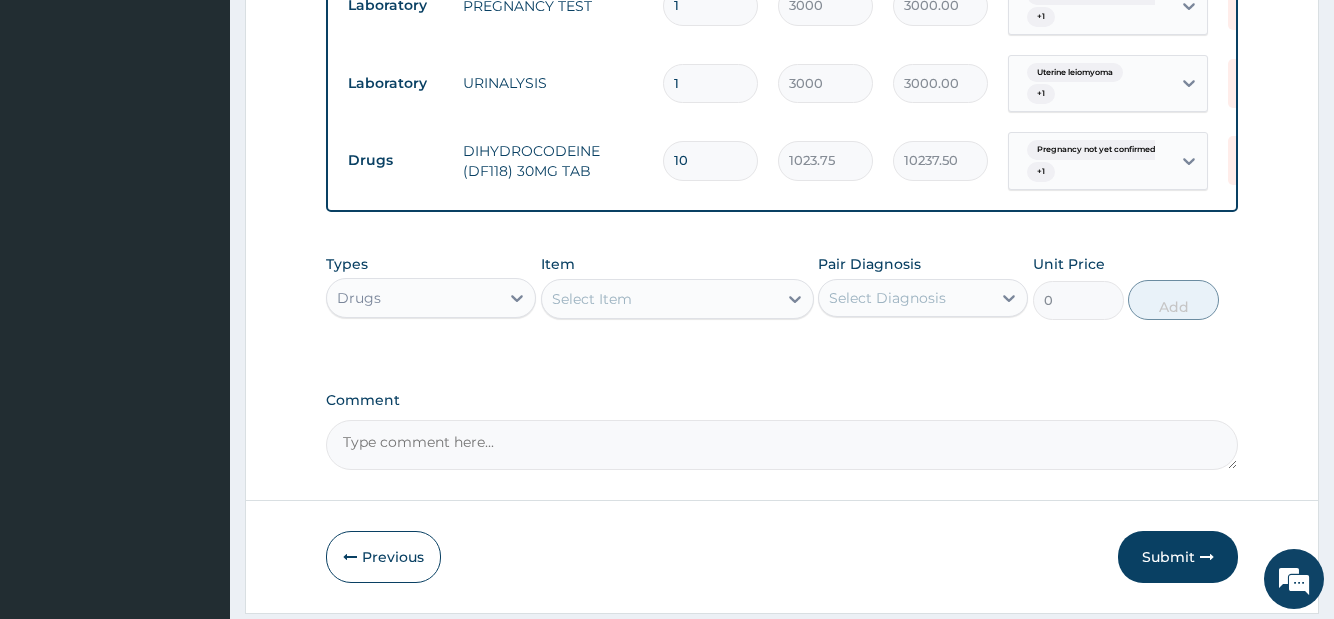 type on "10" 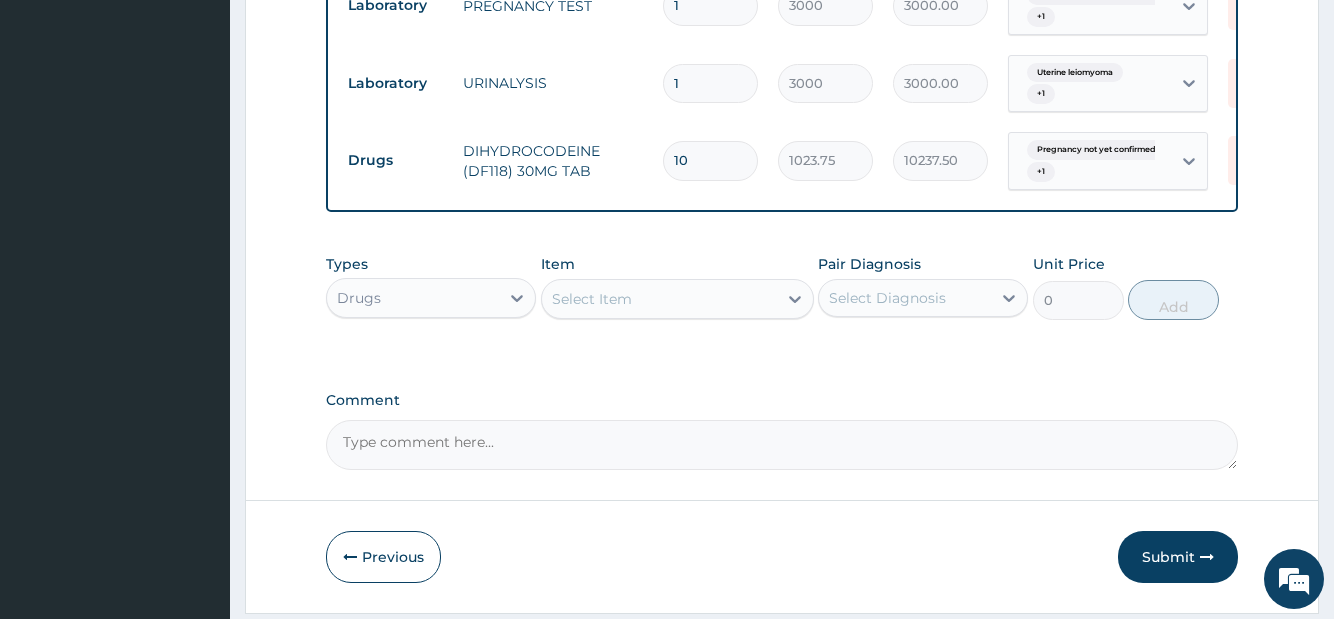 click on "Select Item" at bounding box center (592, 299) 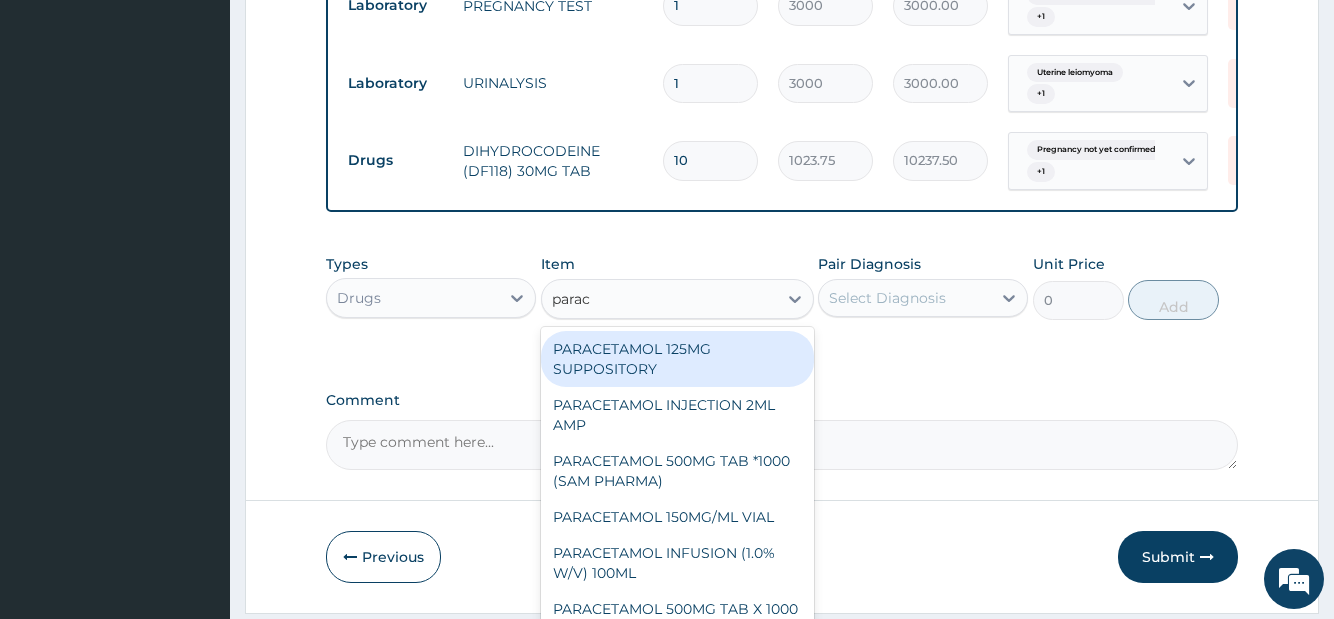 type on "parace" 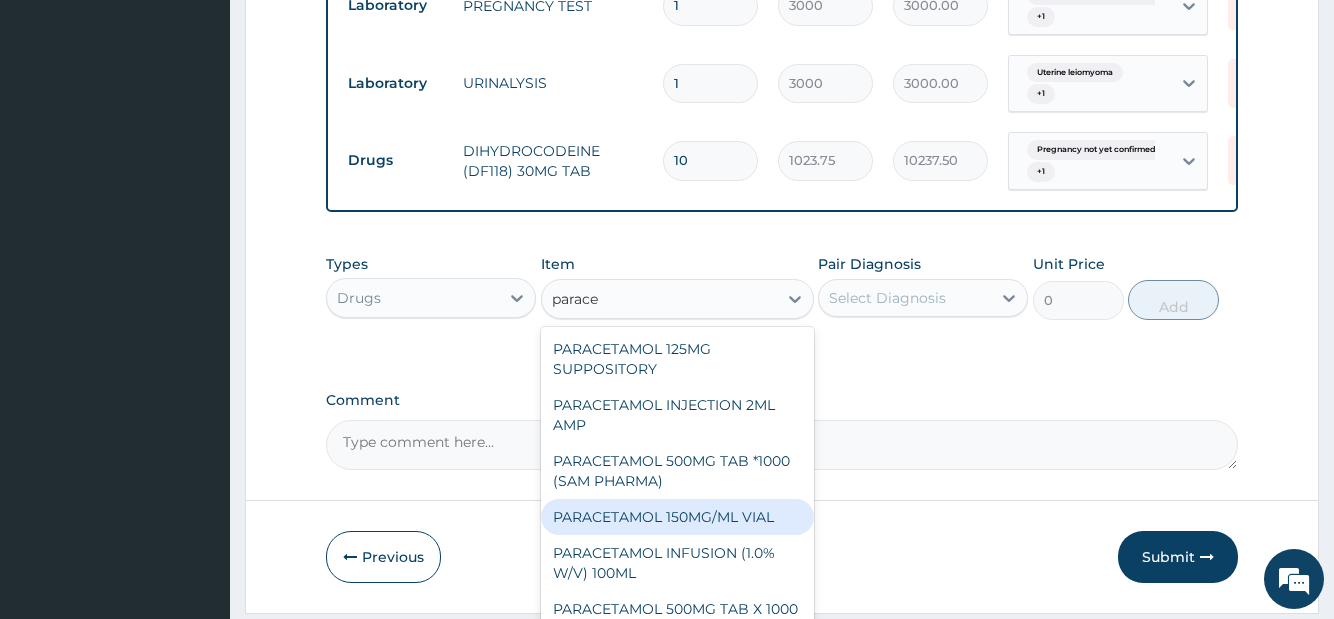 scroll, scrollTop: 108, scrollLeft: 0, axis: vertical 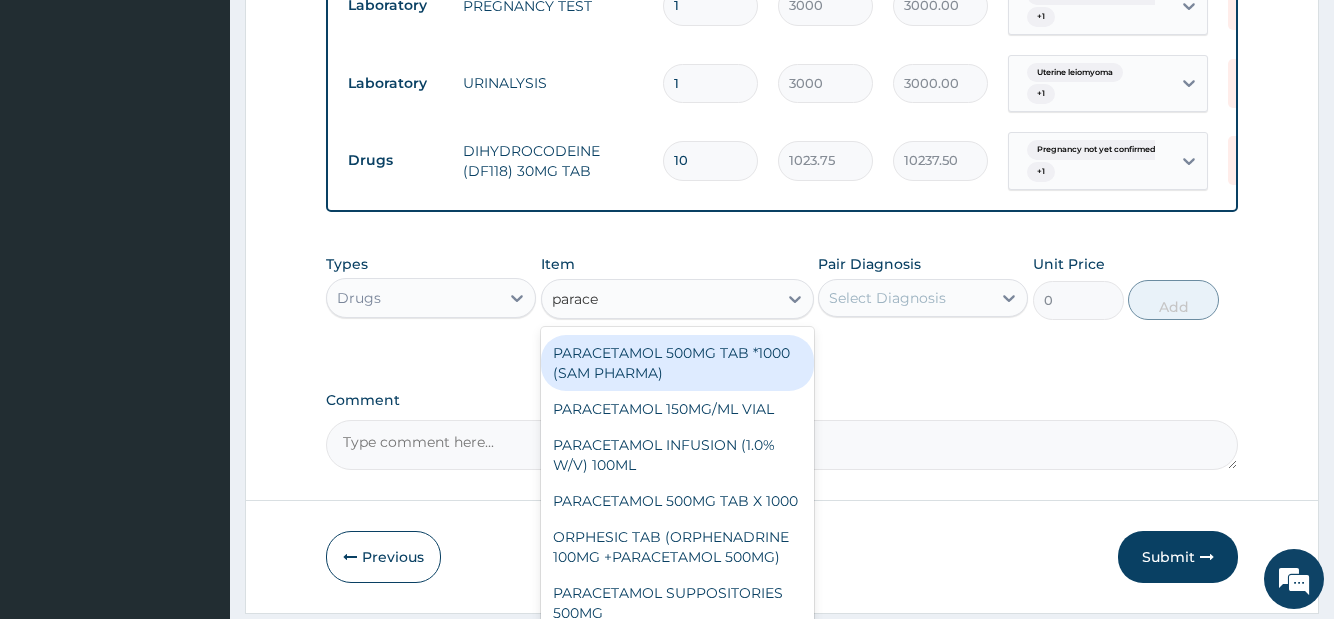 click on "PARACETAMOL 500MG TAB *1000 (SAM PHARMA)" at bounding box center (677, 363) 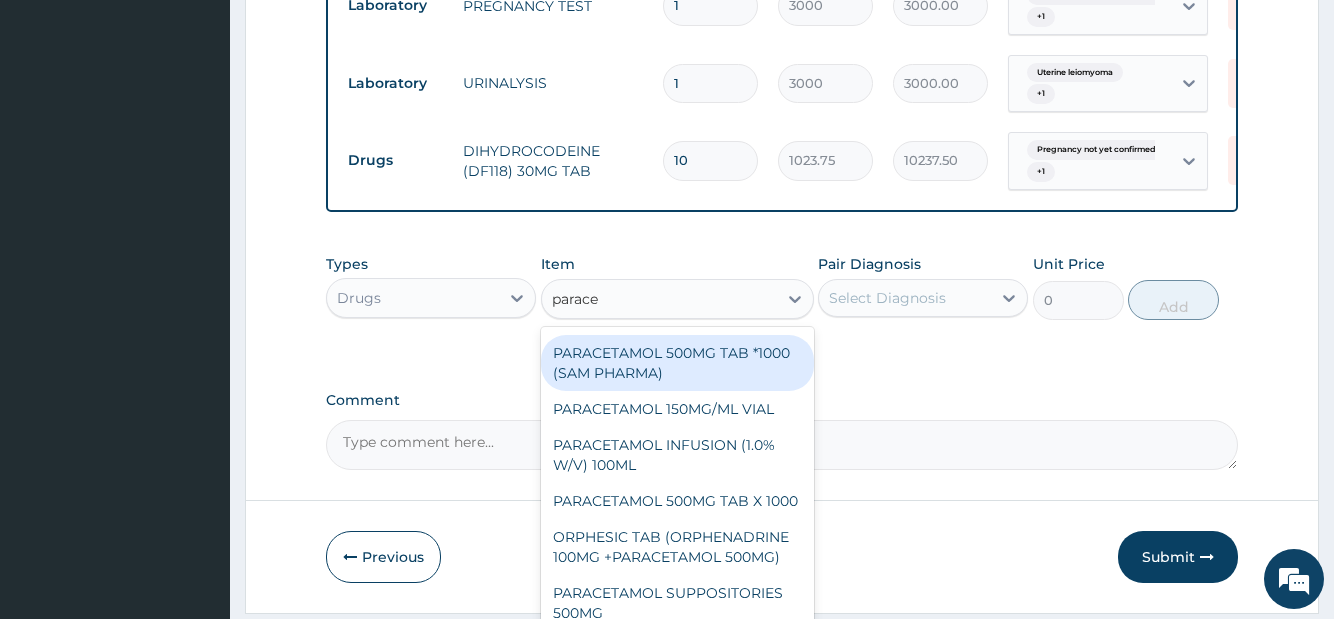 type 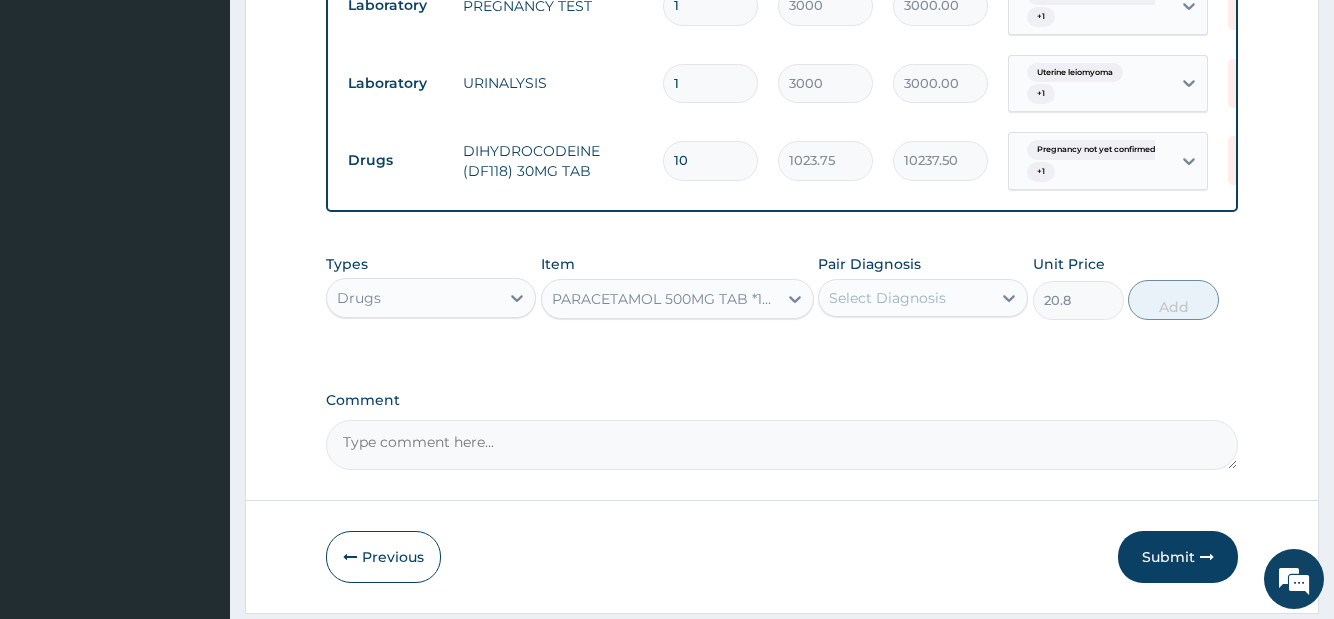 click on "Select Diagnosis" at bounding box center [887, 298] 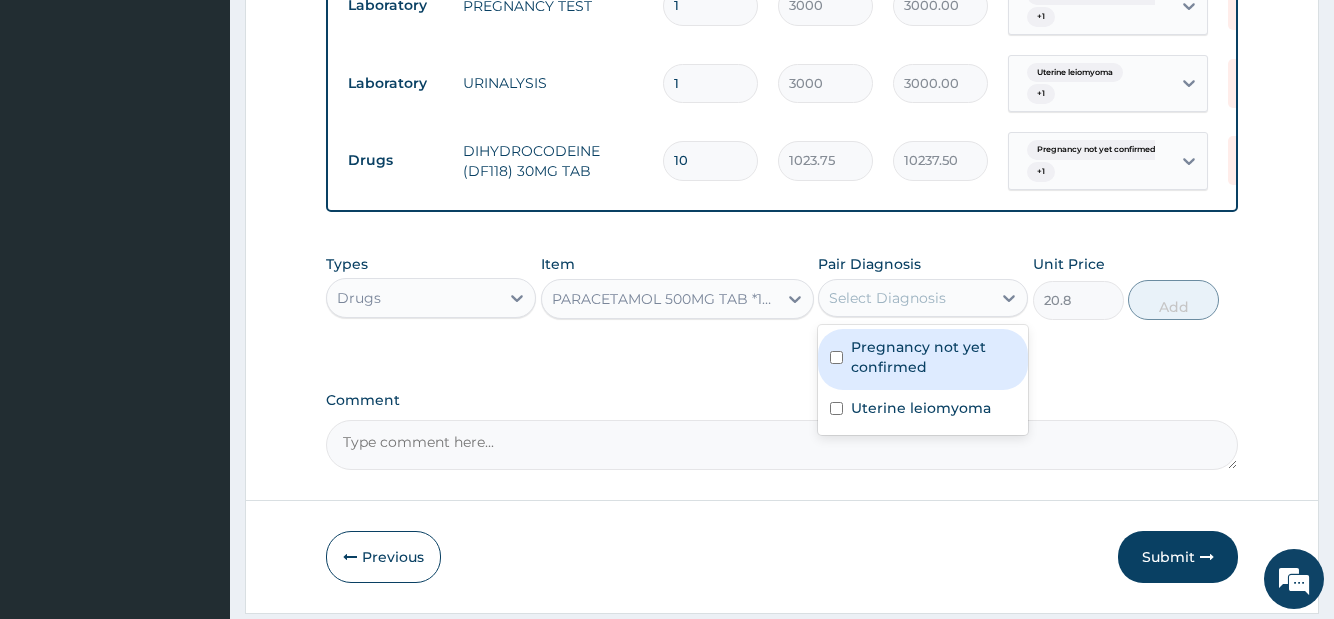 click on "Pregnancy not yet confirmed" at bounding box center (933, 357) 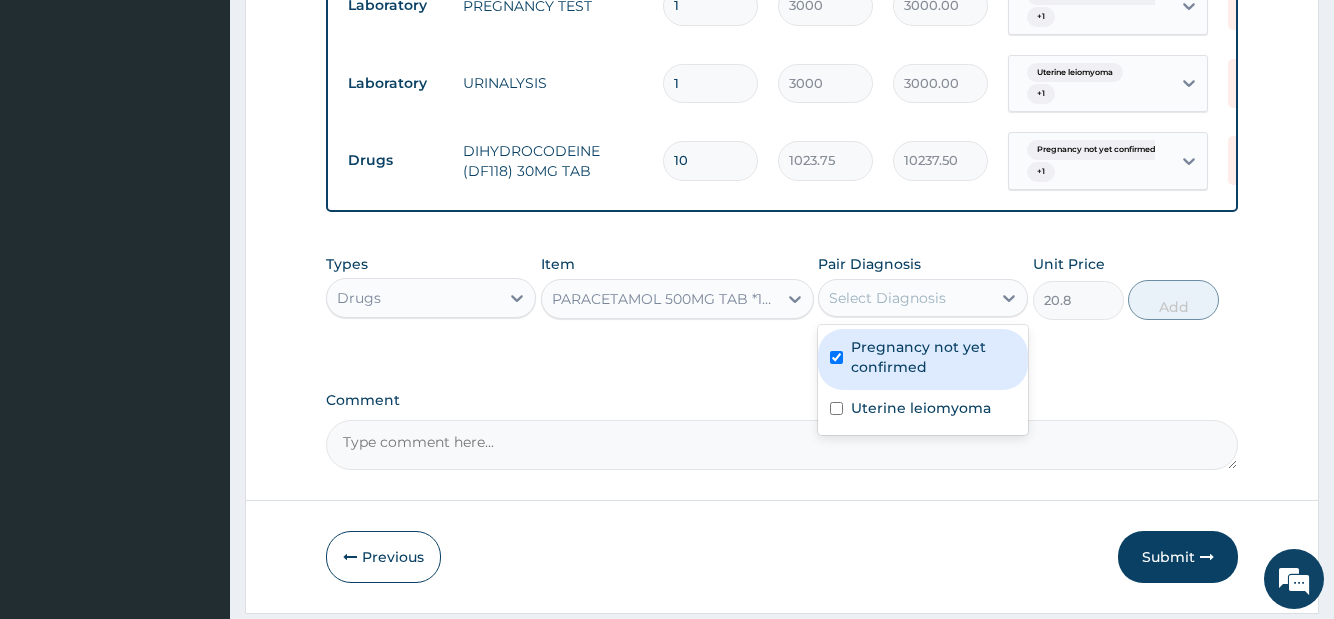 checkbox on "true" 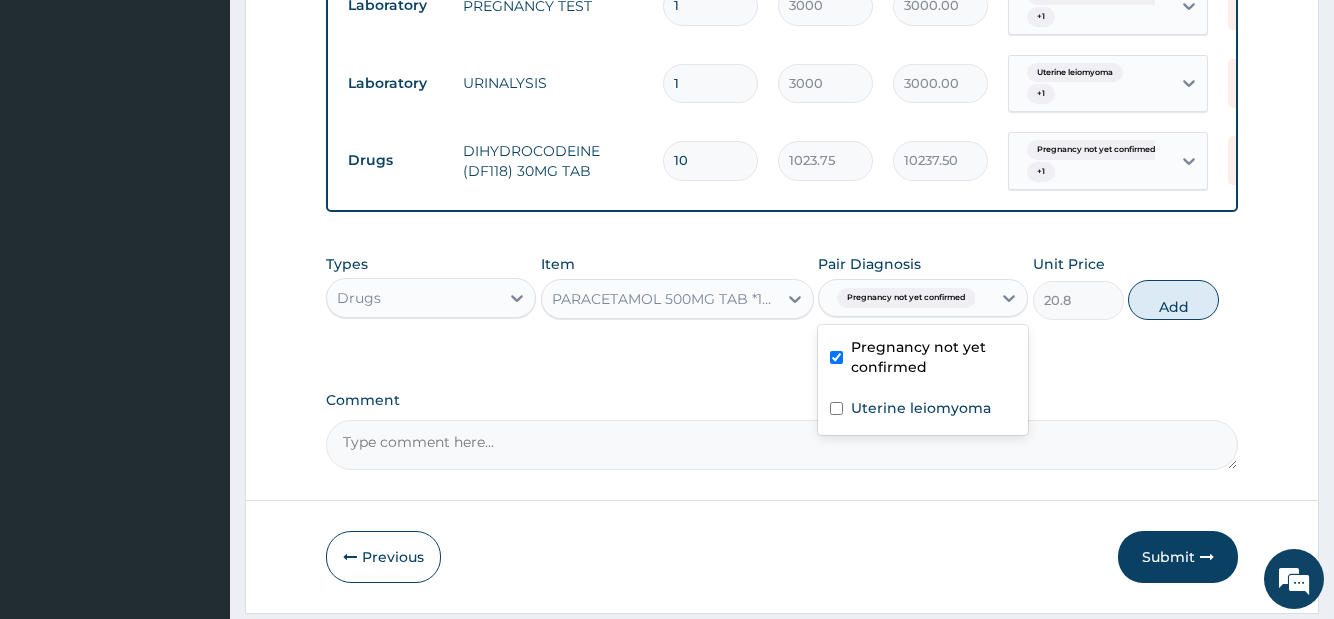 click on "Uterine leiomyoma" at bounding box center [921, 408] 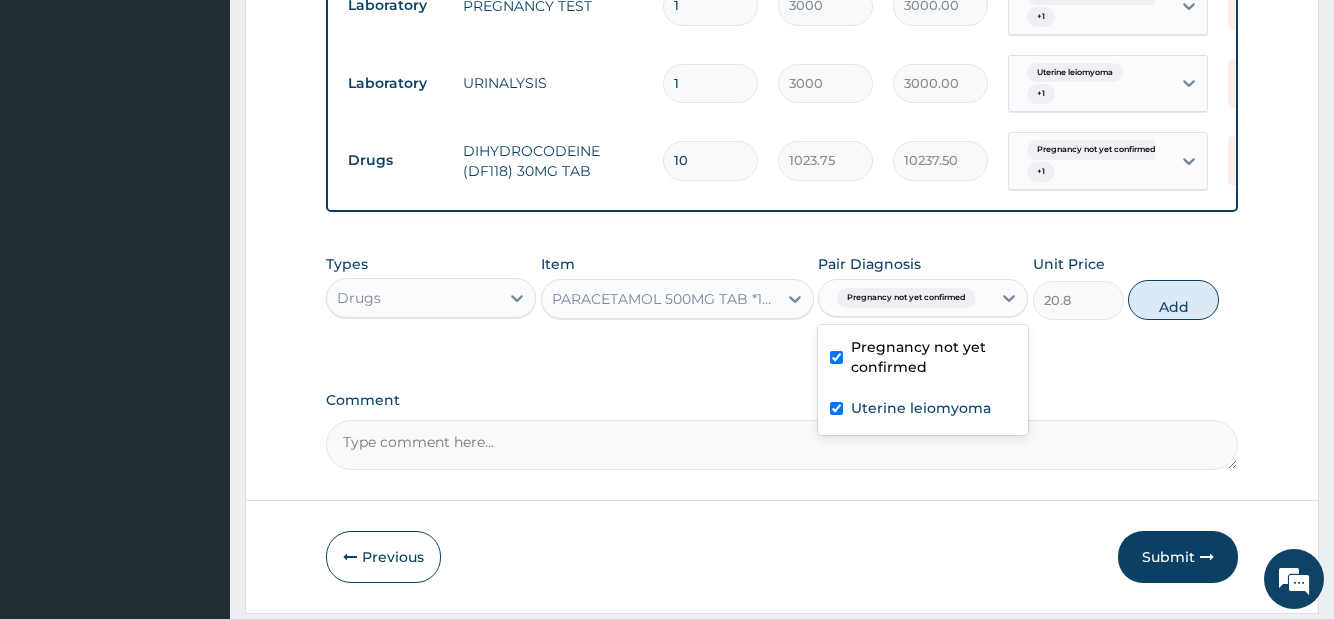 checkbox on "true" 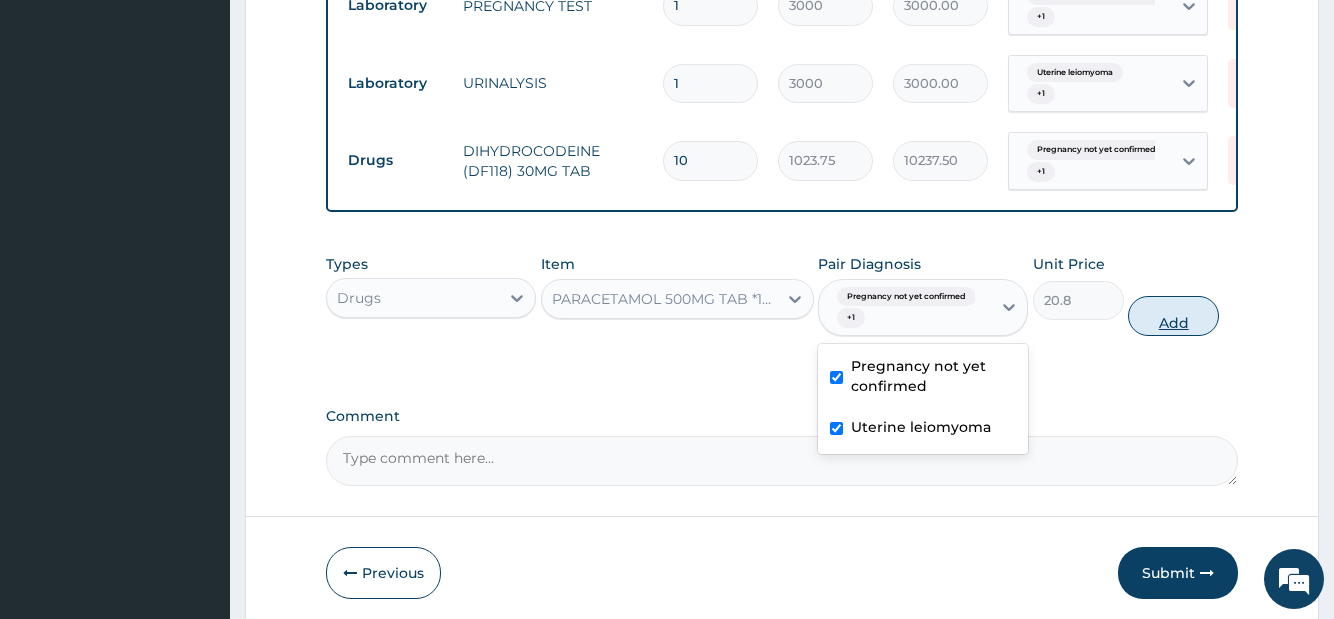 click on "Add" at bounding box center [1173, 316] 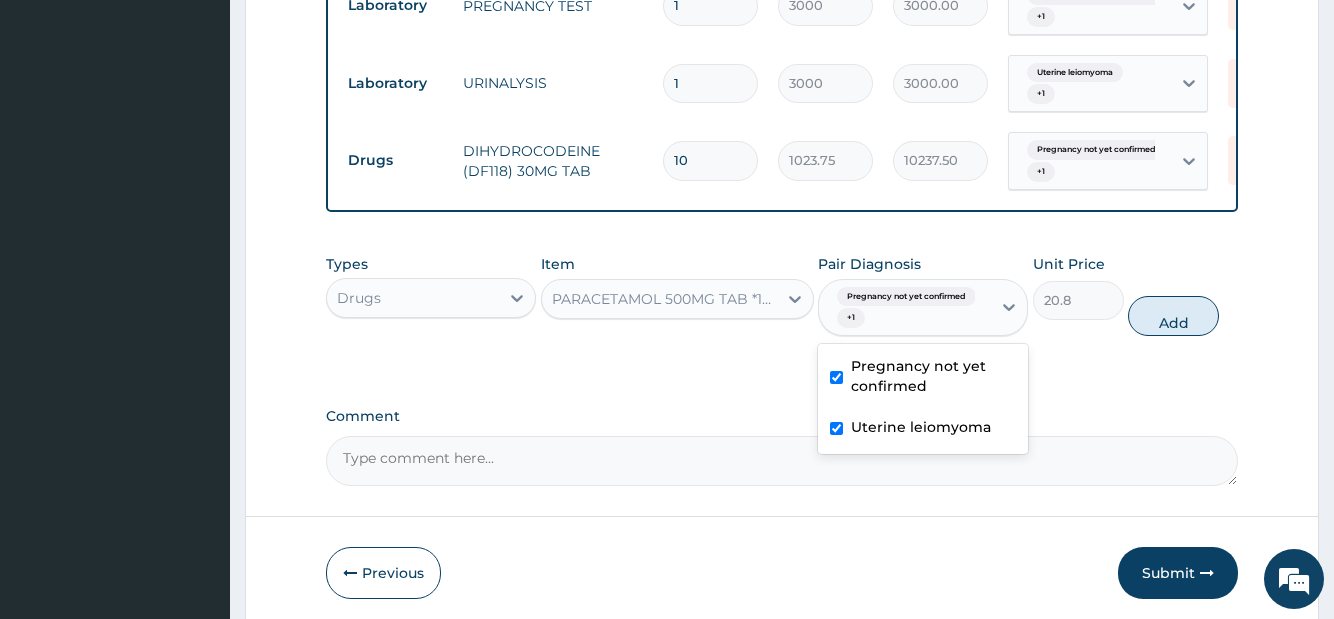 type on "0" 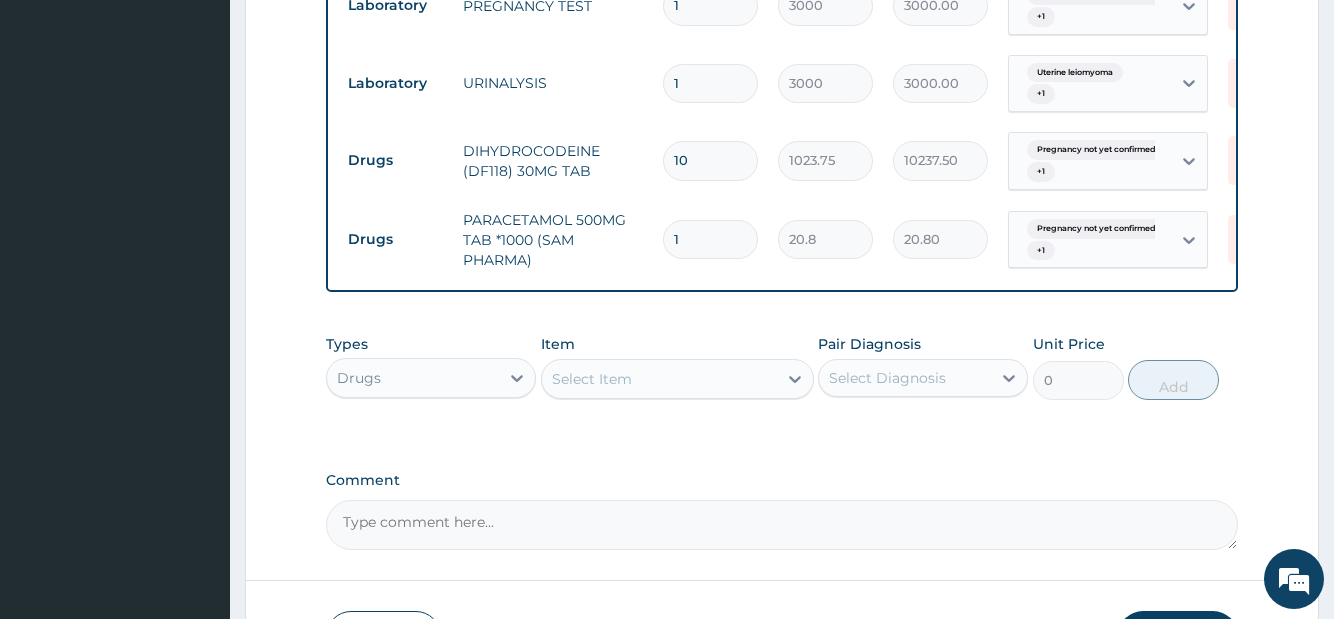 type on "18" 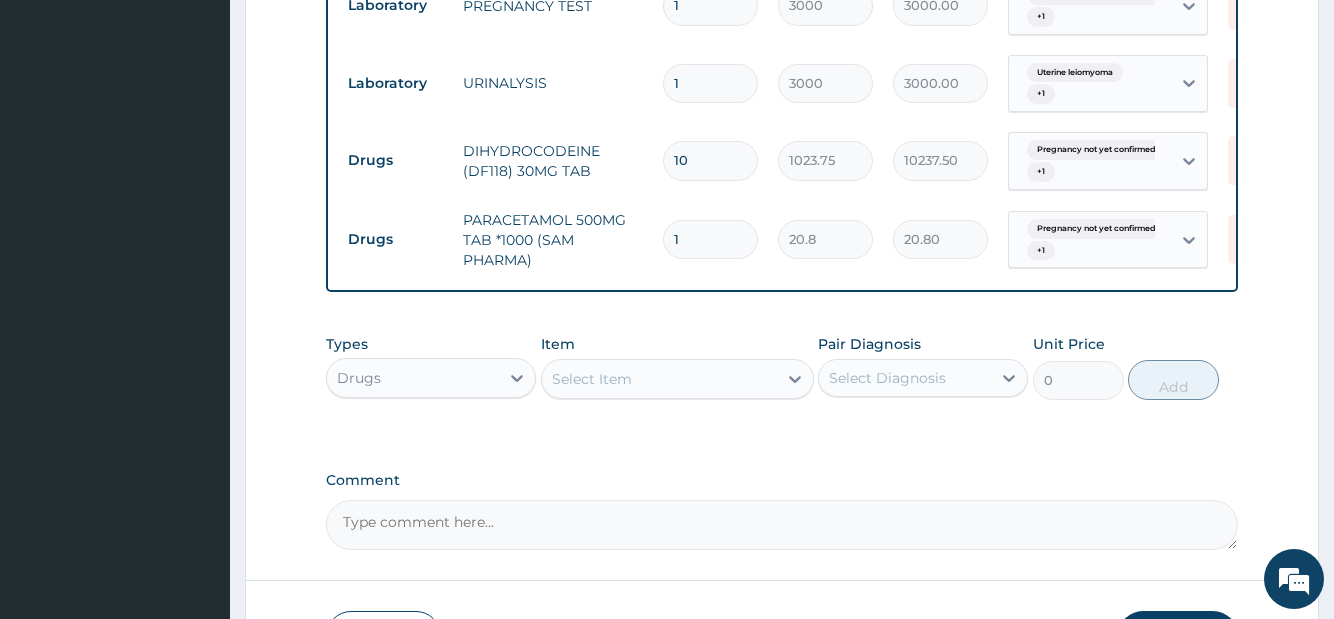 type on "374.40" 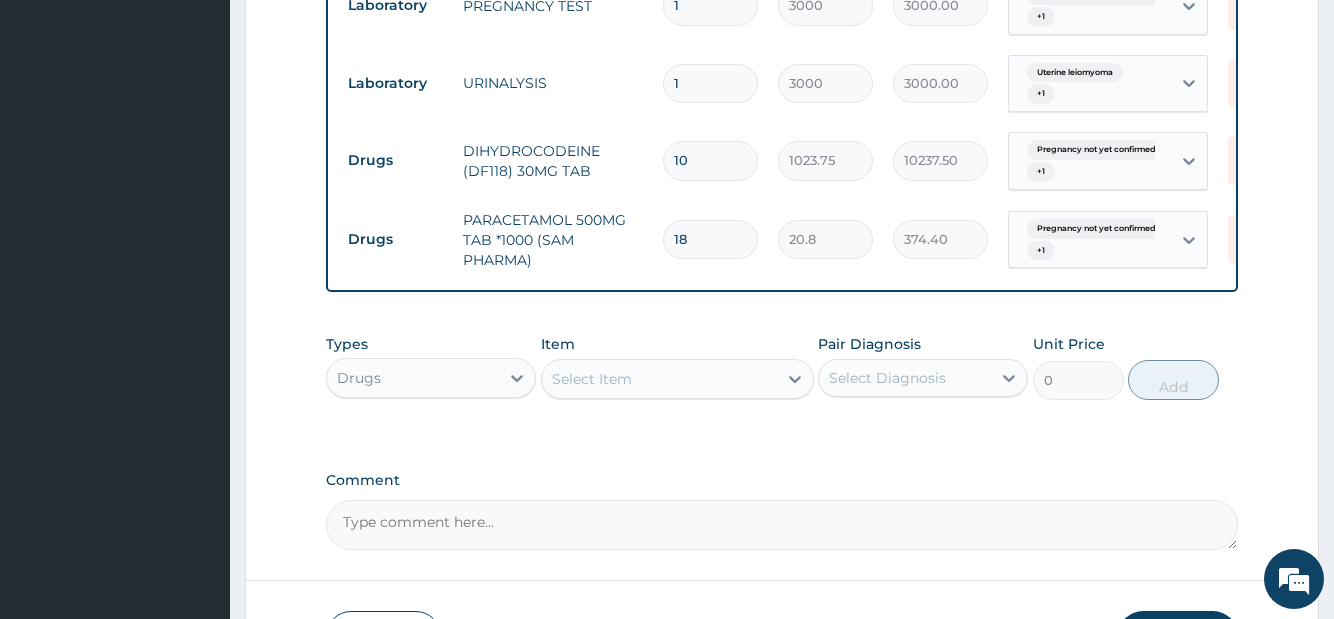 type on "18" 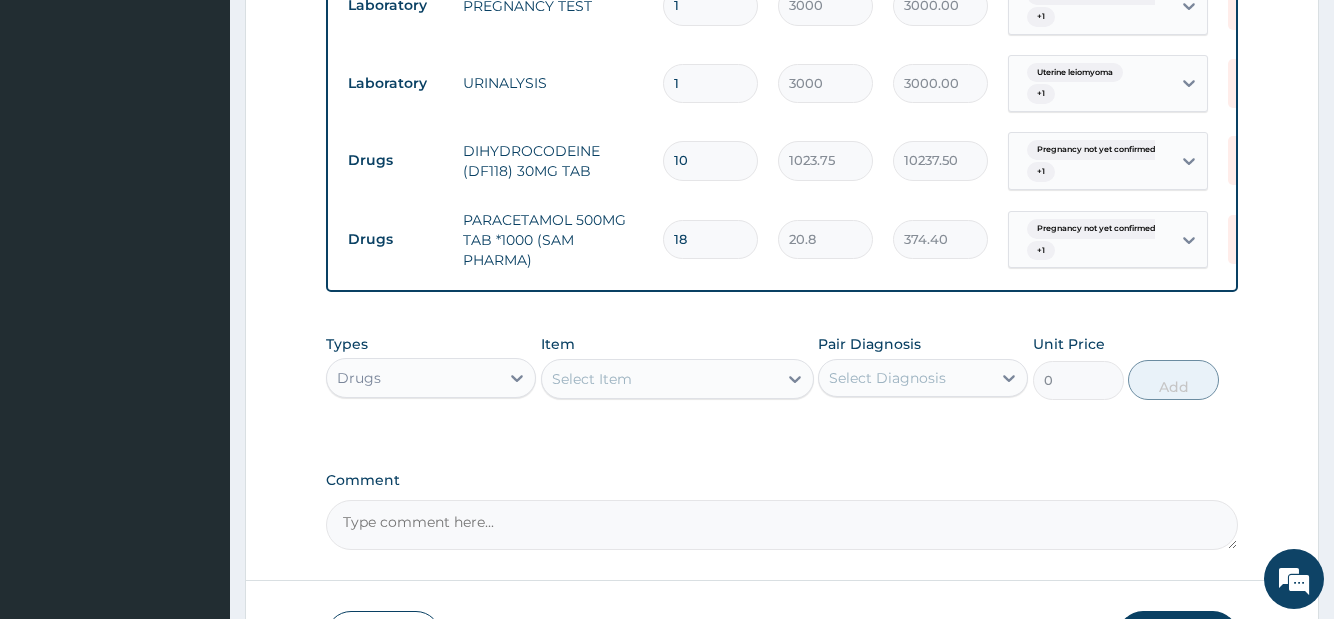click on "Select Item" at bounding box center (592, 379) 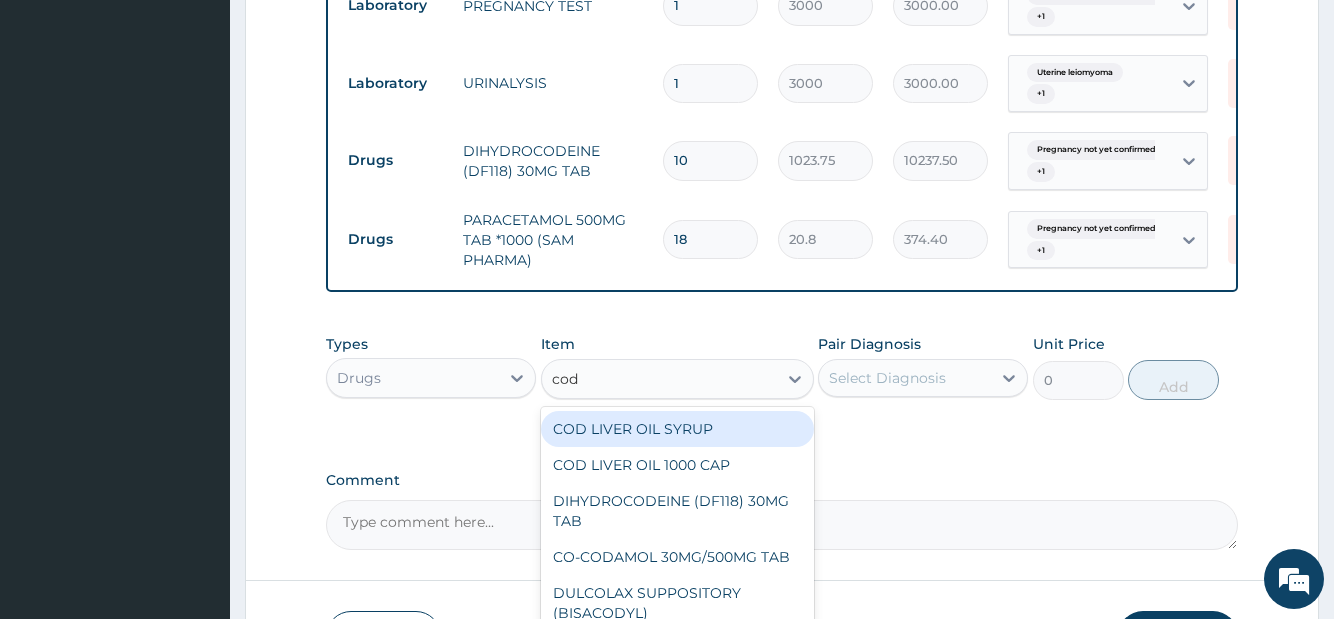 type on "coda" 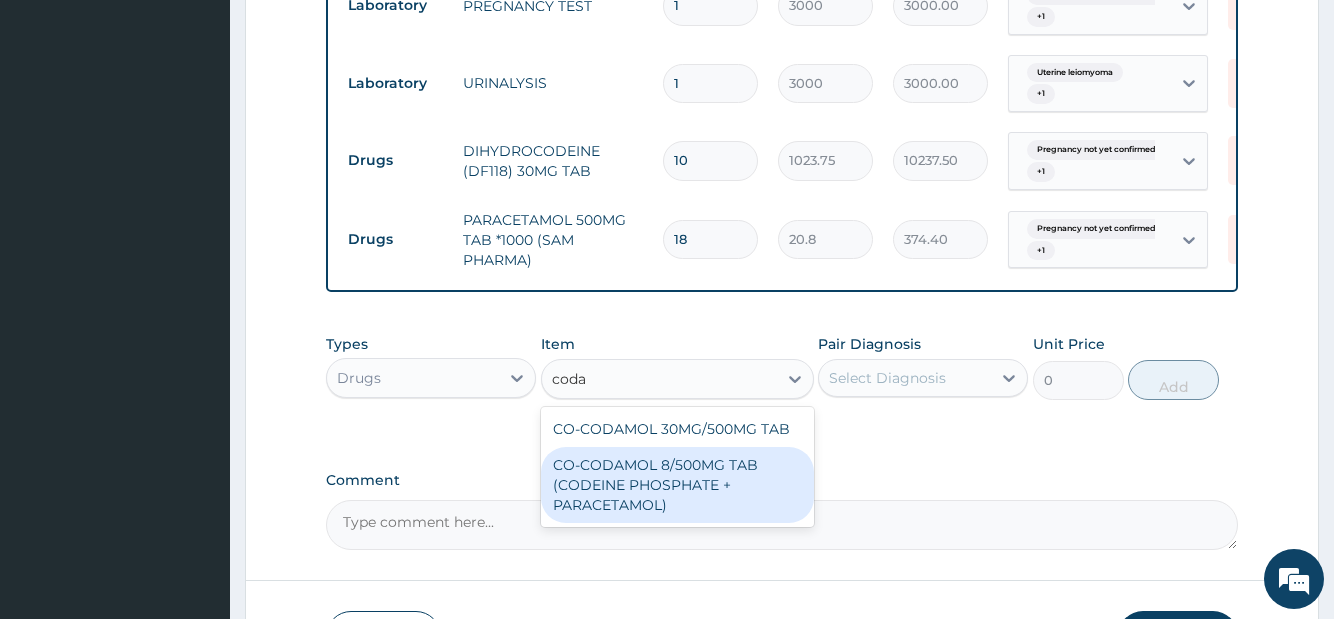 click on "CO-CODAMOL 8/500MG TAB (CODEINE PHOSPHATE + PARACETAMOL)" at bounding box center (677, 485) 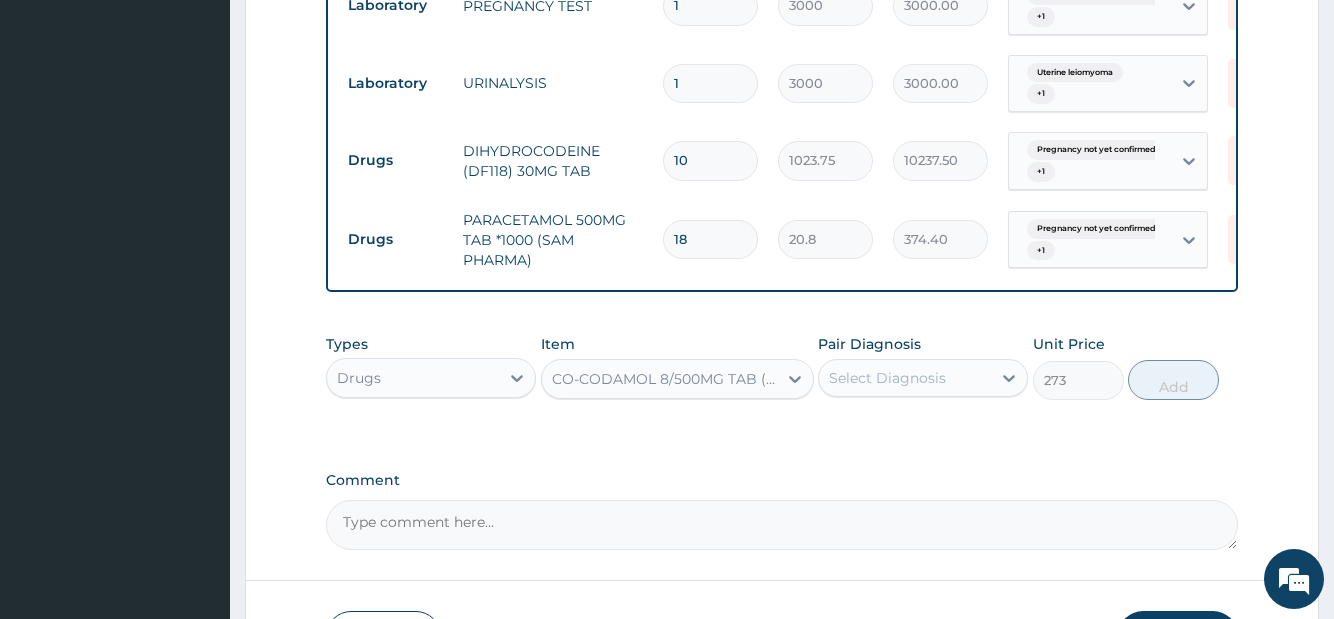 click on "Select Diagnosis" at bounding box center [887, 378] 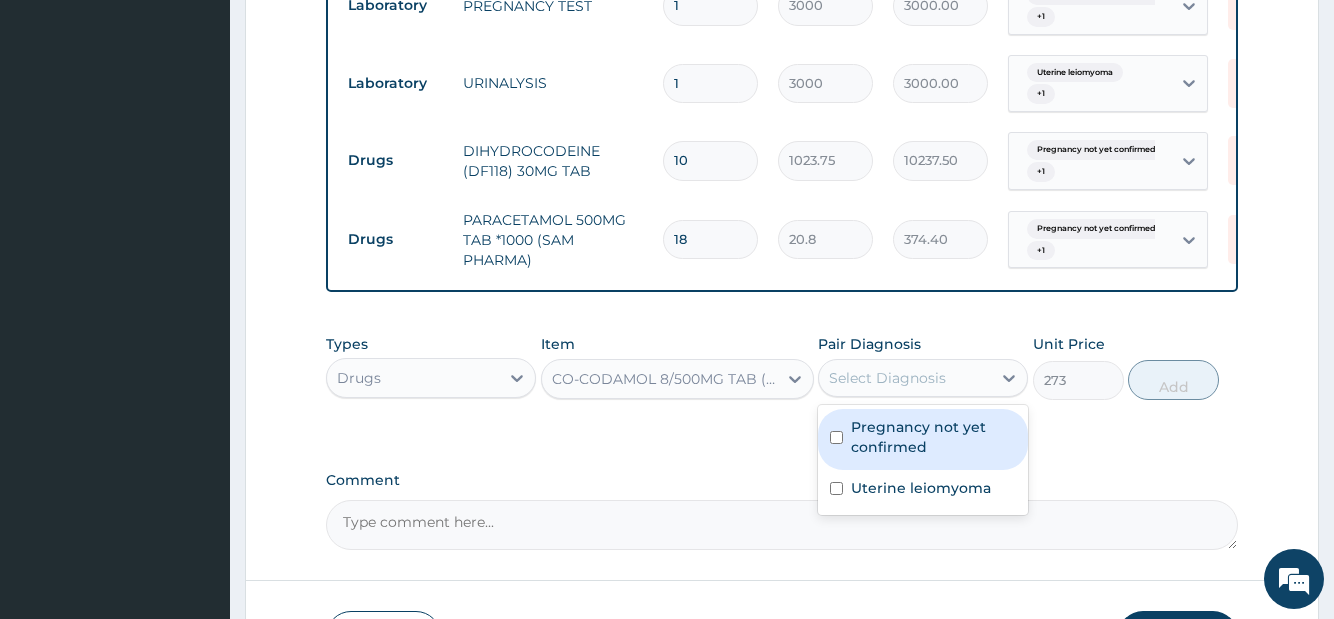 drag, startPoint x: 863, startPoint y: 445, endPoint x: 864, endPoint y: 462, distance: 17.029387 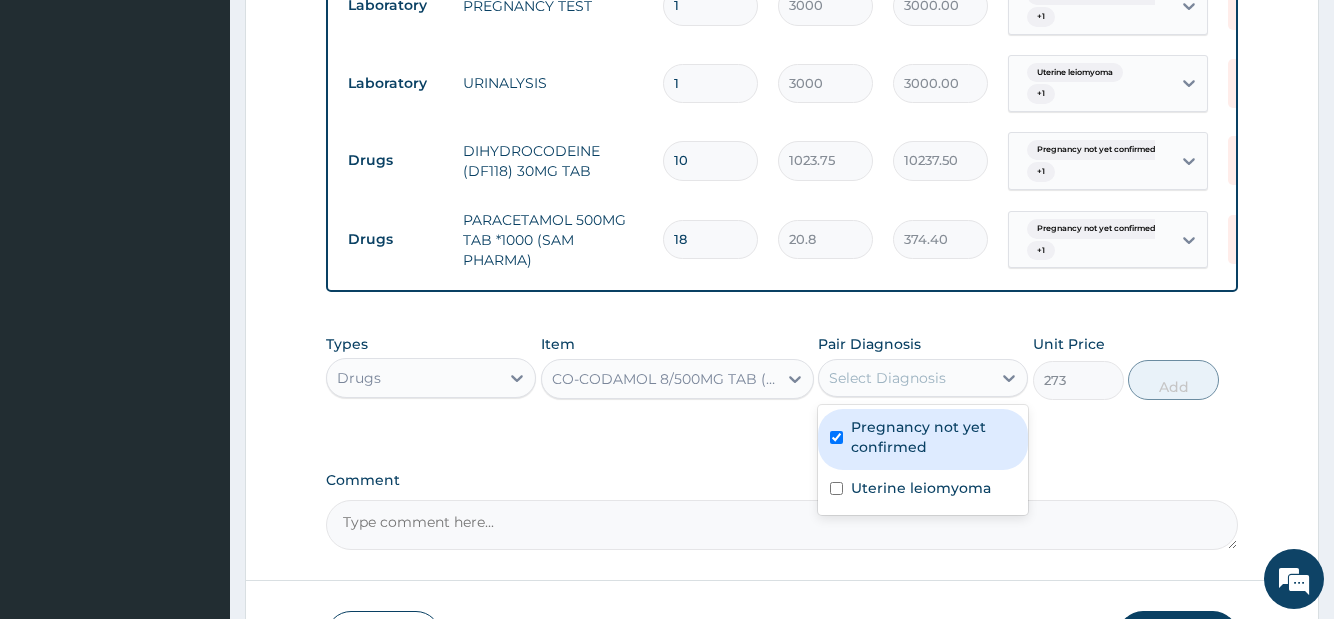 checkbox on "true" 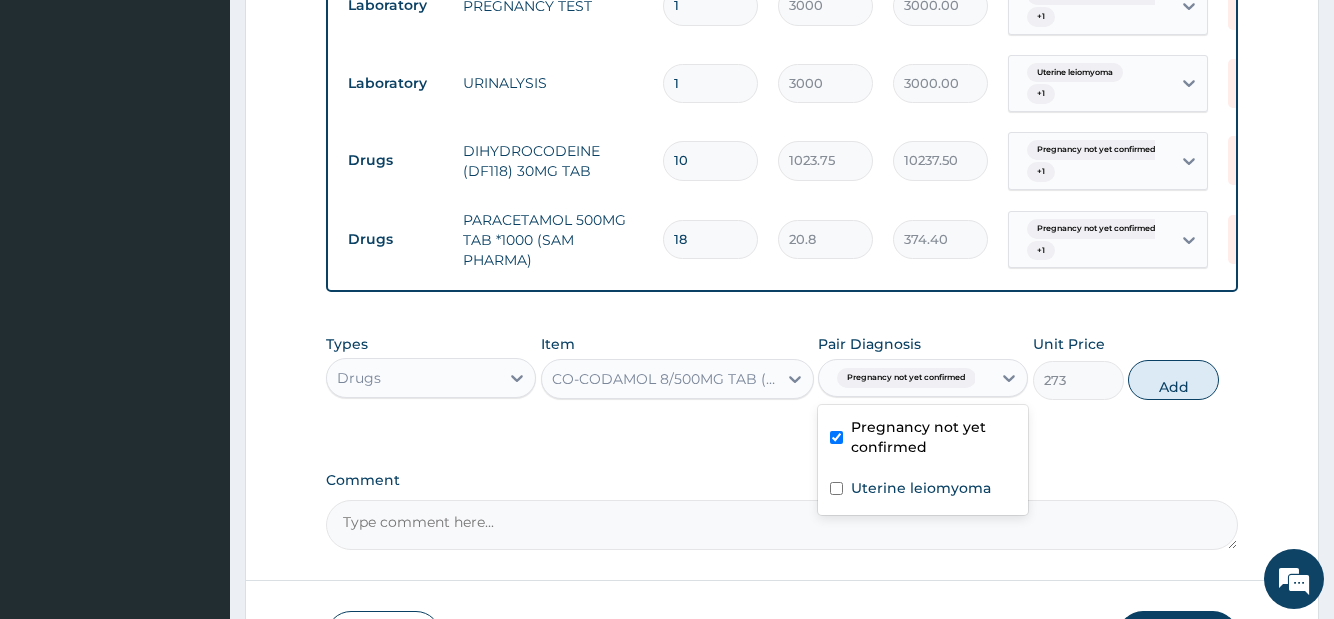 click on "Uterine leiomyoma" at bounding box center [921, 488] 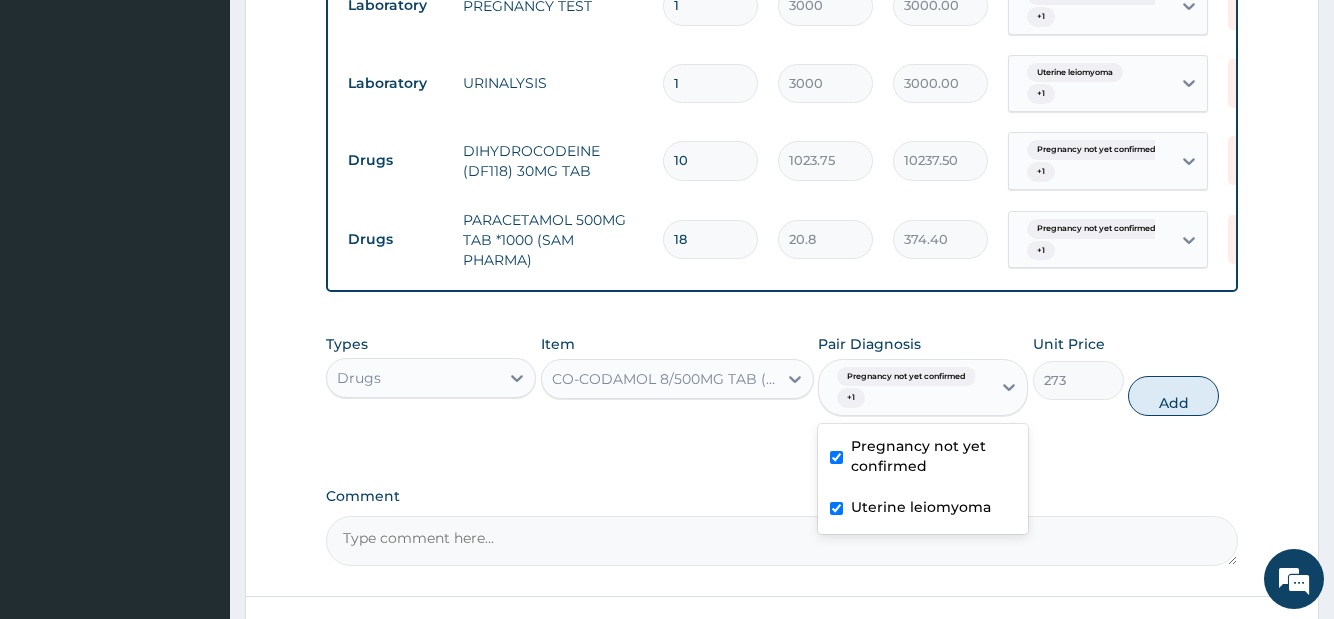 checkbox on "true" 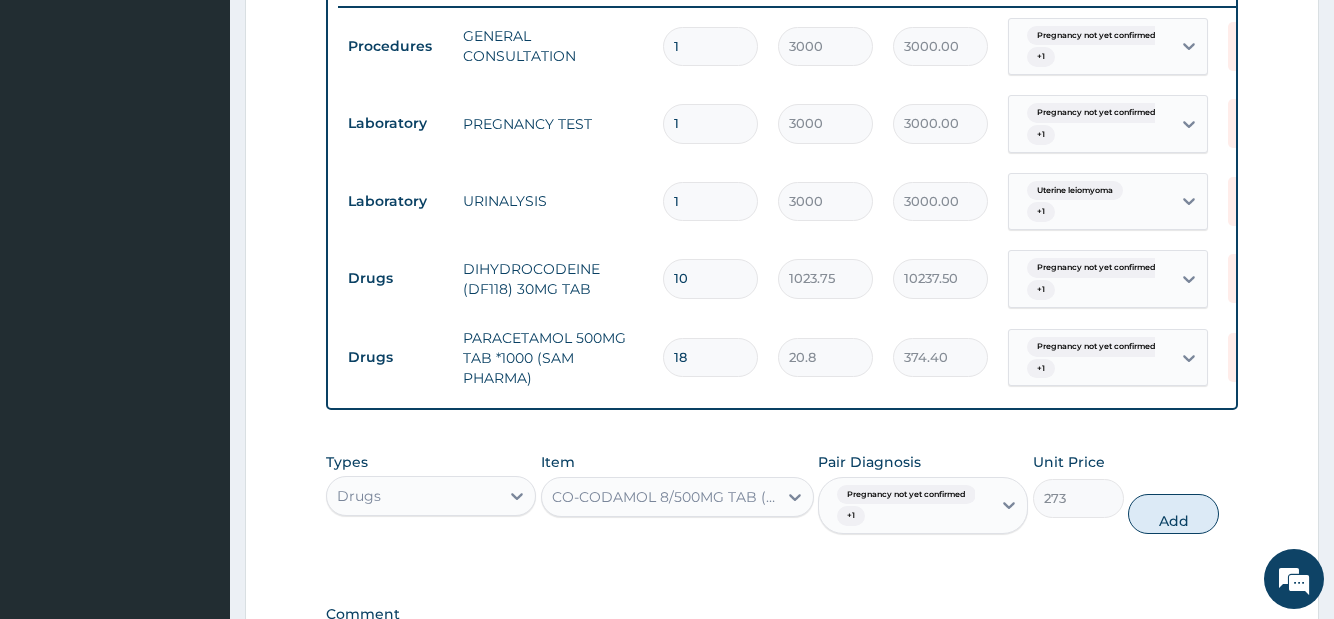 scroll, scrollTop: 776, scrollLeft: 0, axis: vertical 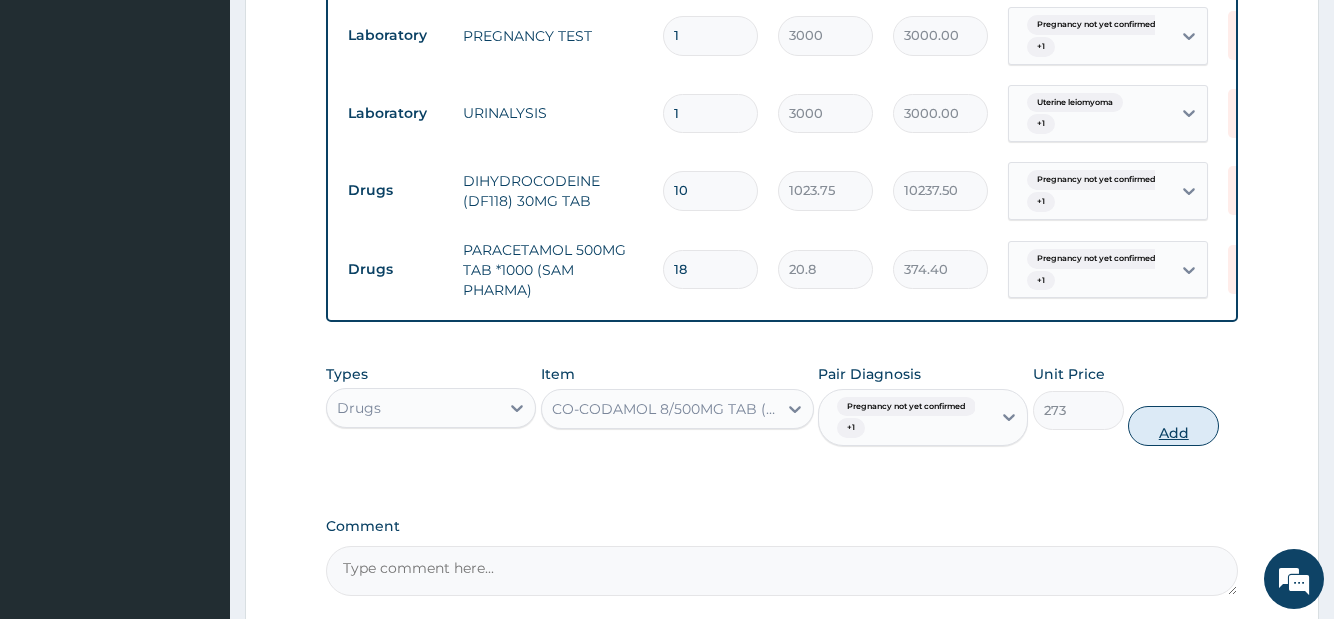 click on "Add" at bounding box center (1173, 426) 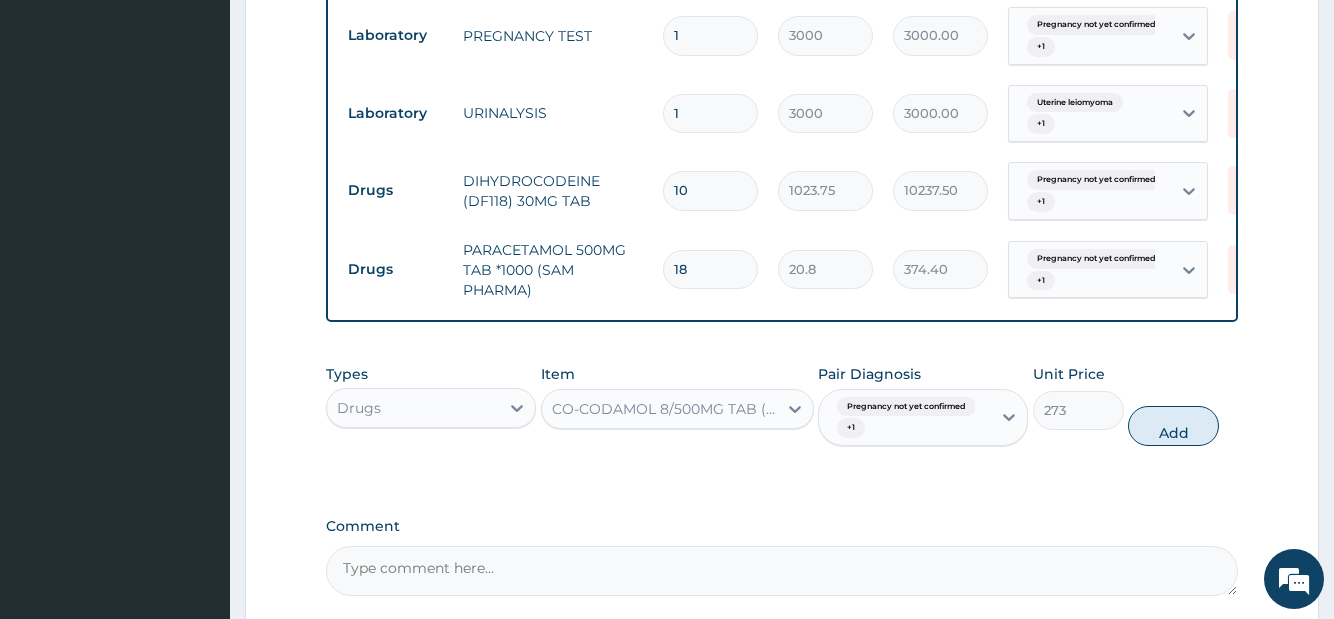 type on "0" 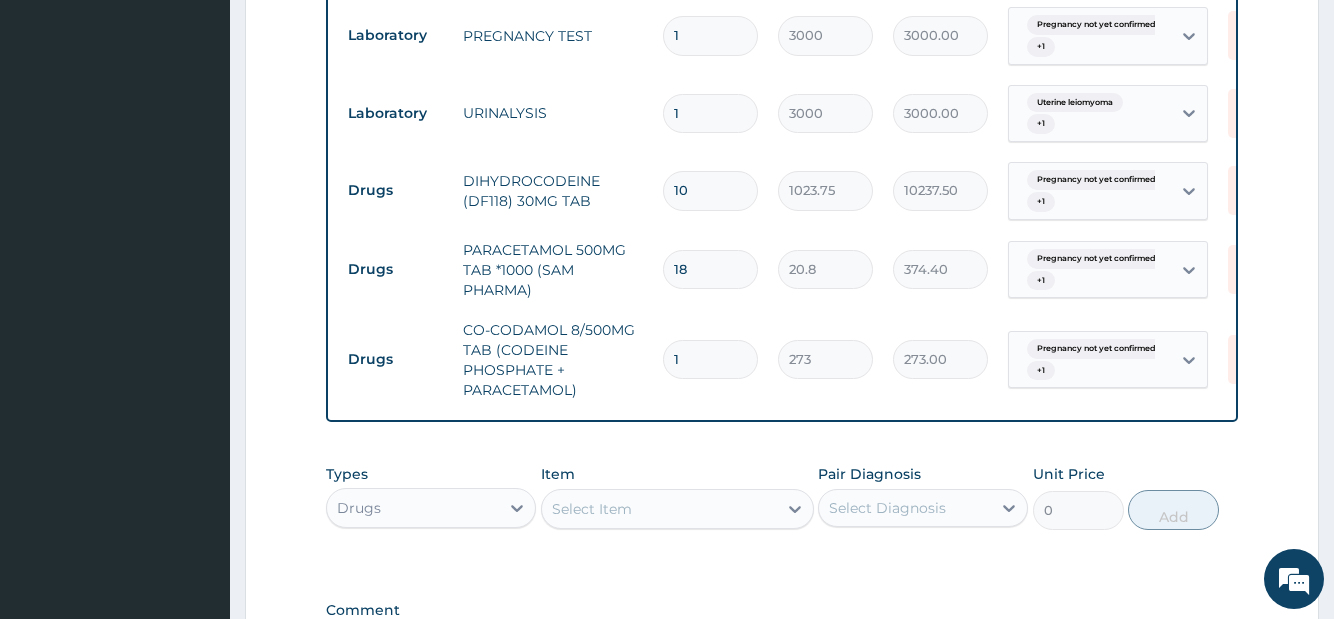 type 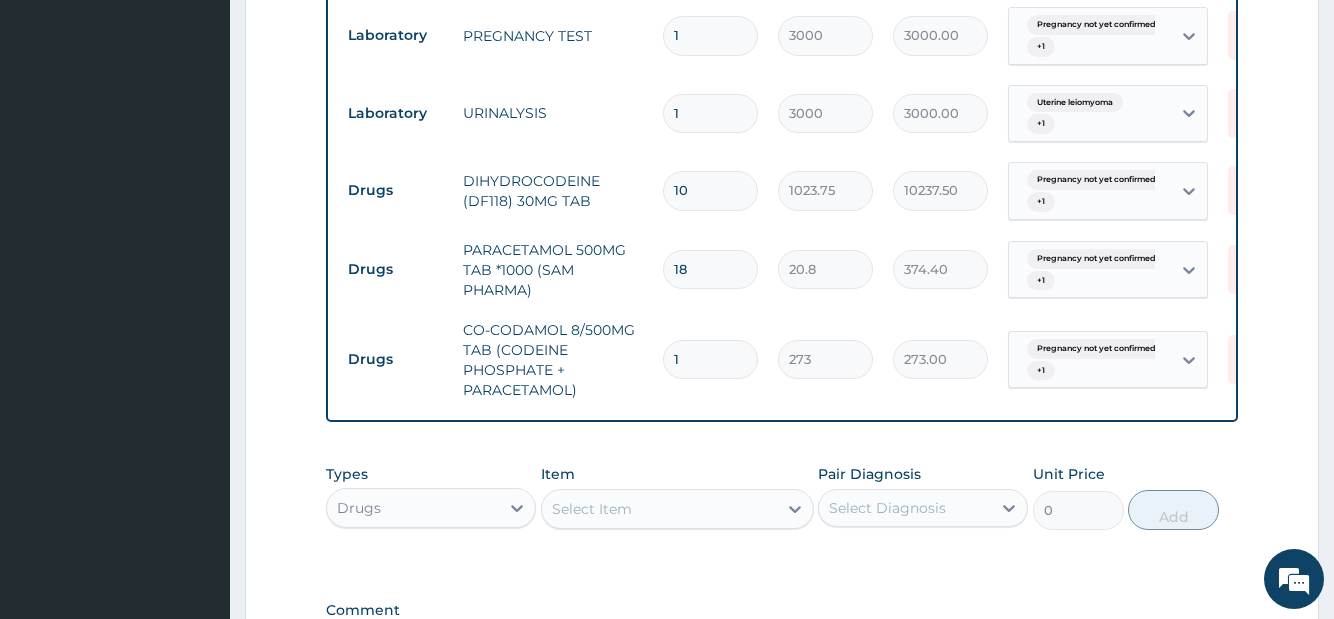 type on "0.00" 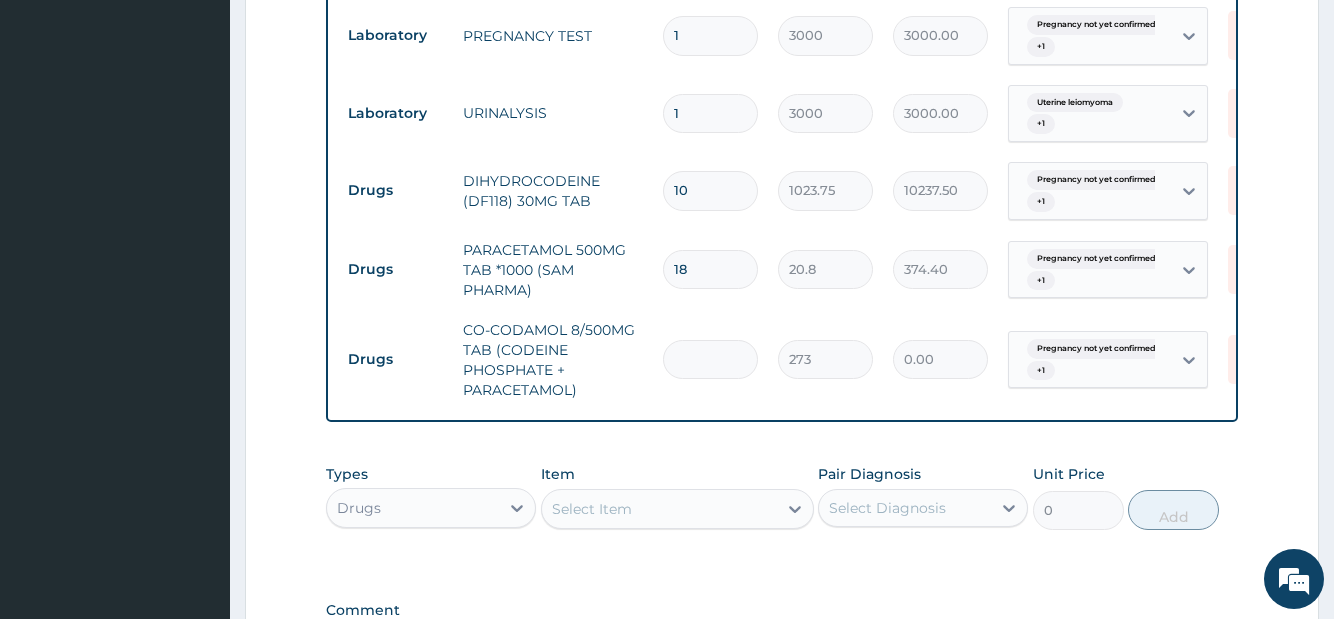 type on "2" 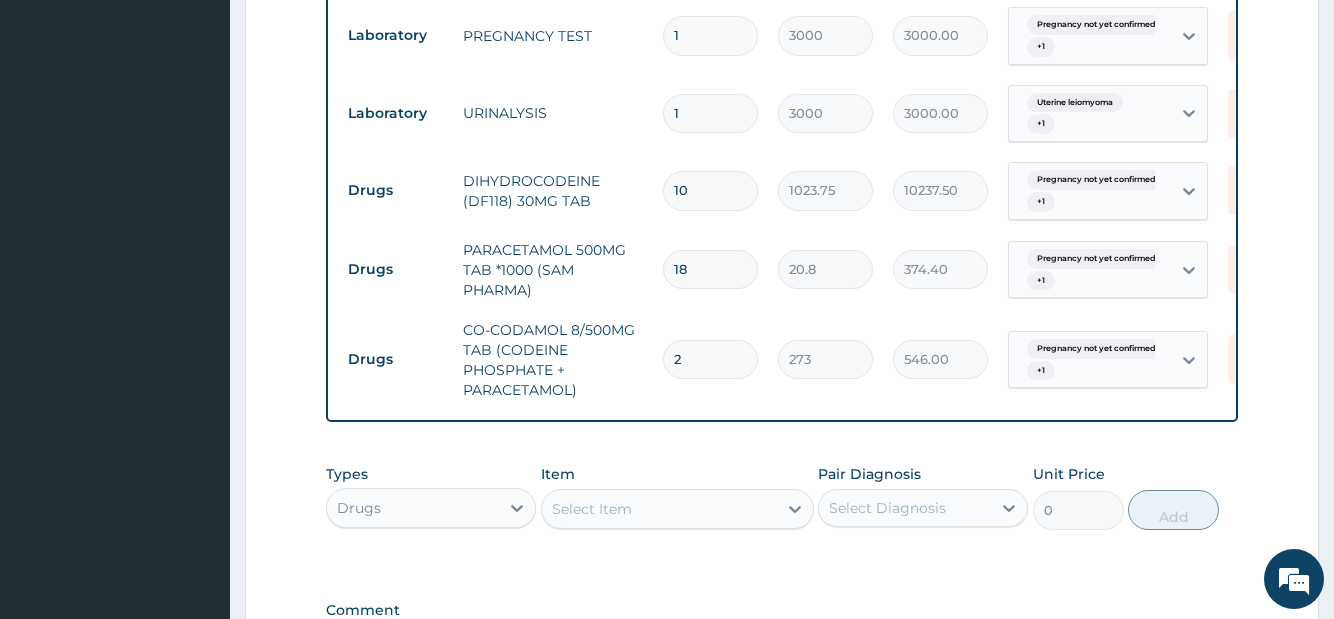 type on "20" 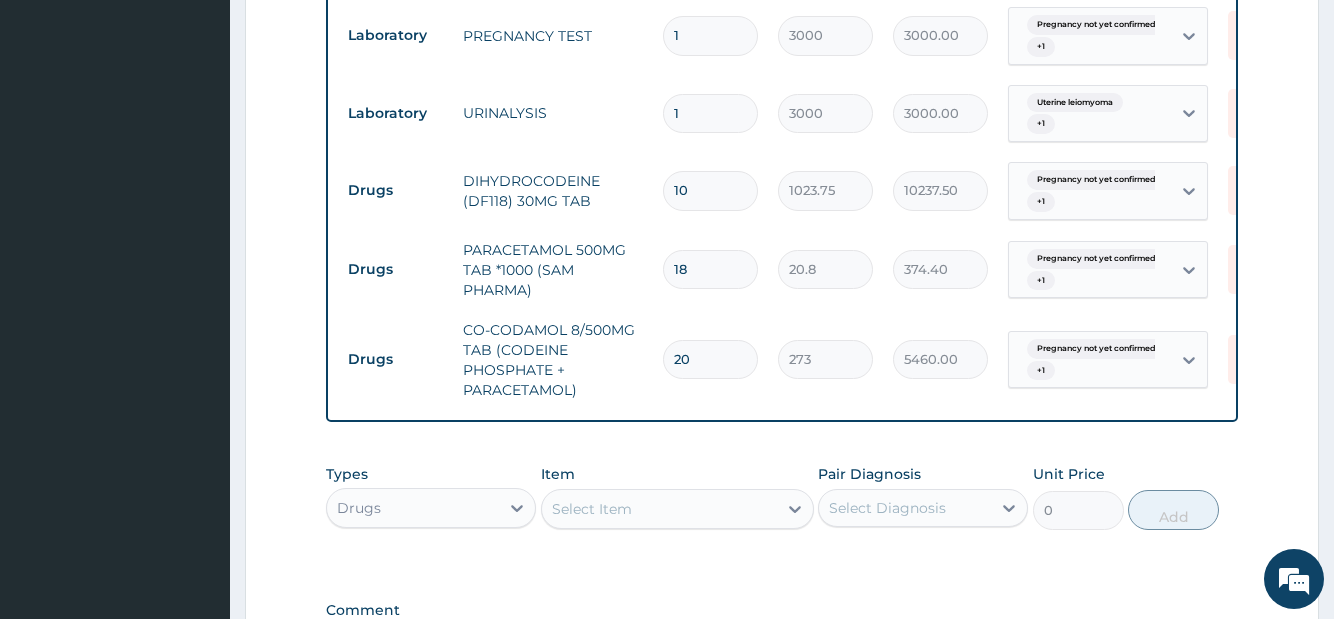 scroll, scrollTop: 572, scrollLeft: 0, axis: vertical 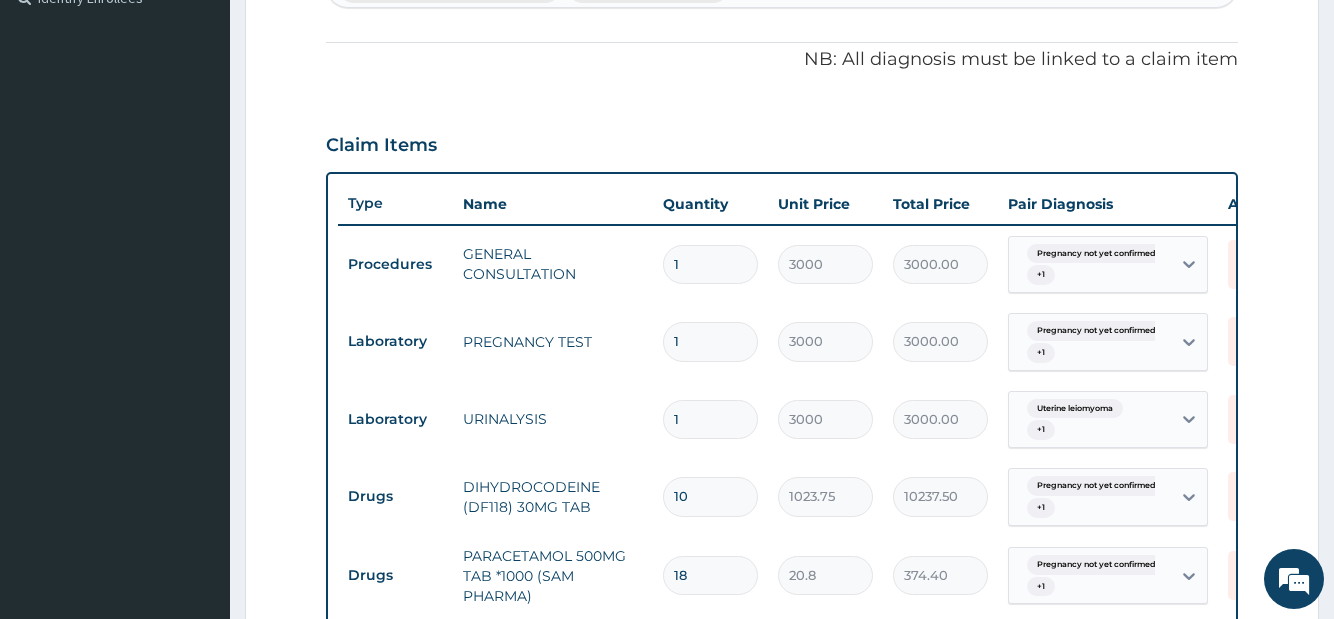 type on "20" 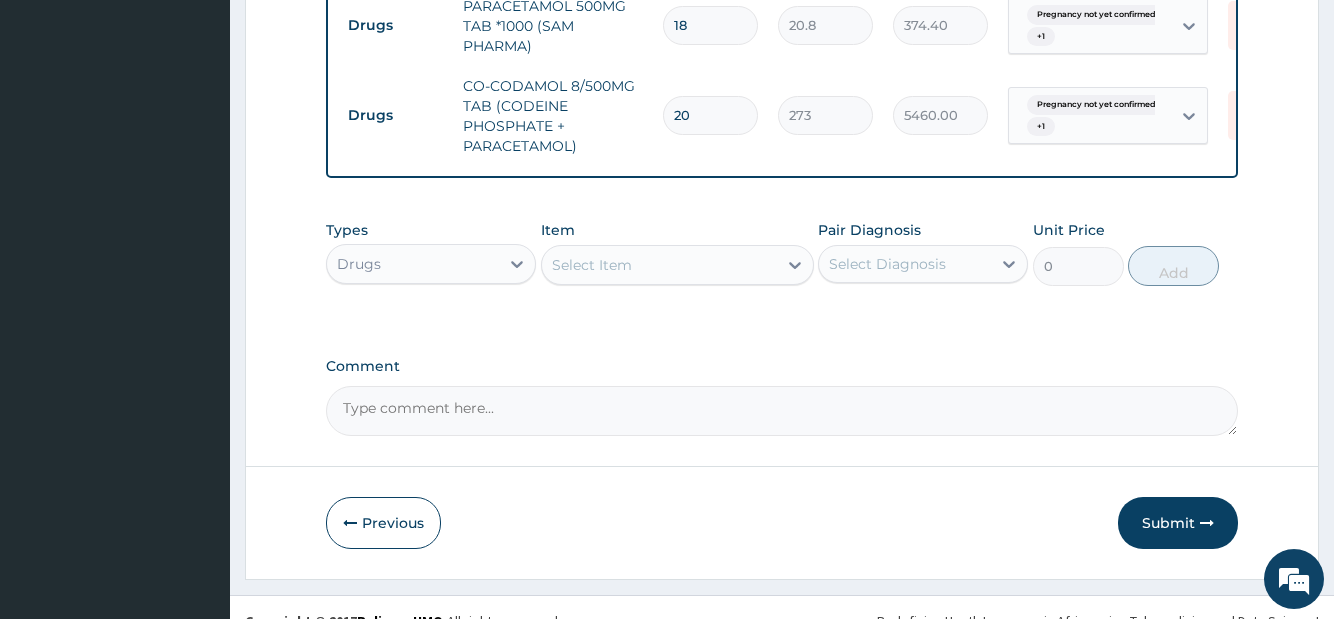 scroll, scrollTop: 1166, scrollLeft: 0, axis: vertical 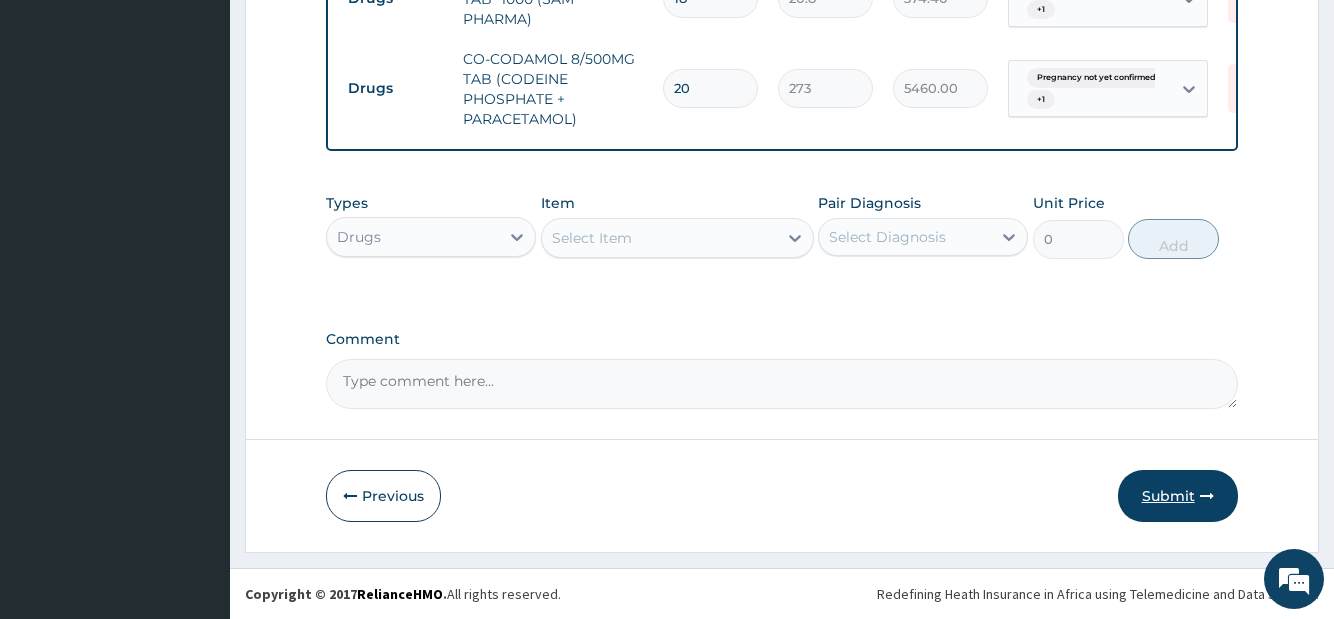 click on "Submit" at bounding box center [1178, 496] 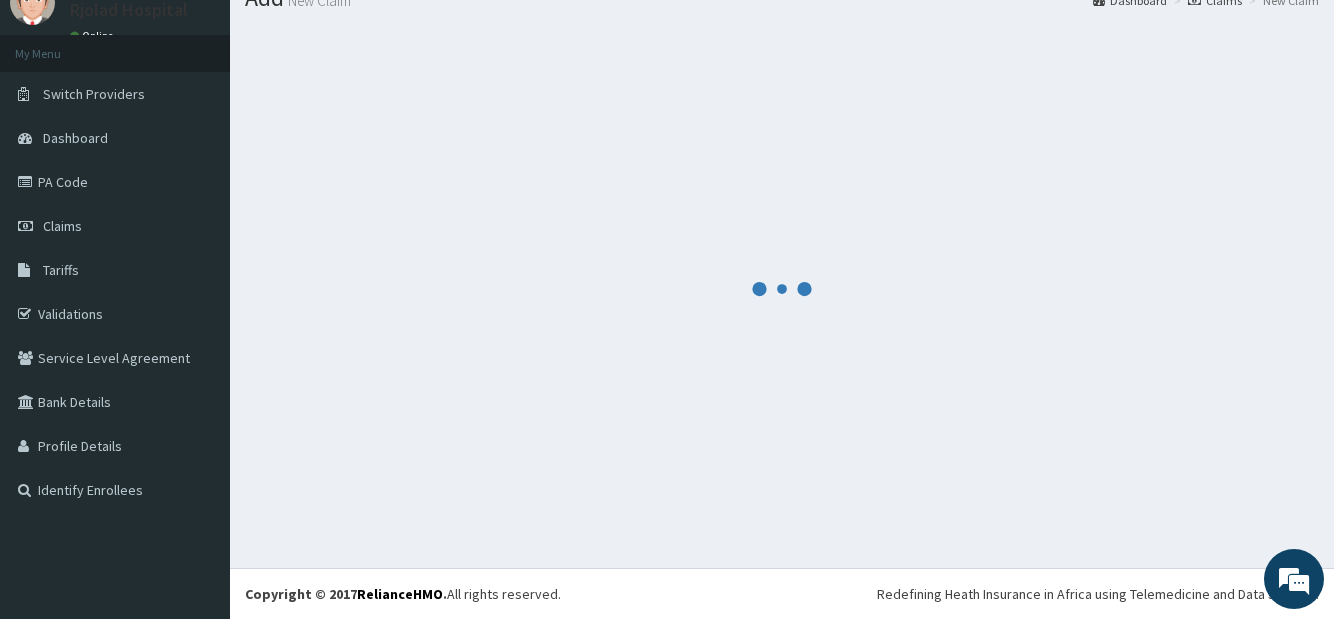 scroll, scrollTop: 80, scrollLeft: 0, axis: vertical 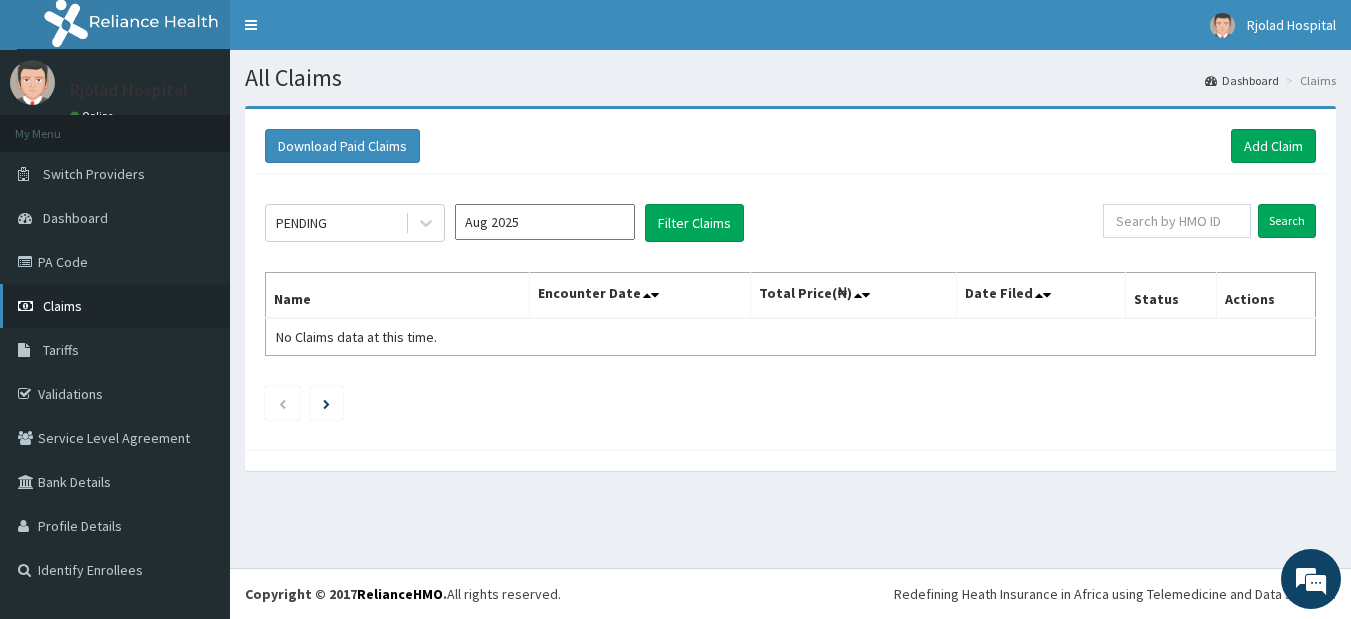 click on "Claims" at bounding box center [62, 306] 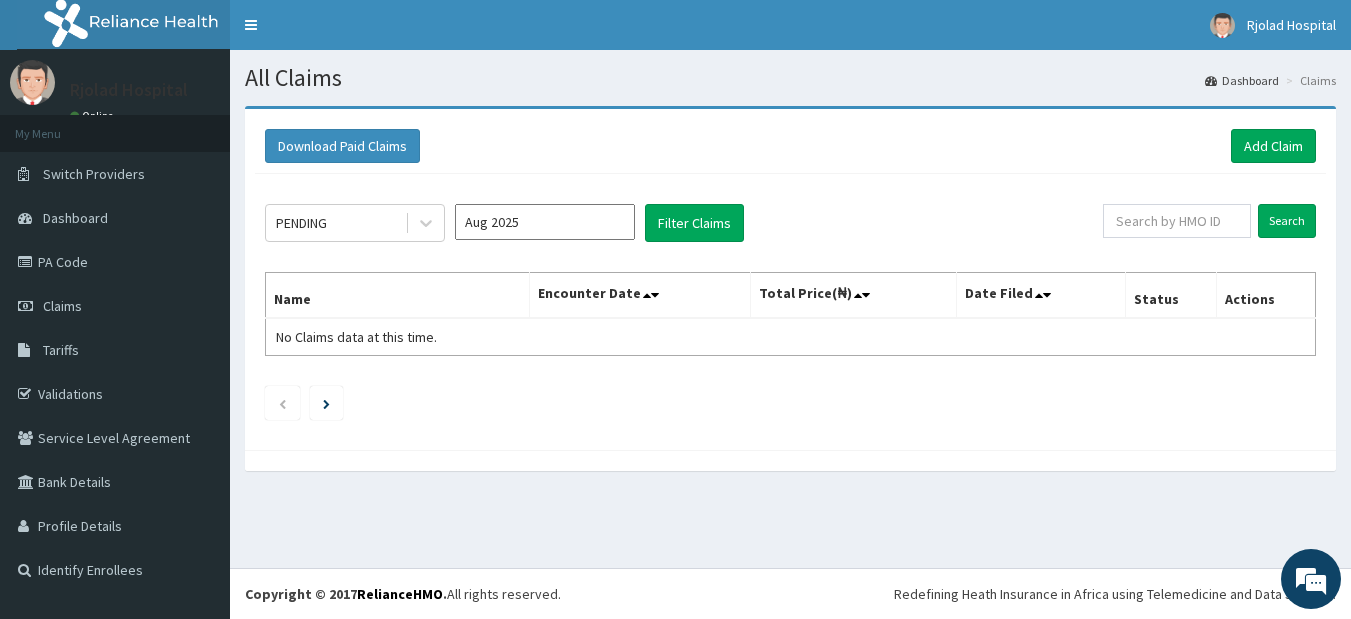 scroll, scrollTop: 0, scrollLeft: 0, axis: both 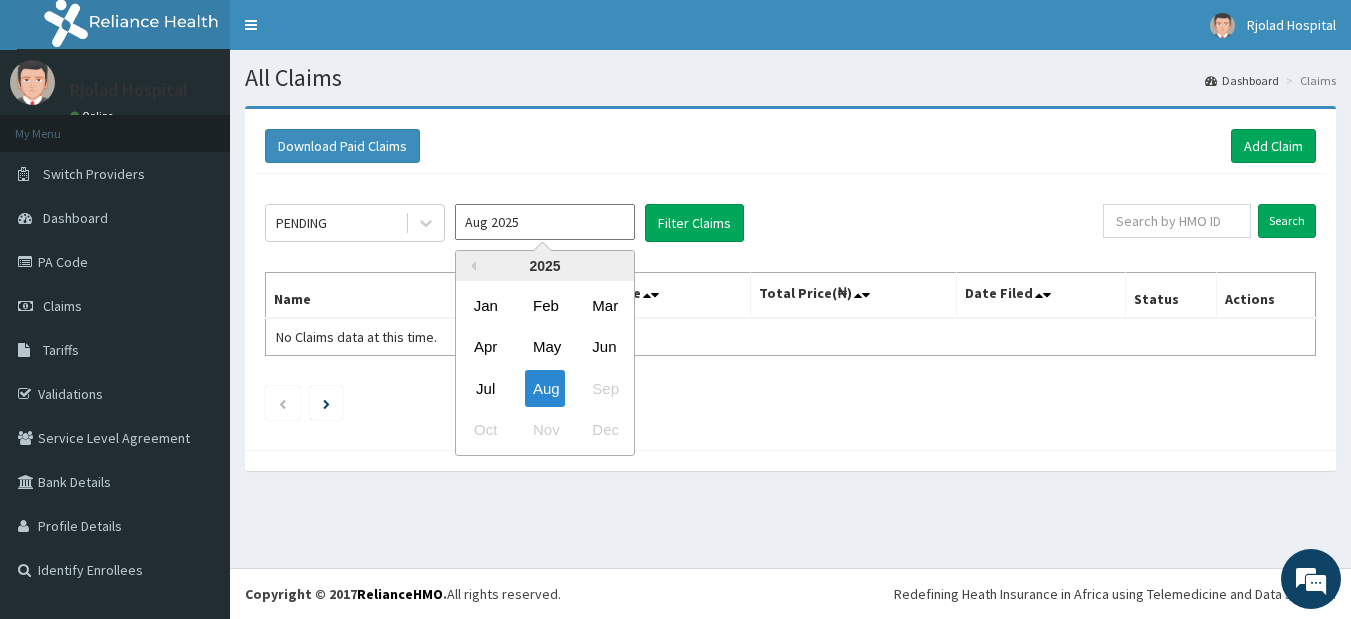 drag, startPoint x: 483, startPoint y: 389, endPoint x: 475, endPoint y: 374, distance: 17 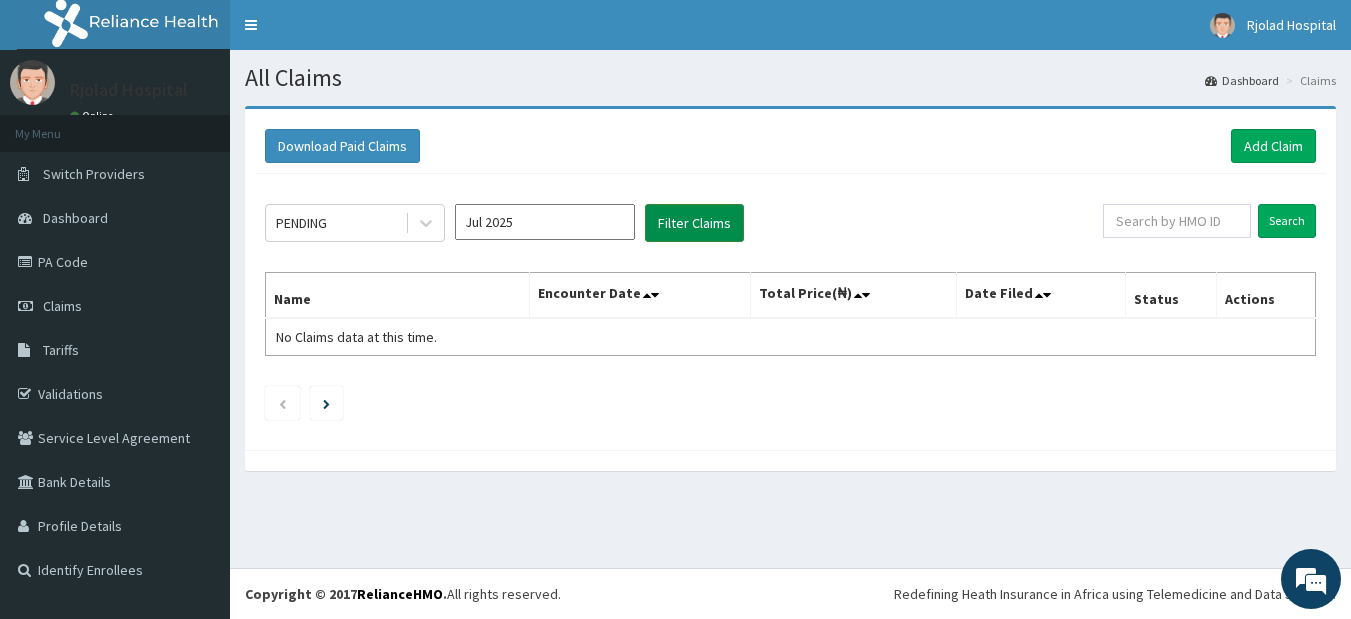 click on "Filter Claims" at bounding box center (694, 223) 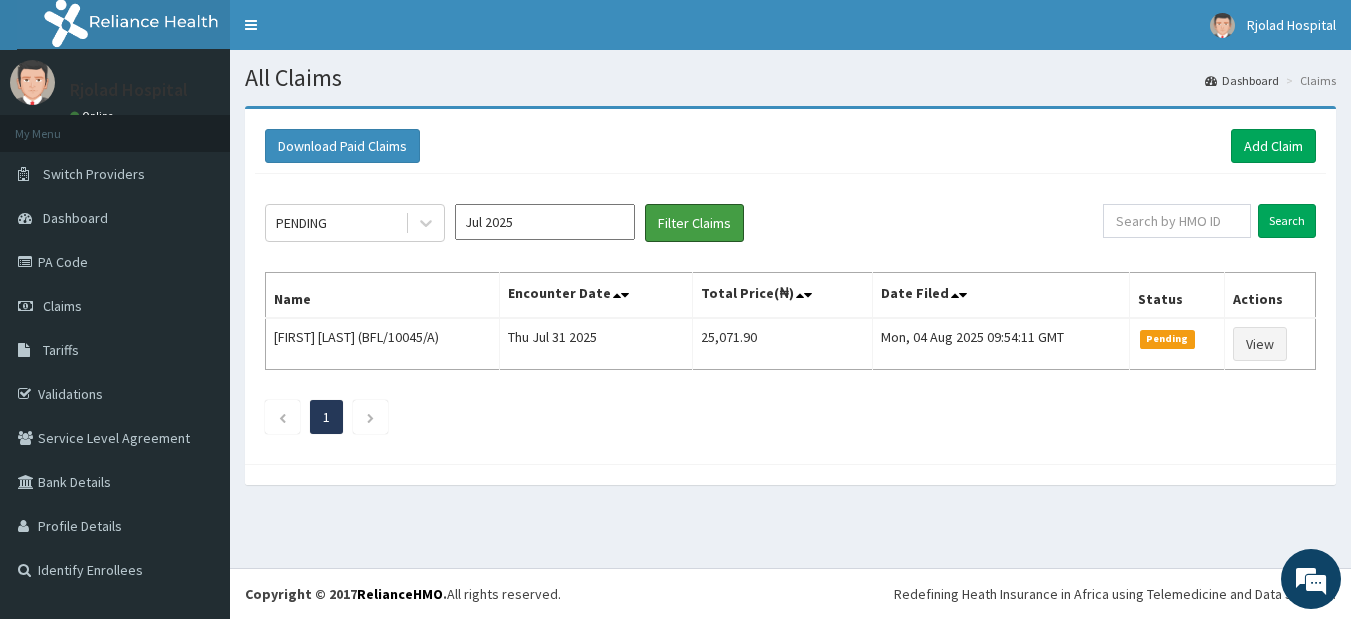 scroll, scrollTop: 0, scrollLeft: 0, axis: both 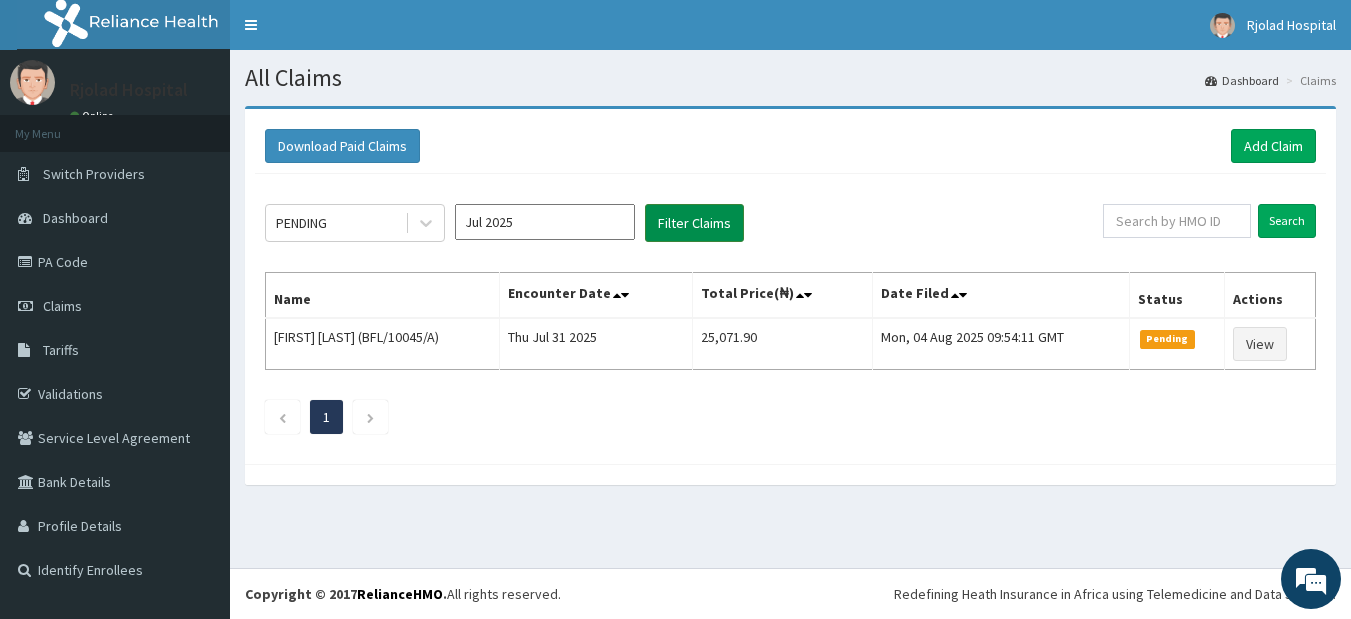 click on "Filter Claims" at bounding box center [694, 223] 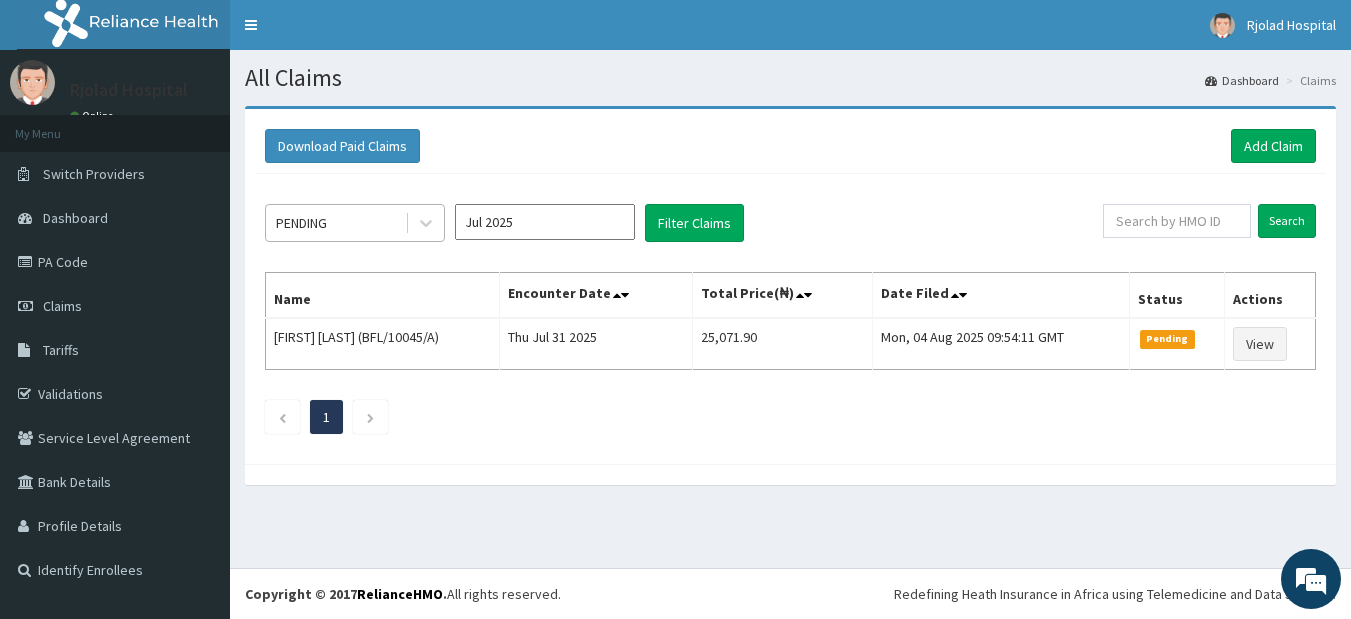 click on "PENDING" at bounding box center (335, 223) 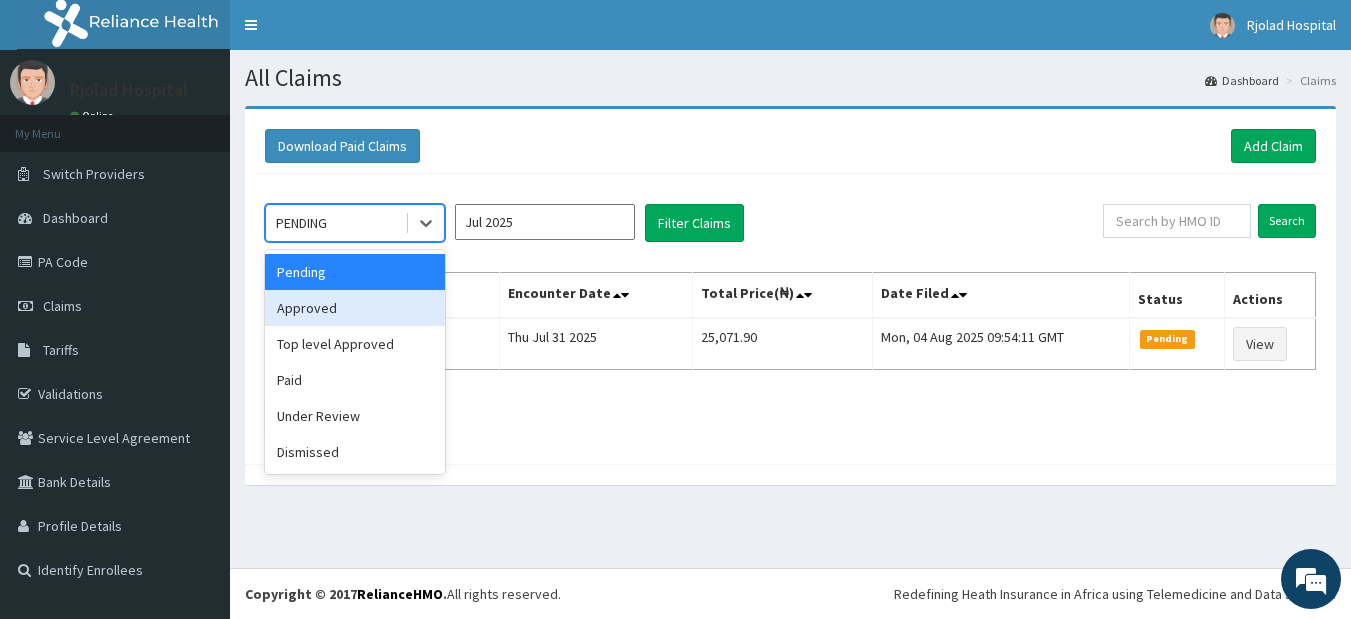 click on "Approved" at bounding box center [355, 308] 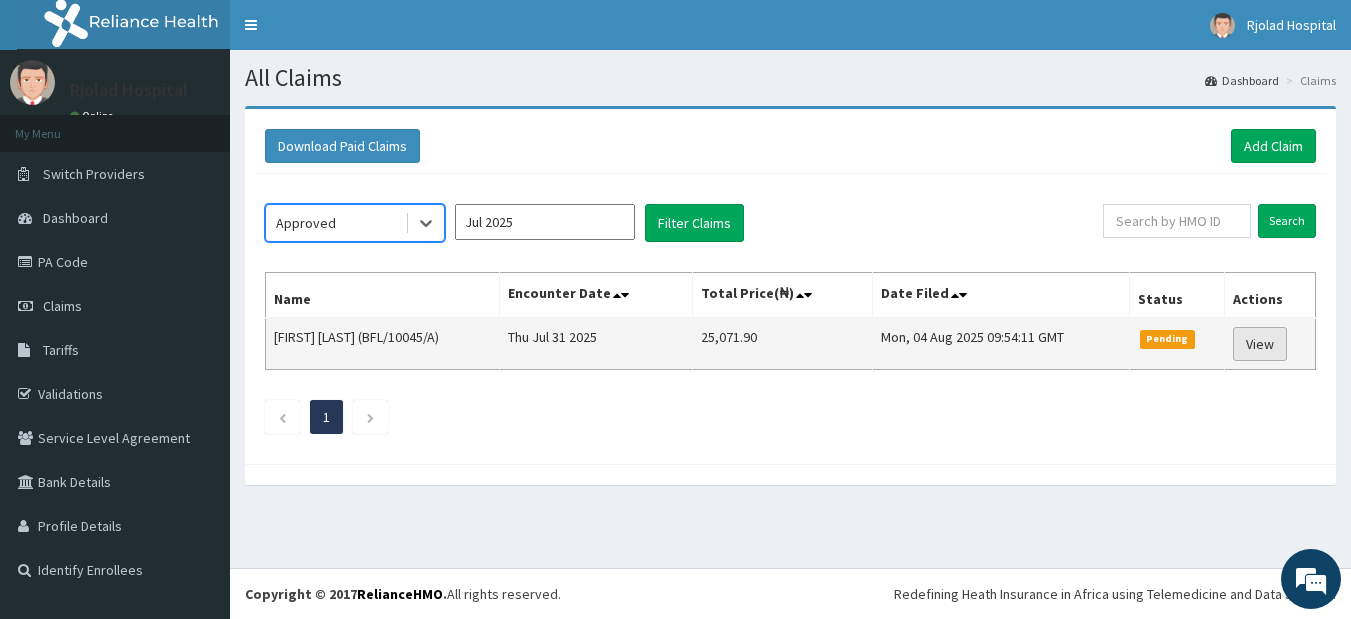 click on "View" at bounding box center (1260, 344) 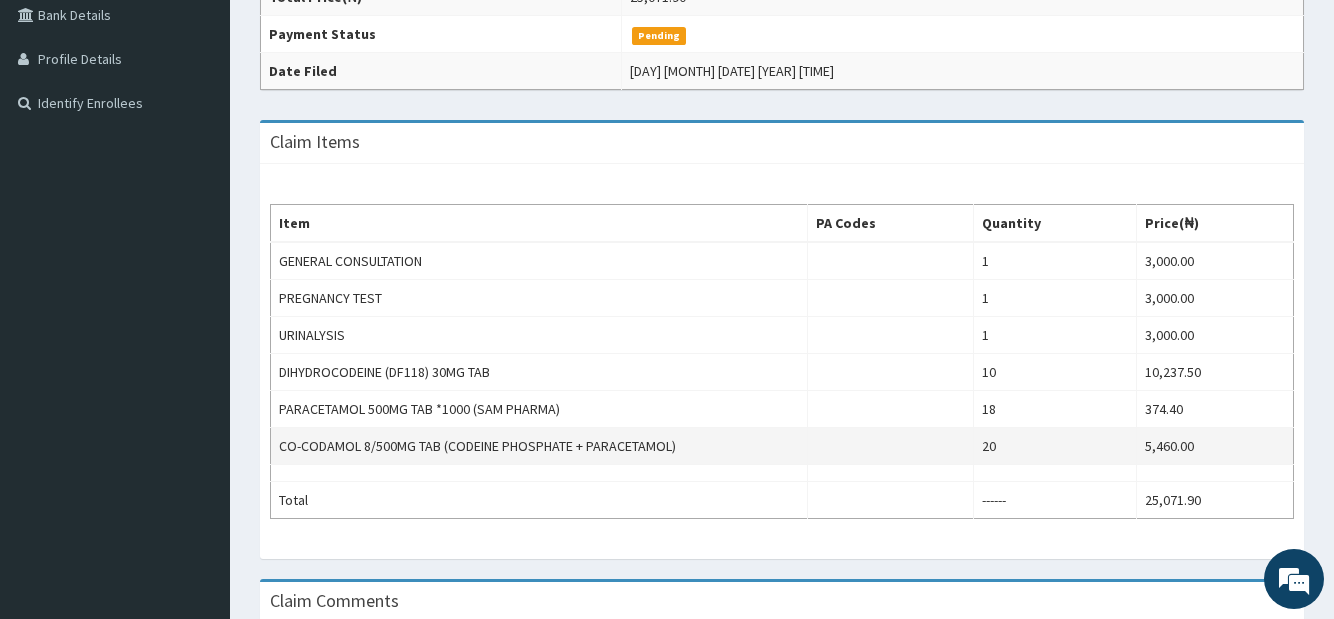 scroll, scrollTop: 408, scrollLeft: 0, axis: vertical 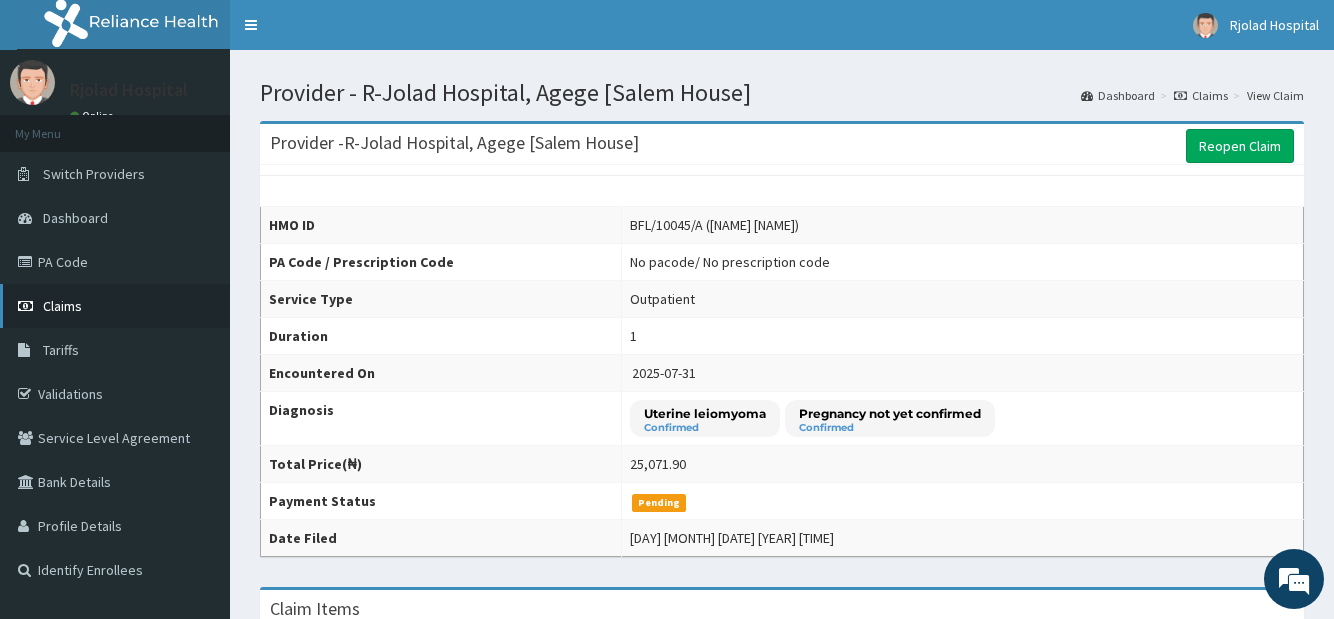 click on "Claims" at bounding box center (115, 306) 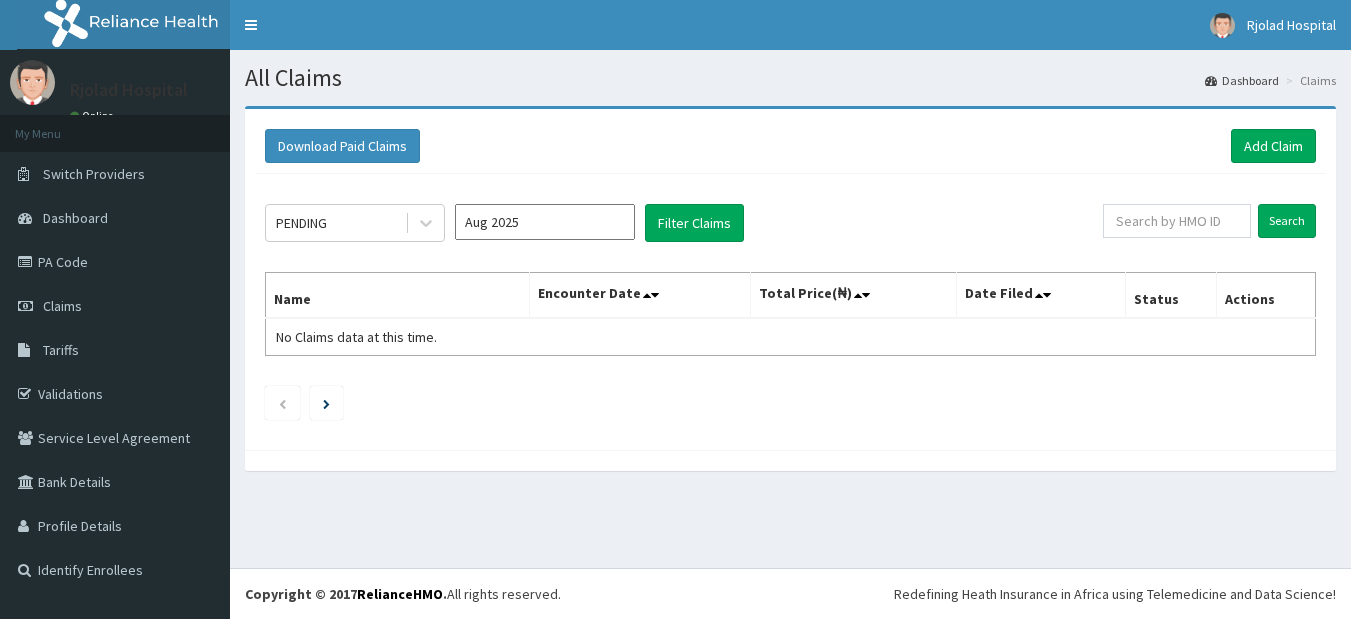 scroll, scrollTop: 0, scrollLeft: 0, axis: both 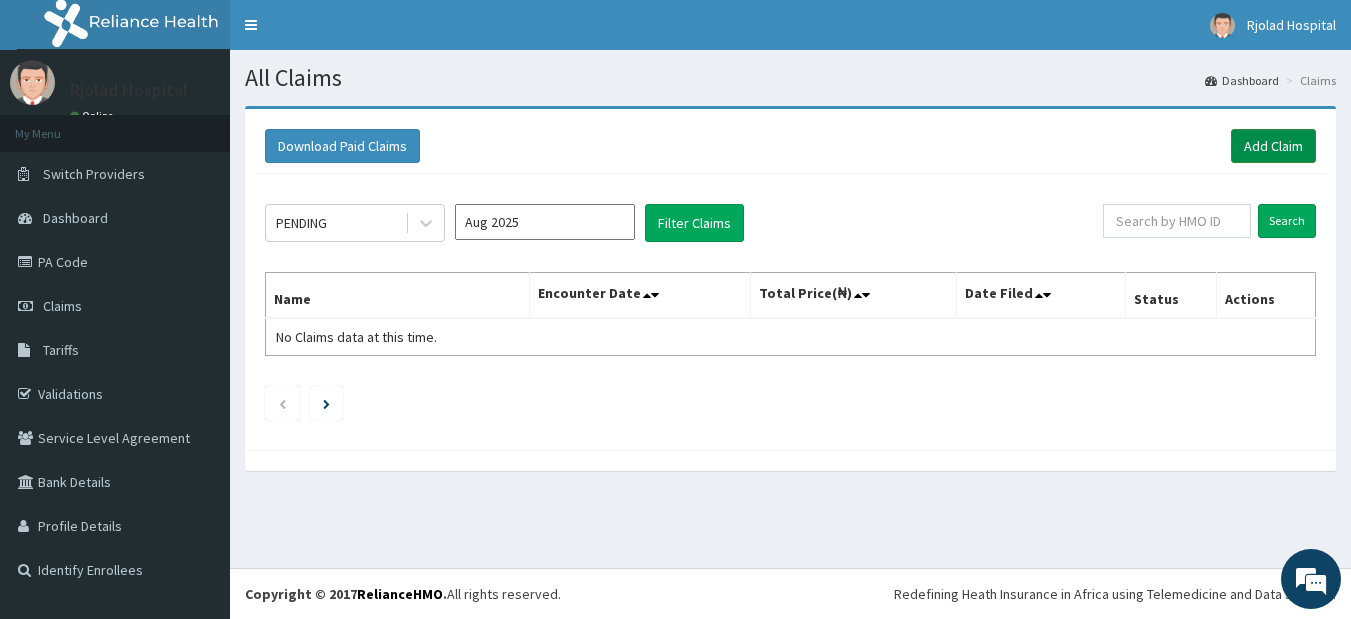 click on "Add Claim" at bounding box center (1273, 146) 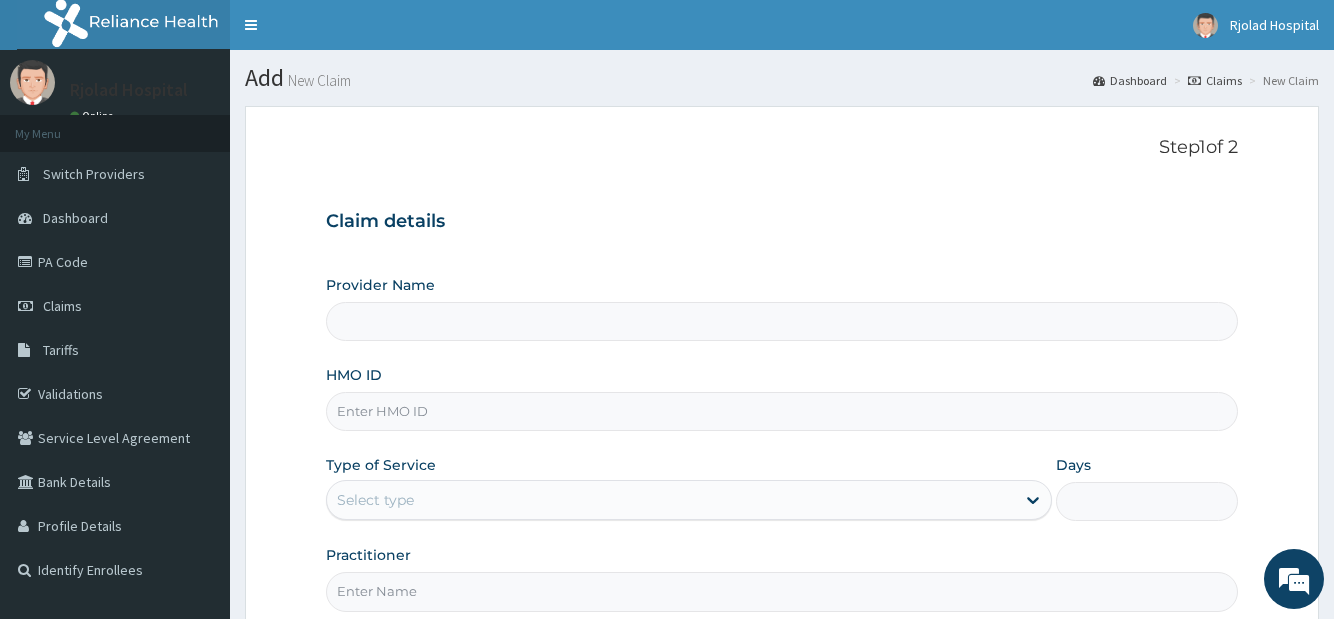 scroll, scrollTop: 0, scrollLeft: 0, axis: both 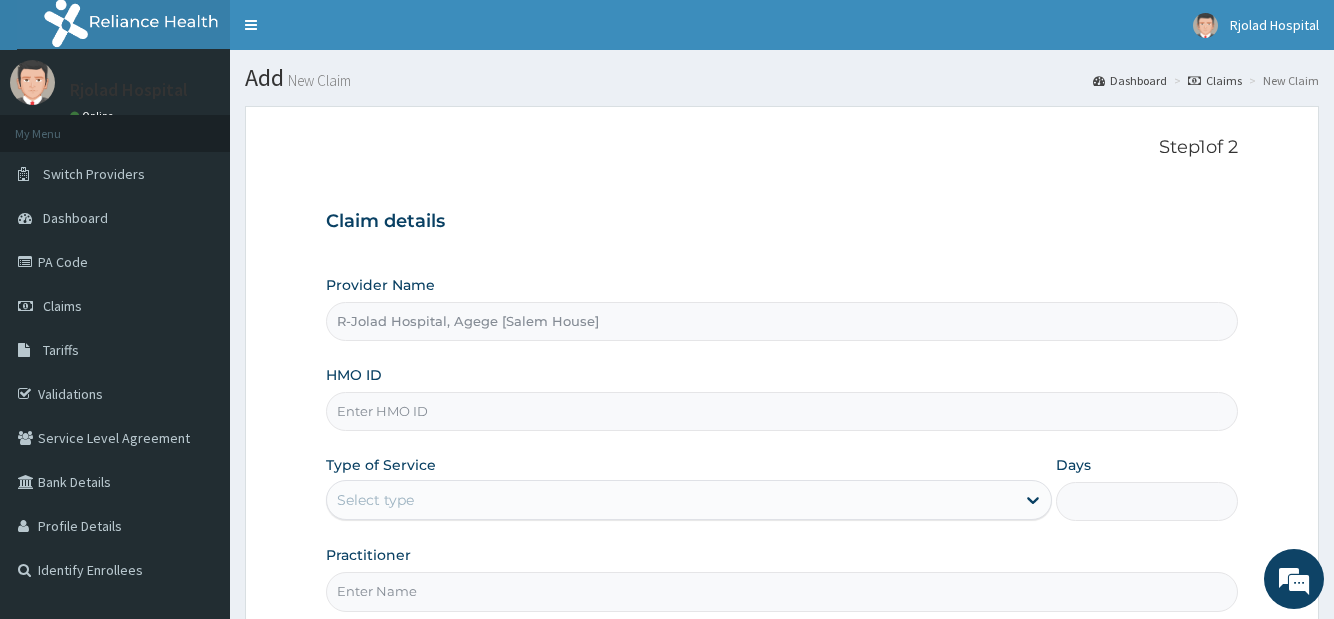 paste on "(CIR/10050/D)" 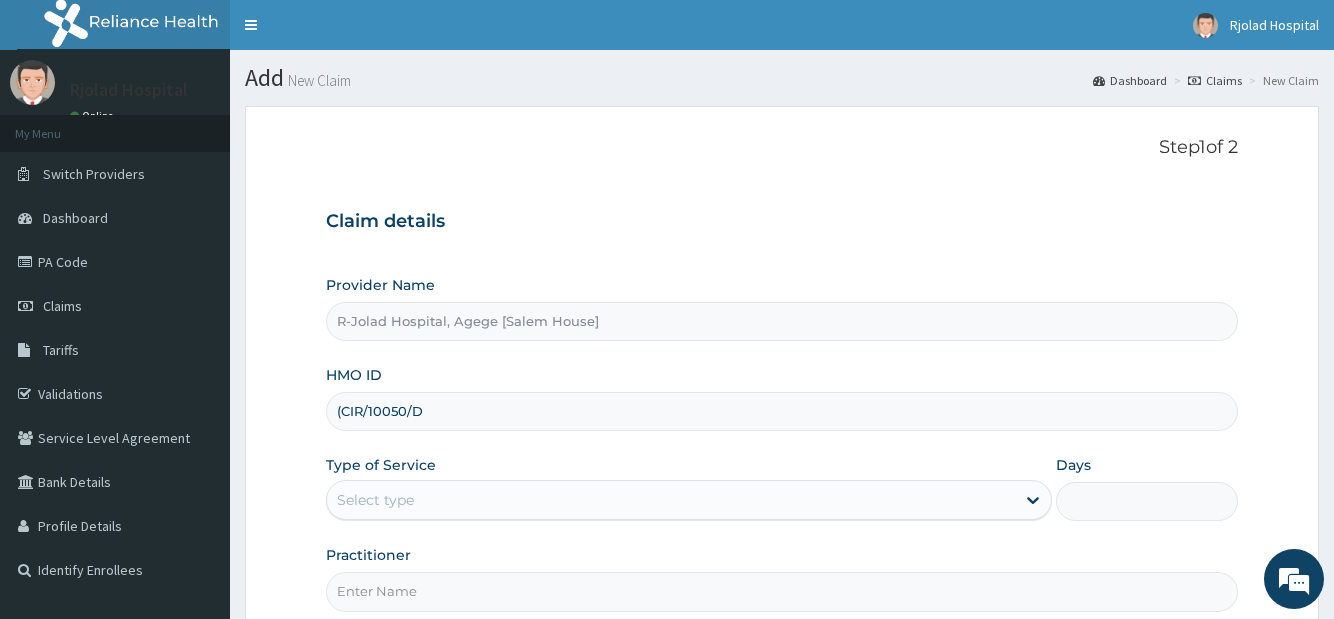click on "(CIR/10050/D" at bounding box center [781, 411] 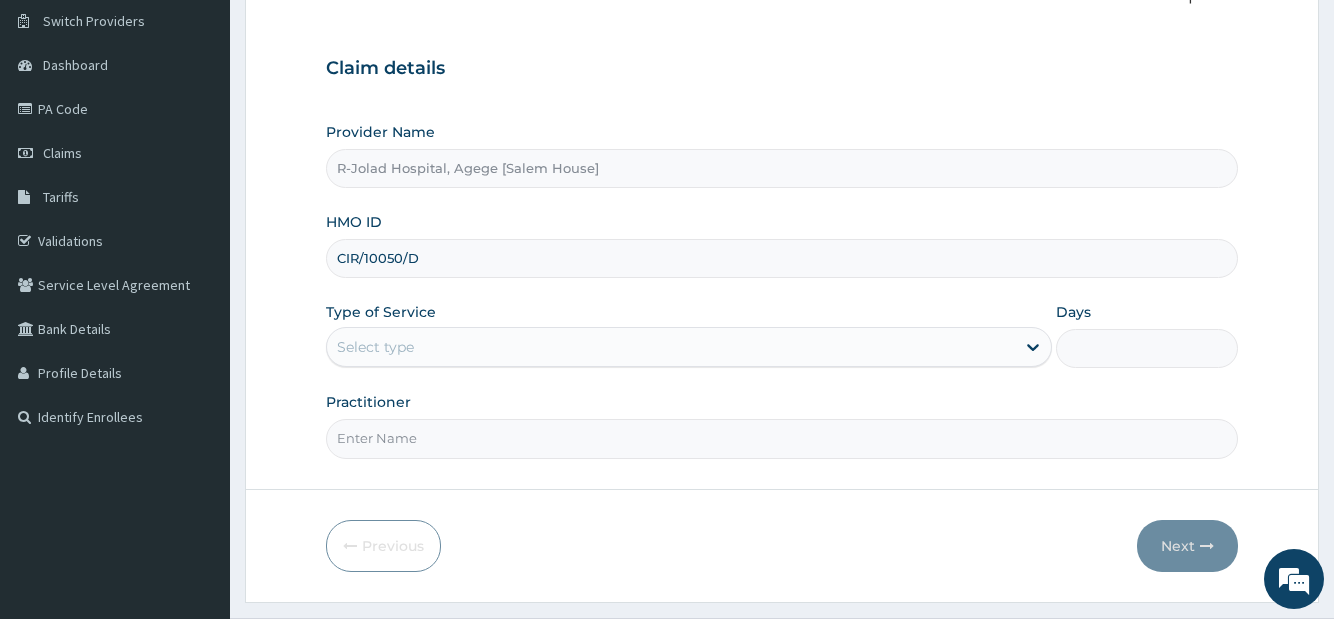 scroll, scrollTop: 203, scrollLeft: 0, axis: vertical 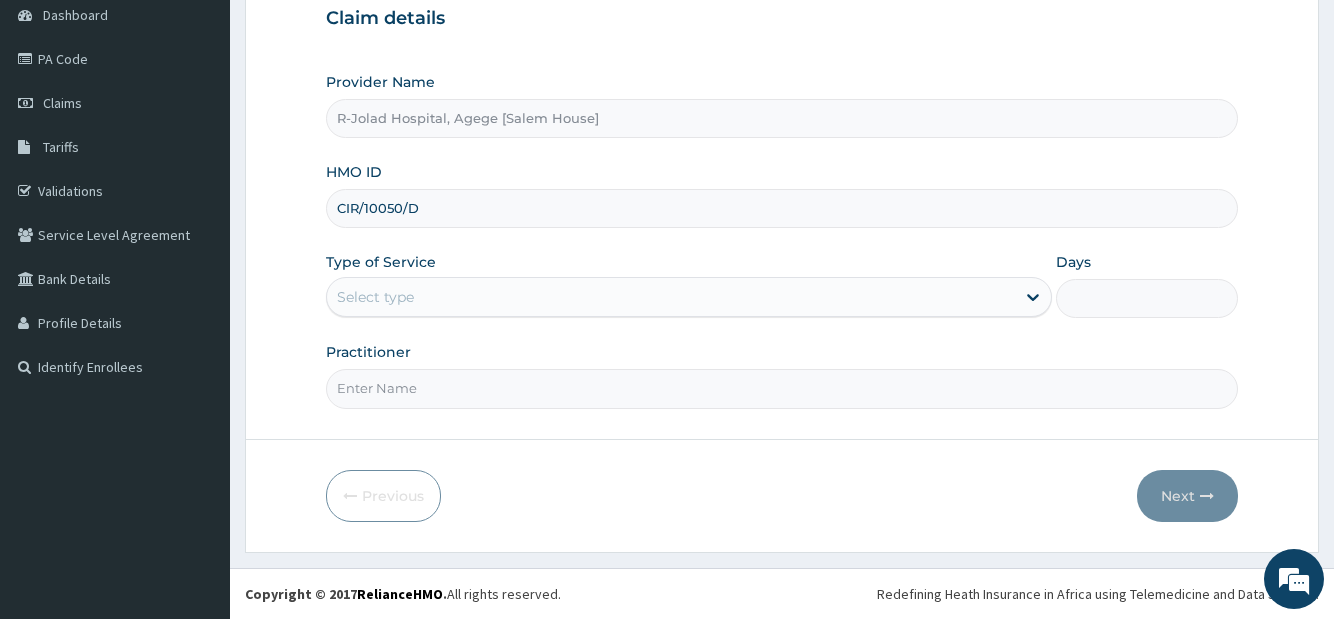 type on "CIR/10050/D" 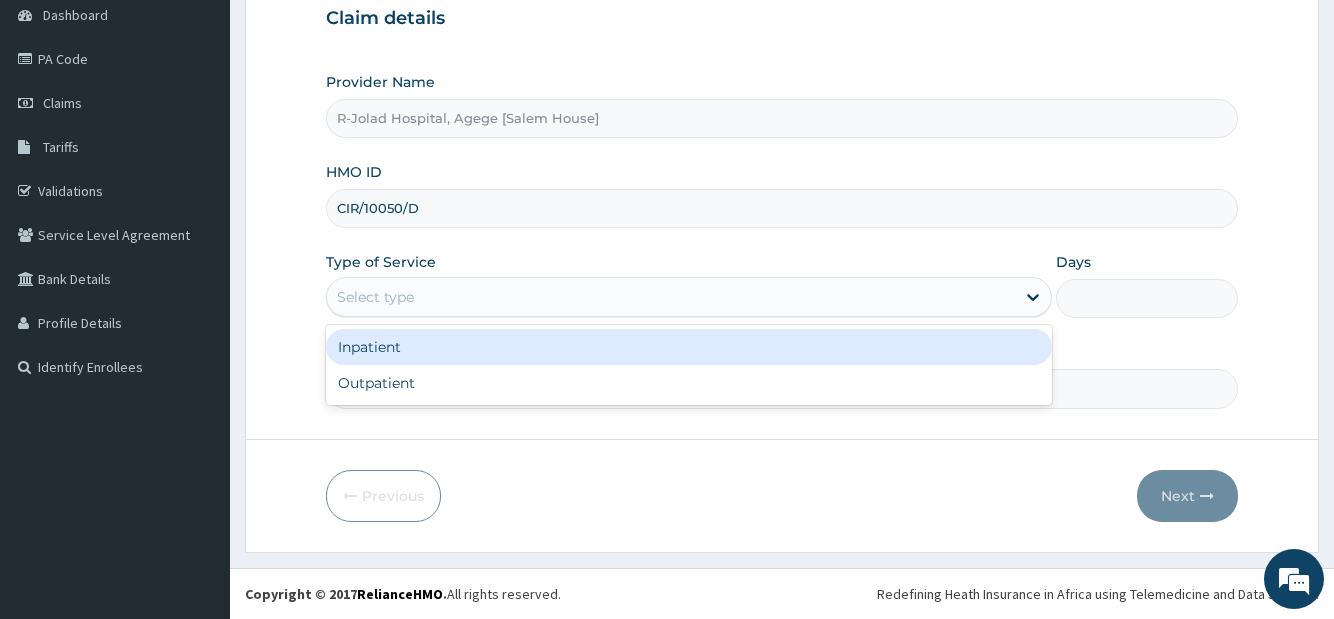 scroll, scrollTop: 0, scrollLeft: 0, axis: both 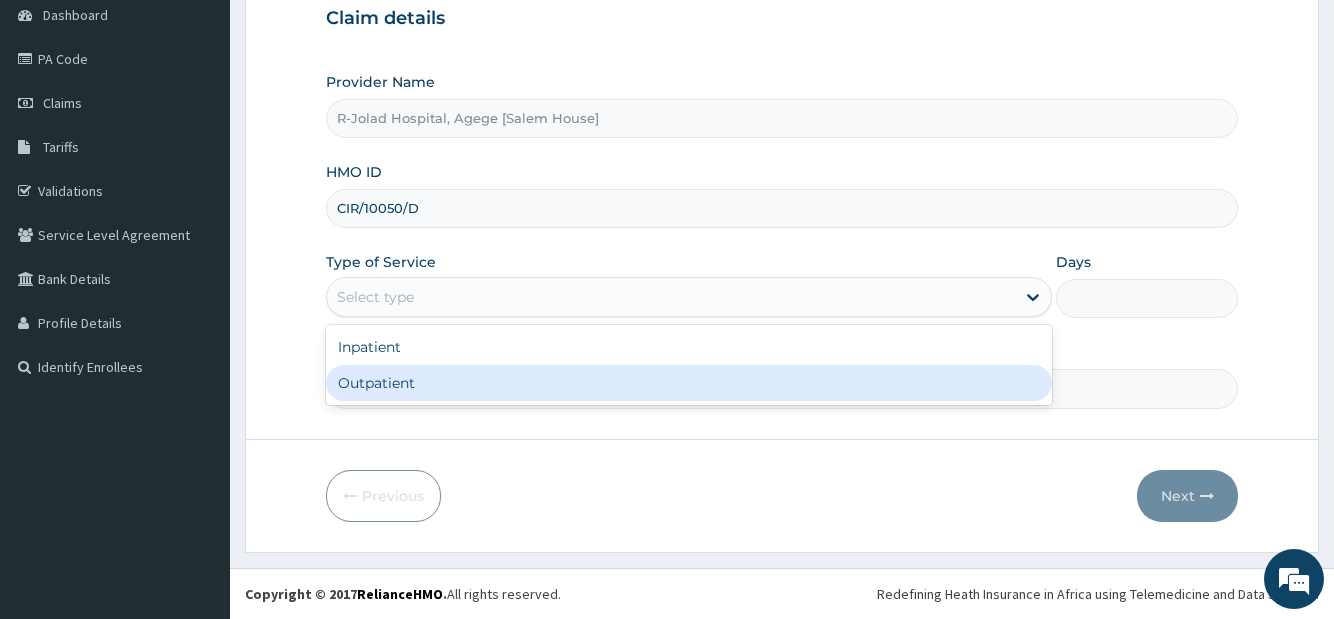 click on "Outpatient" at bounding box center [689, 383] 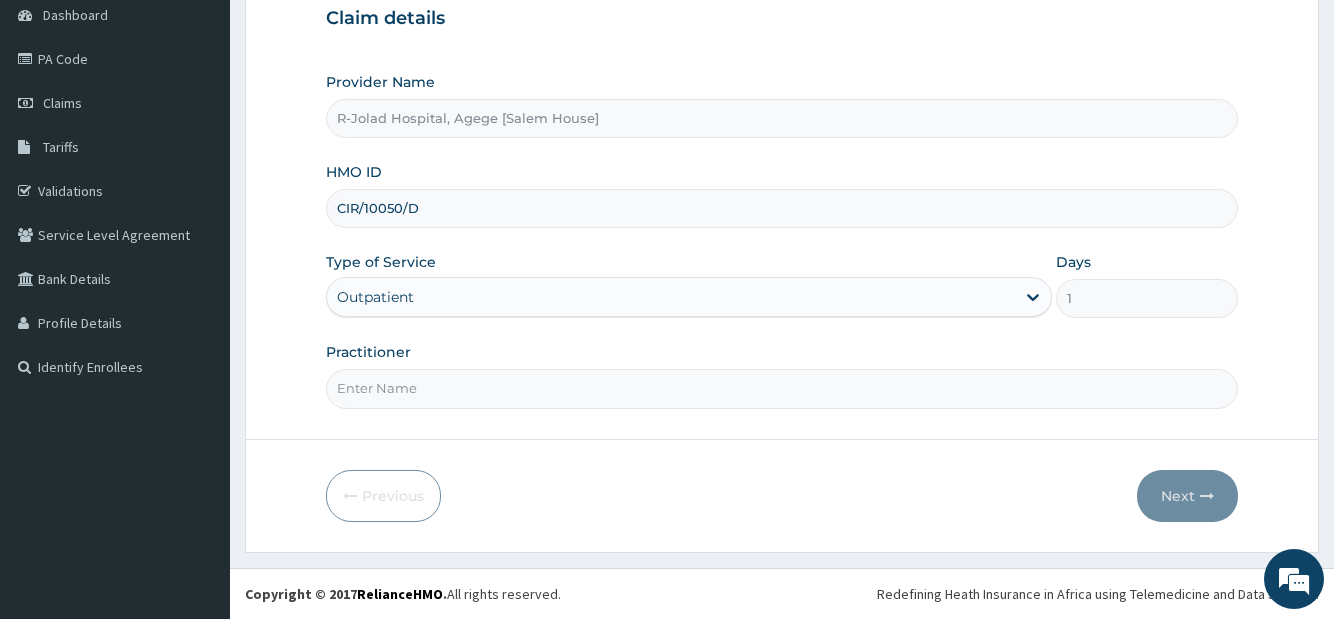 click on "Practitioner" at bounding box center [781, 388] 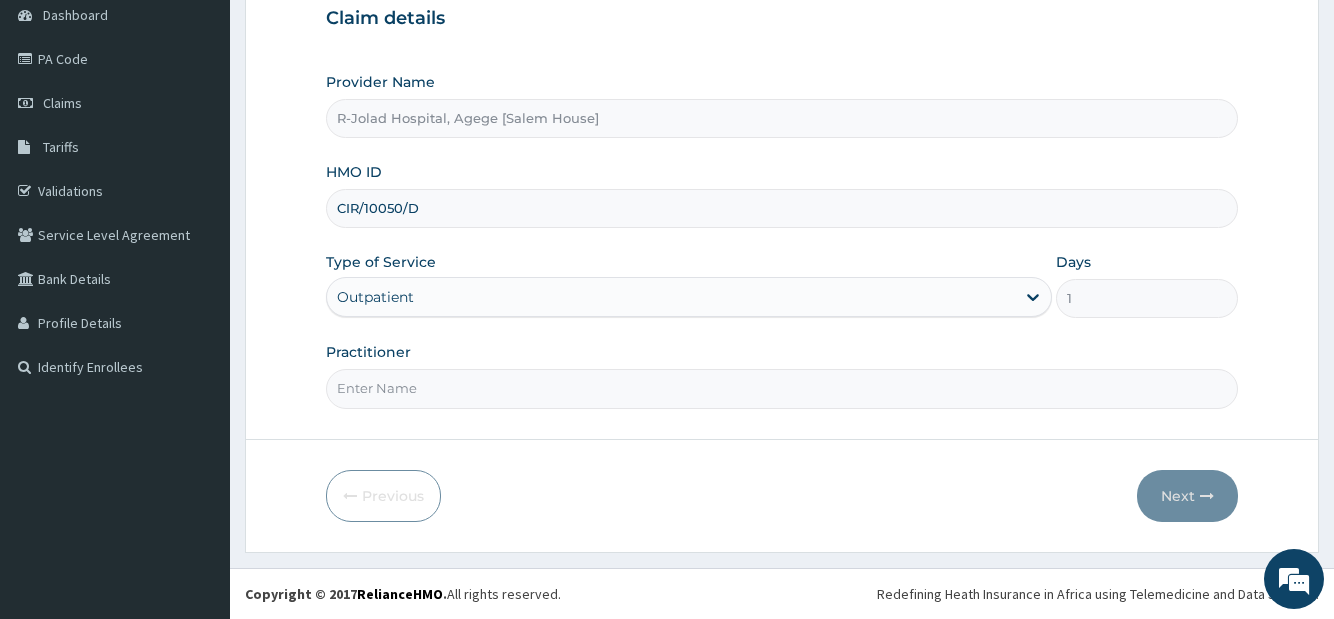 click on "Practitioner" at bounding box center (781, 388) 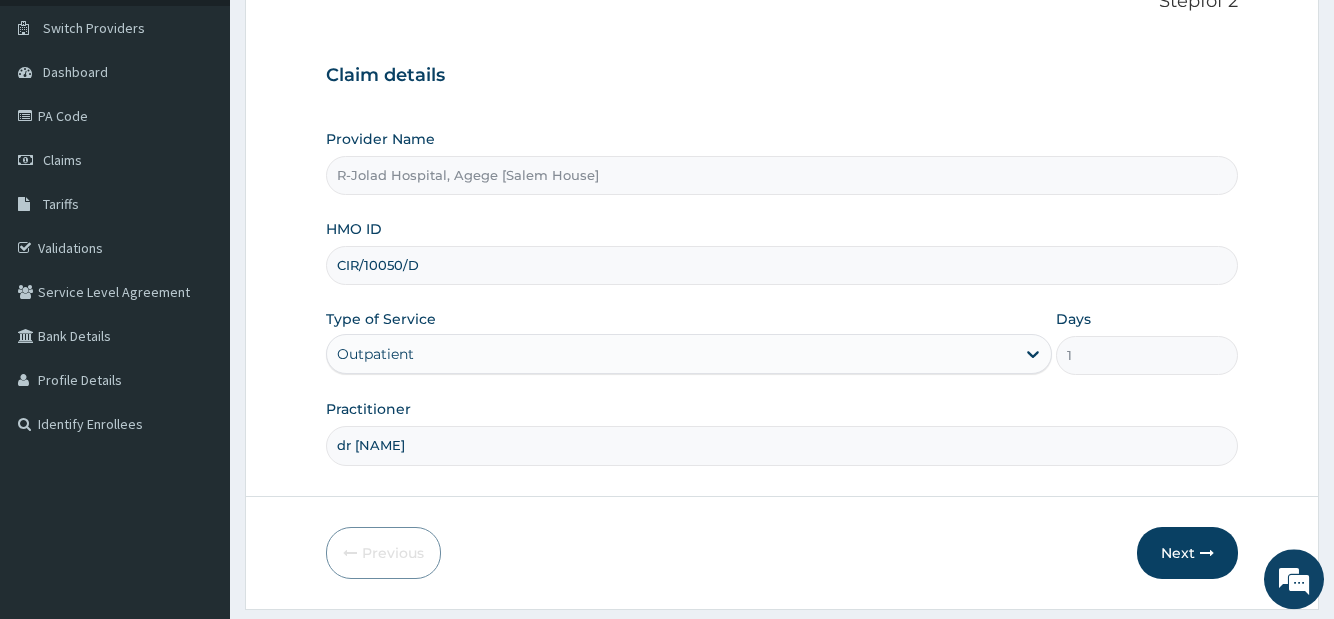 scroll, scrollTop: 203, scrollLeft: 0, axis: vertical 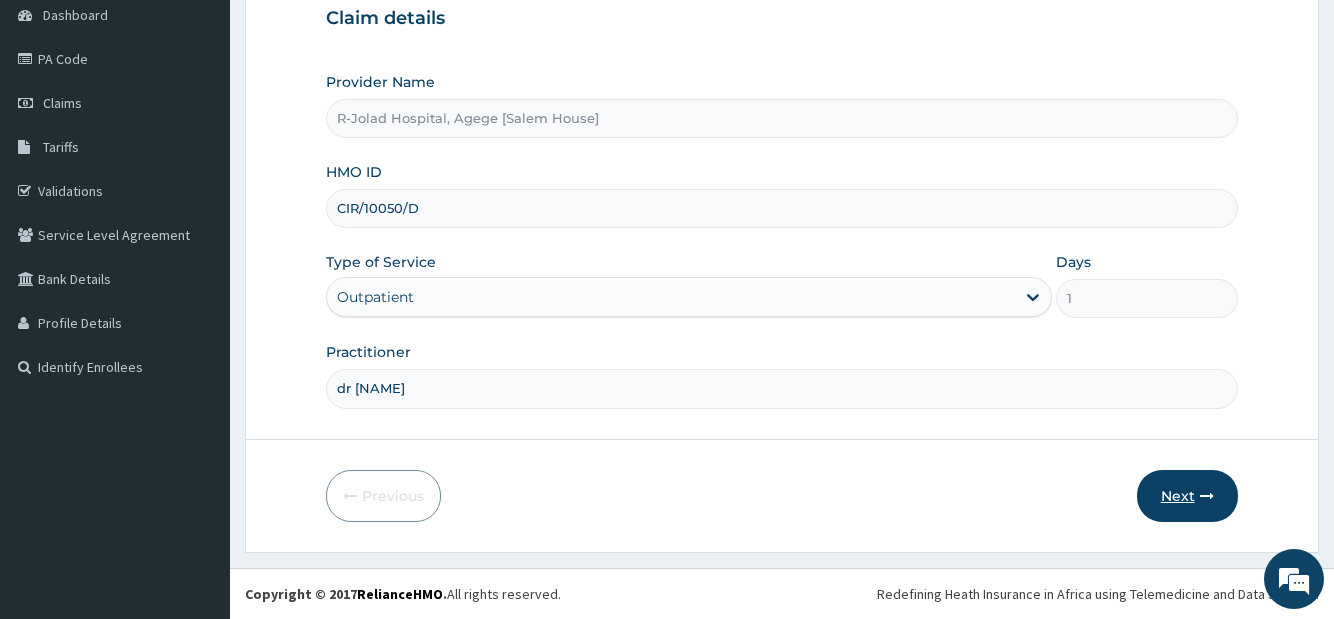 type on "dr [NAME]" 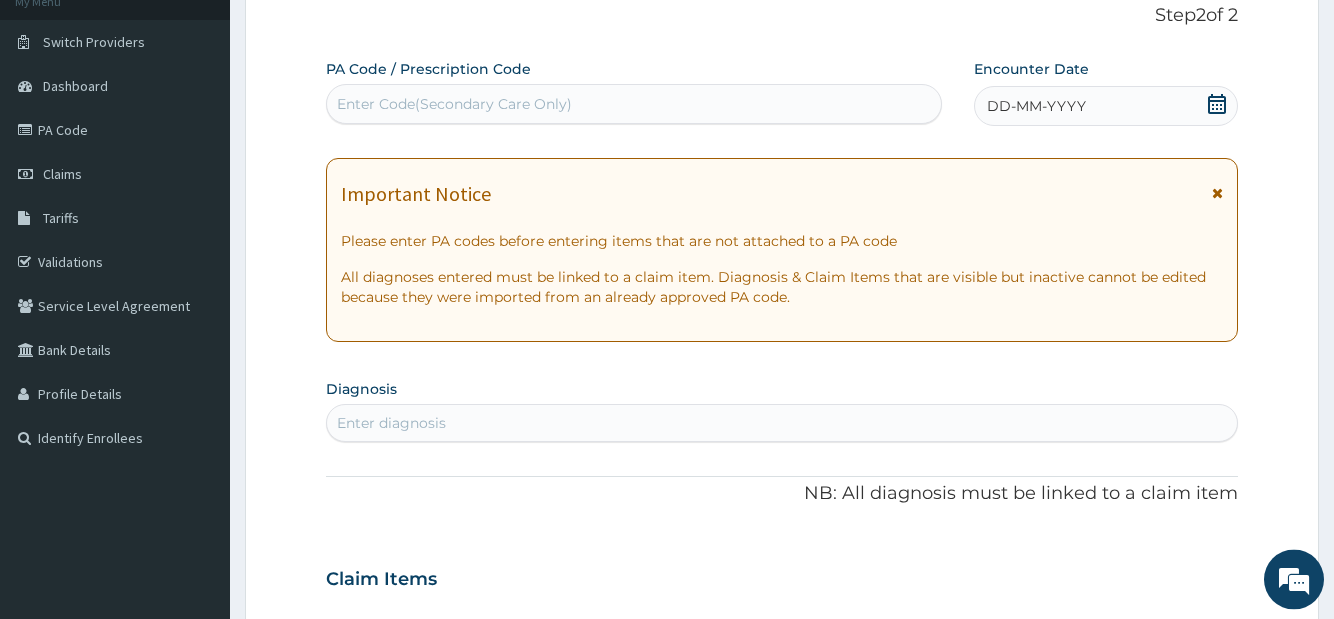 scroll, scrollTop: 0, scrollLeft: 0, axis: both 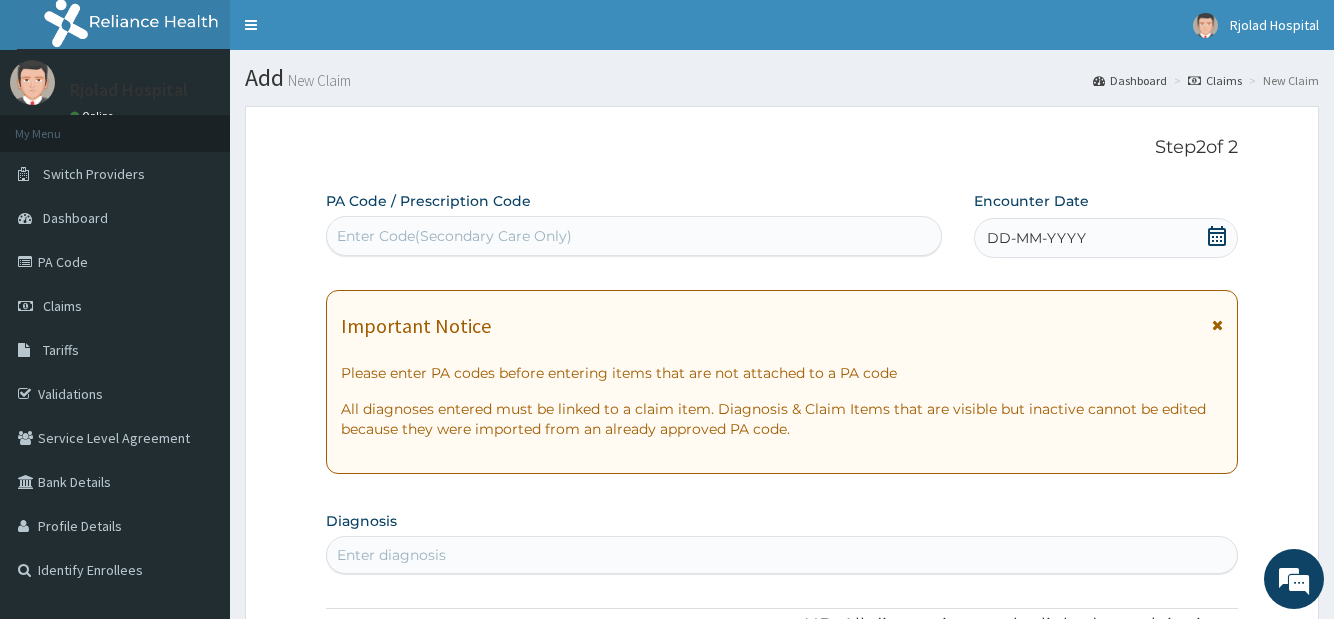 click 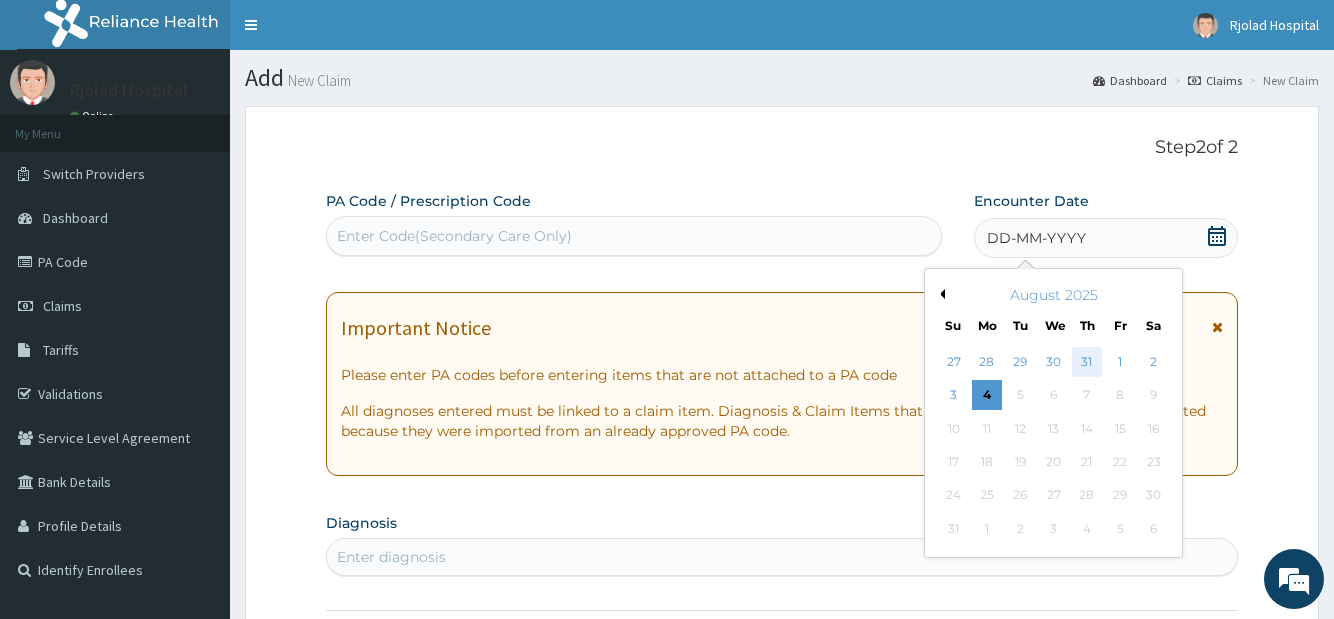 click on "31" at bounding box center [1087, 362] 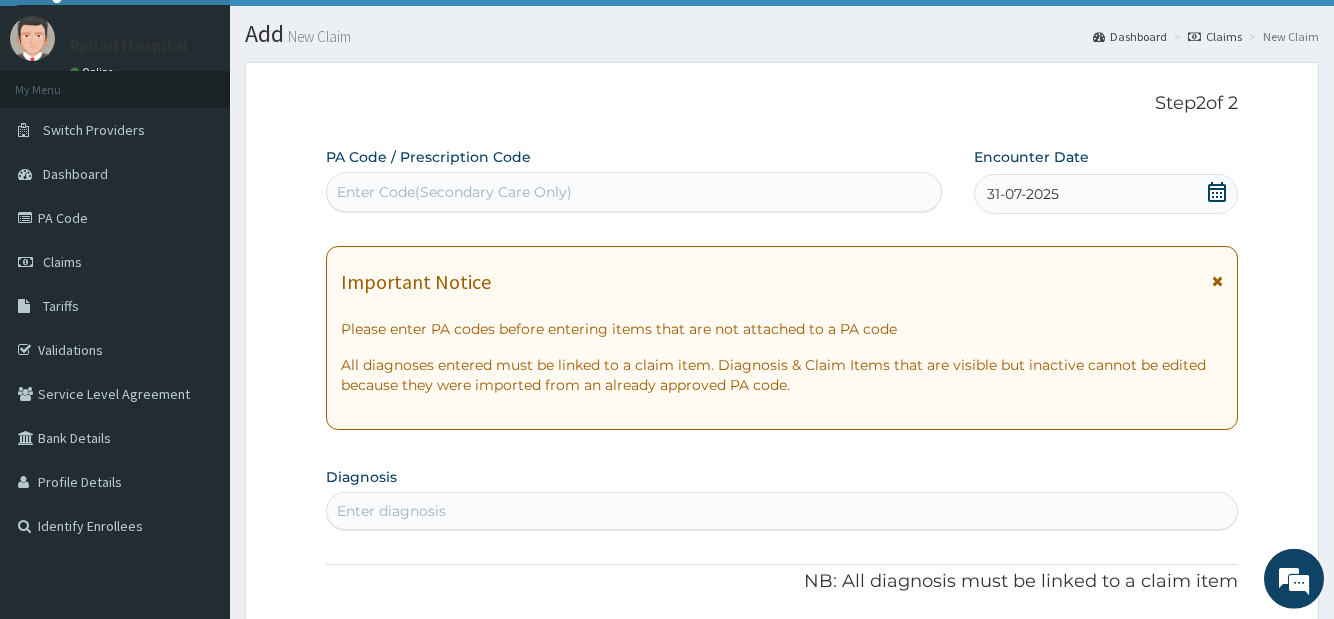 scroll, scrollTop: 408, scrollLeft: 0, axis: vertical 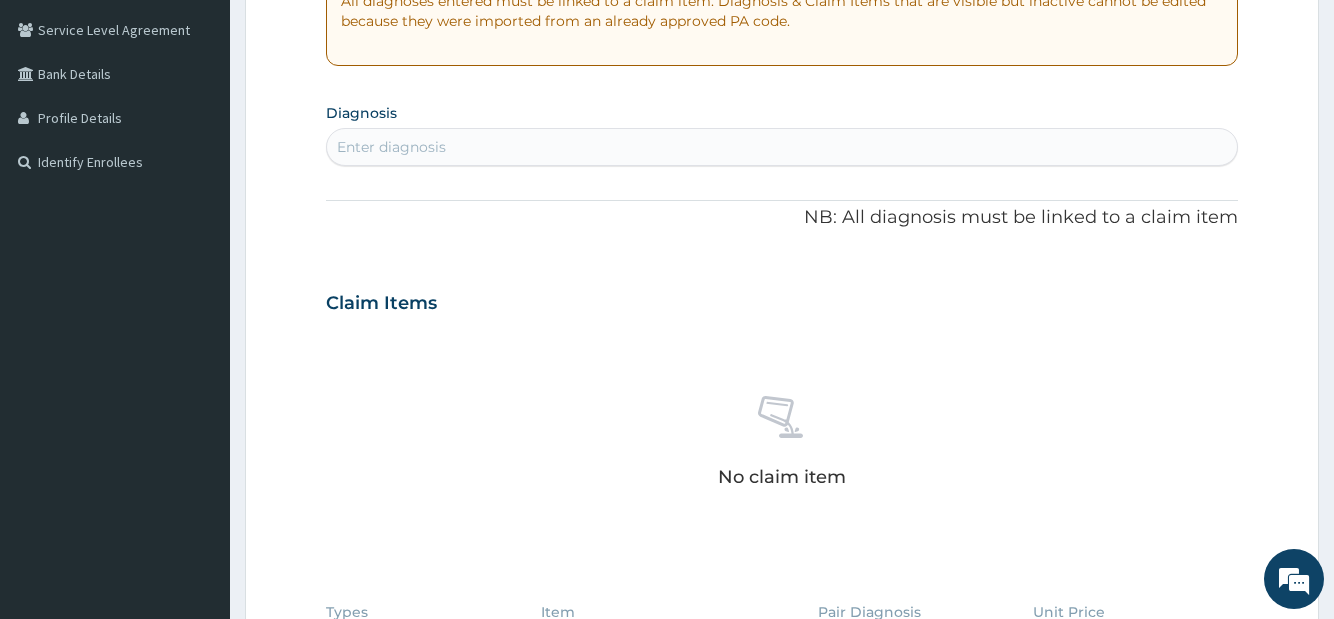 click on "Enter diagnosis" at bounding box center (391, 147) 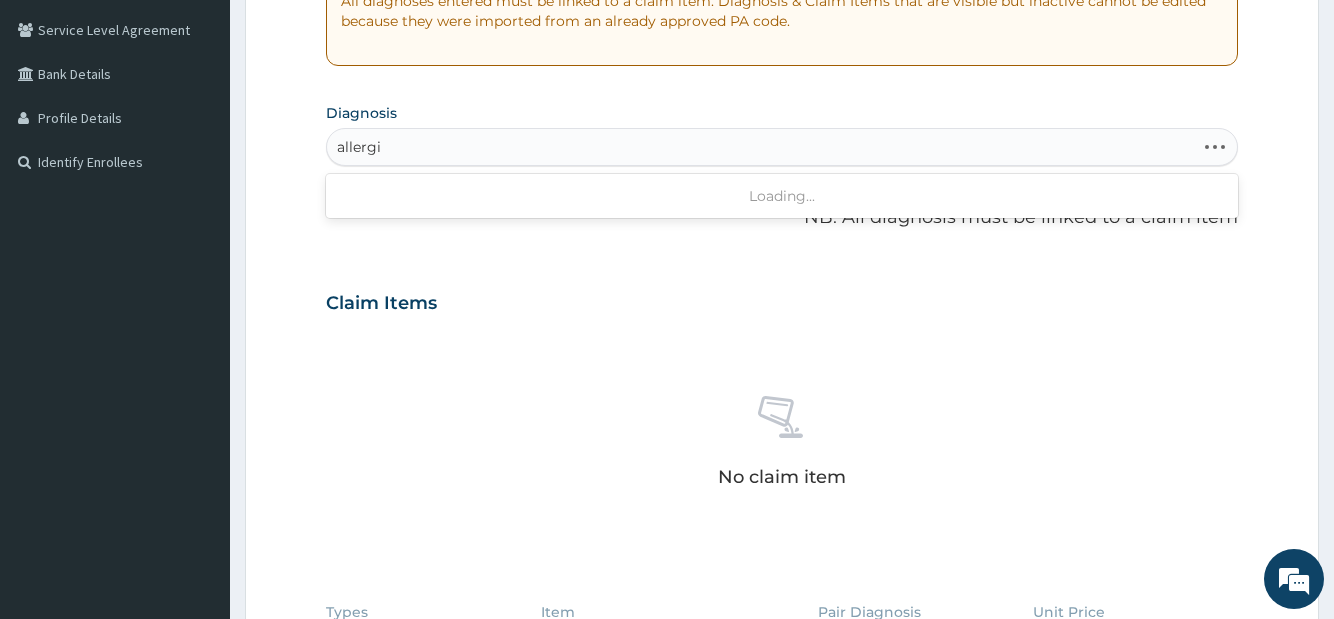 type on "allergic" 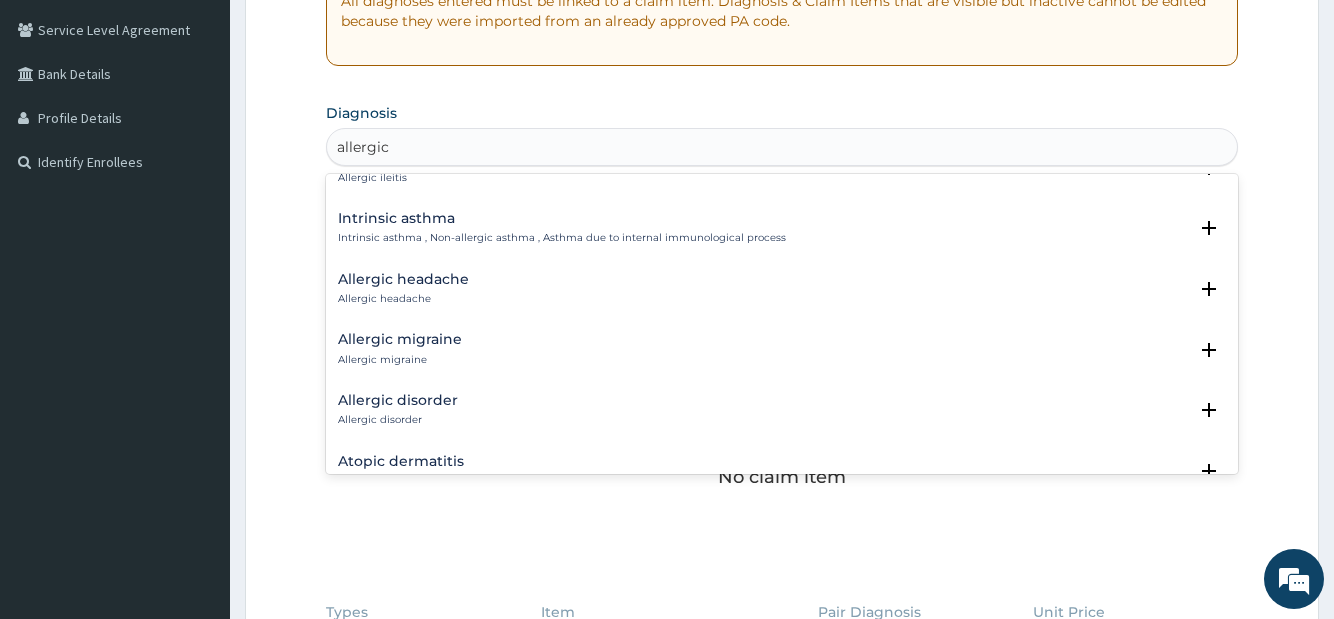 scroll, scrollTop: 540, scrollLeft: 0, axis: vertical 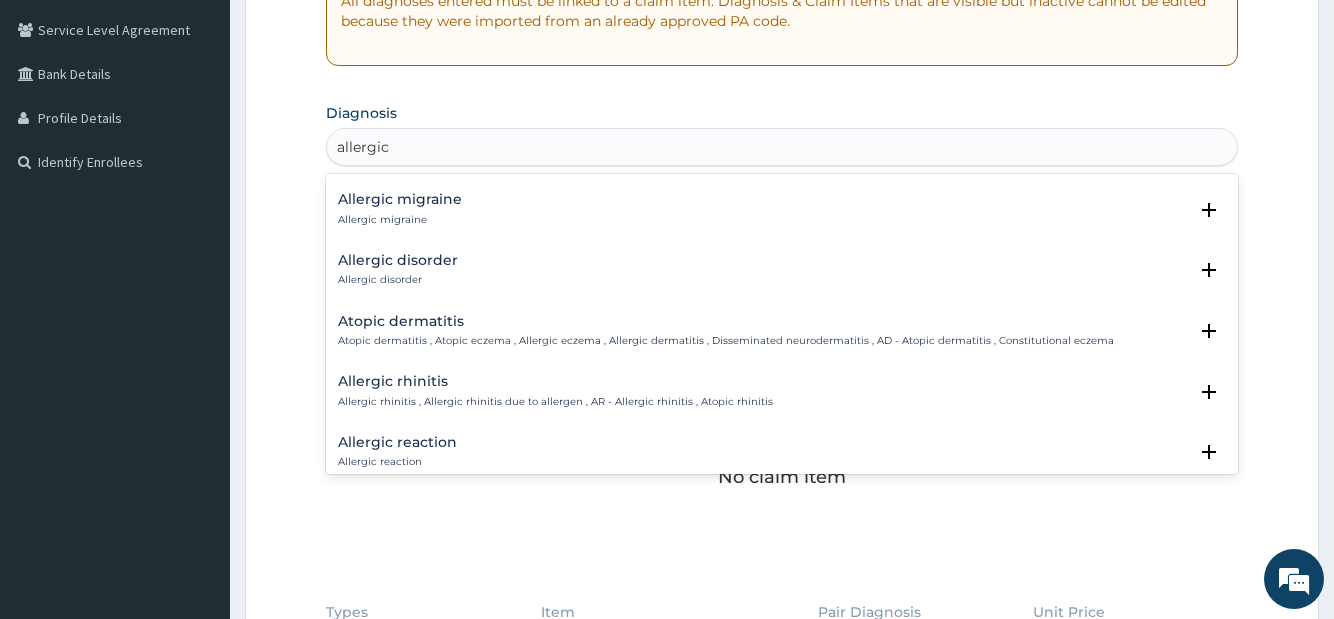 click on "Allergic rhinitis" at bounding box center [555, 381] 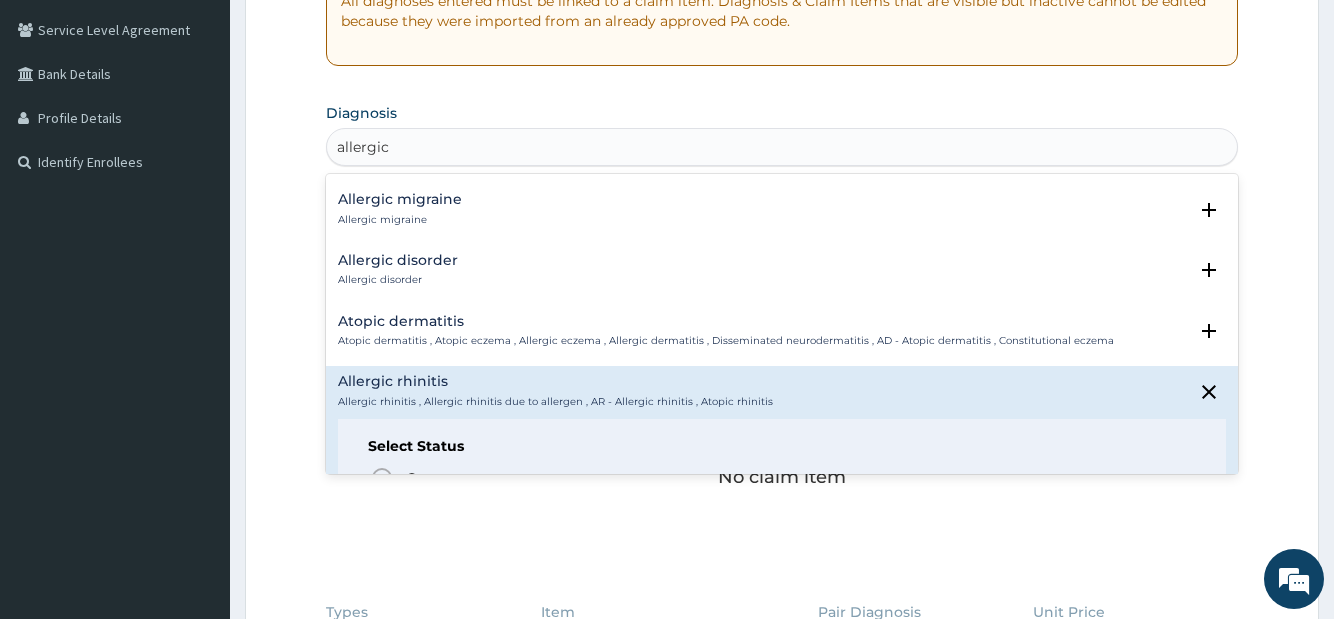 scroll, scrollTop: 756, scrollLeft: 0, axis: vertical 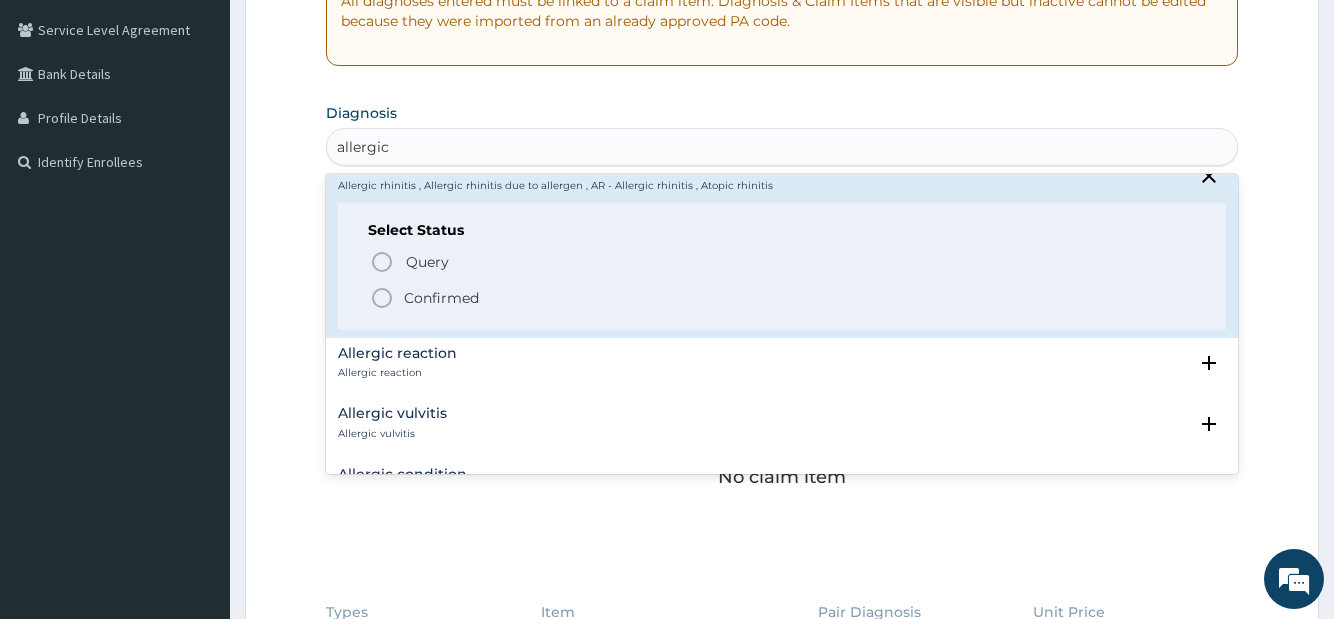 click on "Confirmed" at bounding box center [441, 298] 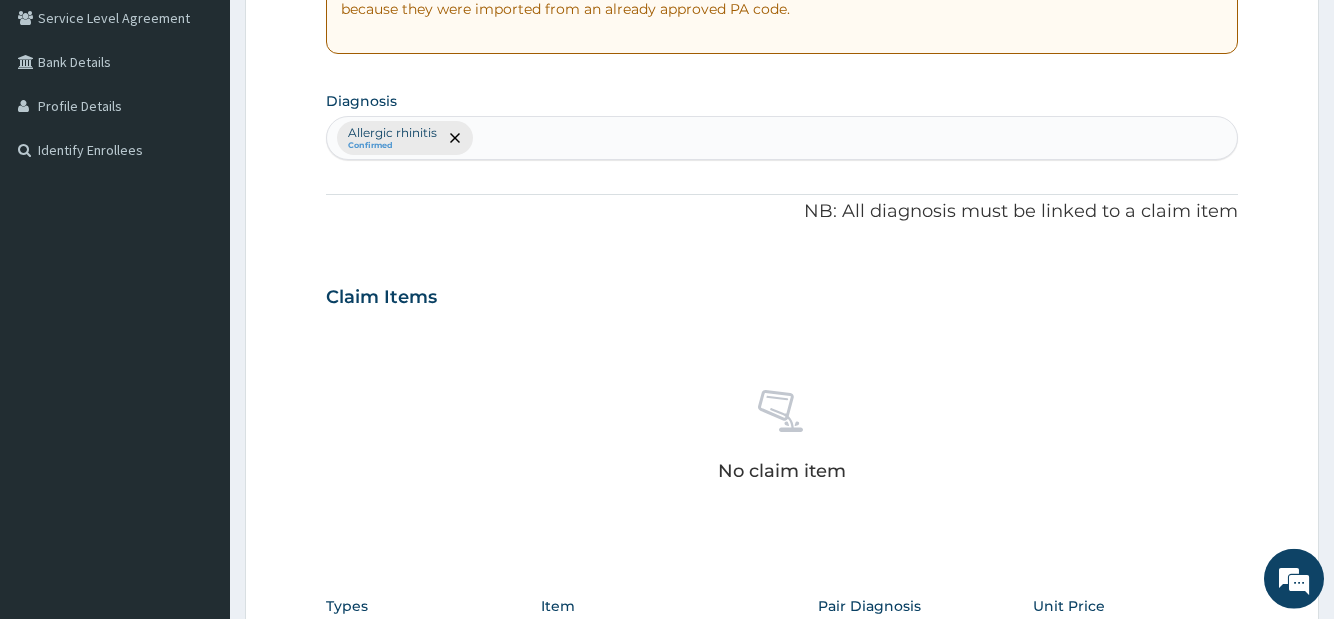 scroll, scrollTop: 612, scrollLeft: 0, axis: vertical 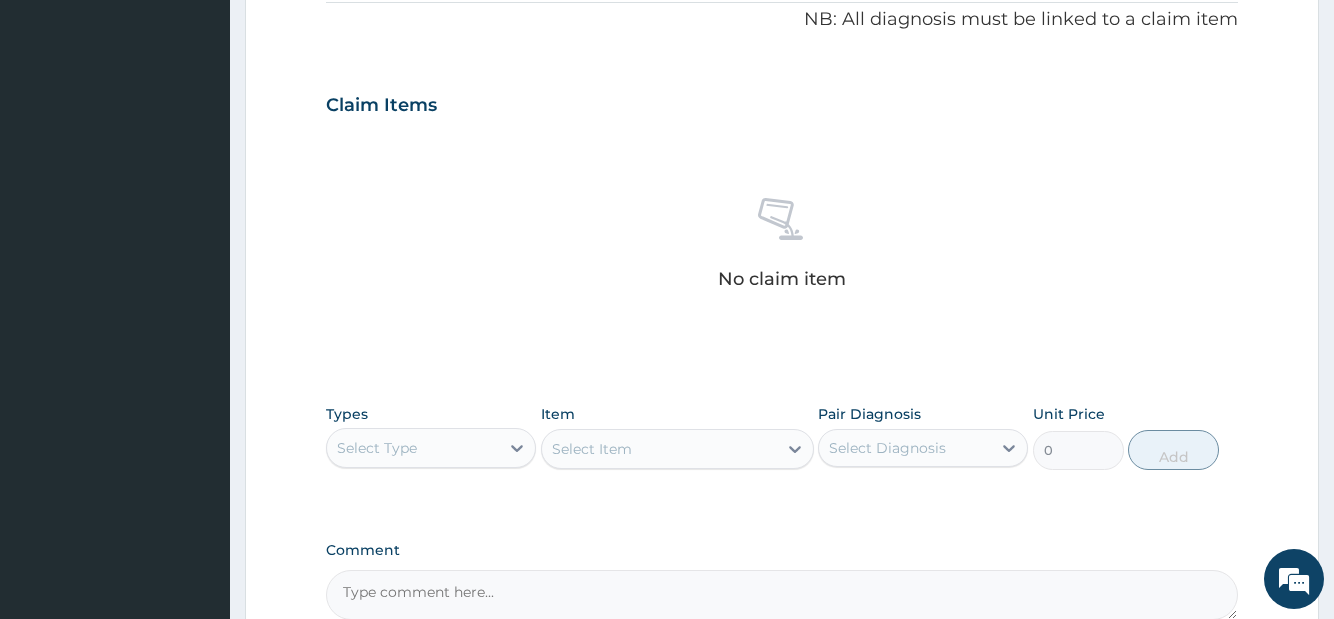 click on "Select Type" at bounding box center [377, 448] 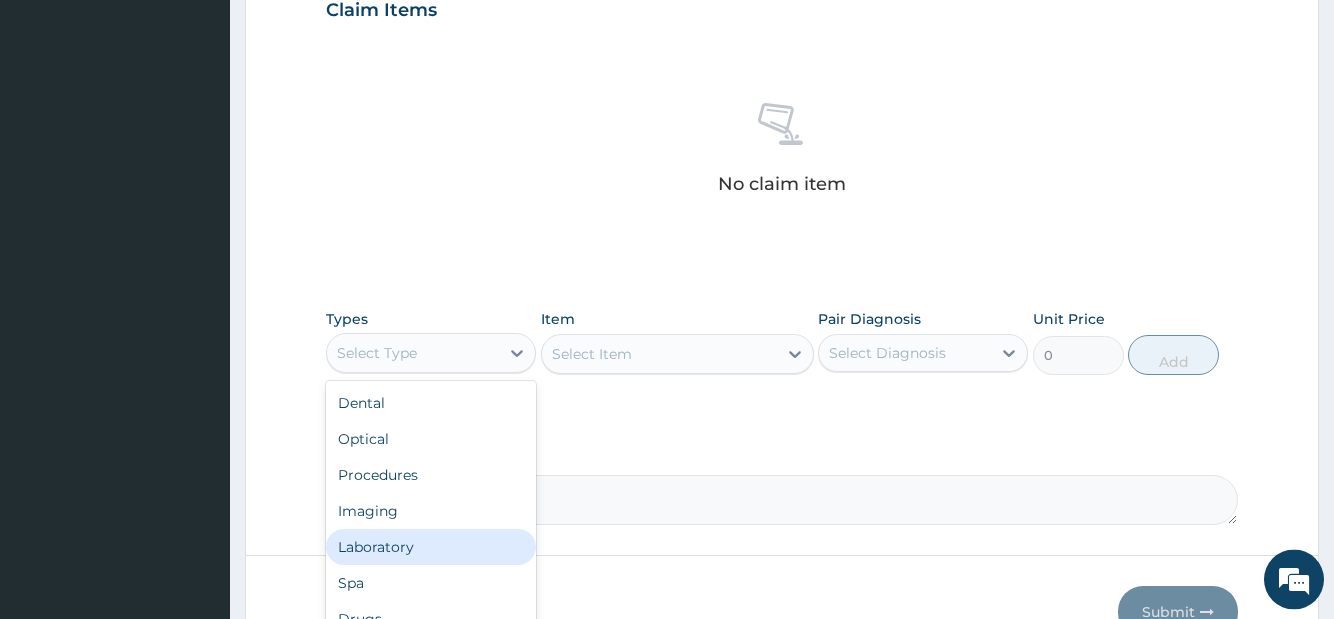 scroll, scrollTop: 823, scrollLeft: 0, axis: vertical 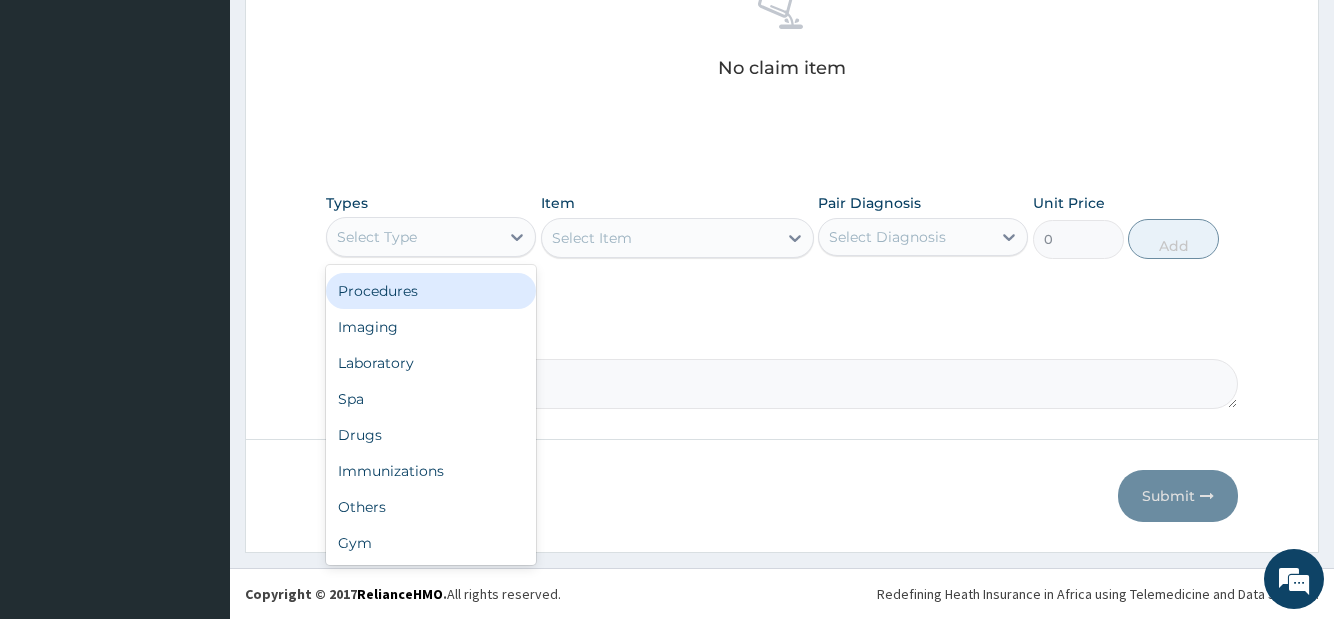 drag, startPoint x: 409, startPoint y: 291, endPoint x: 549, endPoint y: 262, distance: 142.97203 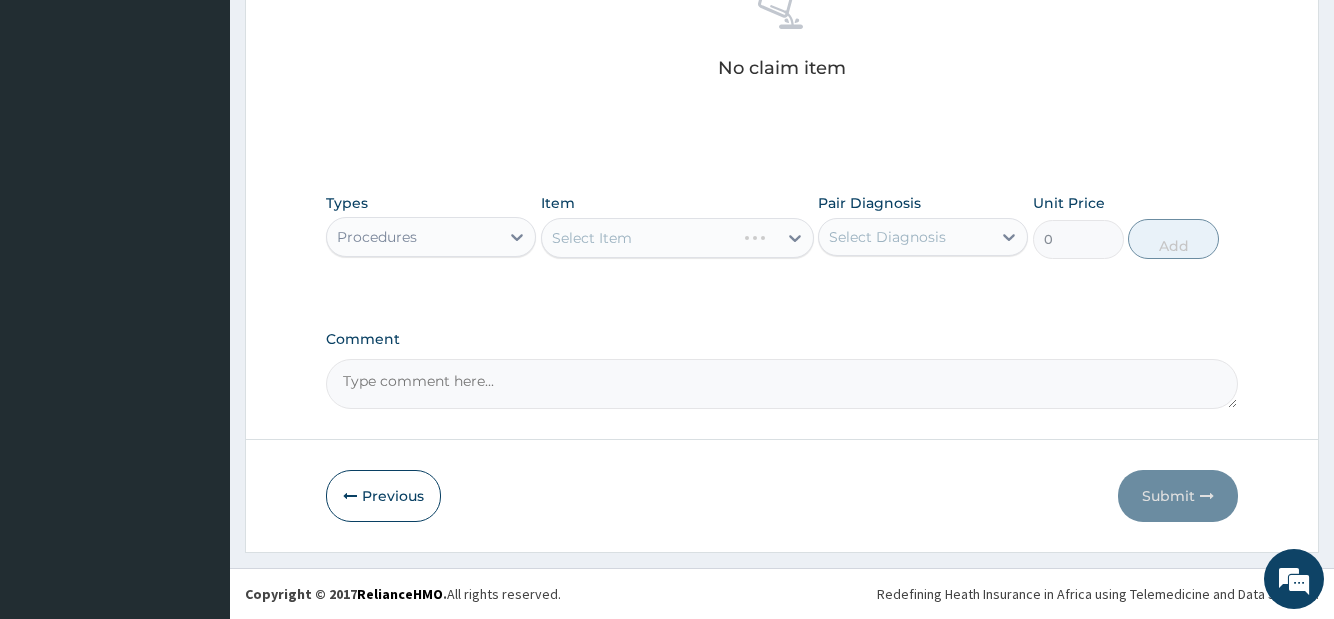 click on "Select Item" at bounding box center (677, 238) 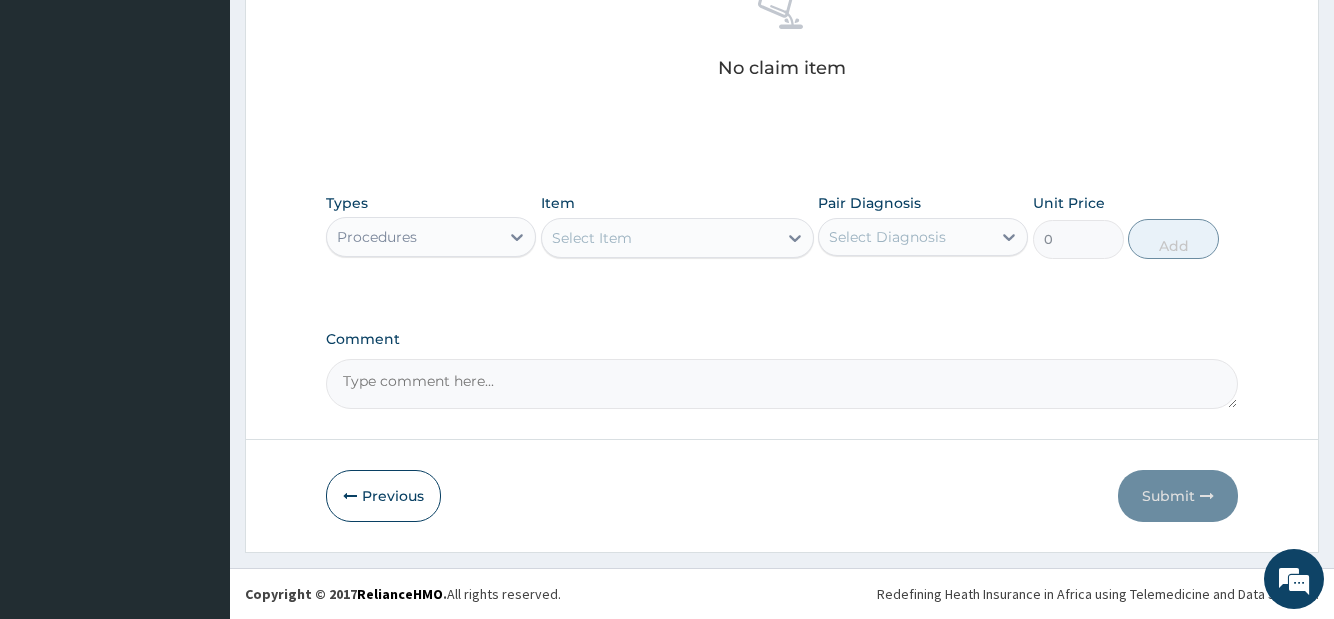click on "Select Item" at bounding box center (659, 238) 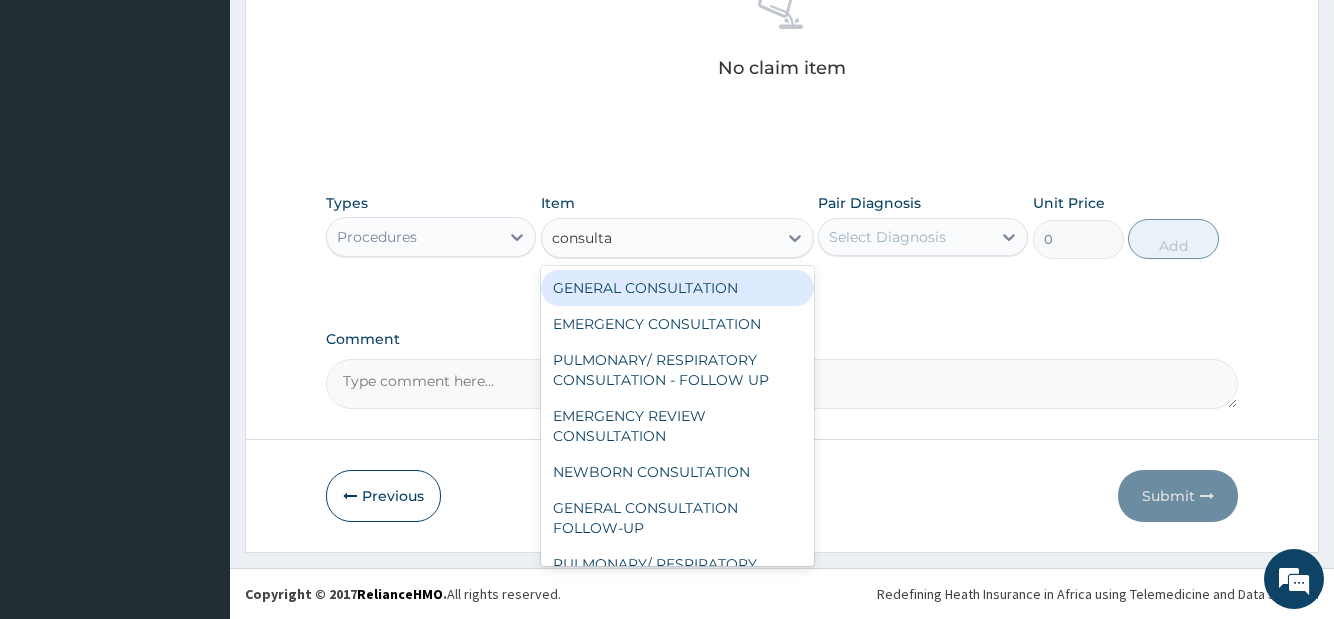 type on "consultat" 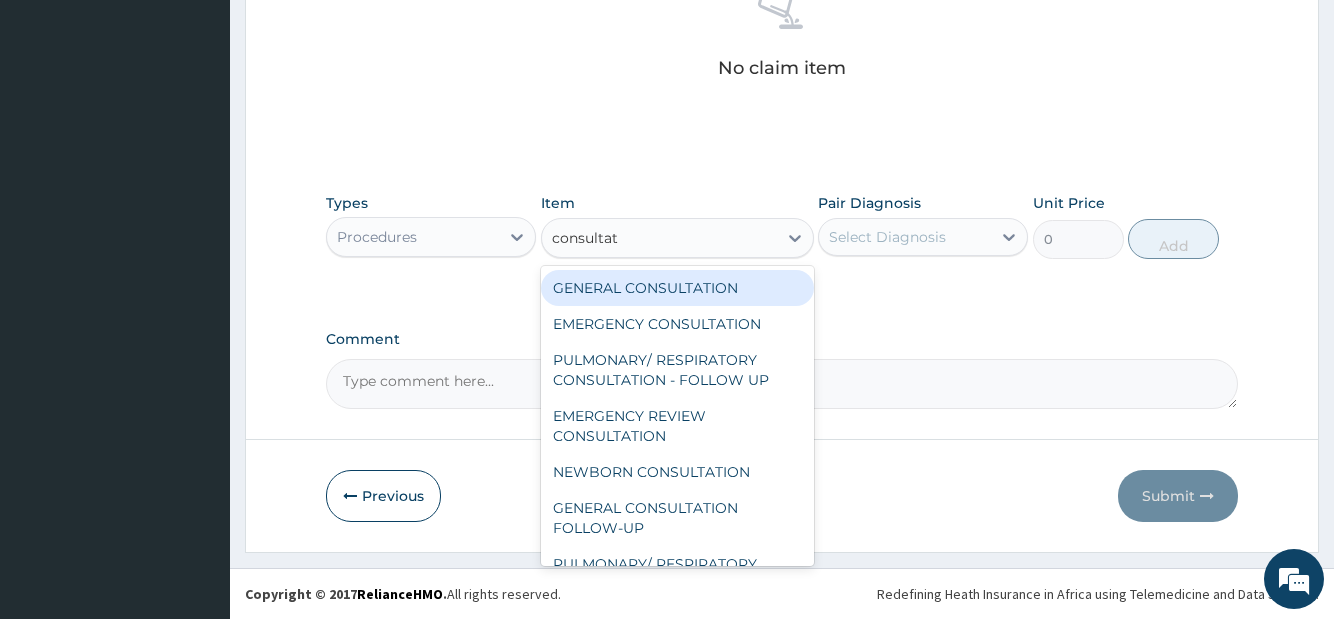 click on "GENERAL CONSULTATION" at bounding box center (677, 288) 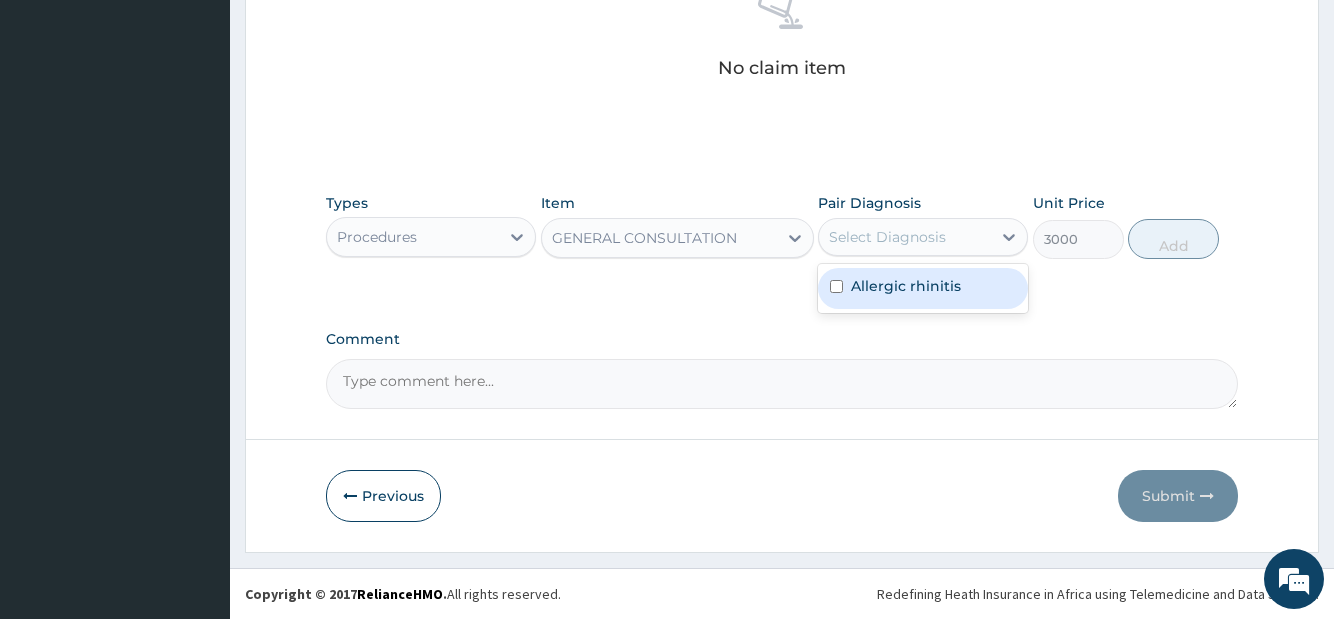 click on "Select Diagnosis" at bounding box center (887, 237) 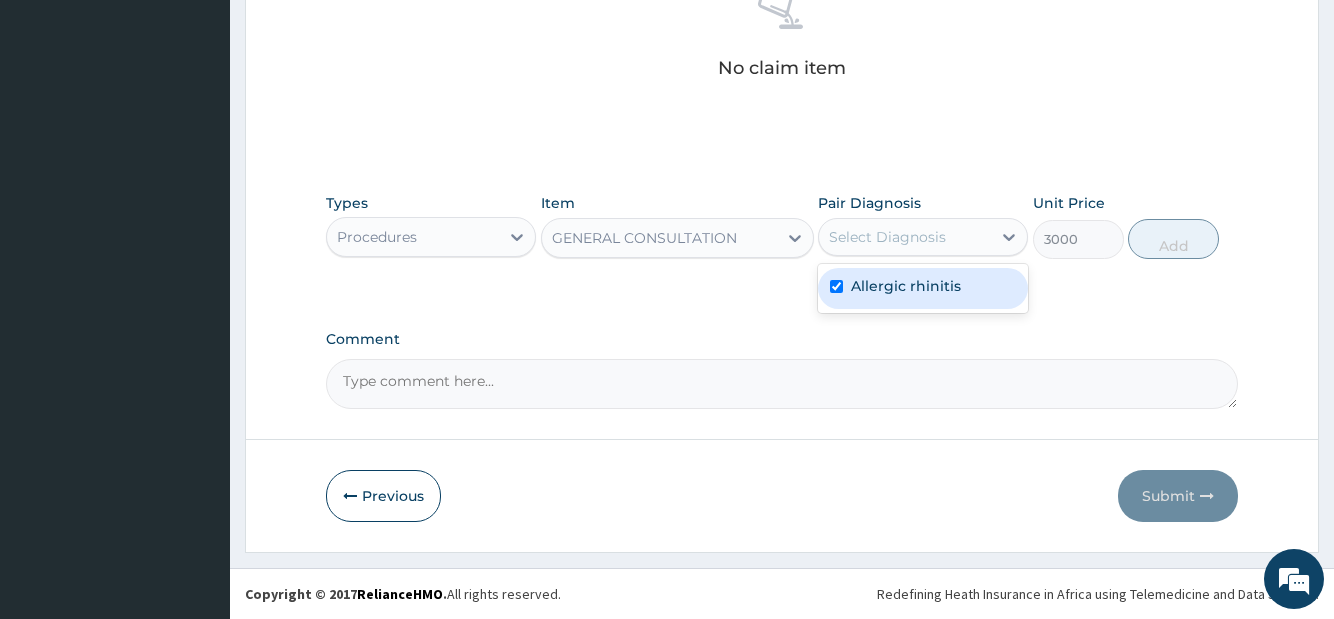 checkbox on "true" 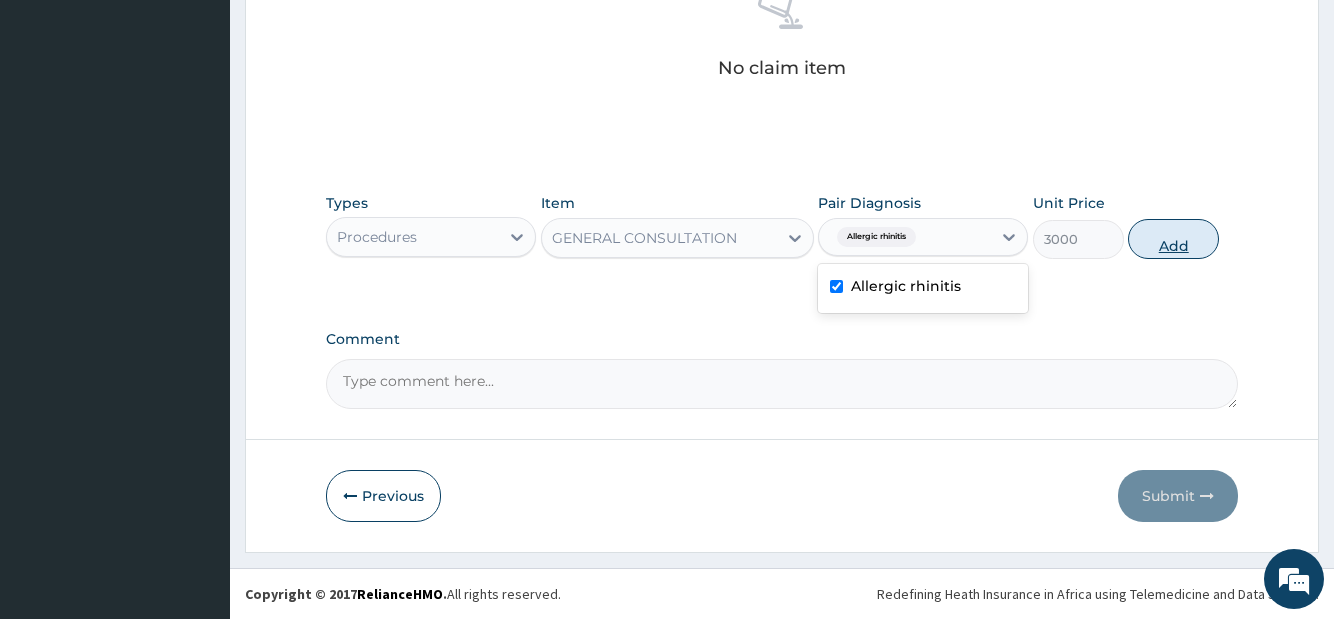 click on "Add" at bounding box center (1173, 239) 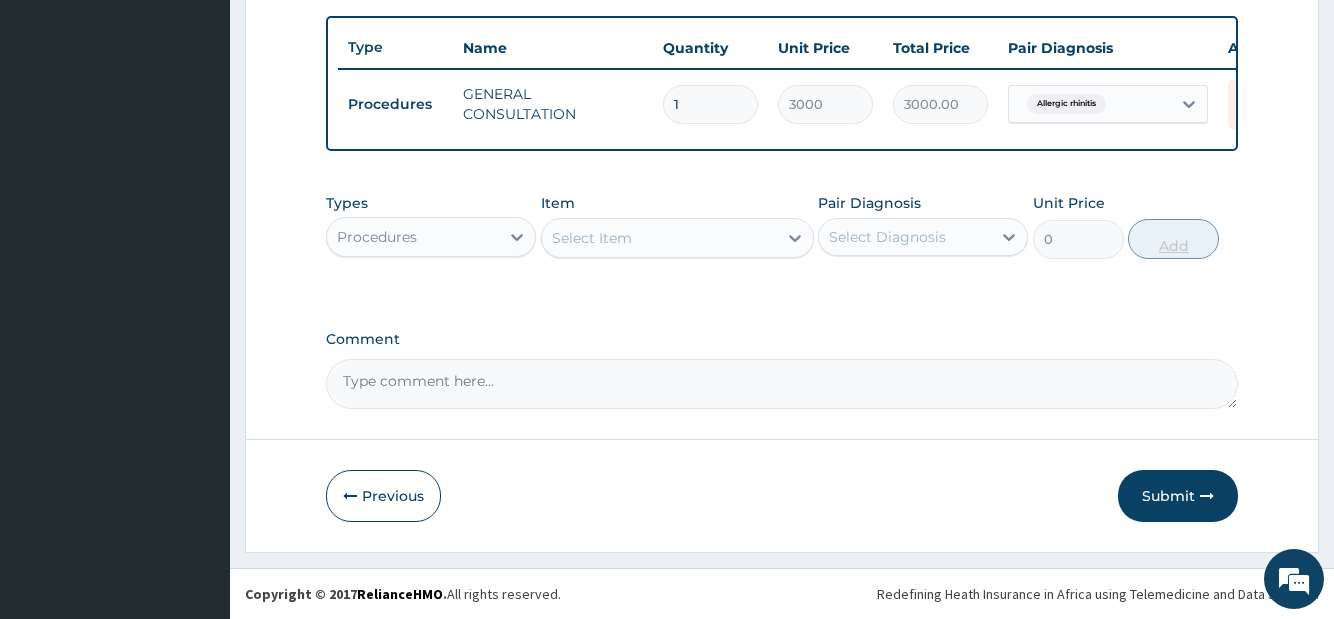 scroll, scrollTop: 745, scrollLeft: 0, axis: vertical 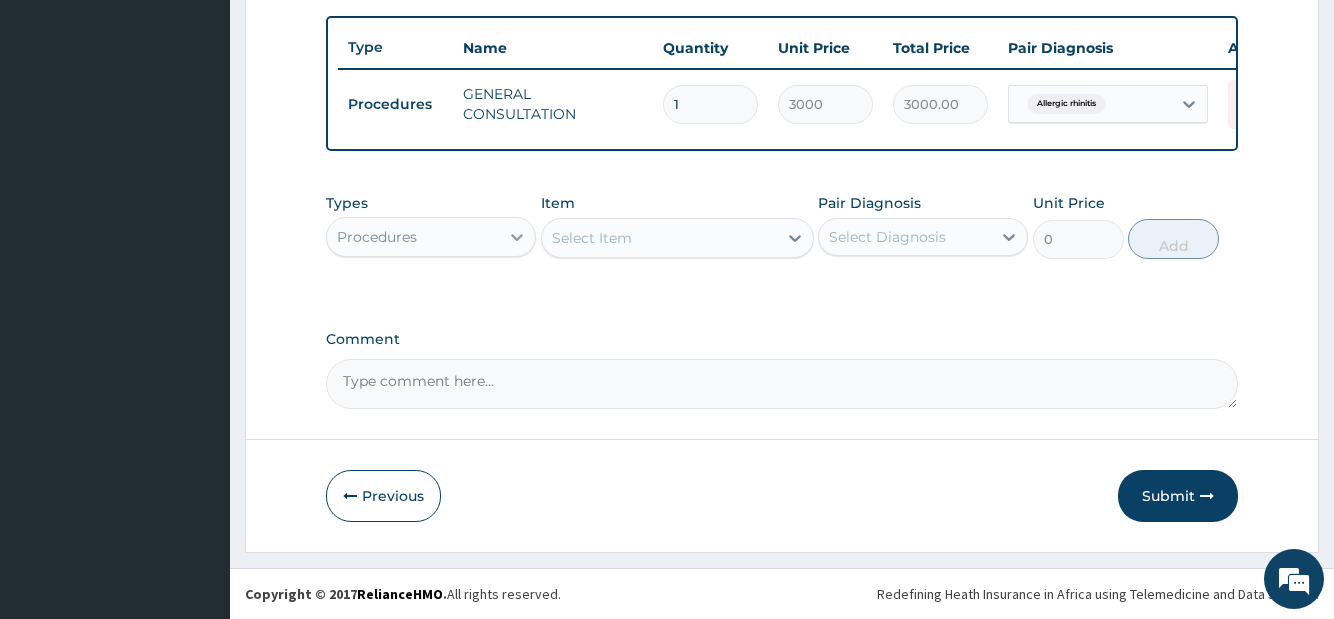 click at bounding box center [517, 237] 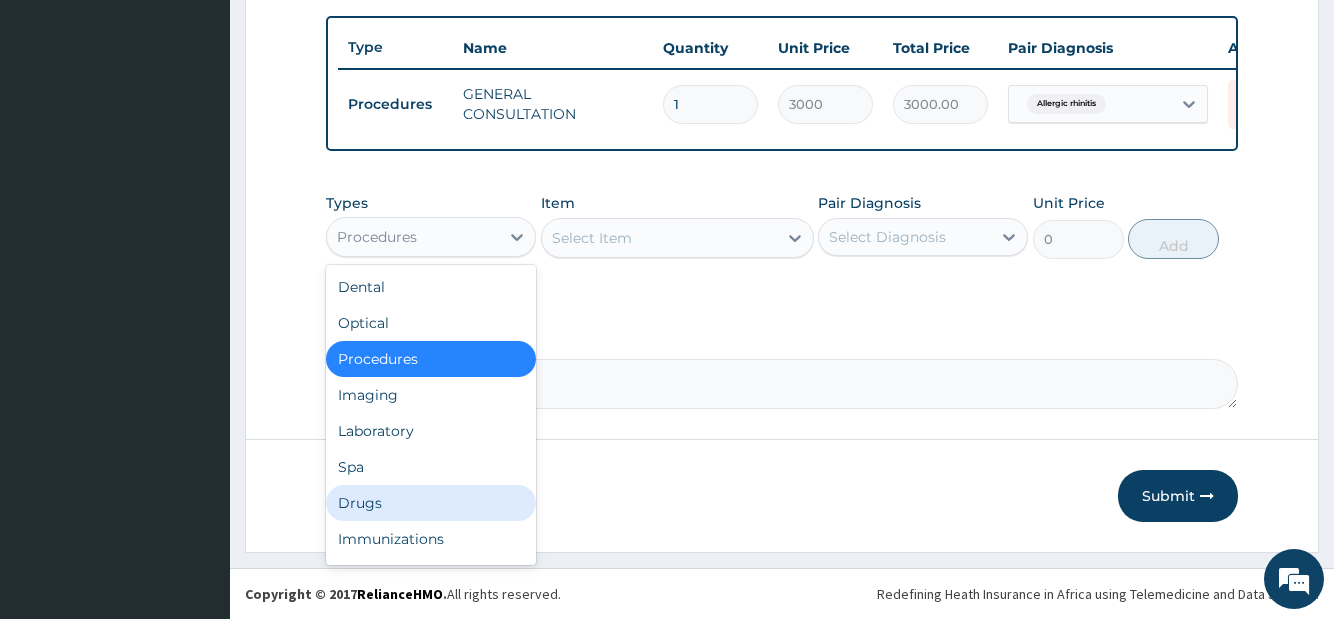 click on "Drugs" at bounding box center [431, 503] 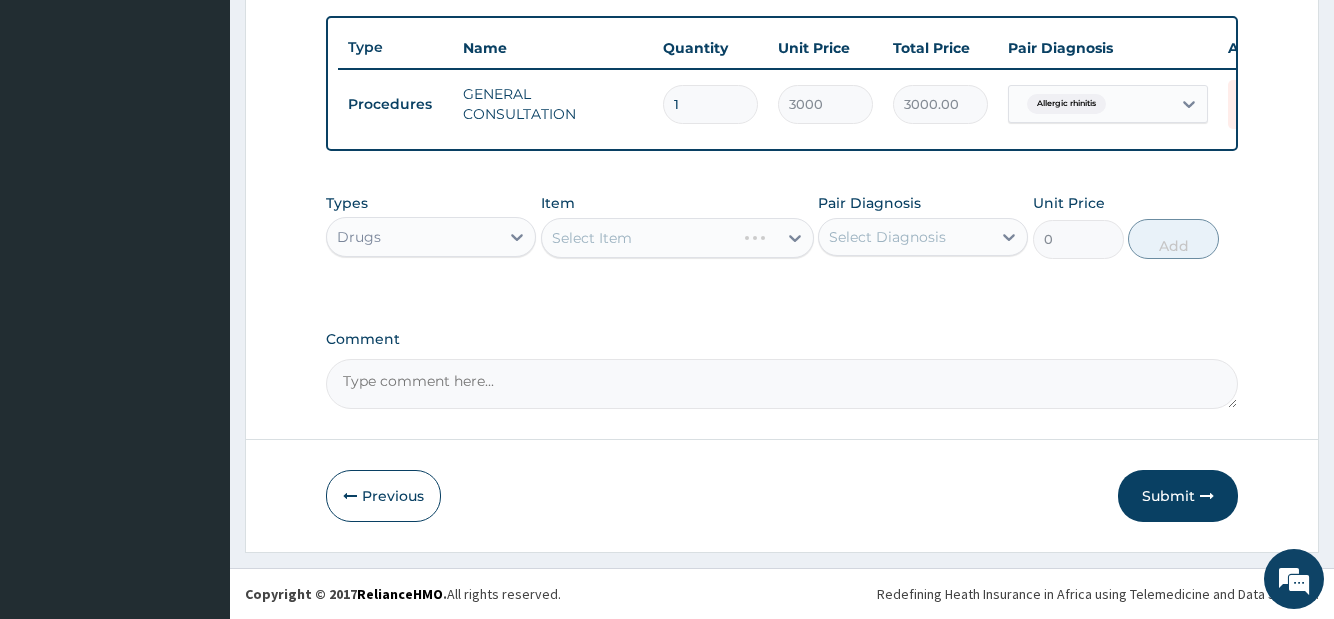 click on "Select Item" at bounding box center (677, 238) 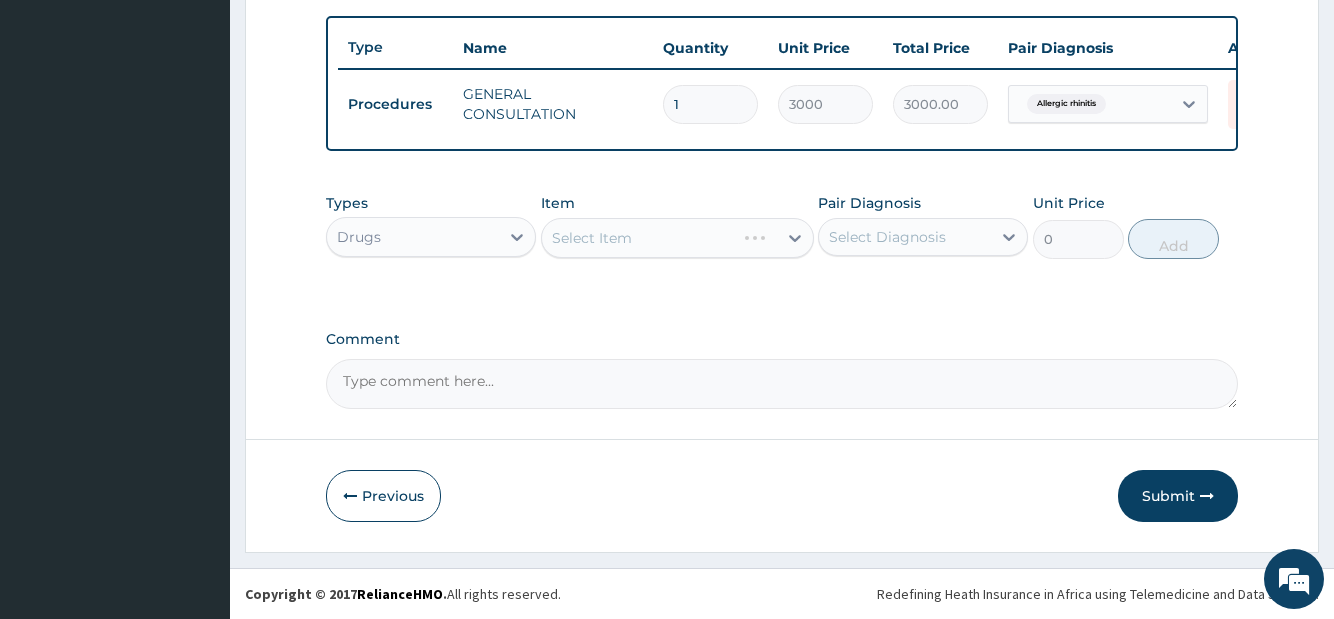 click on "Select Item" at bounding box center (677, 238) 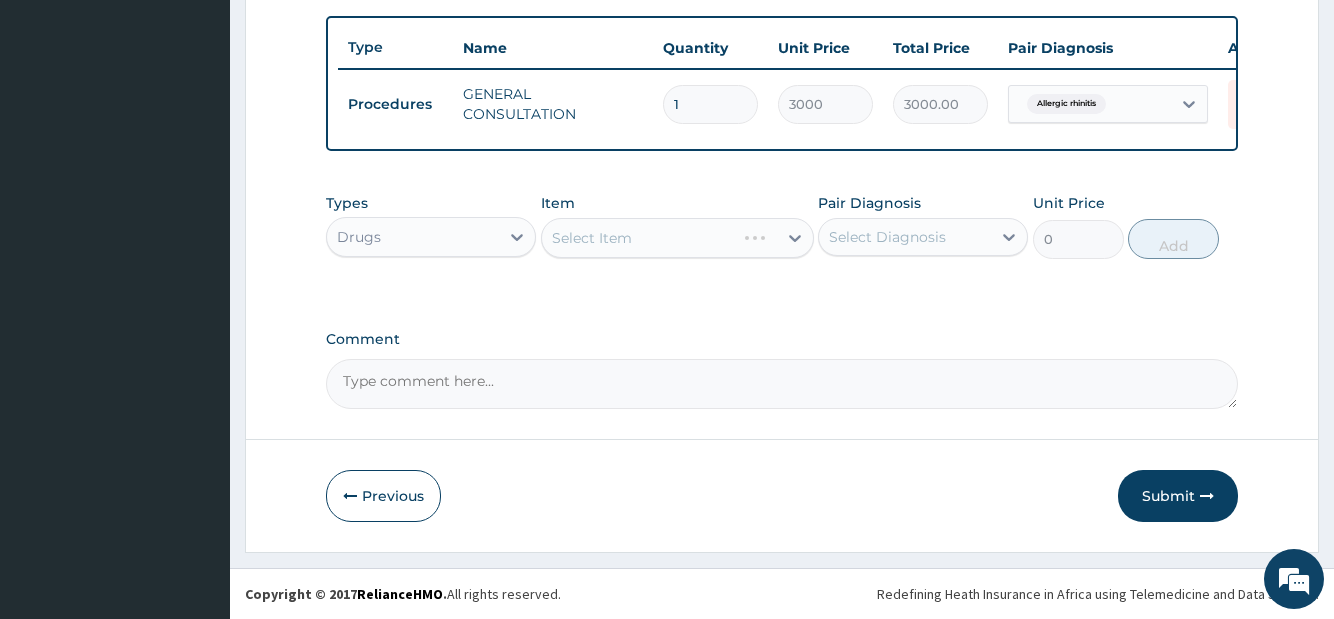 click on "Select Item" at bounding box center (677, 238) 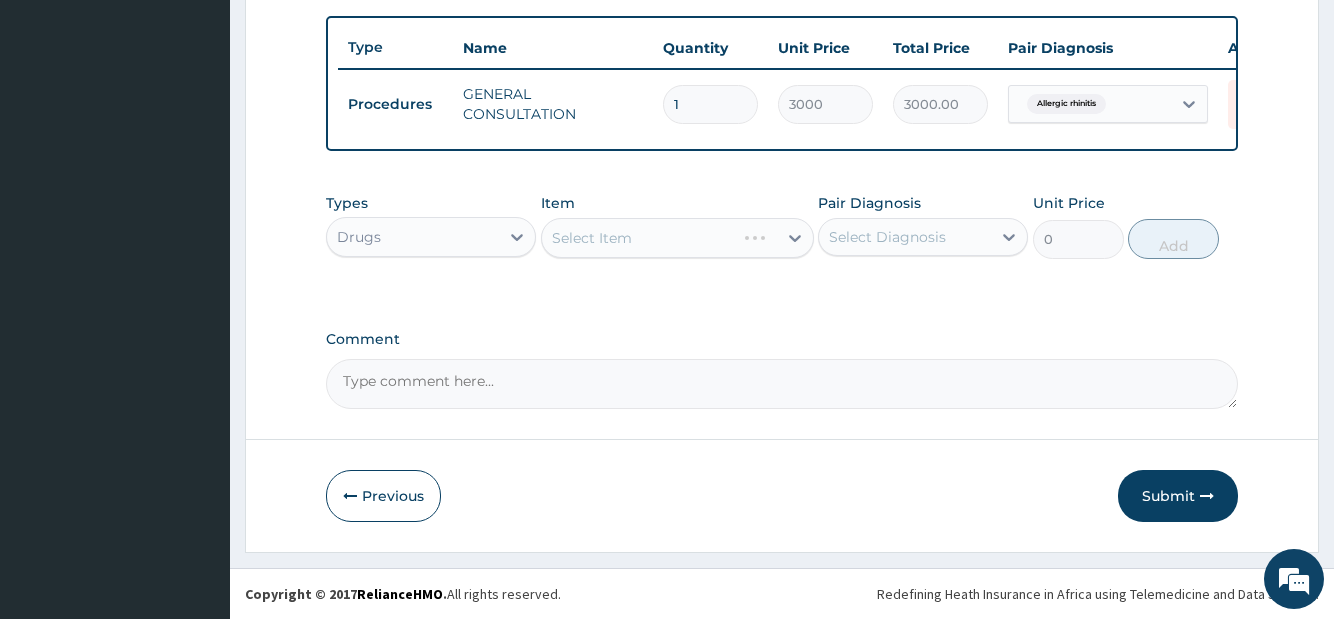 click on "Select Item" at bounding box center (677, 238) 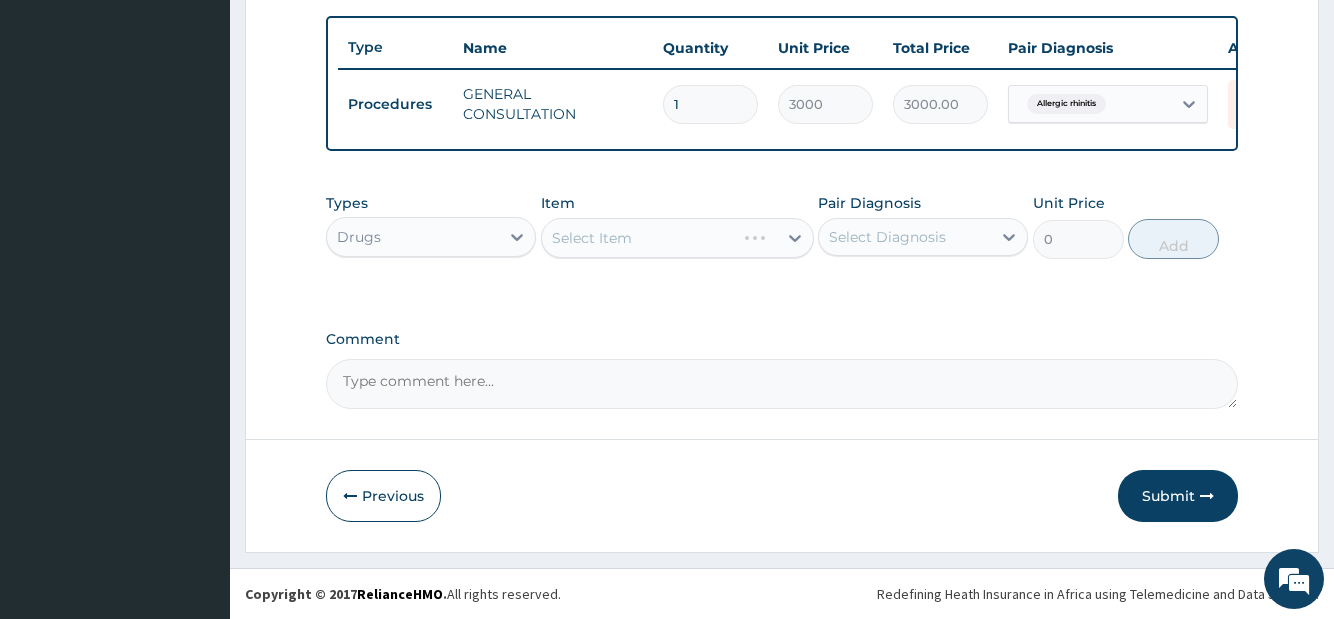 click on "Select Item" at bounding box center (677, 238) 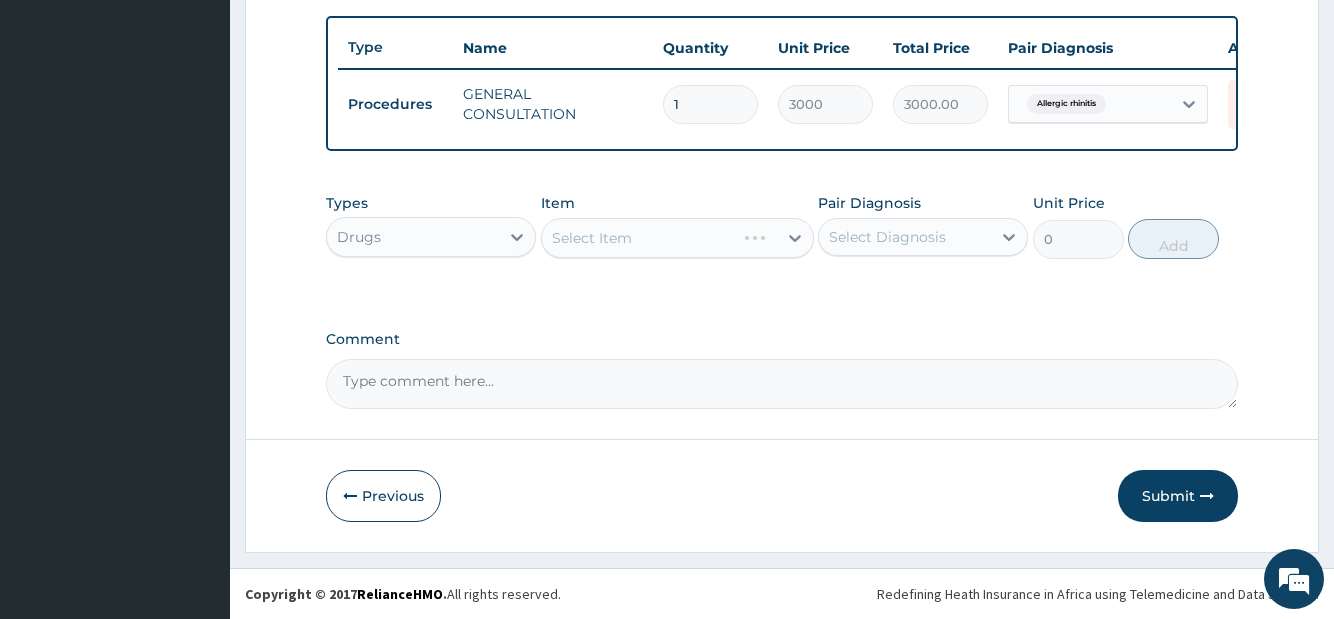 click on "Select Item" at bounding box center (677, 238) 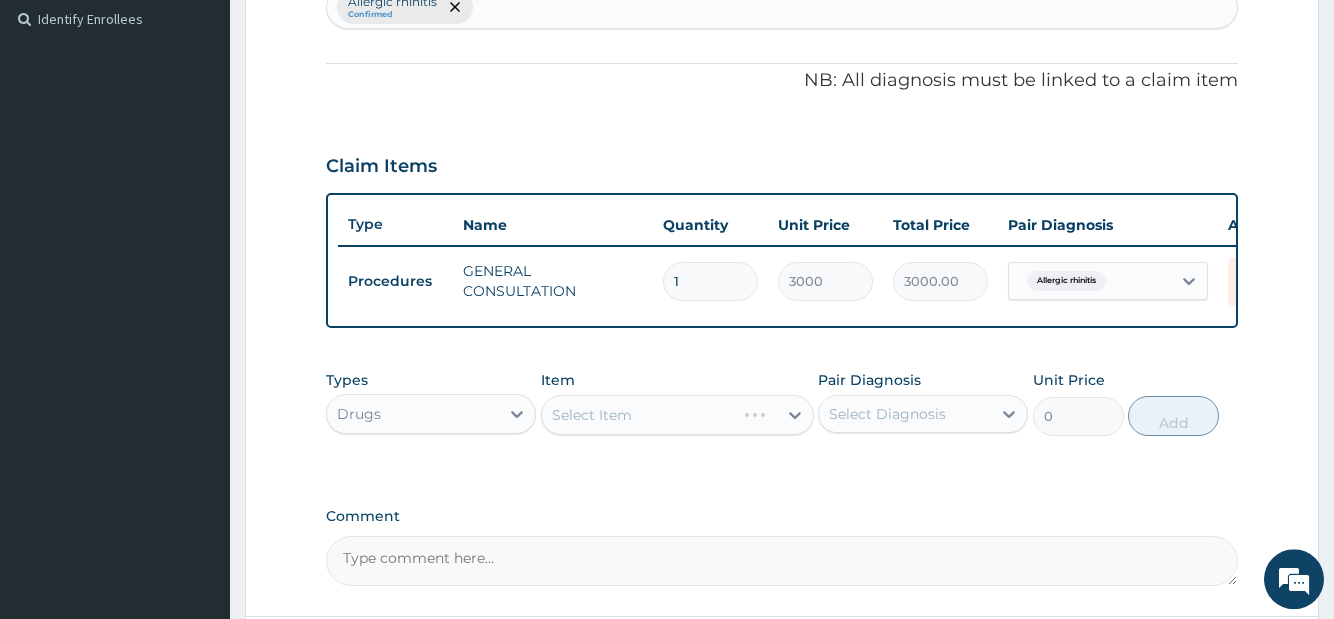 scroll, scrollTop: 439, scrollLeft: 0, axis: vertical 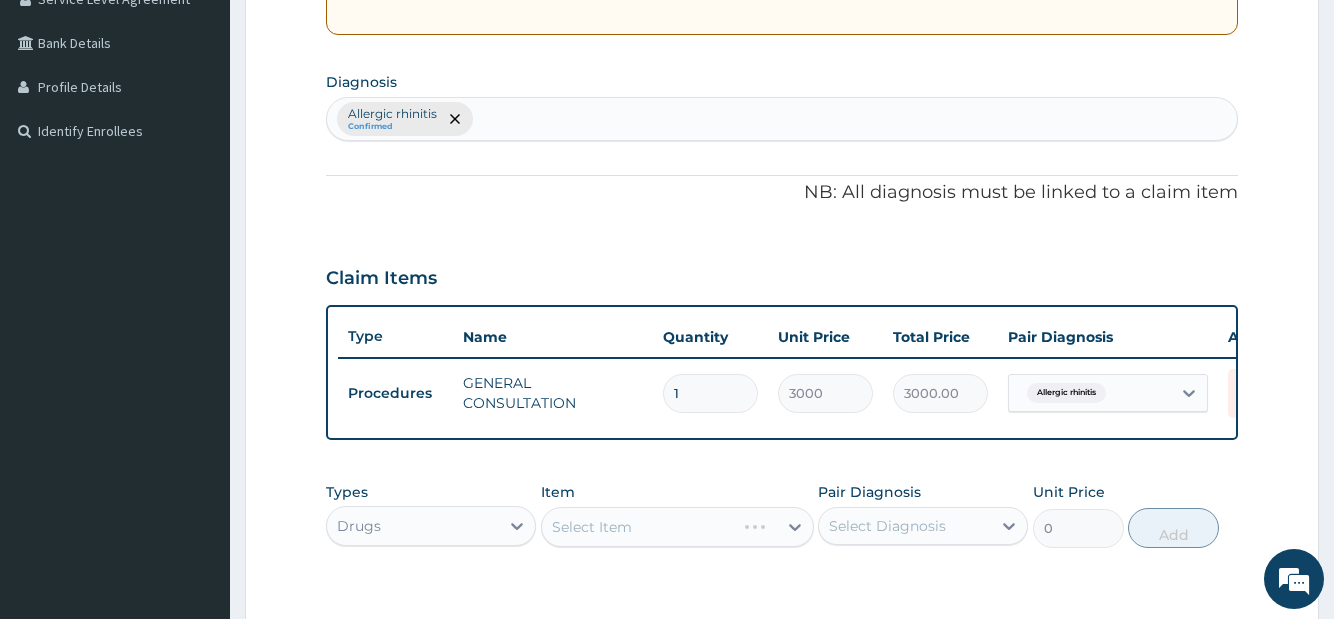 click on "PA Code / Prescription Code Enter Code(Secondary Care Only) Encounter Date 31-07-2025 Important Notice Please enter PA codes before entering items that are not attached to a PA code   All diagnoses entered must be linked to a claim item. Diagnosis & Claim Items that are visible but inactive cannot be edited because they were imported from an already approved PA code. Diagnosis Allergic rhinitis Confirmed NB: All diagnosis must be linked to a claim item Claim Items Type Name Quantity Unit Price Total Price Pair Diagnosis Actions Procedures GENERAL CONSULTATION 1 3000 3000.00 Allergic rhinitis Delete Types Drugs Item Select Item Pair Diagnosis Select Diagnosis Unit Price 0 Add Comment" at bounding box center (781, 225) 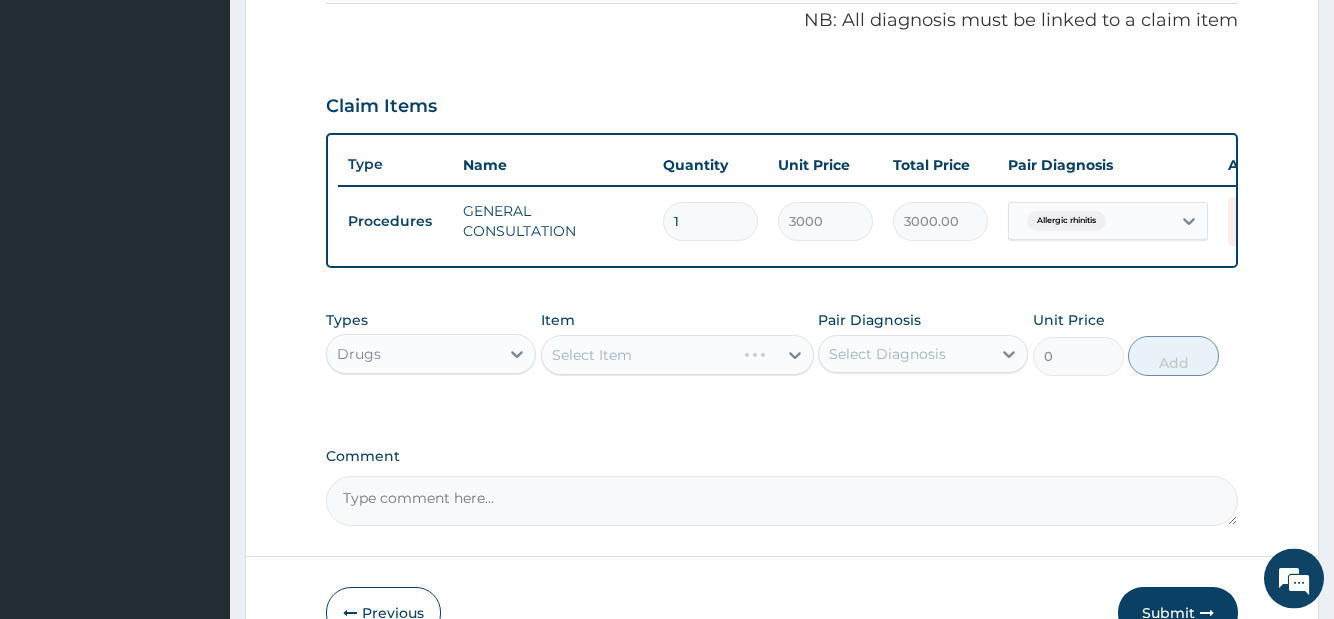 scroll, scrollTop: 745, scrollLeft: 0, axis: vertical 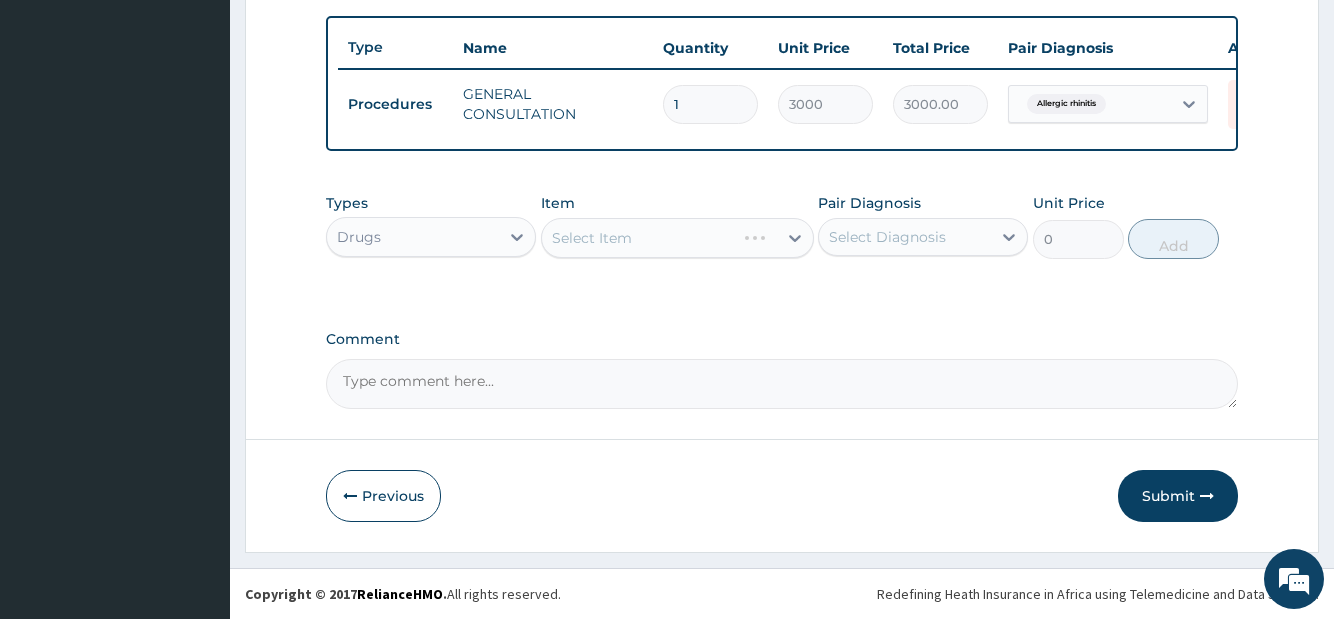 click on "Select Item" at bounding box center [677, 238] 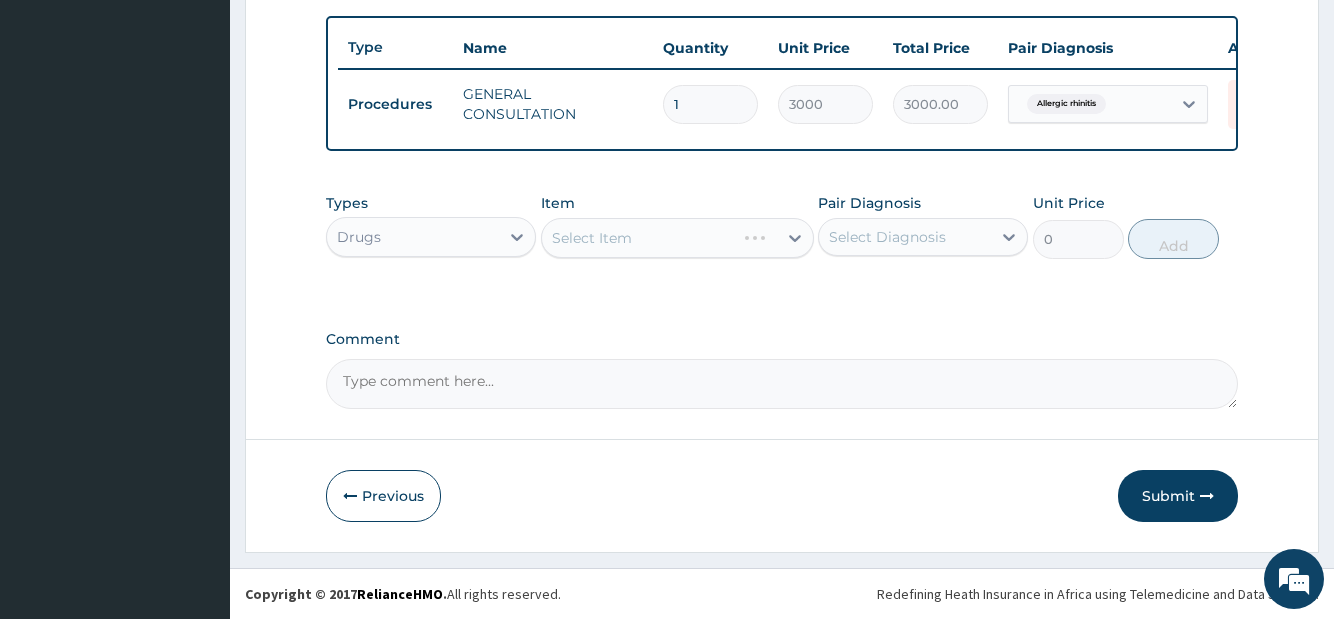 click on "Select Item" at bounding box center (677, 238) 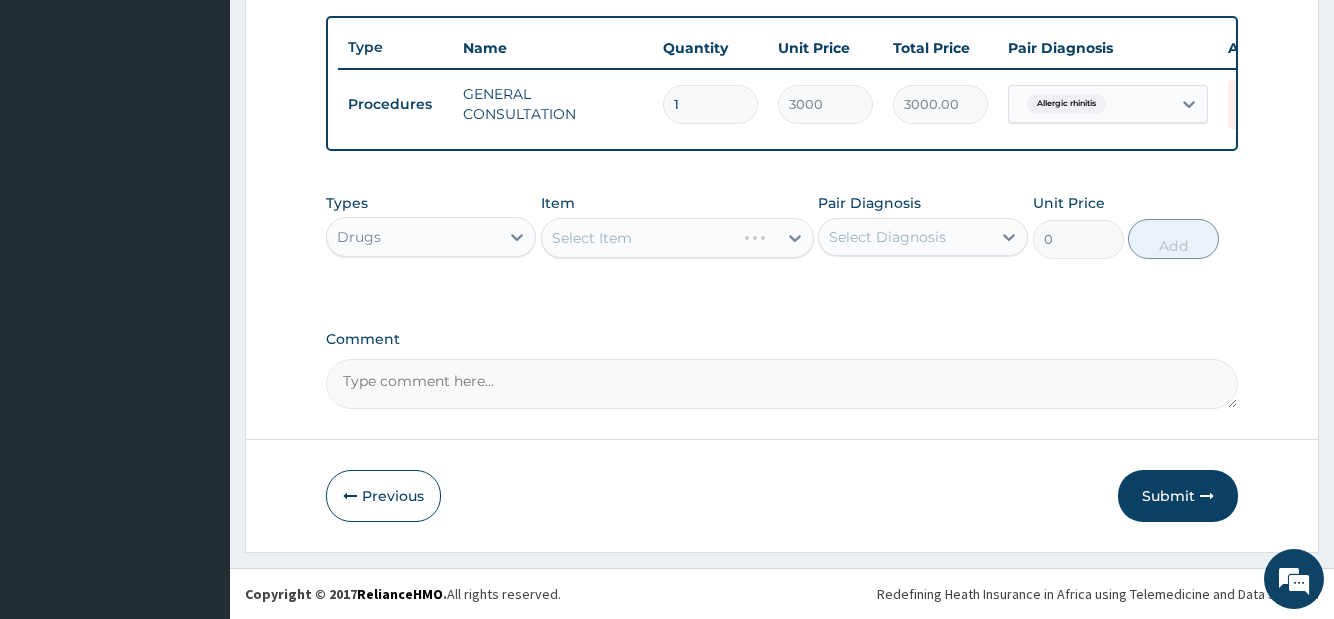 click on "Select Item" at bounding box center (677, 238) 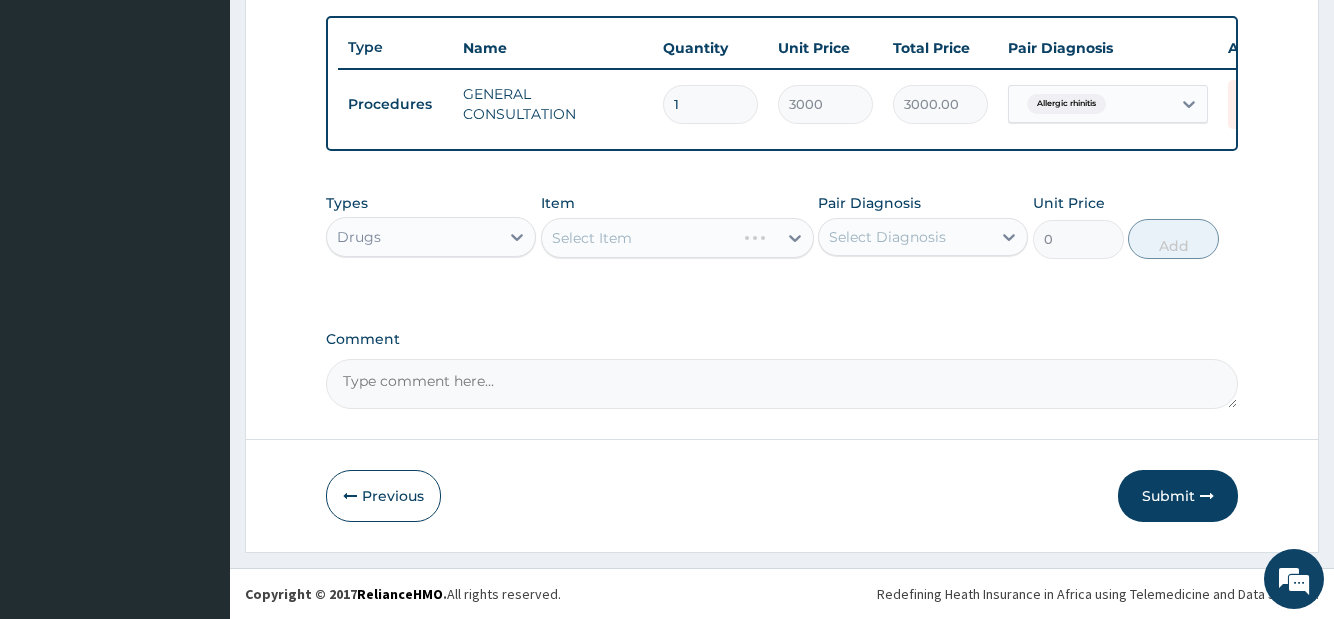 click on "Select Item" at bounding box center [677, 238] 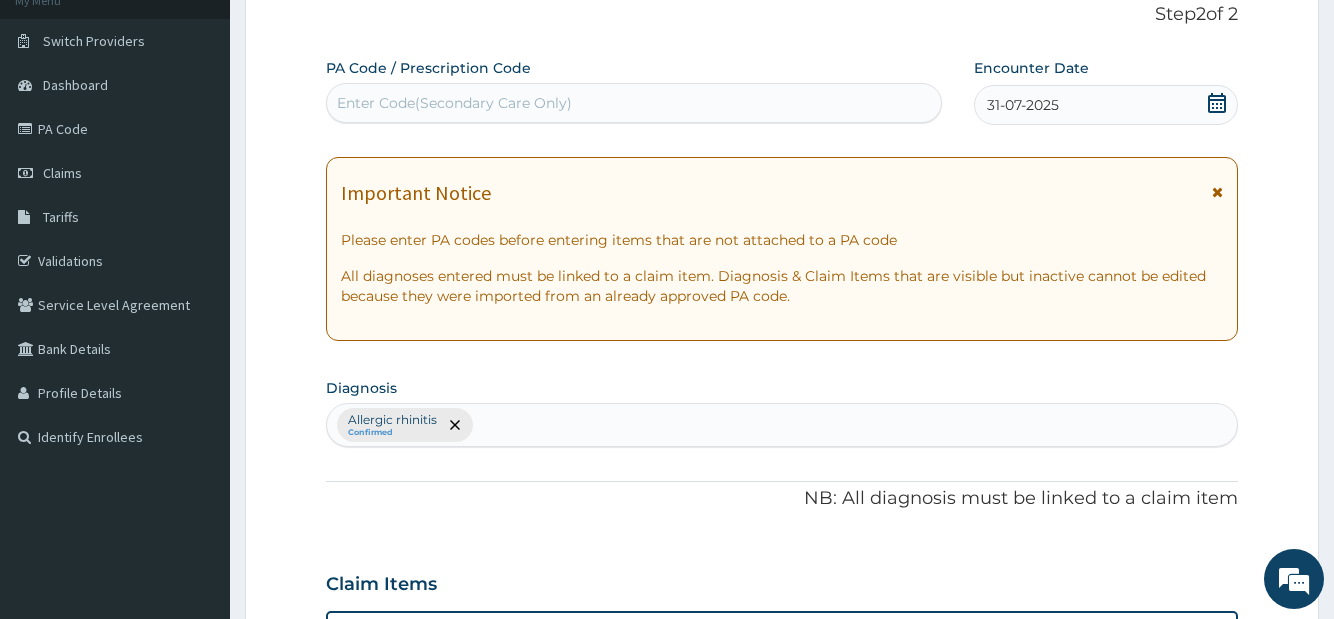 scroll, scrollTop: 0, scrollLeft: 0, axis: both 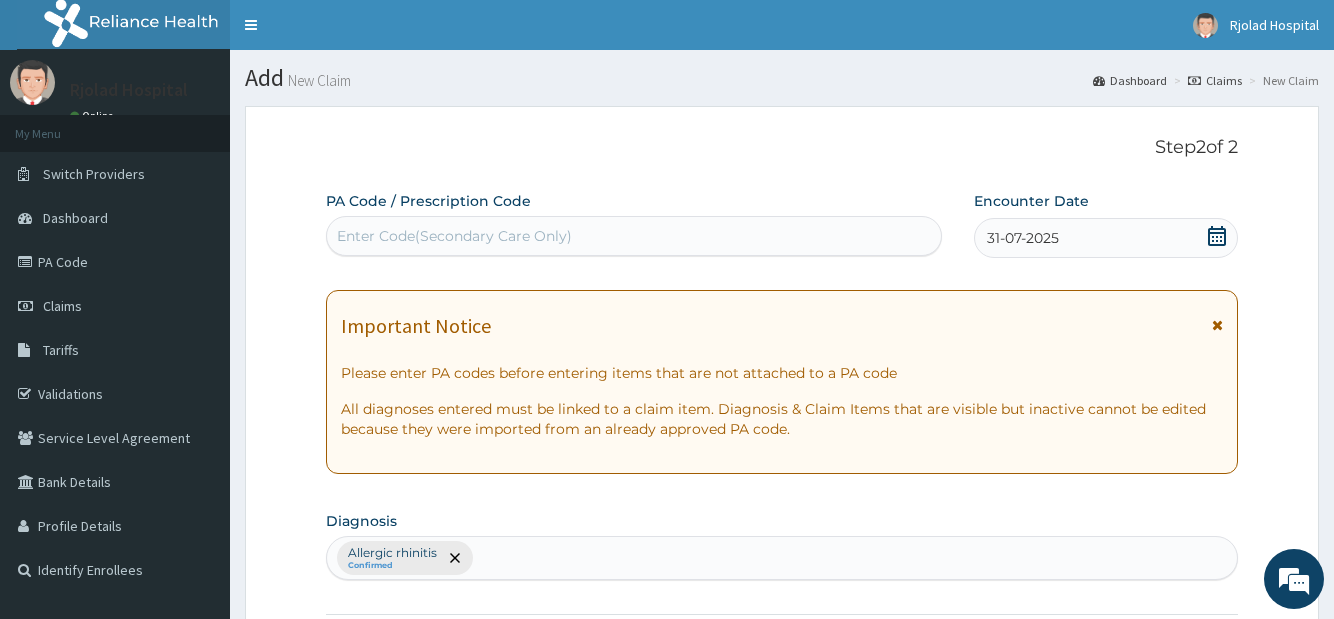 click on "PA Code / Prescription Code Enter Code(Secondary Care Only)" at bounding box center (633, 223) 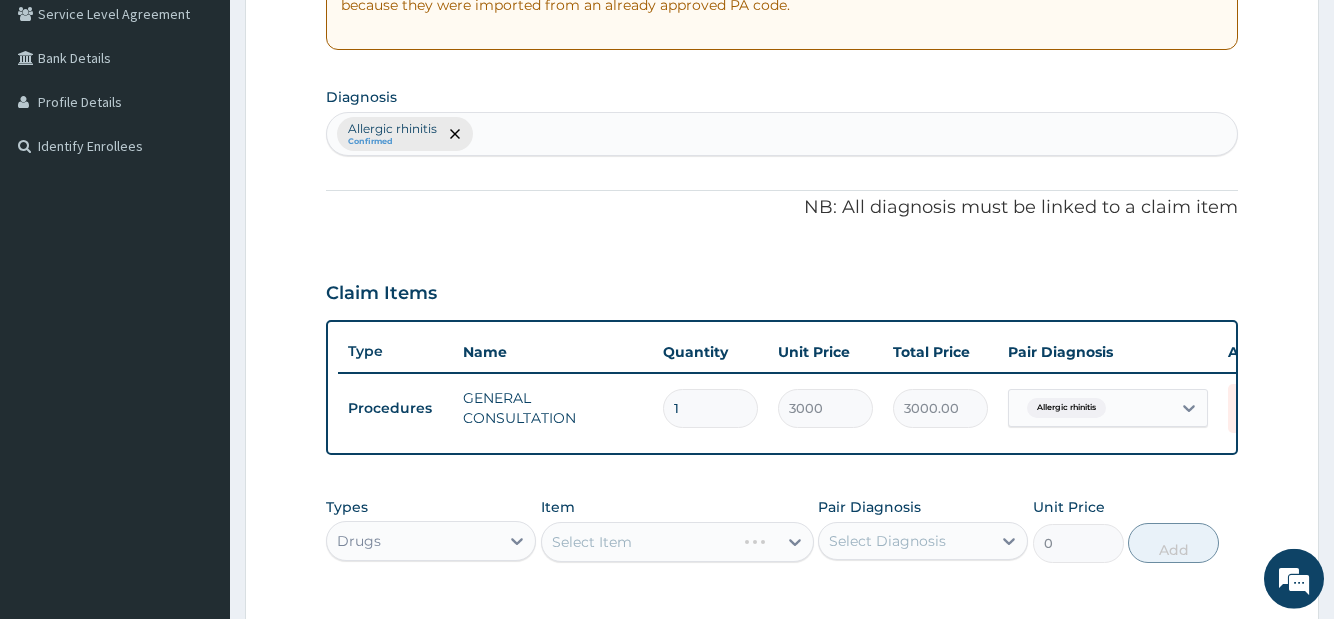 scroll, scrollTop: 612, scrollLeft: 0, axis: vertical 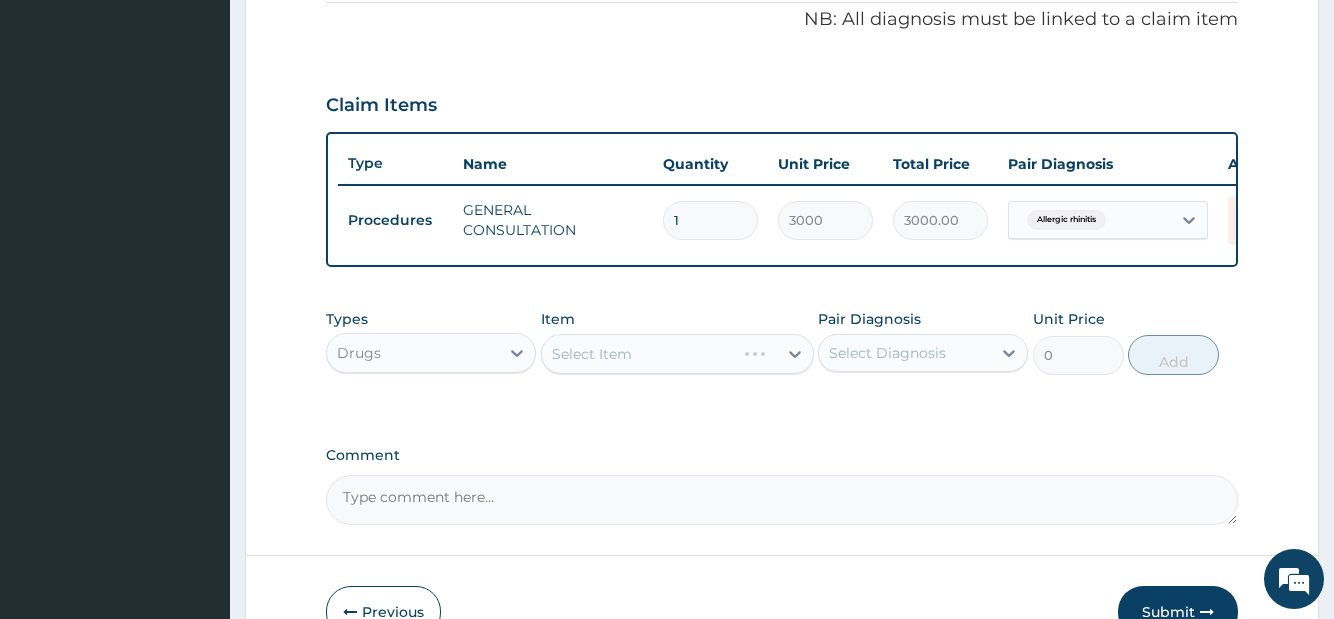 click on "Select Item" at bounding box center (677, 354) 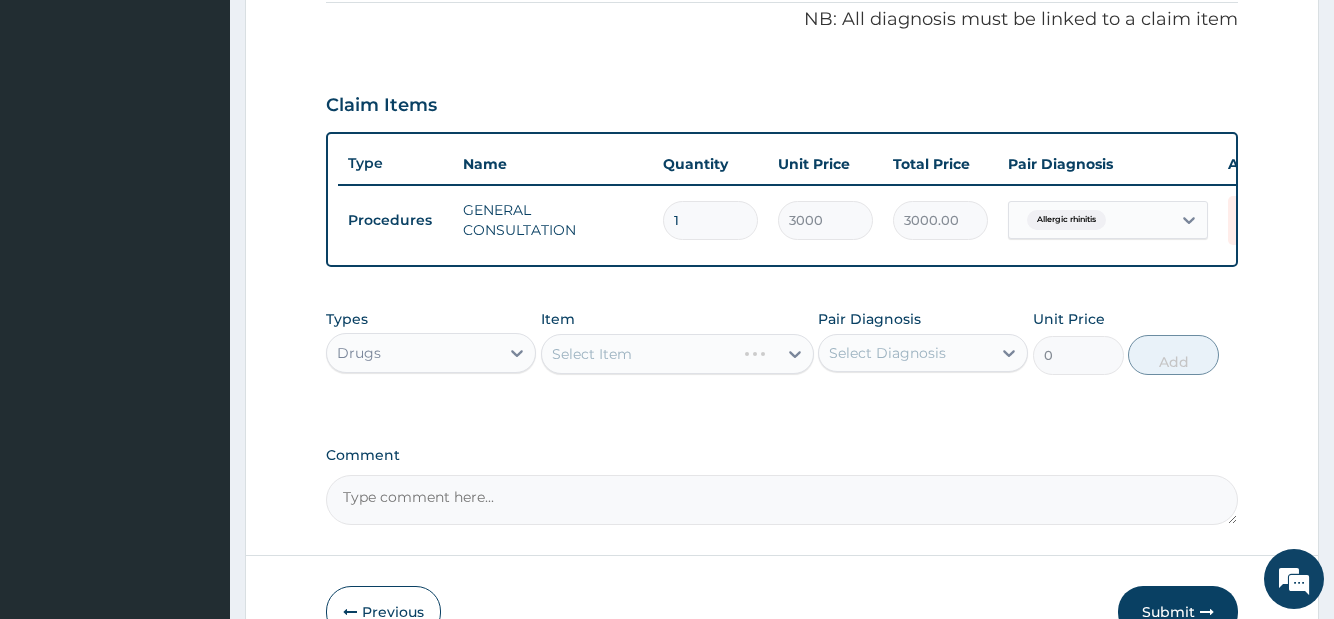 click on "Select Item" at bounding box center [677, 354] 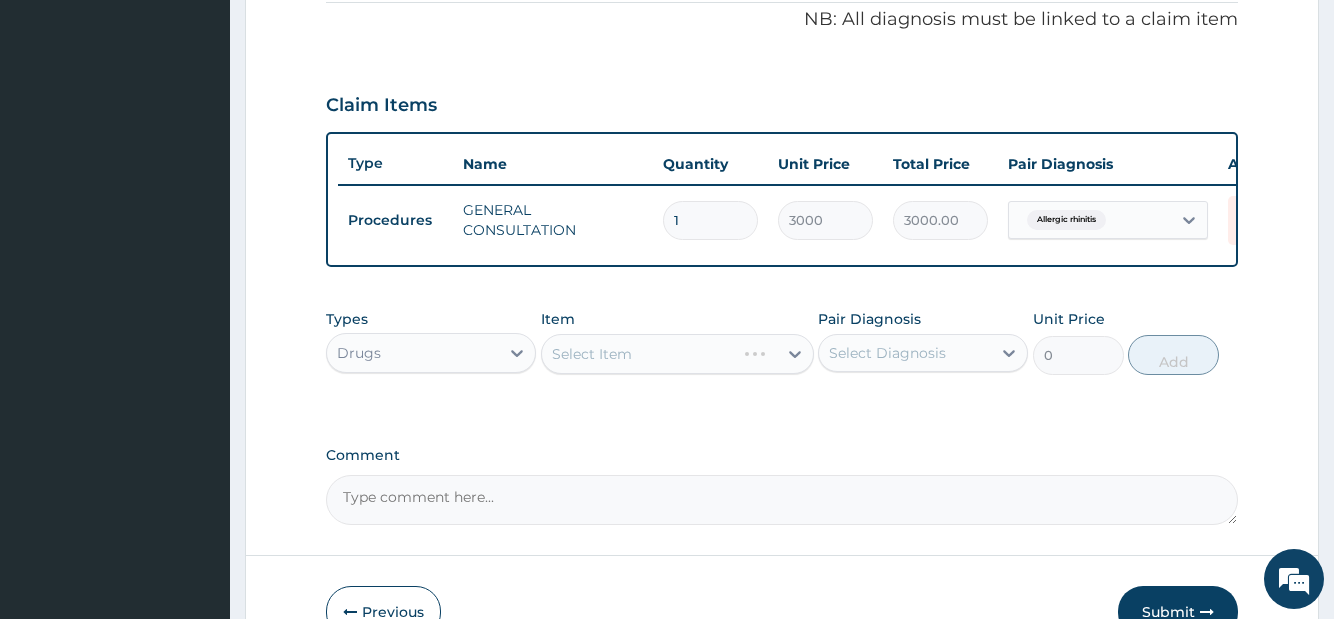 click on "Select Item" at bounding box center (677, 354) 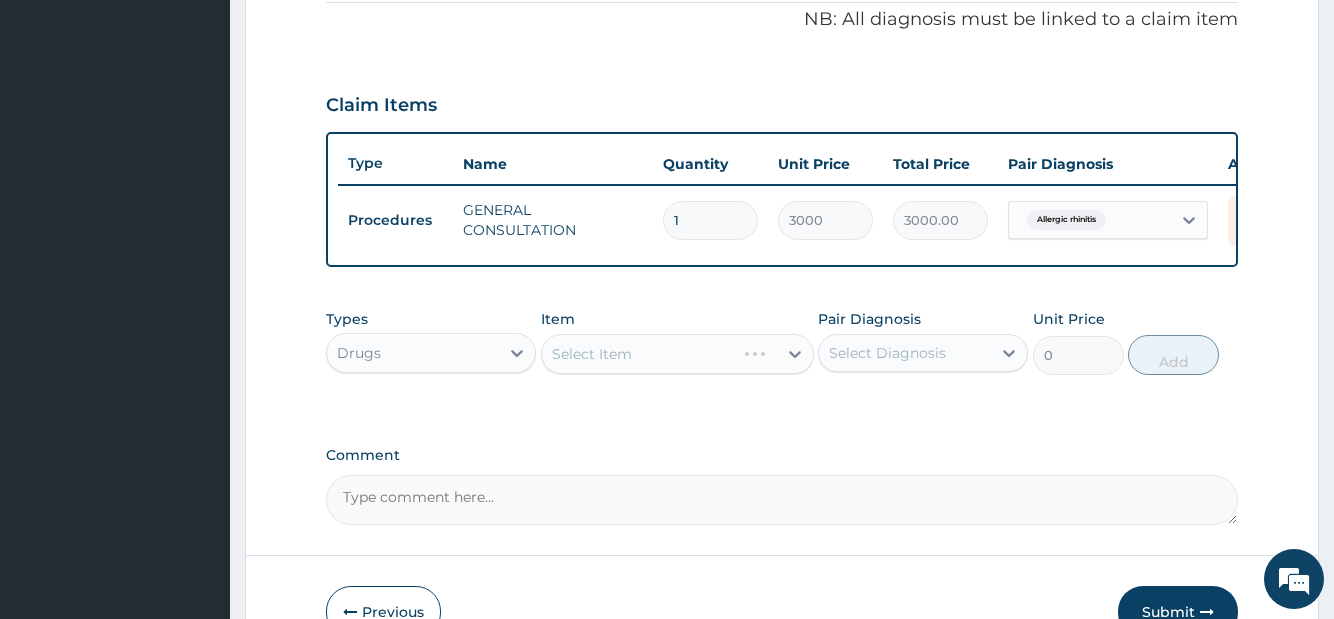 click on "Select Item" at bounding box center [677, 354] 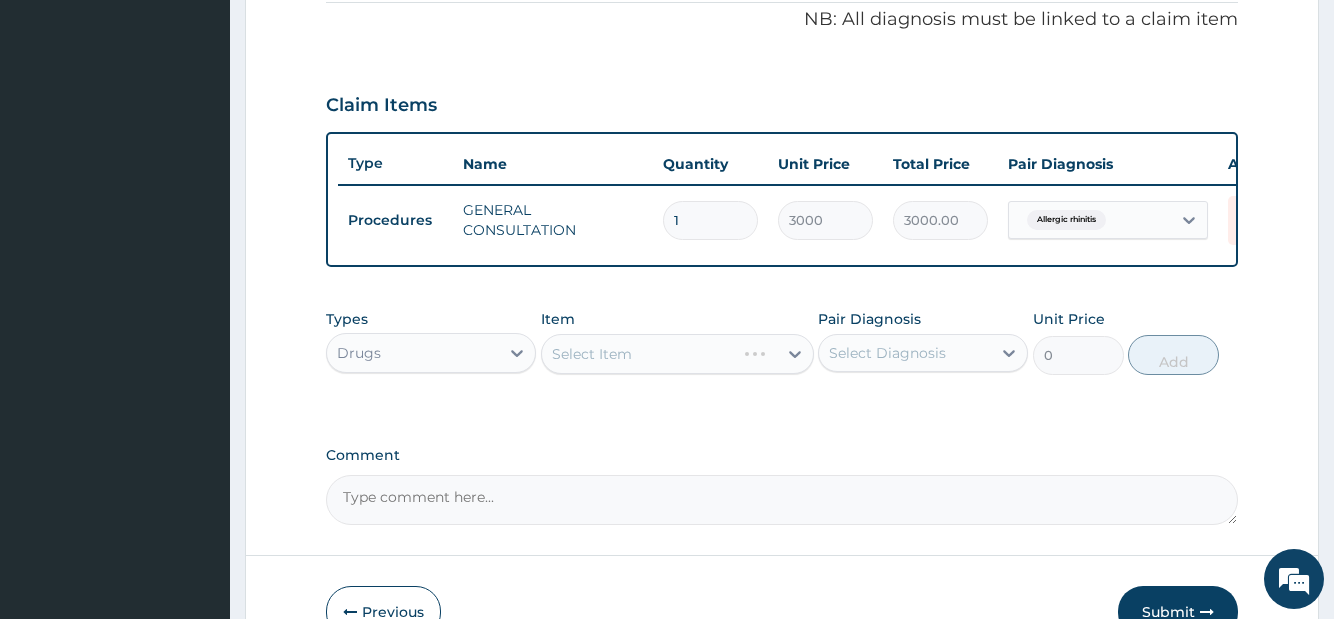 click on "Select Item" at bounding box center [677, 354] 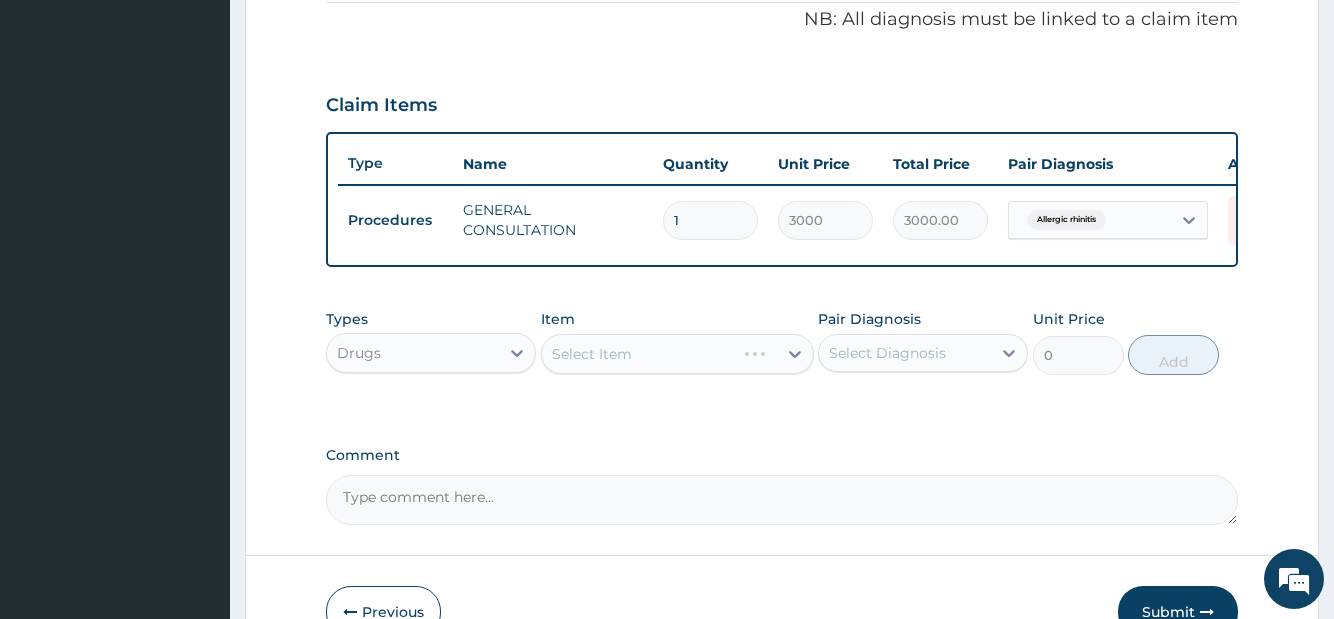 click on "Select Item" at bounding box center [677, 354] 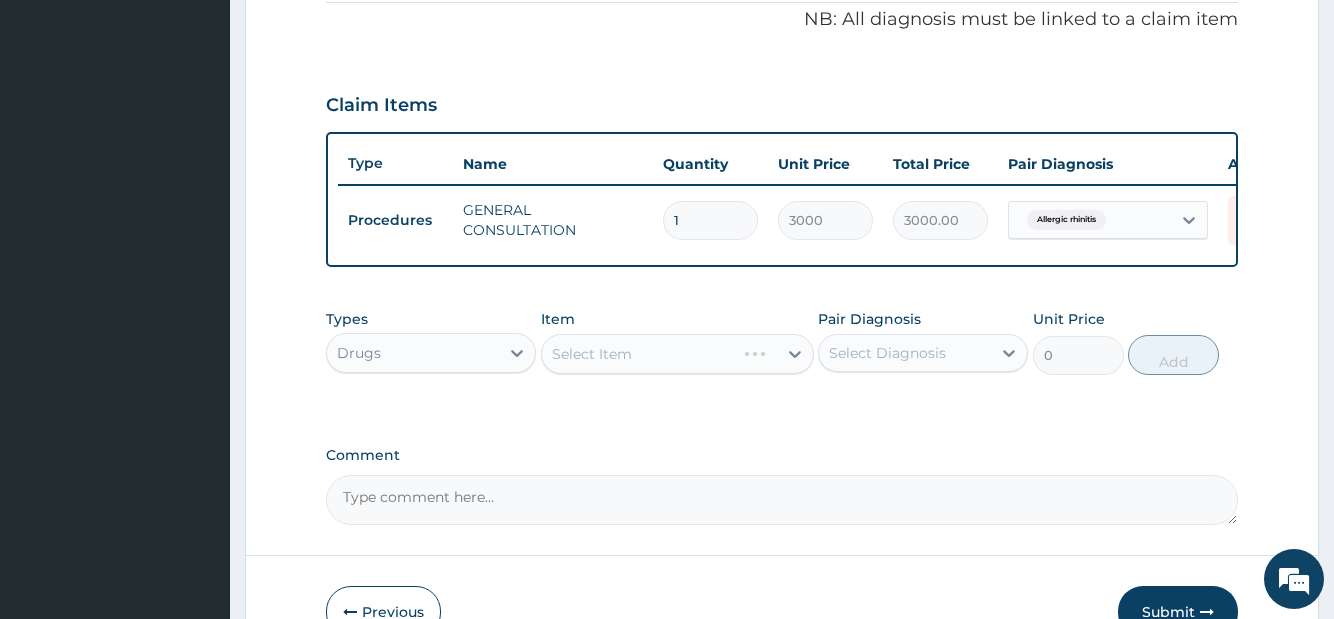 click on "Select Item" at bounding box center (677, 354) 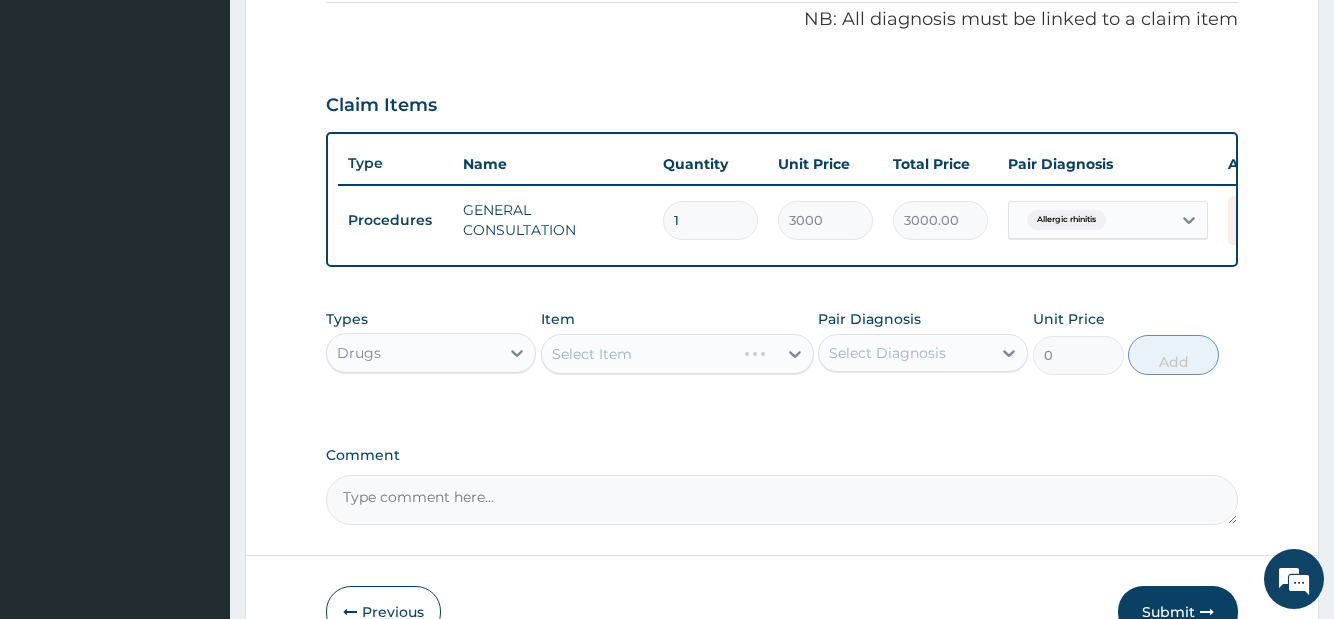 click on "Select Item" at bounding box center [677, 354] 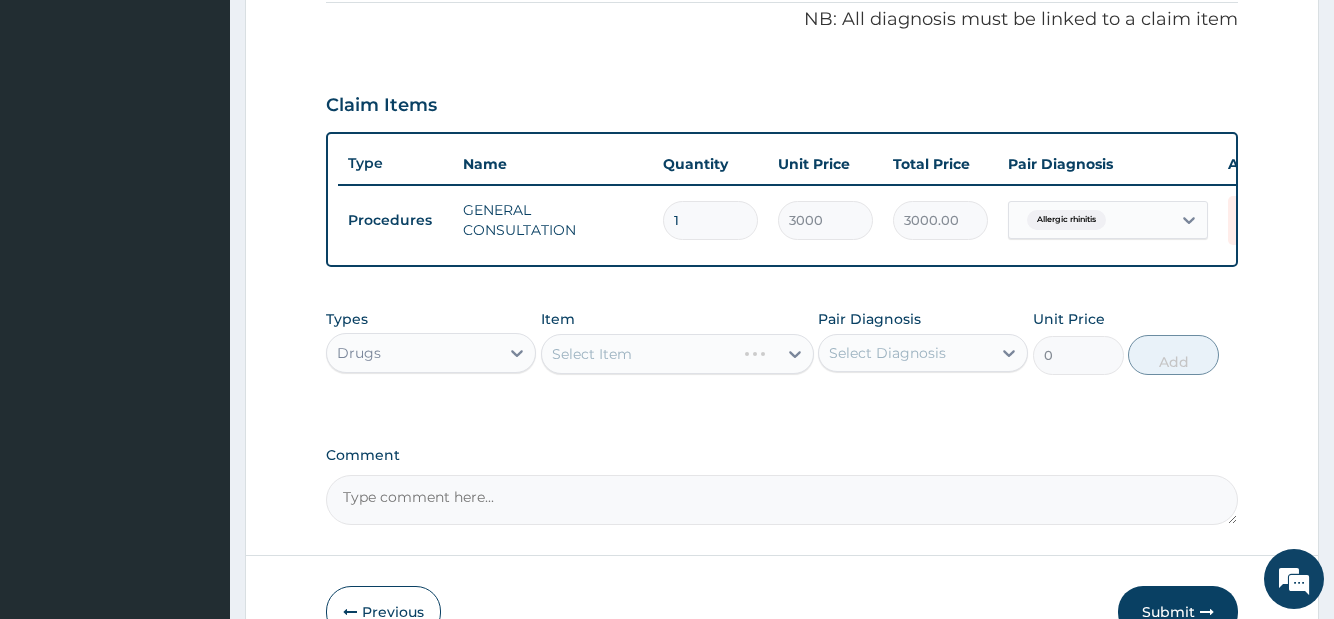 click on "Select Item" at bounding box center [677, 354] 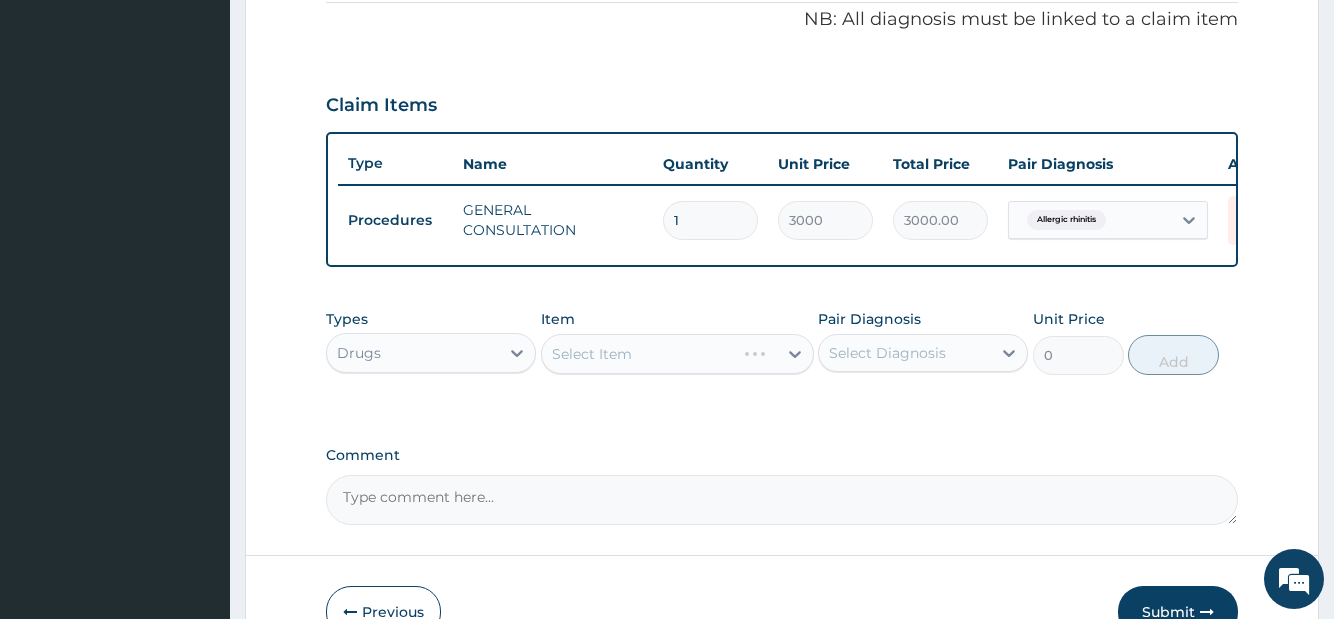 click on "Select Item" at bounding box center [677, 354] 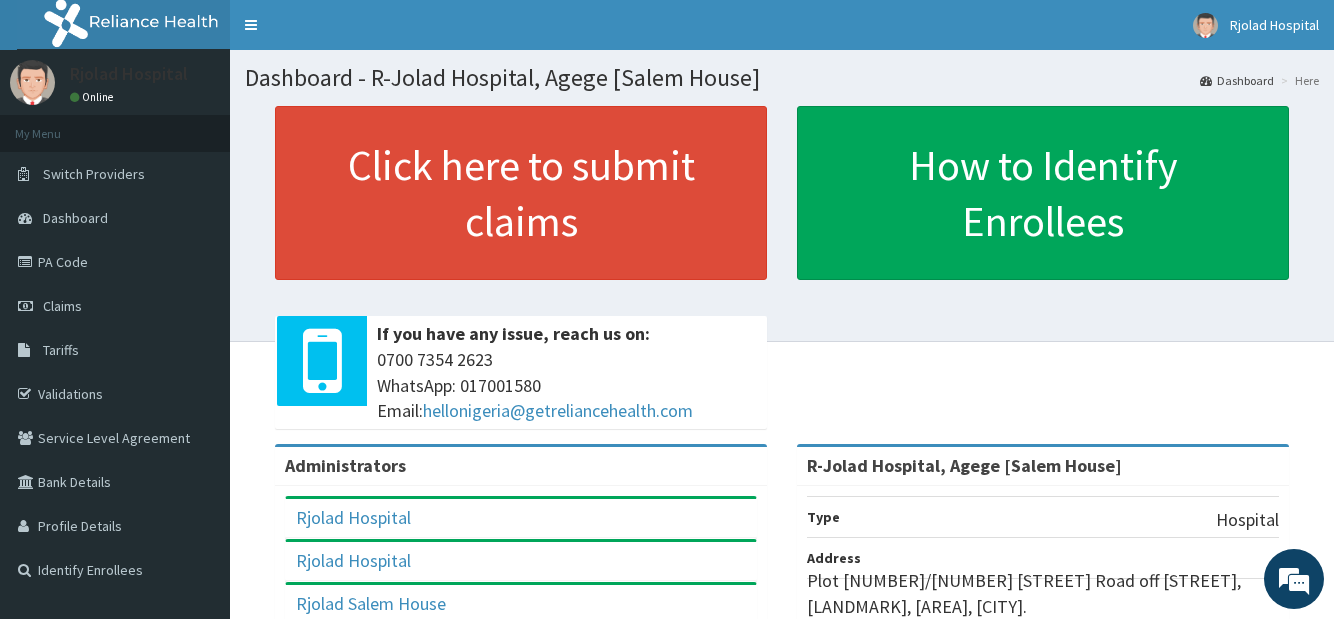 scroll, scrollTop: 0, scrollLeft: 0, axis: both 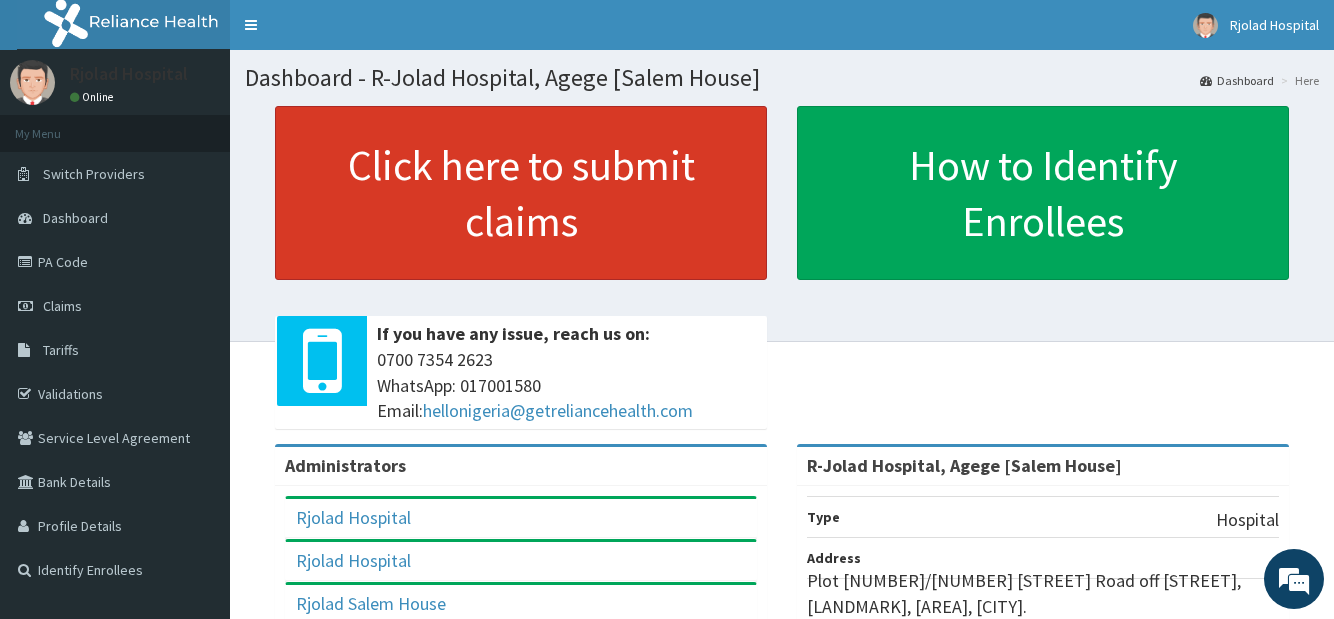 click on "Click here to submit claims" at bounding box center [521, 193] 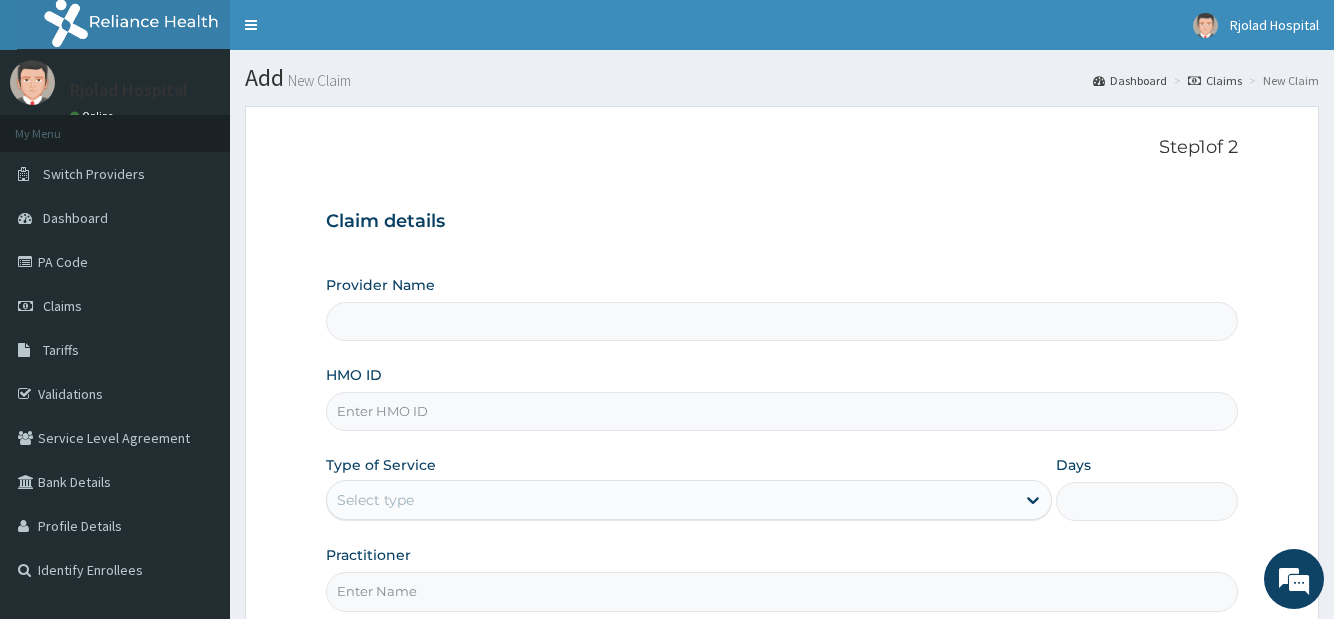 type on "R-Jolad Hospital, Agege [Salem House]" 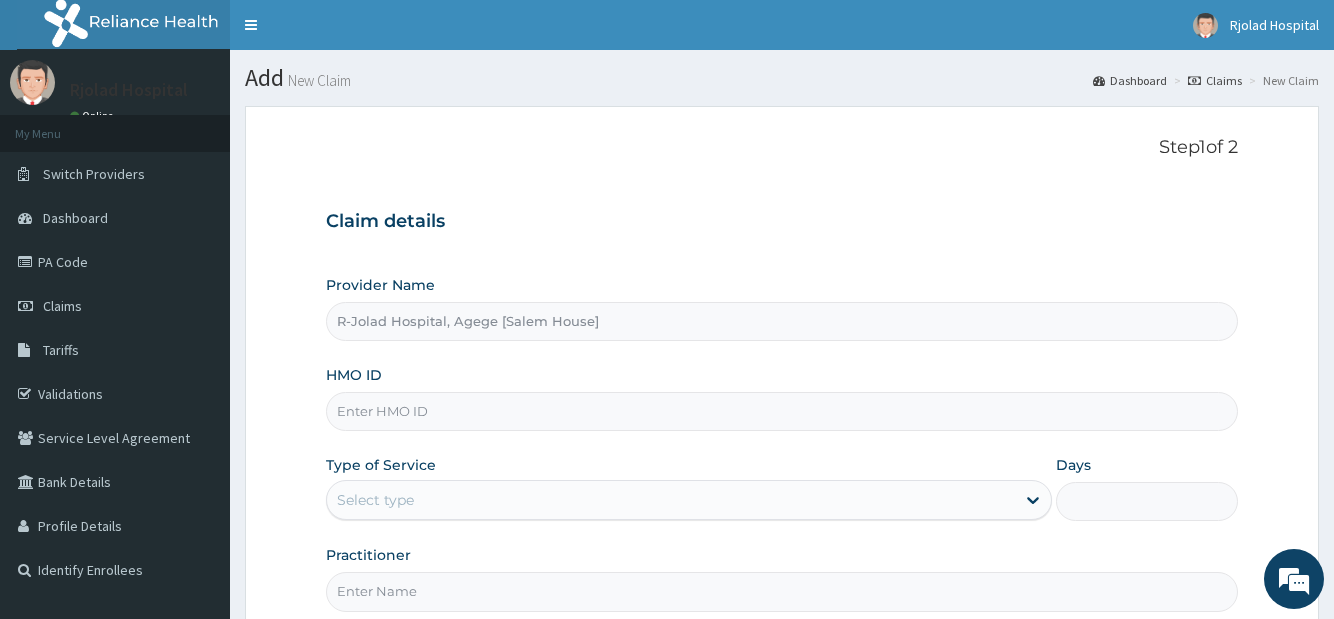 paste on "CIR/10050/D)" 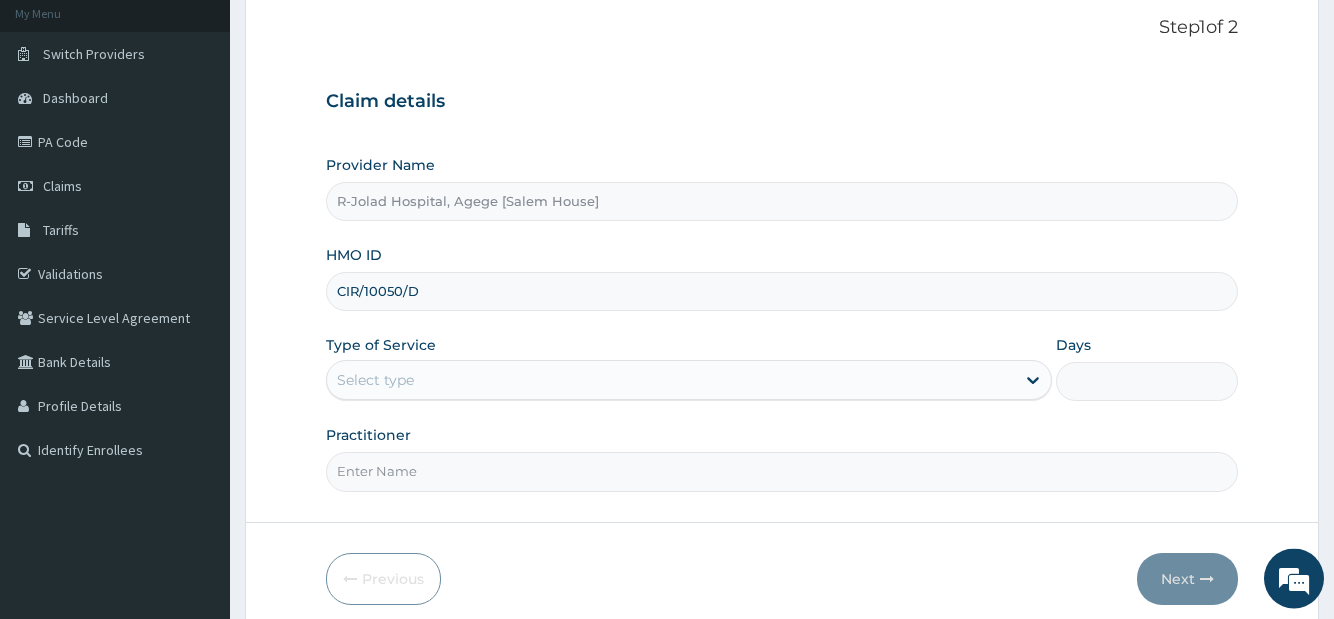 scroll, scrollTop: 203, scrollLeft: 0, axis: vertical 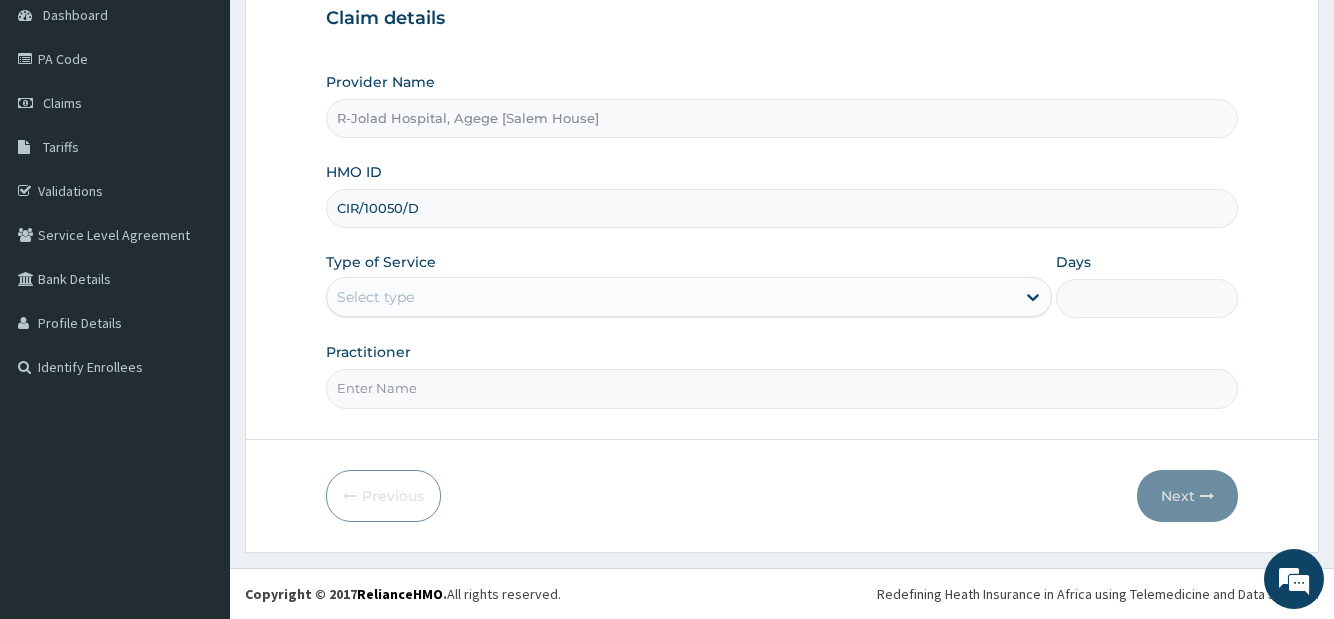 type on "CIR/10050/D" 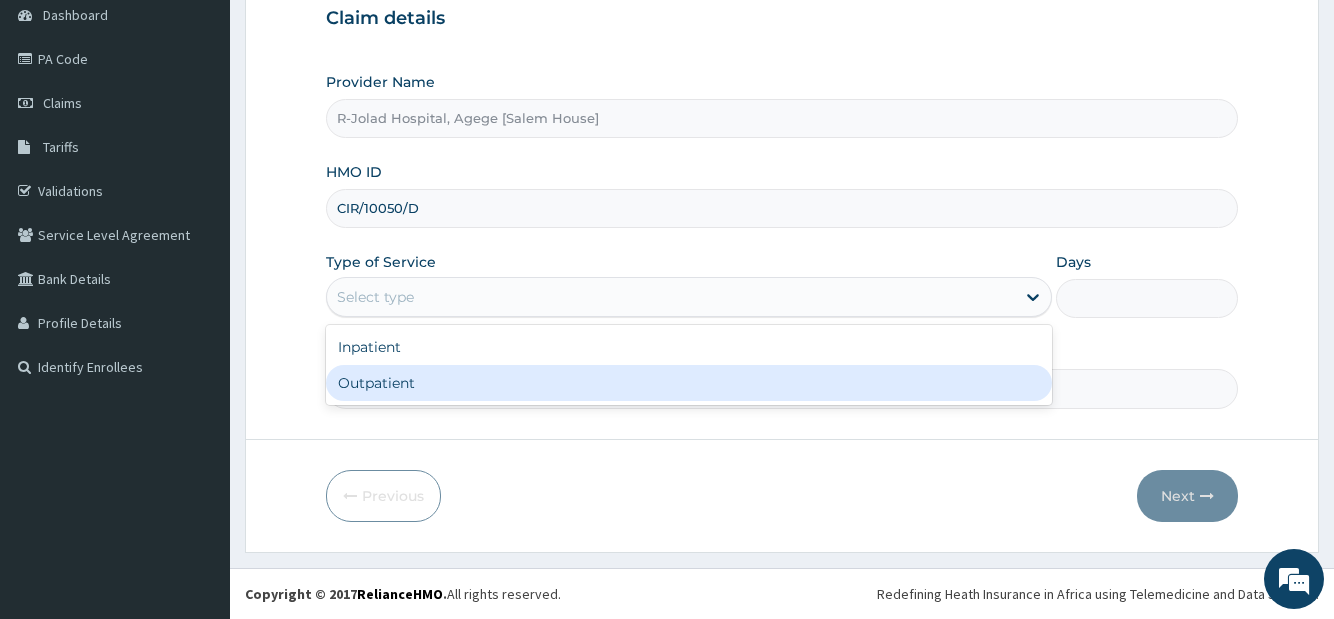 click on "Outpatient" at bounding box center (689, 383) 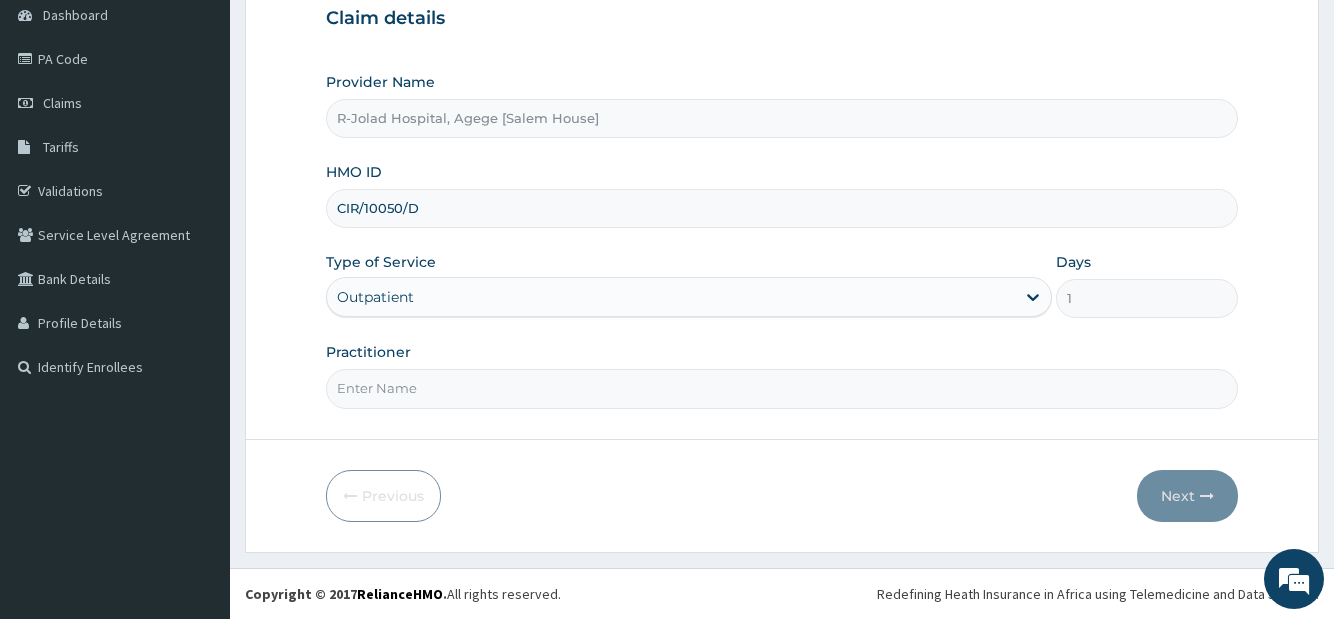 click on "Practitioner" at bounding box center [781, 388] 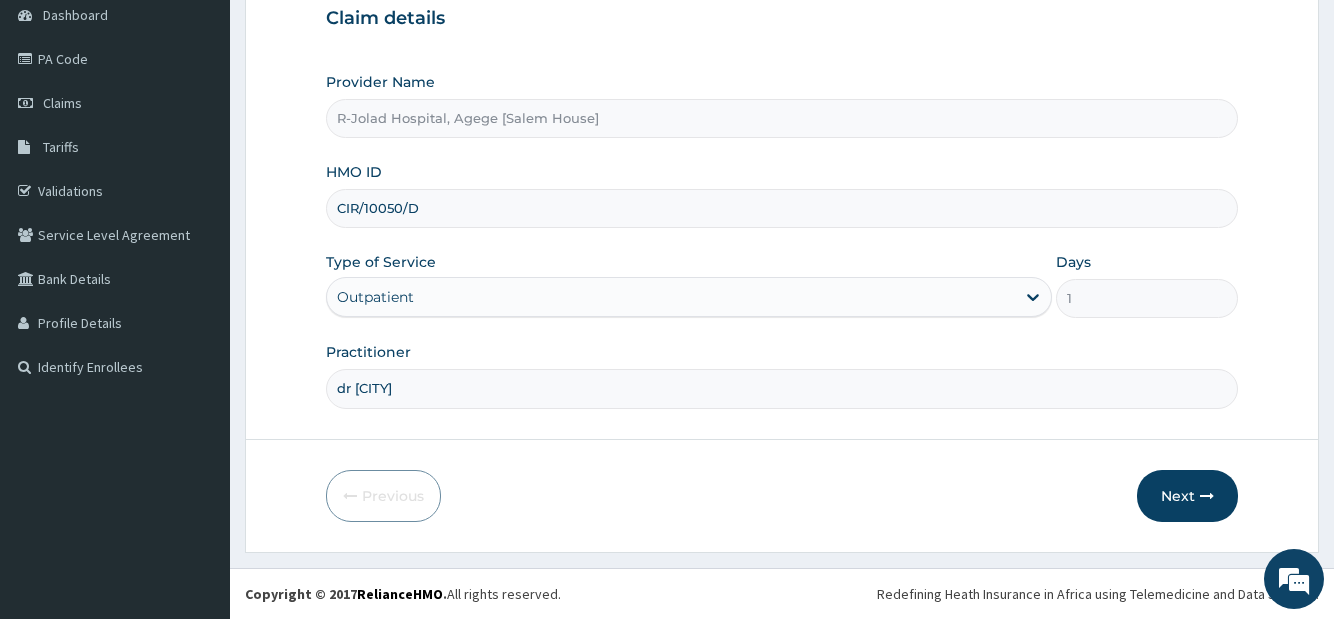 scroll, scrollTop: 0, scrollLeft: 0, axis: both 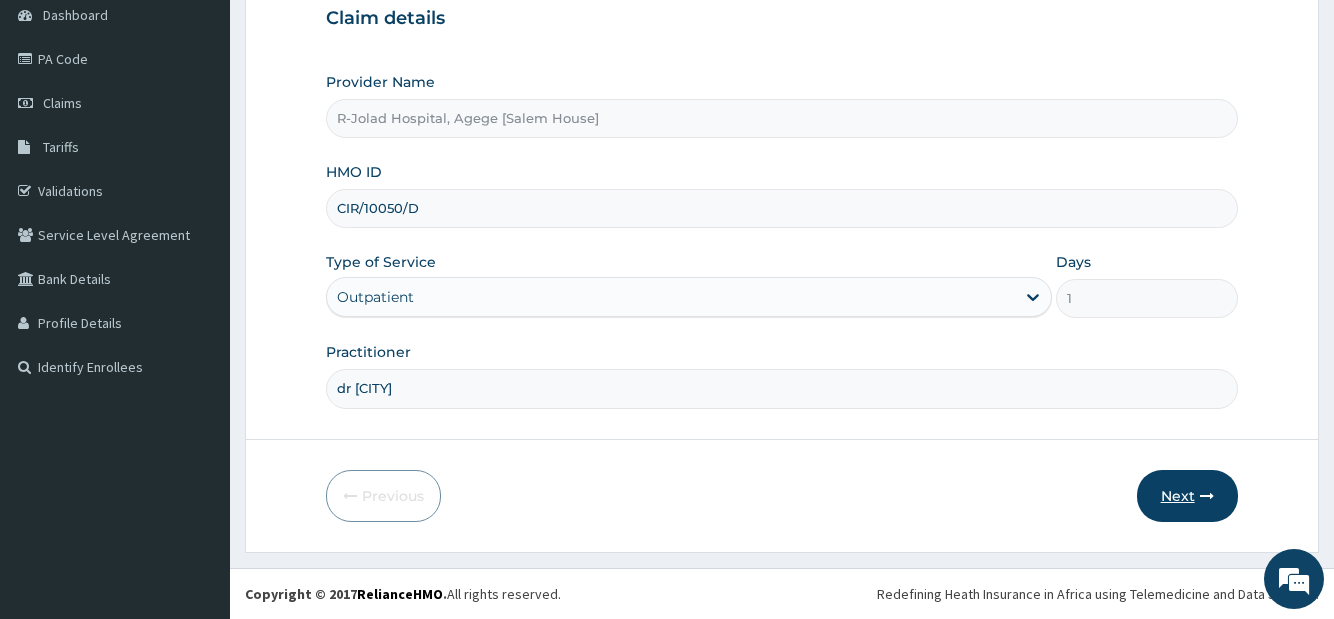 type on "dr [CITY]" 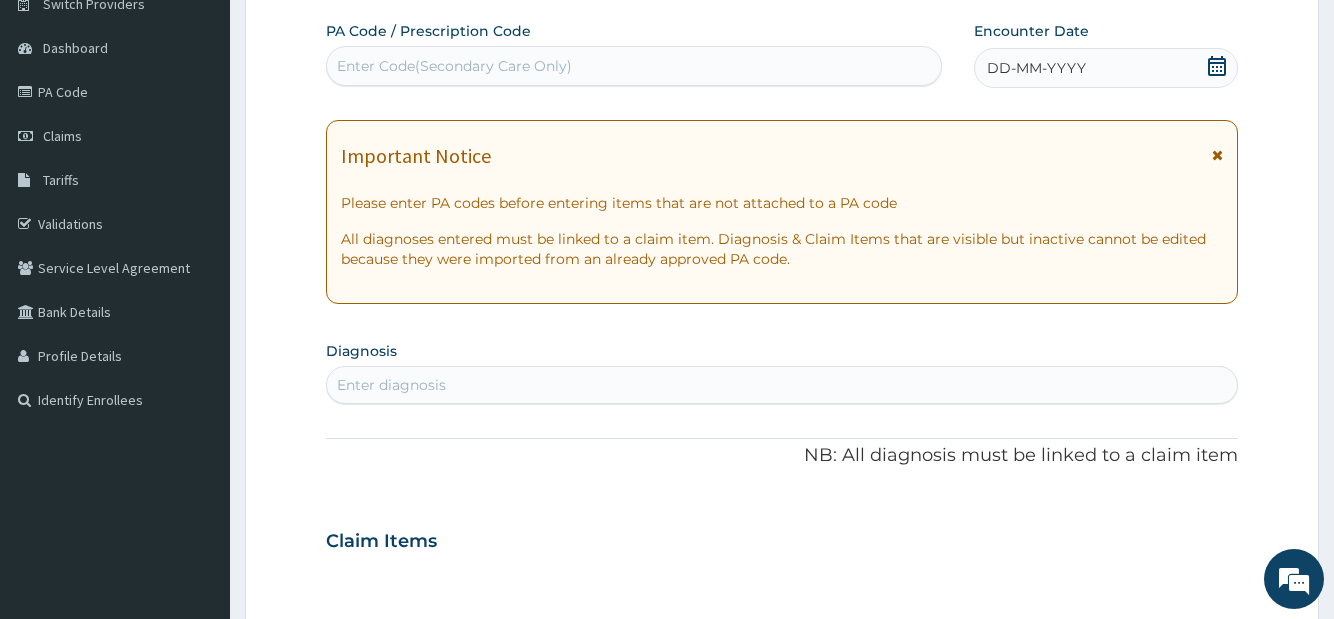 scroll, scrollTop: 0, scrollLeft: 0, axis: both 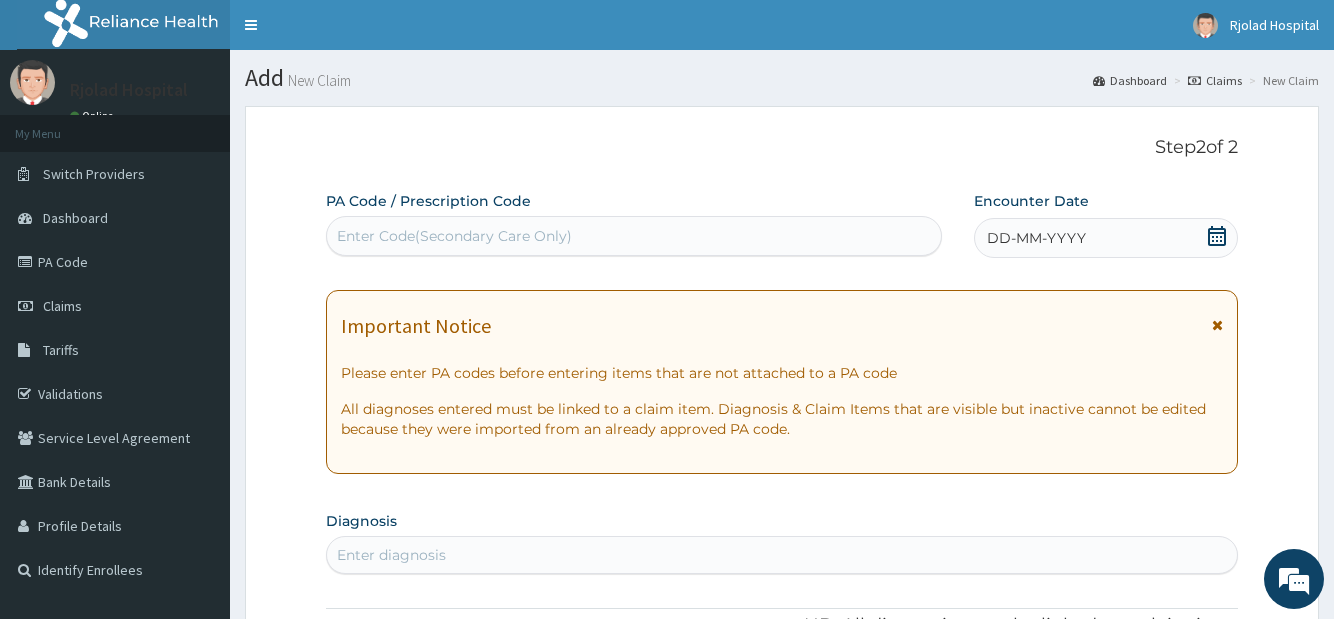 click 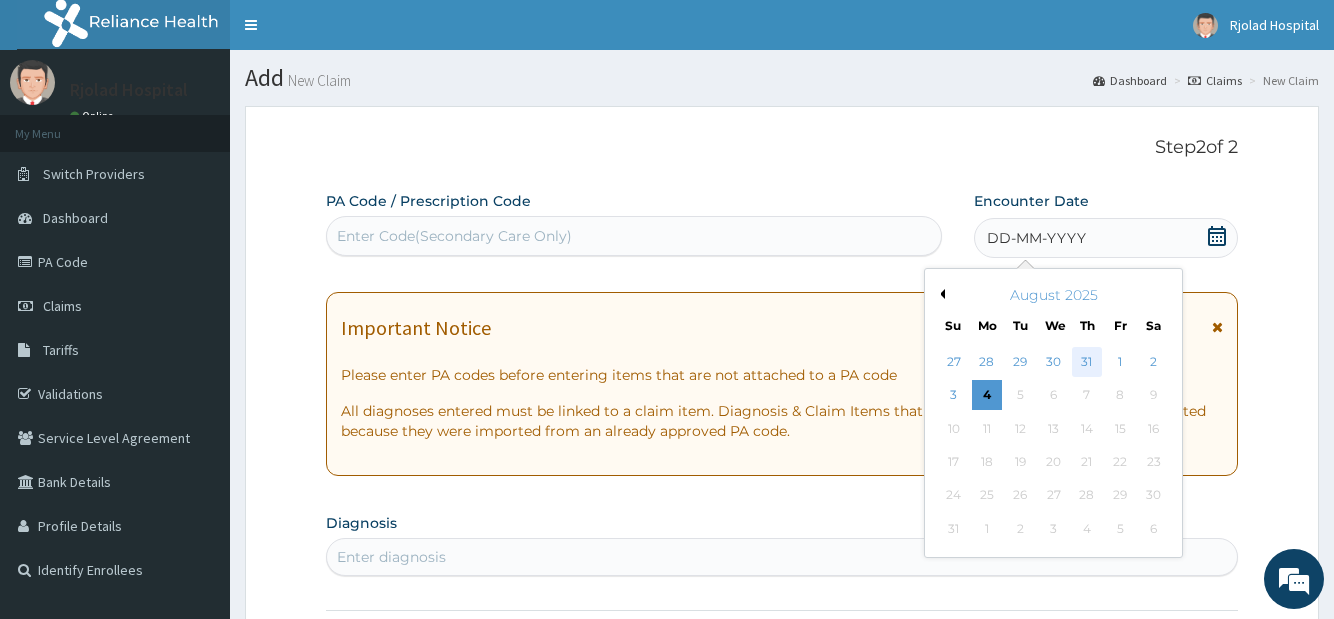 click on "31" at bounding box center (1087, 362) 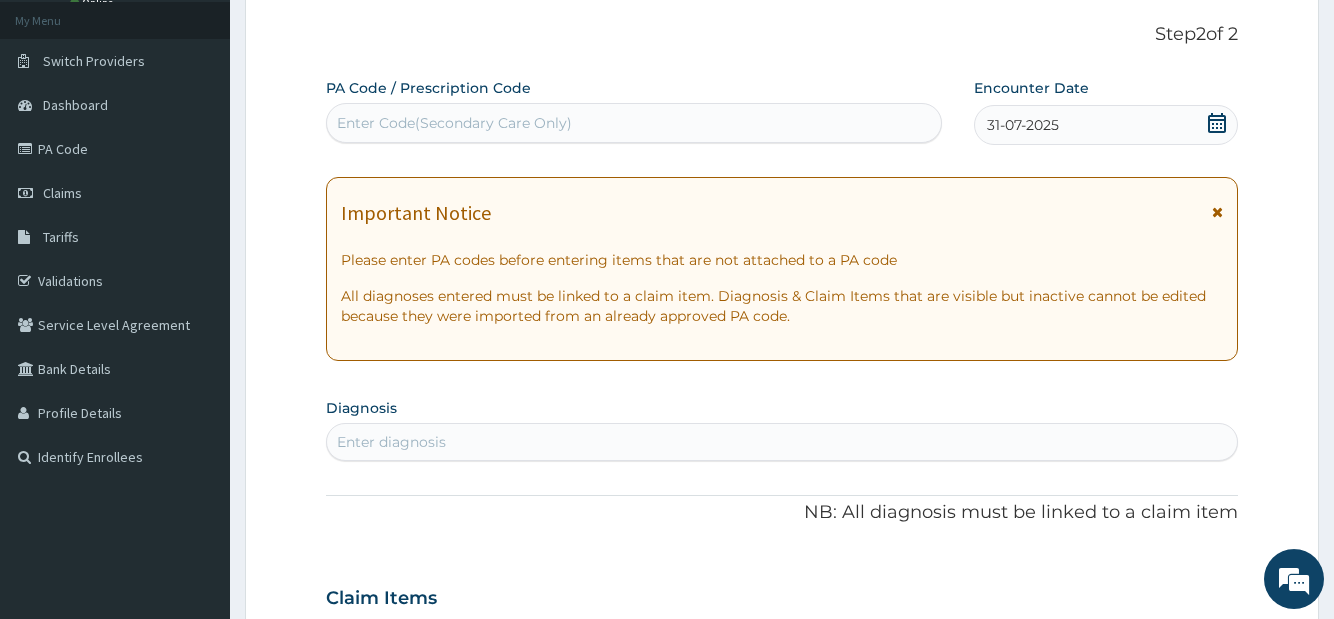scroll, scrollTop: 204, scrollLeft: 0, axis: vertical 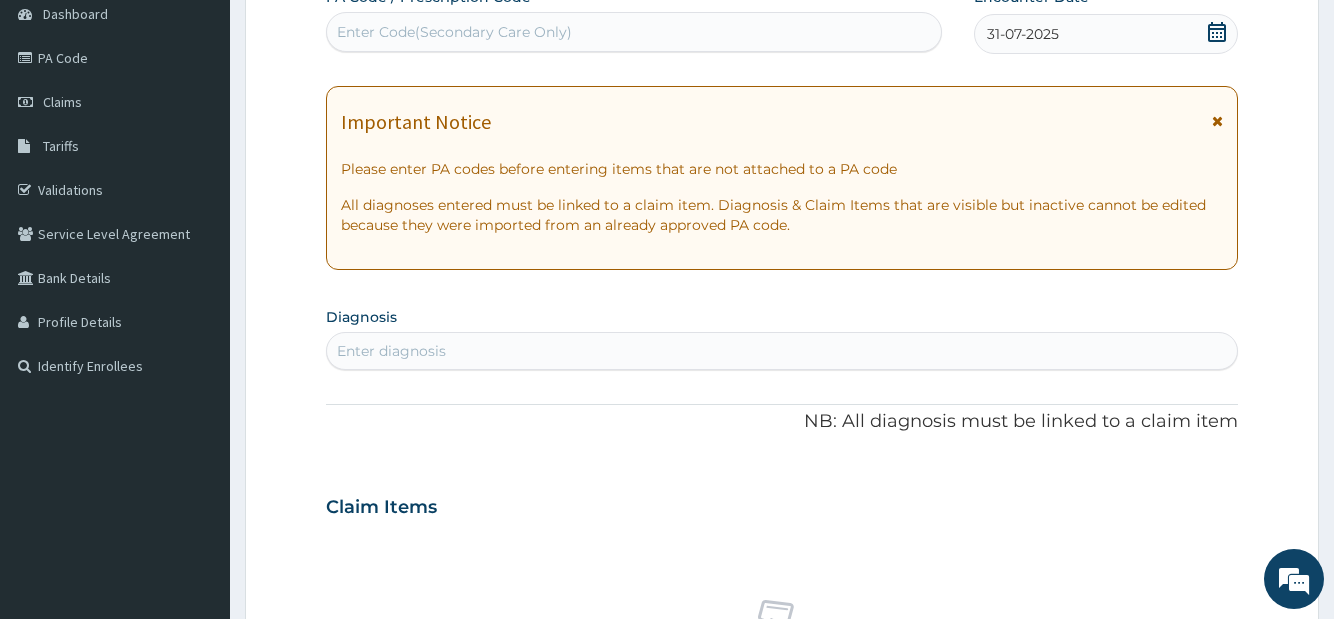 click on "Enter diagnosis" at bounding box center [781, 351] 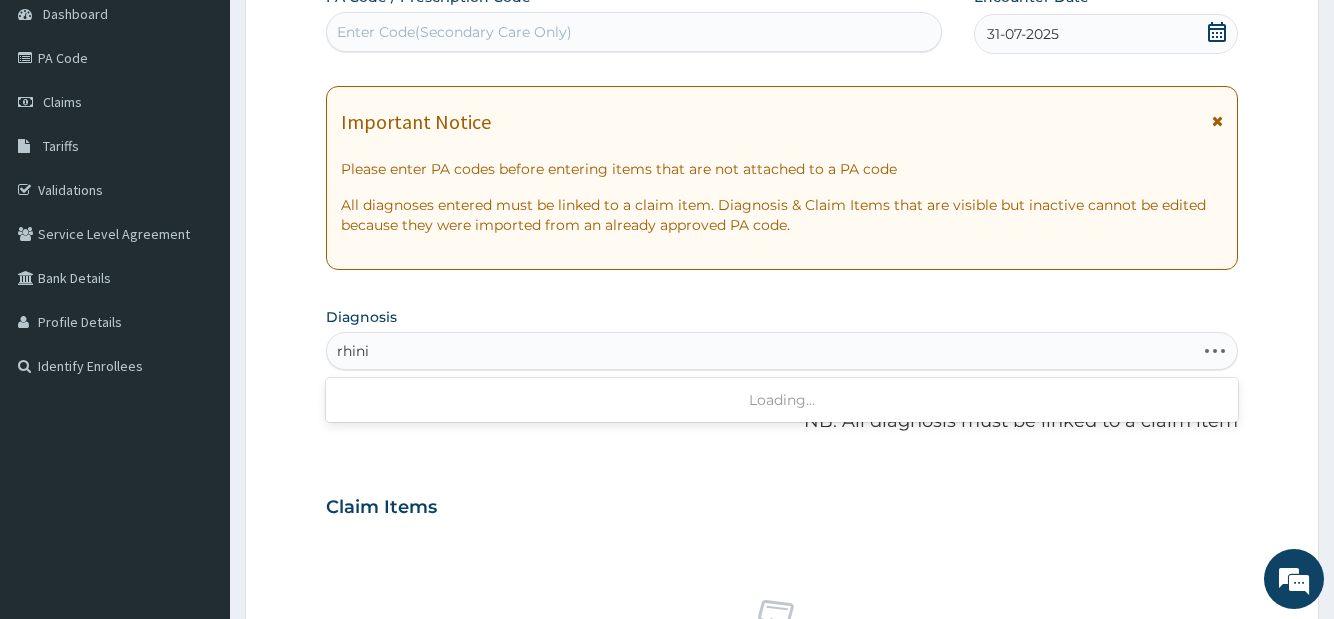 type on "rhinit" 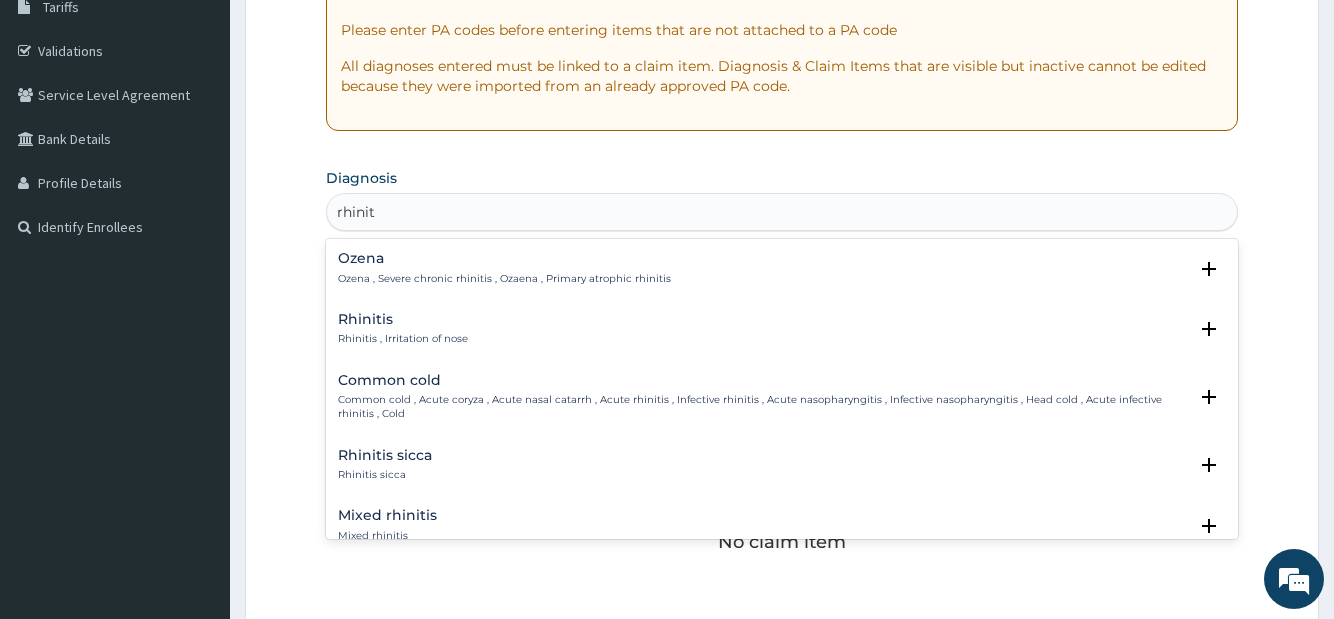 scroll, scrollTop: 408, scrollLeft: 0, axis: vertical 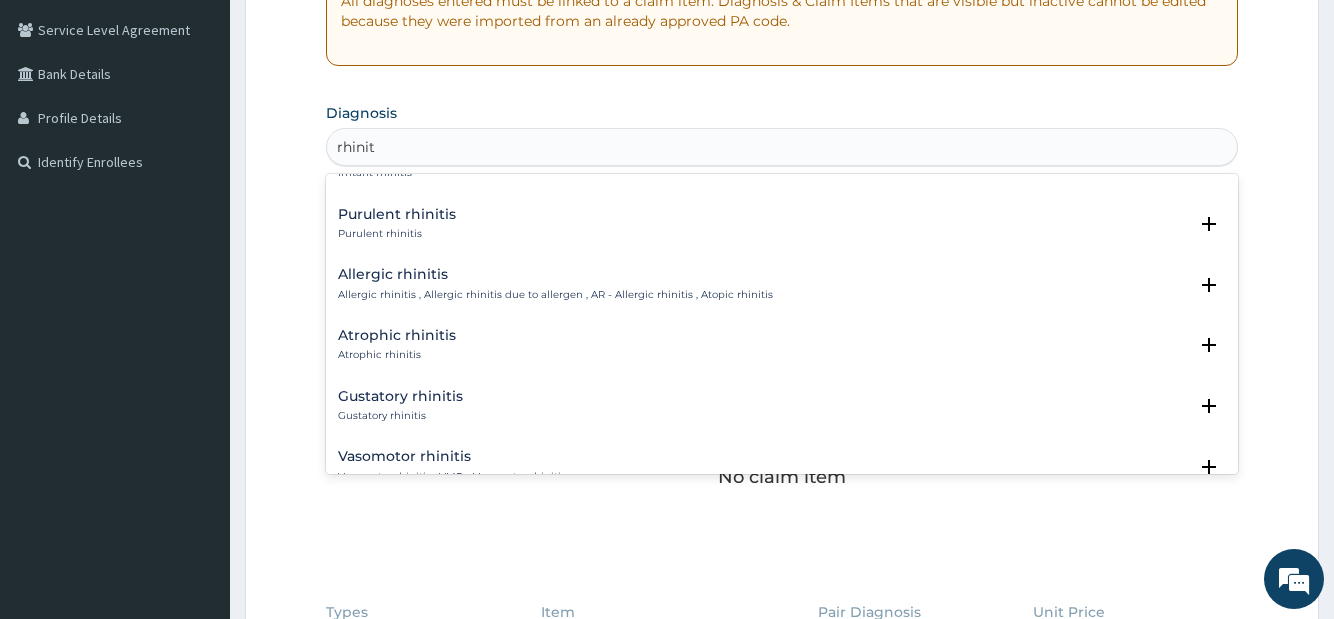 click on "Allergic rhinitis" at bounding box center [555, 274] 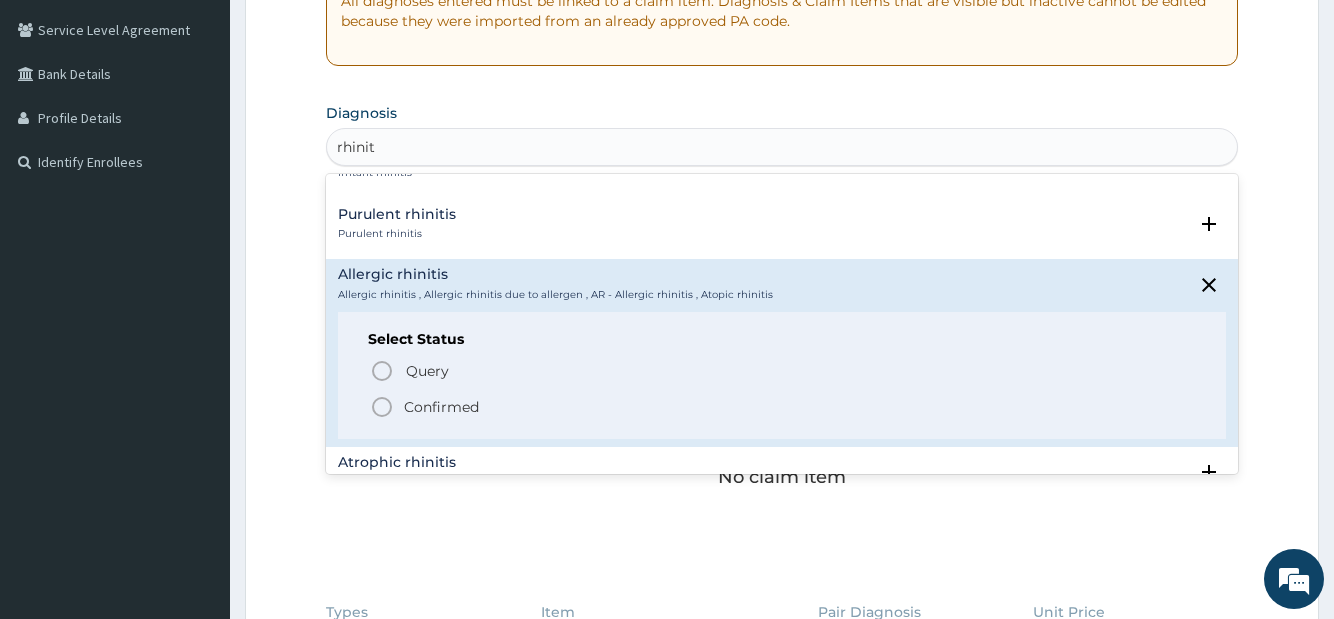 click on "Confirmed" at bounding box center (441, 407) 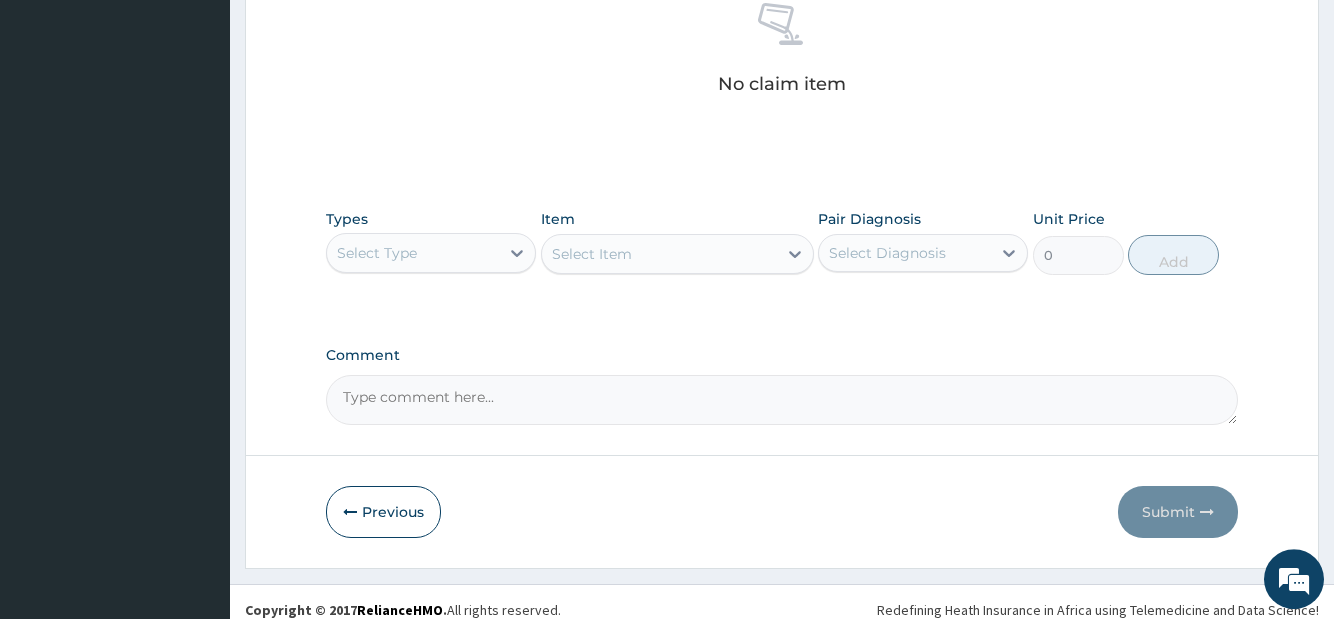 scroll, scrollTop: 816, scrollLeft: 0, axis: vertical 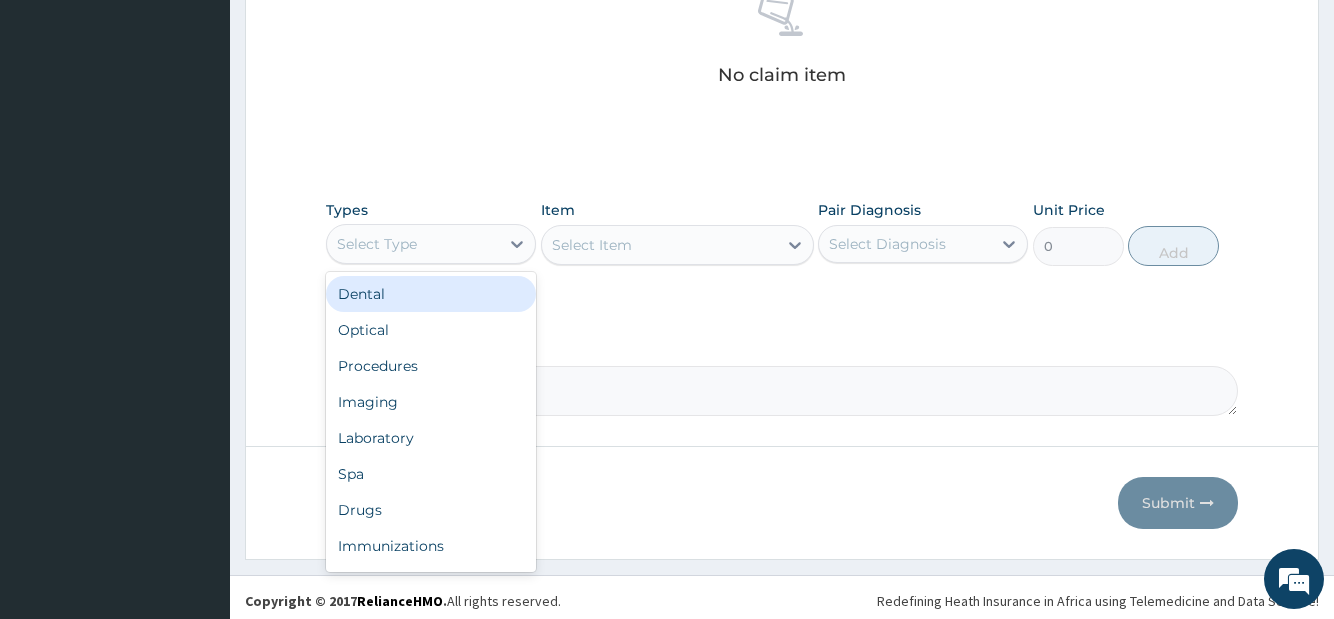 click on "Select Type" at bounding box center (413, 244) 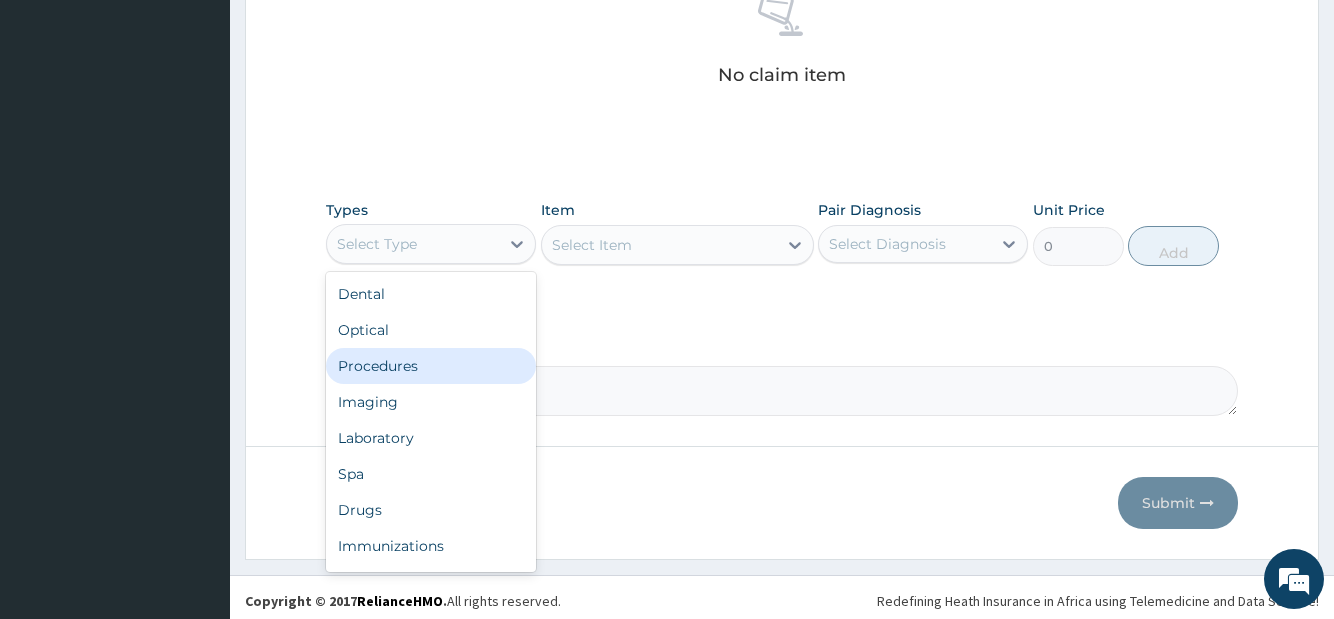 click on "Procedures" at bounding box center (431, 366) 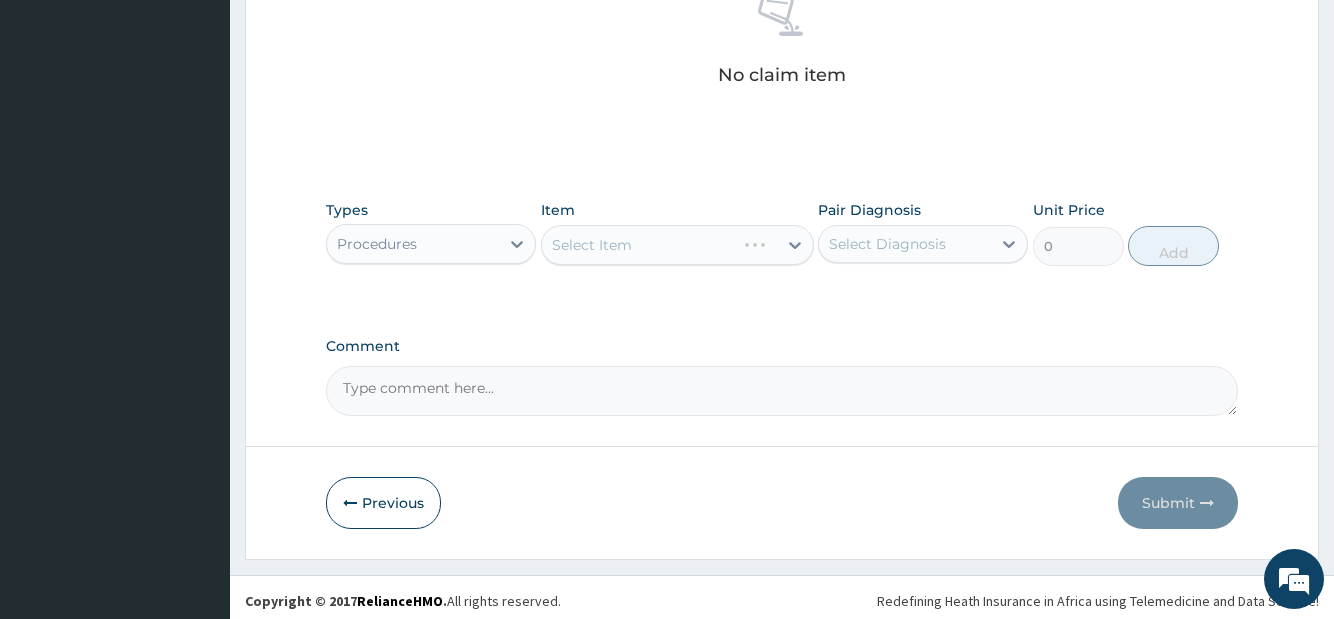 click on "Select Item" at bounding box center [677, 245] 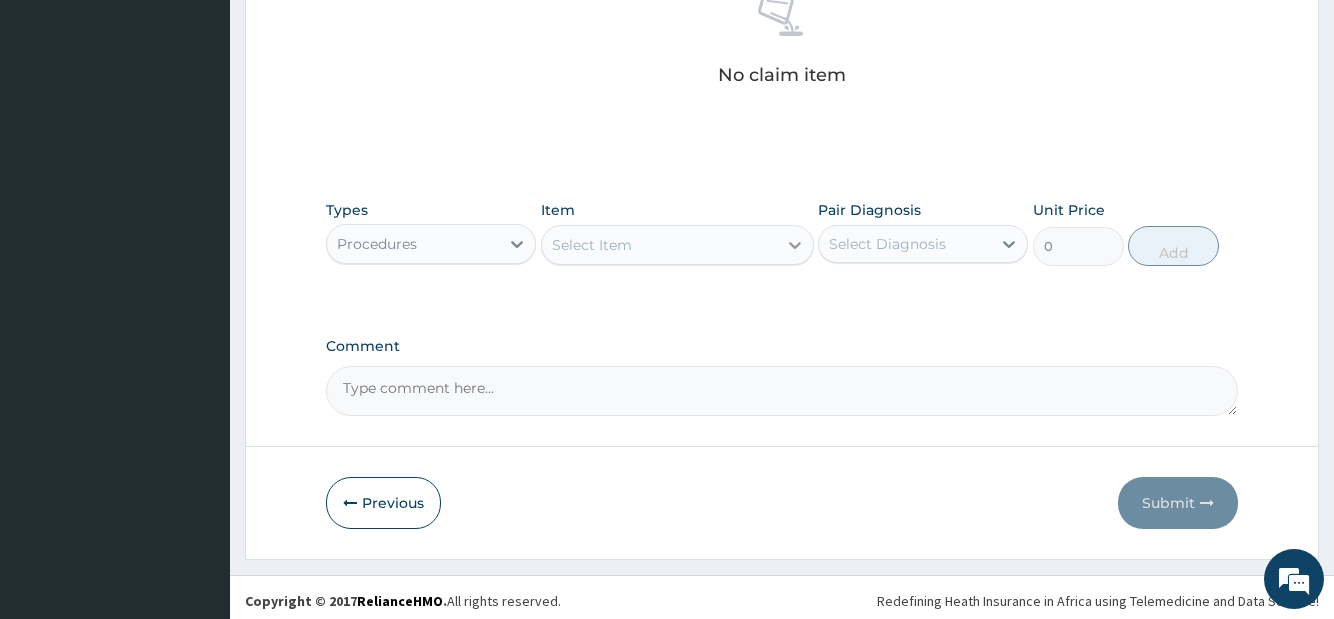 click 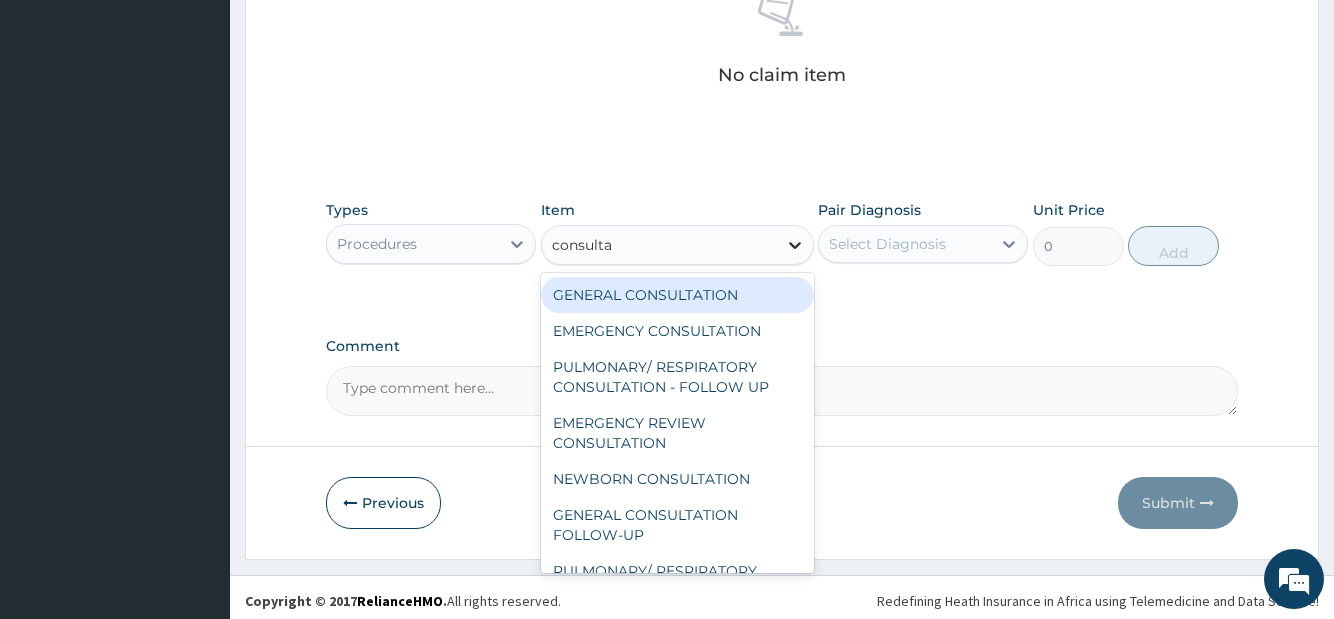 type on "consultat" 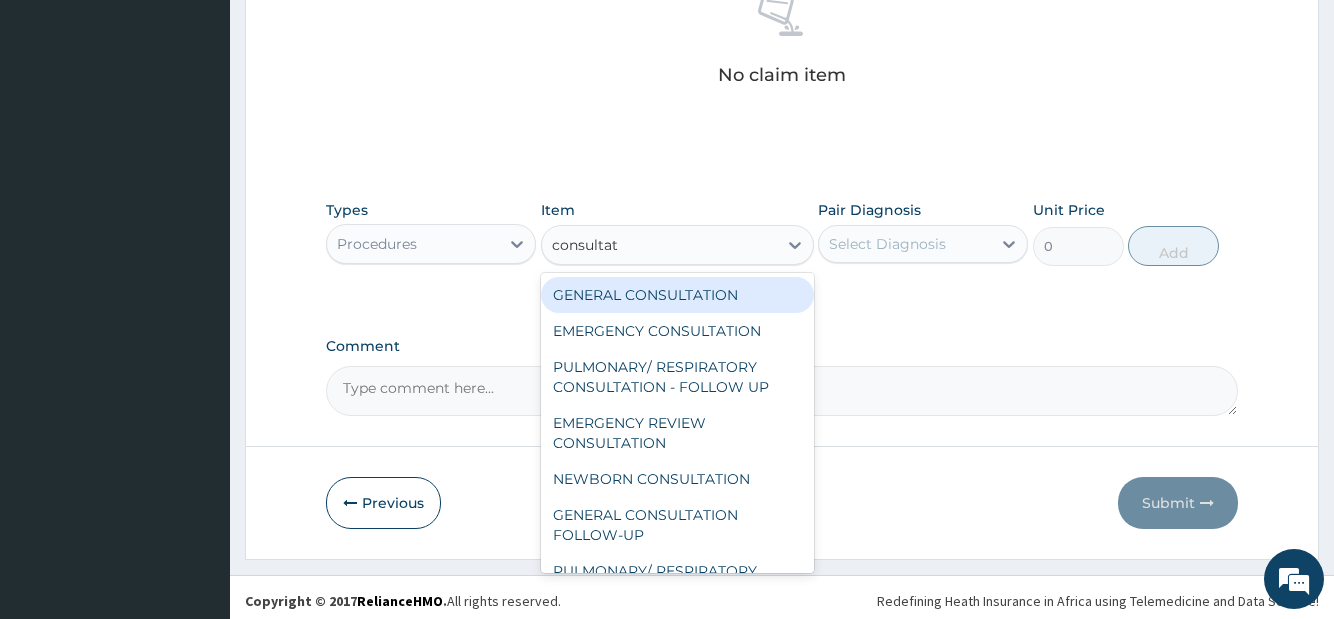 click on "GENERAL CONSULTATION" at bounding box center (677, 295) 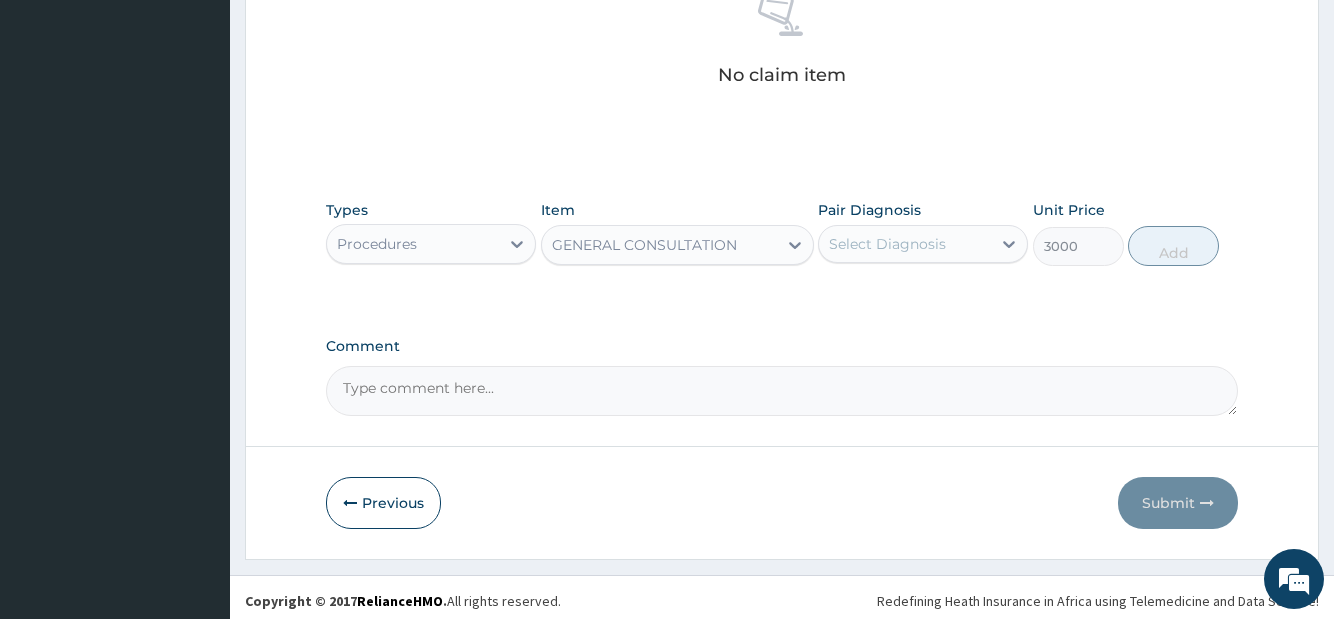 click on "Select Diagnosis" at bounding box center [887, 244] 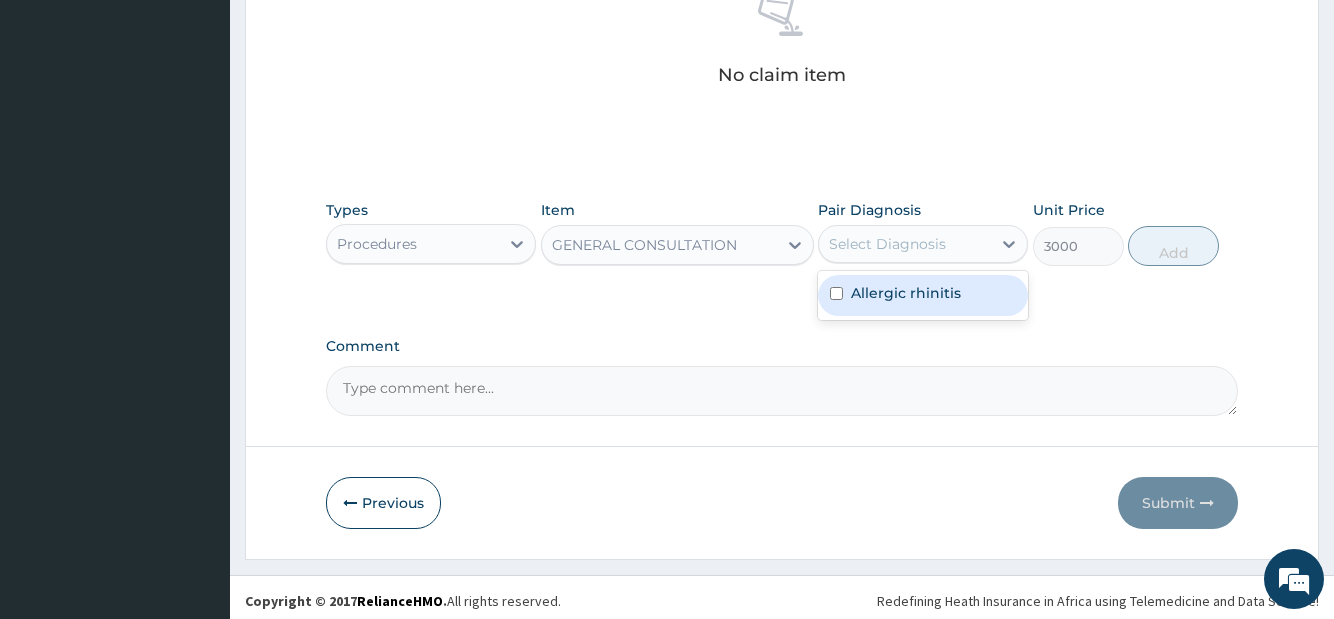 click on "Allergic rhinitis" at bounding box center (906, 293) 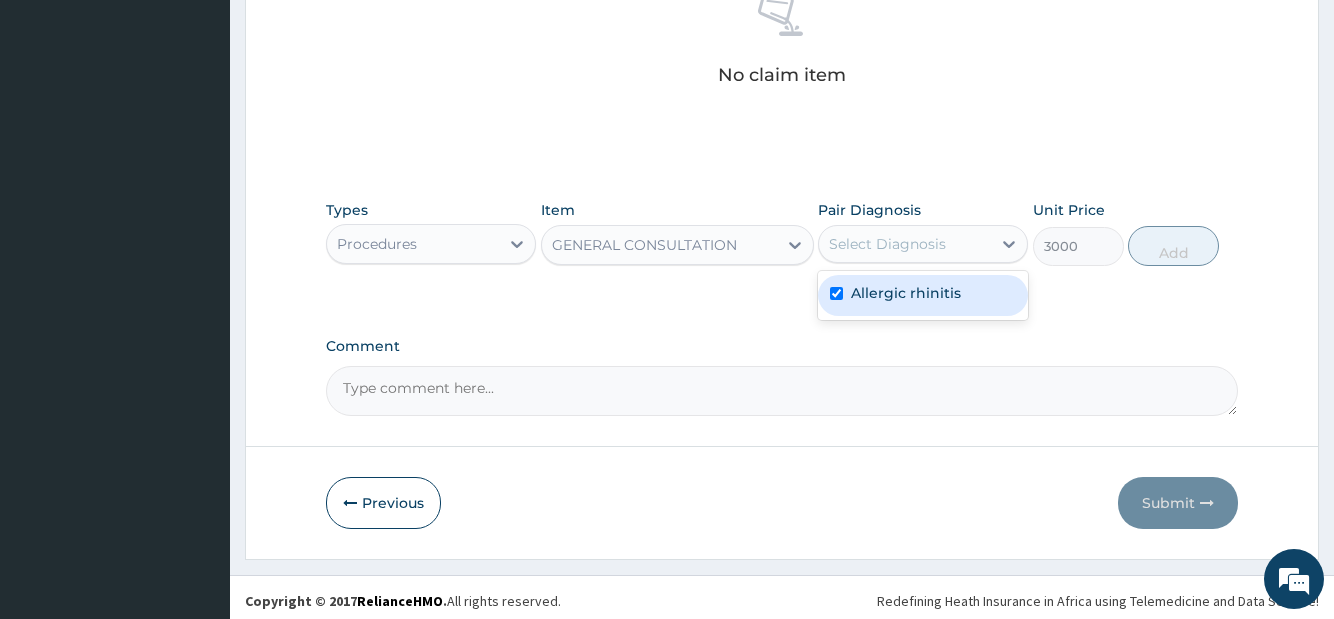 checkbox on "true" 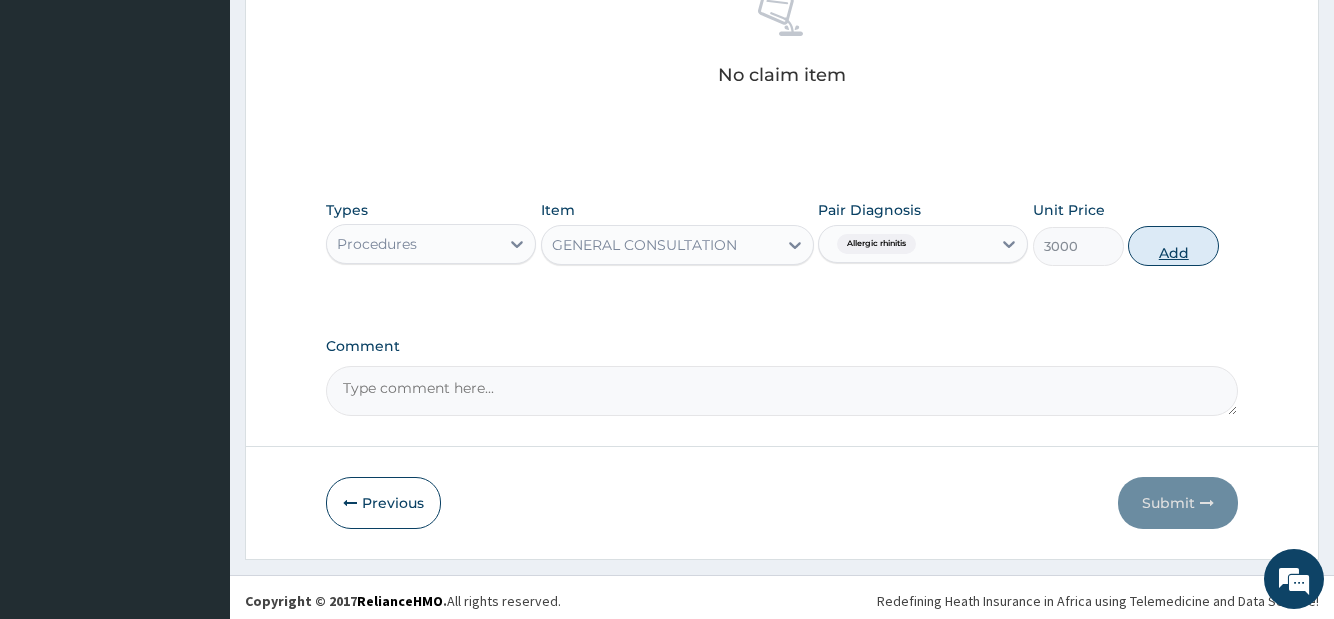 click on "Add" at bounding box center (1173, 246) 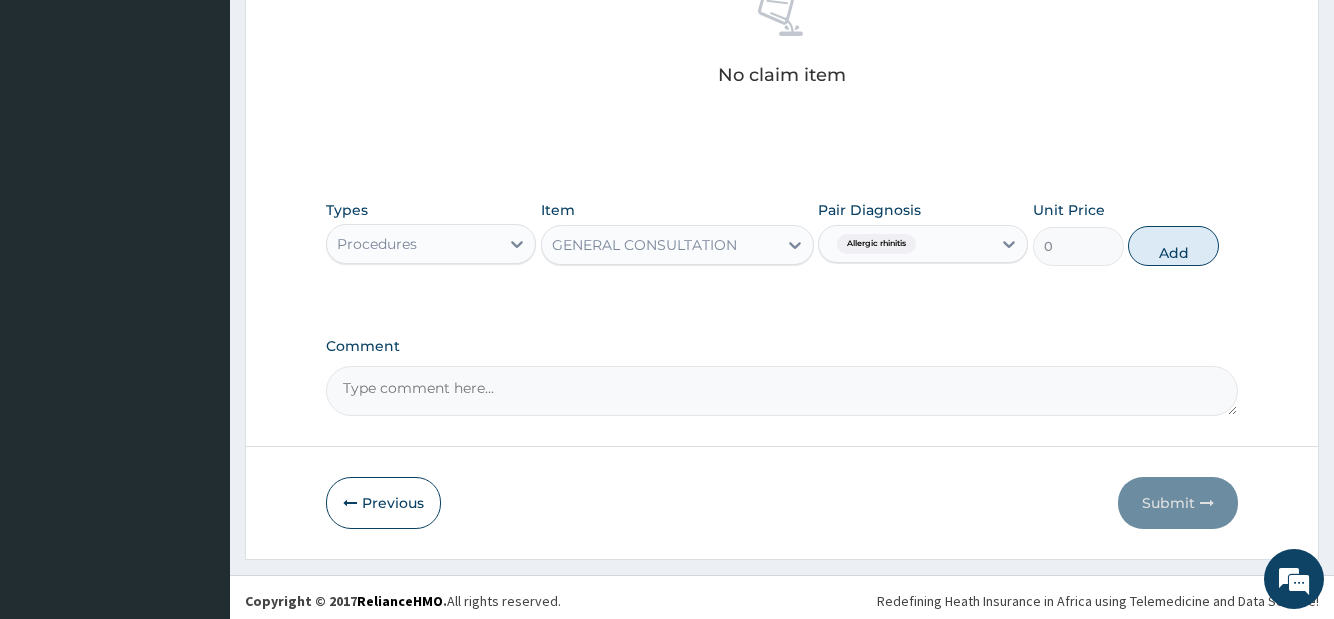 scroll, scrollTop: 745, scrollLeft: 0, axis: vertical 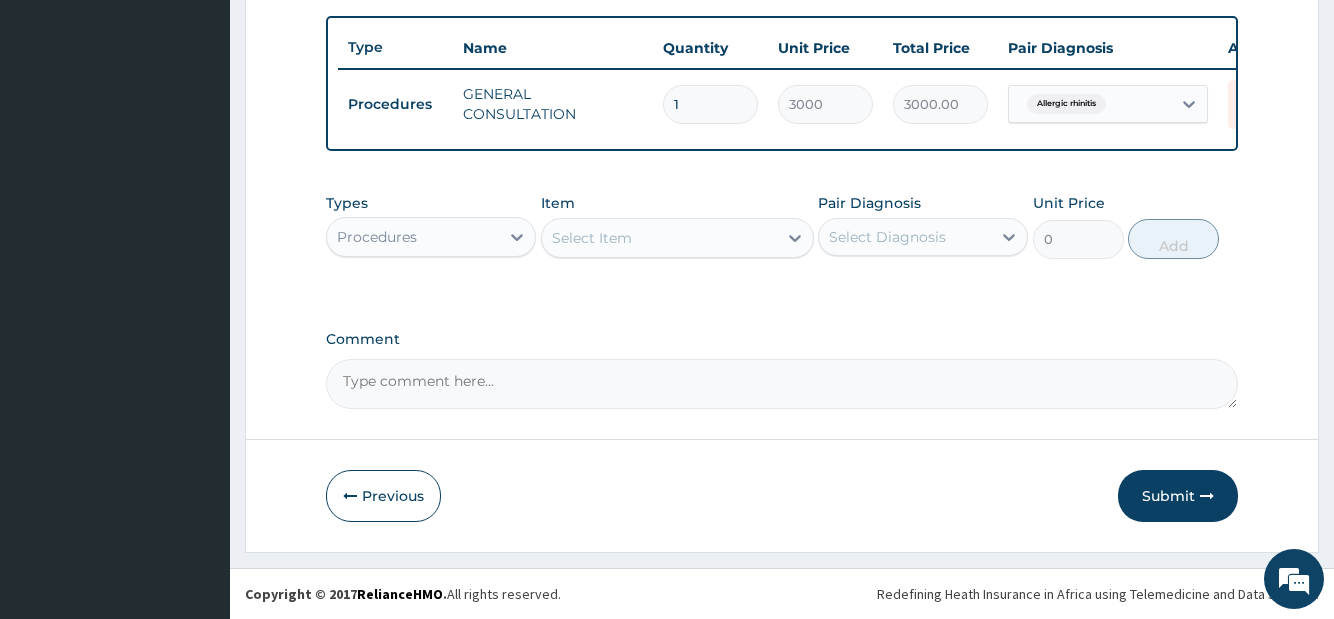 click on "Select Item" at bounding box center (592, 238) 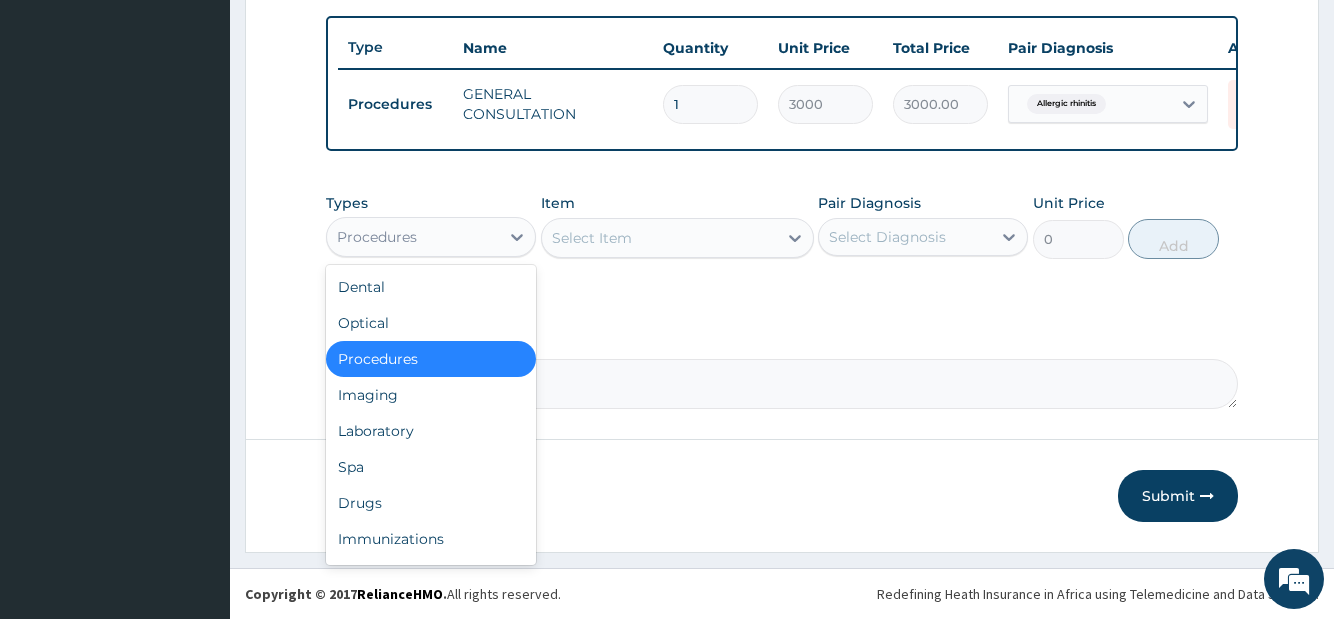 click on "Procedures" at bounding box center [413, 237] 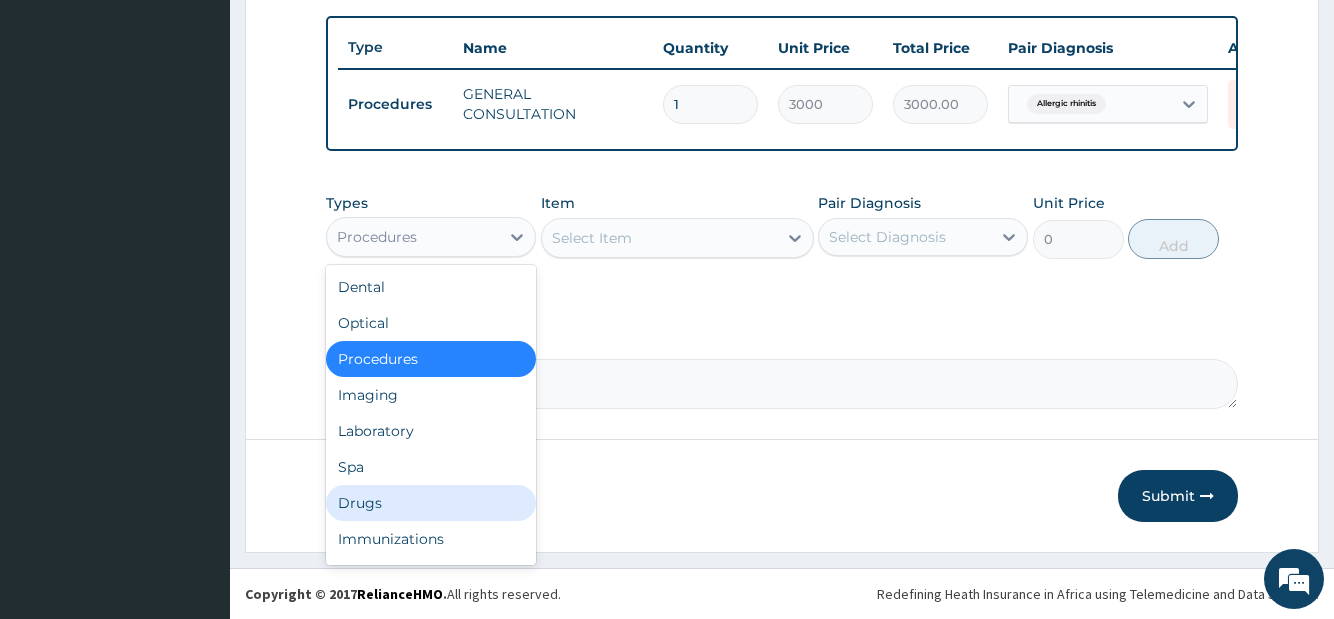 click on "Drugs" at bounding box center (431, 503) 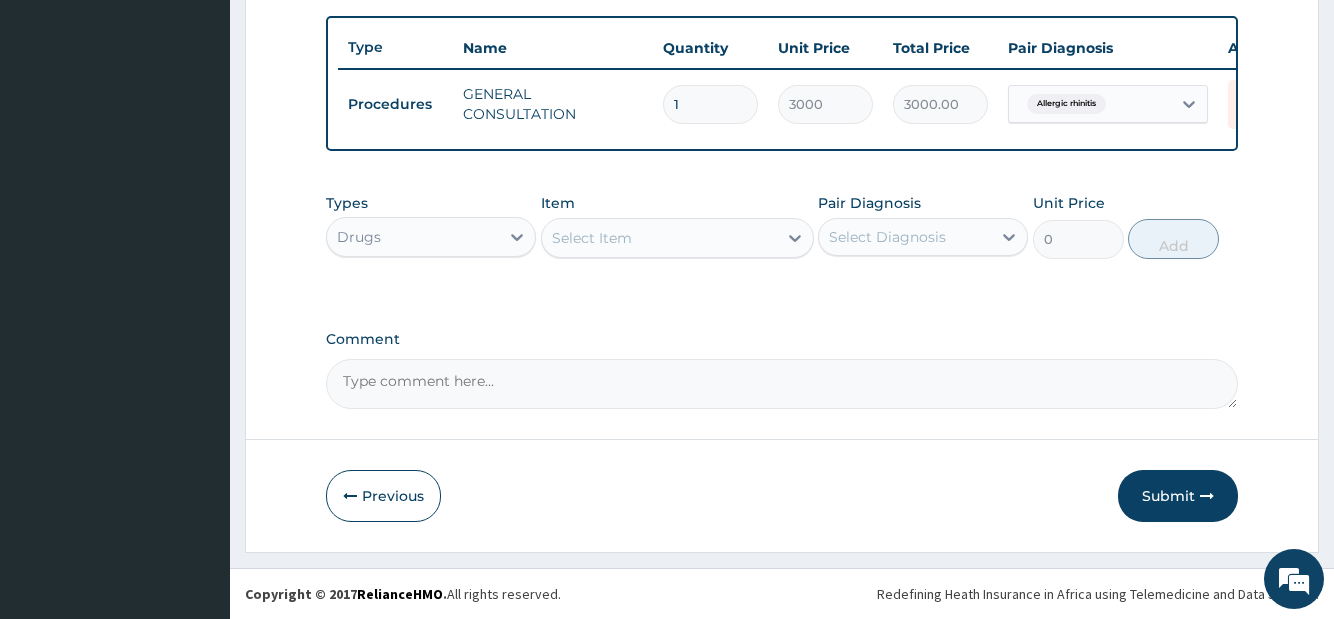 click 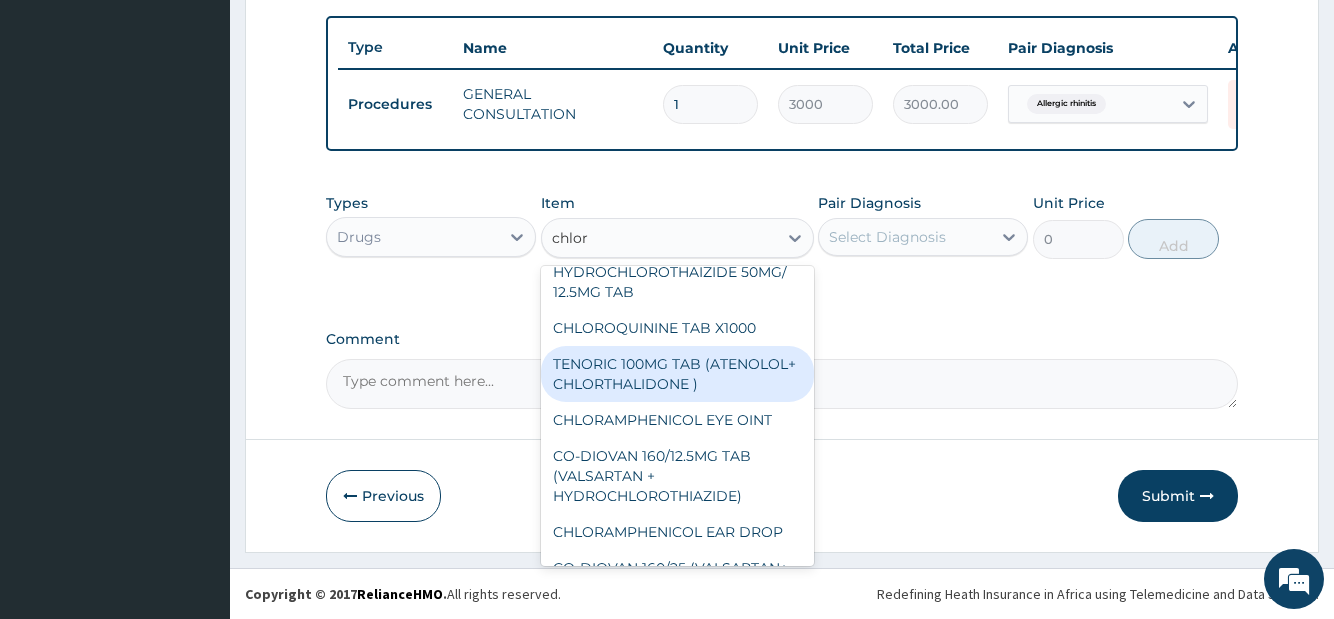 scroll, scrollTop: 40, scrollLeft: 0, axis: vertical 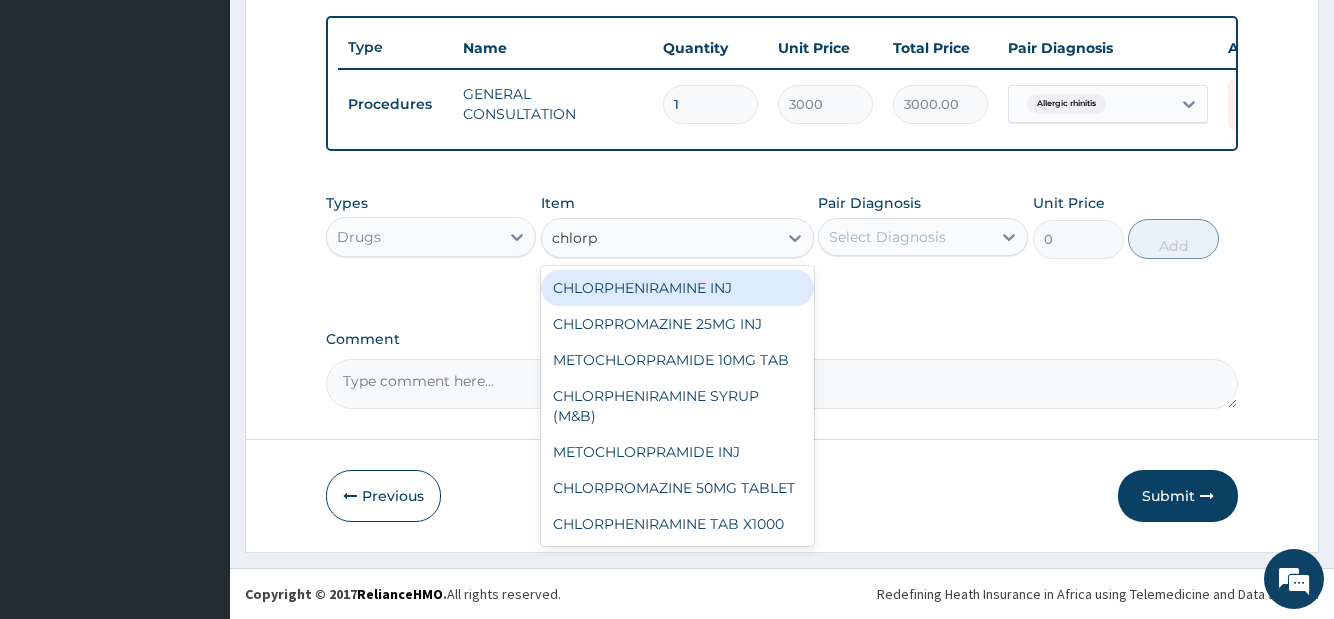 type on "chlorph" 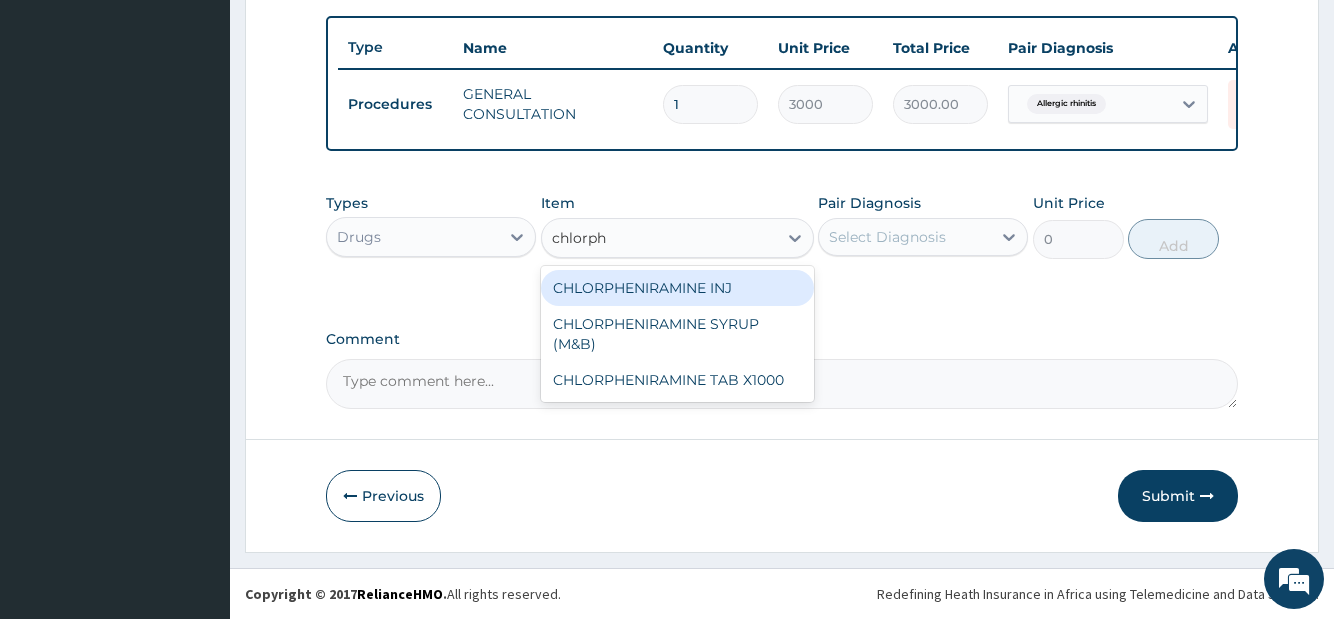 scroll, scrollTop: 0, scrollLeft: 0, axis: both 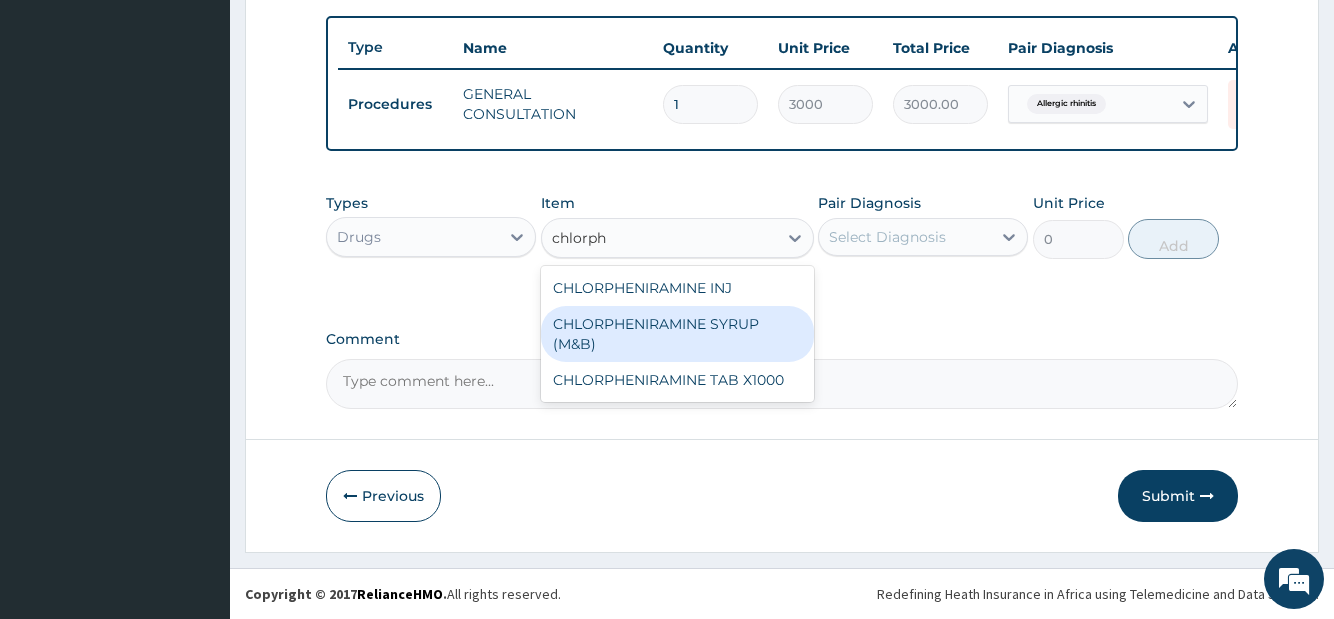 click on "CHLORPHENIRAMINE SYRUP (M&B)" at bounding box center [677, 334] 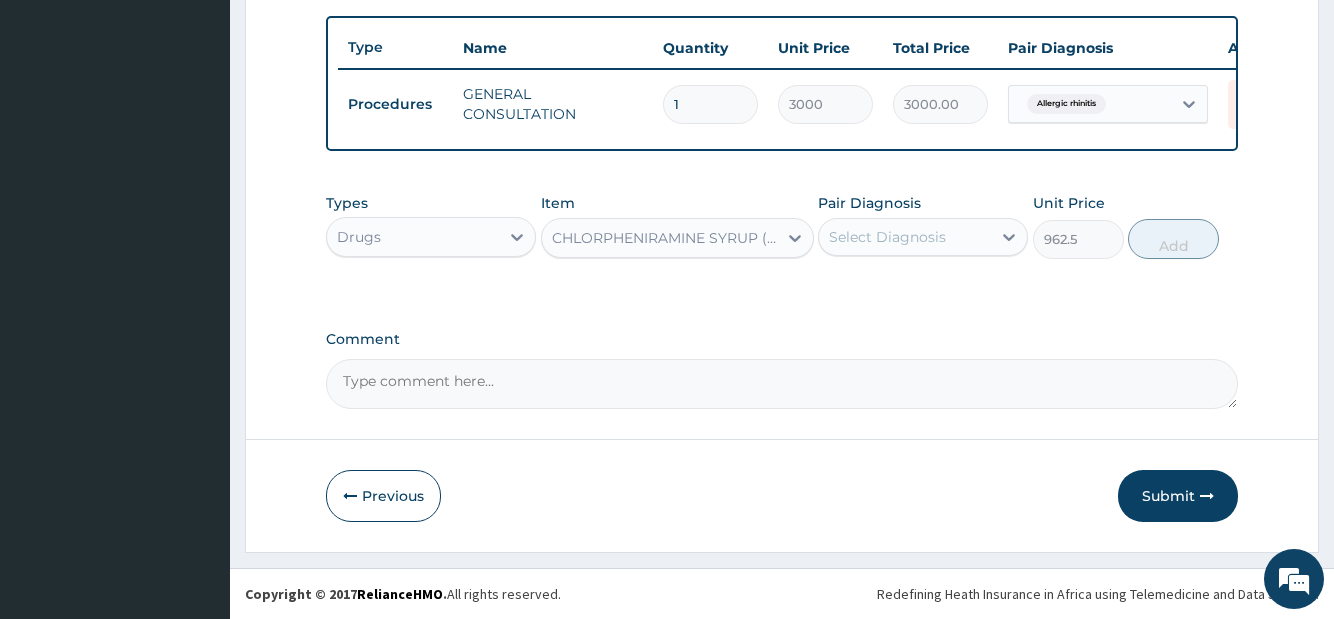 click on "Select Diagnosis" at bounding box center [905, 237] 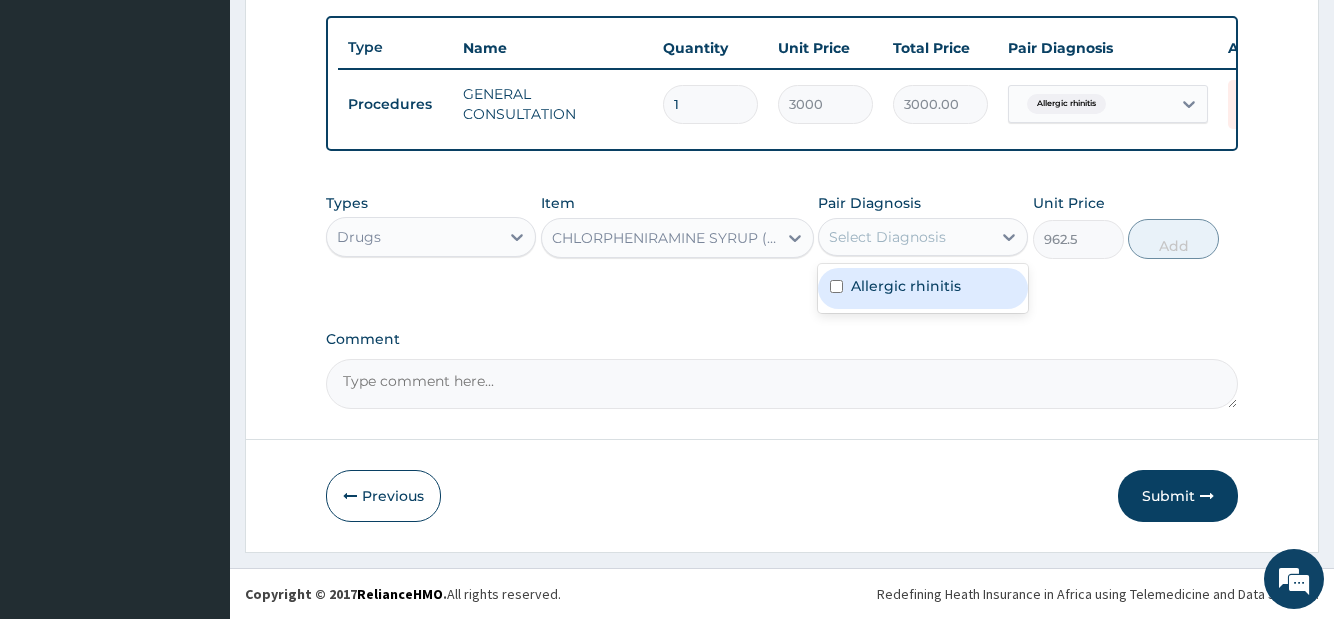 click on "Allergic rhinitis" at bounding box center [906, 286] 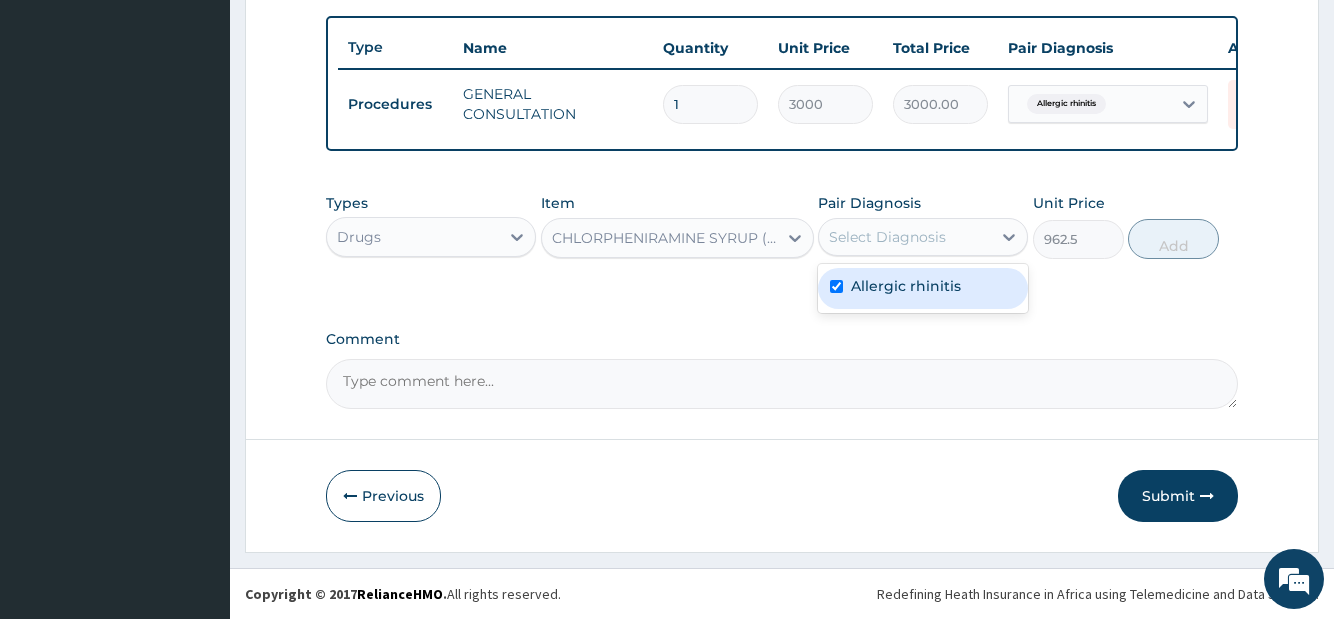 checkbox on "true" 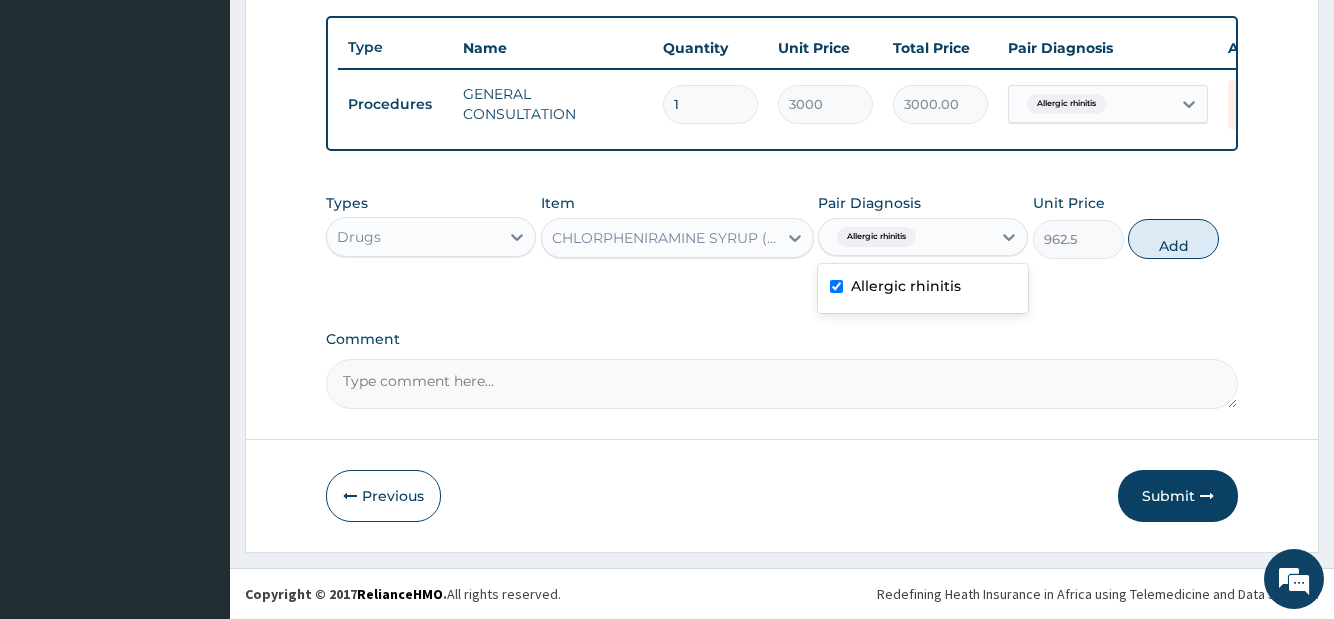 click on "Add" at bounding box center [1173, 239] 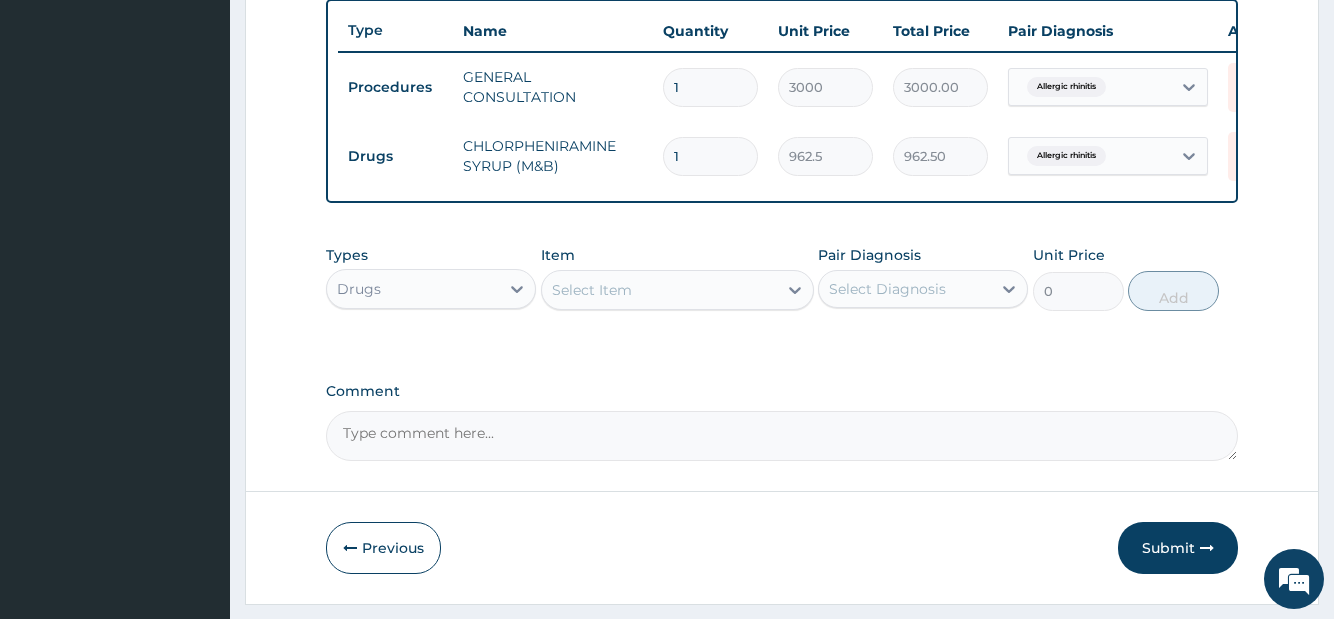 click on "Select Item" at bounding box center [592, 290] 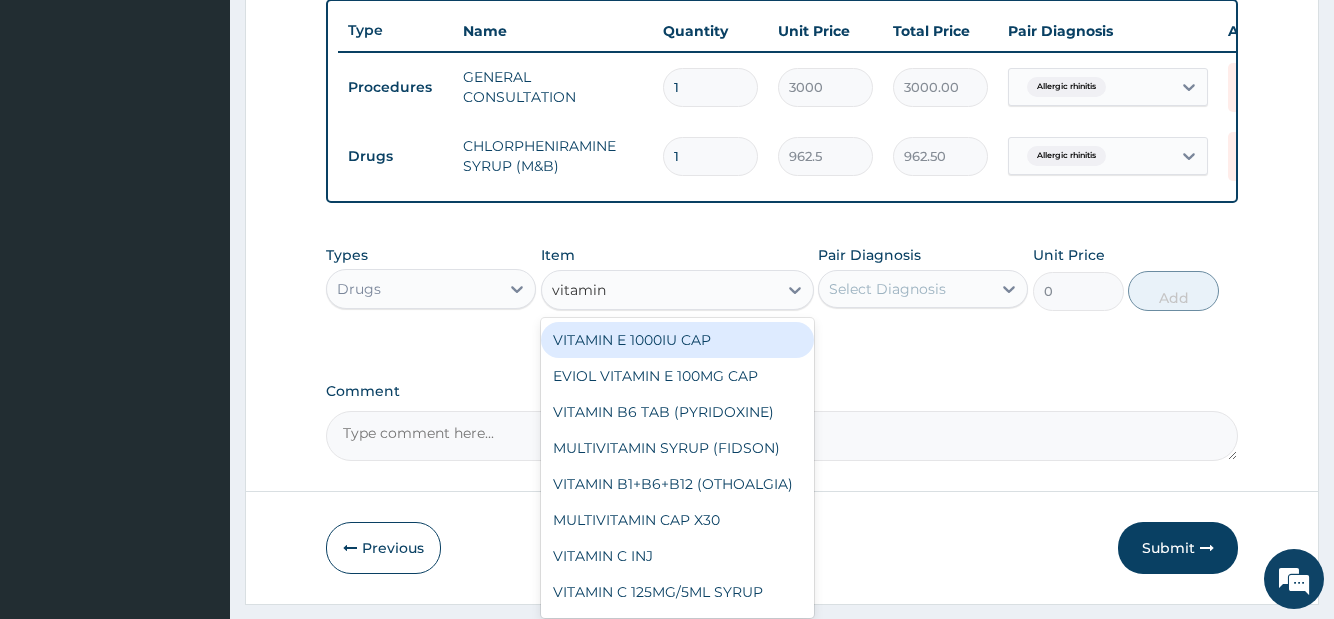 type on "vitamin c" 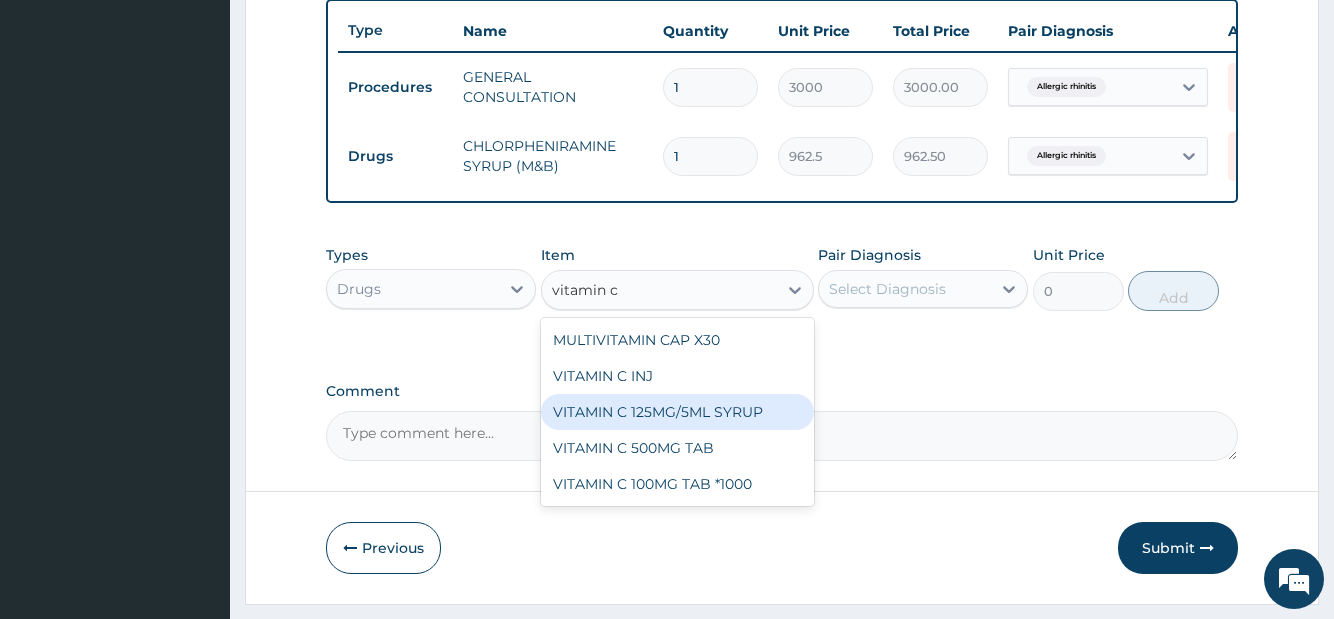click on "VITAMIN C 125MG/5ML SYRUP" at bounding box center (677, 412) 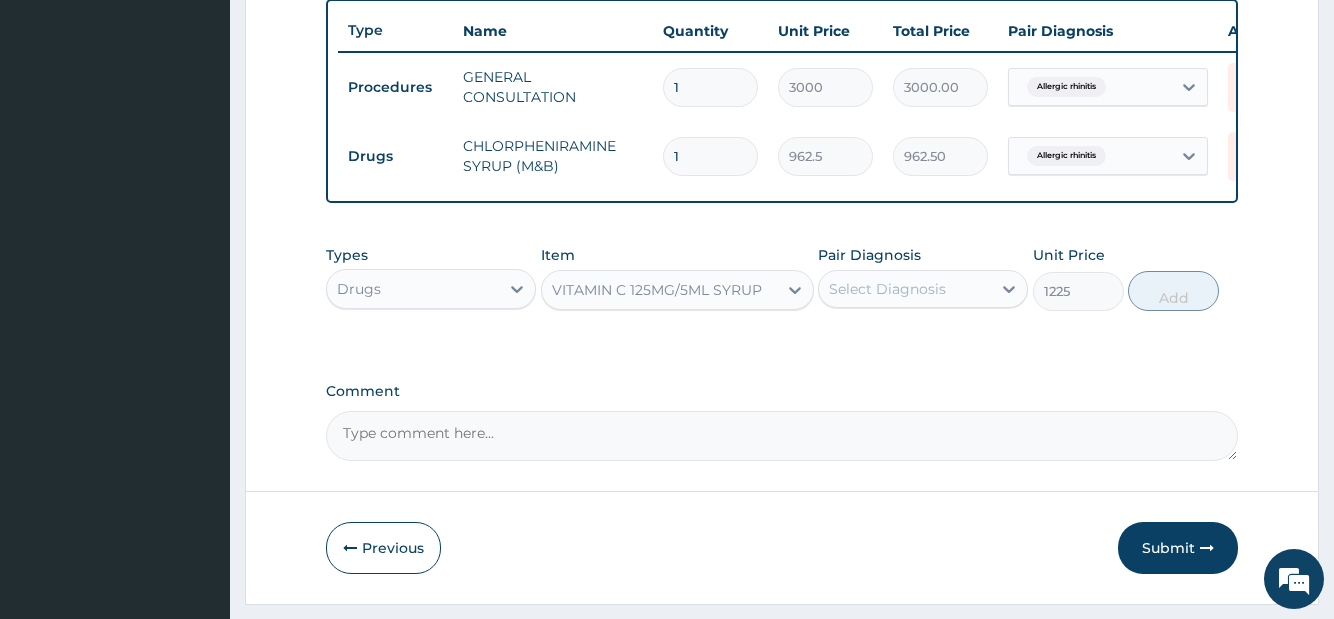 drag, startPoint x: 917, startPoint y: 316, endPoint x: 919, endPoint y: 332, distance: 16.124516 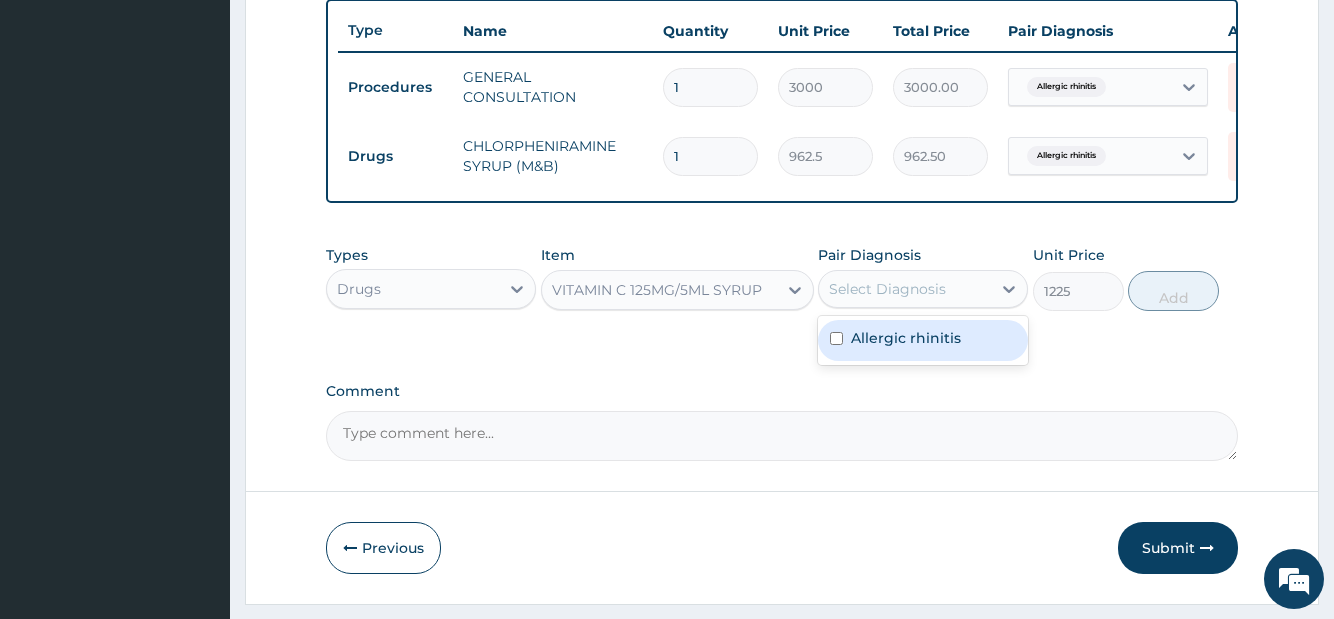 click on "Allergic rhinitis" at bounding box center [923, 340] 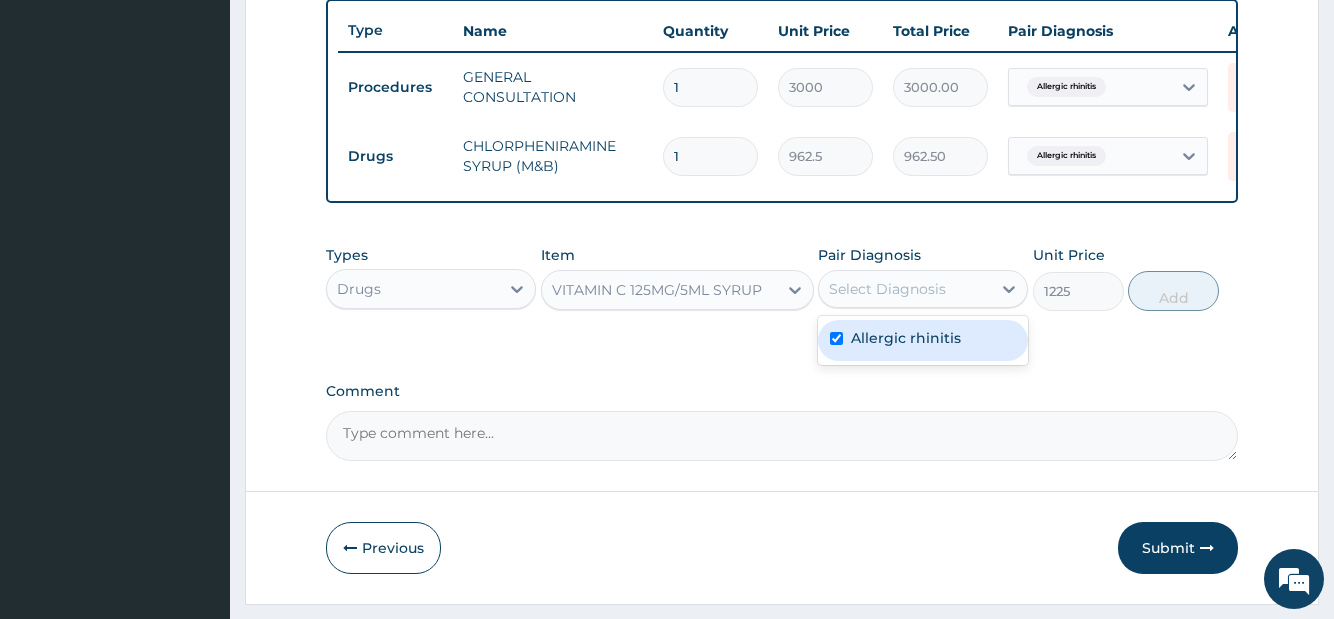 checkbox on "true" 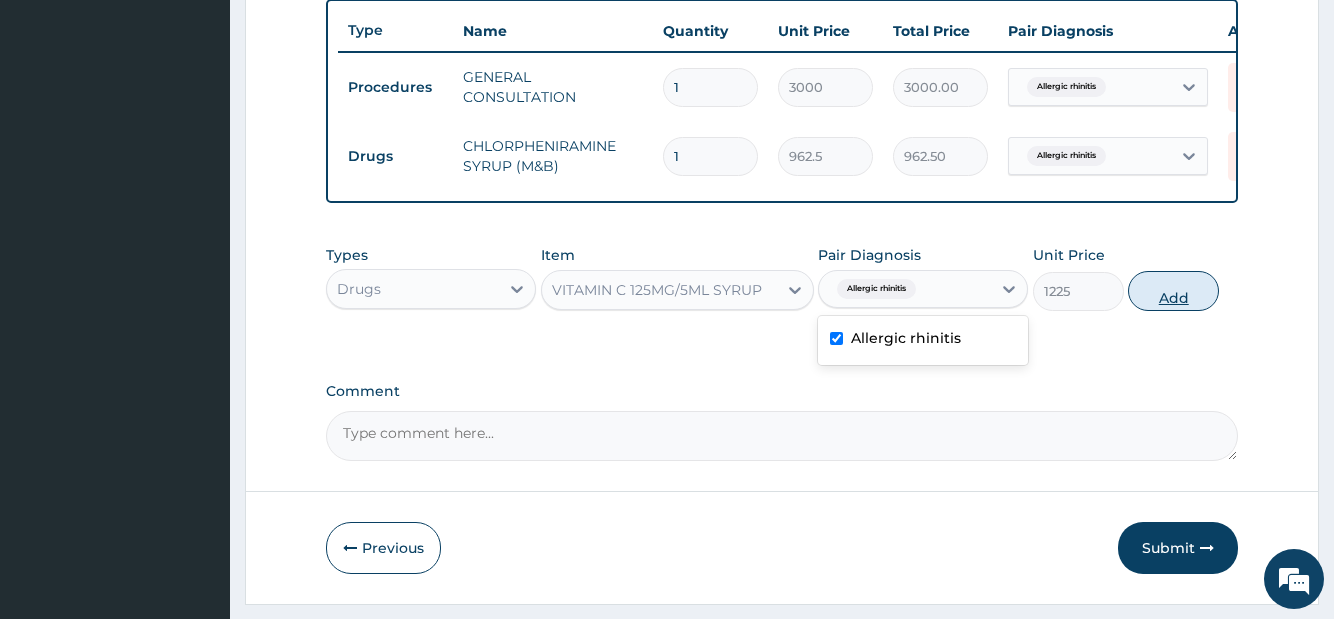 click on "Add" at bounding box center (1173, 291) 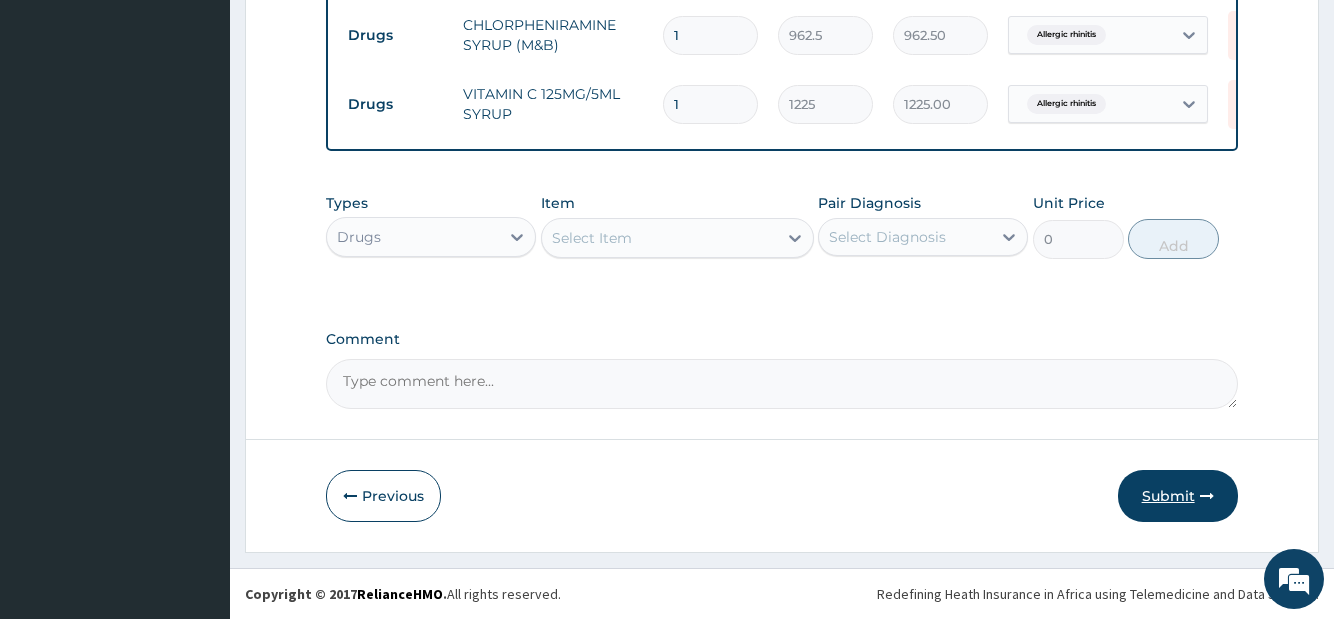 click on "Submit" at bounding box center (1178, 496) 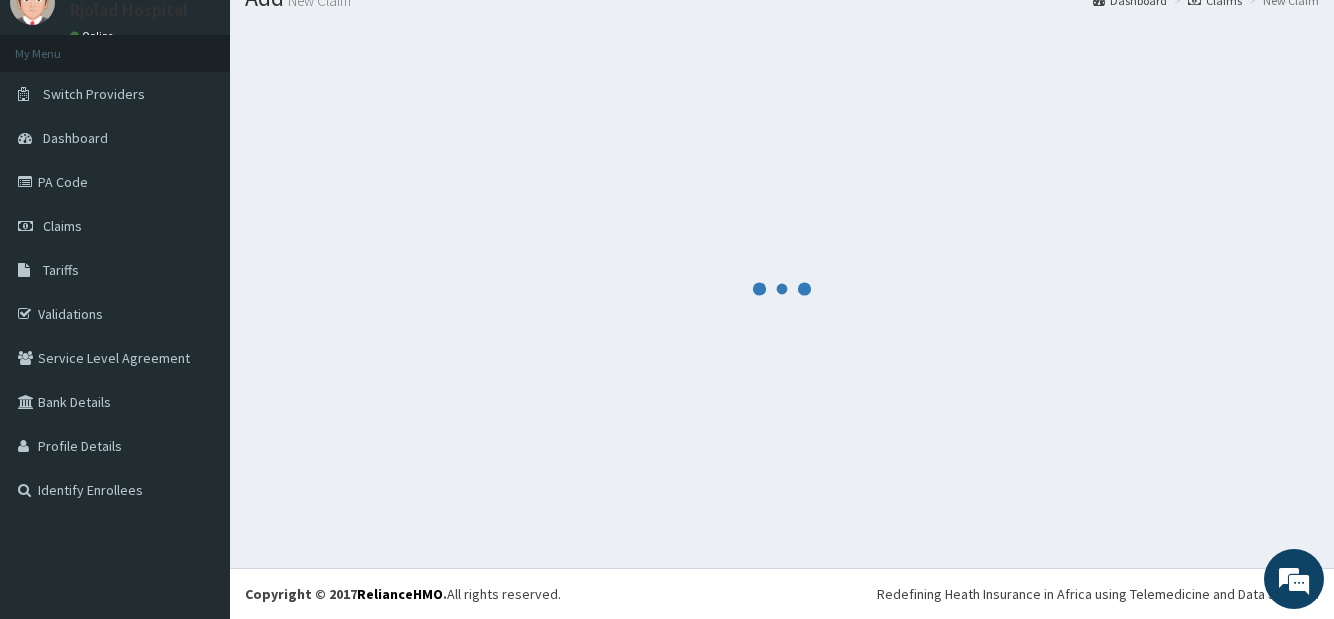 scroll, scrollTop: 80, scrollLeft: 0, axis: vertical 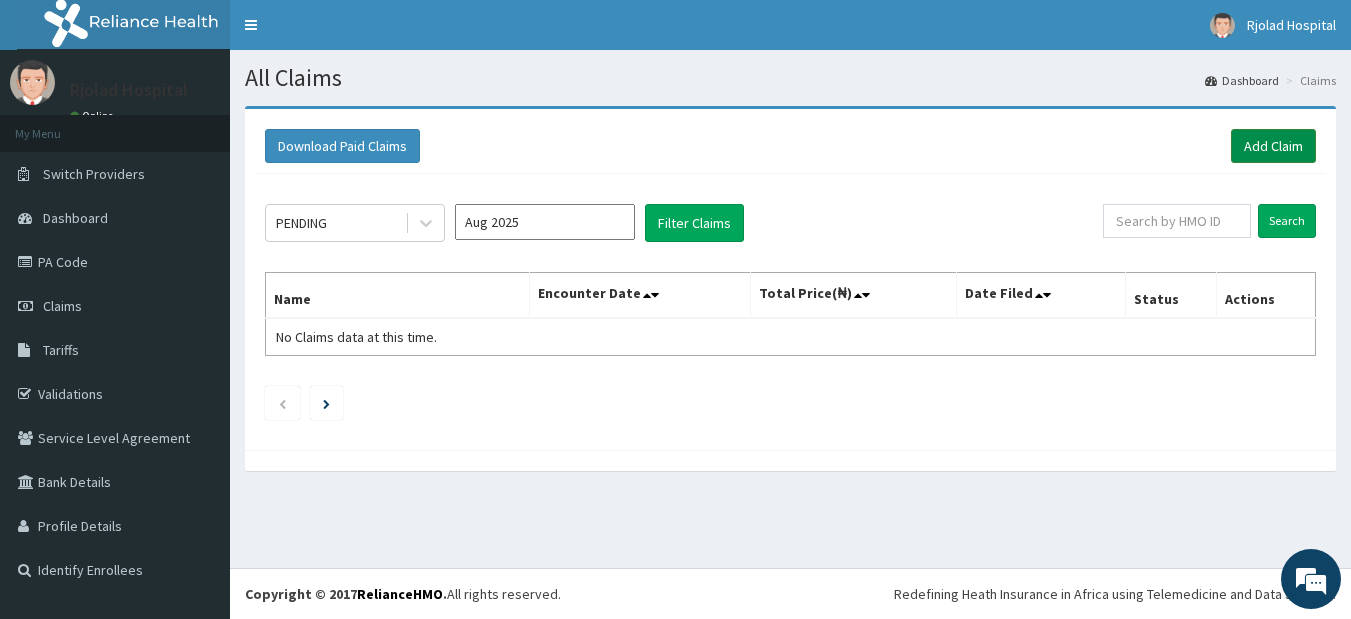 click on "Add Claim" at bounding box center [1273, 146] 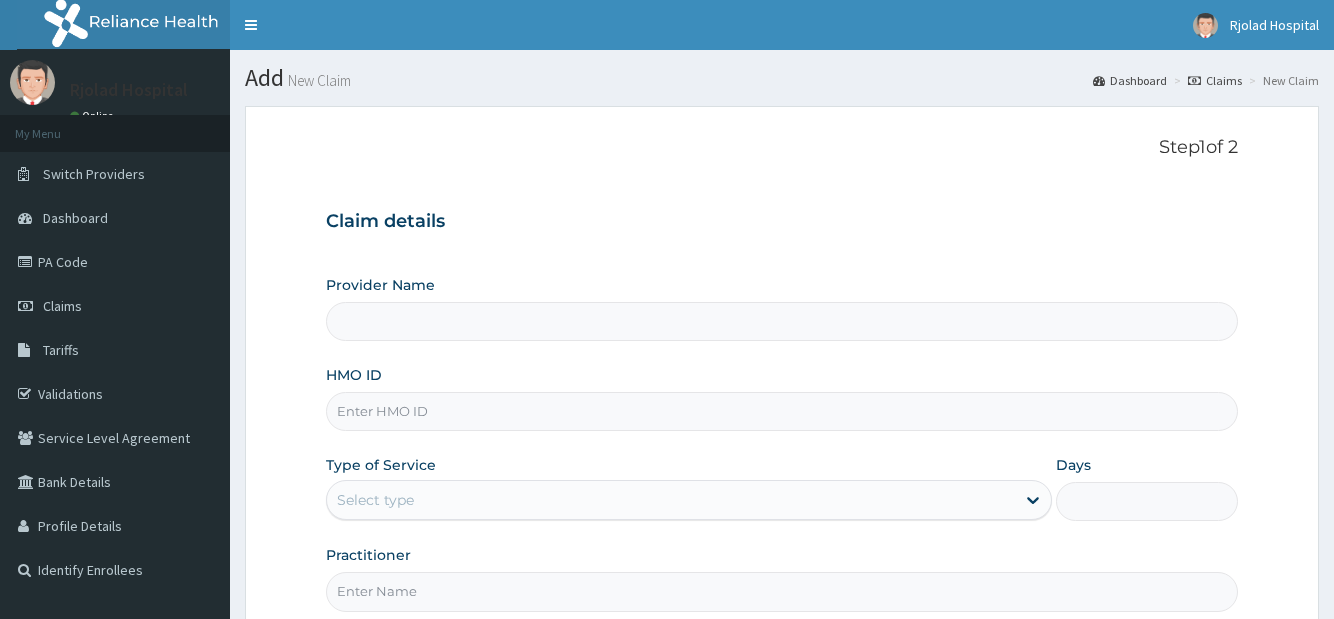 scroll, scrollTop: 0, scrollLeft: 0, axis: both 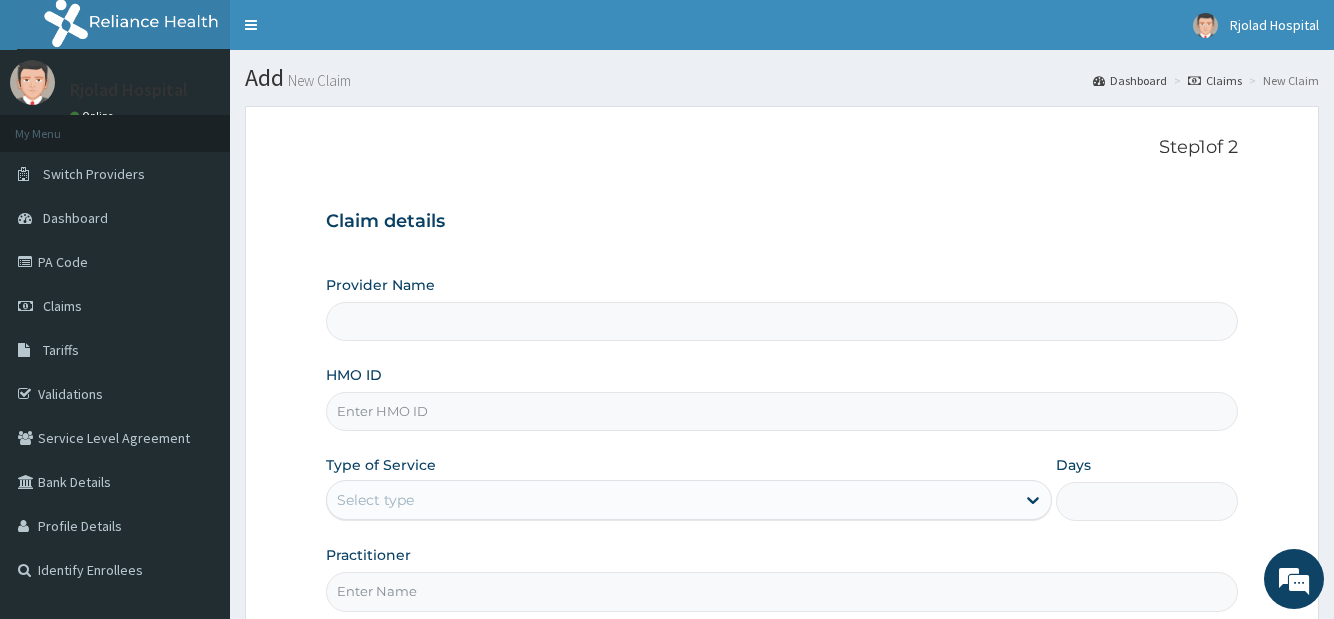 type on "R-Jolad Hospital, Agege [Salem House]" 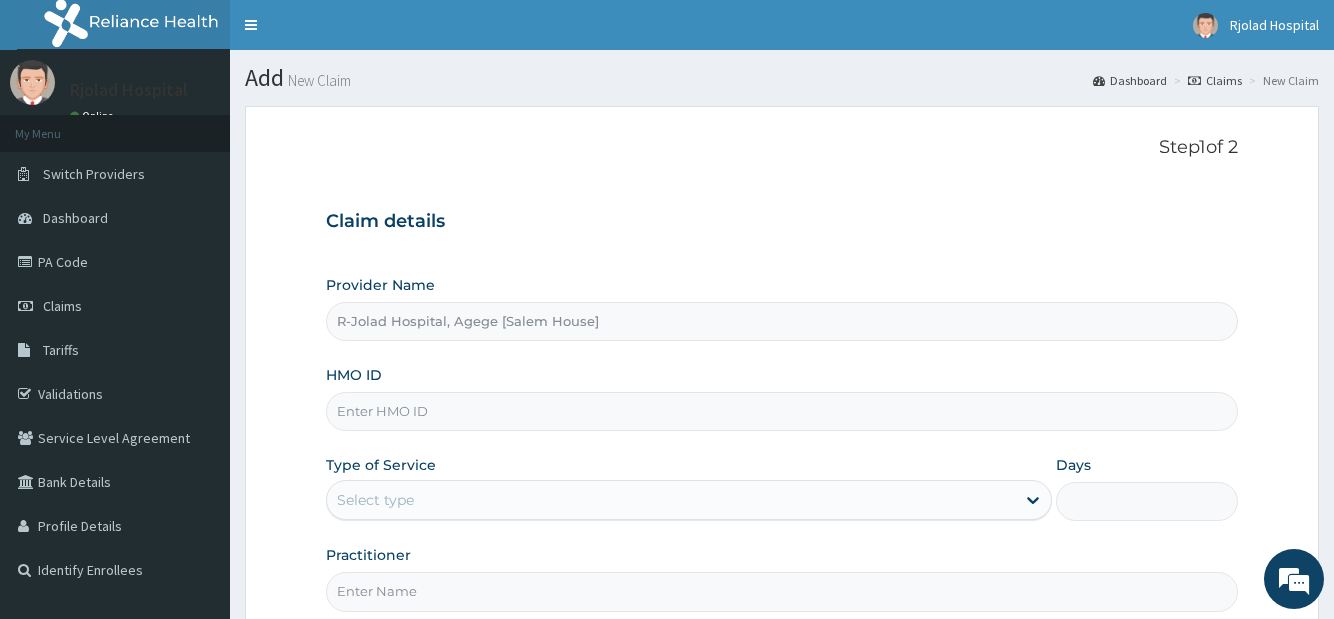 paste on "[CASE_ID]" 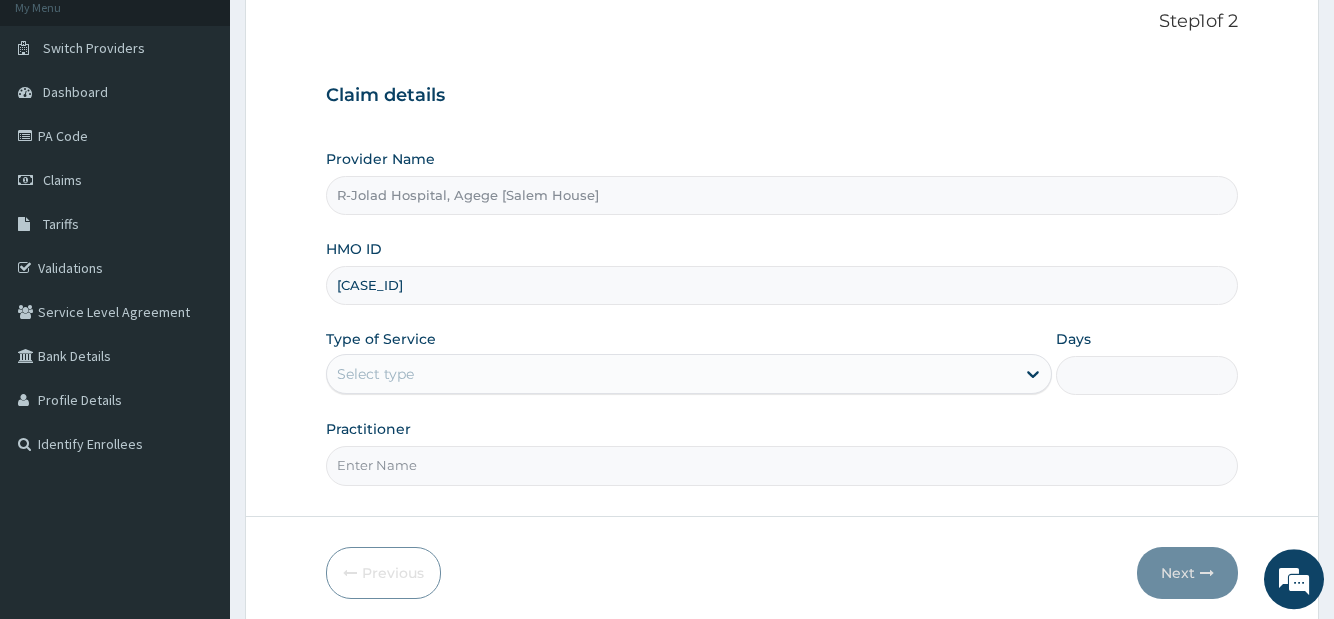 scroll, scrollTop: 203, scrollLeft: 0, axis: vertical 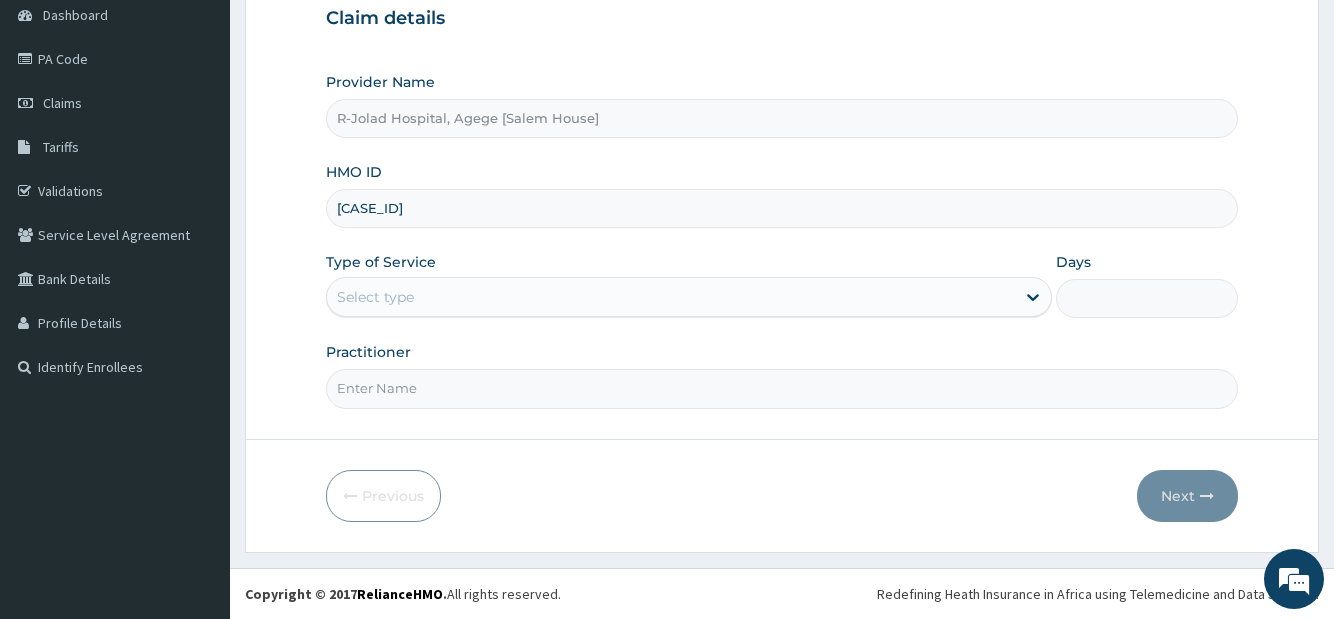 type on "[CASE_ID]" 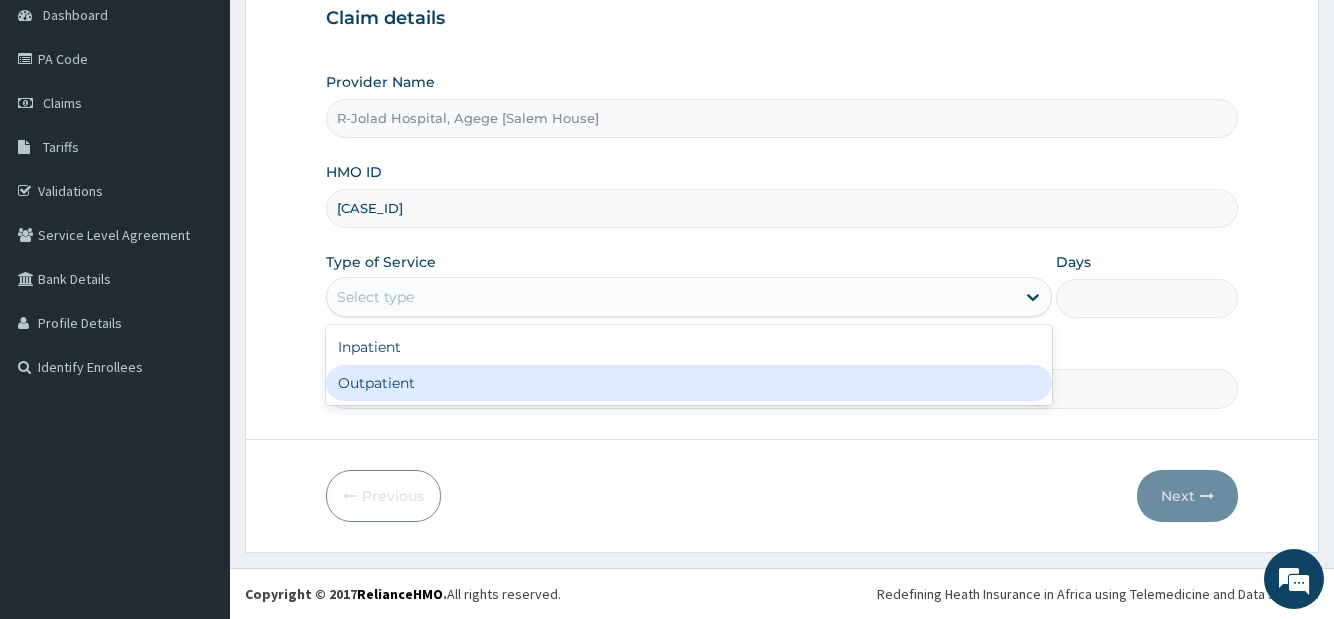 click on "Inpatient Outpatient" at bounding box center (689, 365) 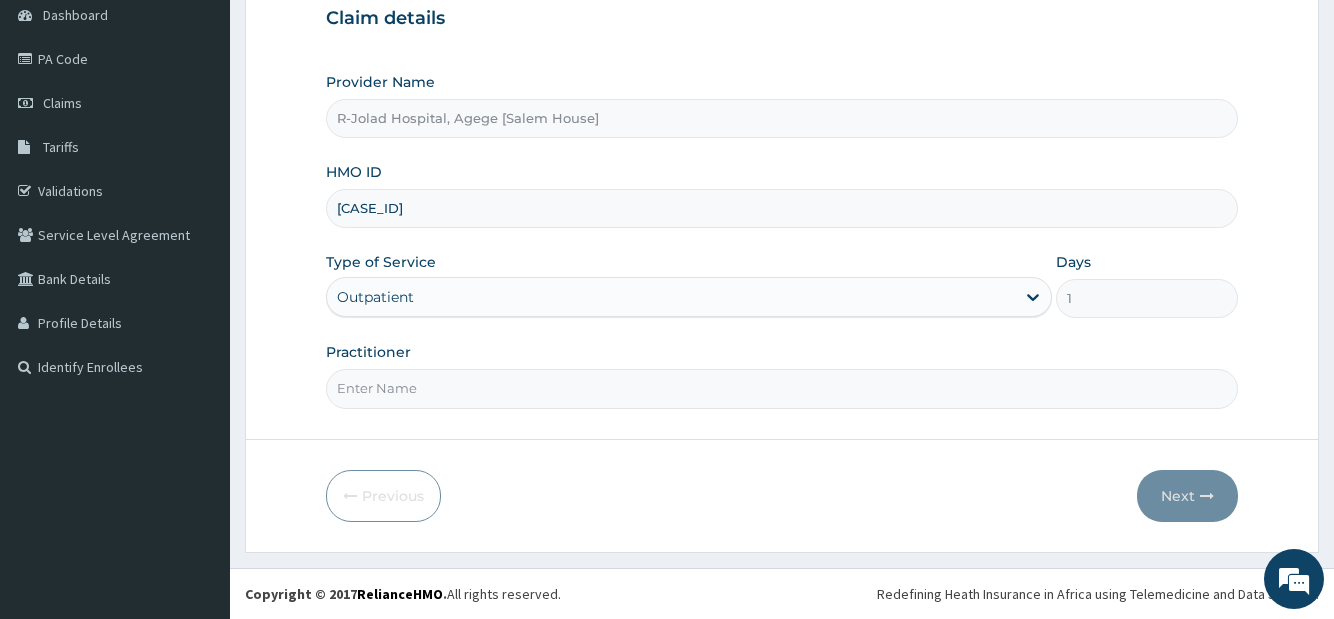 click on "Practitioner" at bounding box center [781, 388] 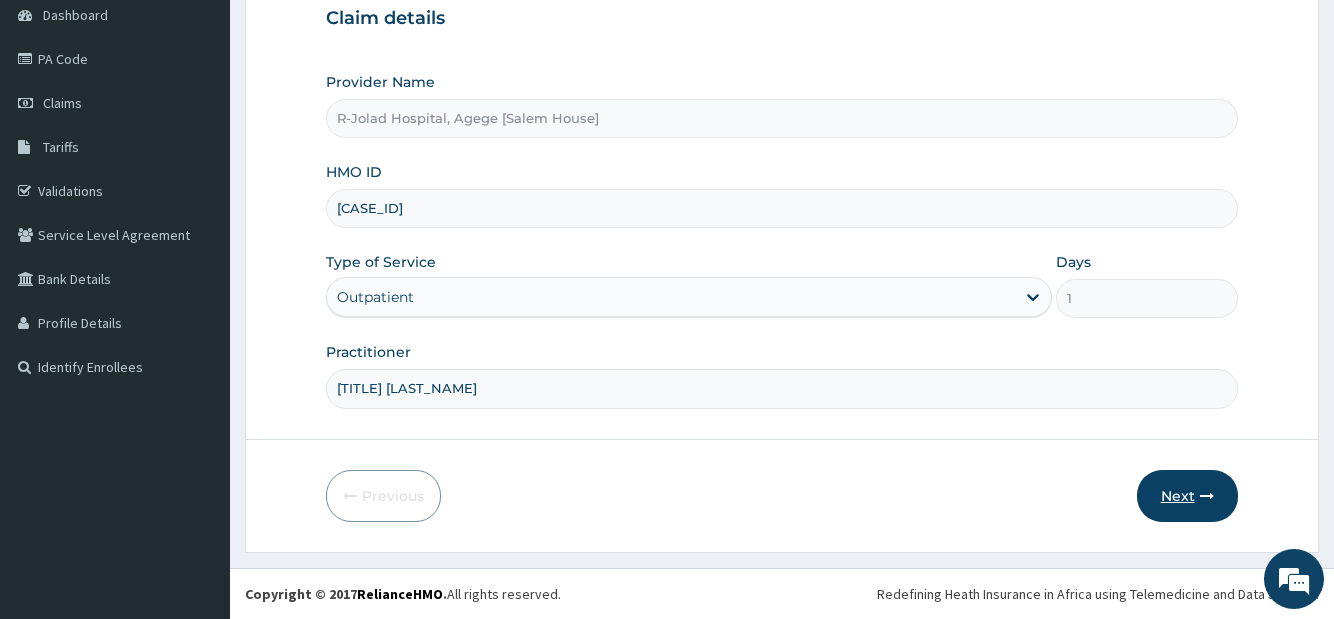 type on "[TITLE] [LAST_NAME]" 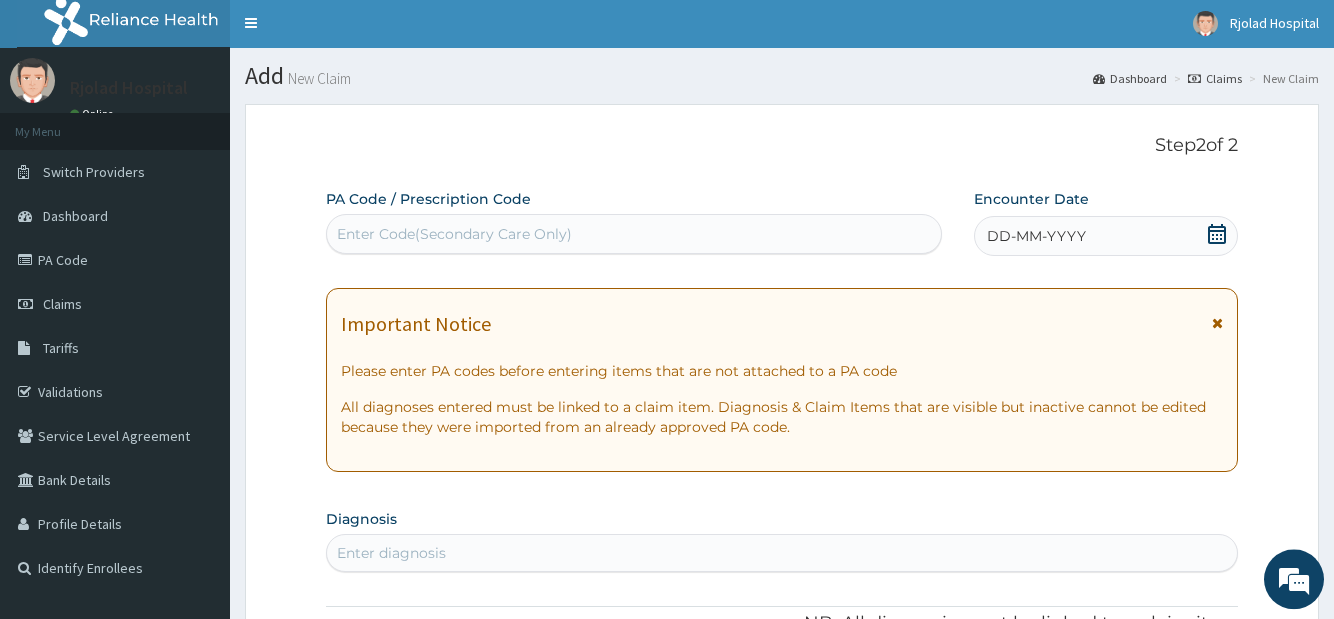 scroll, scrollTop: 0, scrollLeft: 0, axis: both 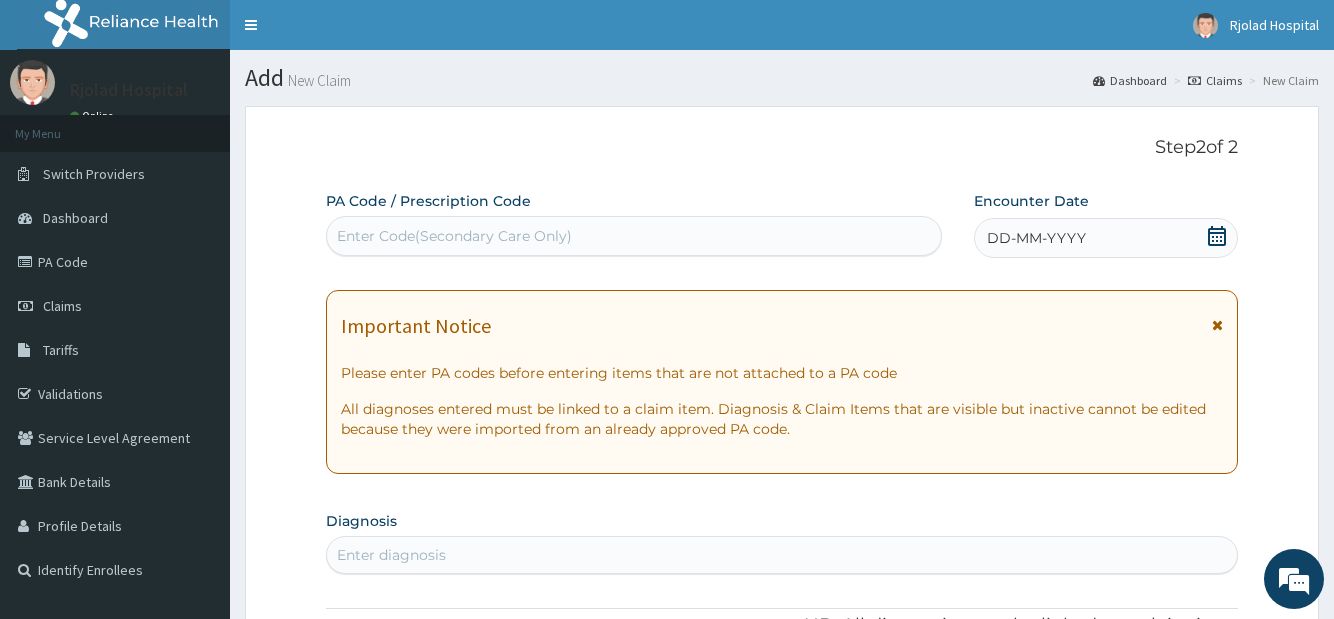 click 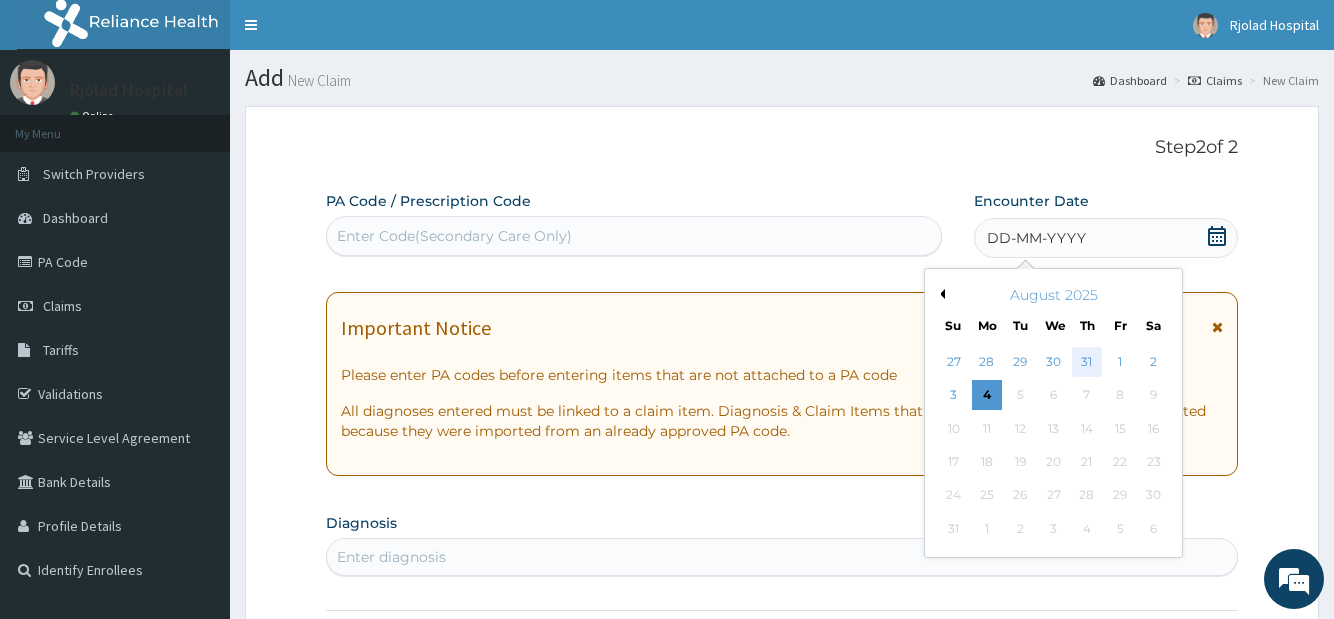 click on "31" at bounding box center (1087, 362) 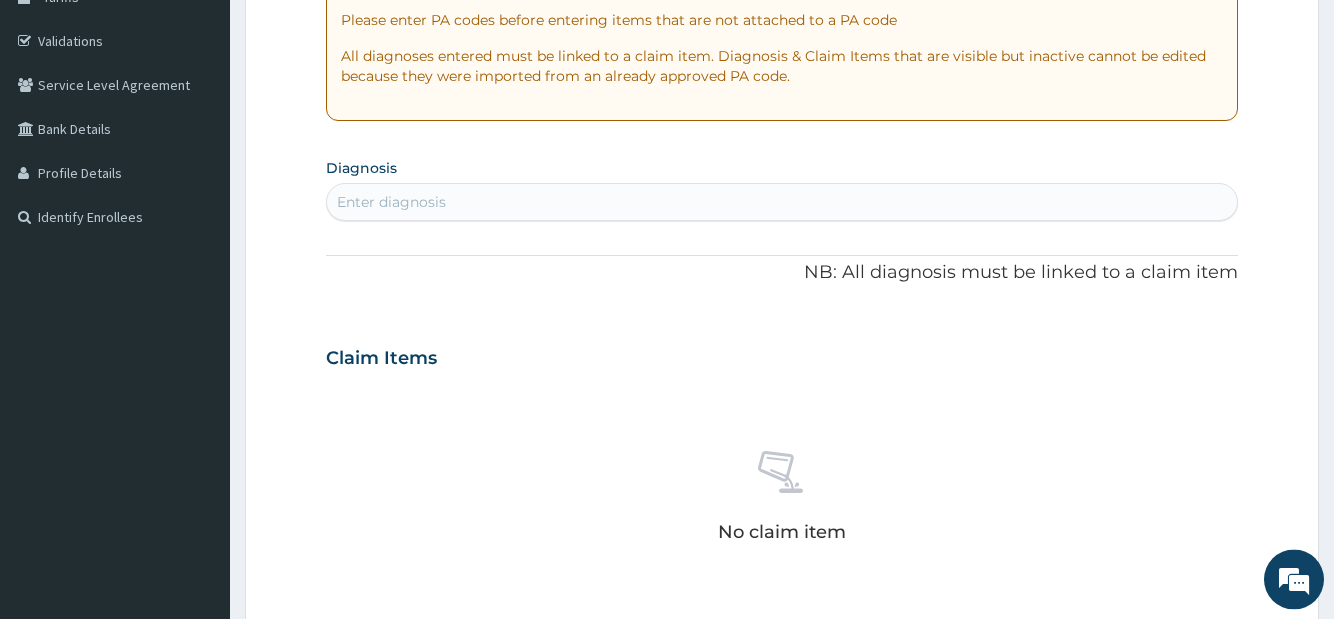 scroll, scrollTop: 408, scrollLeft: 0, axis: vertical 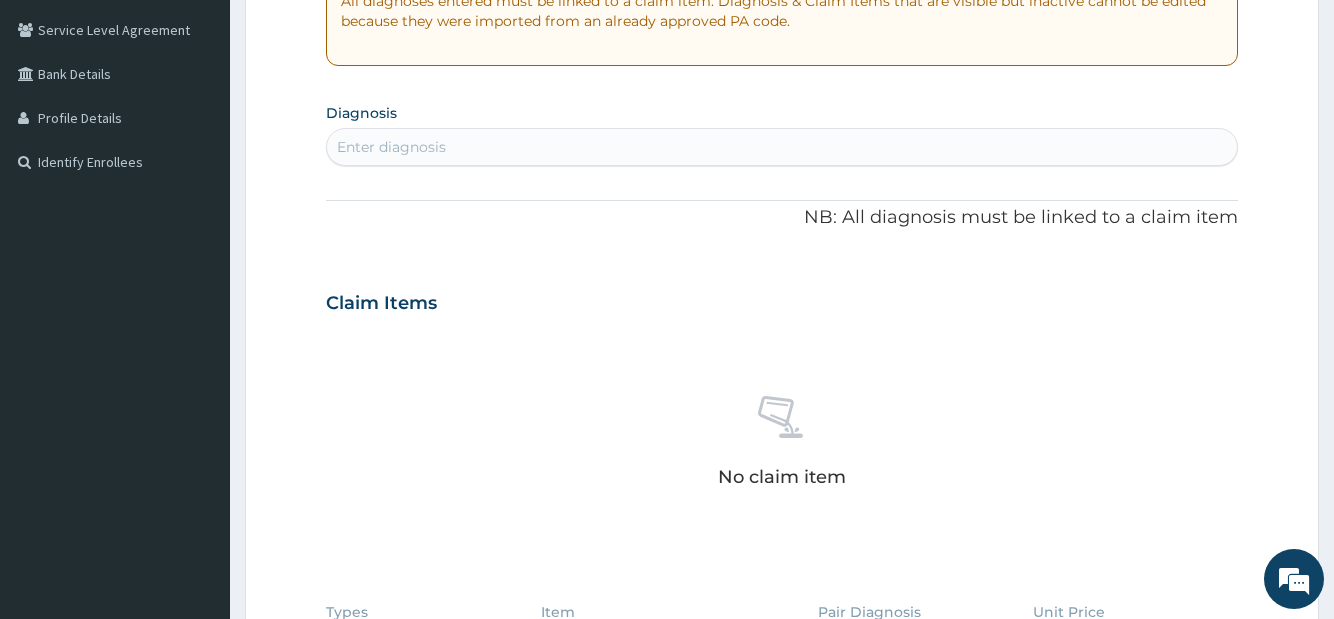 click on "Enter diagnosis" at bounding box center [781, 147] 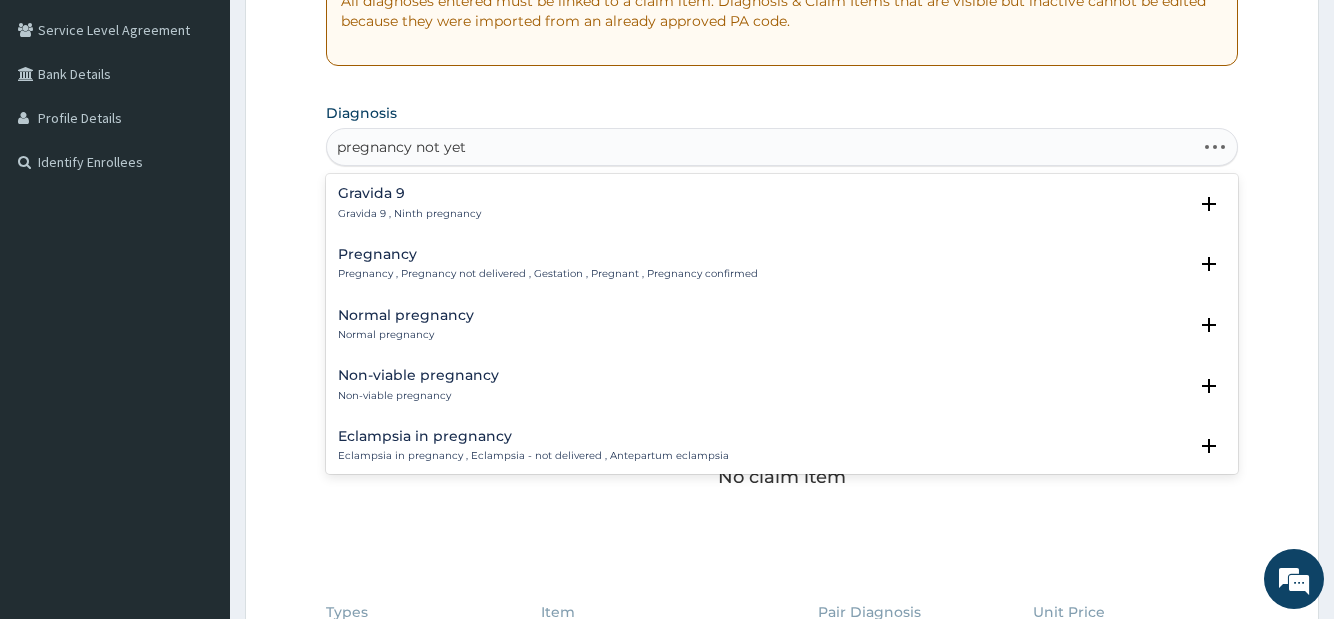 type on "pregnancy not yet" 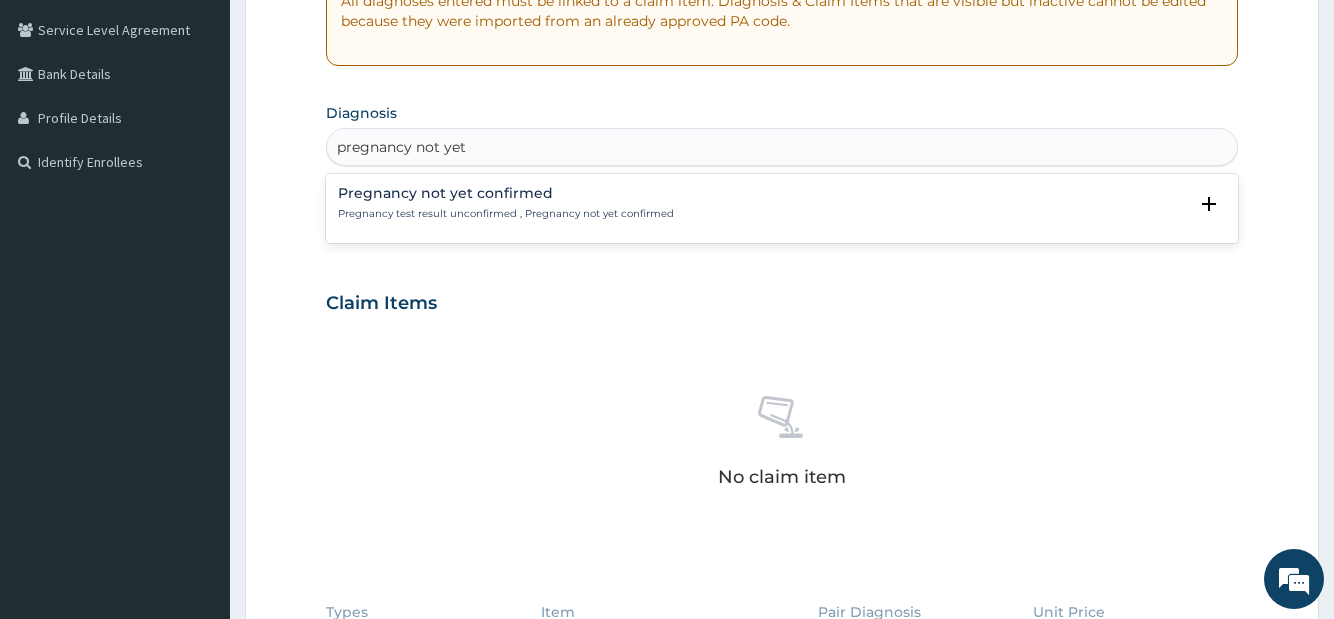 click on "Pregnancy test result unconfirmed , Pregnancy not yet confirmed" at bounding box center (506, 214) 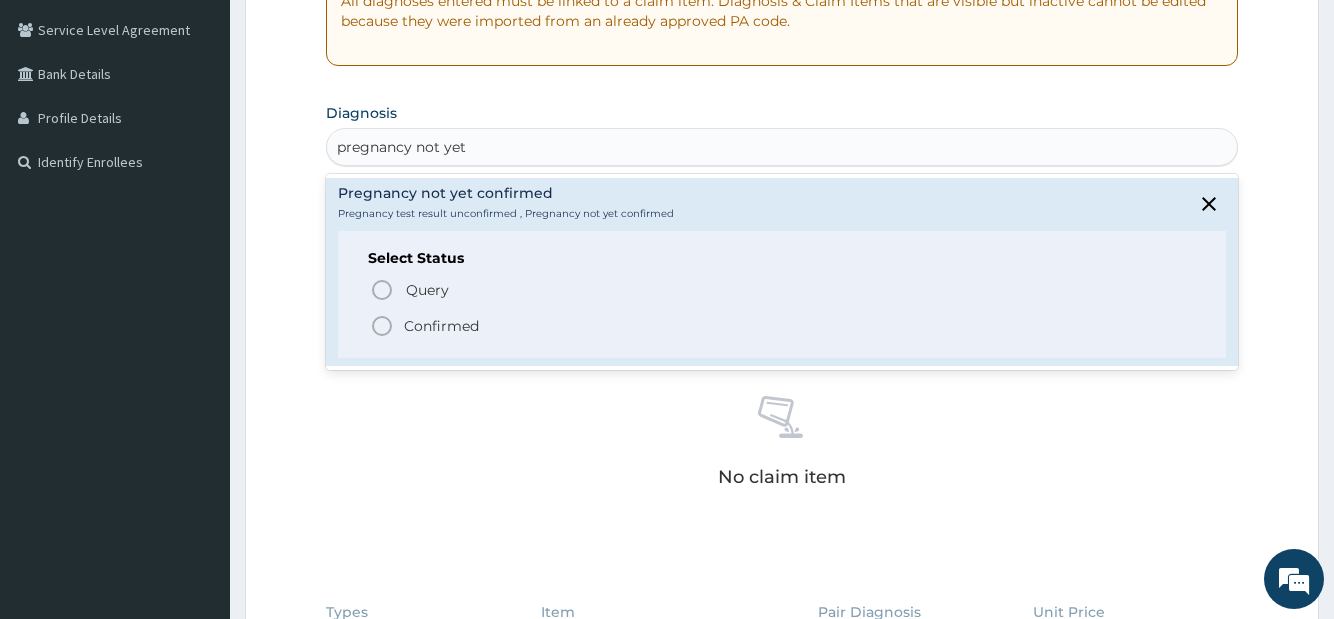 click on "Confirmed" at bounding box center (441, 326) 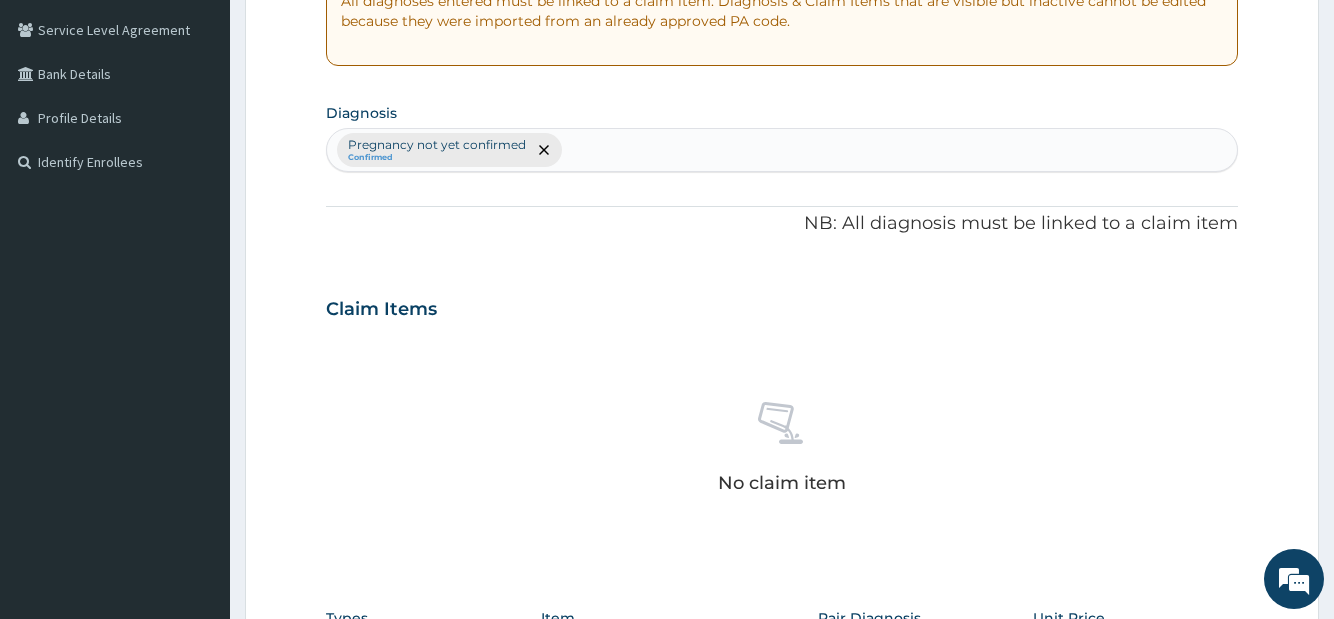 type on "y" 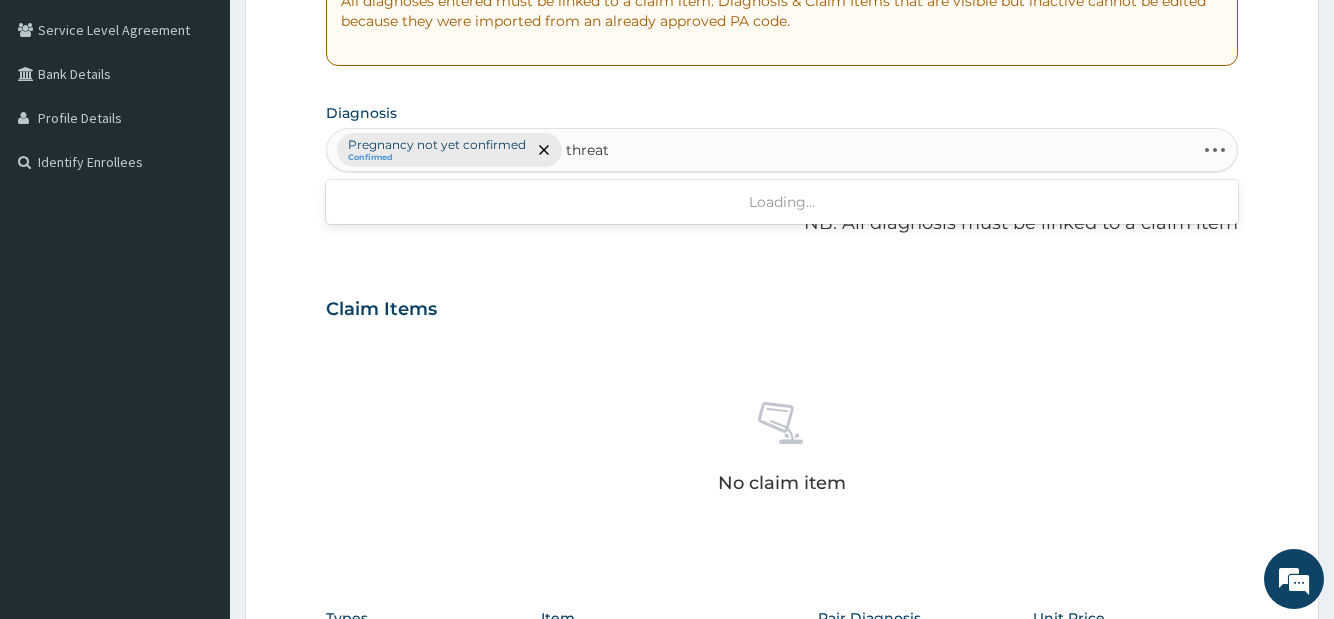 type on "threa" 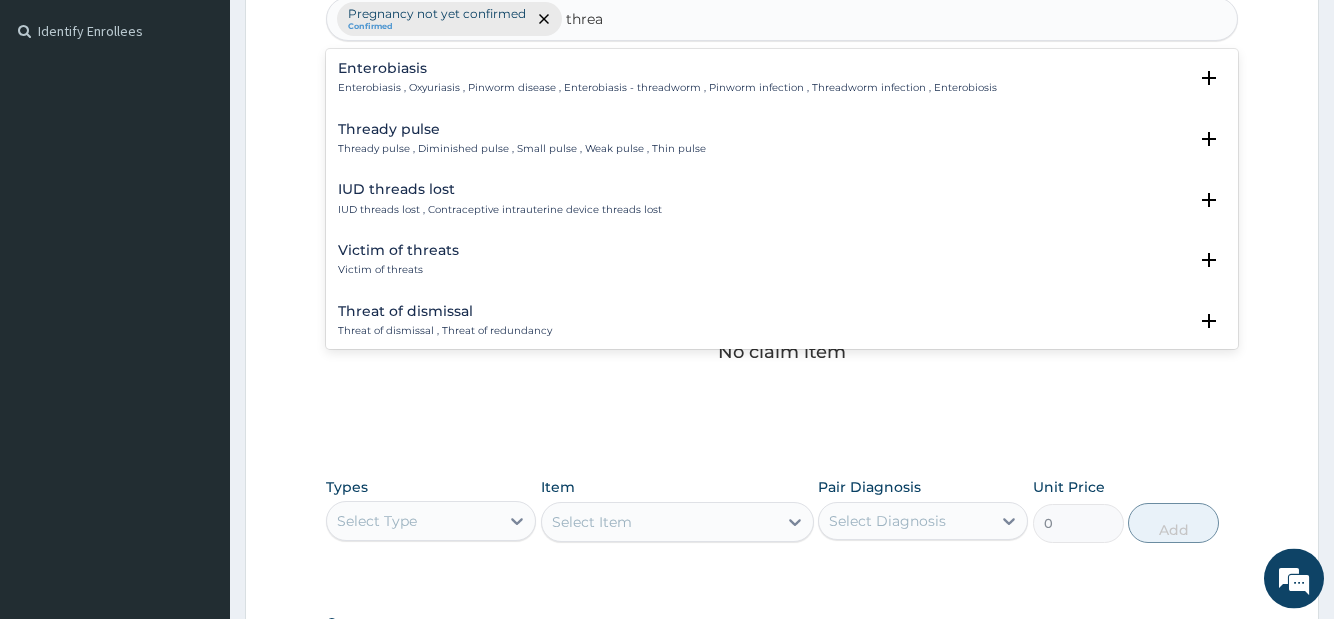 scroll, scrollTop: 517, scrollLeft: 0, axis: vertical 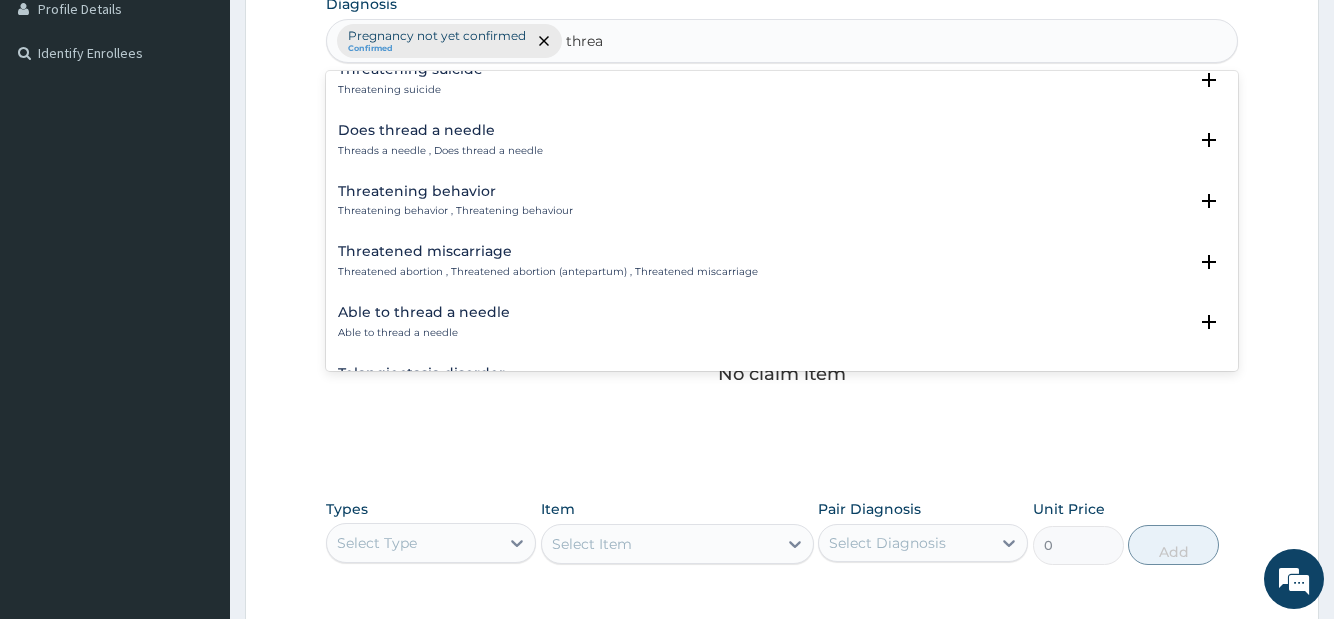 click on "Threatened miscarriage" at bounding box center (548, 251) 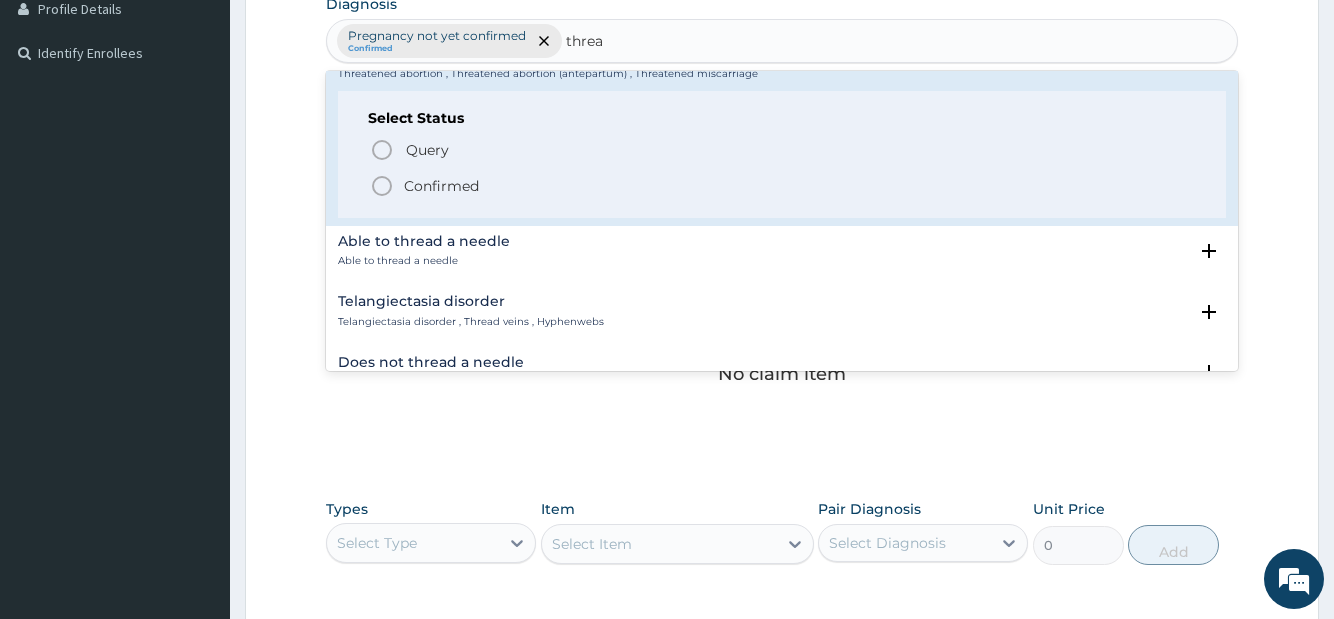 scroll, scrollTop: 540, scrollLeft: 0, axis: vertical 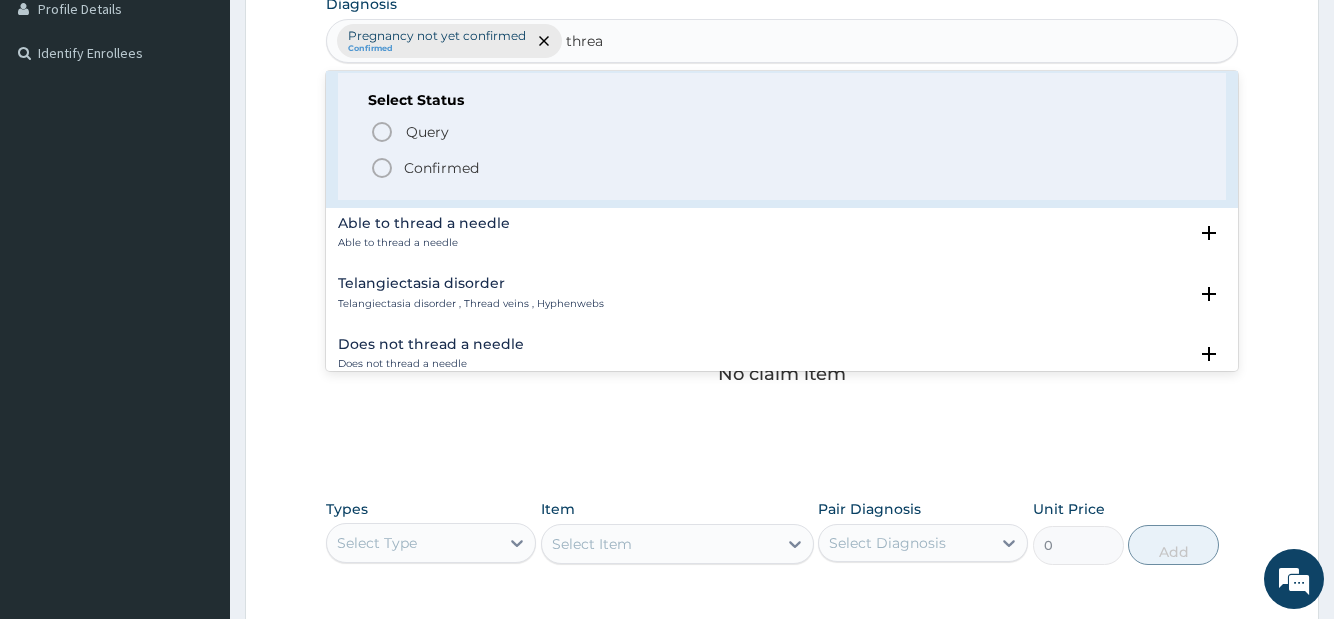 click on "Confirmed" at bounding box center (441, 168) 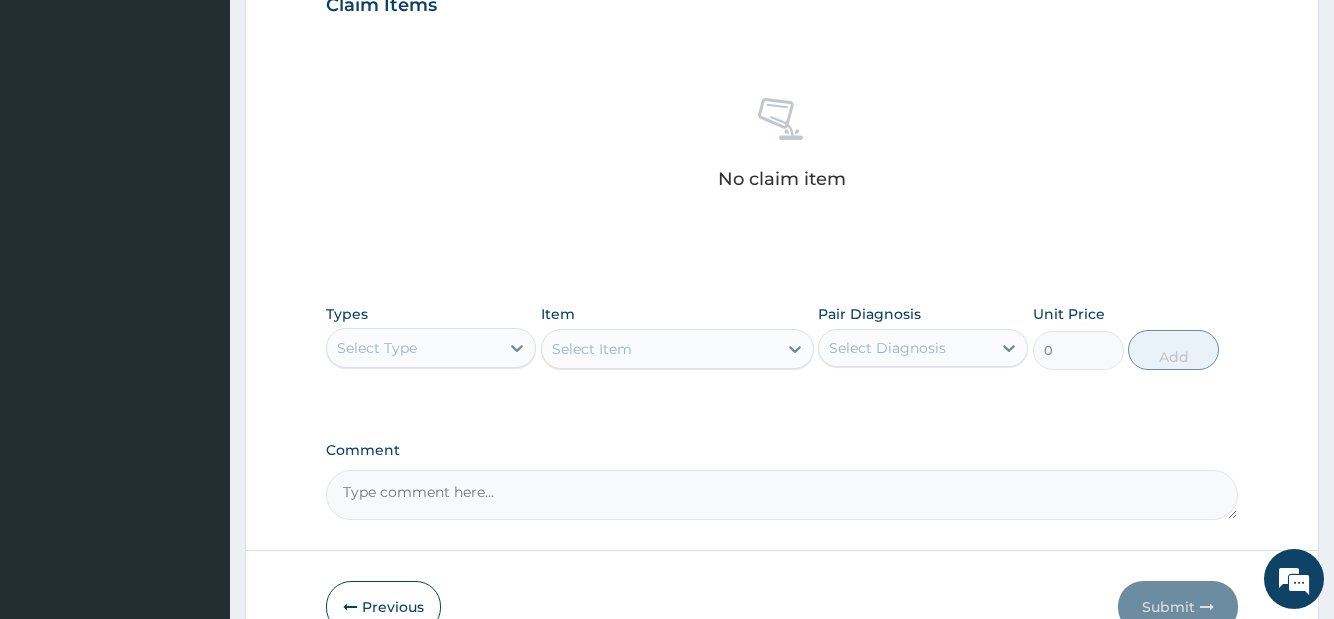 scroll, scrollTop: 823, scrollLeft: 0, axis: vertical 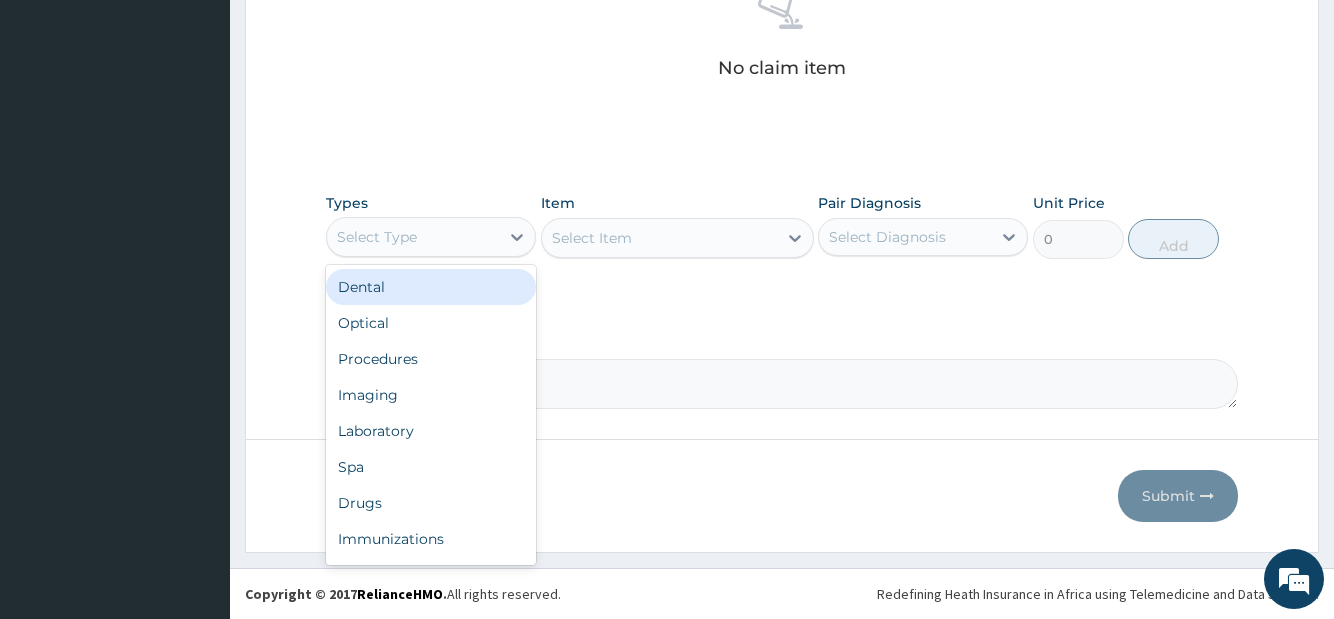 click on "Select Type" at bounding box center [413, 237] 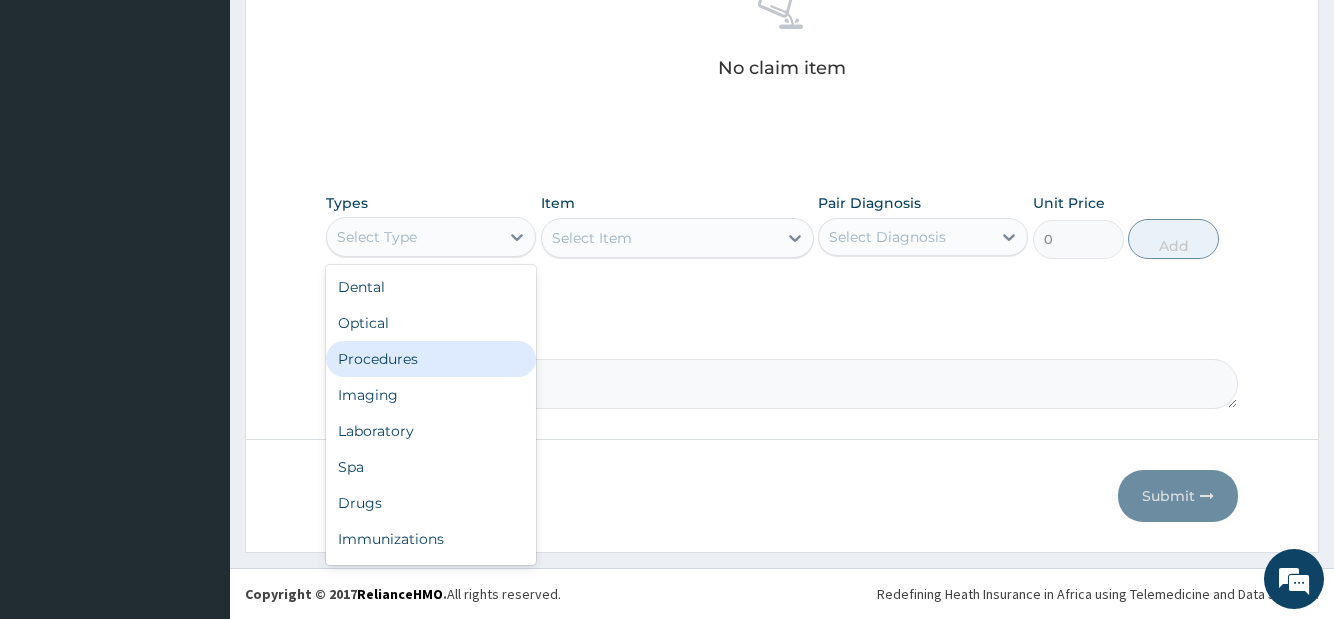 click on "Procedures" at bounding box center (431, 359) 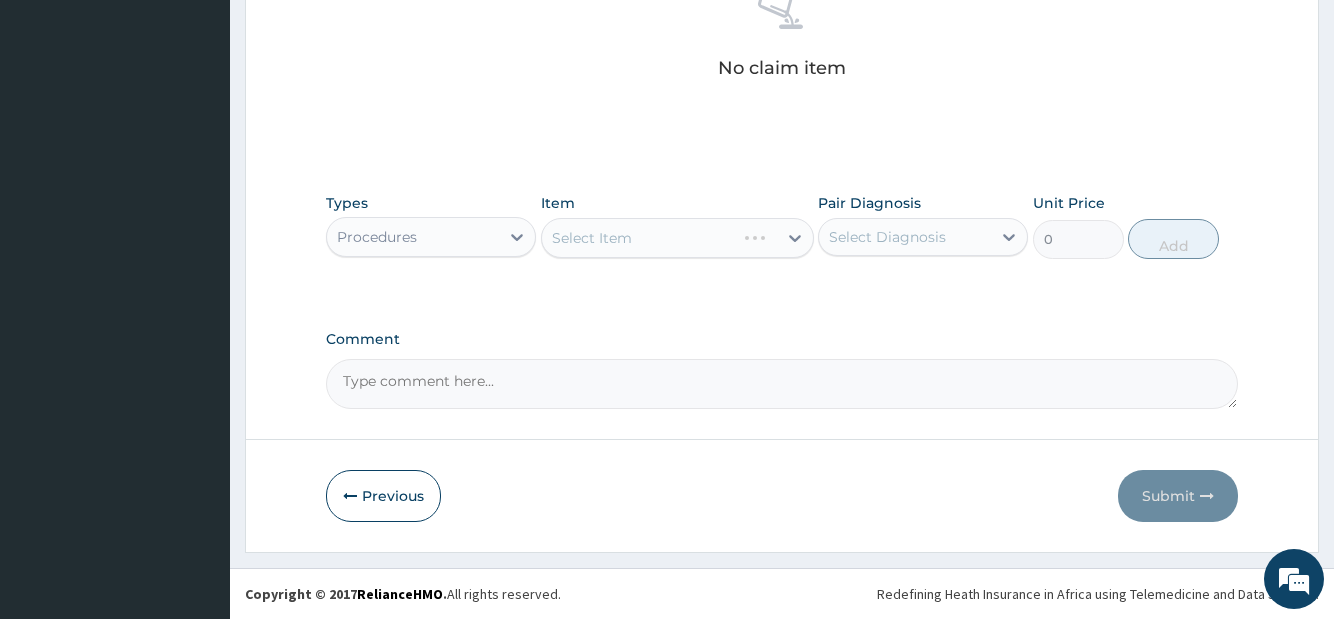 click on "Select Item" at bounding box center (677, 238) 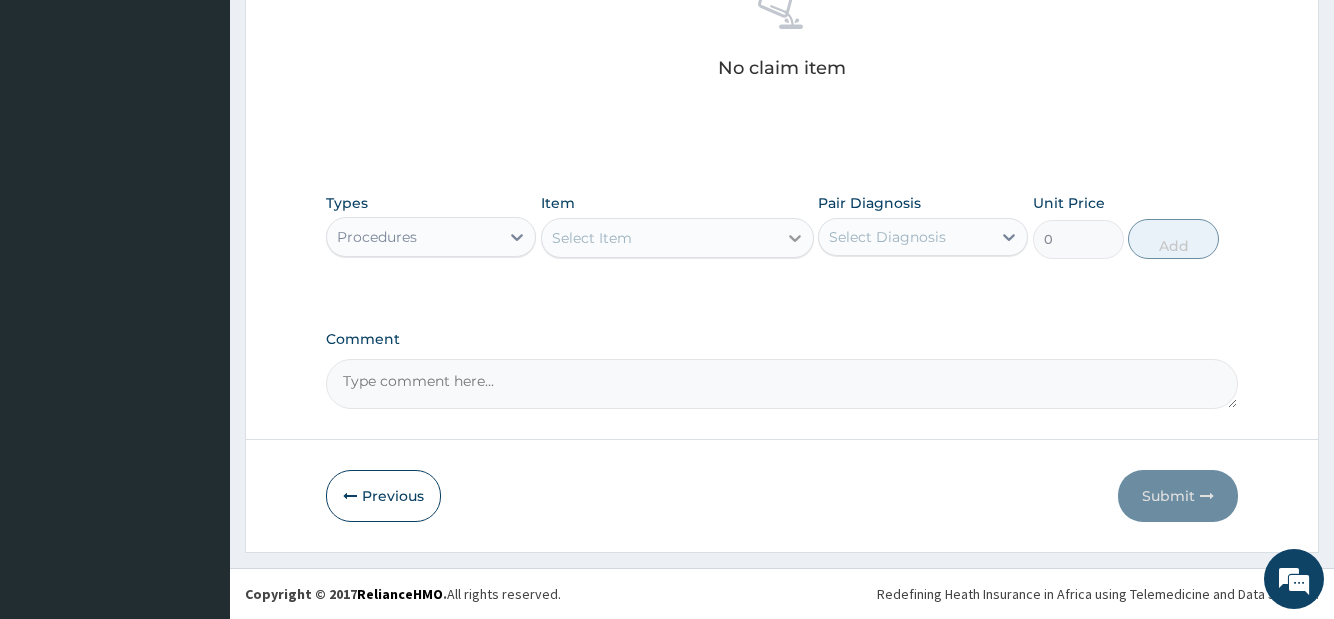 click 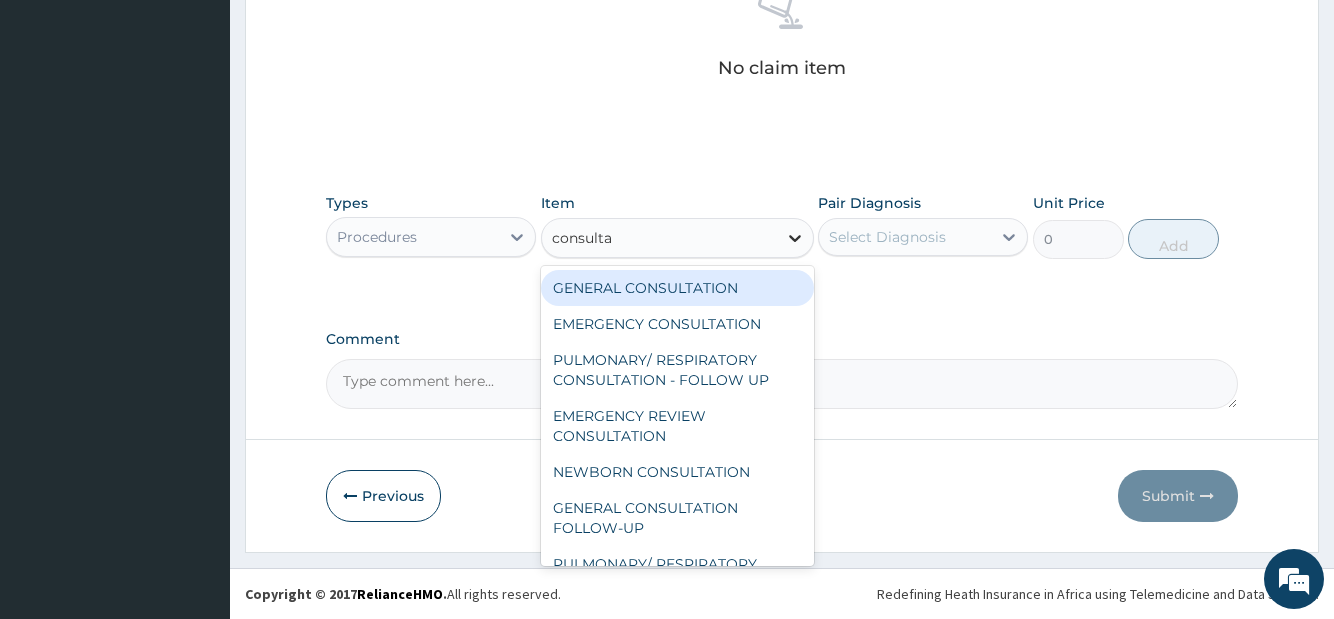 type on "consultat" 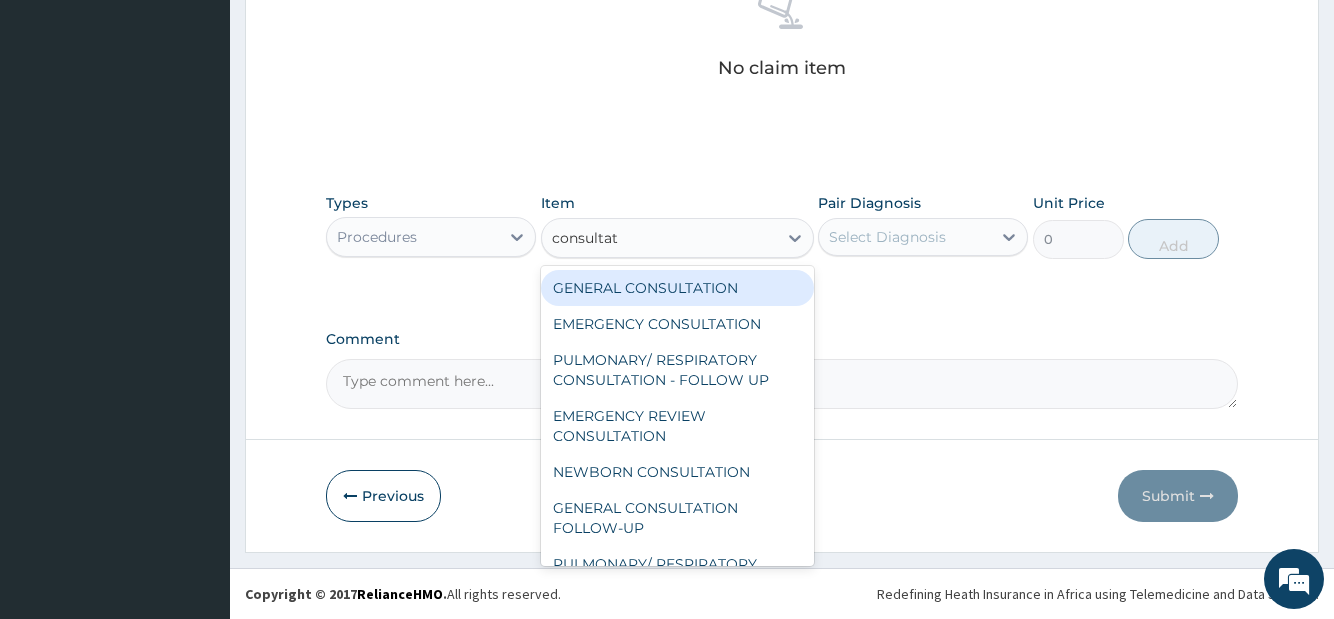 click on "GENERAL CONSULTATION" at bounding box center (677, 288) 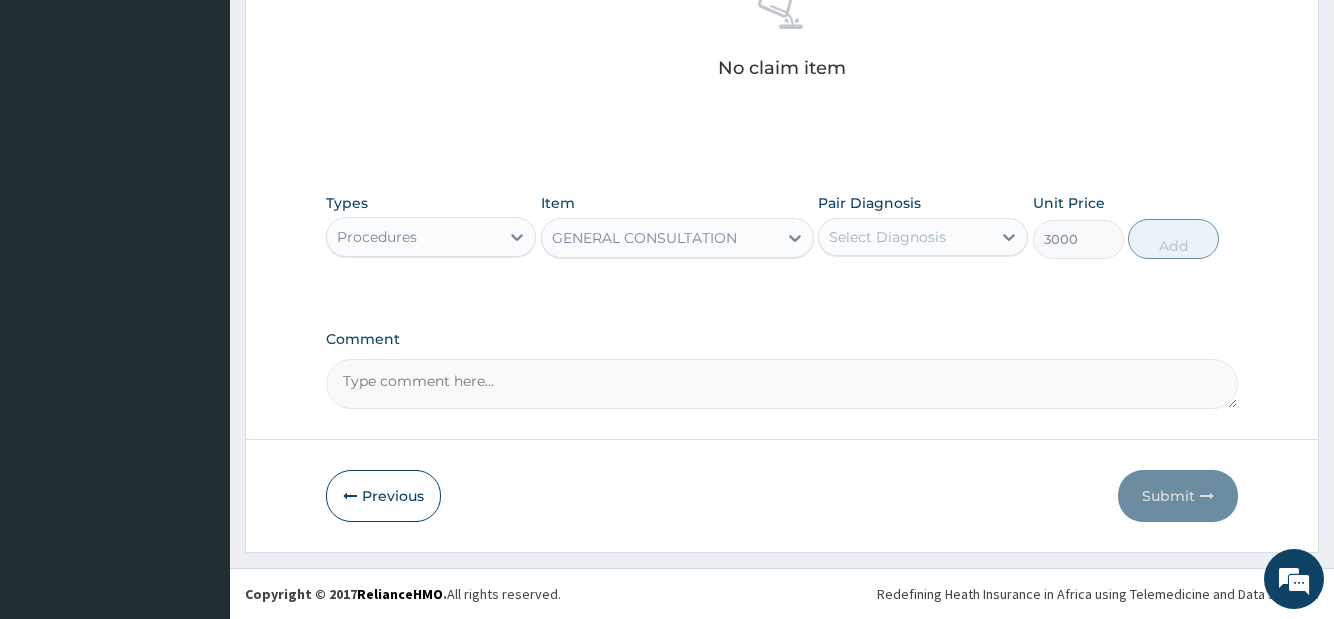 click on "Select Diagnosis" at bounding box center [887, 237] 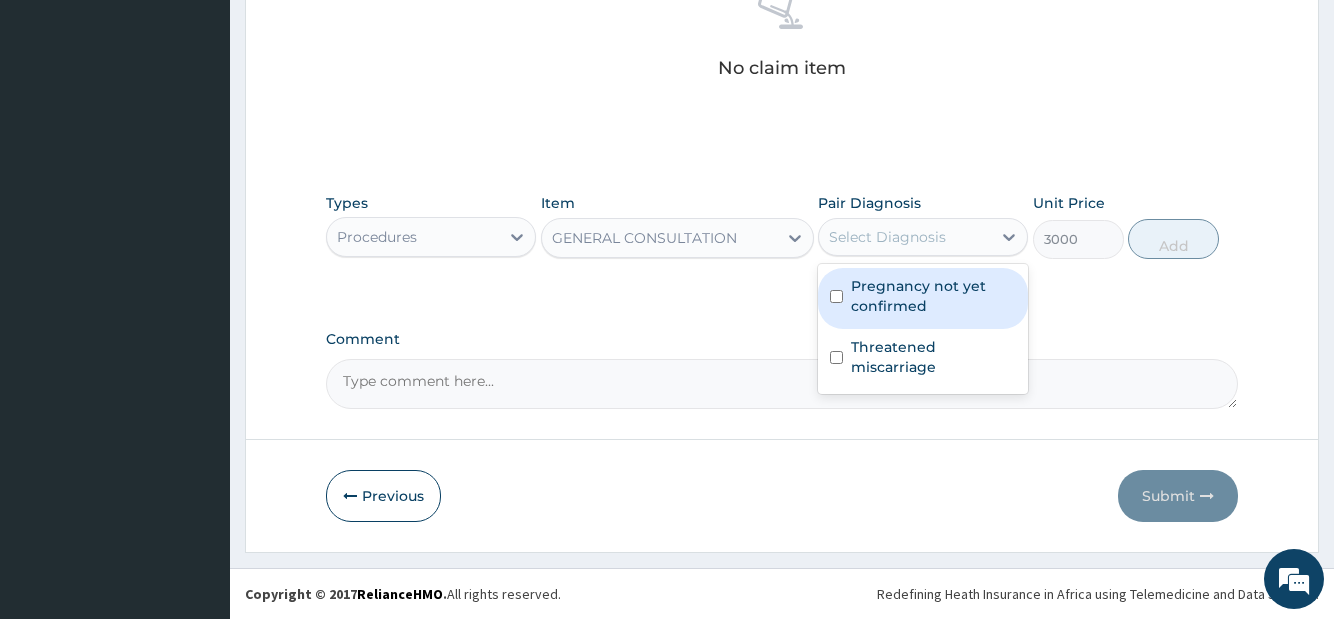 click on "Pregnancy not yet confirmed" at bounding box center (933, 296) 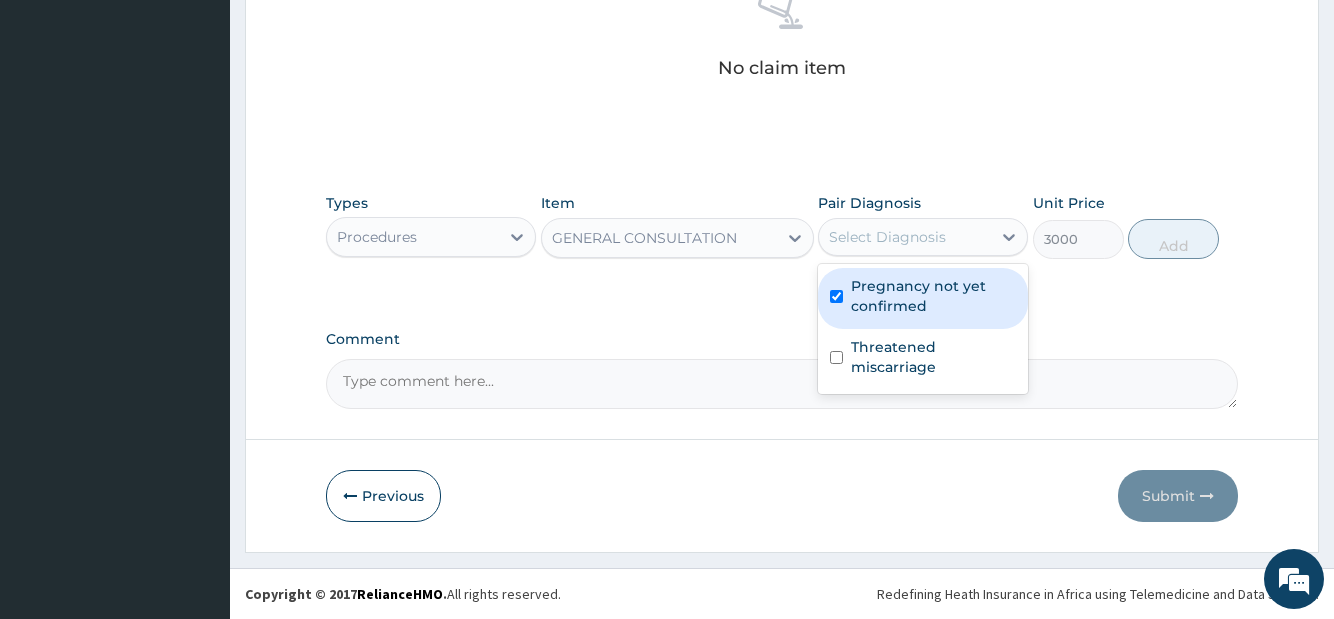 checkbox on "true" 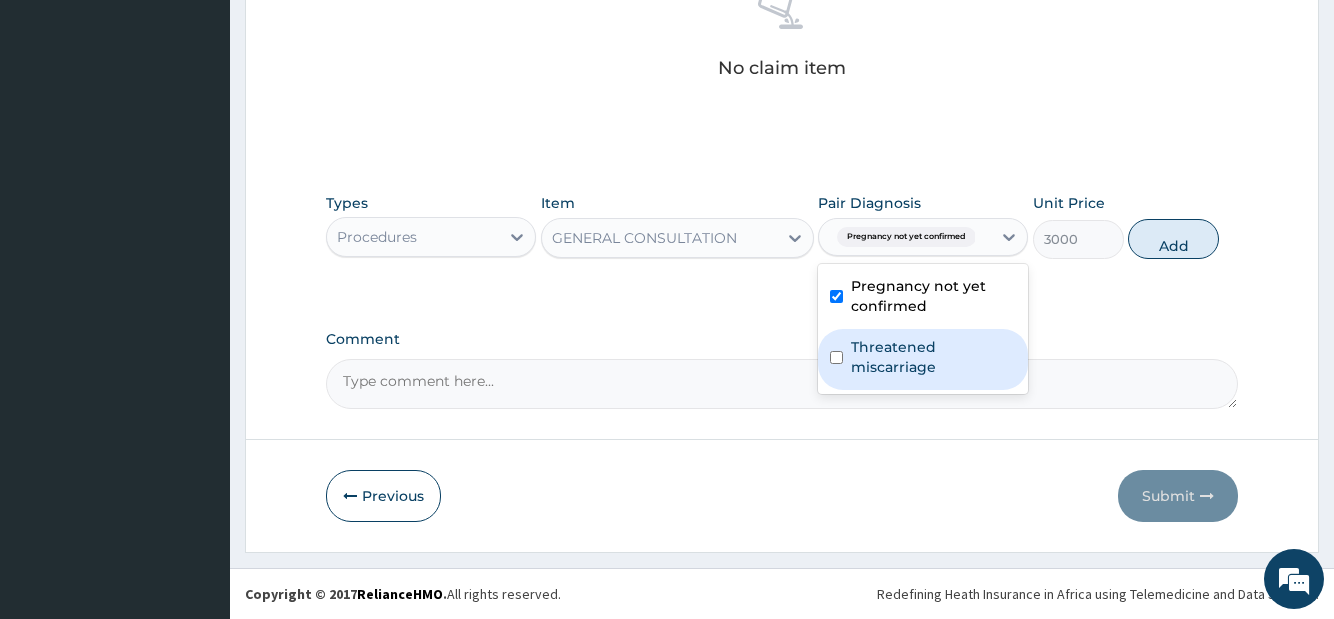 drag, startPoint x: 900, startPoint y: 362, endPoint x: 922, endPoint y: 355, distance: 23.086792 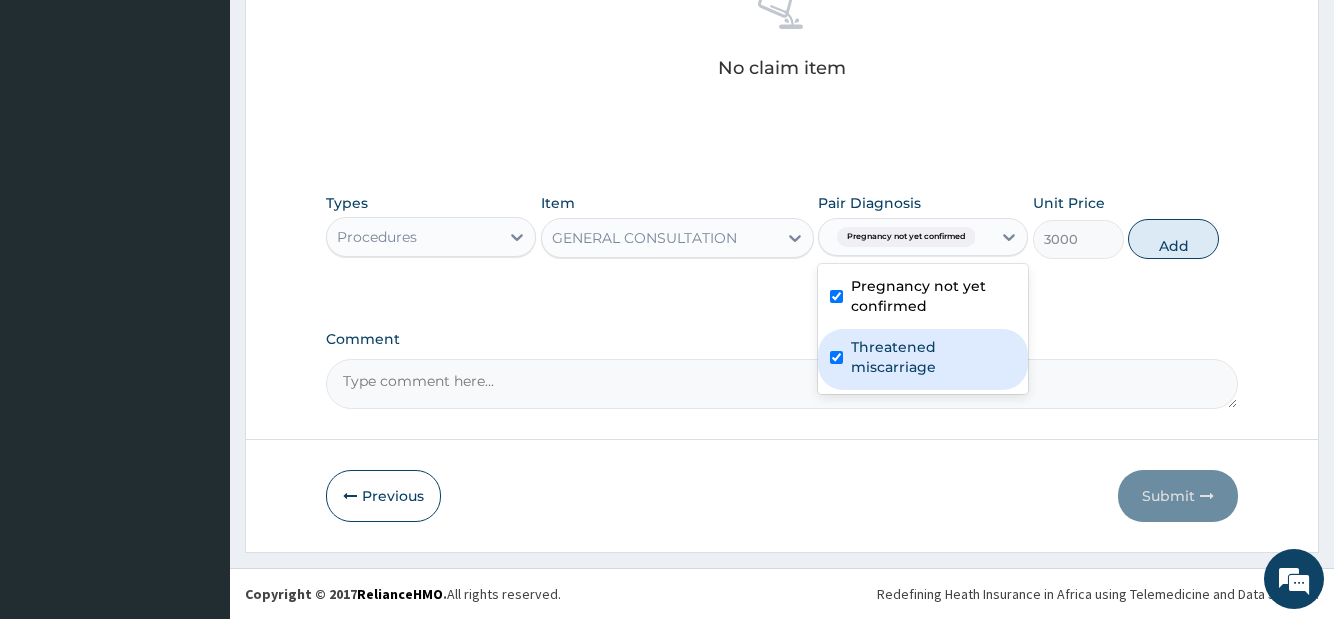 checkbox on "true" 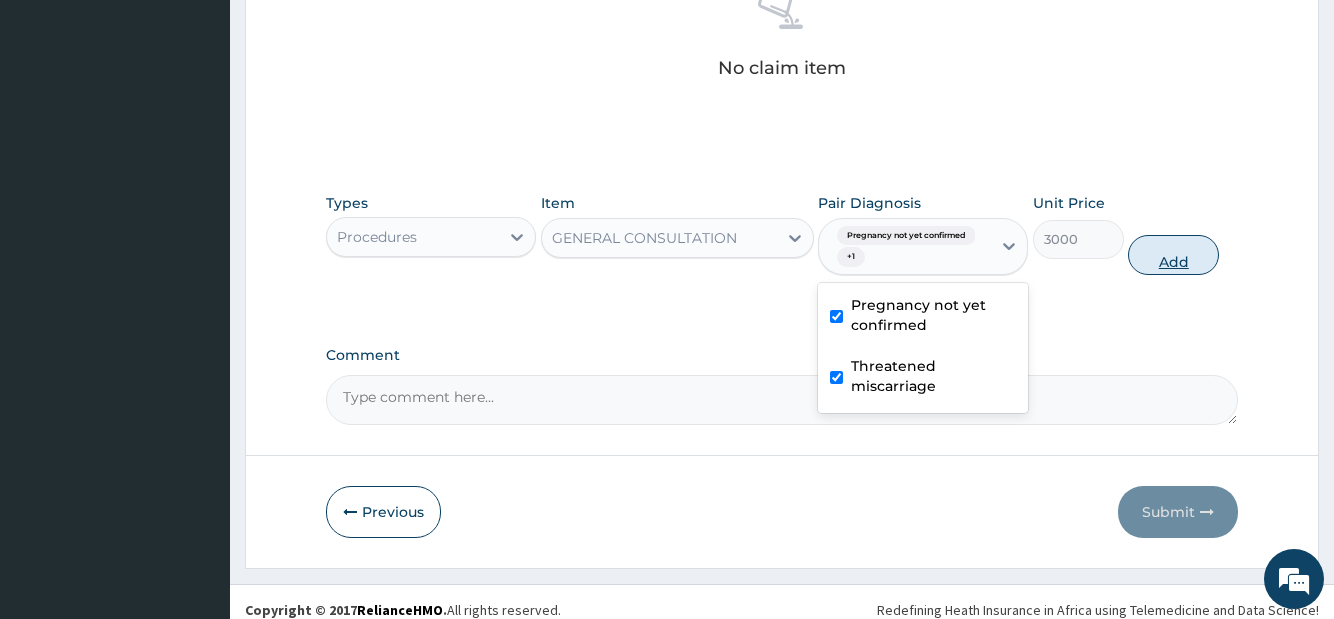 click on "Add" at bounding box center [1173, 255] 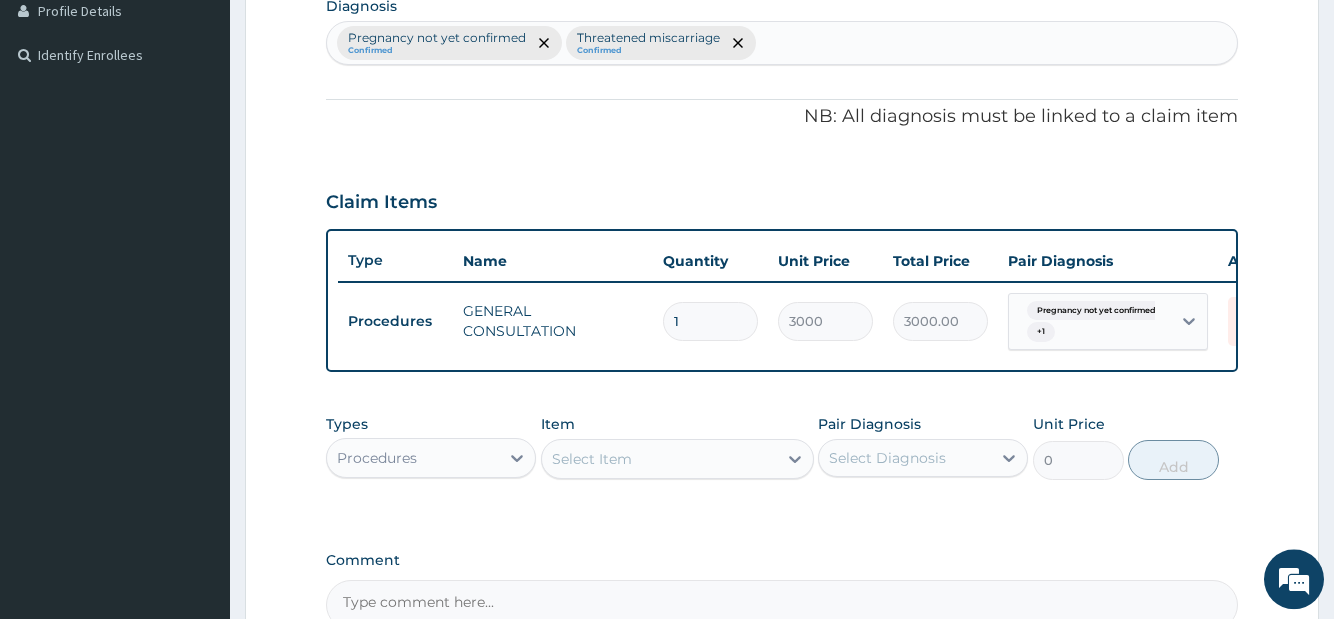 scroll, scrollTop: 651, scrollLeft: 0, axis: vertical 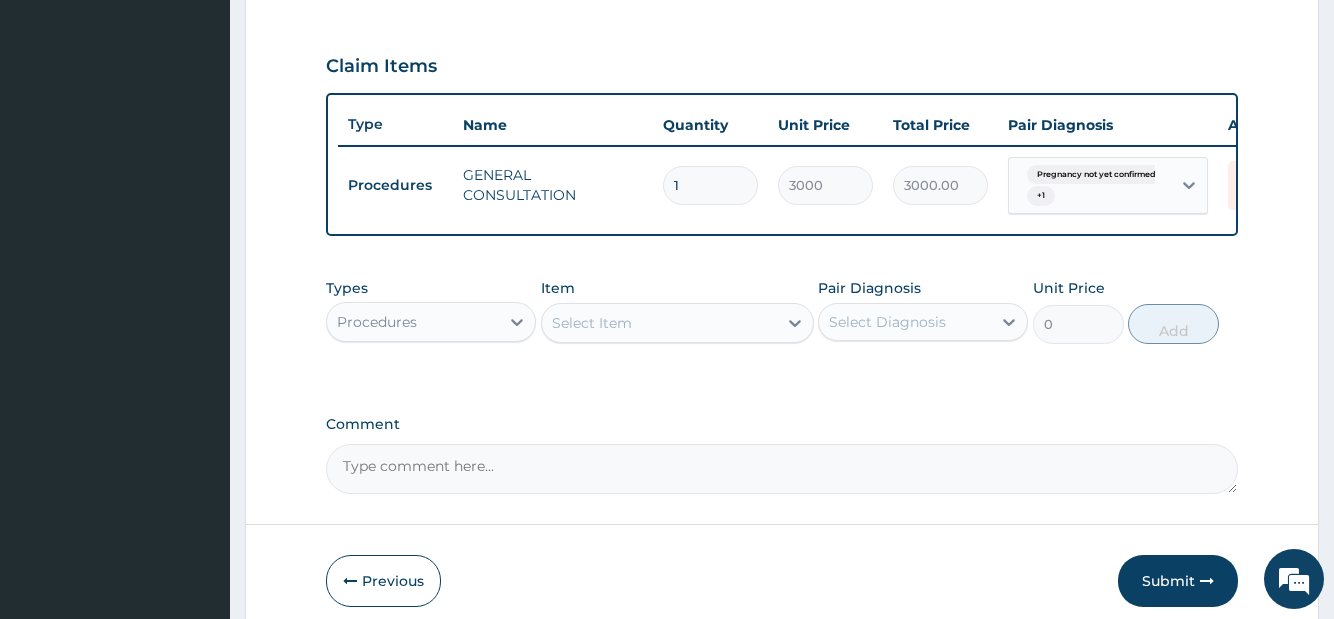 click on "Procedures" at bounding box center [413, 322] 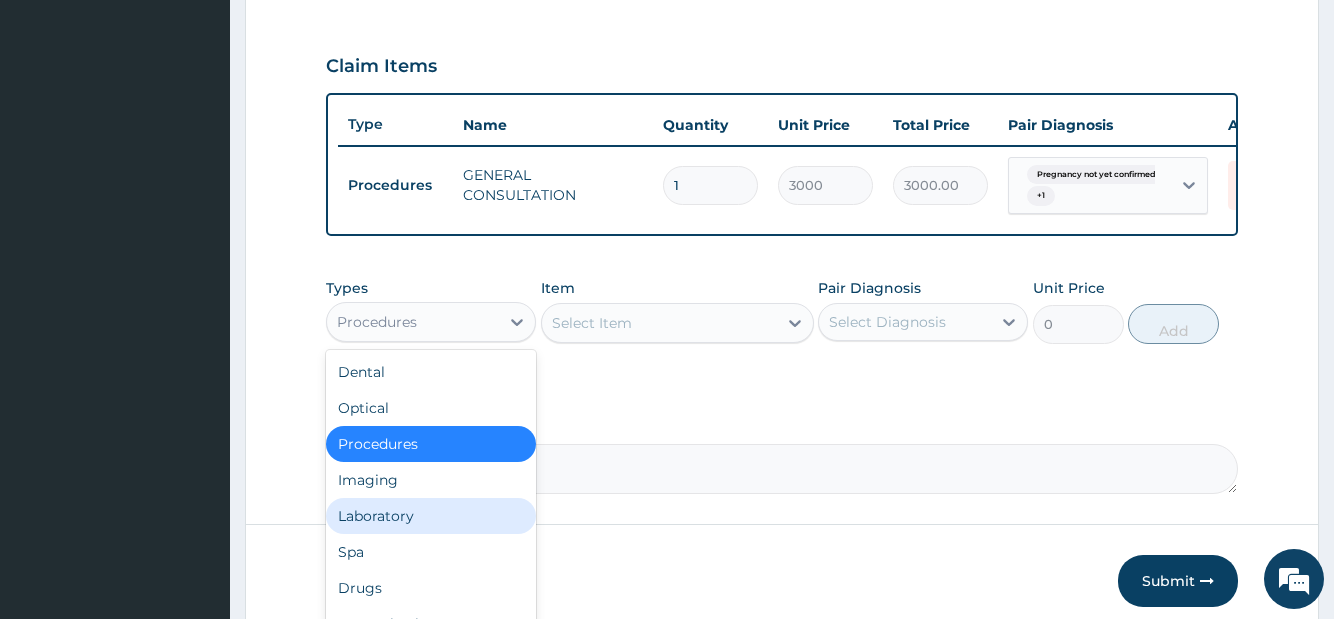 click on "Laboratory" at bounding box center (431, 516) 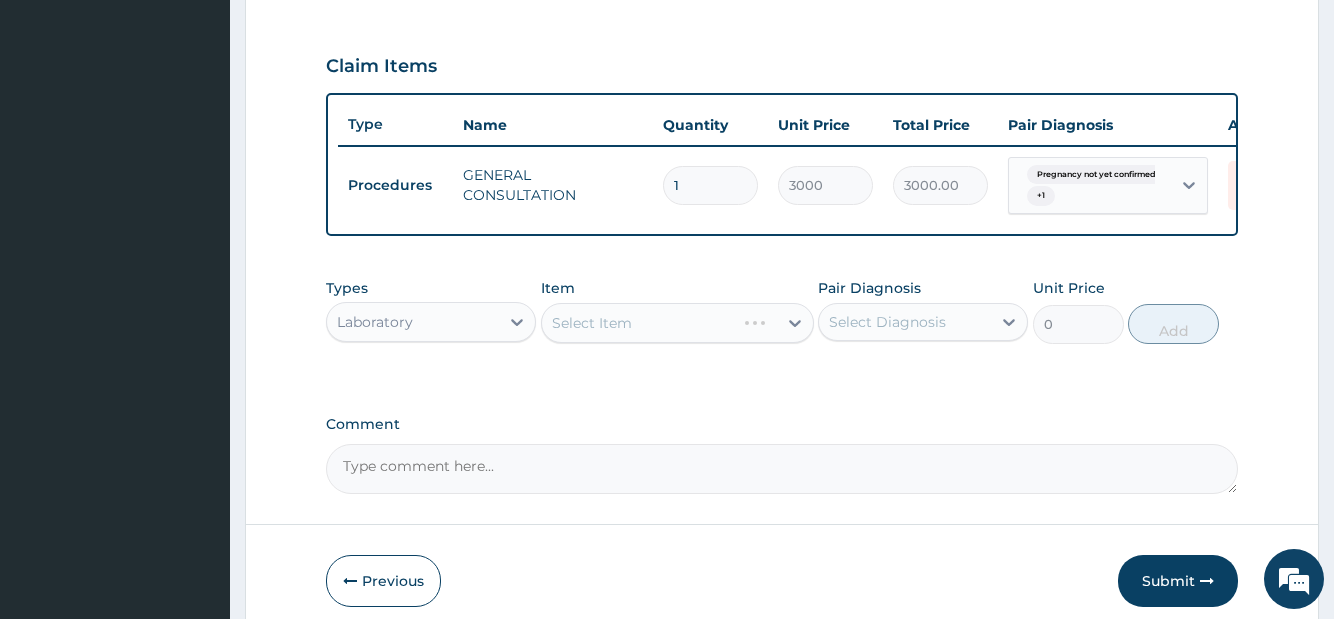click on "Select Item" at bounding box center [677, 323] 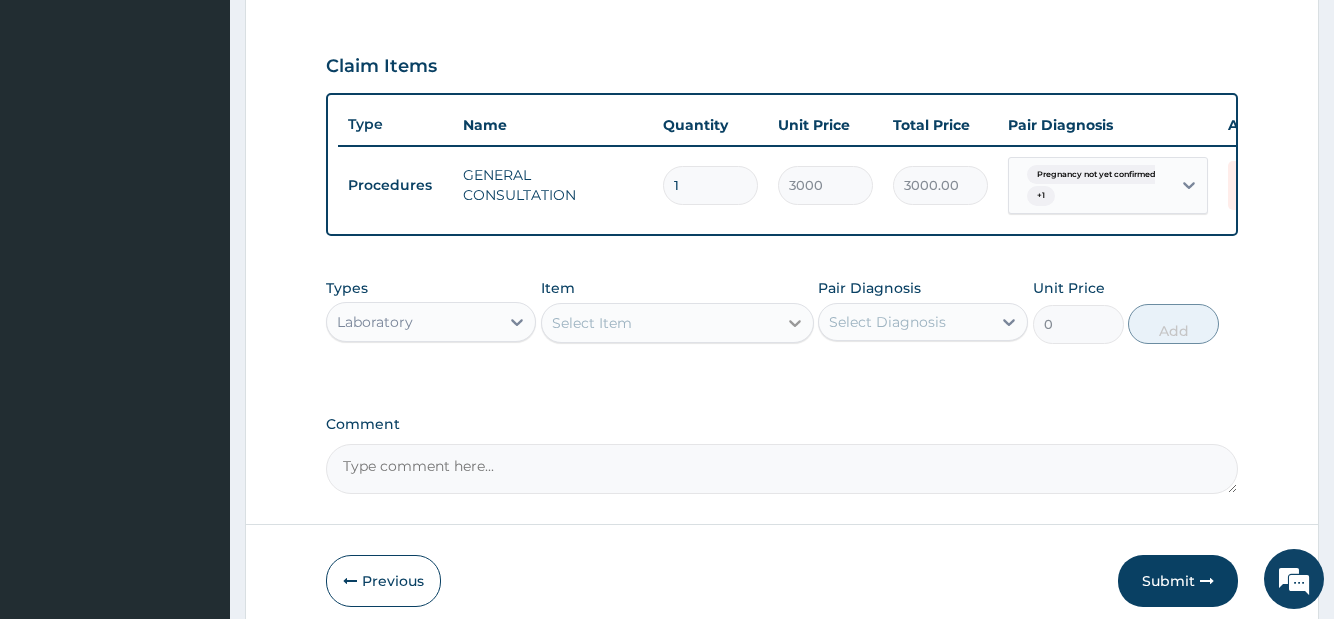 click 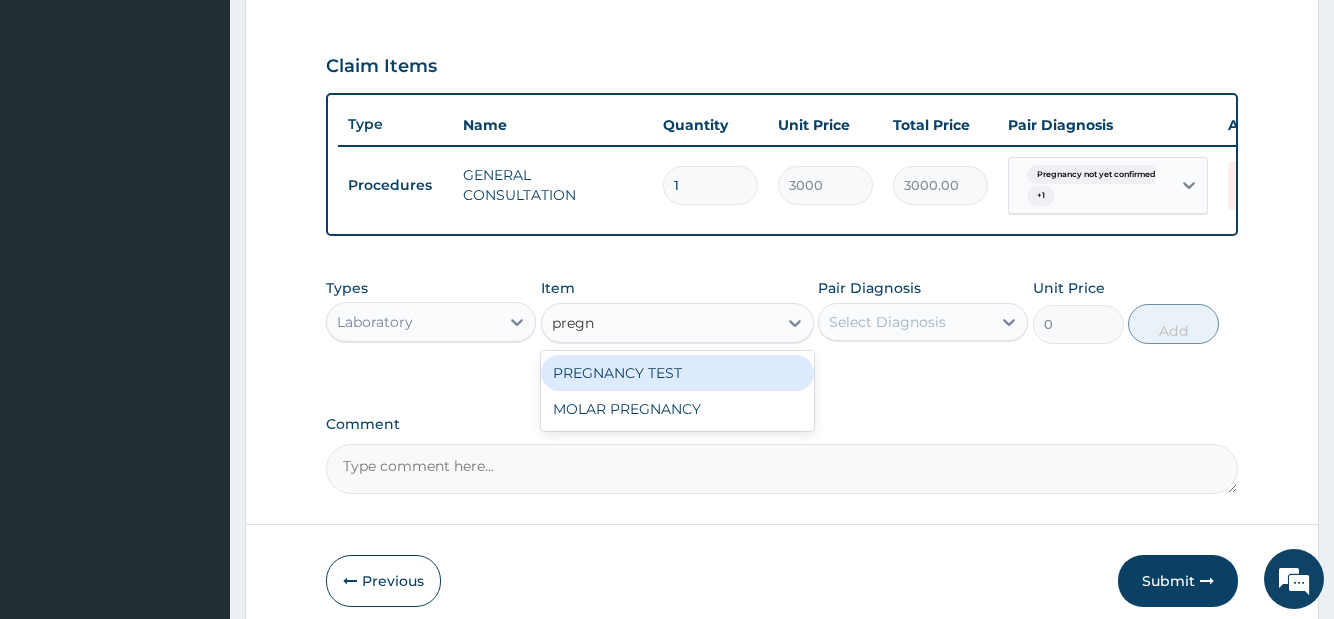 type on "pregna" 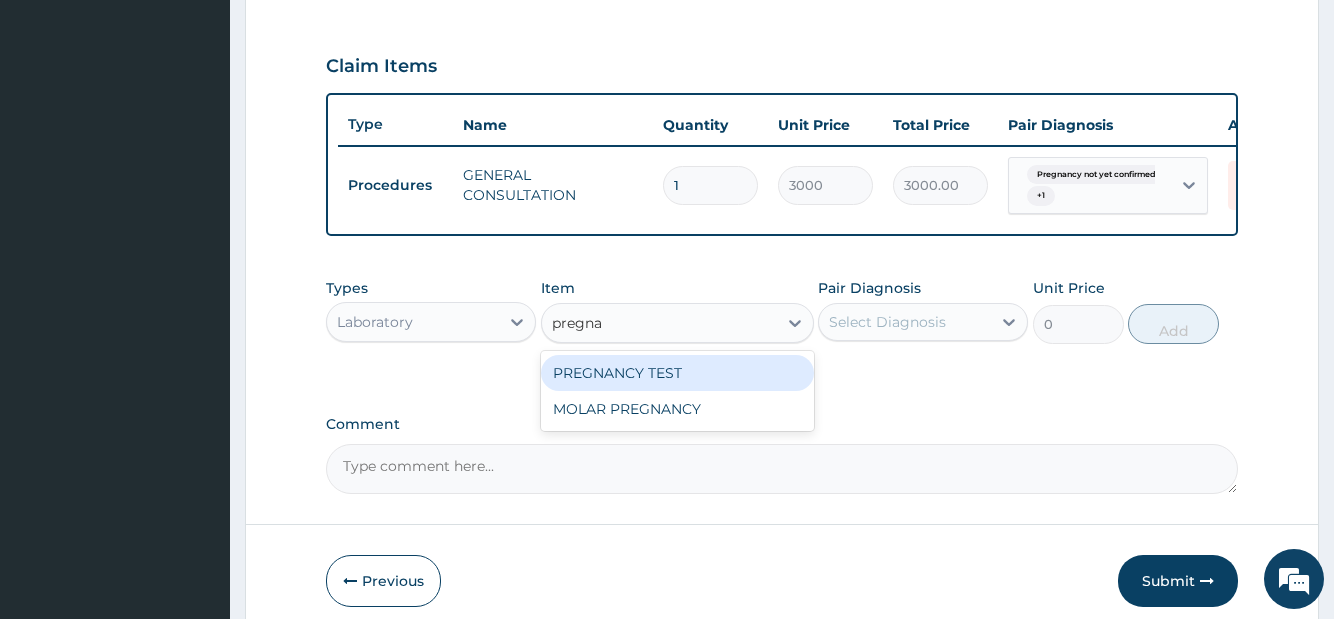 click on "PREGNANCY TEST" at bounding box center (677, 373) 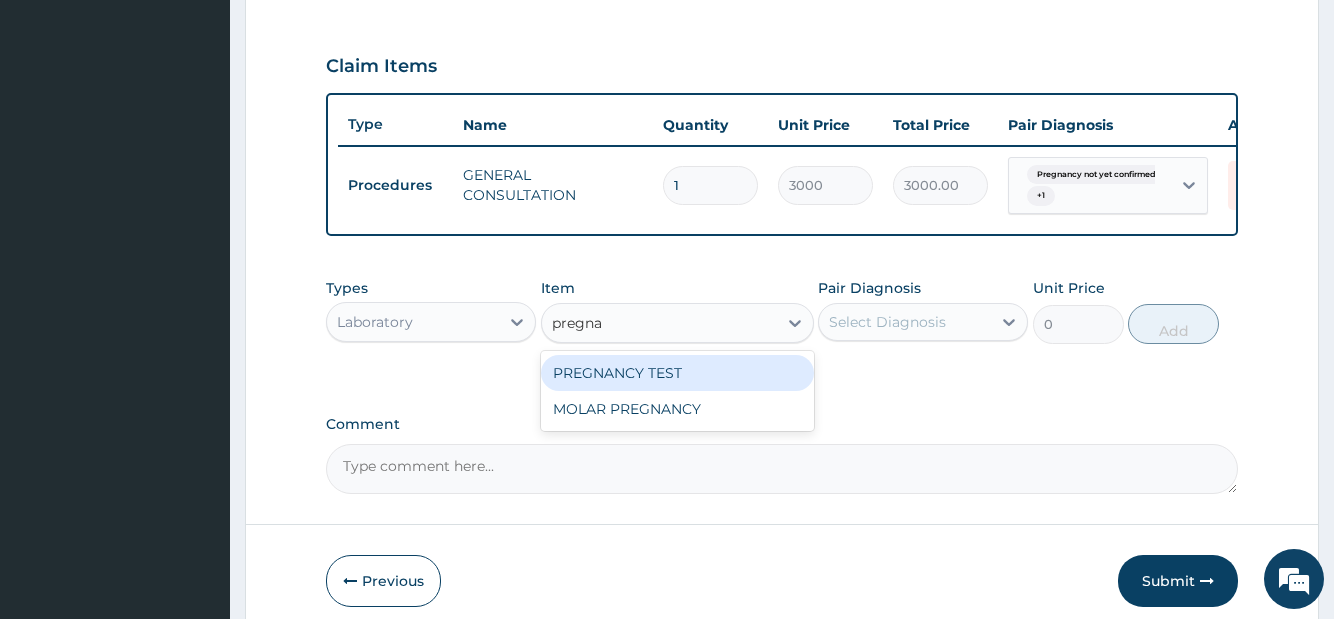 type 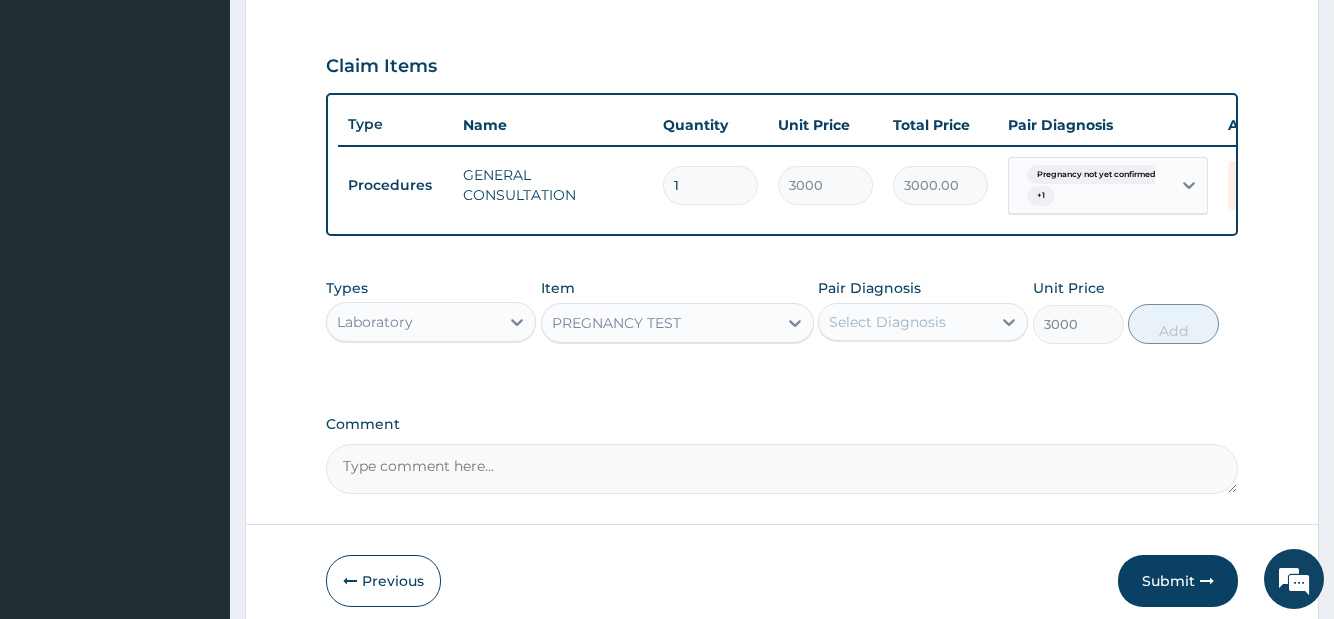 click on "Select Diagnosis" at bounding box center [887, 322] 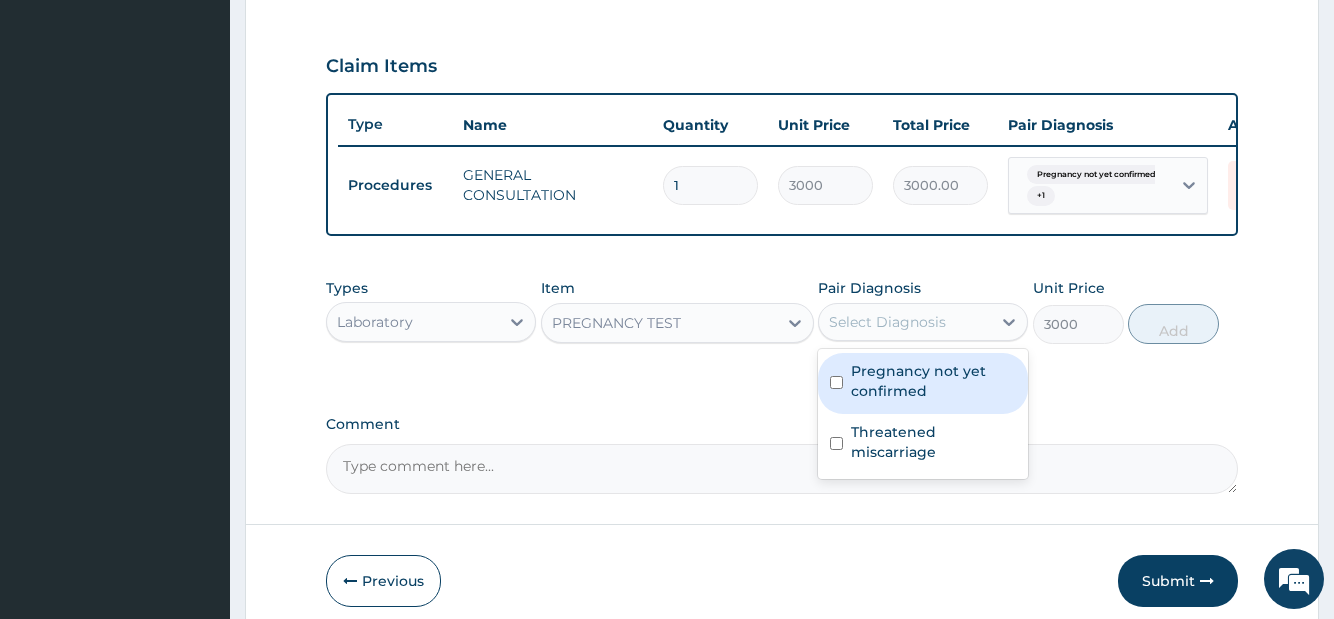 drag, startPoint x: 894, startPoint y: 385, endPoint x: 900, endPoint y: 447, distance: 62.289646 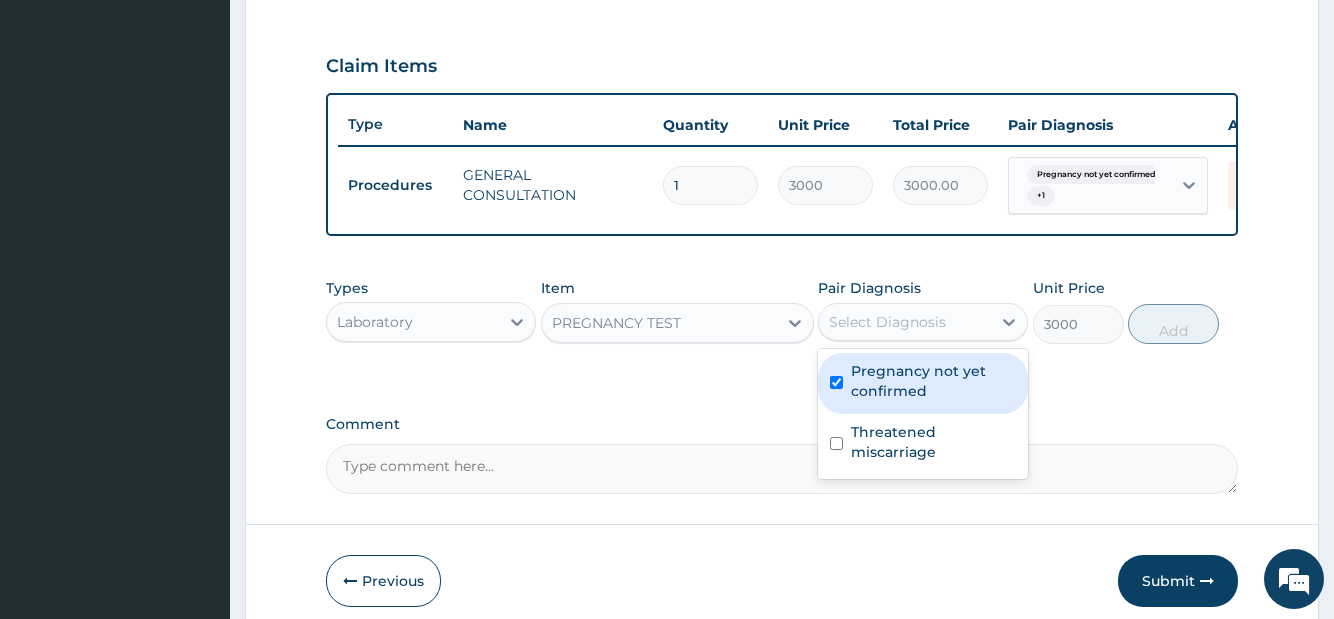 checkbox on "true" 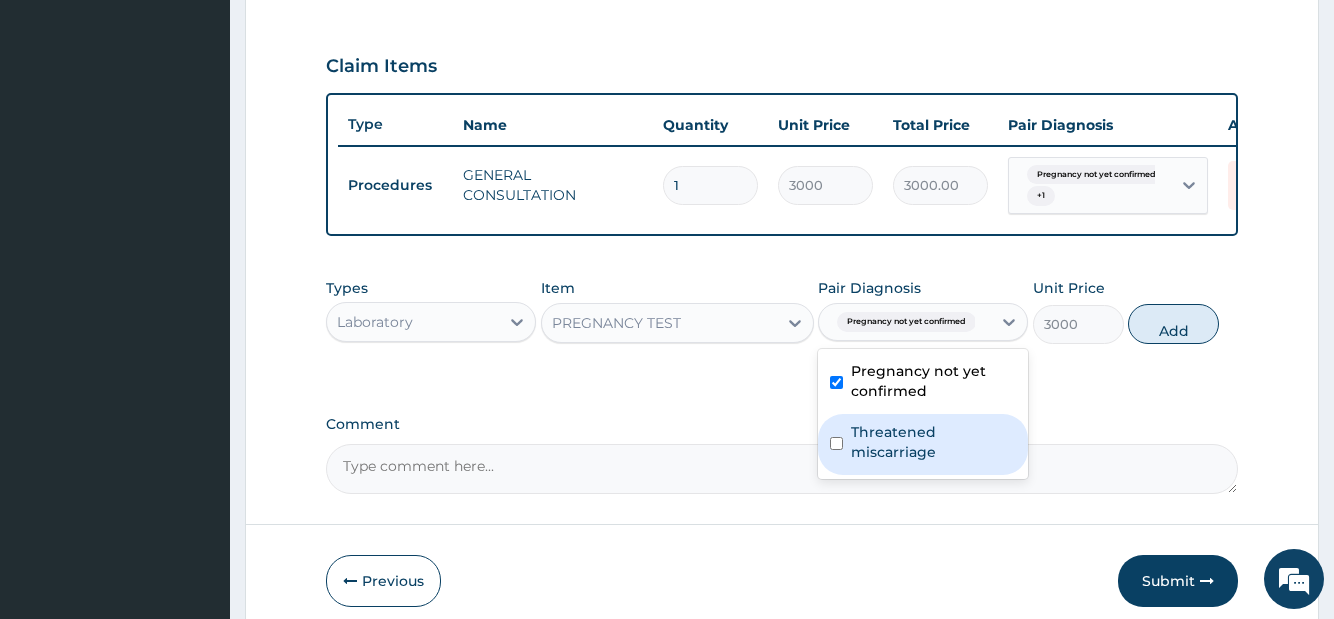 click on "Threatened miscarriage" at bounding box center (933, 442) 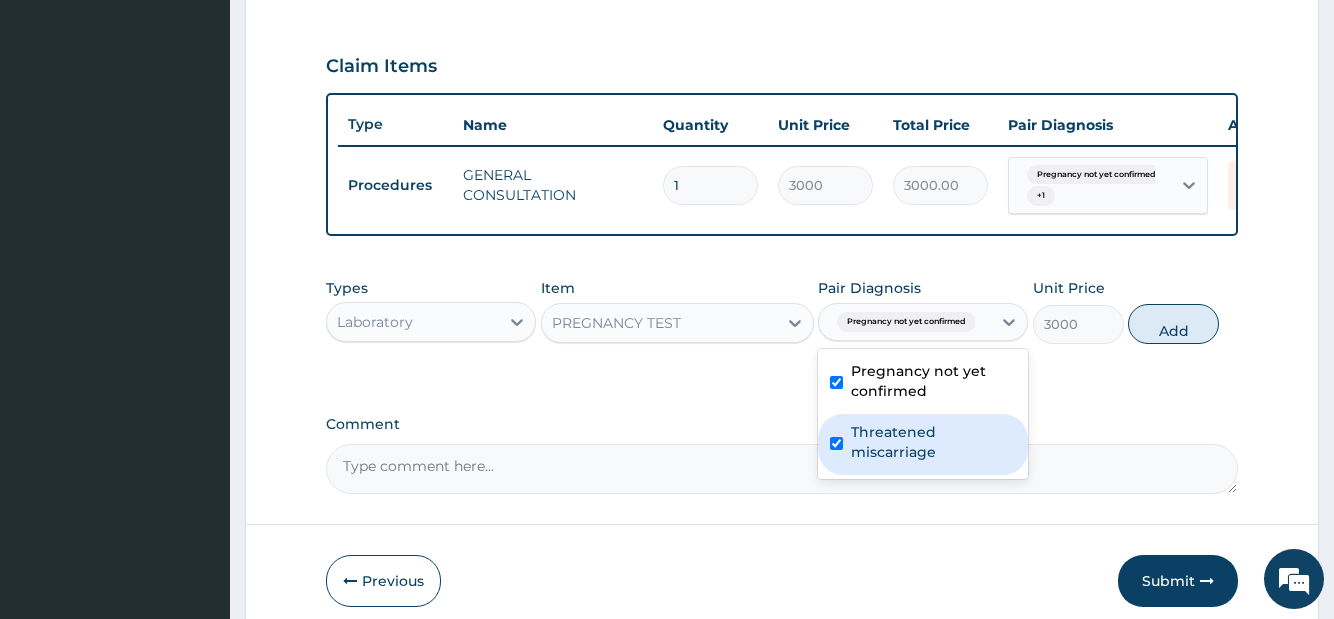 checkbox on "true" 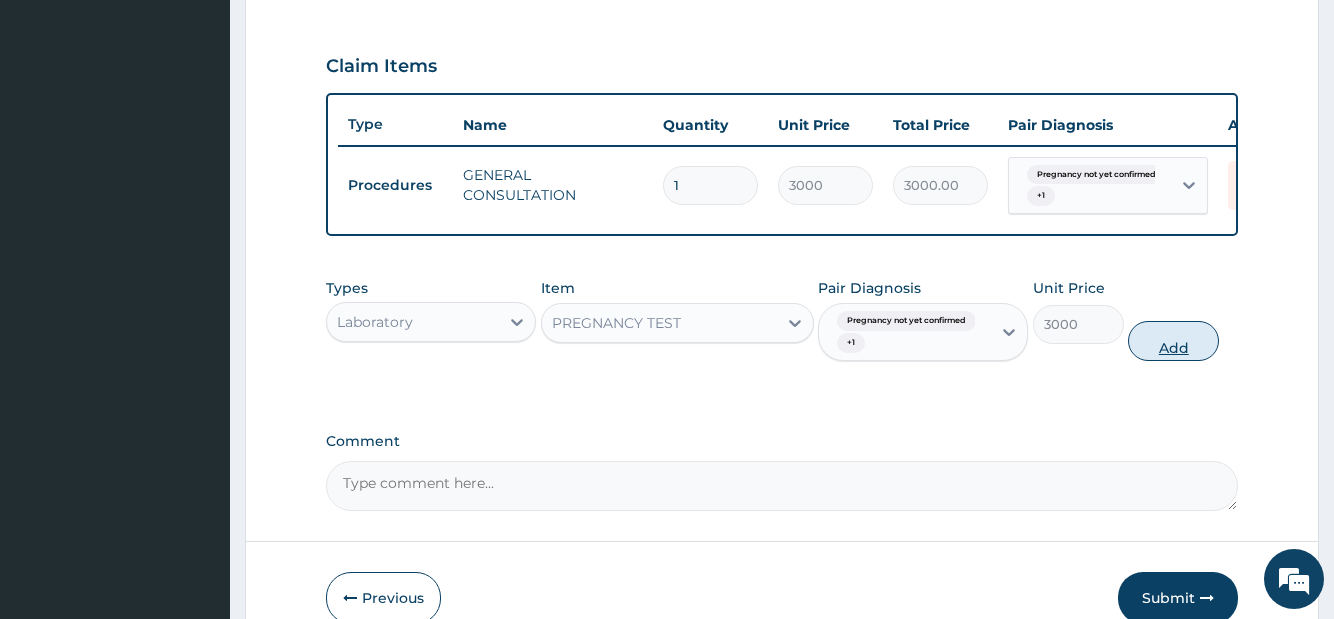 click on "Add" at bounding box center (1173, 341) 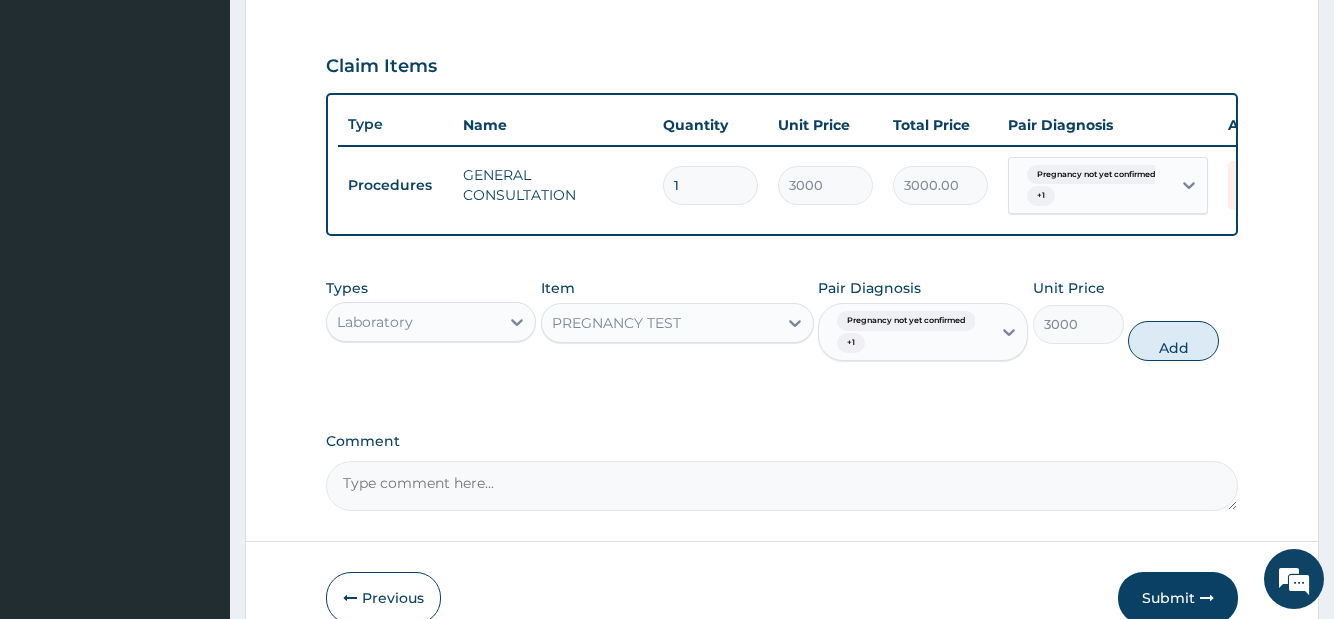 type on "0" 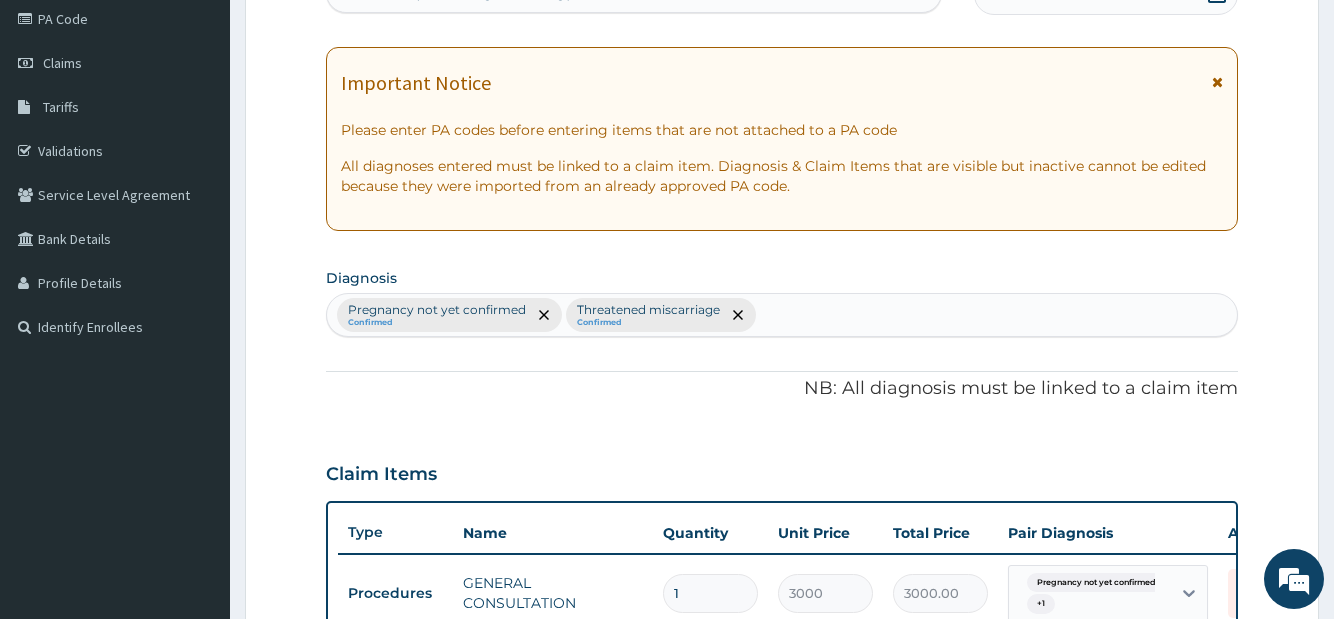 scroll, scrollTop: 0, scrollLeft: 0, axis: both 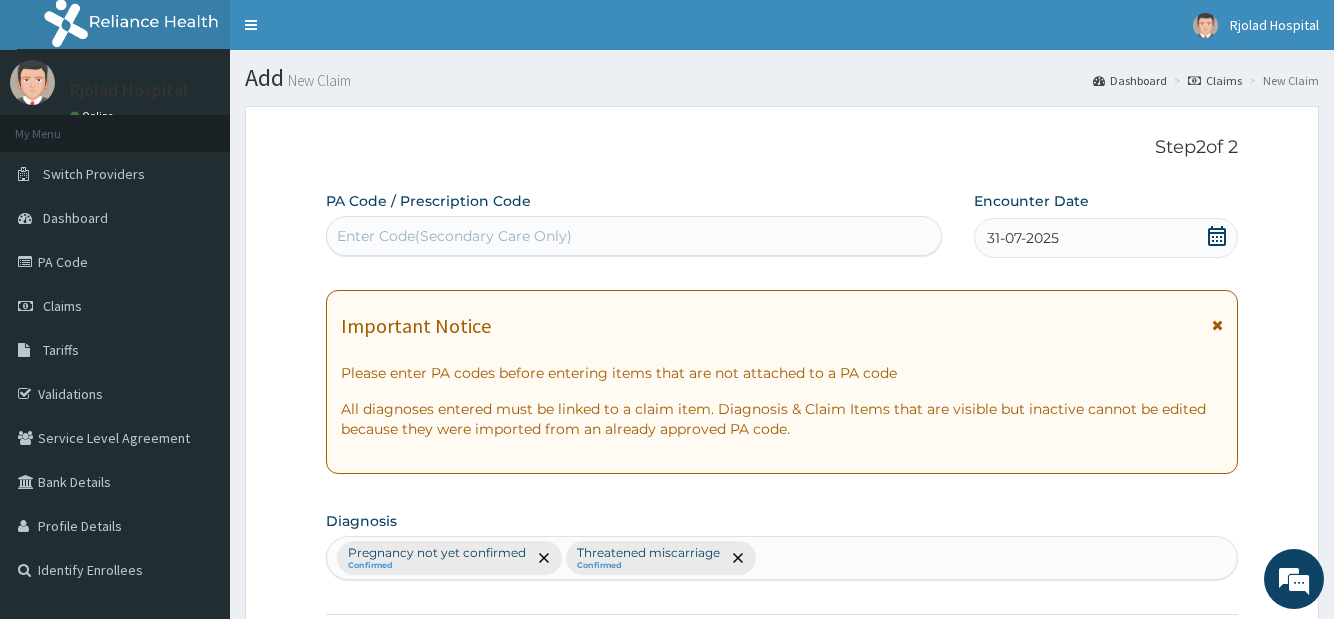 click on "Enter Code(Secondary Care Only)" at bounding box center [633, 236] 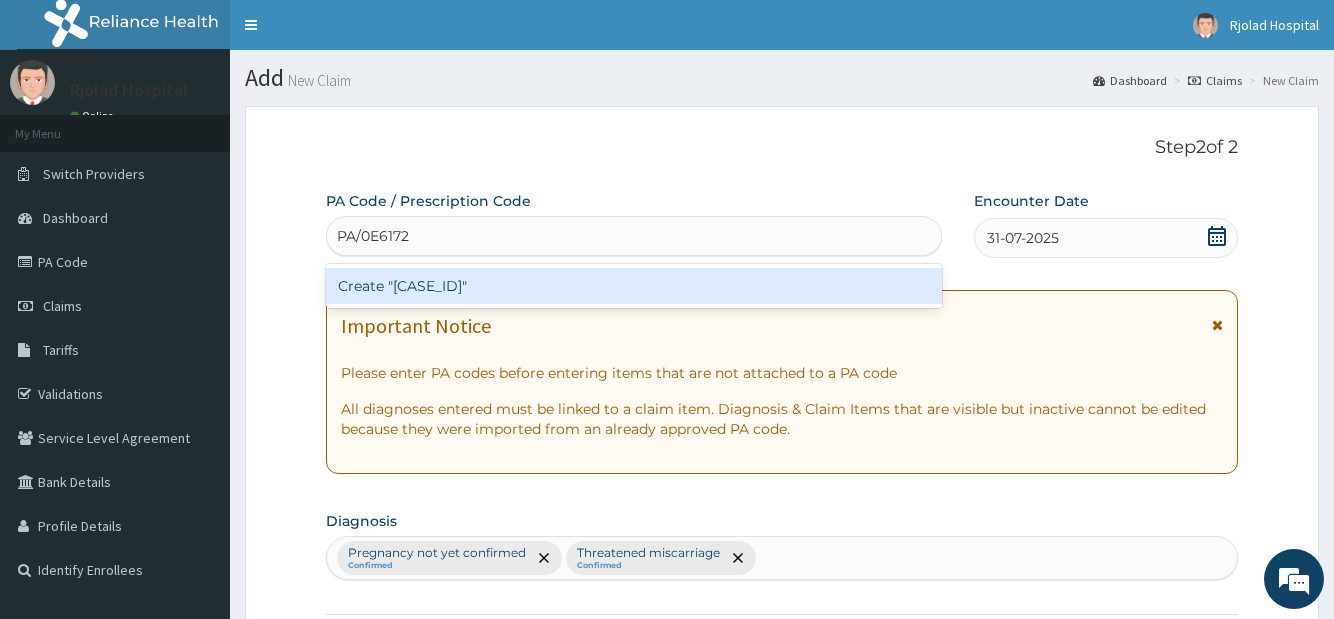 click on "Create "PA/0E6172"" at bounding box center [633, 286] 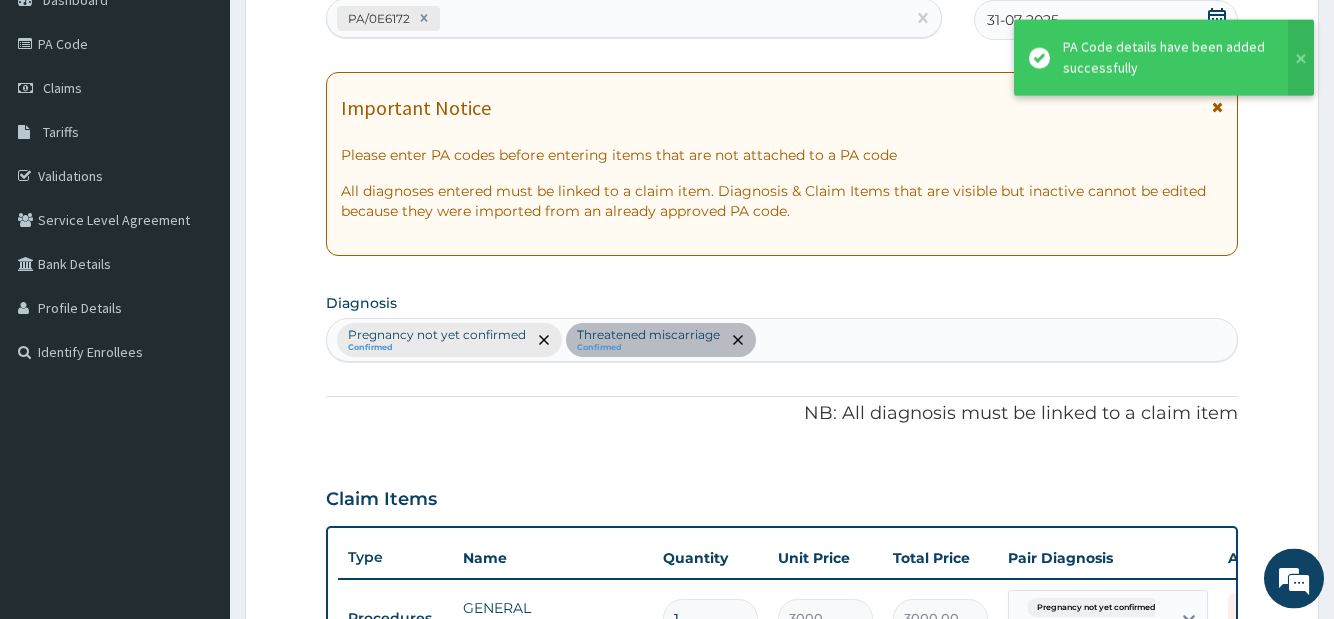 scroll, scrollTop: 678, scrollLeft: 0, axis: vertical 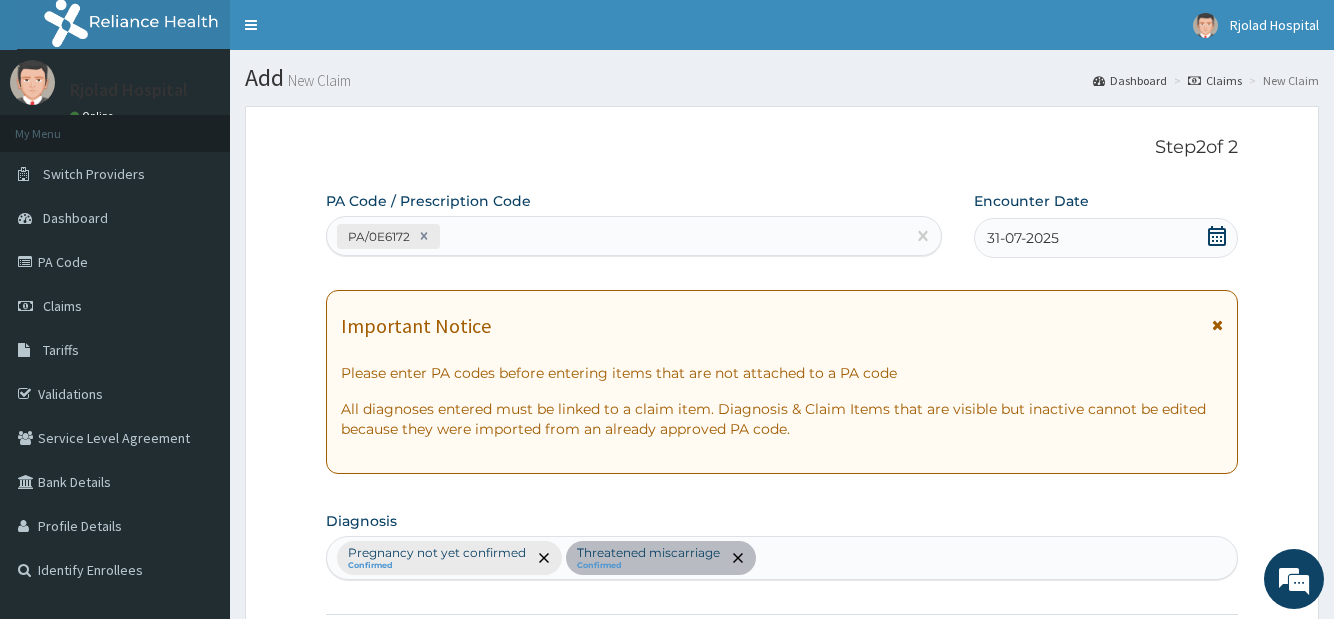 click on "PA/0E6172" at bounding box center (615, 236) 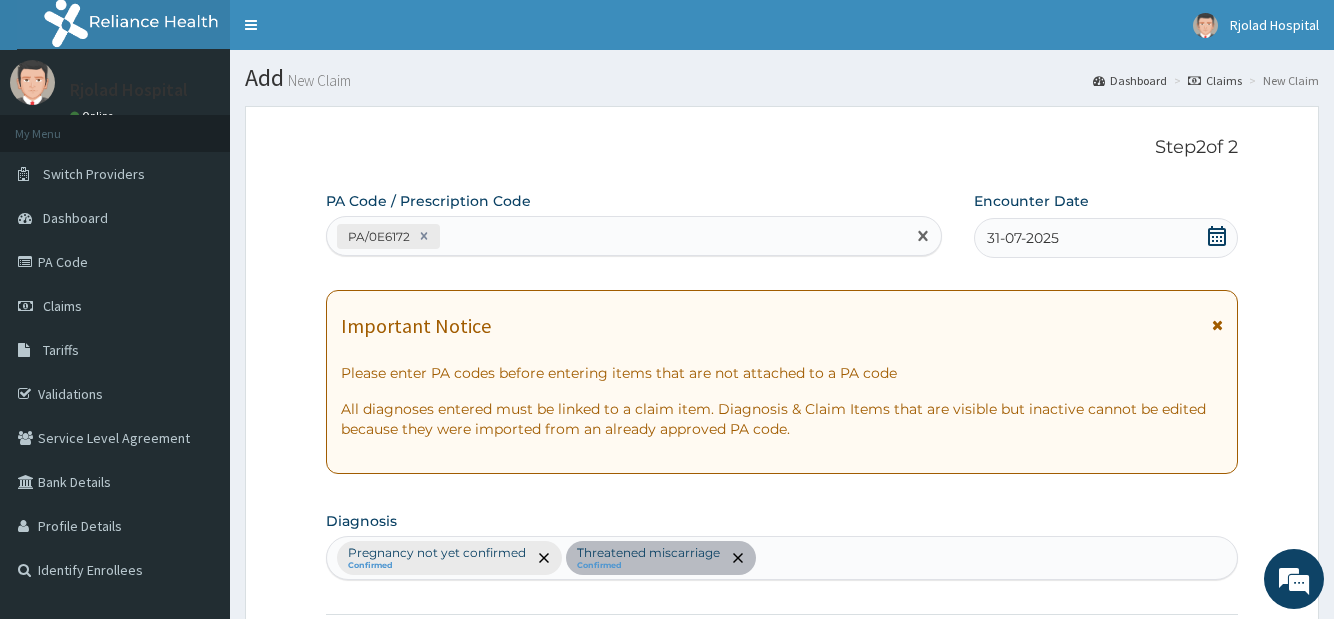 paste on "PA/9C7EDF" 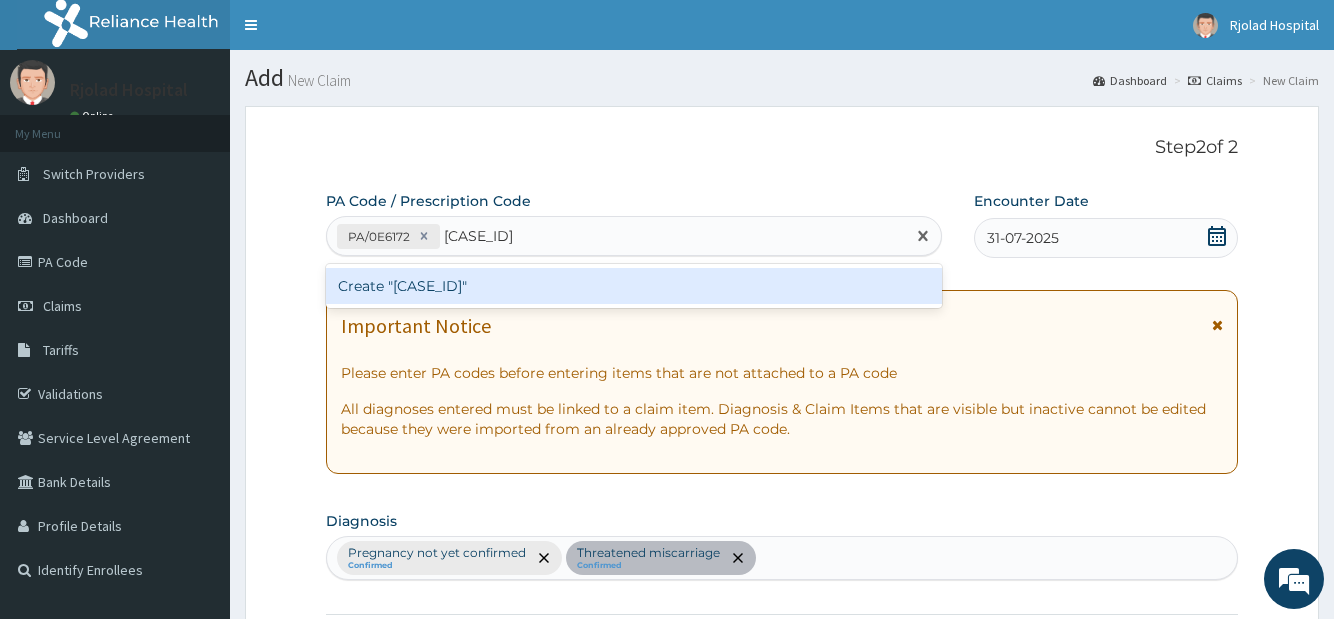 click on "Create "PA/9C7EDF"" at bounding box center [633, 286] 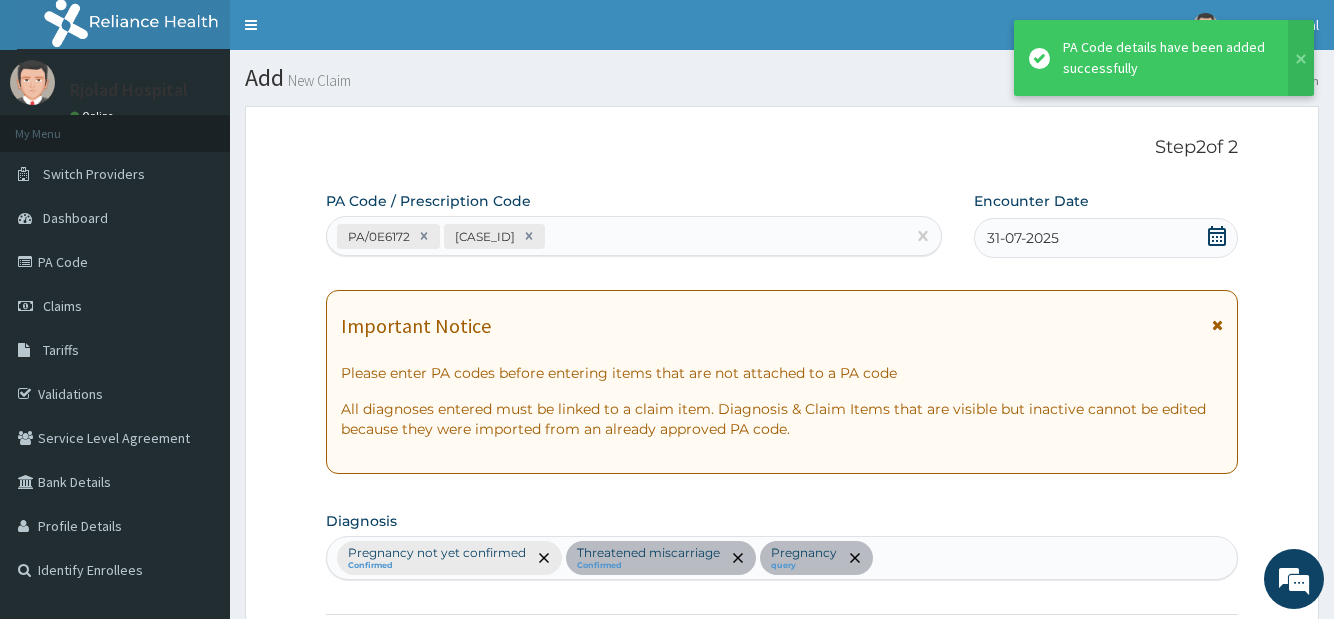 scroll, scrollTop: 751, scrollLeft: 0, axis: vertical 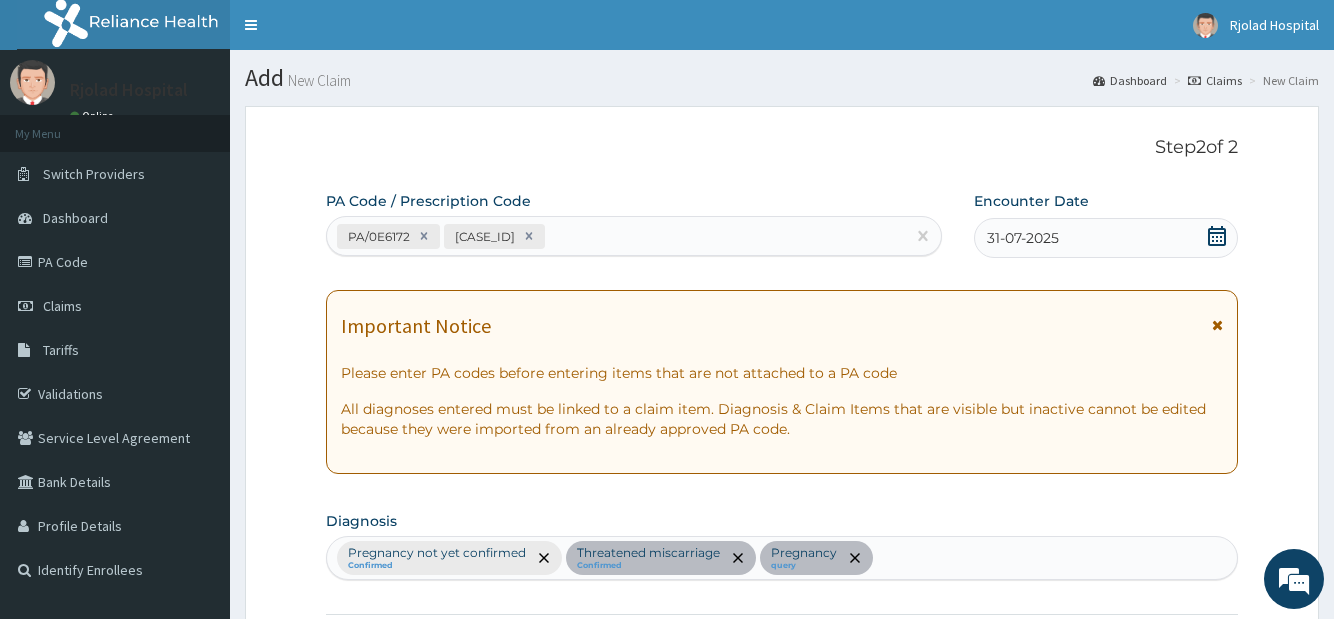 click on "PA/0E6172 PA/9C7EDF" at bounding box center [615, 236] 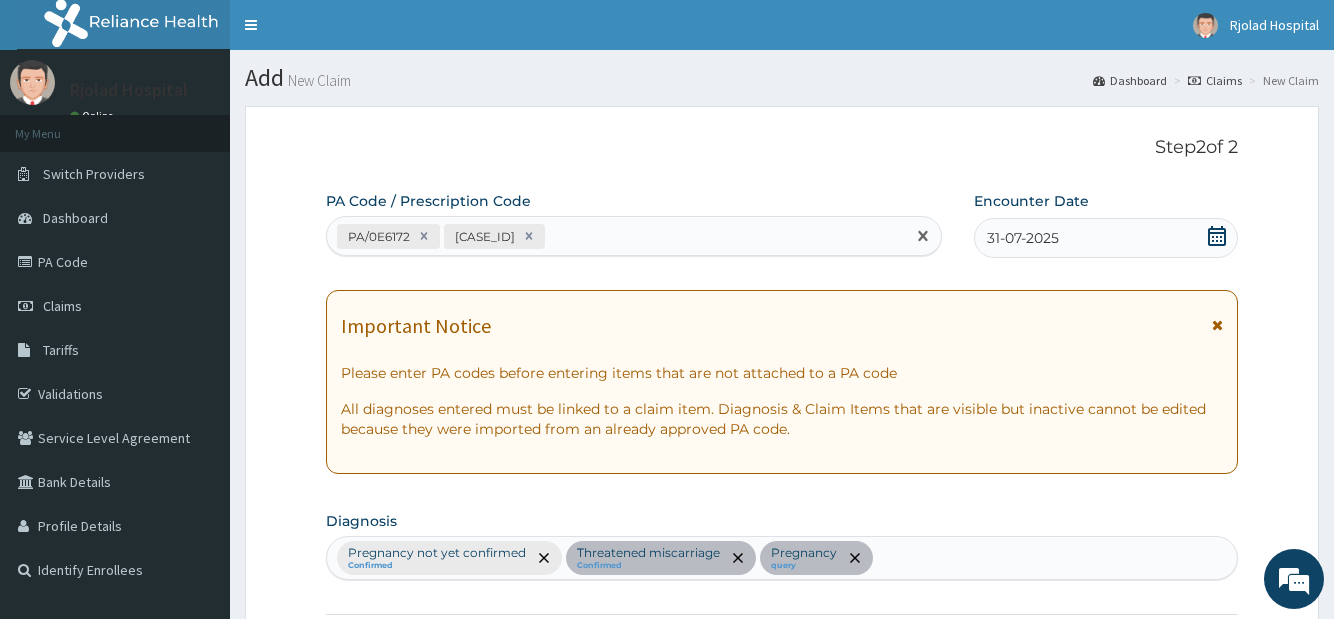 paste on "PA/29F63C" 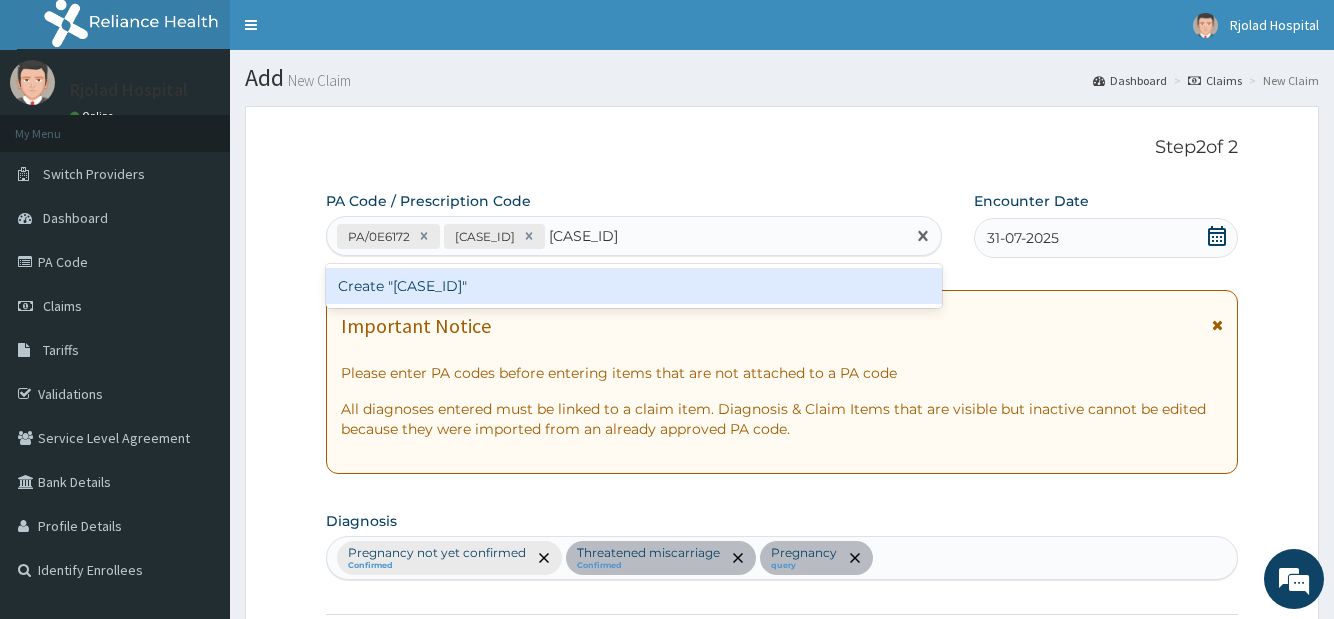 click on "Create "PA/29F63C"" at bounding box center (633, 286) 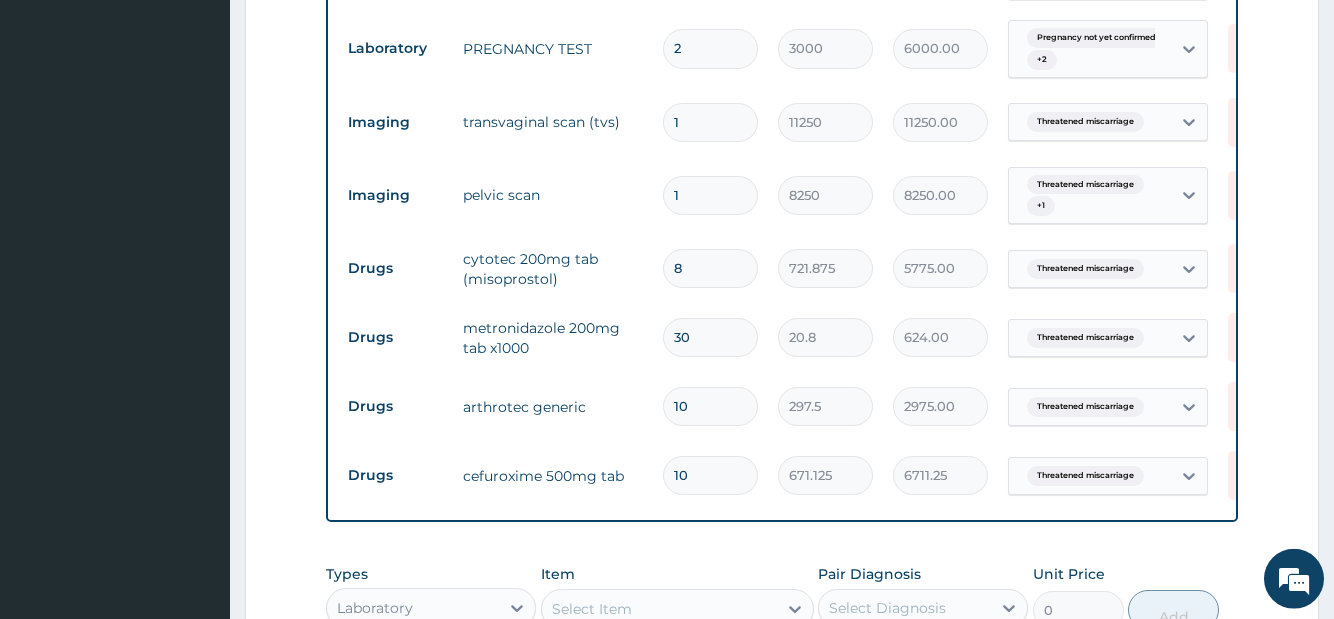 scroll, scrollTop: 947, scrollLeft: 0, axis: vertical 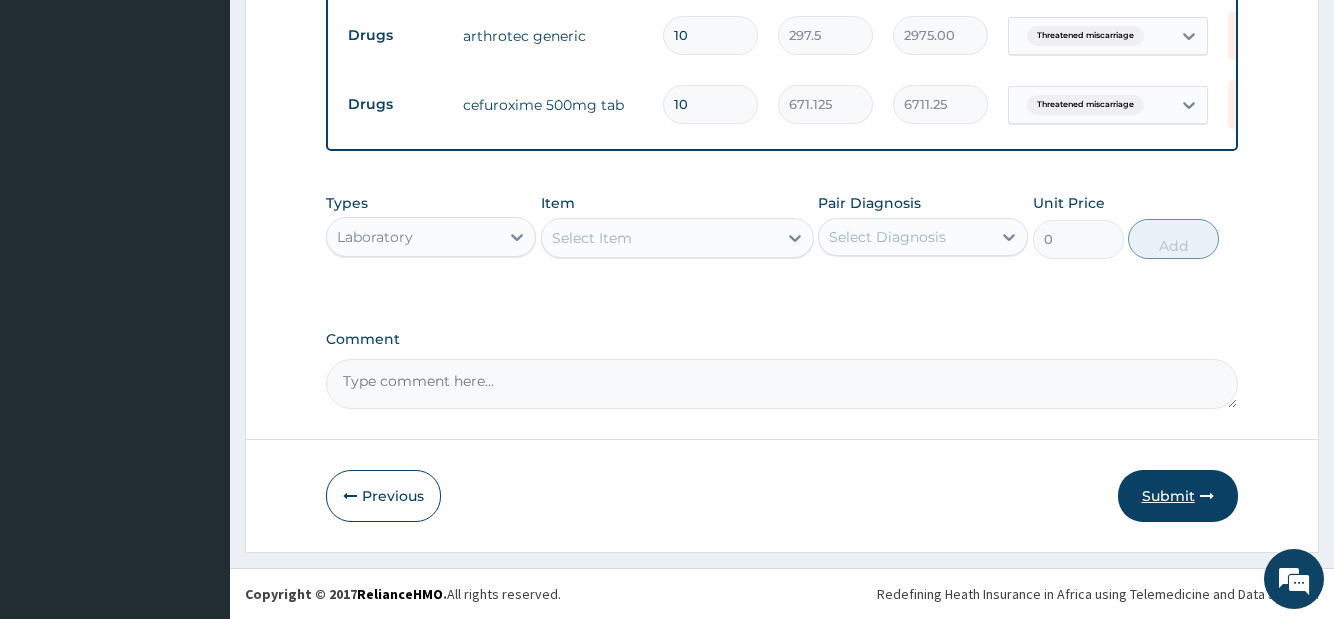click on "Submit" at bounding box center [1178, 496] 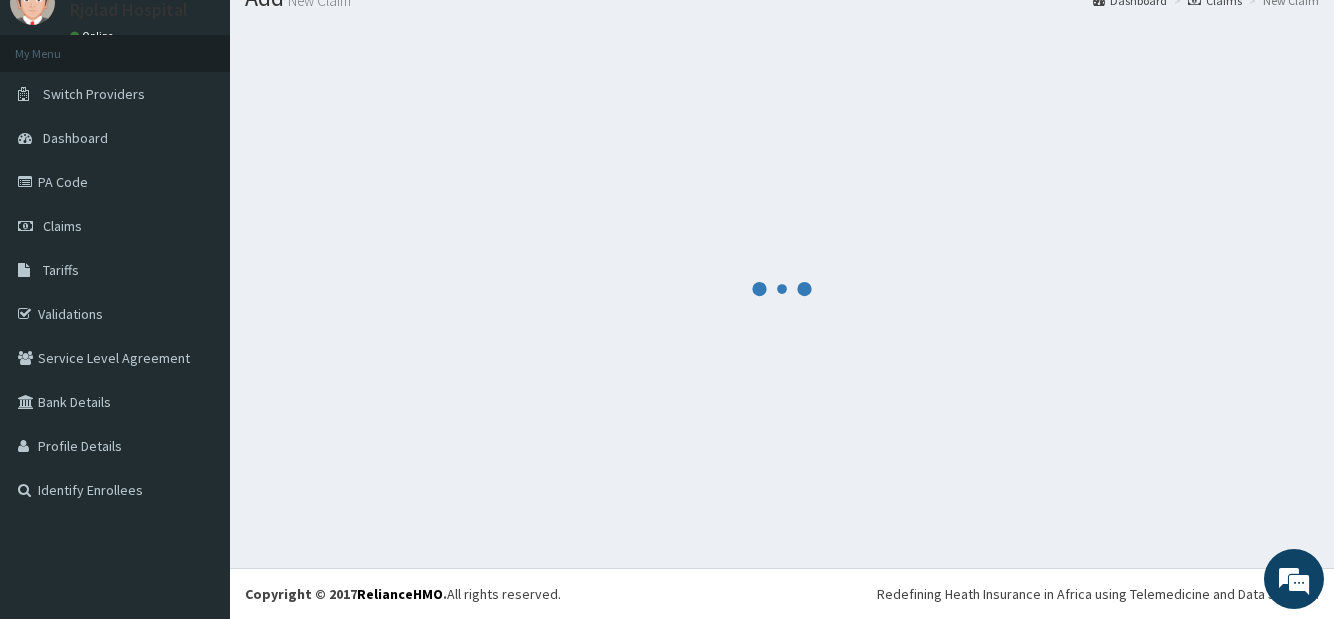 scroll, scrollTop: 80, scrollLeft: 0, axis: vertical 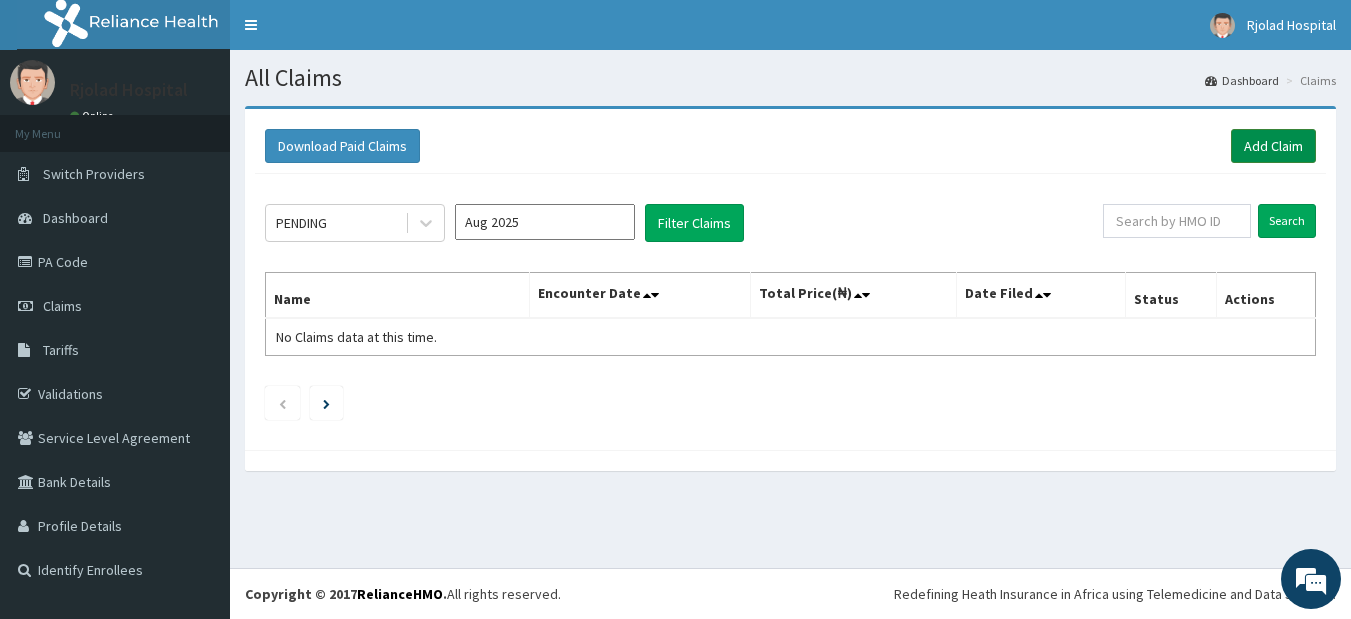 click on "Add Claim" at bounding box center [1273, 146] 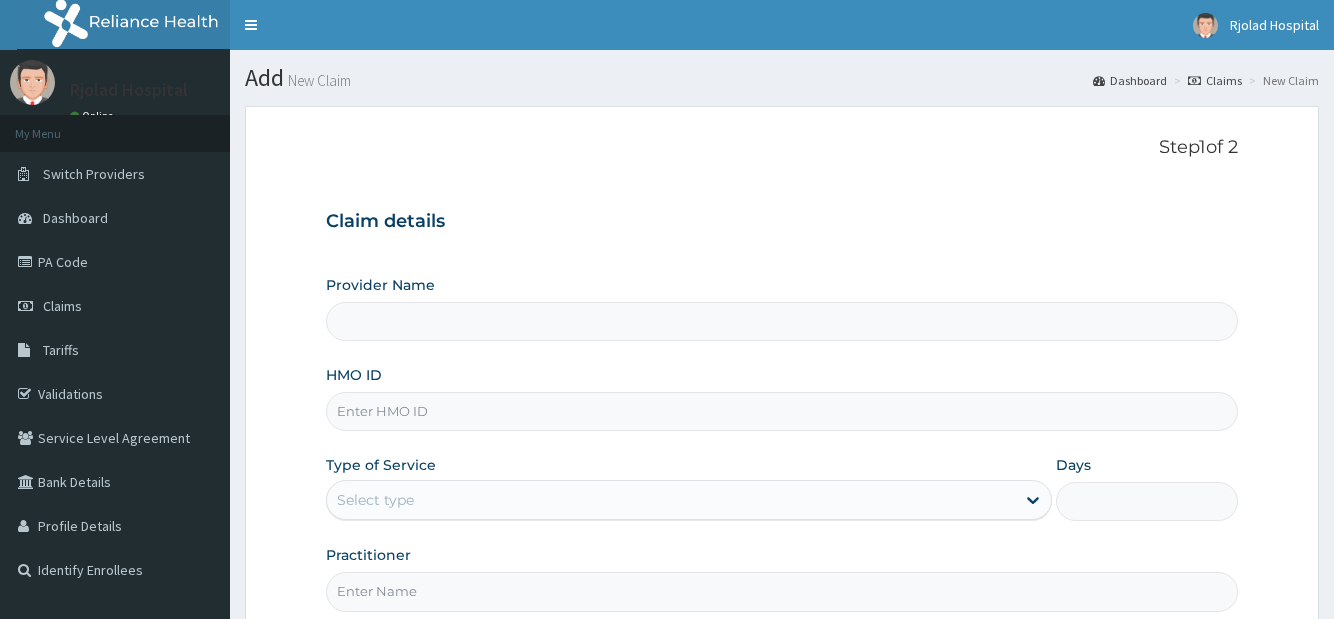 scroll, scrollTop: 0, scrollLeft: 0, axis: both 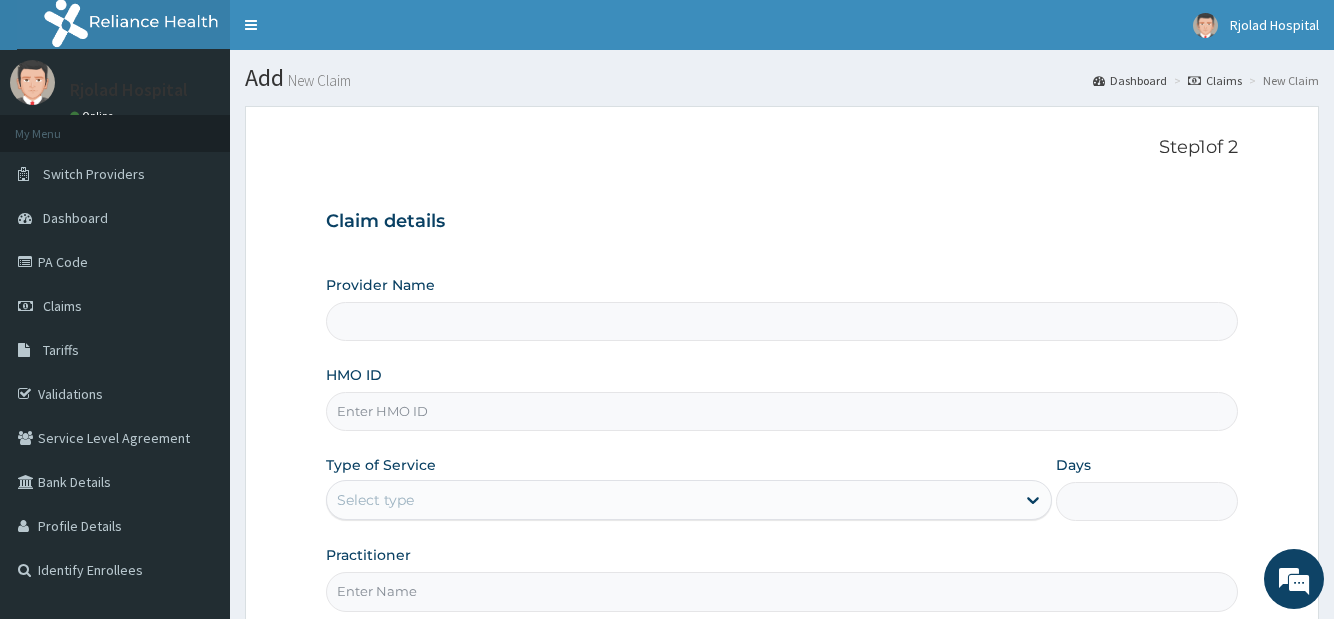 type on "R-Jolad Hospital, Agege [Salem House]" 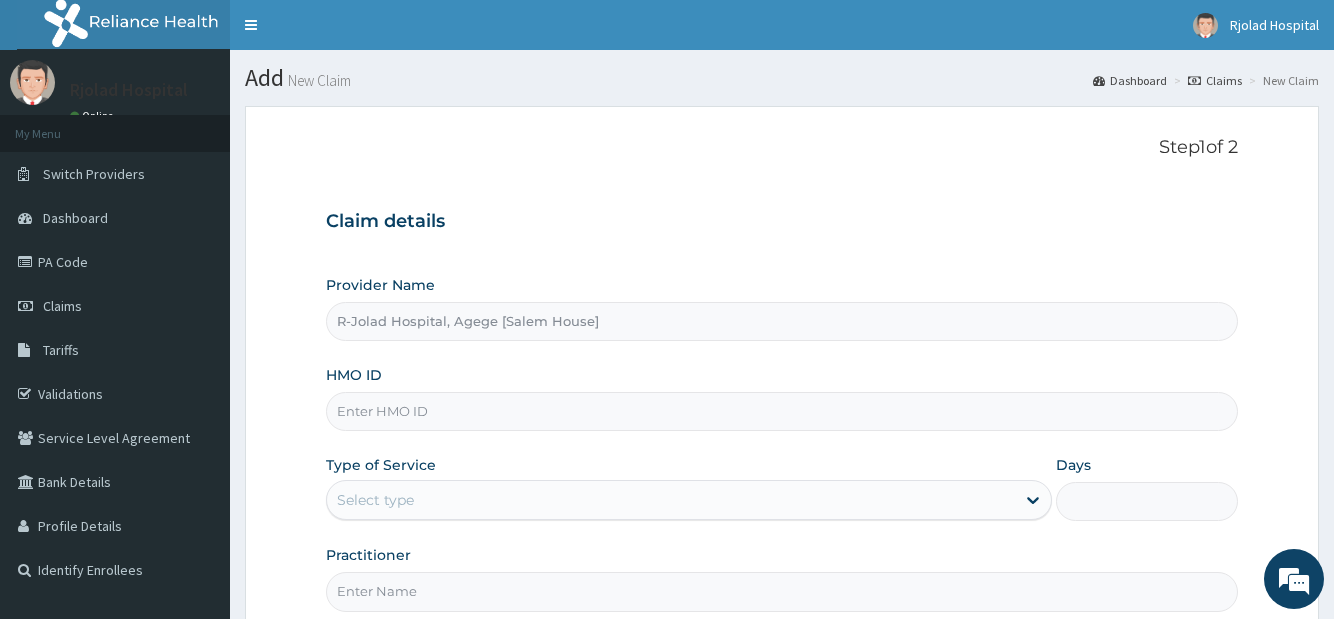scroll, scrollTop: 0, scrollLeft: 0, axis: both 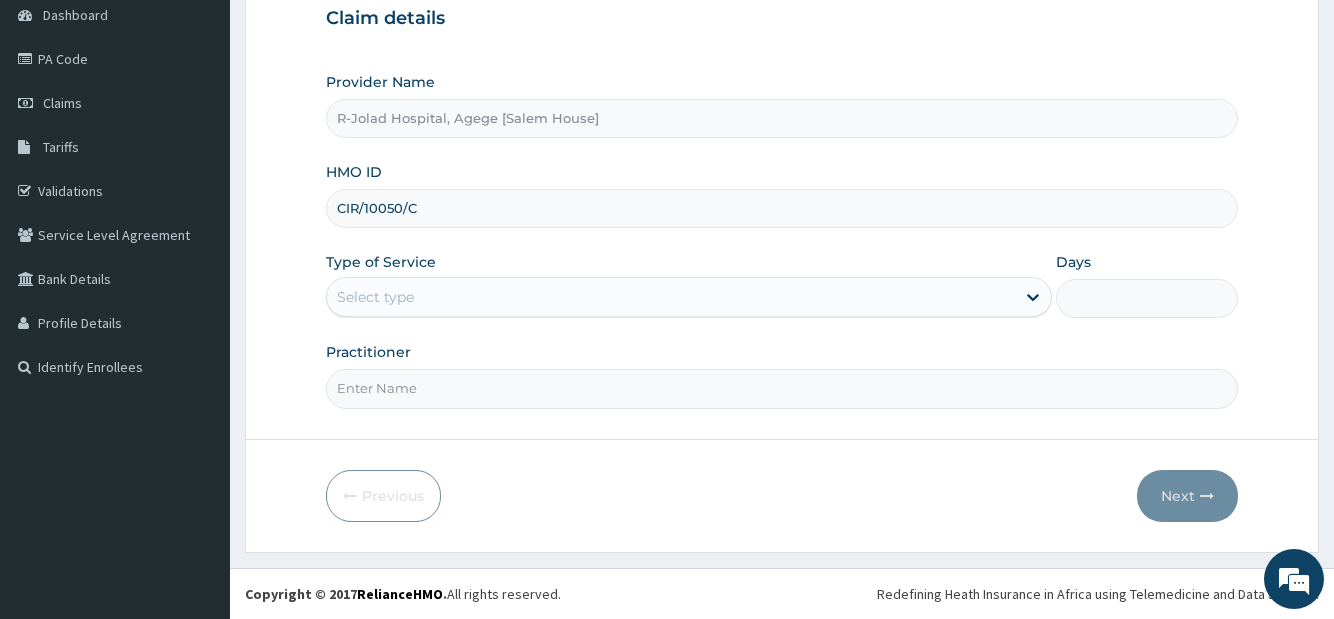 type on "CIR/10050/C" 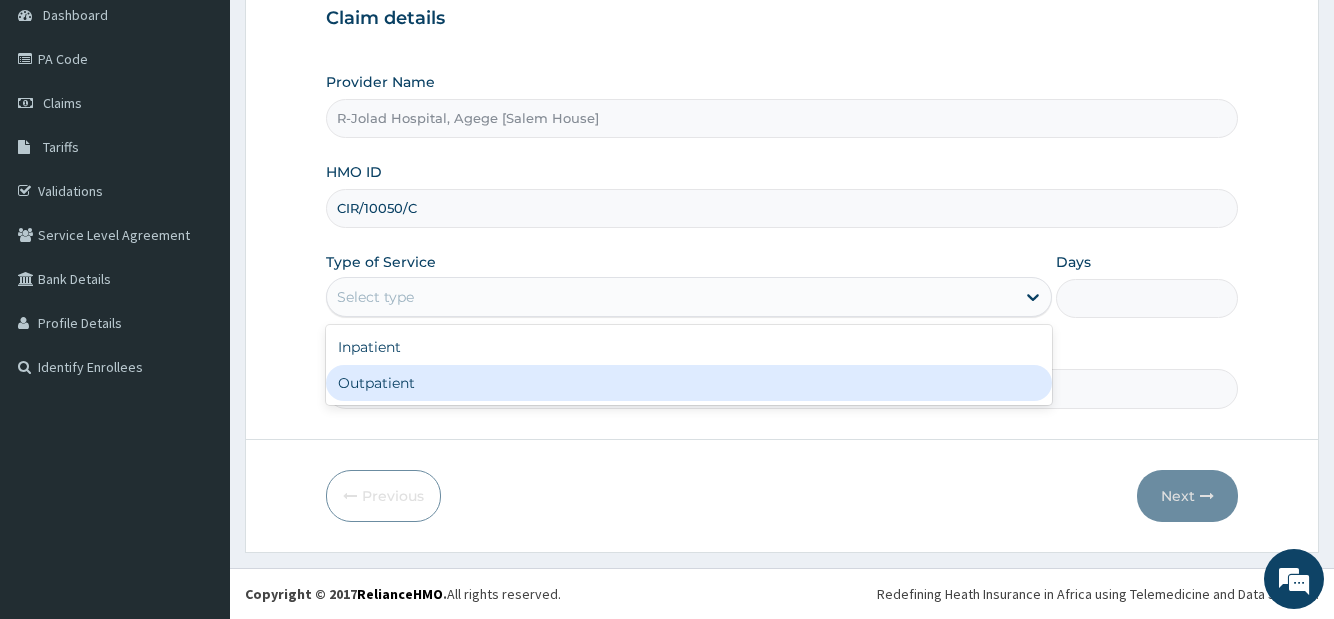 click on "Outpatient" at bounding box center (689, 383) 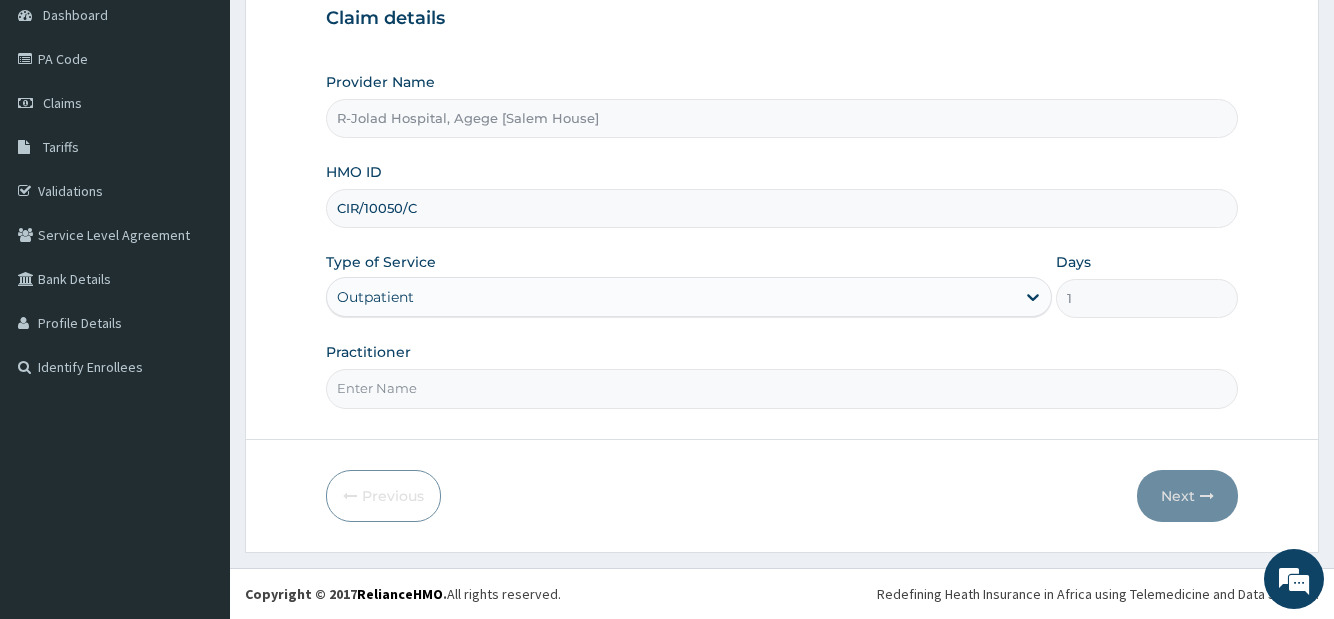 click on "Practitioner" at bounding box center (781, 375) 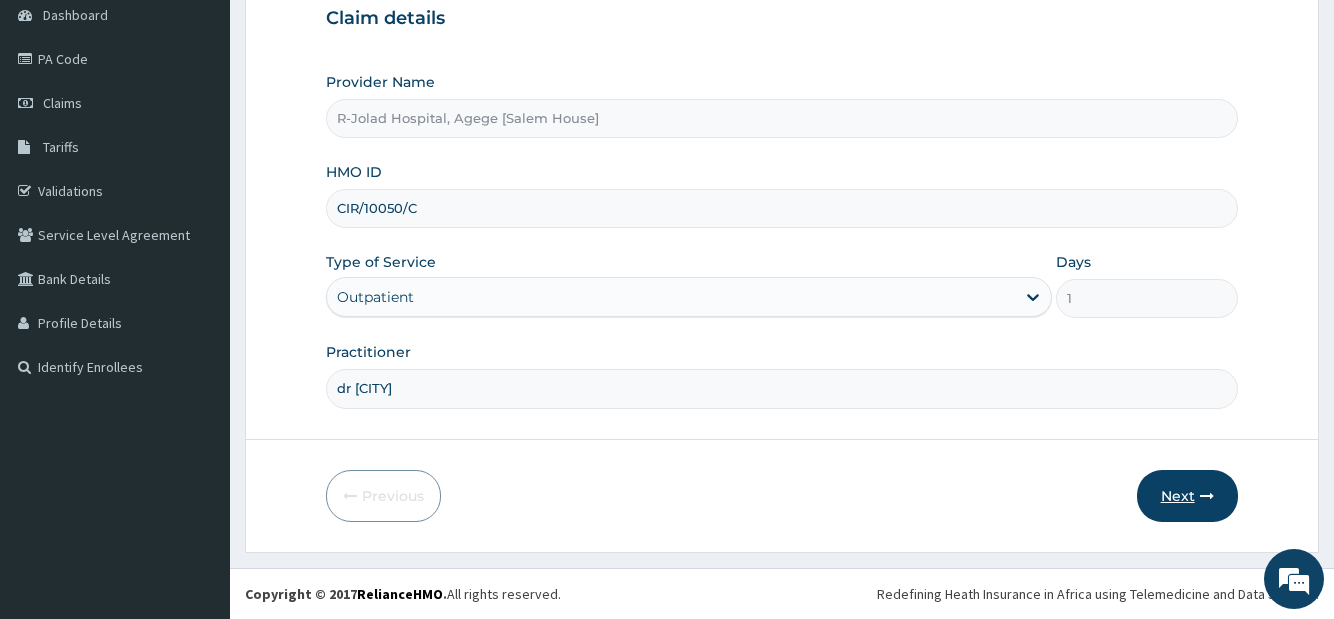 type on "dr chiago" 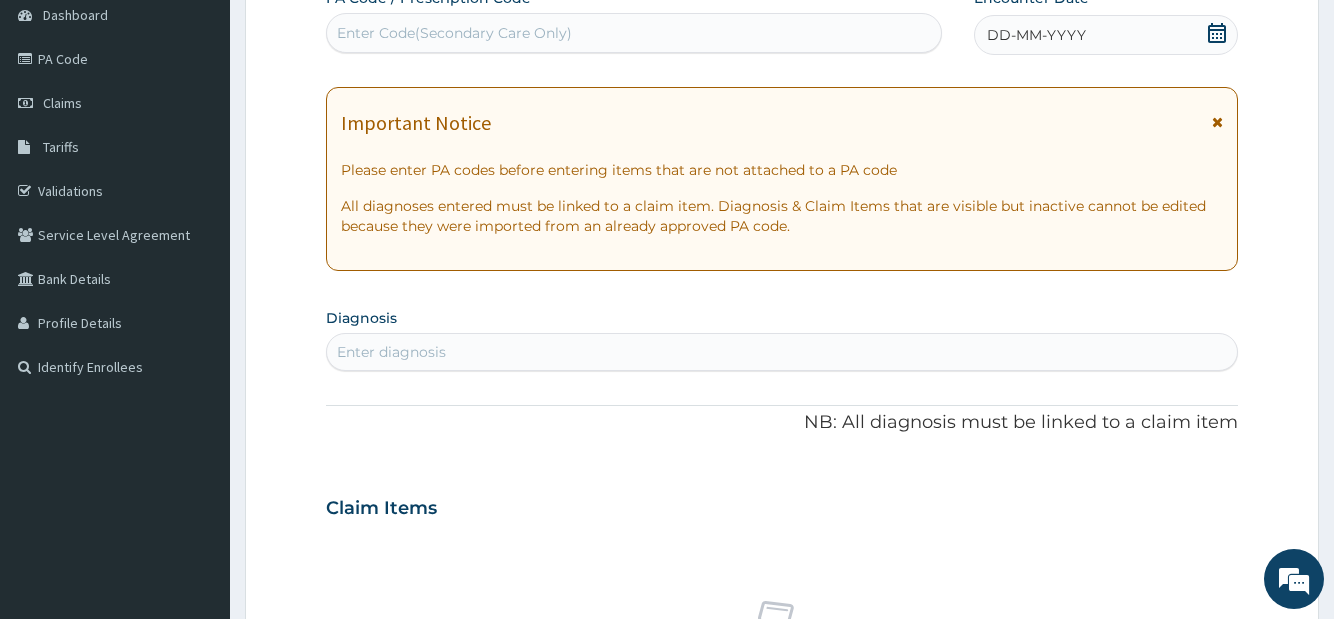 scroll, scrollTop: 0, scrollLeft: 0, axis: both 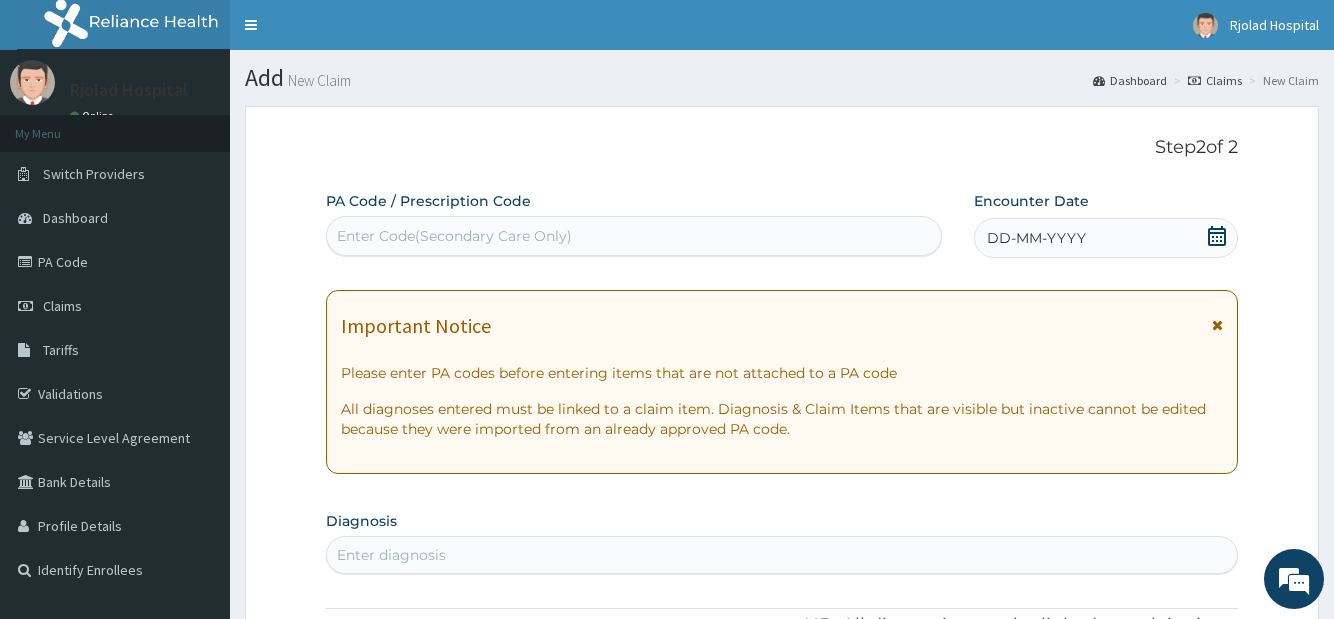 click 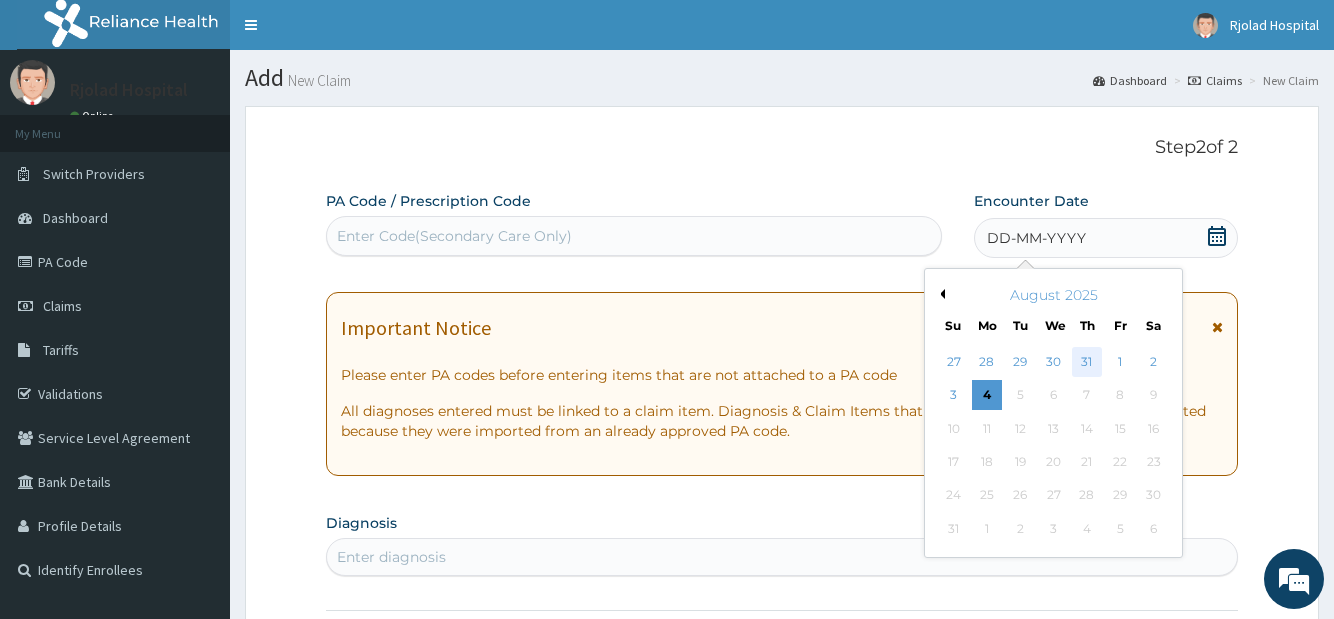 click on "31" at bounding box center (1087, 362) 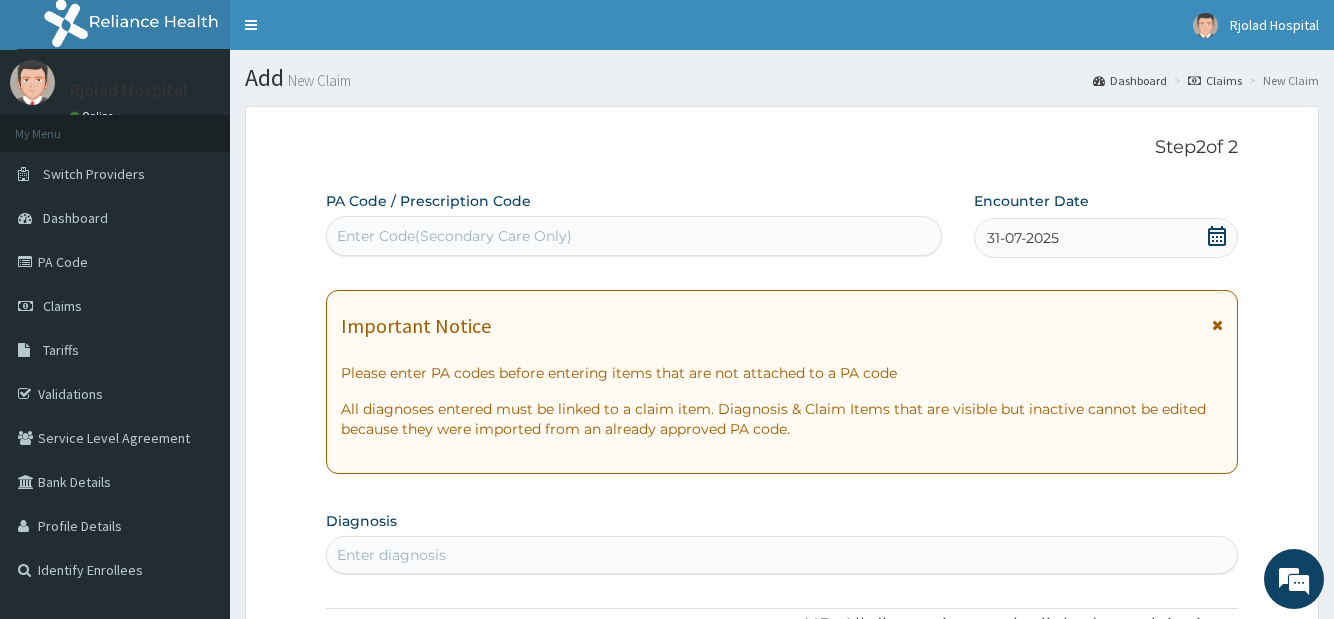 scroll, scrollTop: 306, scrollLeft: 0, axis: vertical 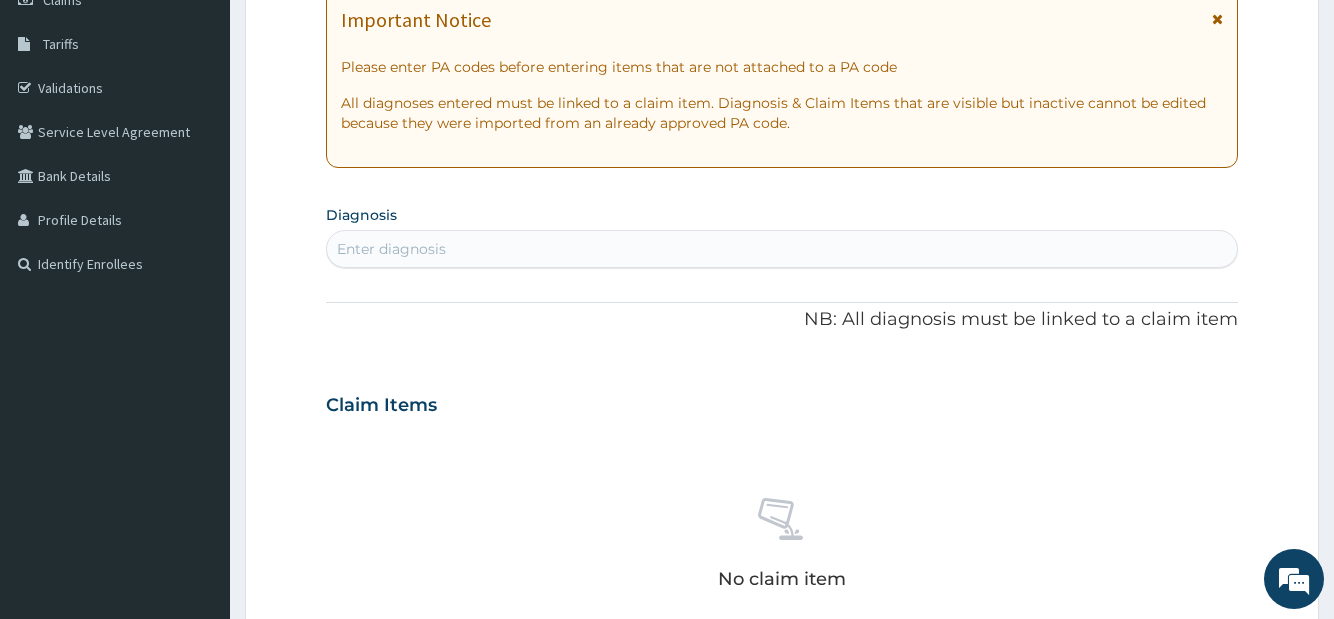 click on "Enter diagnosis" at bounding box center [391, 249] 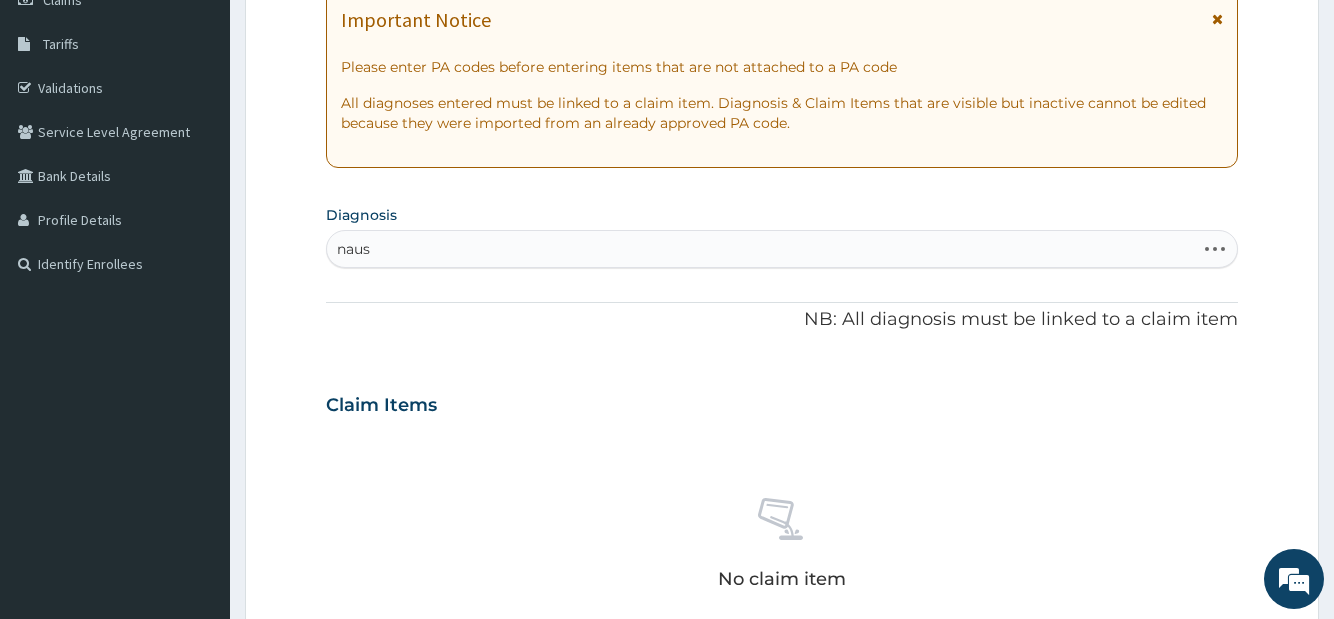 type on "nause" 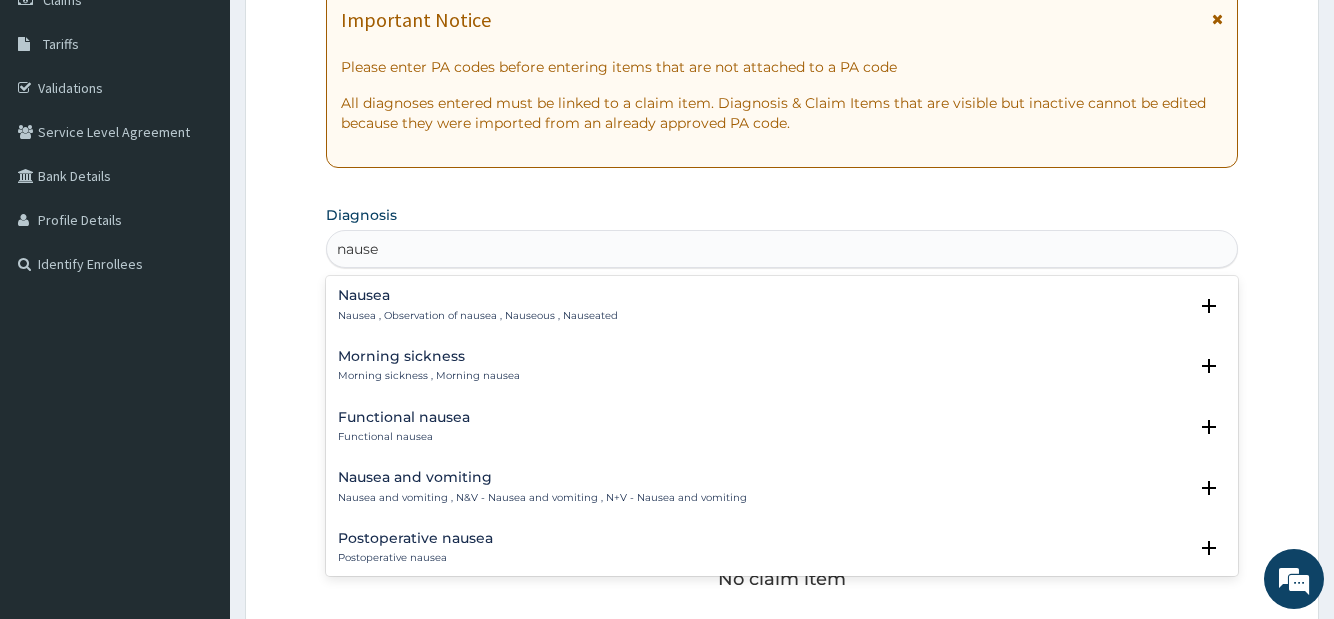 click on "Nausea and vomiting" at bounding box center (542, 477) 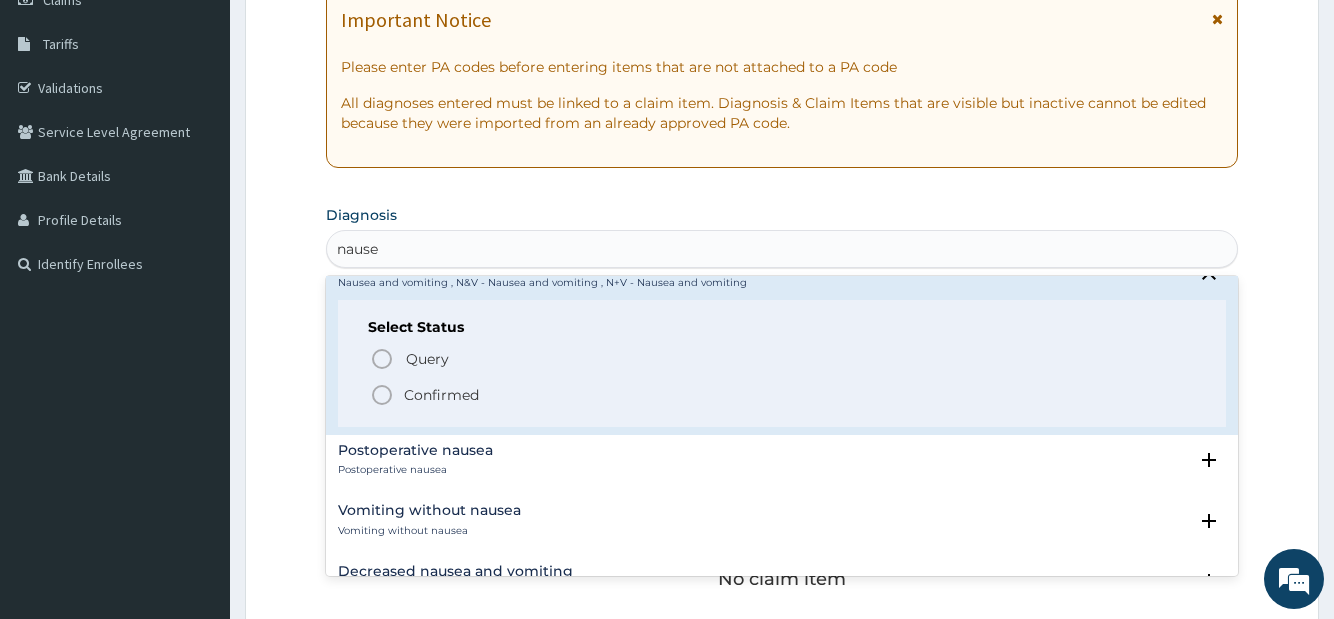 scroll, scrollTop: 216, scrollLeft: 0, axis: vertical 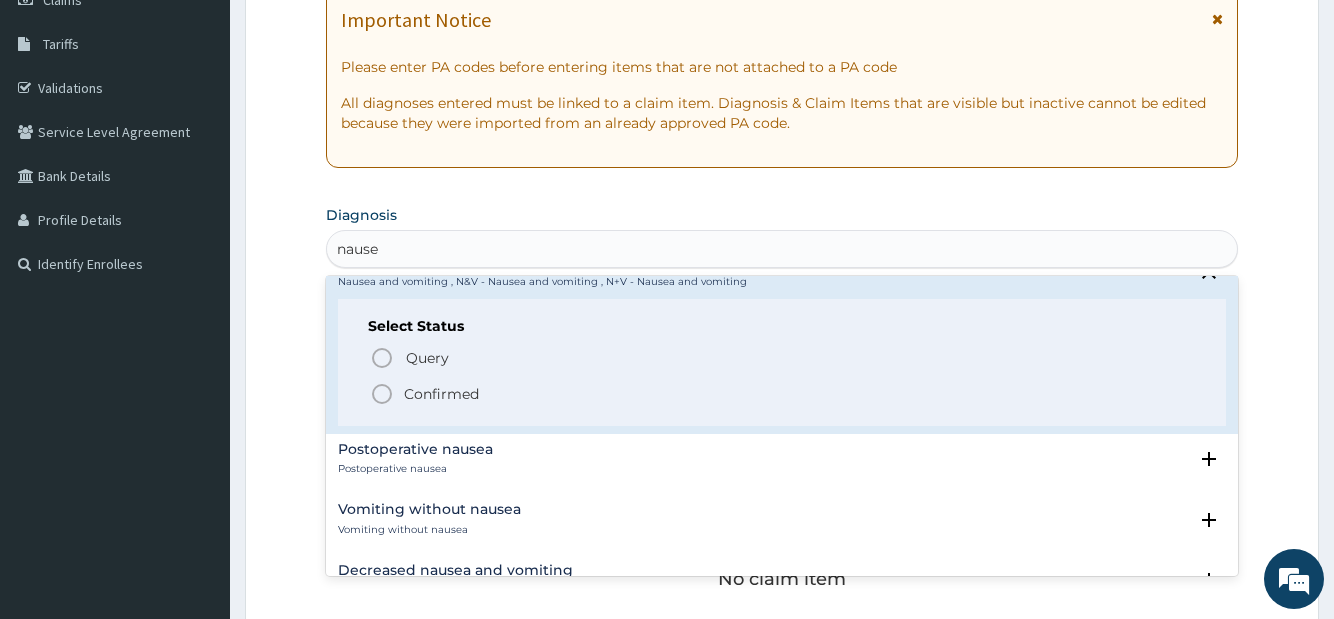 click on "Confirmed" at bounding box center [441, 394] 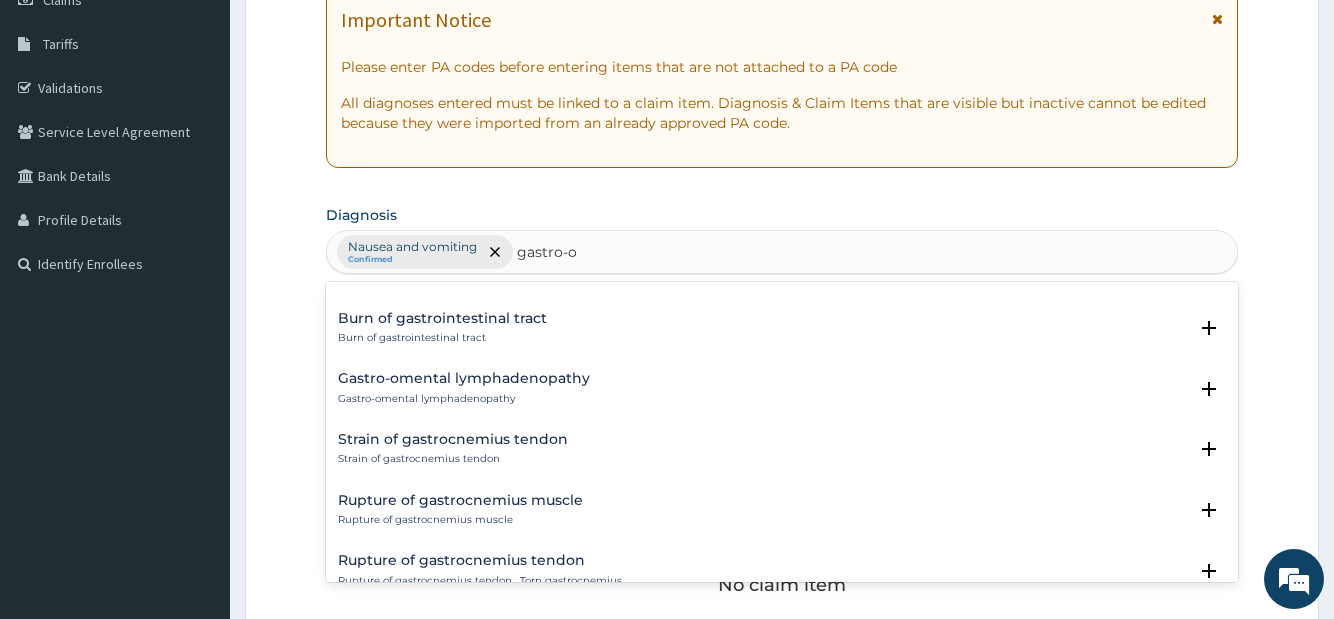 scroll, scrollTop: 1296, scrollLeft: 0, axis: vertical 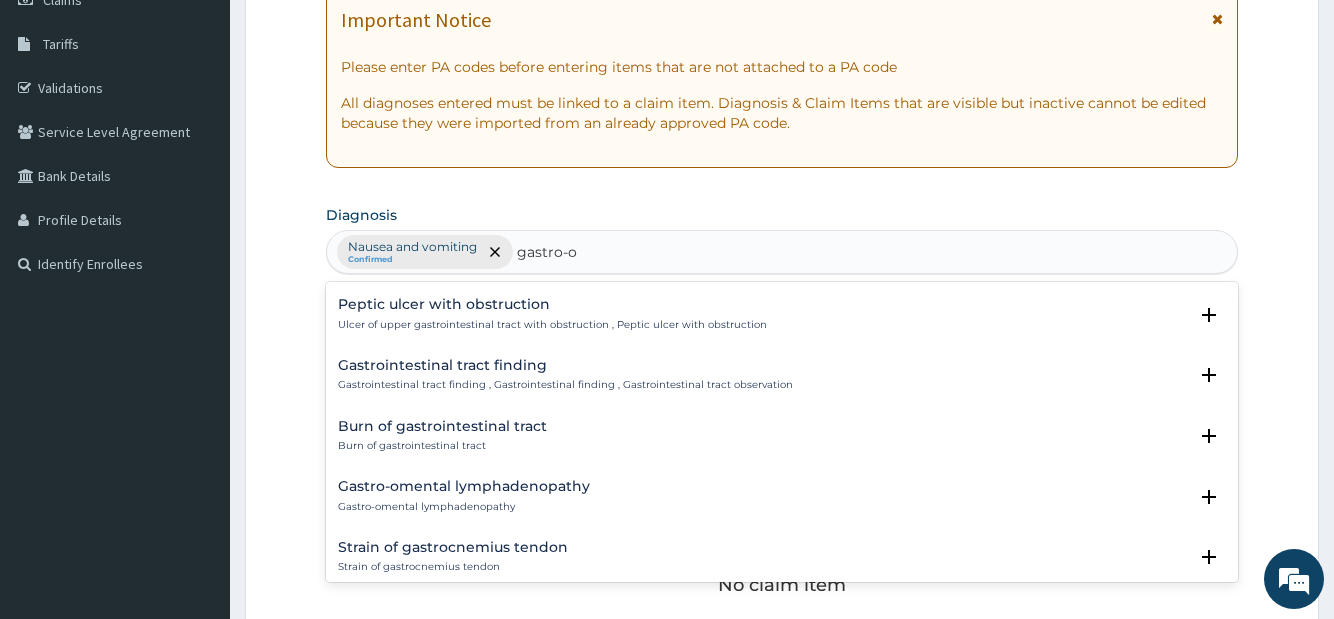 type on "gastro-o" 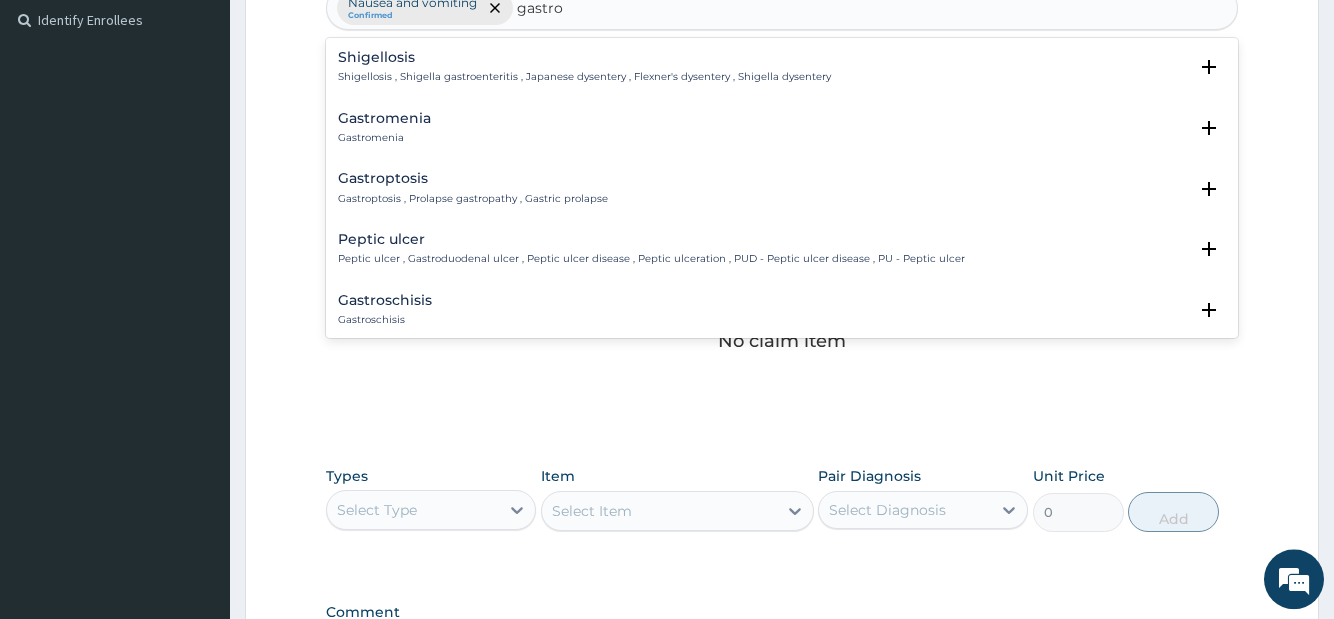 scroll, scrollTop: 612, scrollLeft: 0, axis: vertical 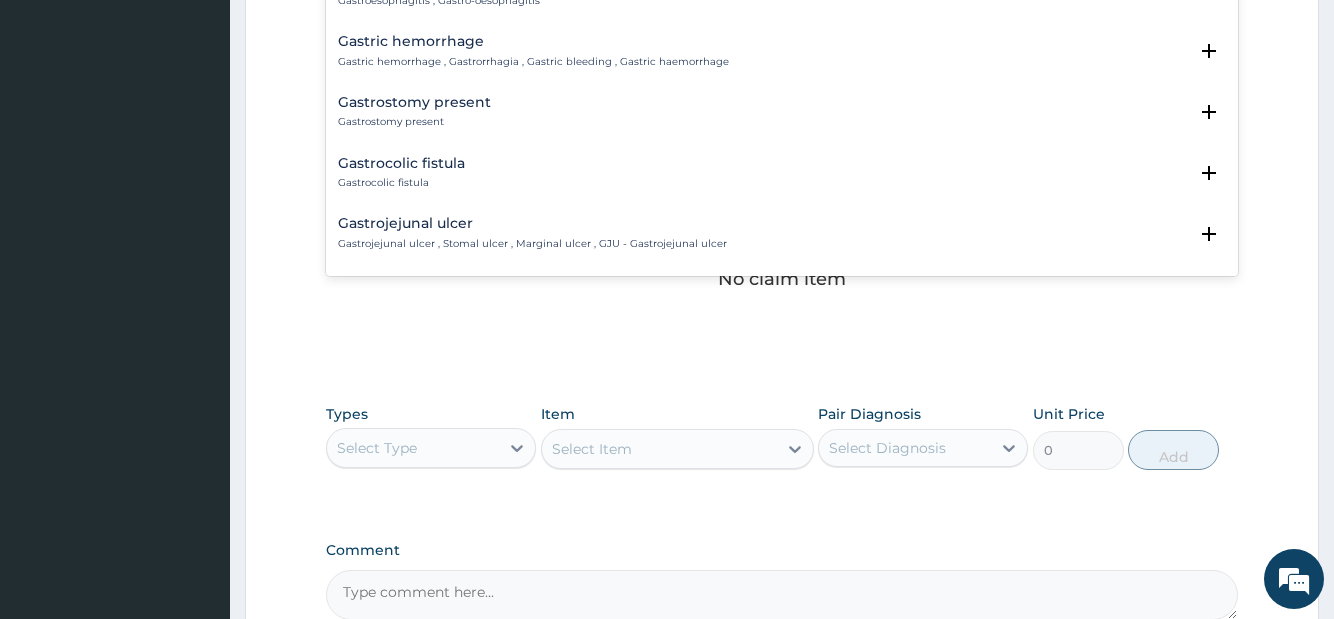 type on "gastro" 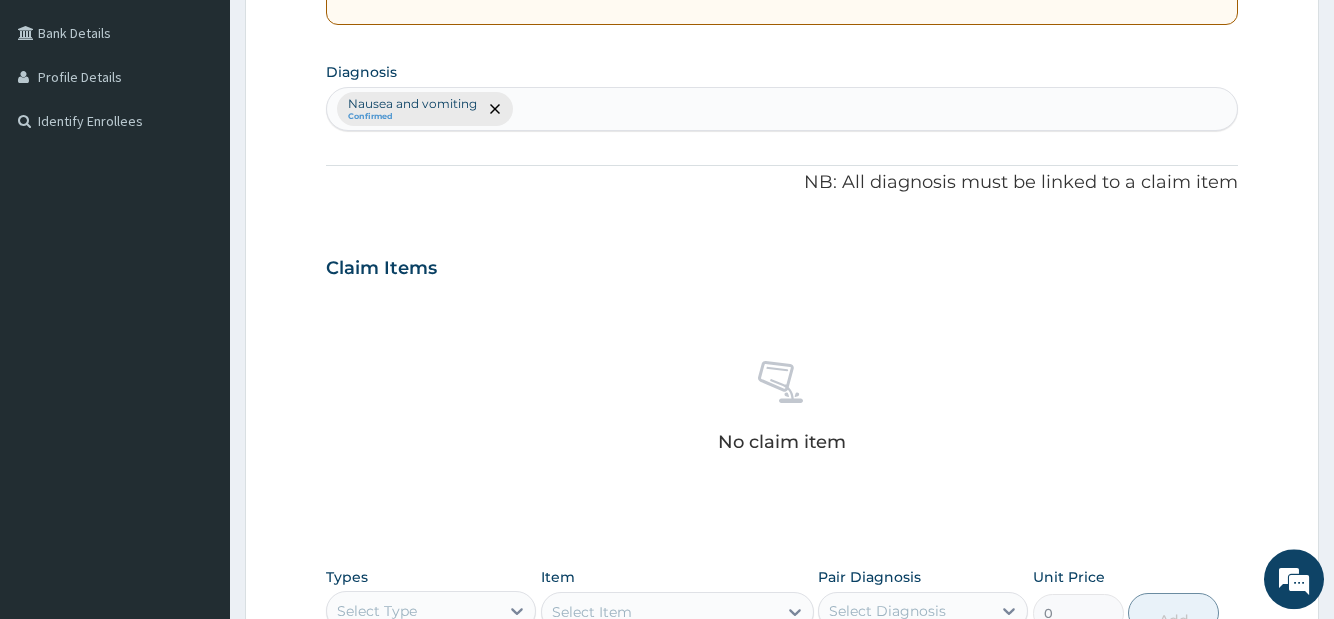 scroll, scrollTop: 408, scrollLeft: 0, axis: vertical 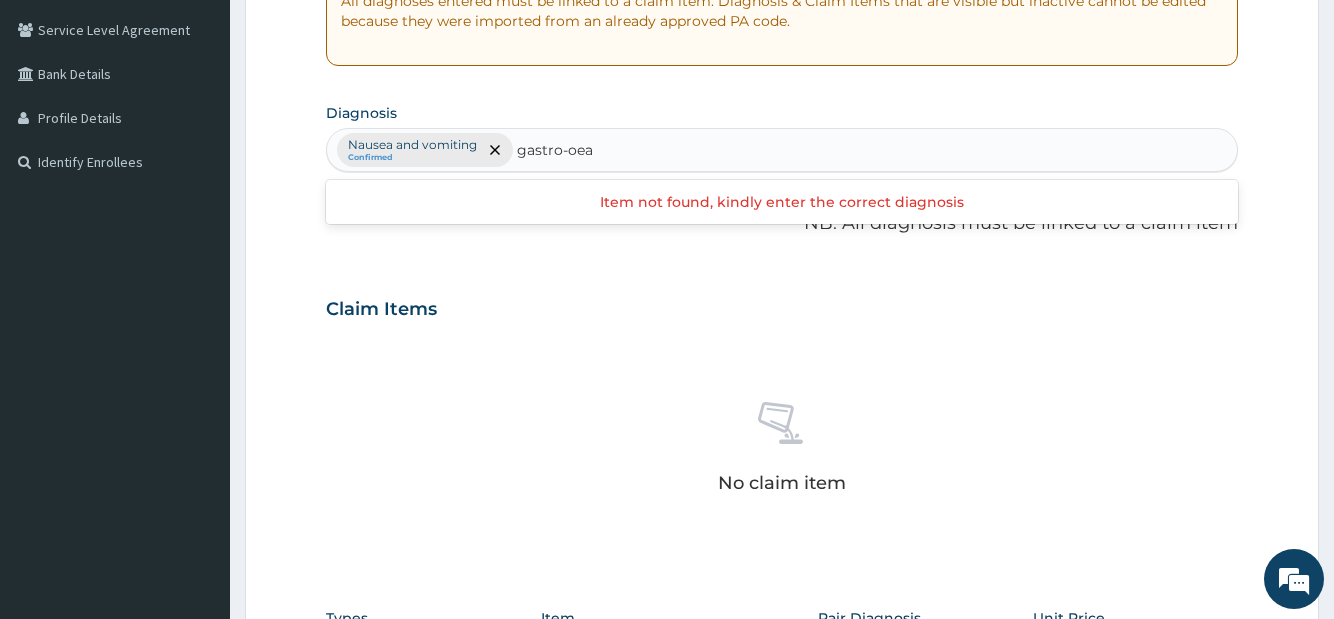 type on "gastro-oe" 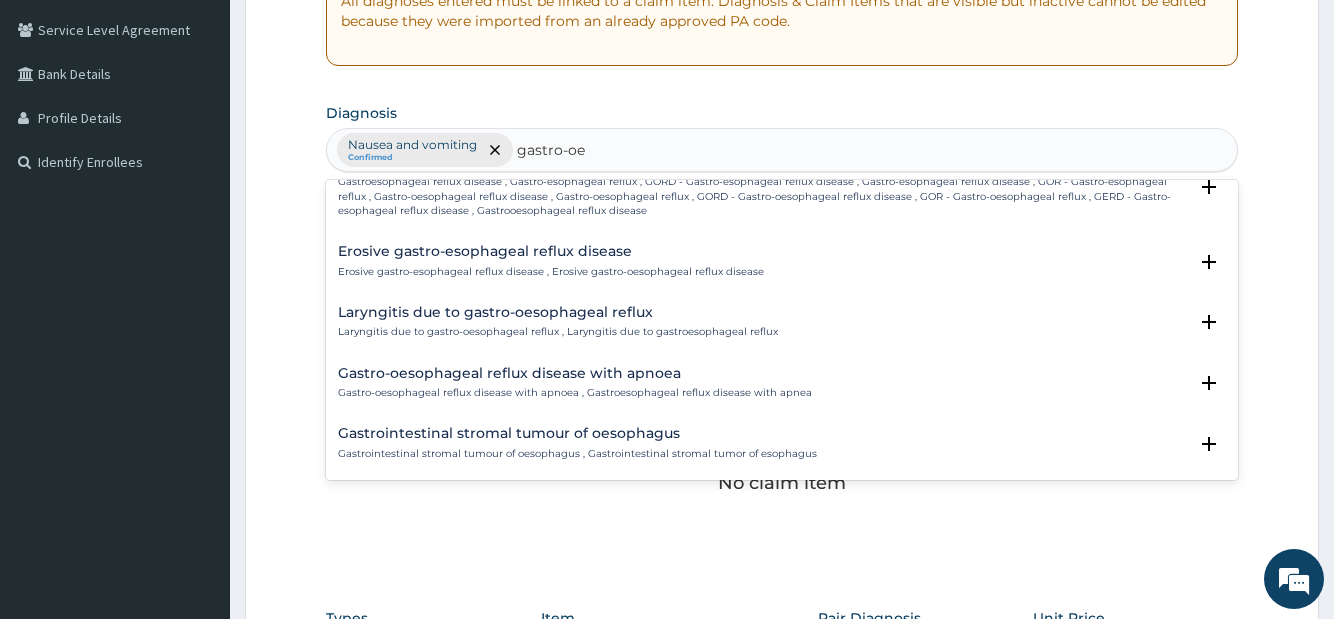 scroll, scrollTop: 324, scrollLeft: 0, axis: vertical 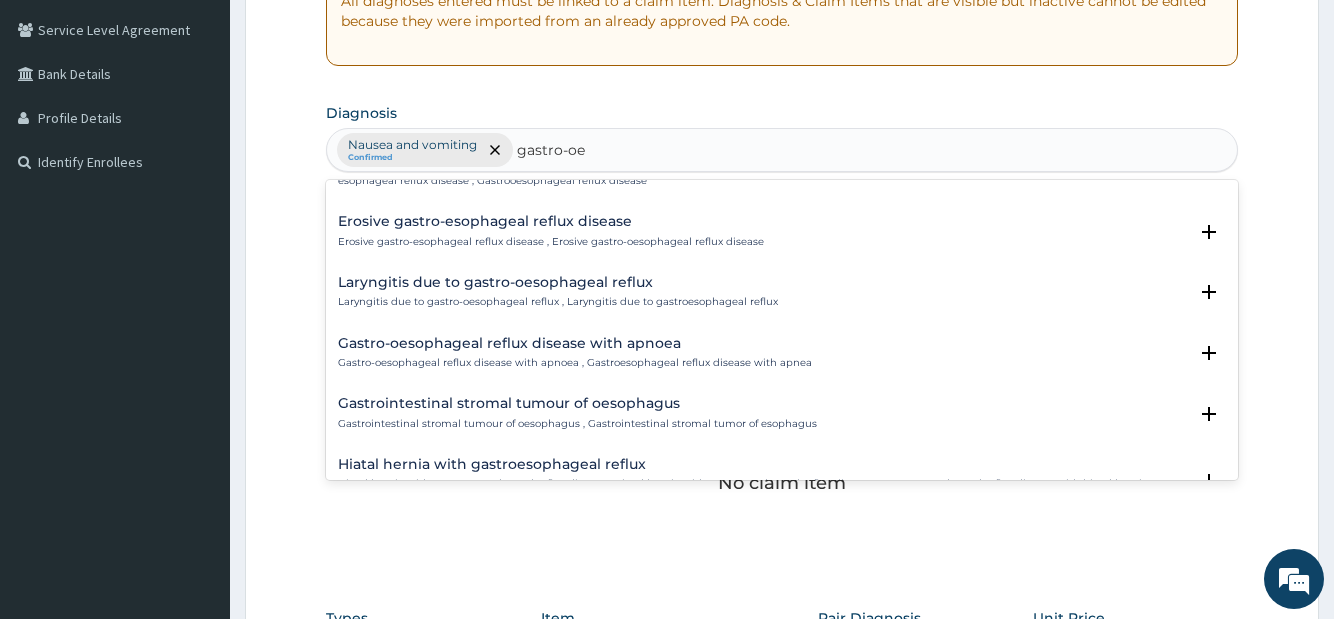 click on "Gastro-oesophageal reflux disease with apnoea" at bounding box center [575, 343] 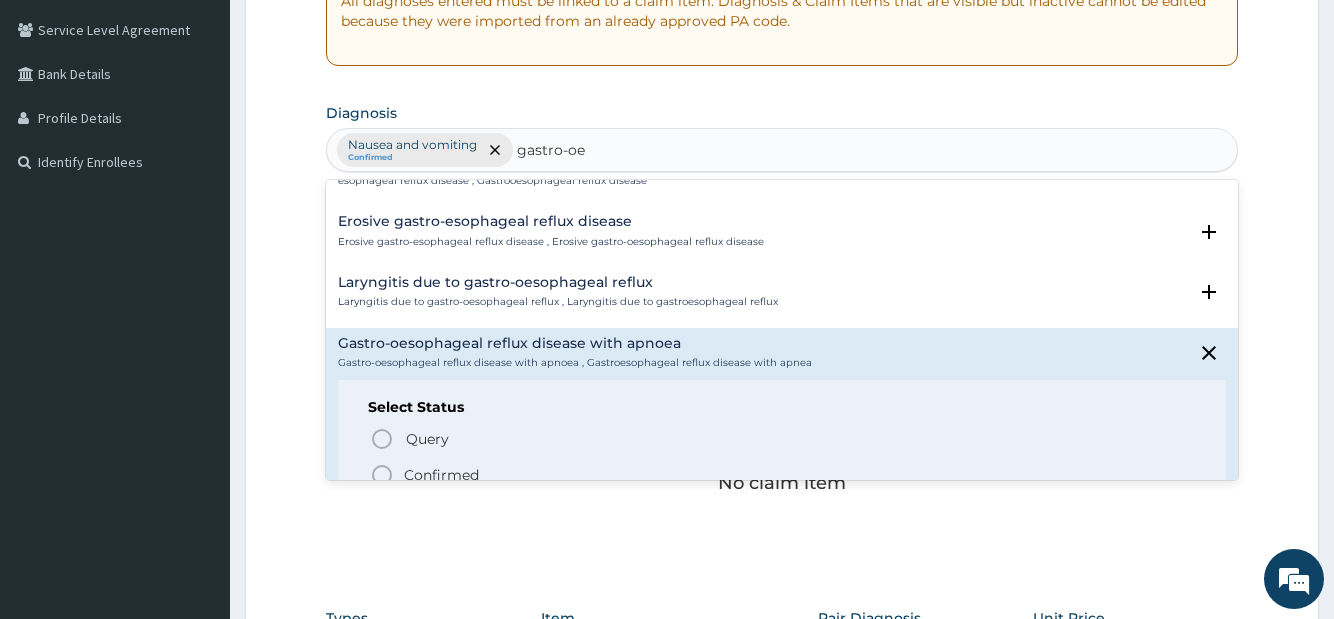 click on "Confirmed" at bounding box center (441, 475) 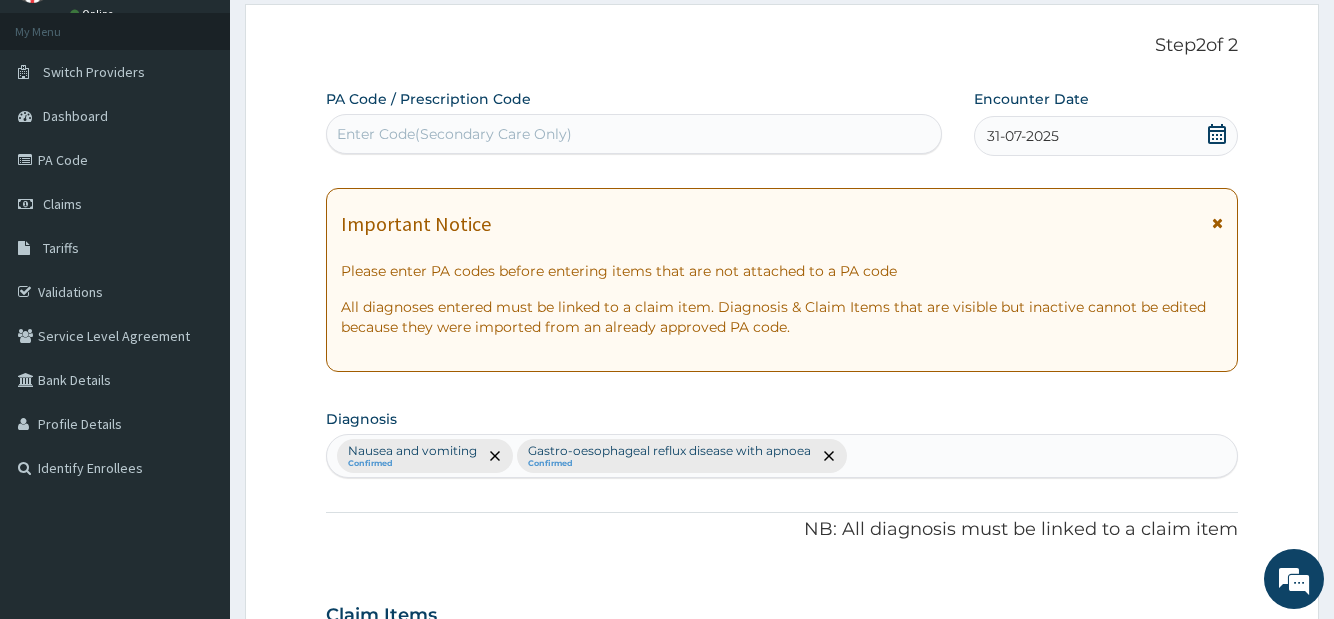 scroll, scrollTop: 0, scrollLeft: 0, axis: both 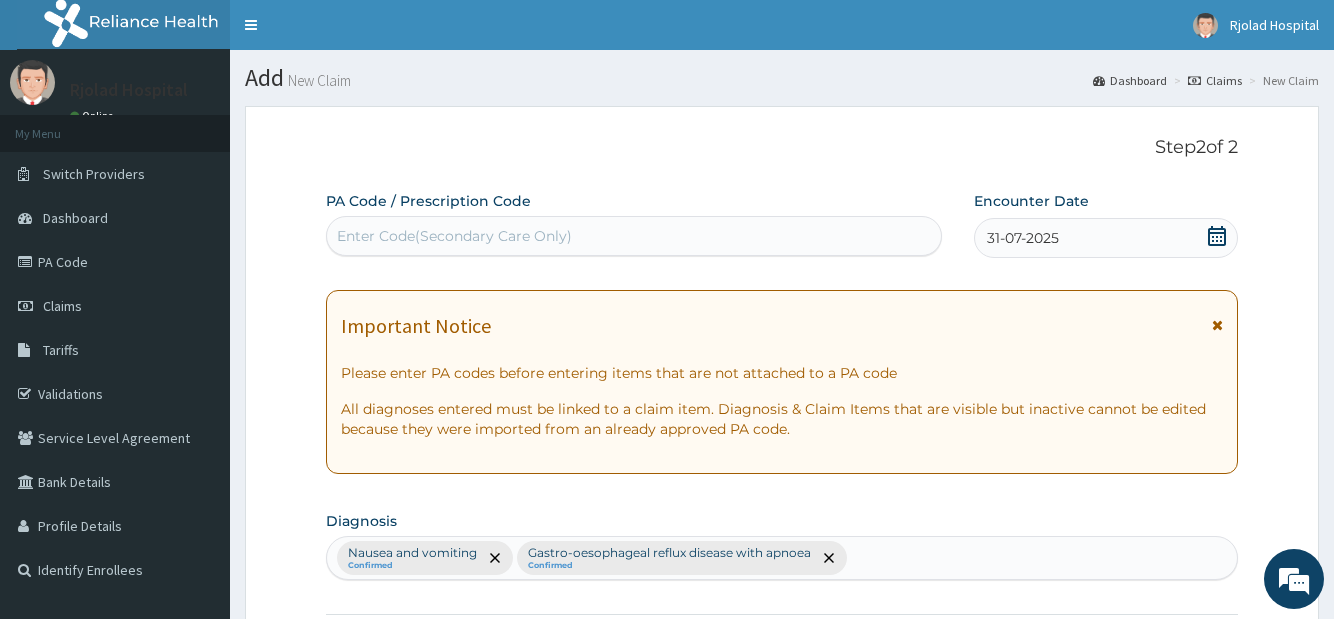 click on "Enter Code(Secondary Care Only)" at bounding box center [454, 236] 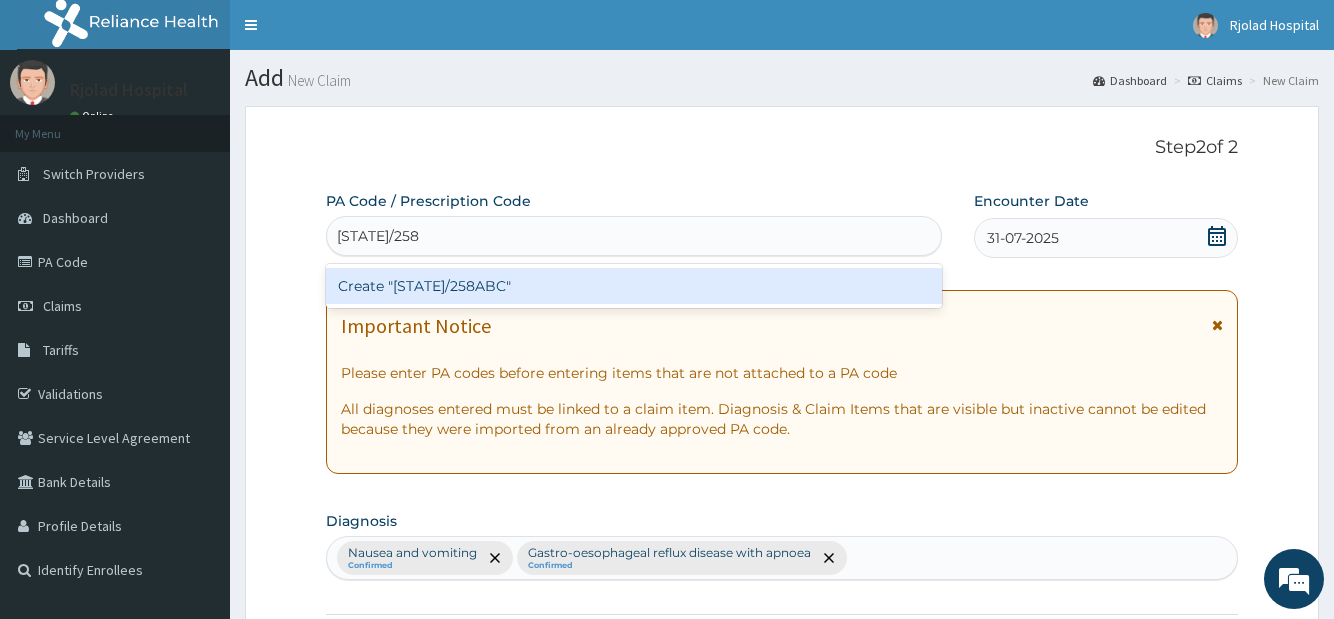 click on "Create "PA/258ABC"" at bounding box center [633, 286] 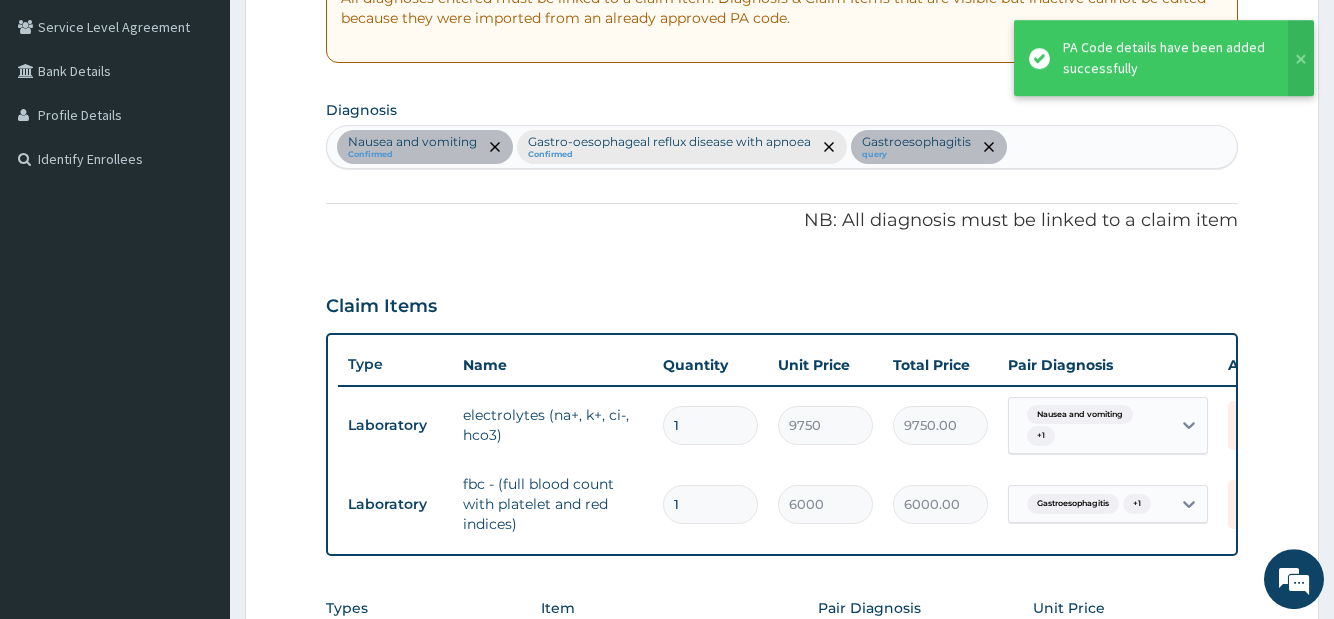 scroll, scrollTop: 606, scrollLeft: 0, axis: vertical 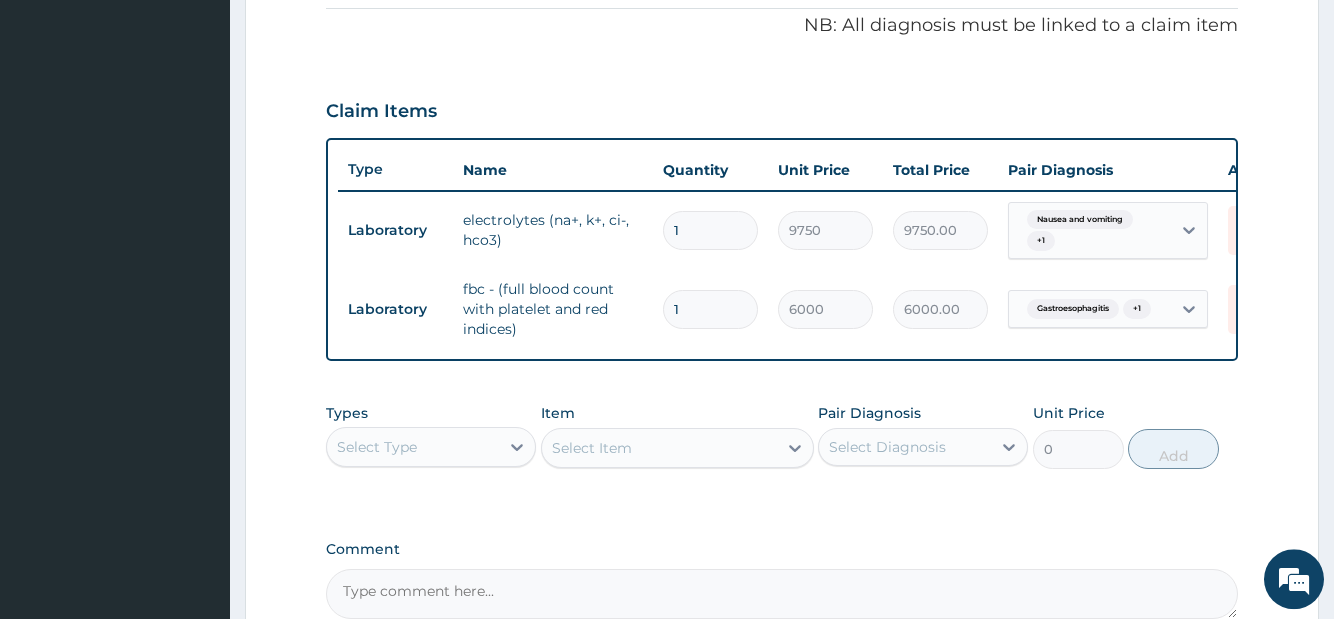 click on "Select Type" at bounding box center [413, 447] 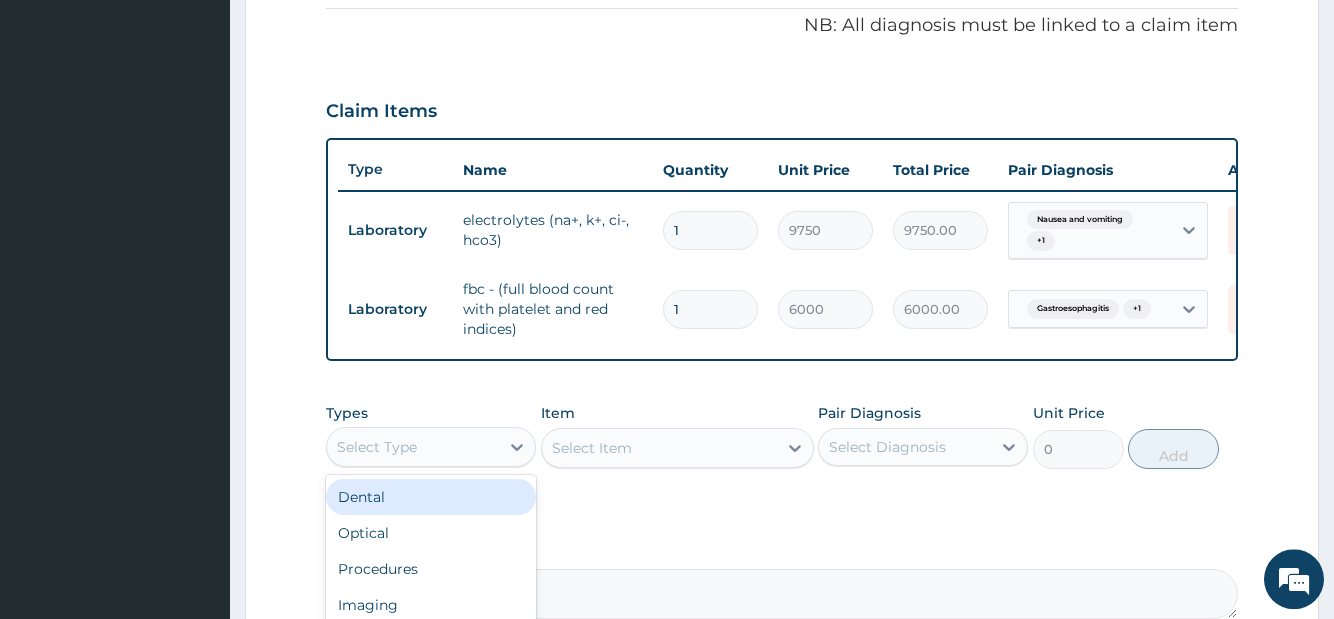 scroll, scrollTop: 68, scrollLeft: 0, axis: vertical 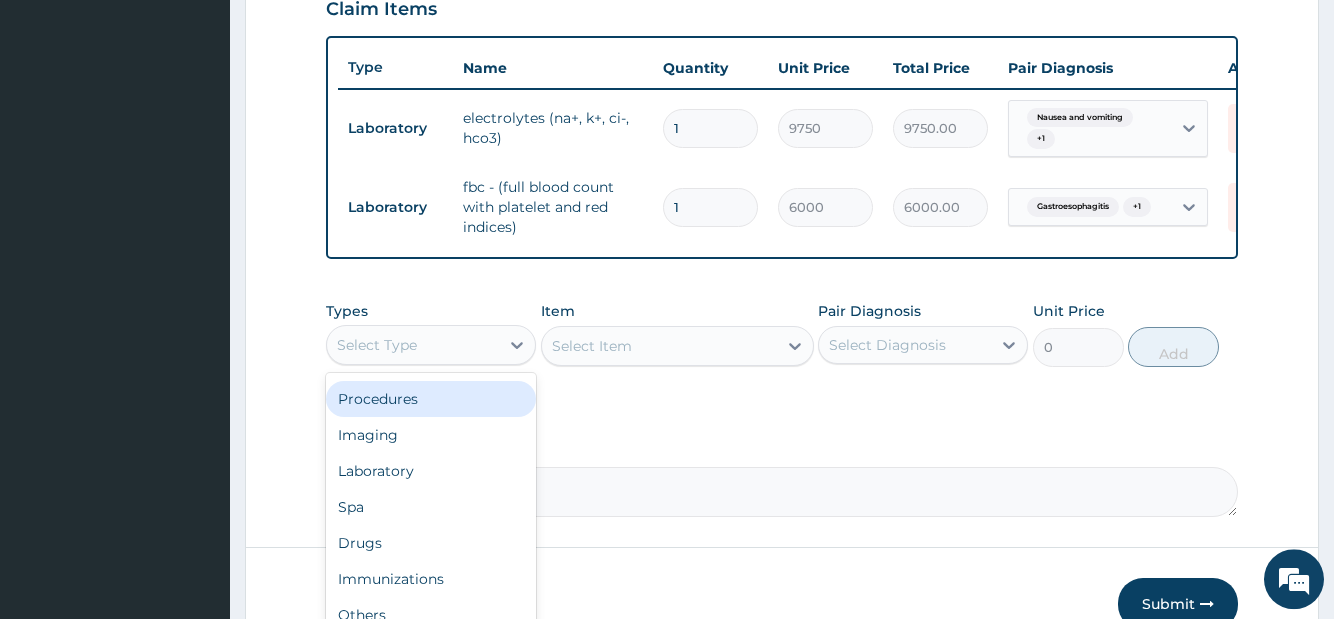 click on "Procedures" at bounding box center (431, 399) 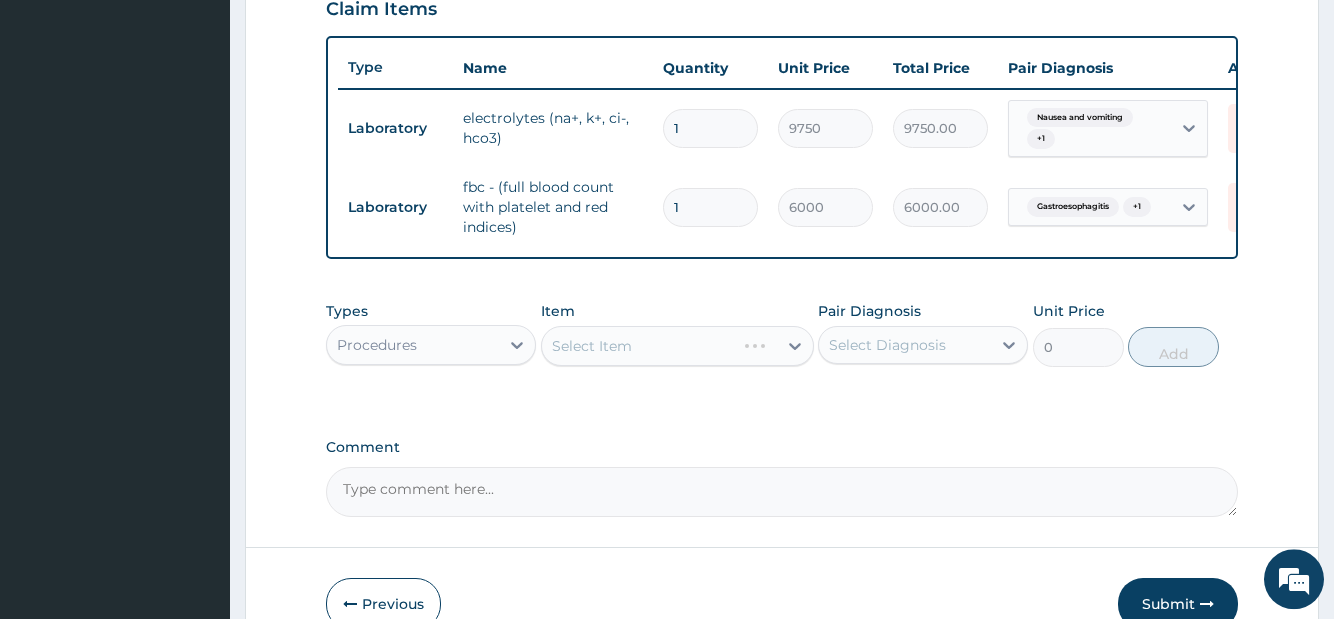 click on "Select Item" at bounding box center (677, 346) 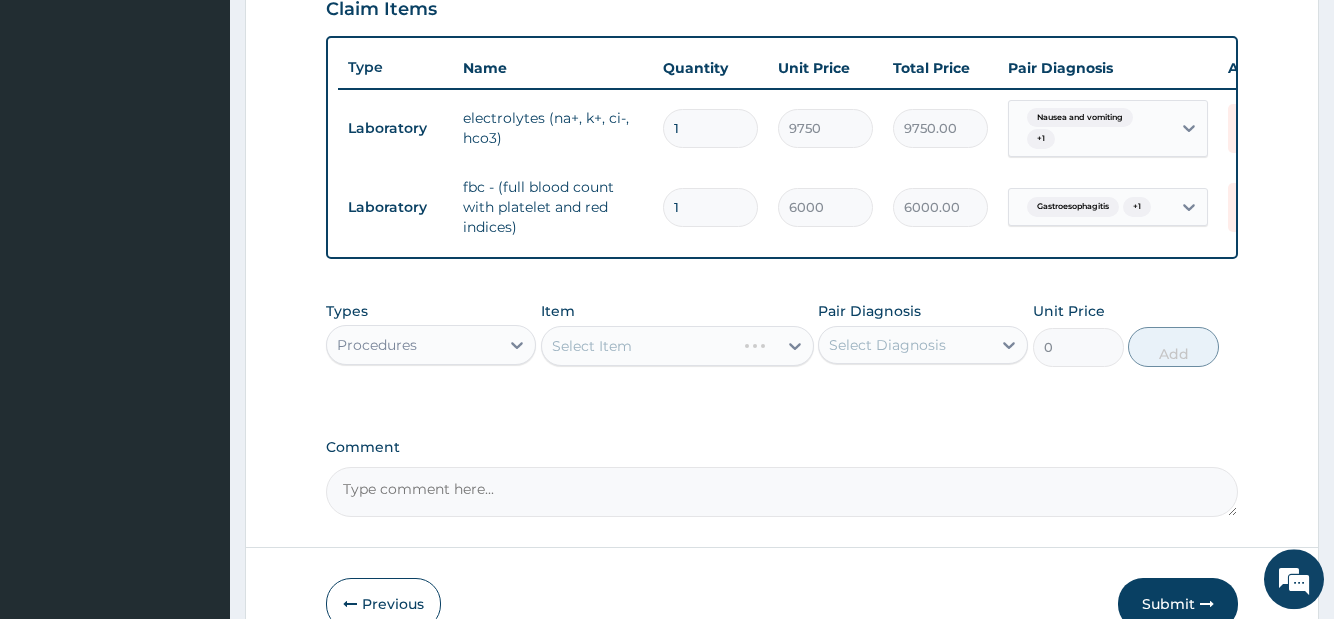 click on "Select Item" at bounding box center (677, 346) 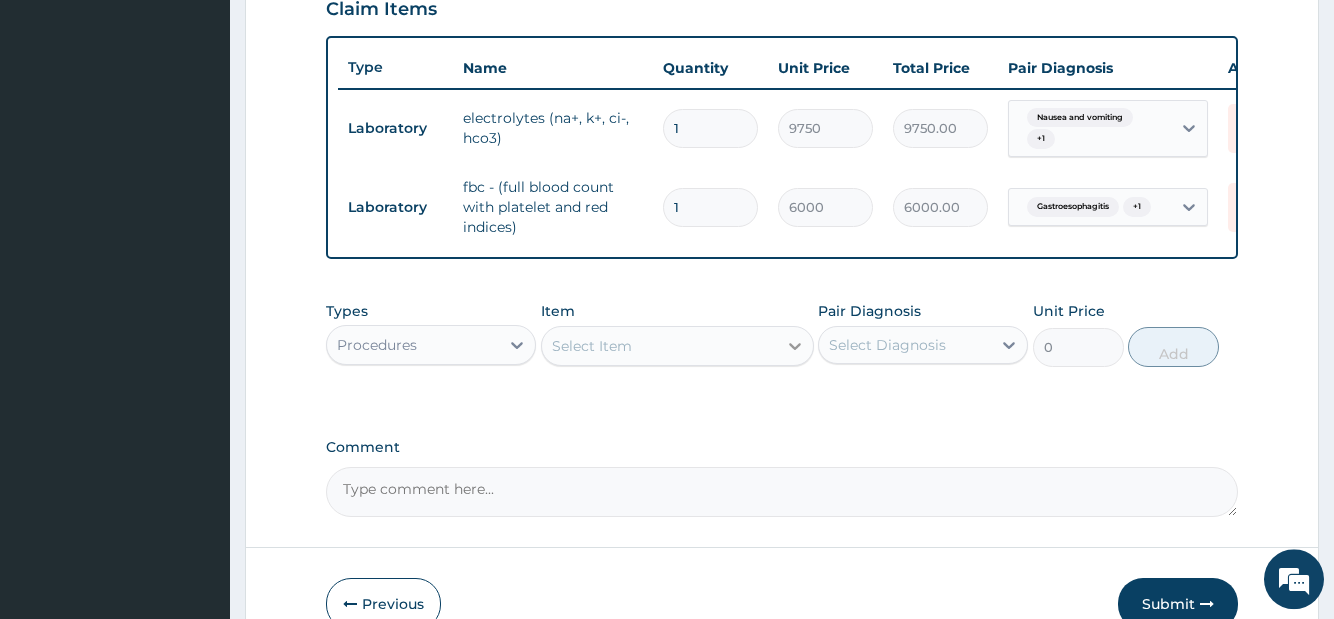 click 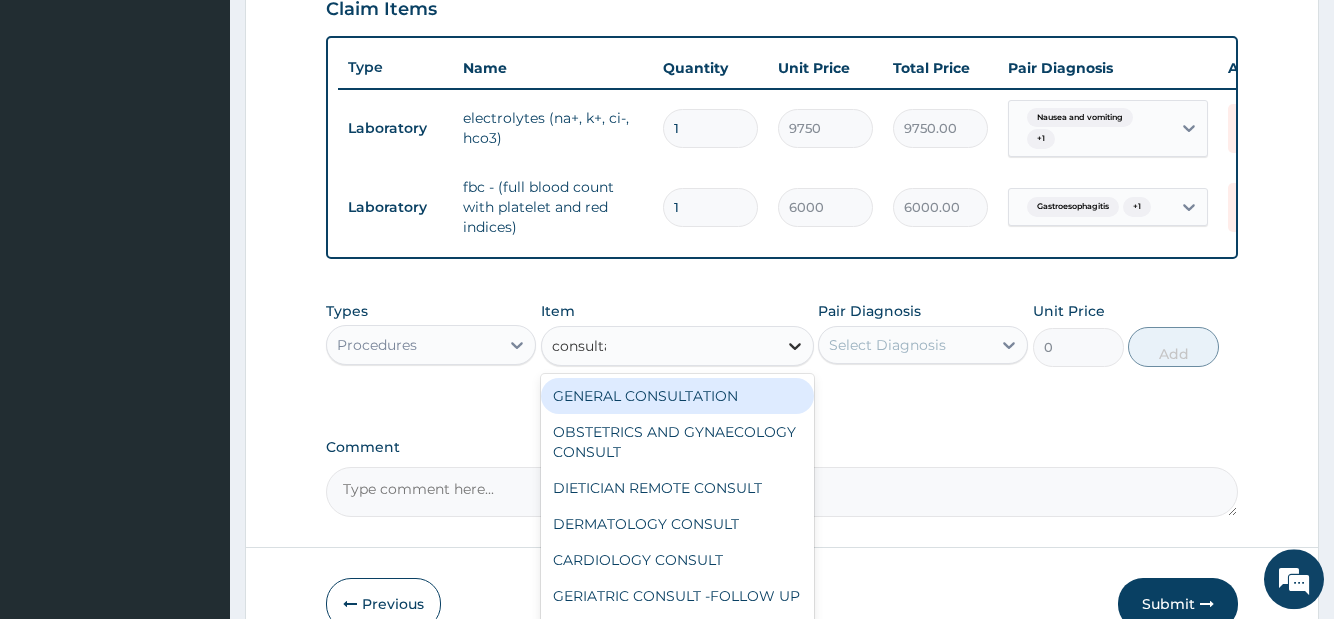 type on "consultat" 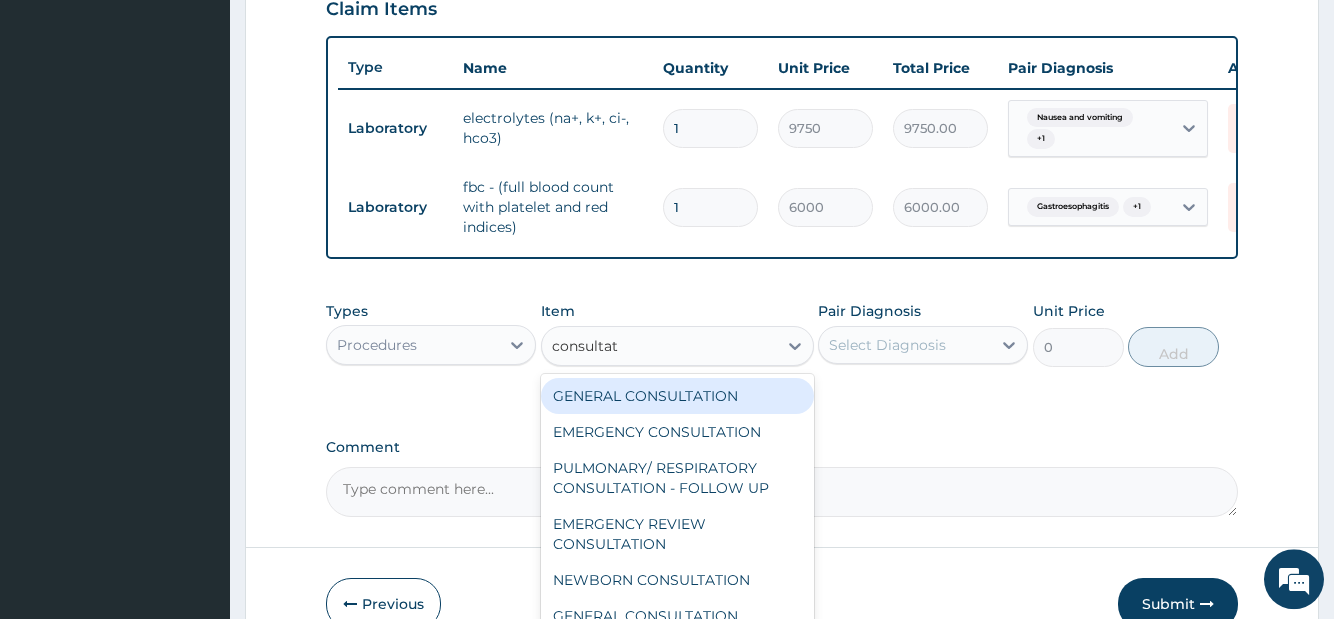 click on "GENERAL CONSULTATION" at bounding box center [677, 396] 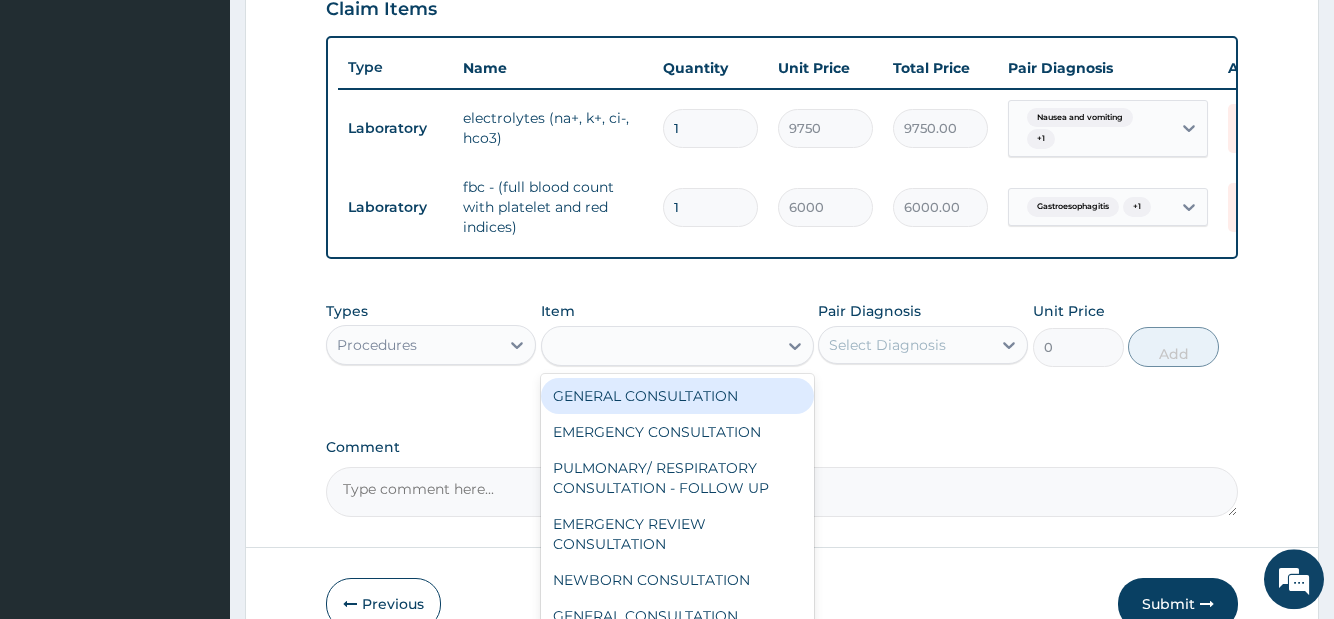 type on "3000" 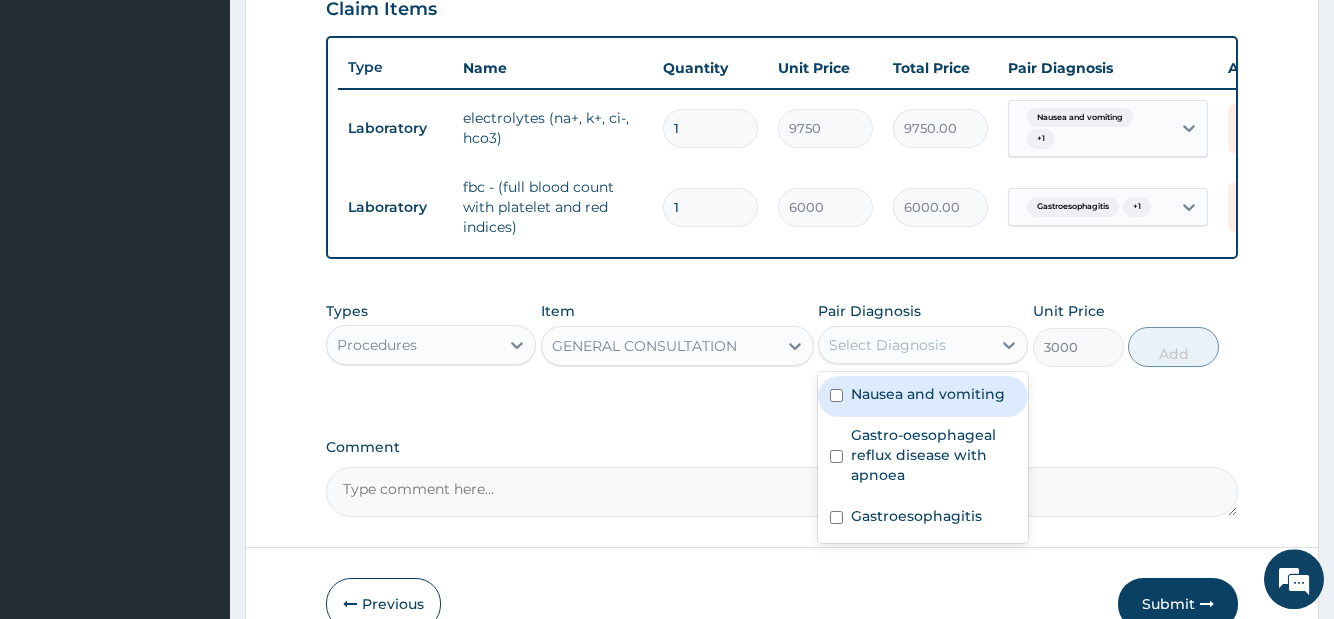 click on "Select Diagnosis" at bounding box center (887, 345) 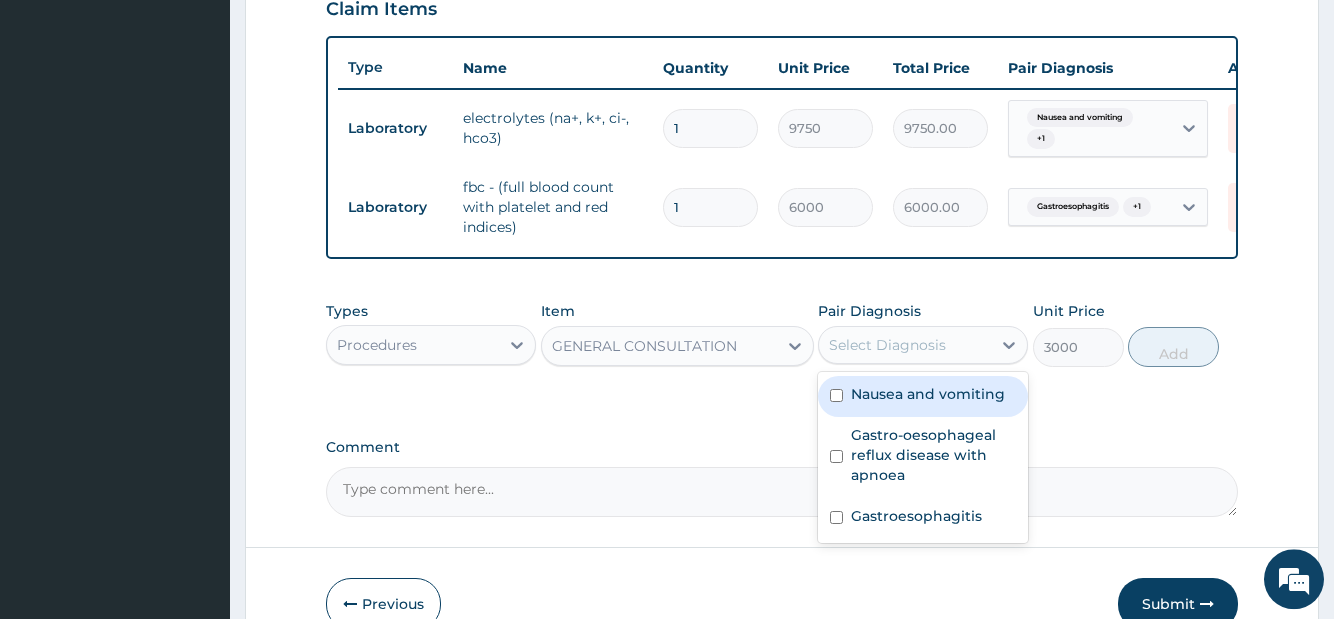 drag, startPoint x: 877, startPoint y: 417, endPoint x: 882, endPoint y: 471, distance: 54.230988 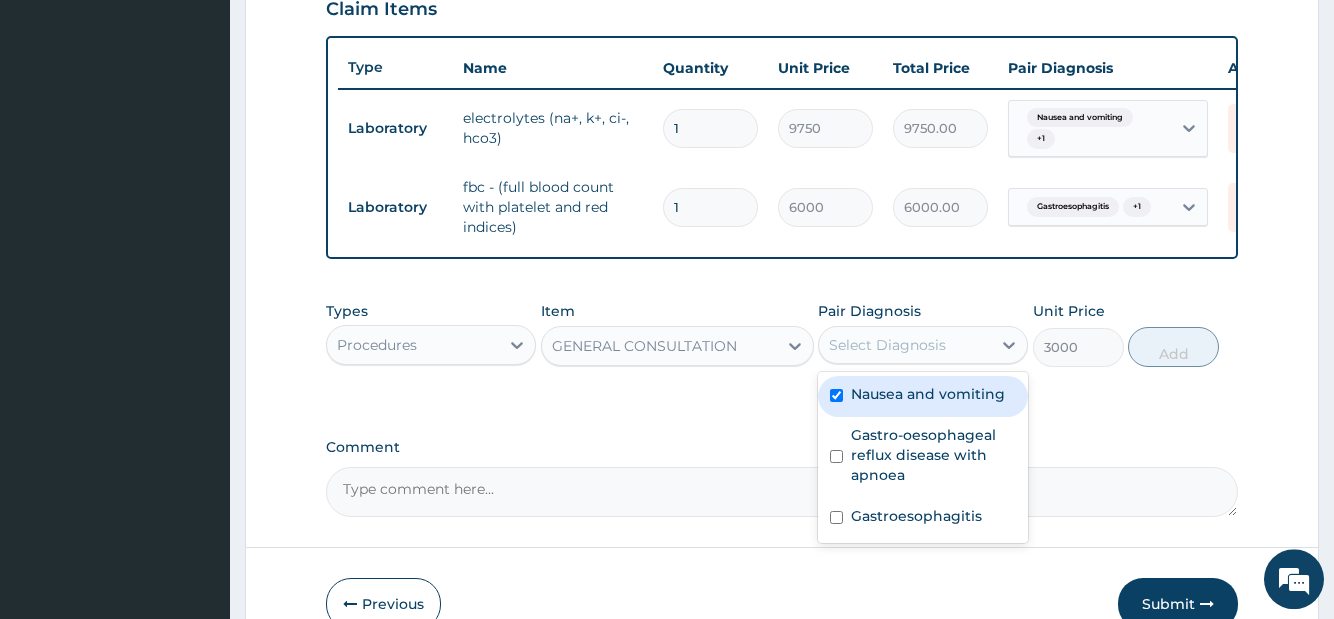 checkbox on "true" 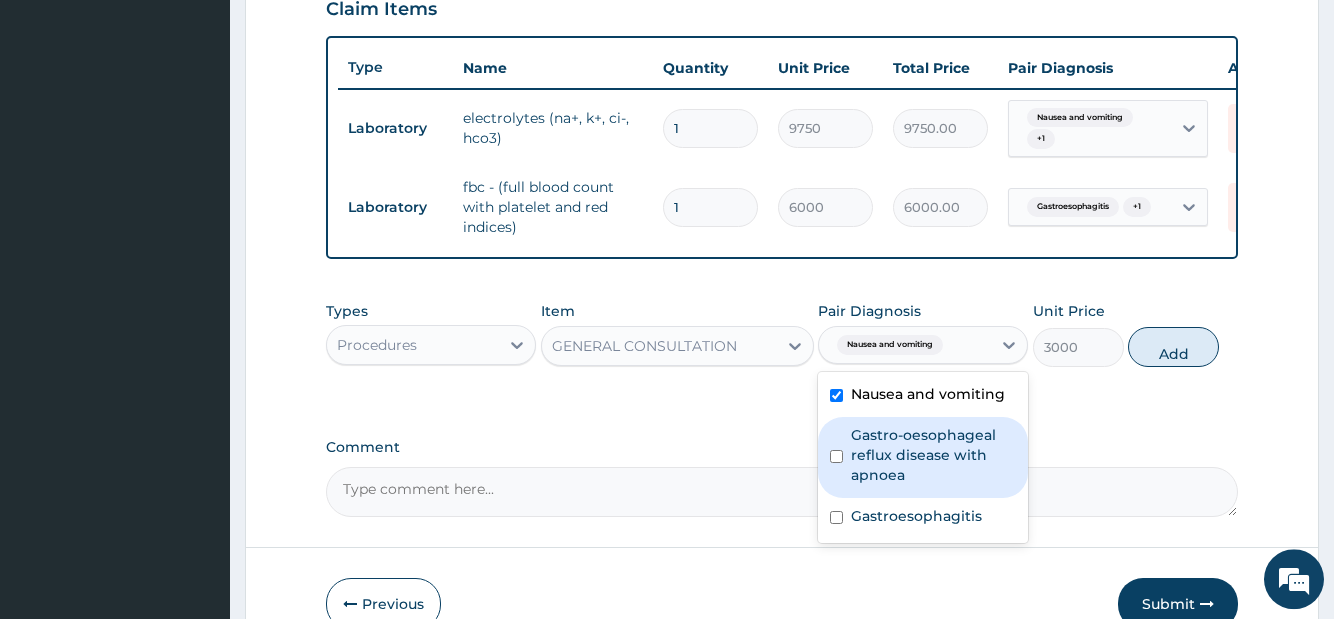 drag, startPoint x: 882, startPoint y: 473, endPoint x: 883, endPoint y: 514, distance: 41.01219 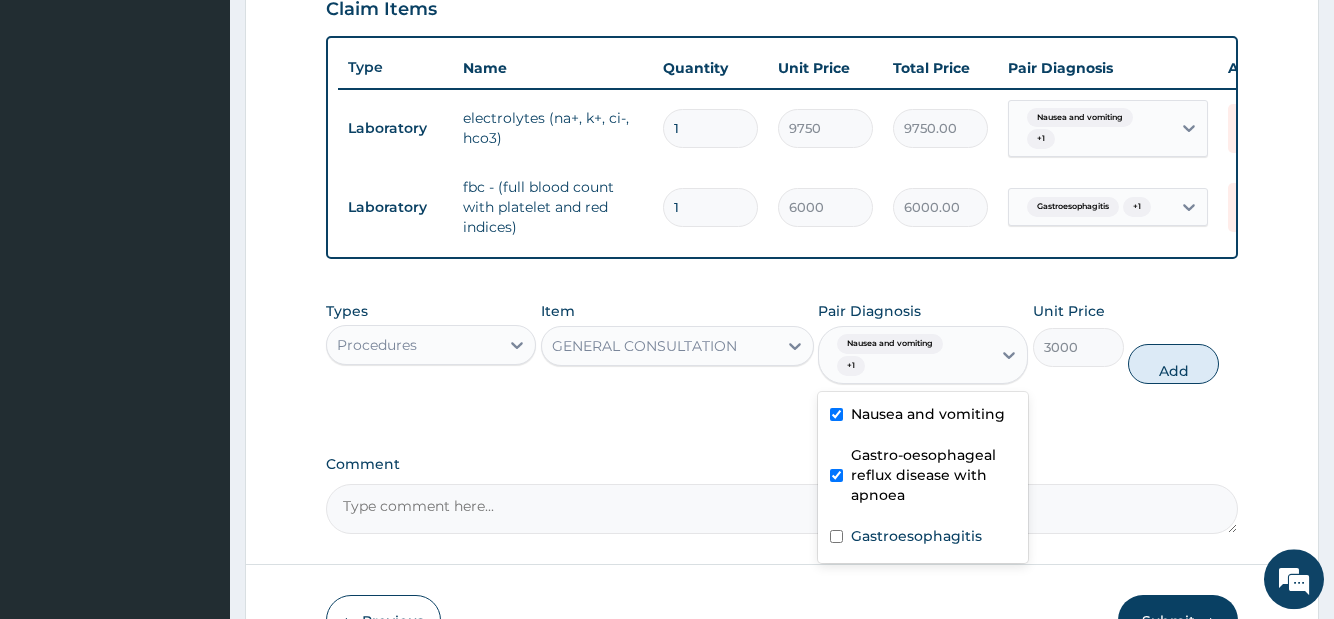 click on "Gastro-oesophageal reflux disease with apnoea" at bounding box center [923, 477] 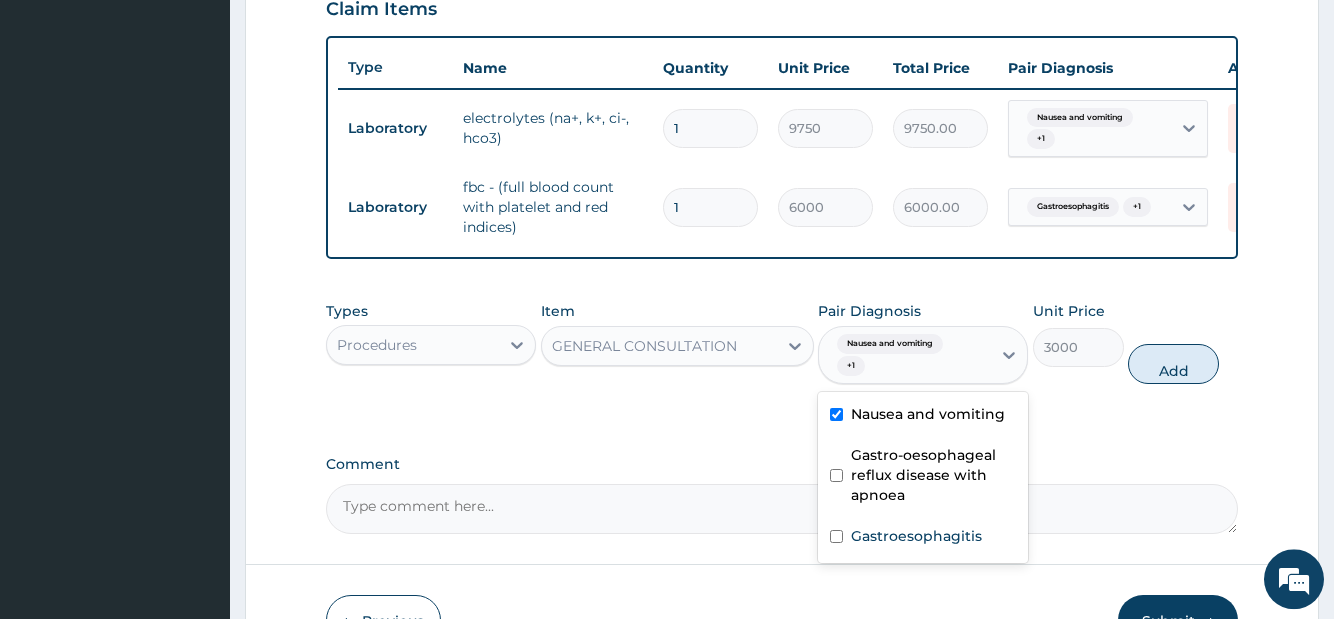checkbox on "false" 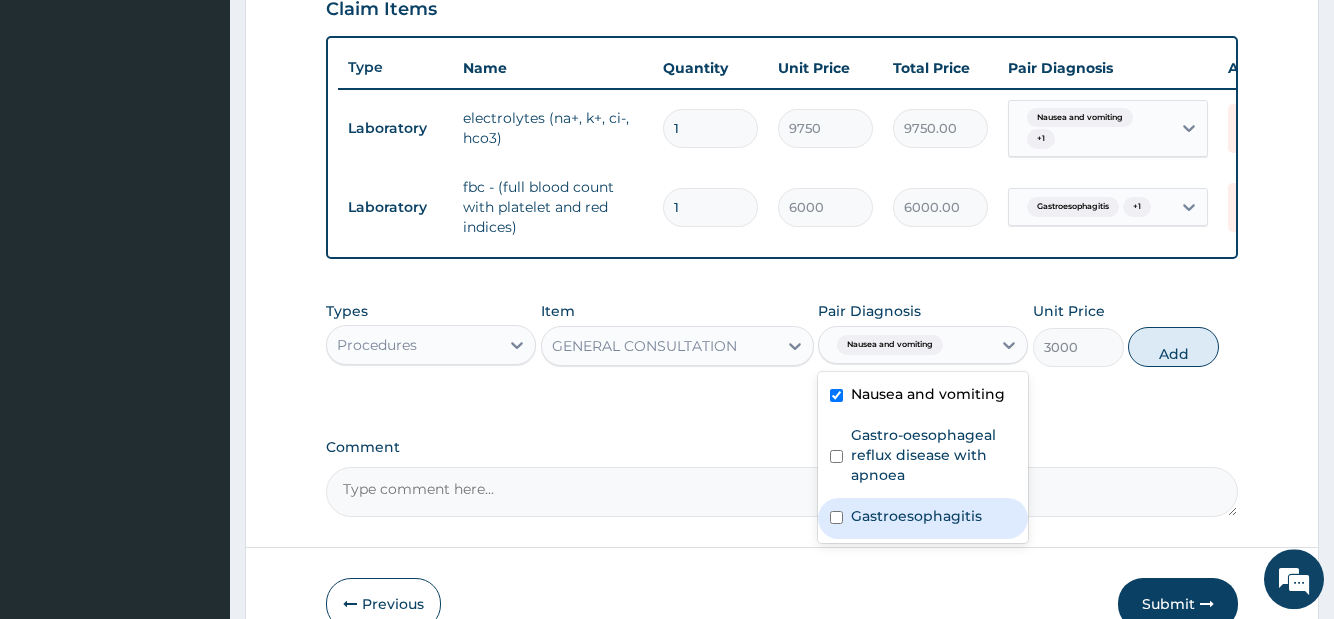 drag, startPoint x: 872, startPoint y: 531, endPoint x: 884, endPoint y: 490, distance: 42.72002 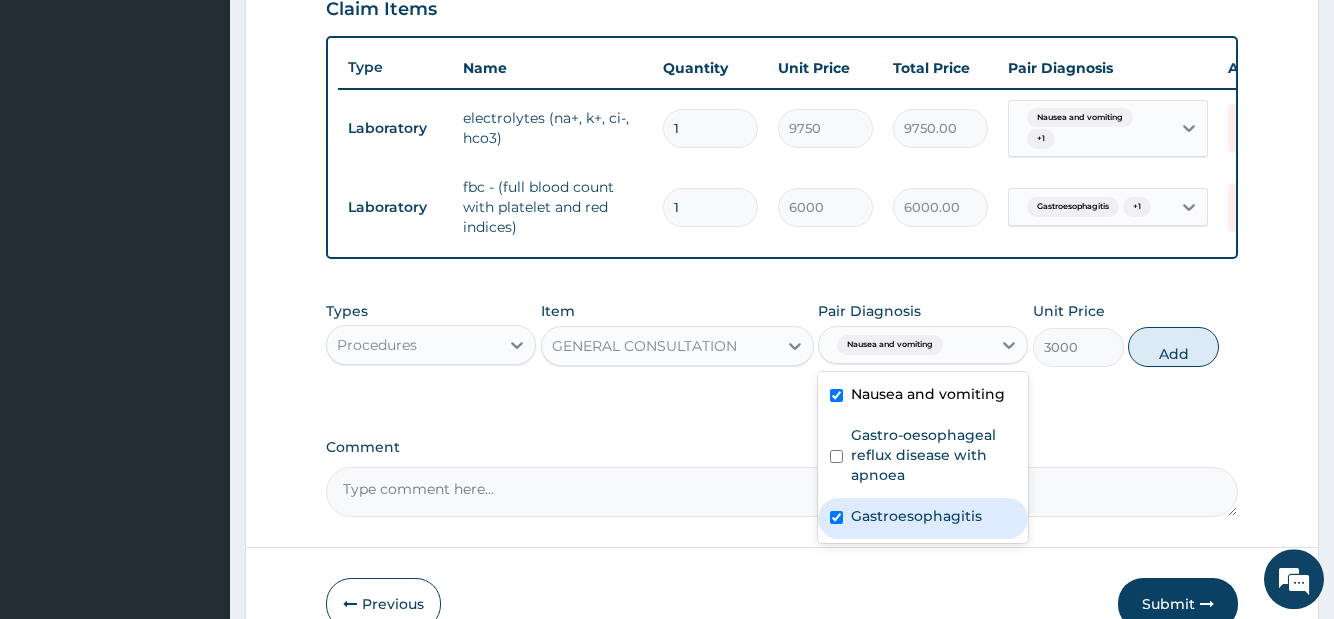 checkbox on "true" 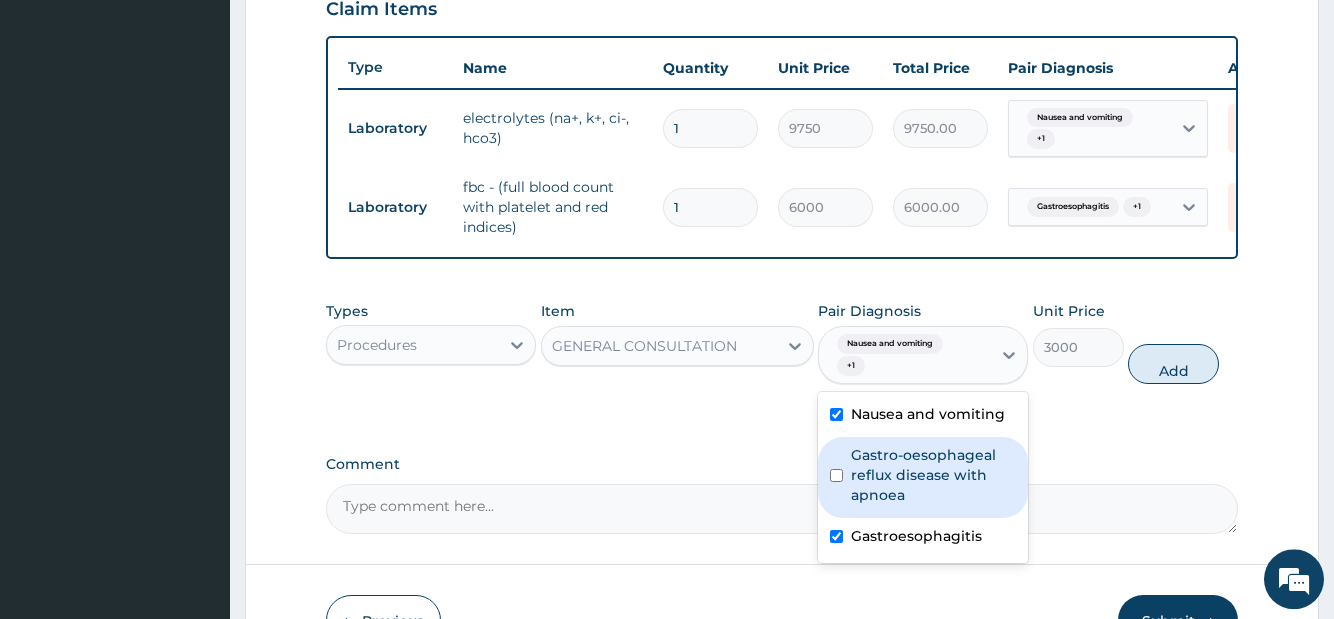 click on "Gastro-oesophageal reflux disease with apnoea" at bounding box center [933, 475] 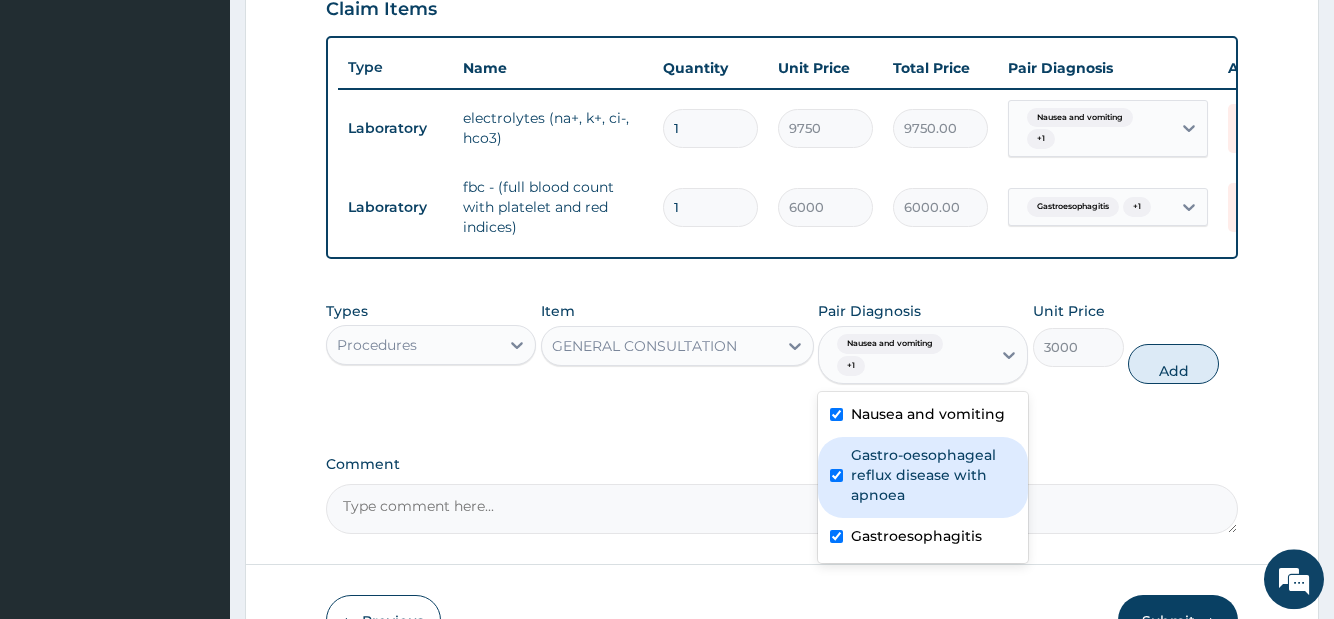 checkbox on "true" 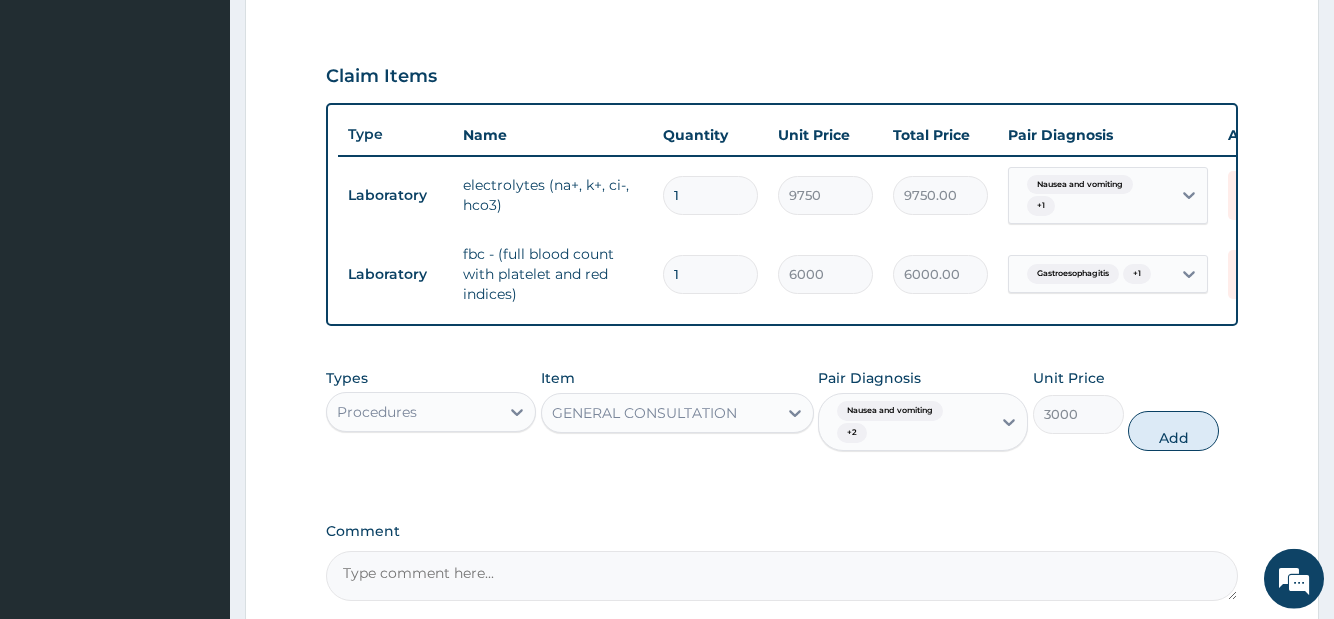 scroll, scrollTop: 708, scrollLeft: 0, axis: vertical 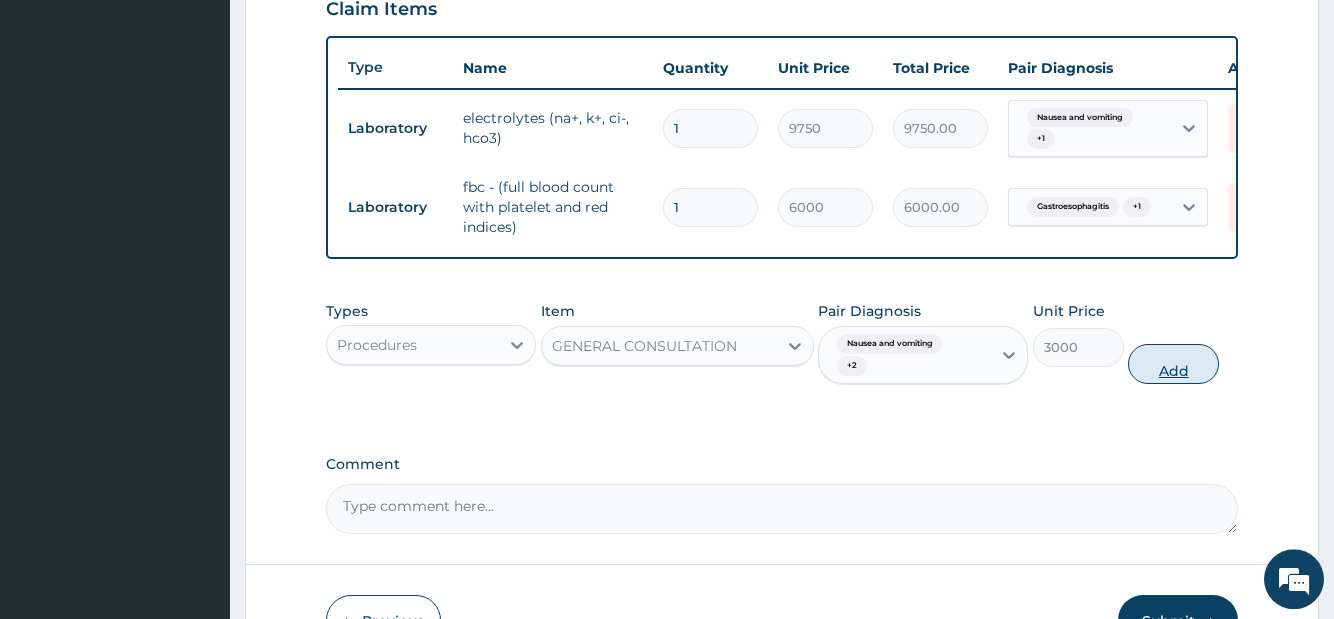 click on "Add" at bounding box center [1173, 364] 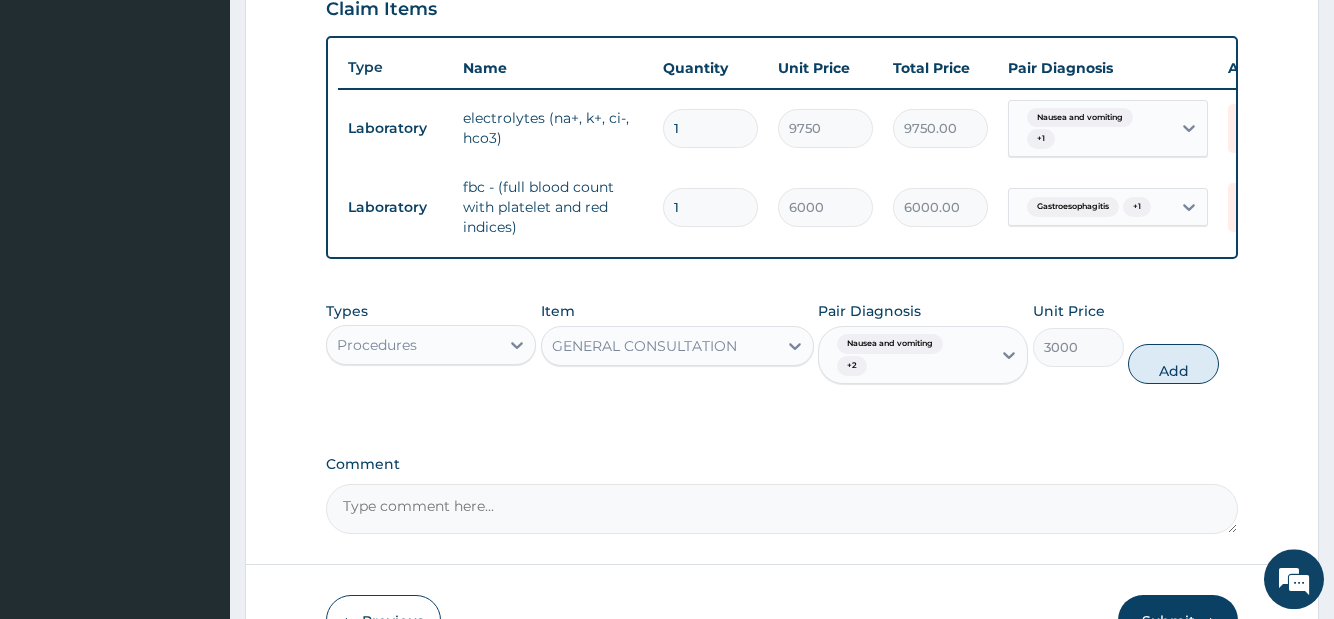 type on "0" 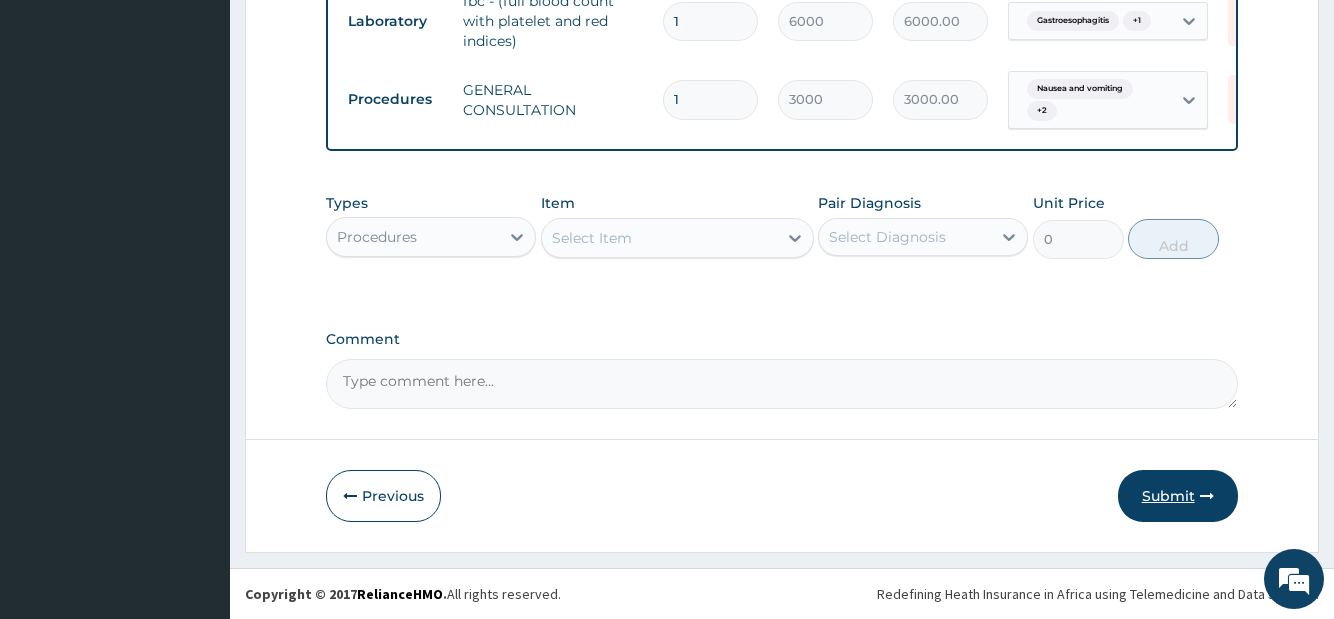 click on "Submit" at bounding box center (1178, 496) 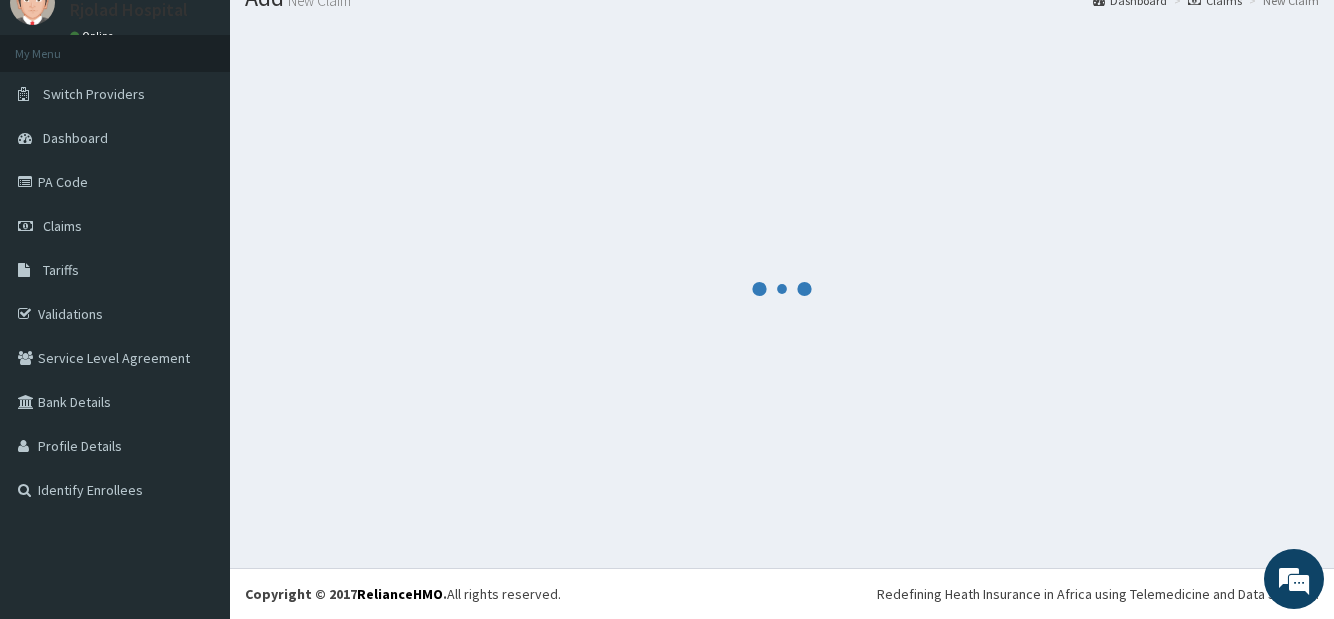 scroll, scrollTop: 0, scrollLeft: 0, axis: both 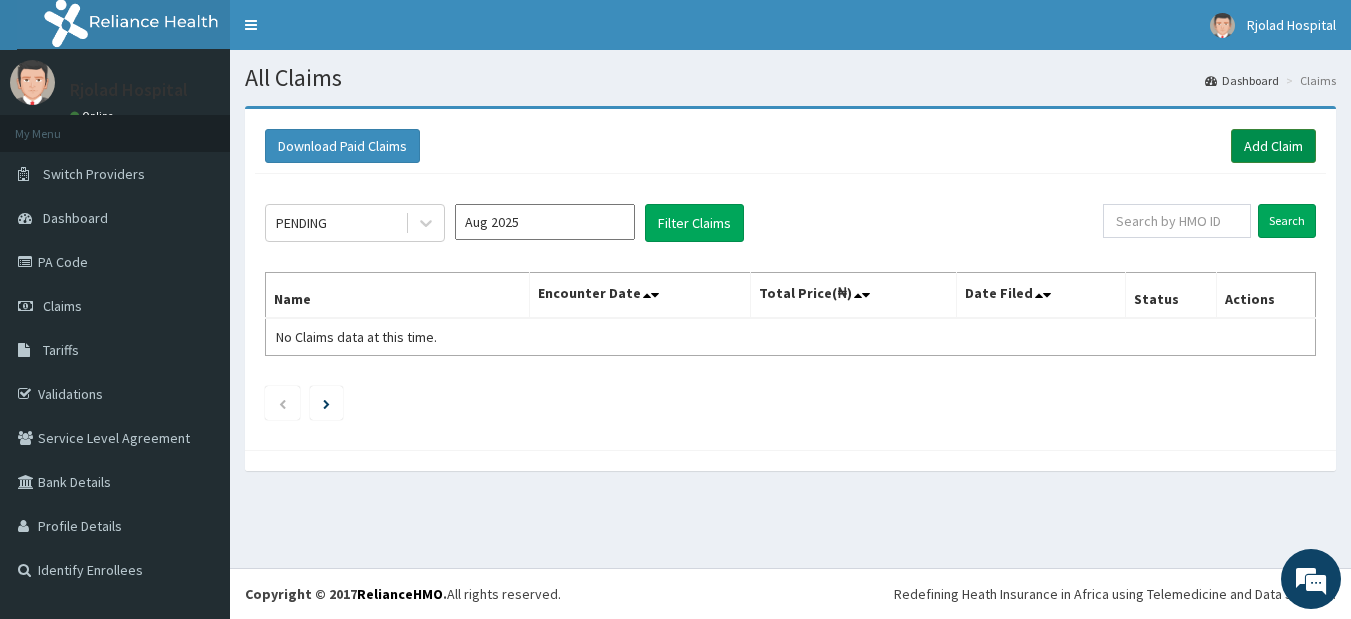 click on "Add Claim" at bounding box center (1273, 146) 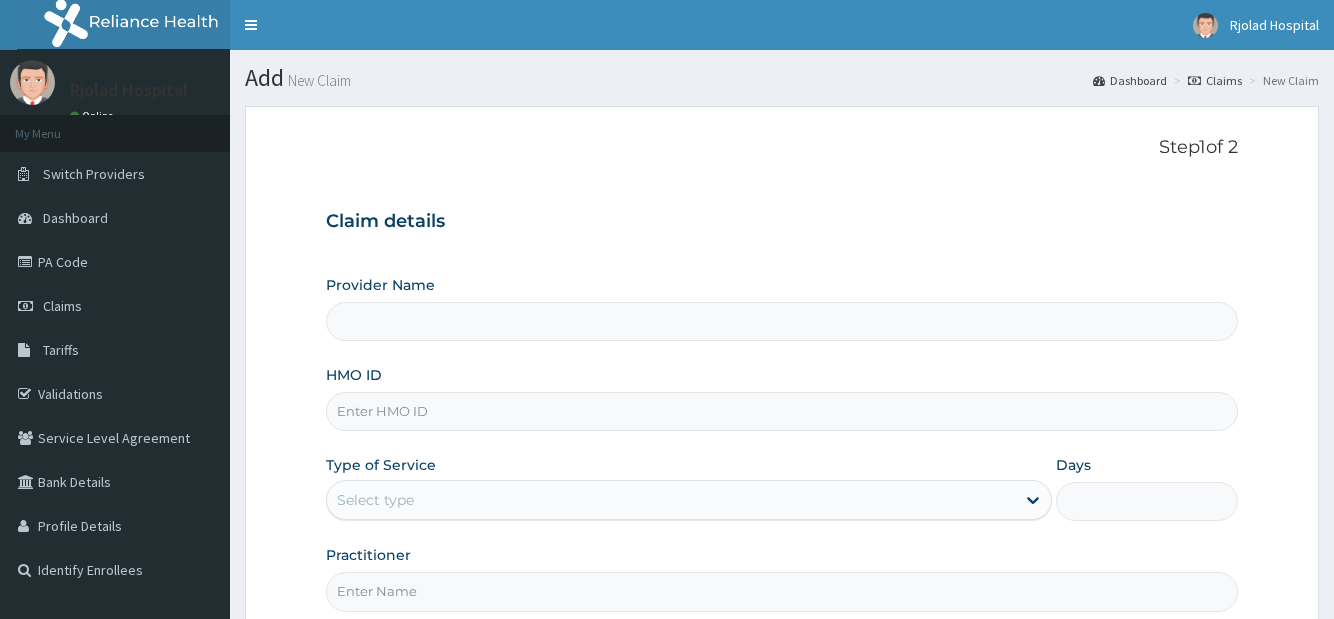 scroll, scrollTop: 0, scrollLeft: 0, axis: both 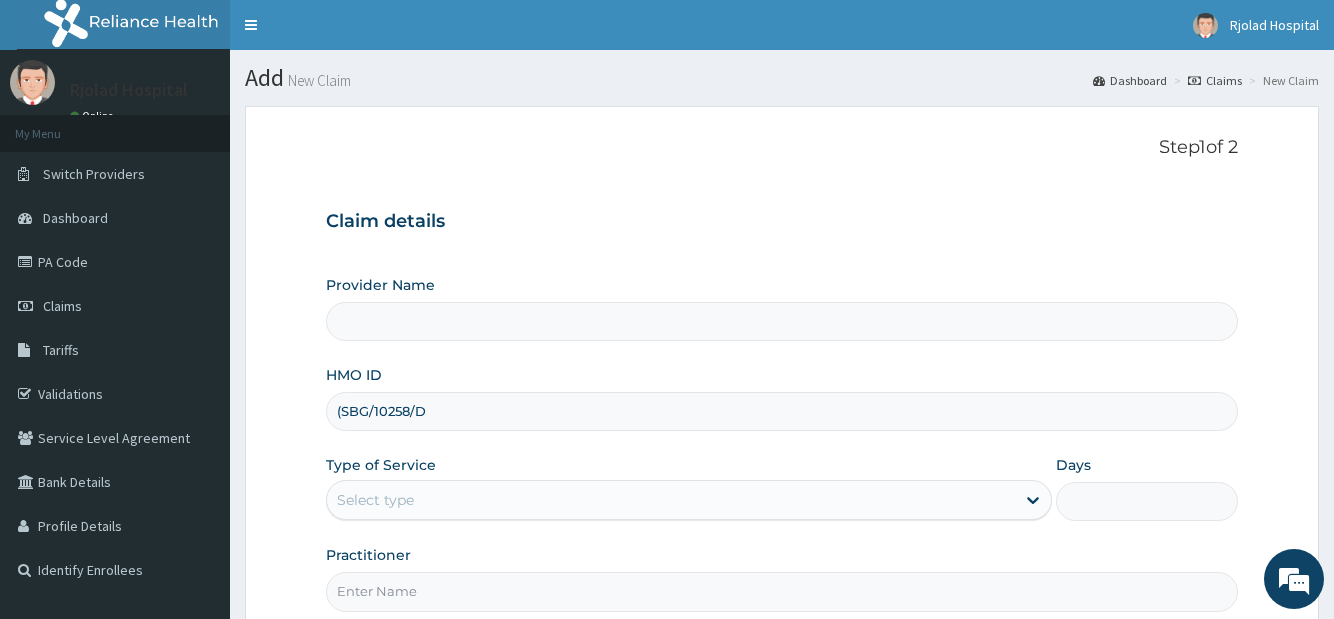 click on "(SBG/10258/D" at bounding box center (781, 411) 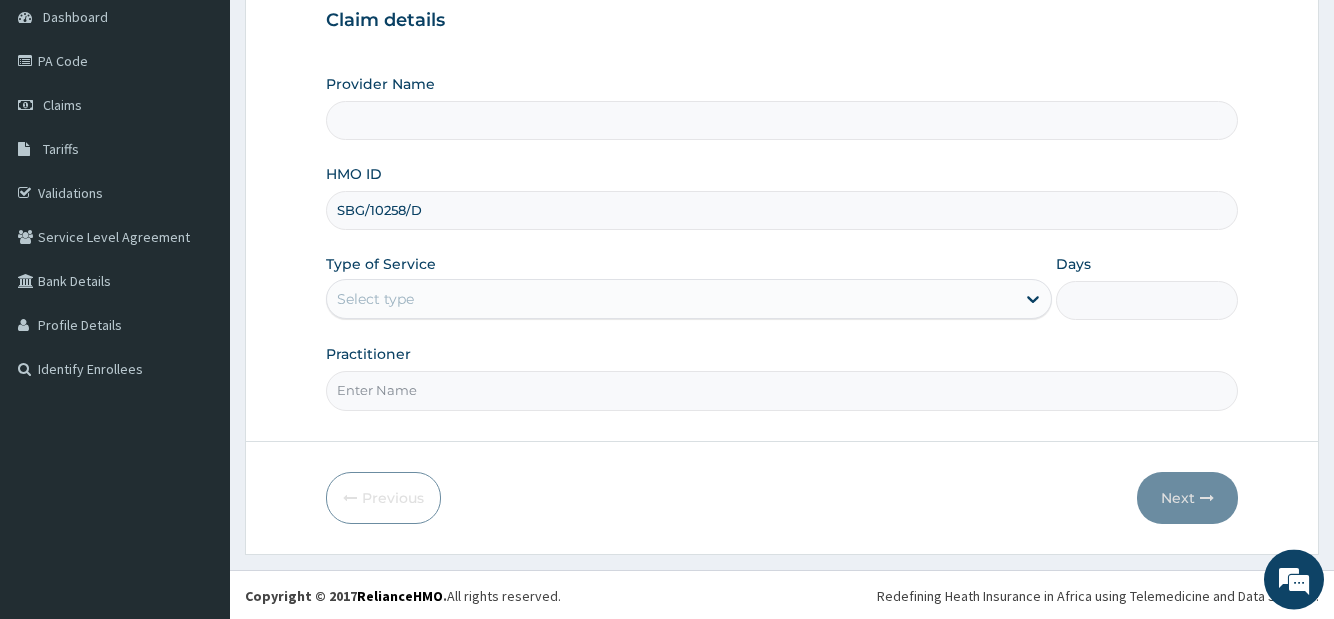 scroll, scrollTop: 203, scrollLeft: 0, axis: vertical 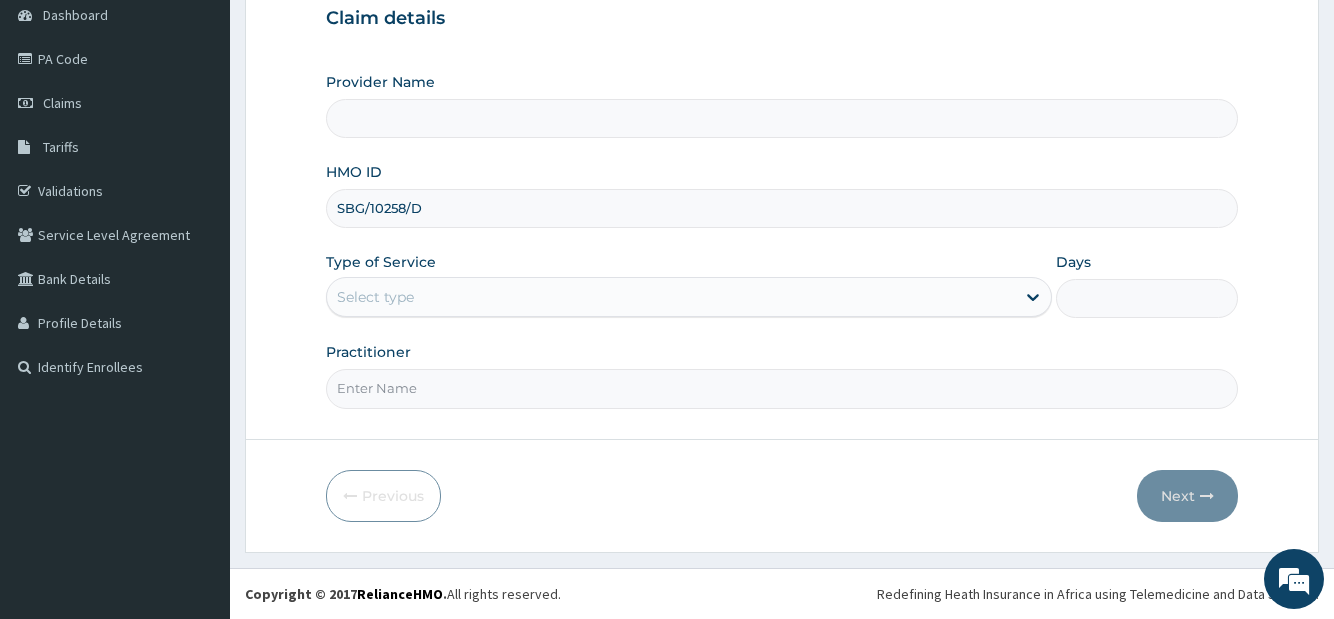 type on "SBG/10258/D" 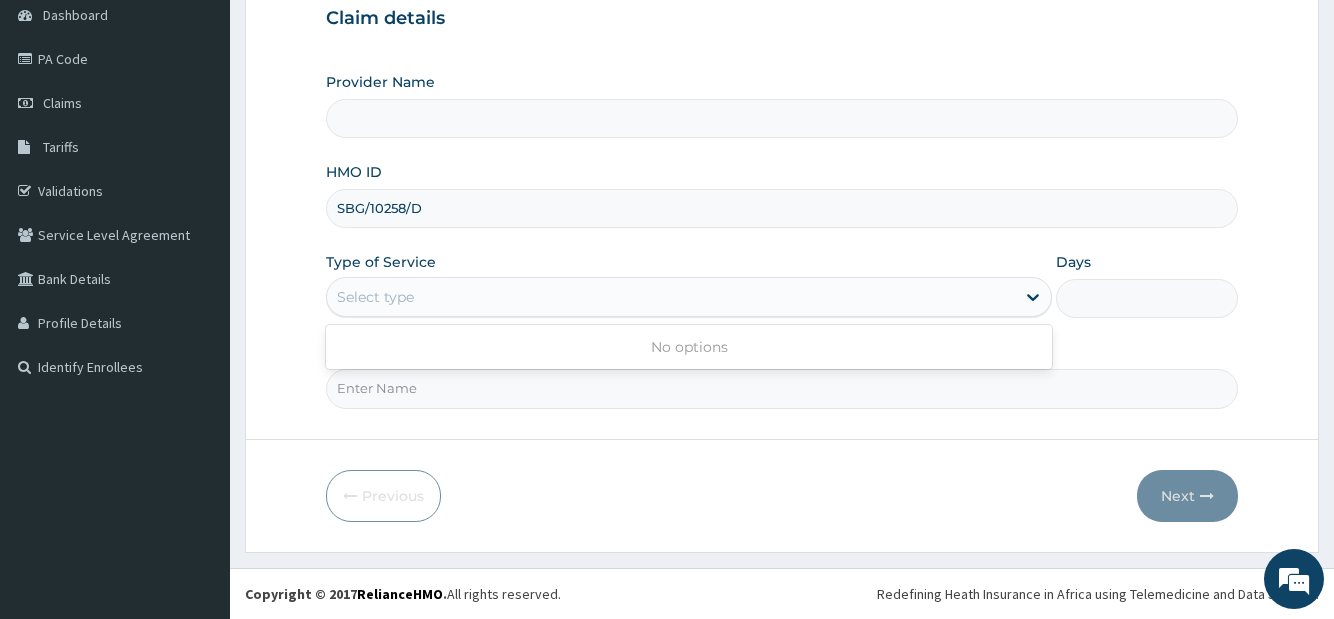 drag, startPoint x: 437, startPoint y: 307, endPoint x: 478, endPoint y: 270, distance: 55.226807 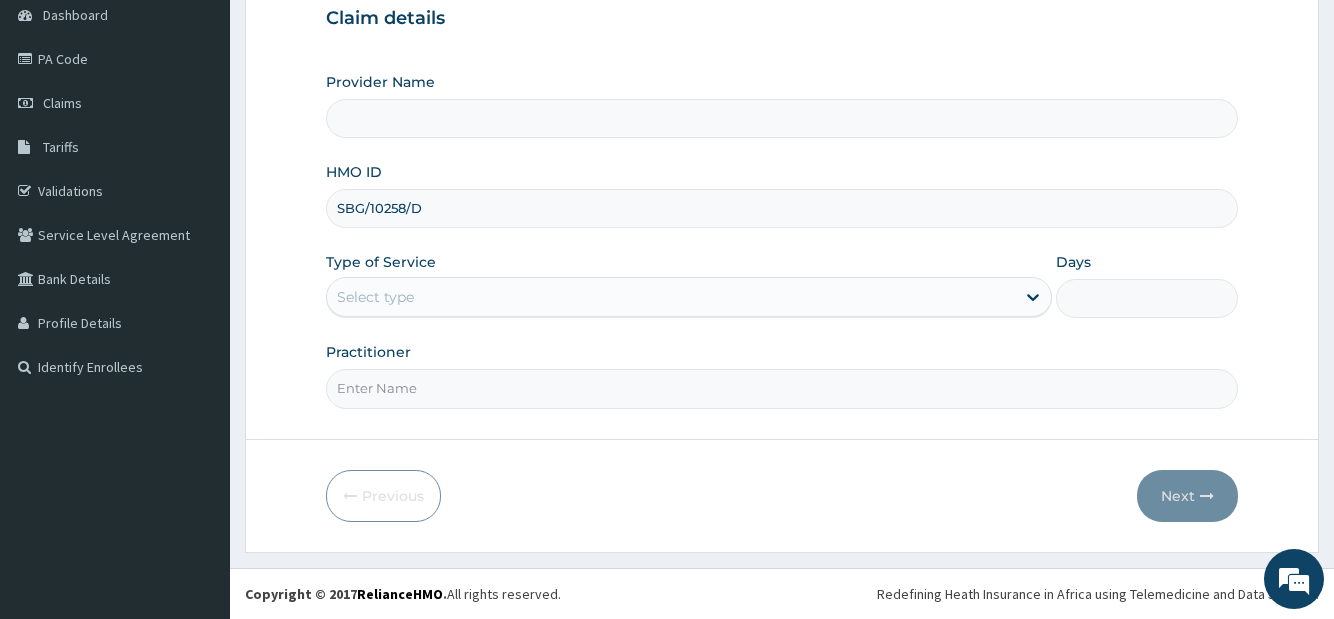 click on "Type of Service   Select is focused ,type to refine list, press Down to open the menu,  Select type" at bounding box center (689, 285) 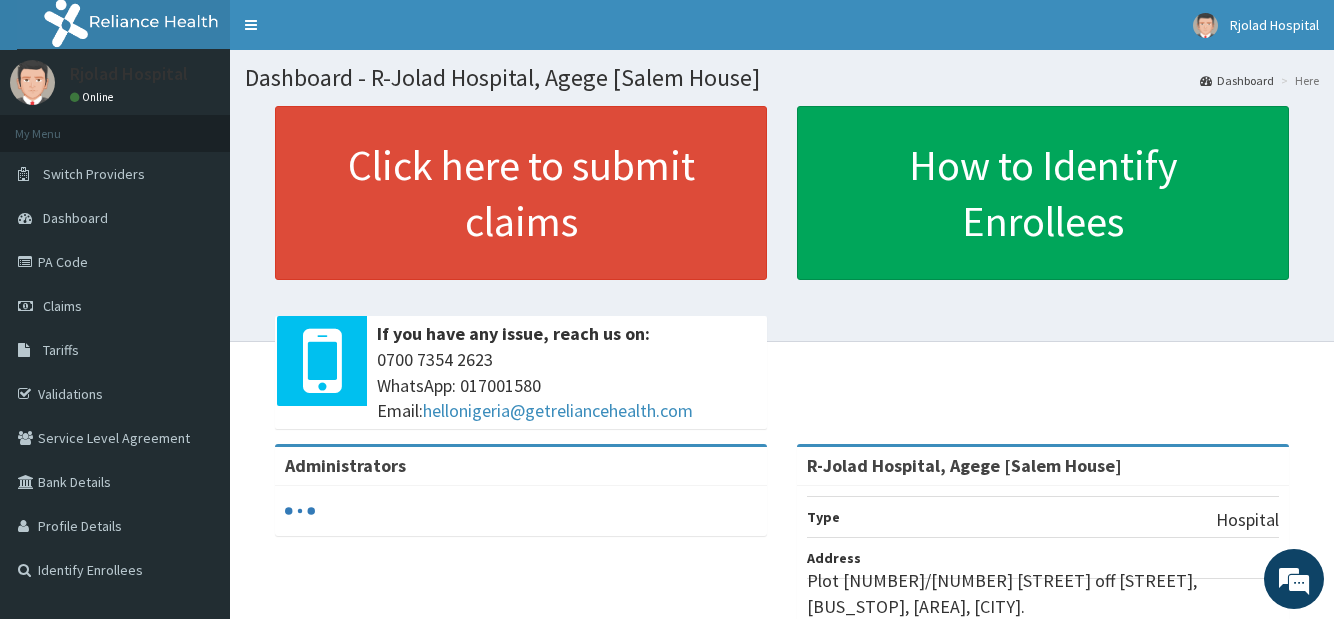 scroll, scrollTop: 0, scrollLeft: 0, axis: both 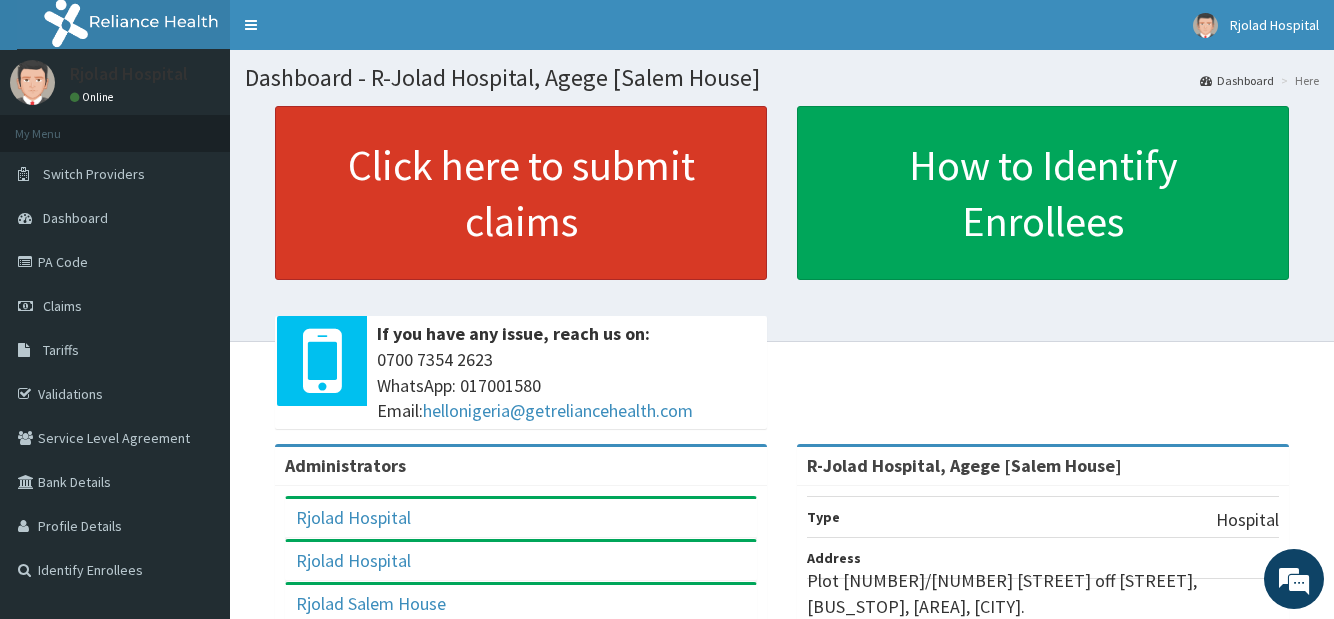 click on "Click here to submit claims" at bounding box center (521, 193) 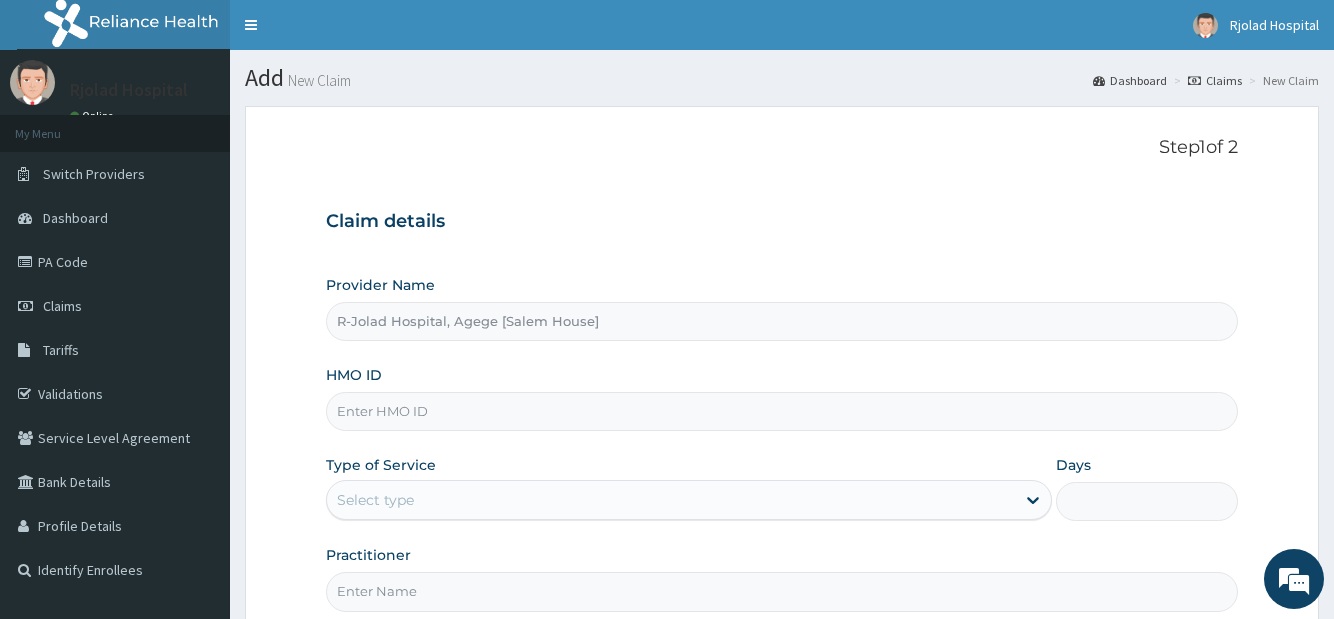 scroll, scrollTop: 0, scrollLeft: 0, axis: both 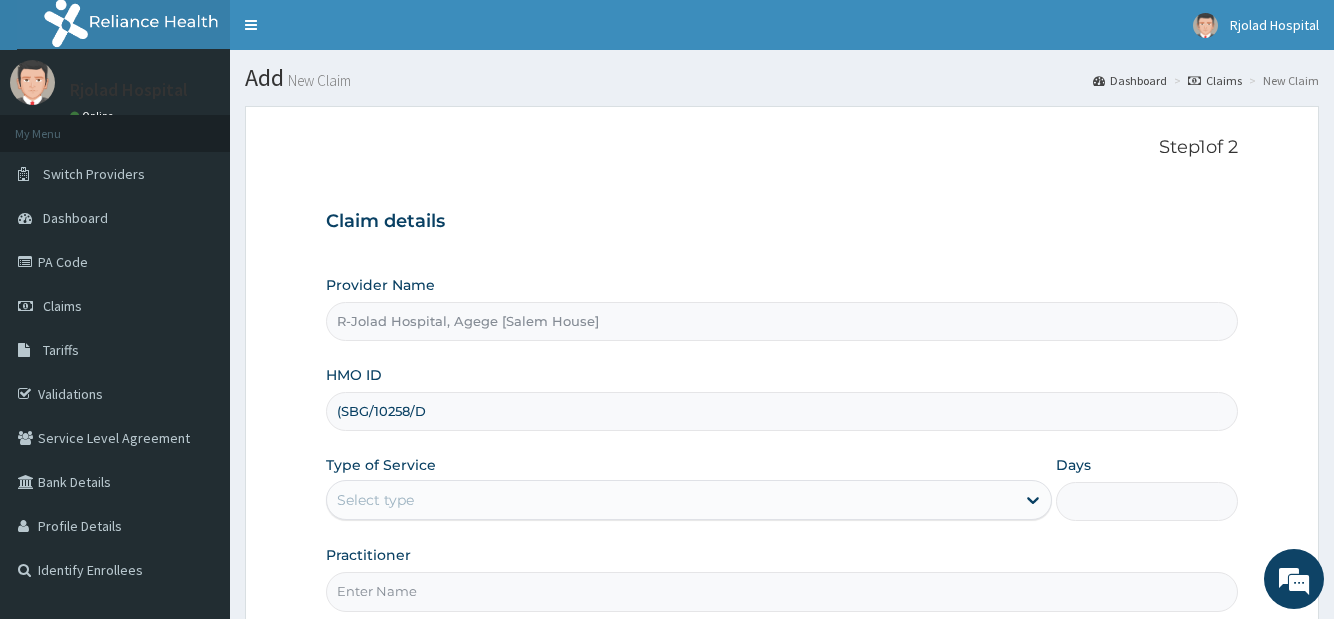 click on "(SBG/10258/D" at bounding box center [781, 411] 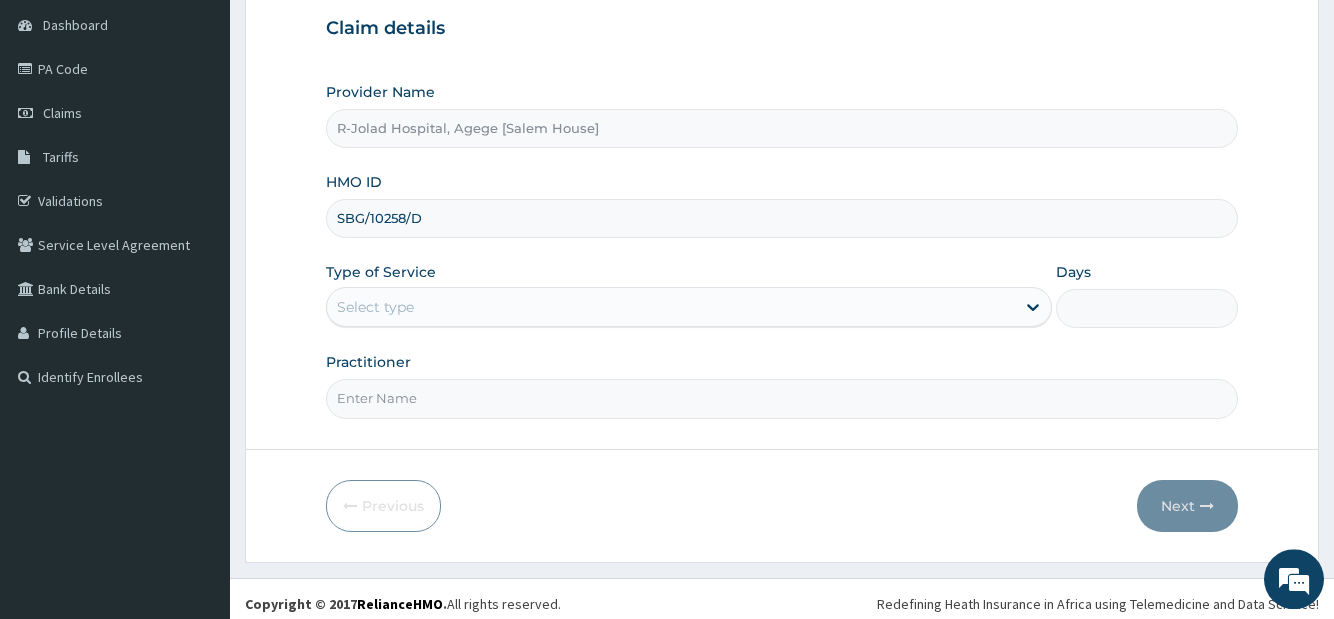 scroll, scrollTop: 203, scrollLeft: 0, axis: vertical 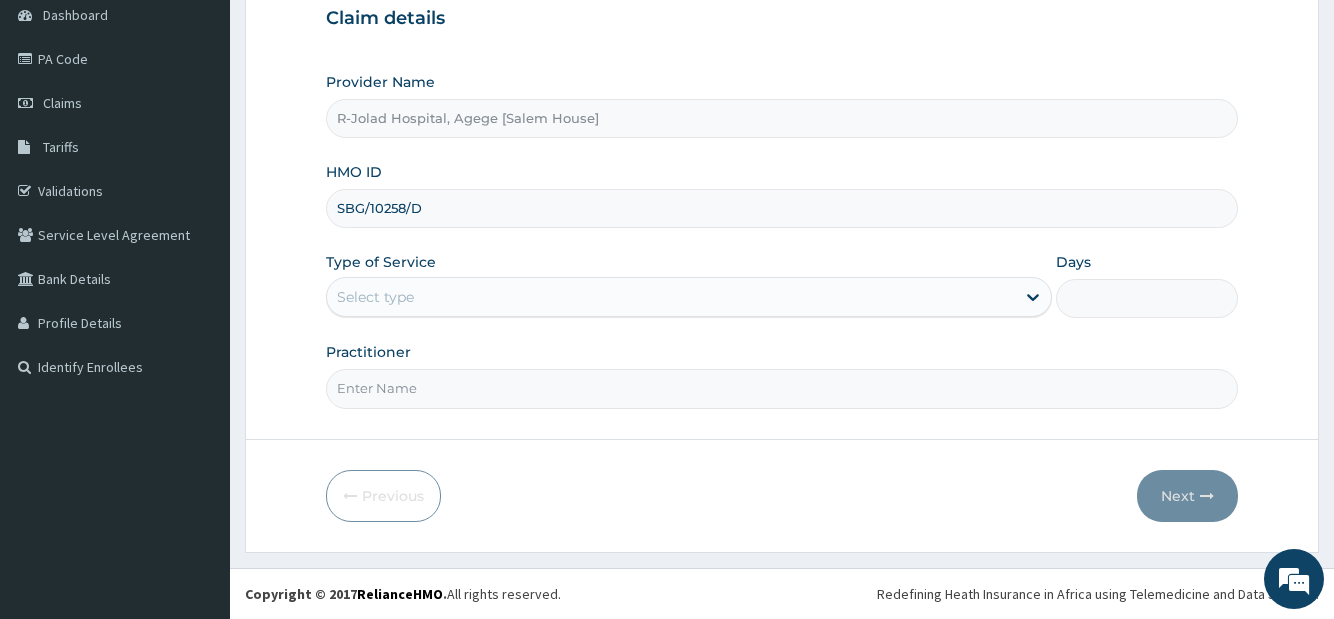 type on "SBG/10258/D" 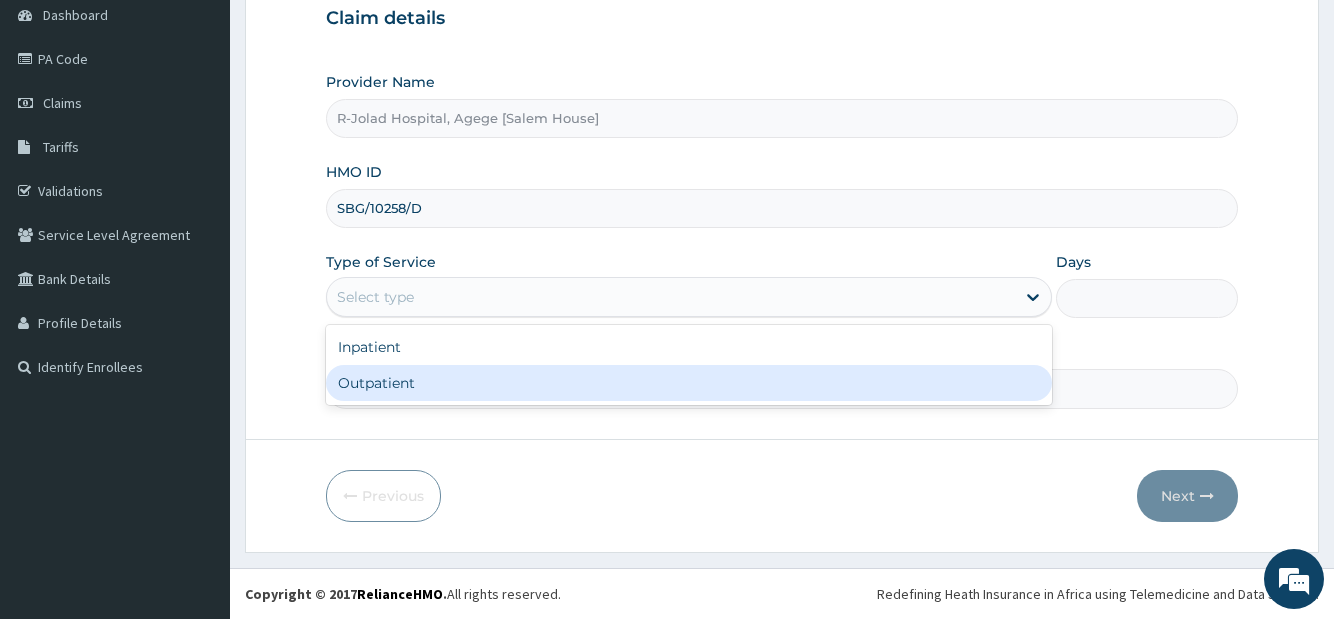 click on "Inpatient Outpatient" at bounding box center [689, 365] 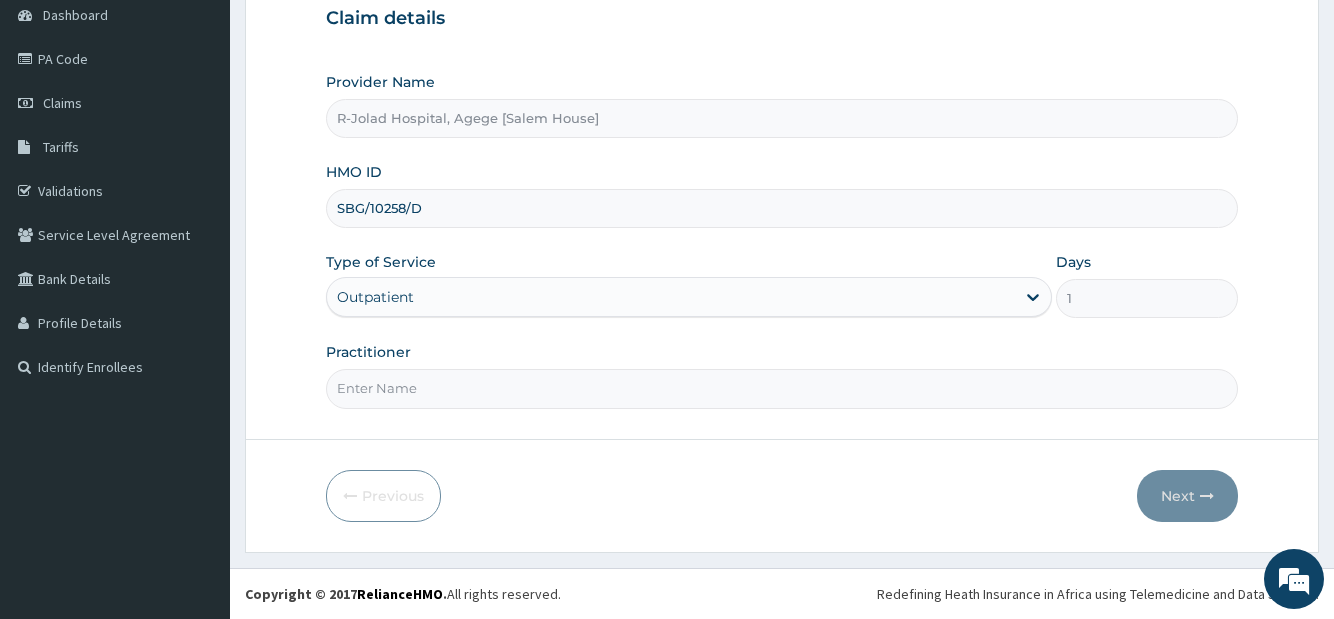 click on "Practitioner" at bounding box center (781, 388) 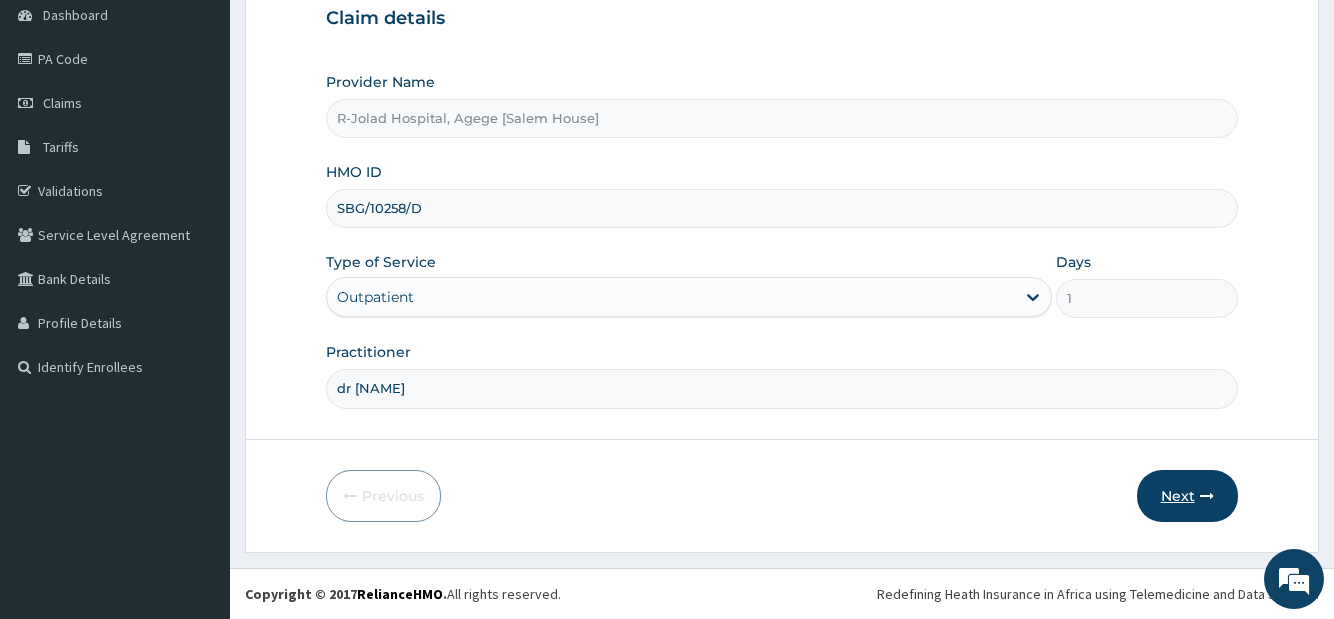 type on "dr [NAME]" 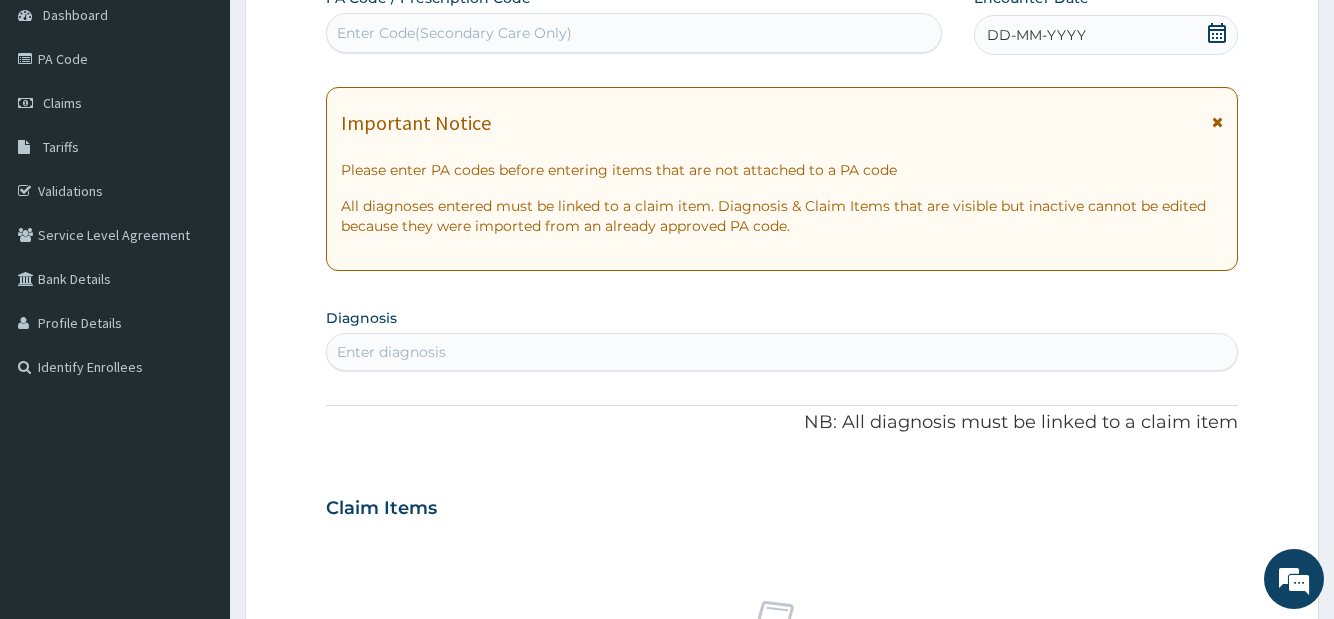 click 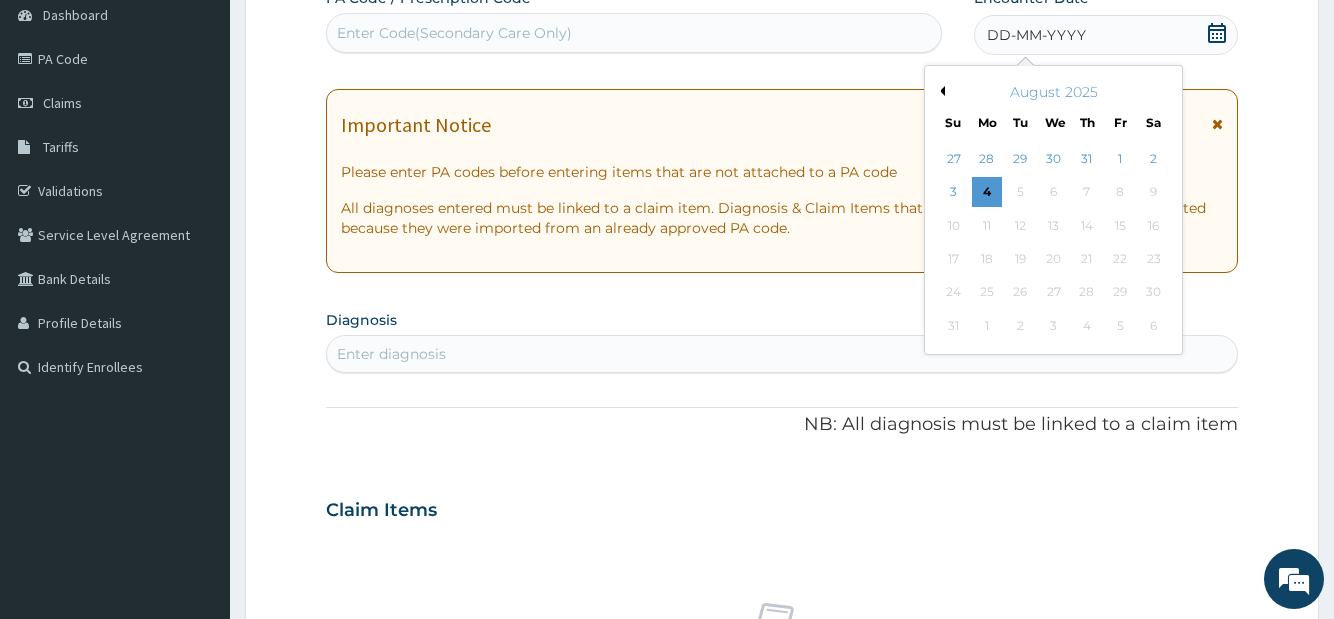 drag, startPoint x: 1089, startPoint y: 162, endPoint x: 1043, endPoint y: 203, distance: 61.6198 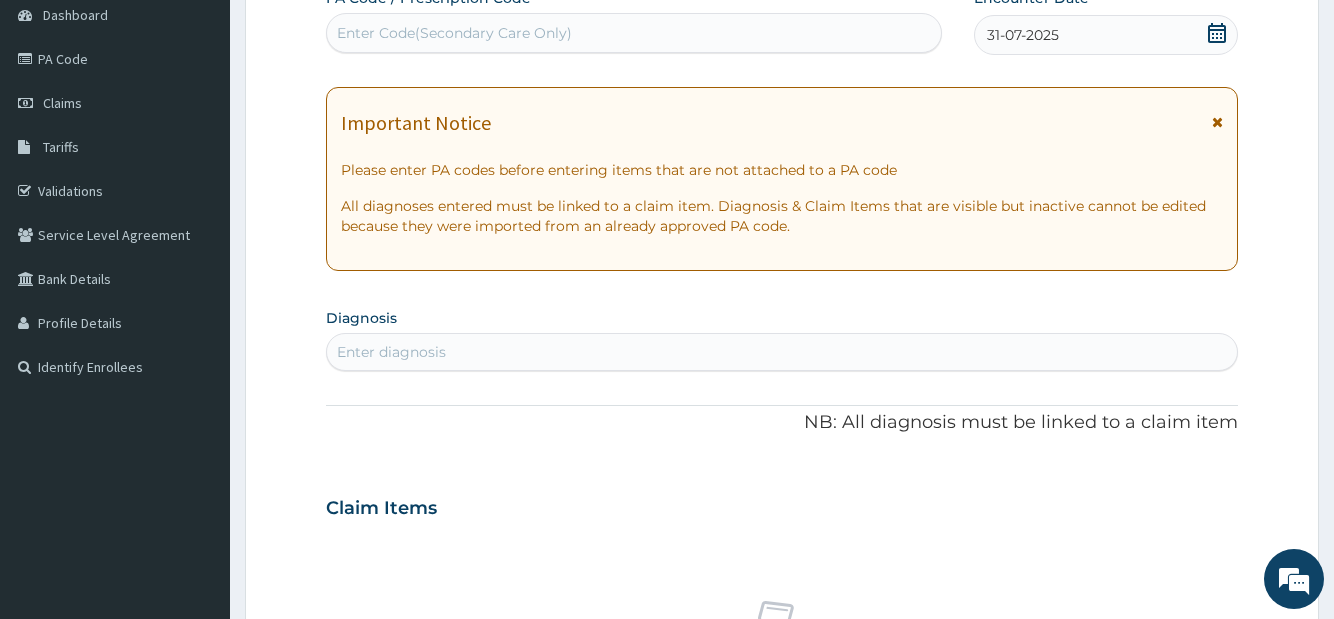 click on "Enter diagnosis" at bounding box center [781, 352] 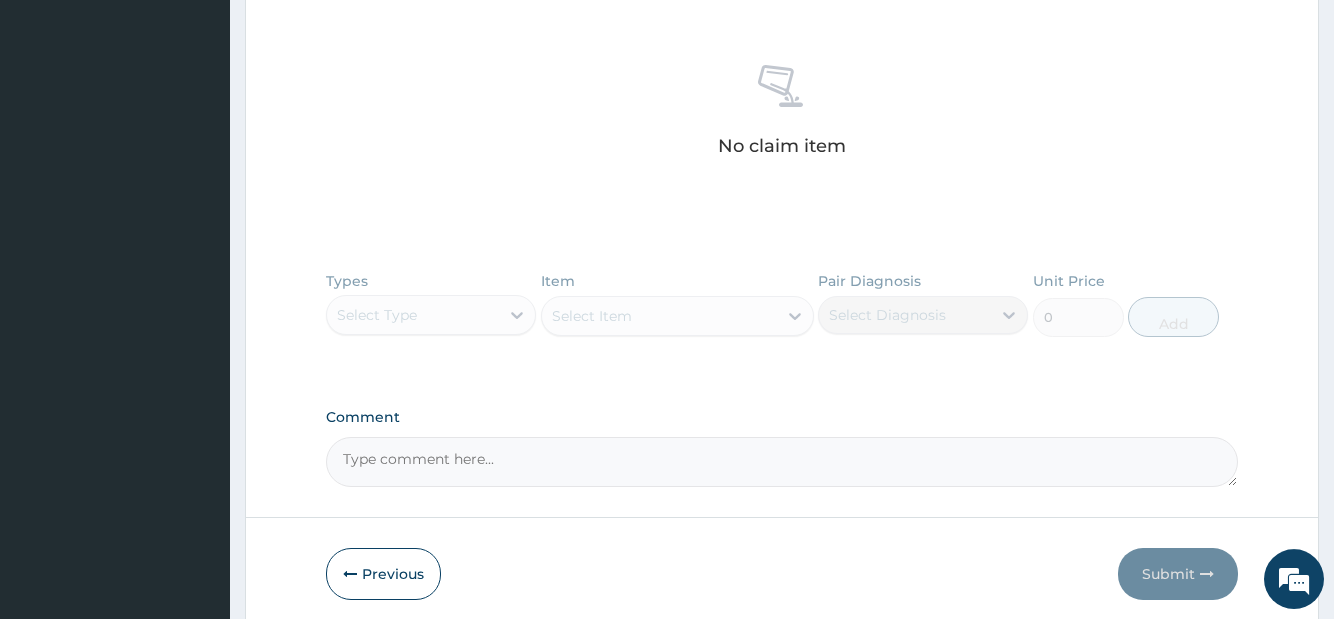 scroll, scrollTop: 817, scrollLeft: 0, axis: vertical 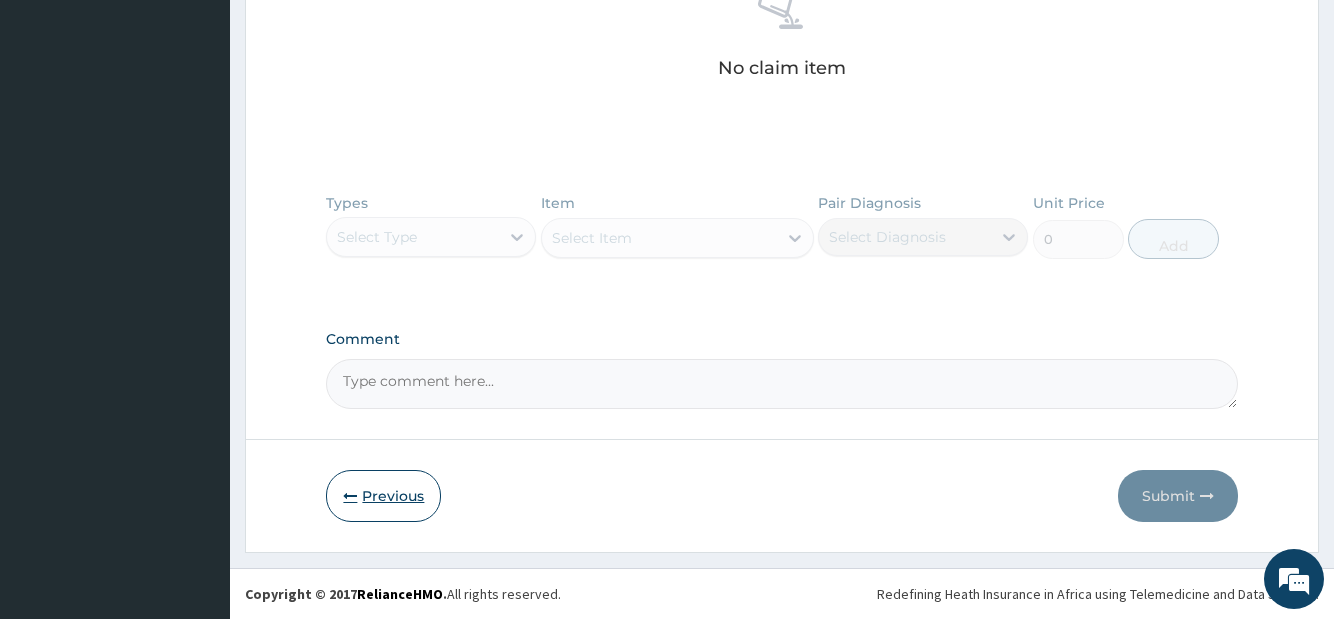 click on "Previous" at bounding box center [383, 496] 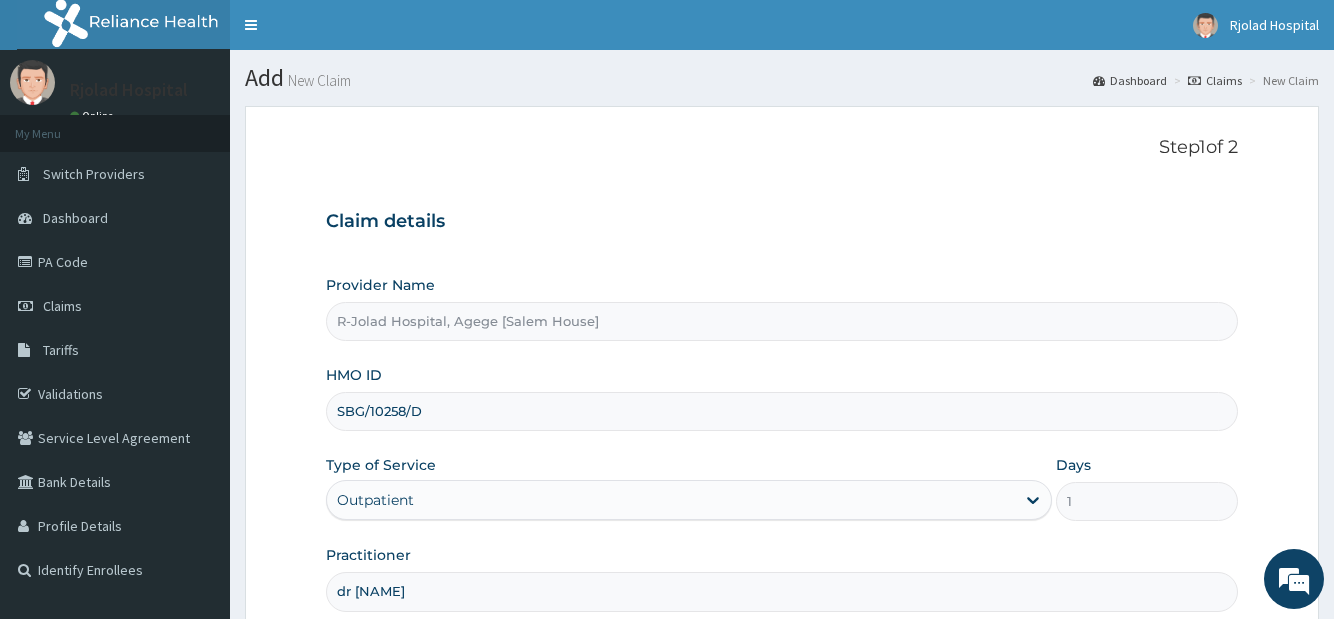 scroll, scrollTop: 203, scrollLeft: 0, axis: vertical 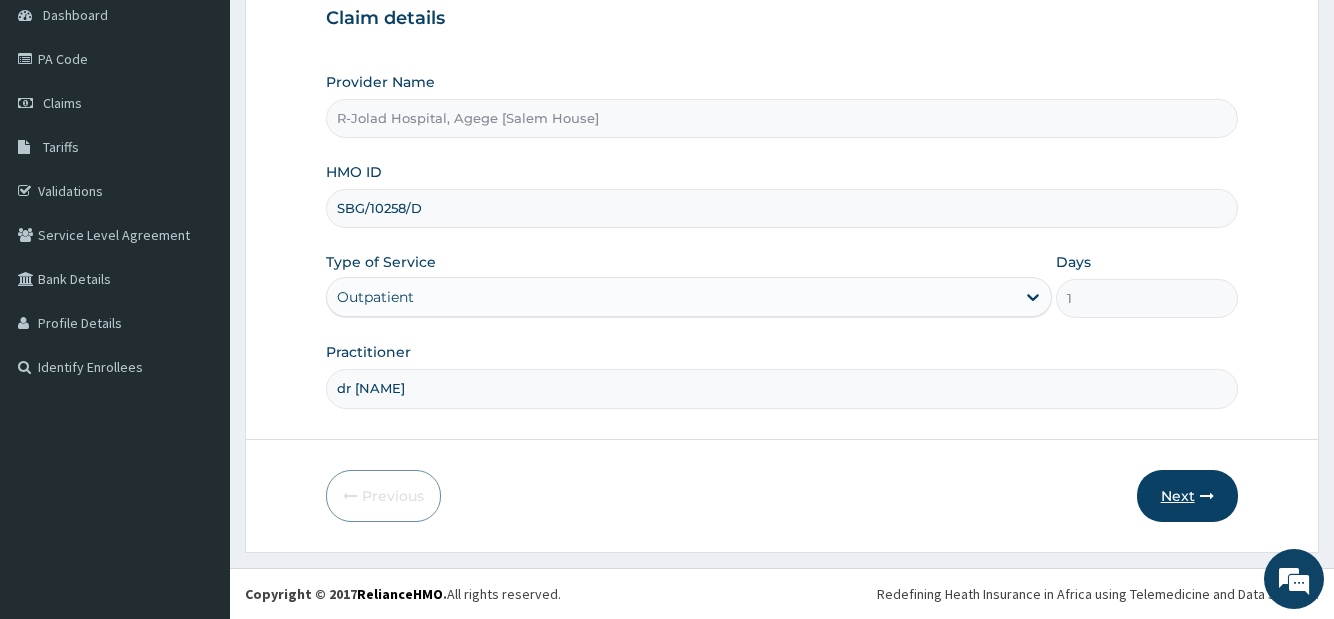 click on "Next" at bounding box center [1187, 496] 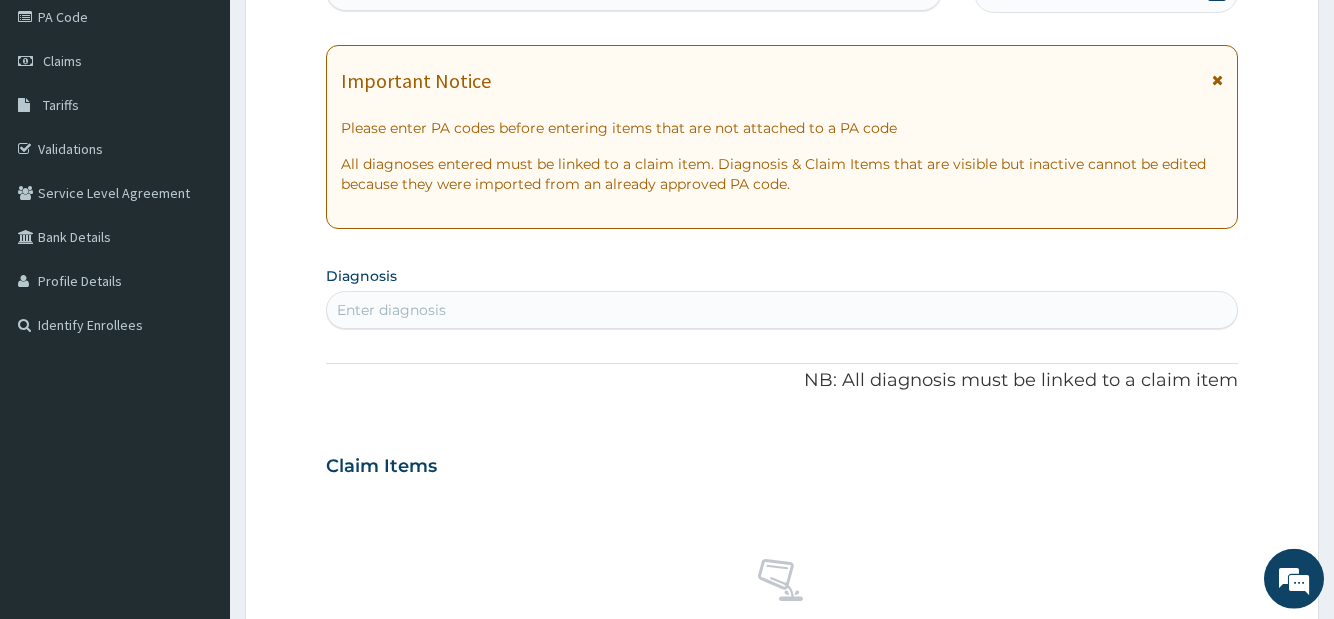 scroll, scrollTop: 306, scrollLeft: 0, axis: vertical 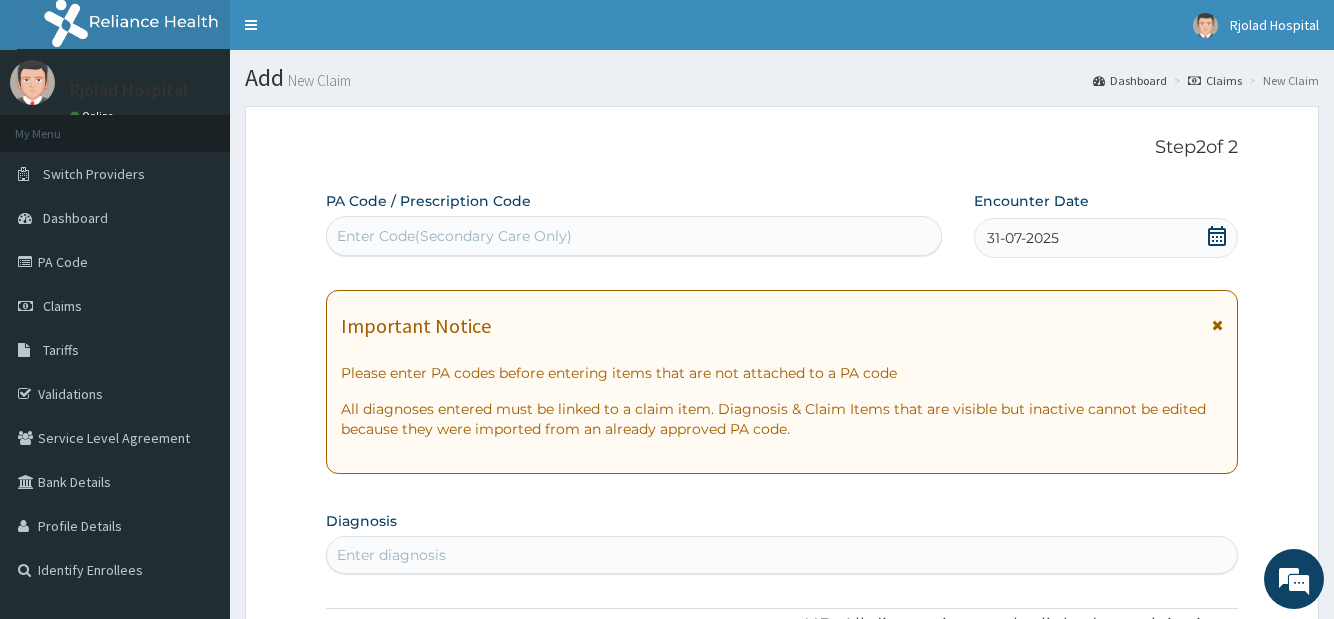 click on "Enter Code(Secondary Care Only)" at bounding box center [454, 236] 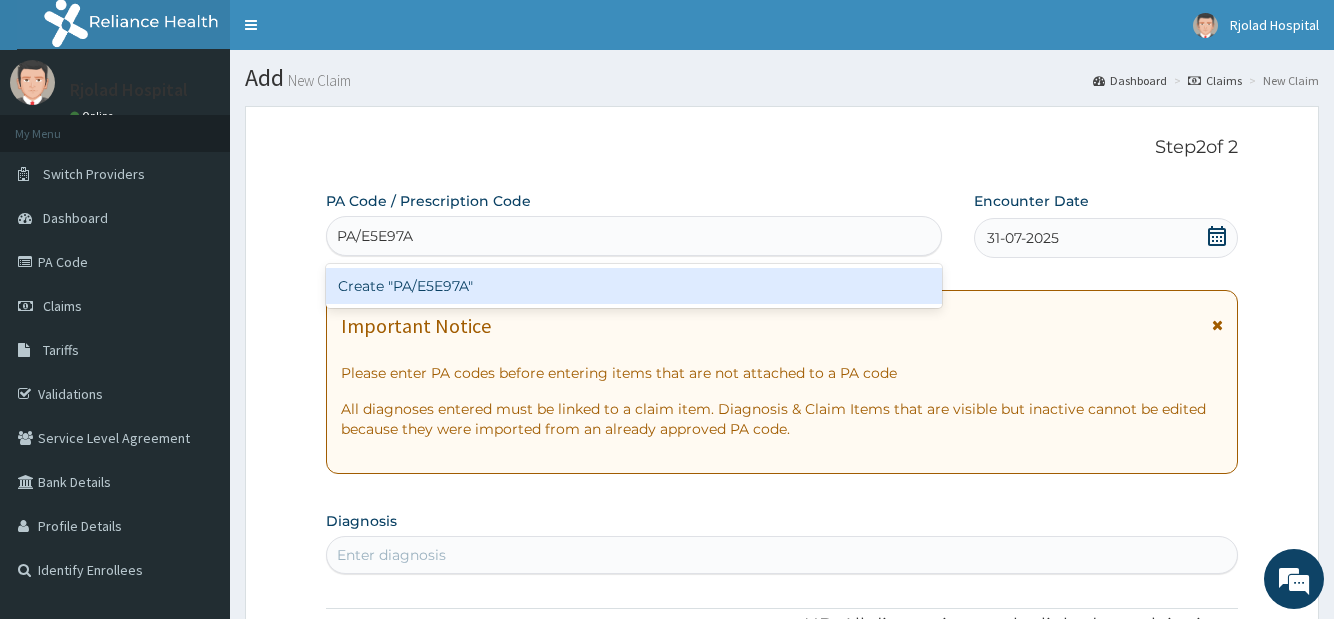click on "Create "PA/E5E97A"" at bounding box center [633, 286] 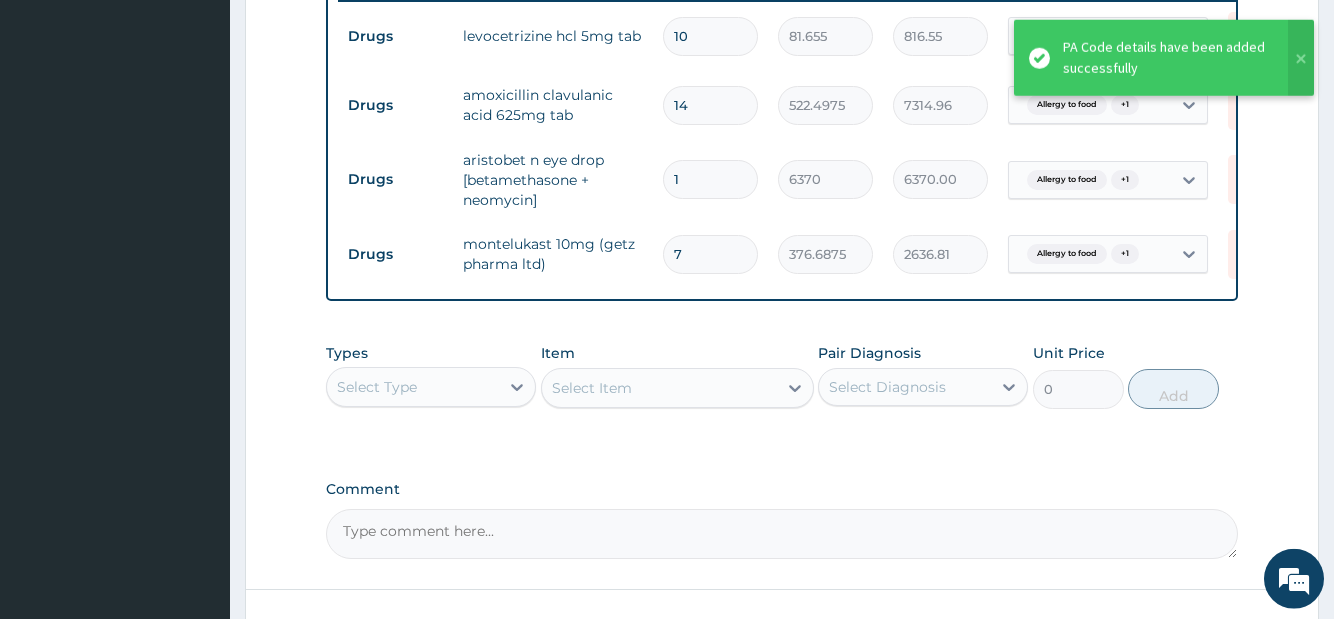 scroll, scrollTop: 945, scrollLeft: 0, axis: vertical 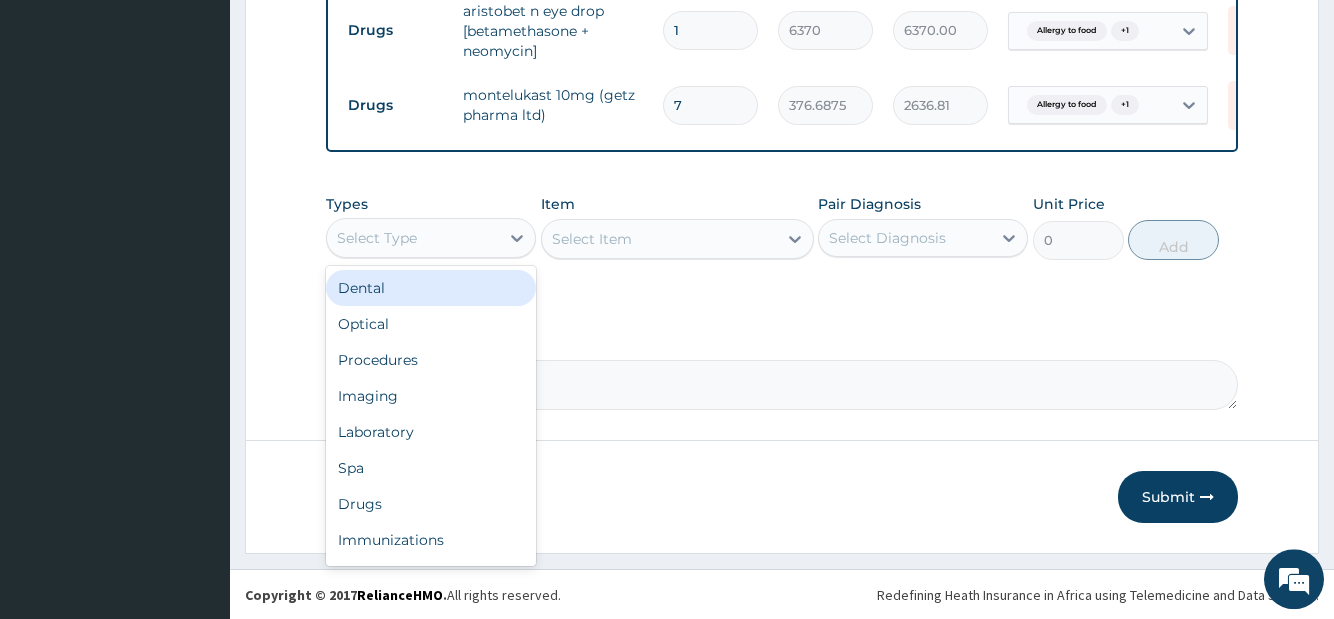 click on "Select Type" at bounding box center [413, 238] 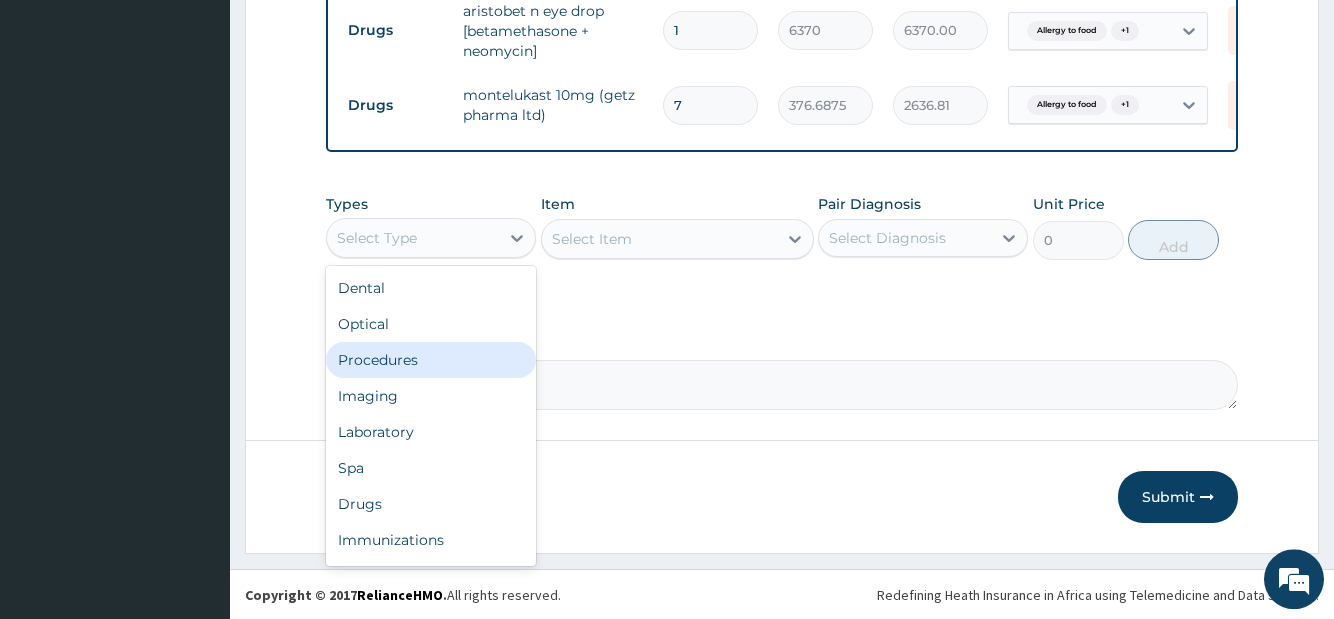 drag, startPoint x: 392, startPoint y: 376, endPoint x: 547, endPoint y: 324, distance: 163.49007 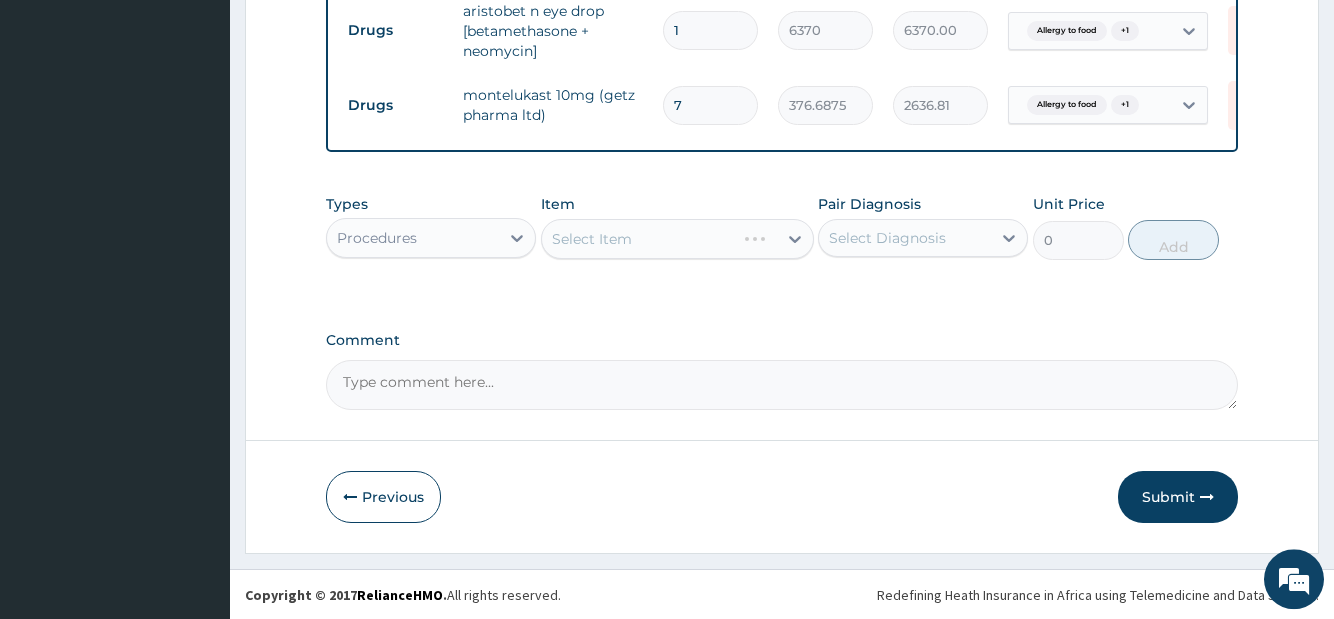 click on "Select Item" at bounding box center [677, 239] 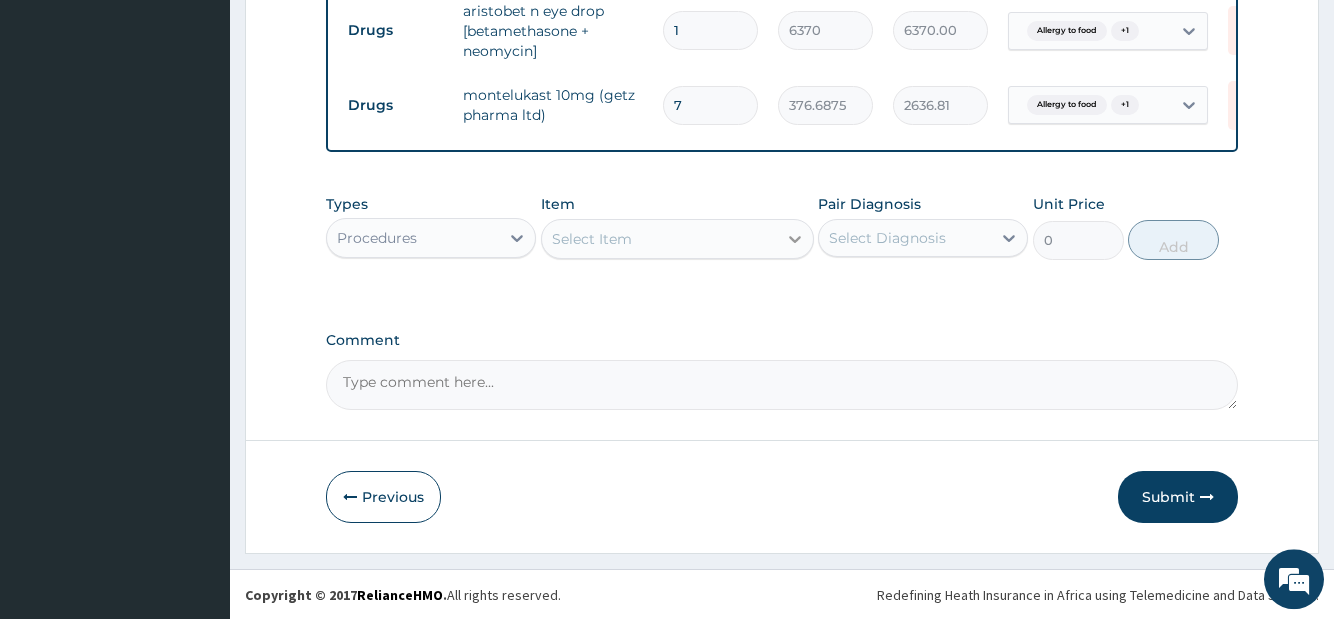 click 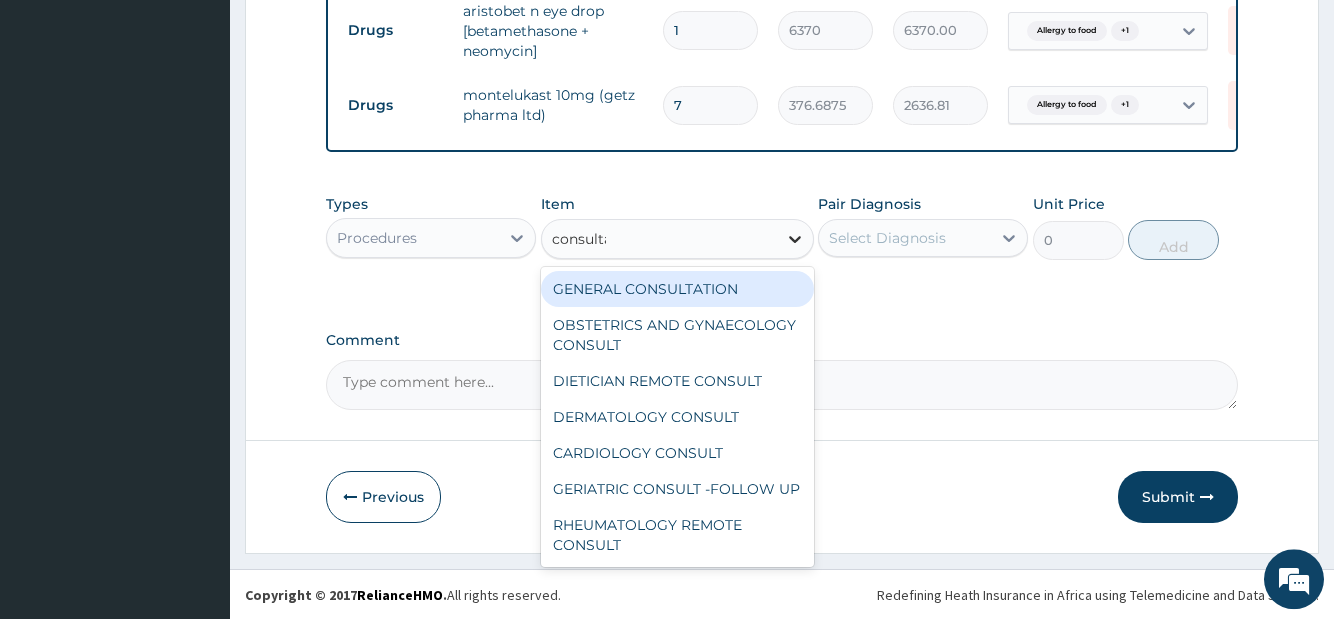 type on "consultat" 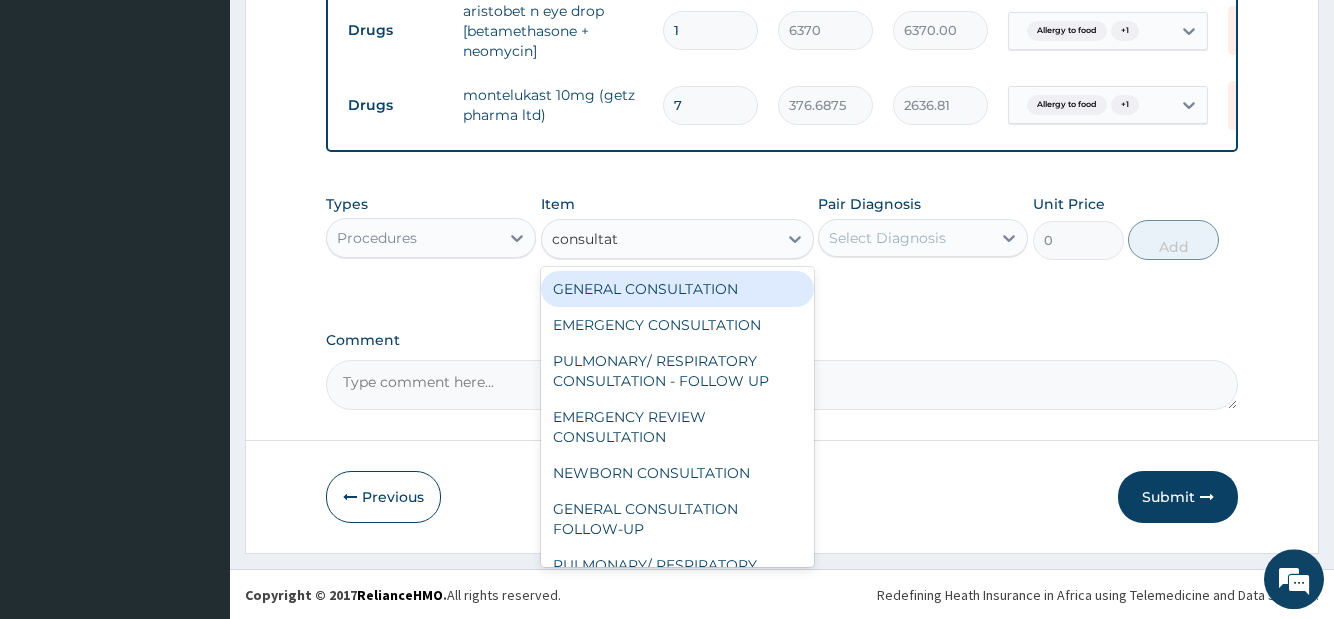 drag, startPoint x: 702, startPoint y: 303, endPoint x: 830, endPoint y: 286, distance: 129.12398 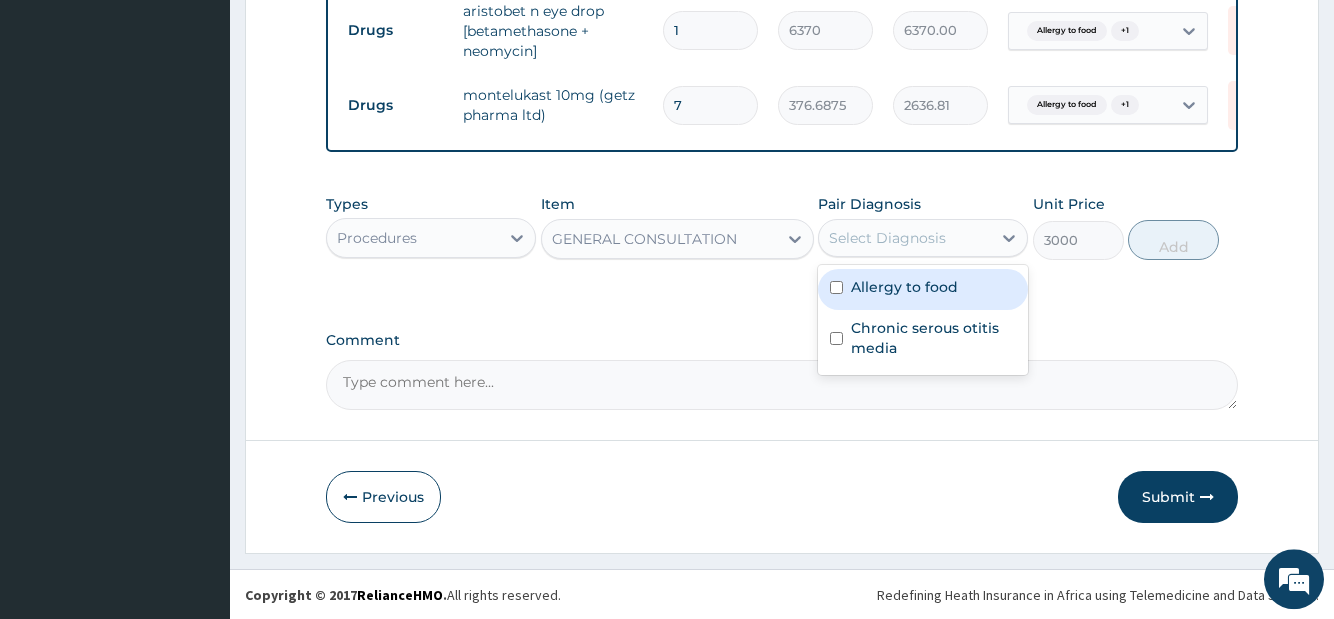 click on "Select Diagnosis" at bounding box center (887, 238) 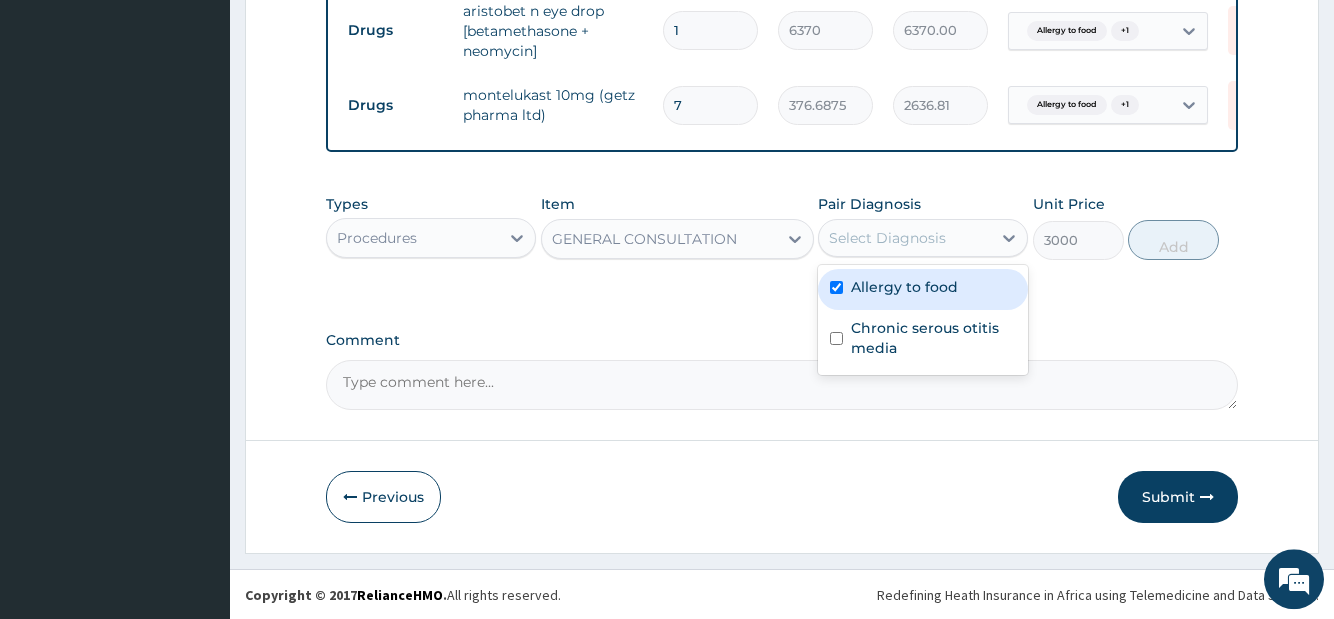 checkbox on "true" 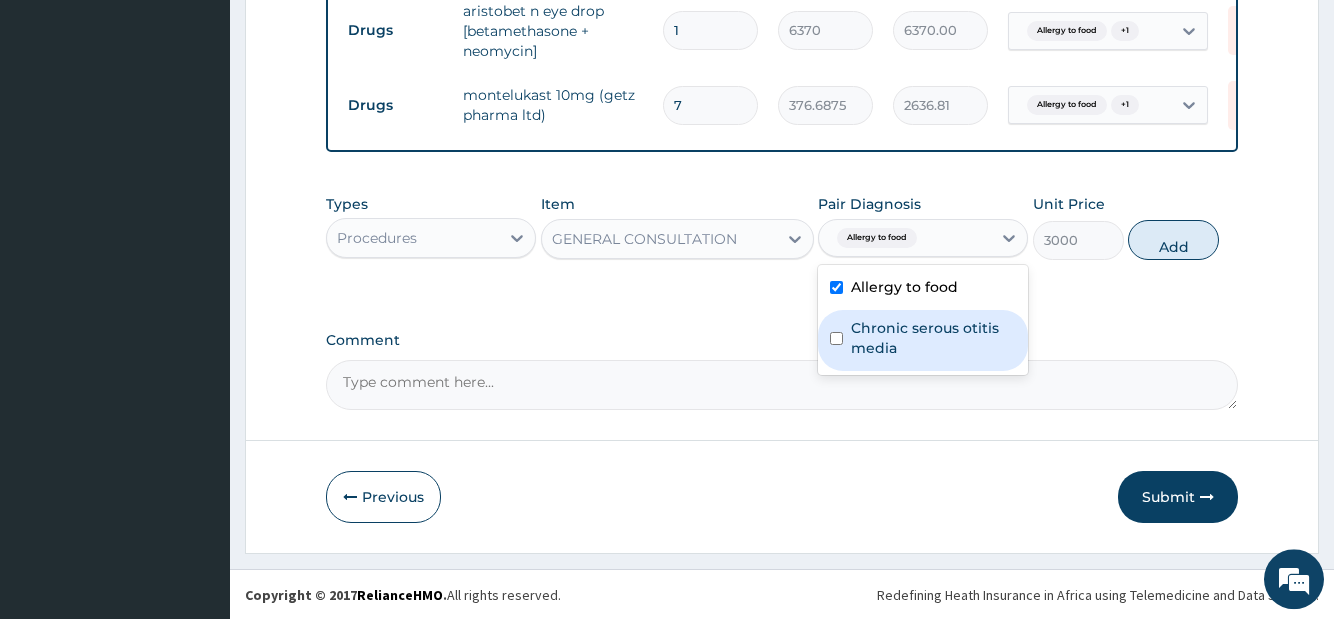 click on "Chronic serous otitis media" at bounding box center (933, 338) 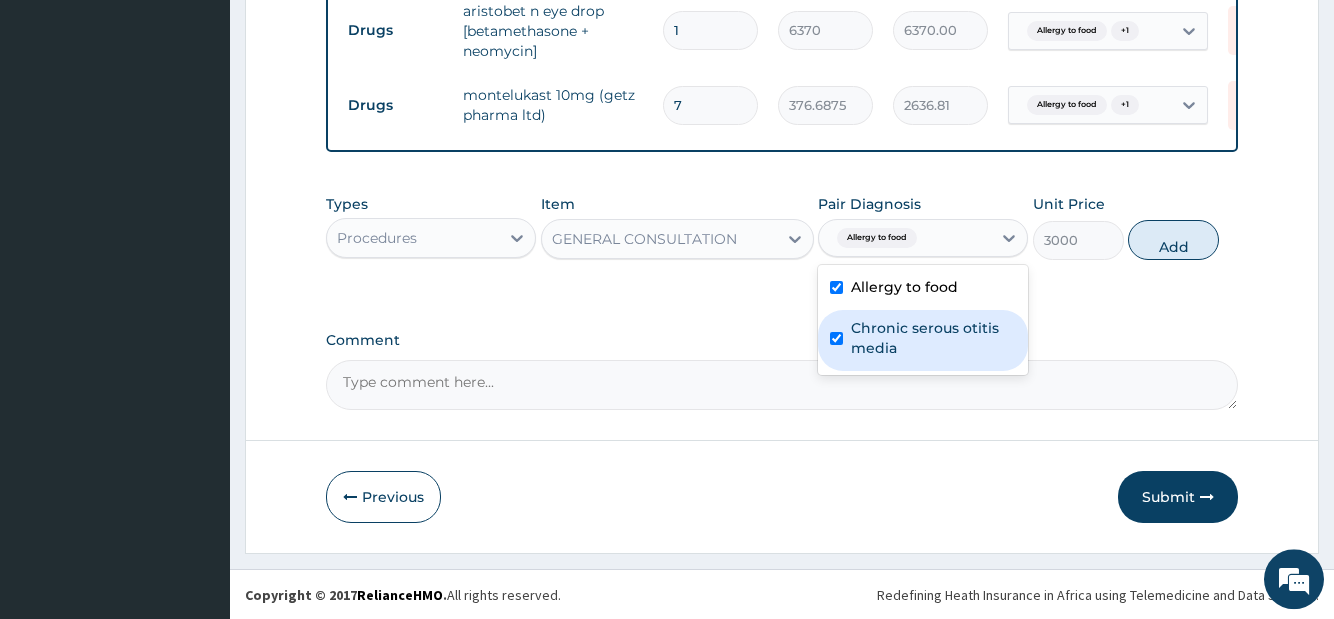 checkbox on "true" 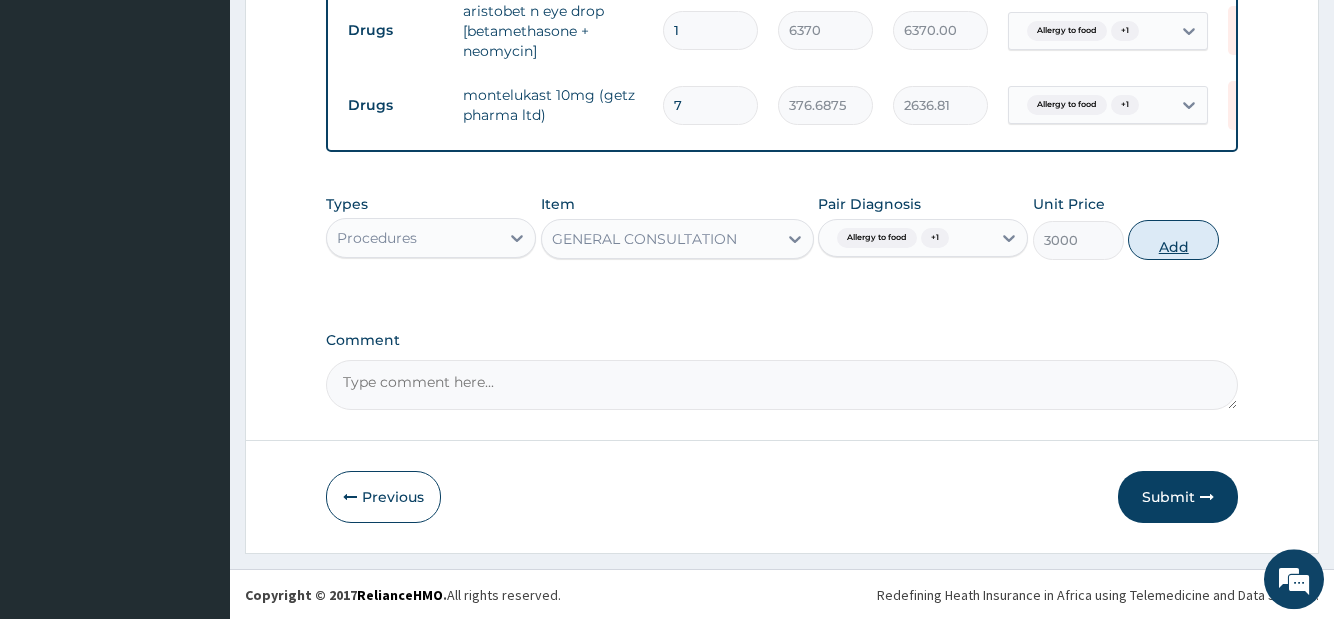 click on "Add" at bounding box center [1173, 240] 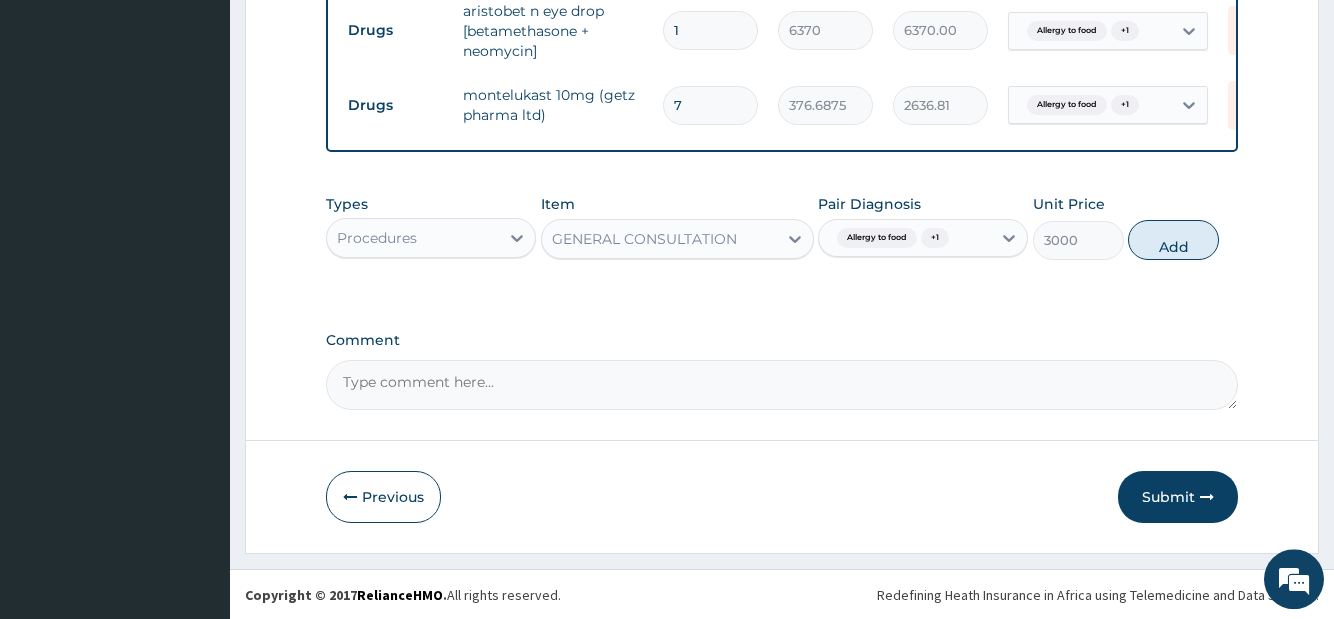 type on "0" 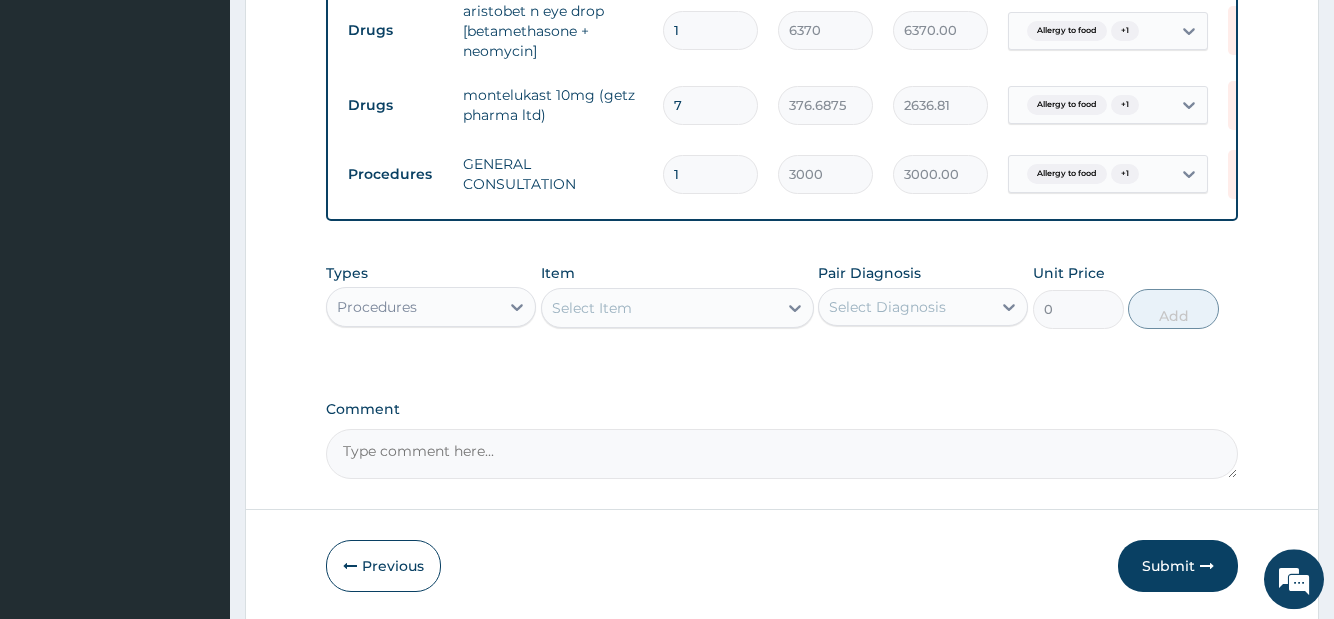 scroll, scrollTop: 1032, scrollLeft: 0, axis: vertical 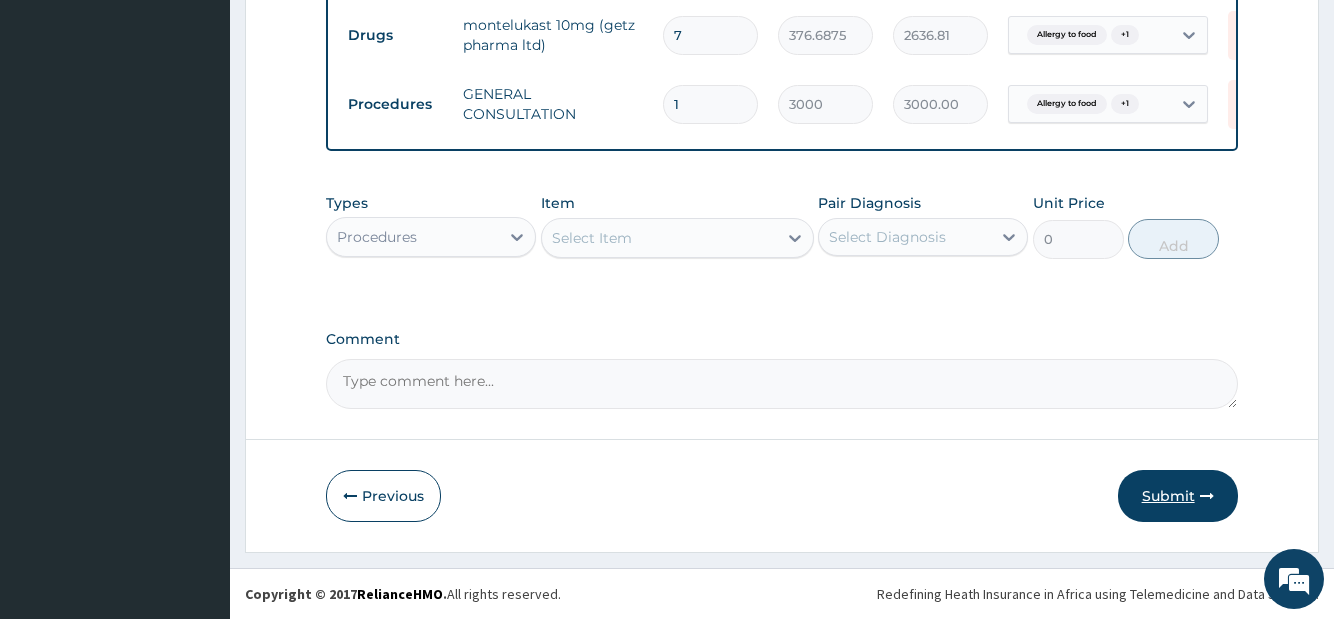 click on "Submit" at bounding box center (1178, 496) 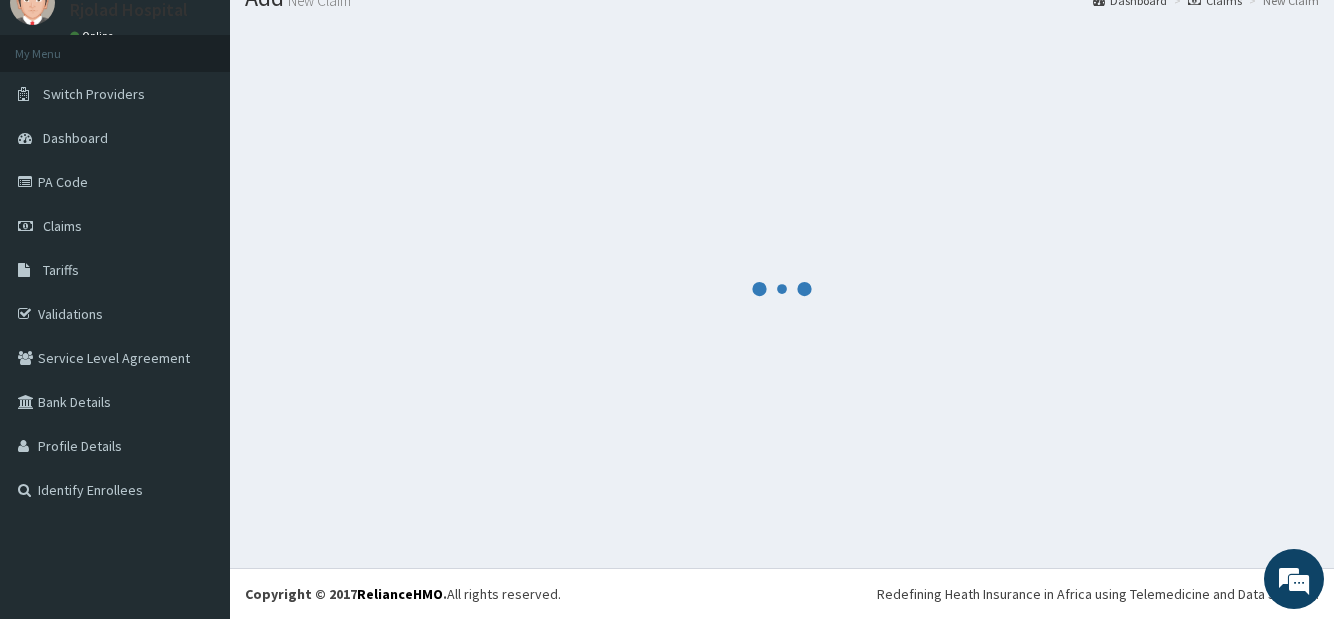 scroll, scrollTop: 80, scrollLeft: 0, axis: vertical 